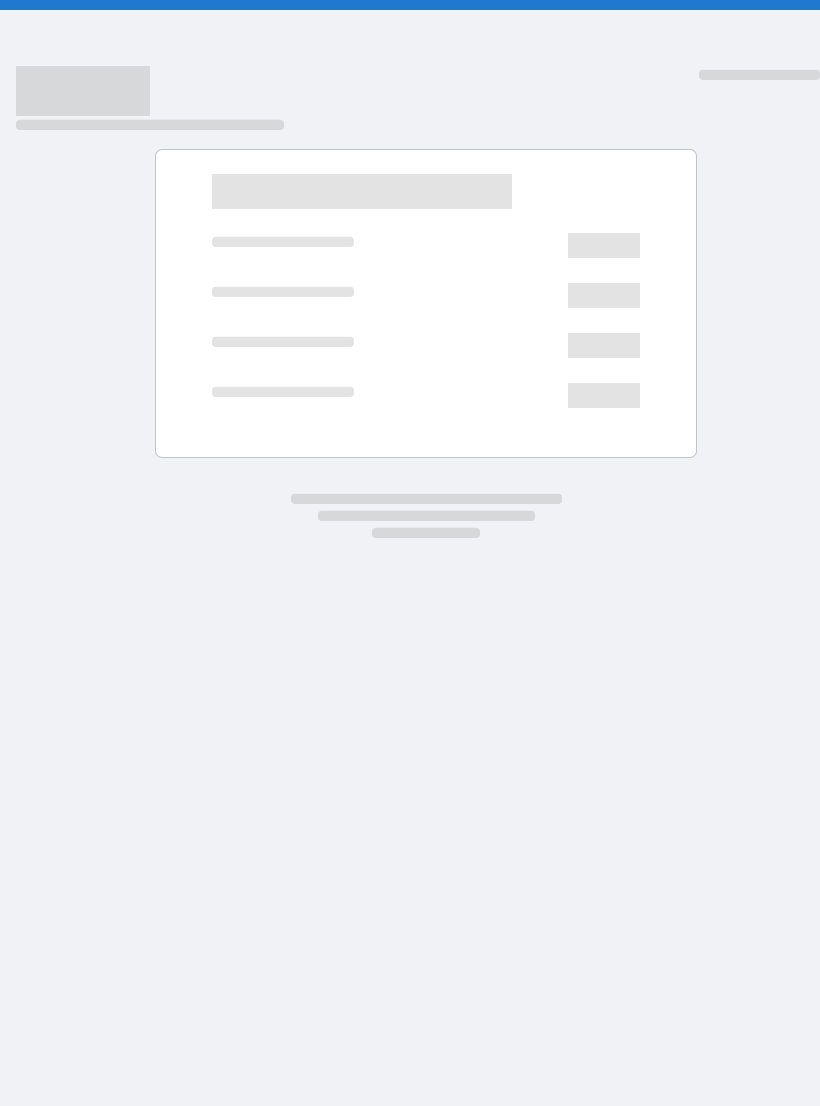 scroll, scrollTop: 0, scrollLeft: 0, axis: both 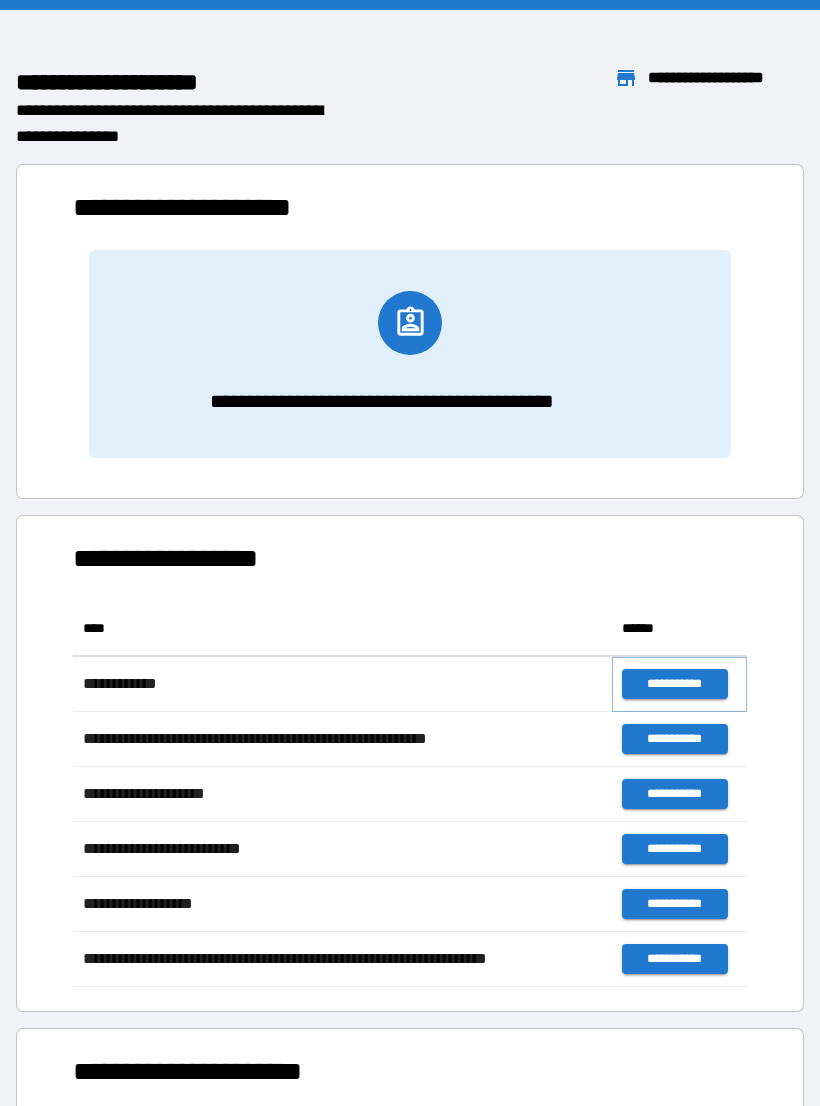 click on "**********" at bounding box center (674, 684) 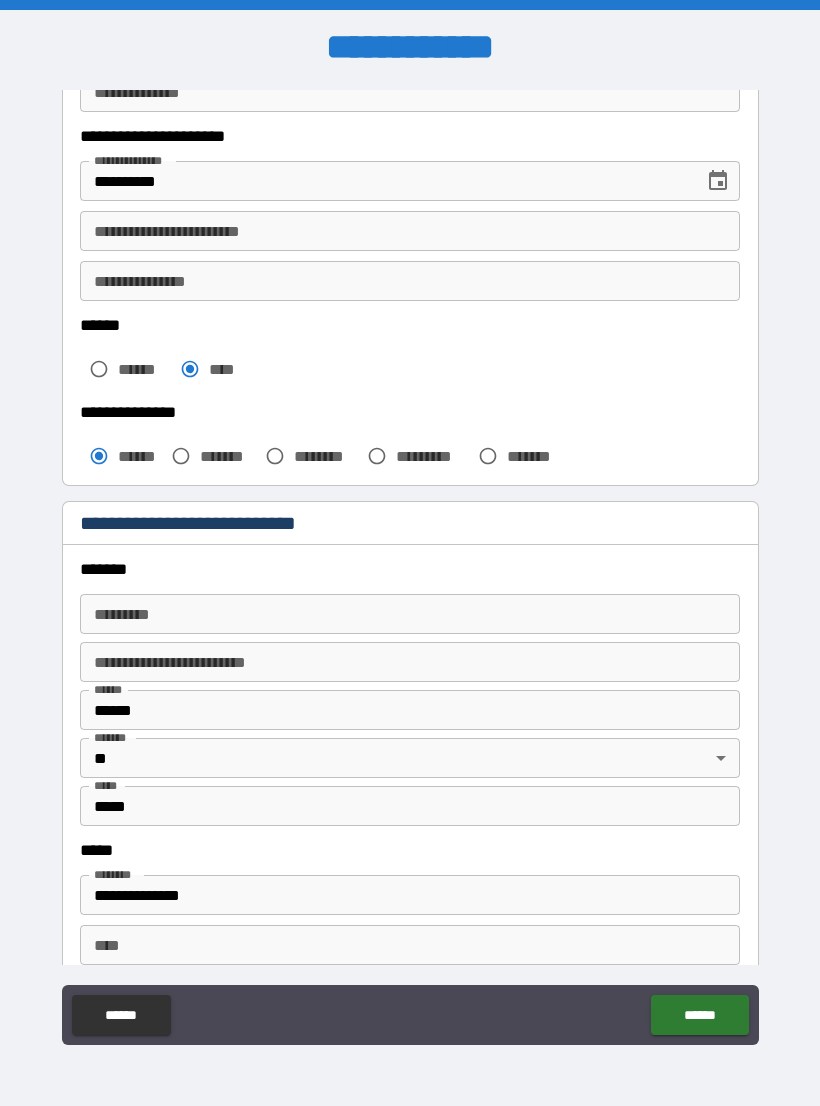 scroll, scrollTop: 321, scrollLeft: 0, axis: vertical 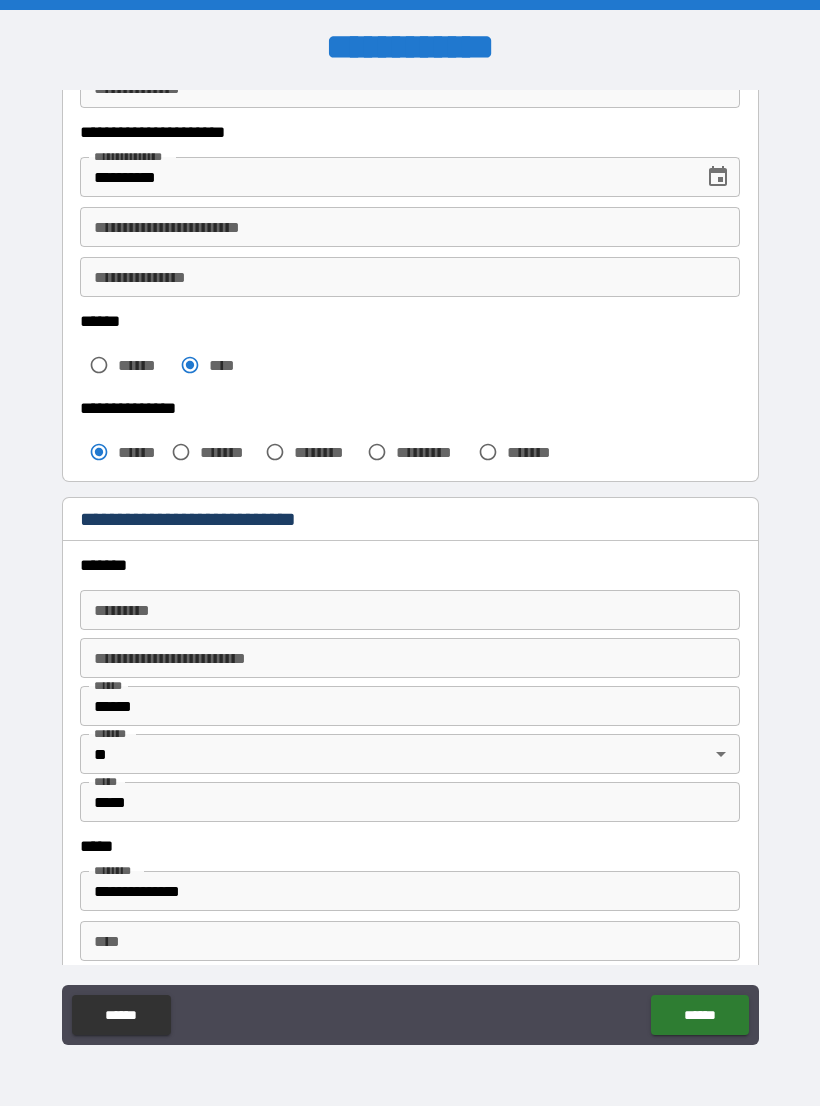 click on "*******   *" at bounding box center (410, 610) 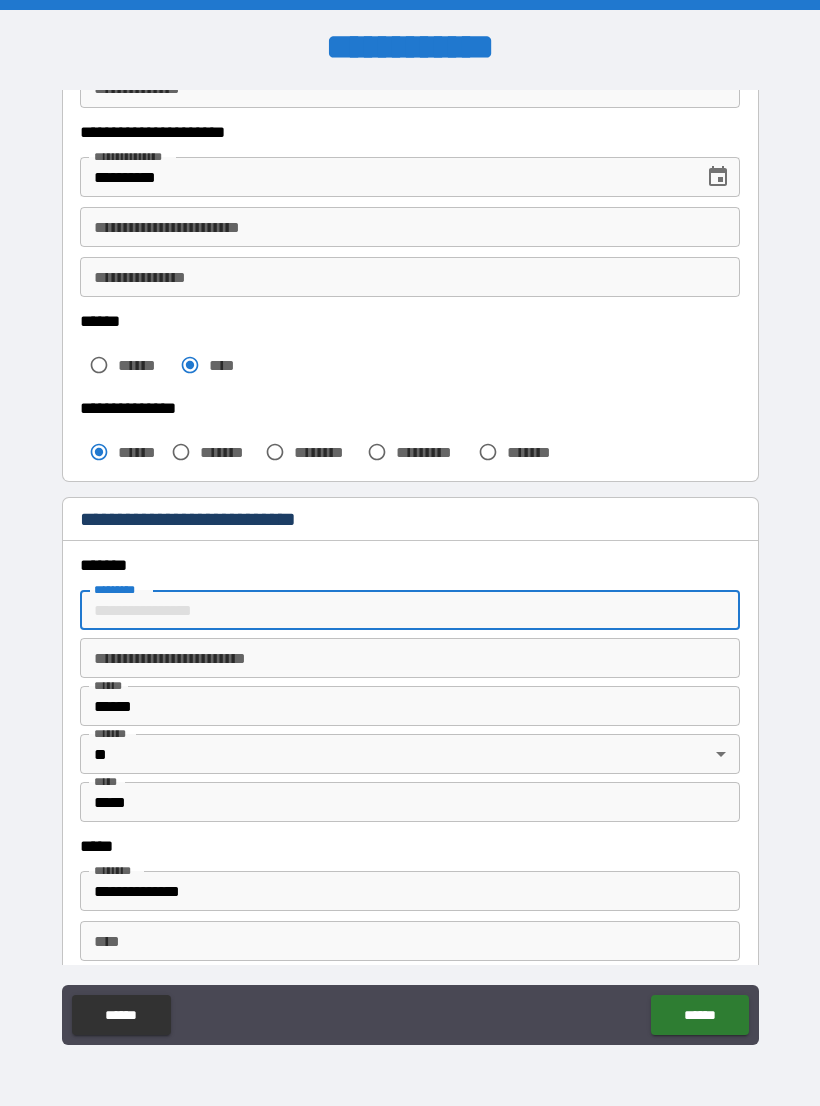 type on "*" 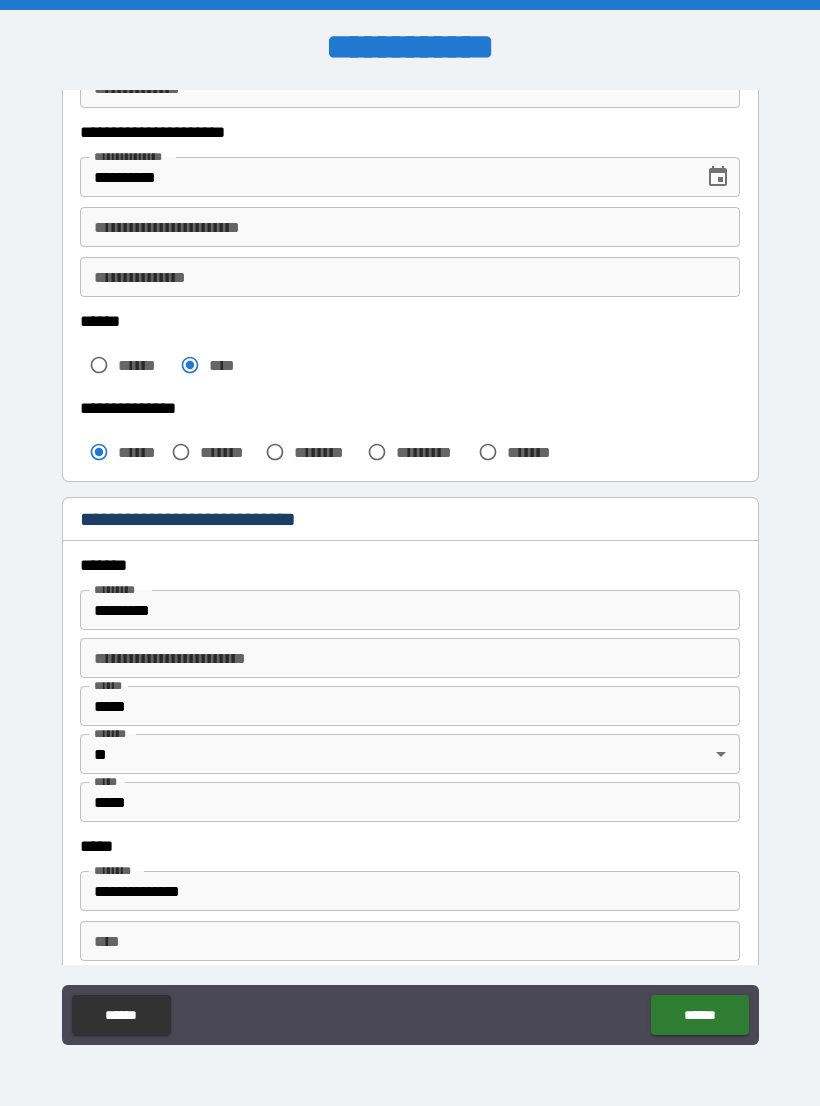 type on "**********" 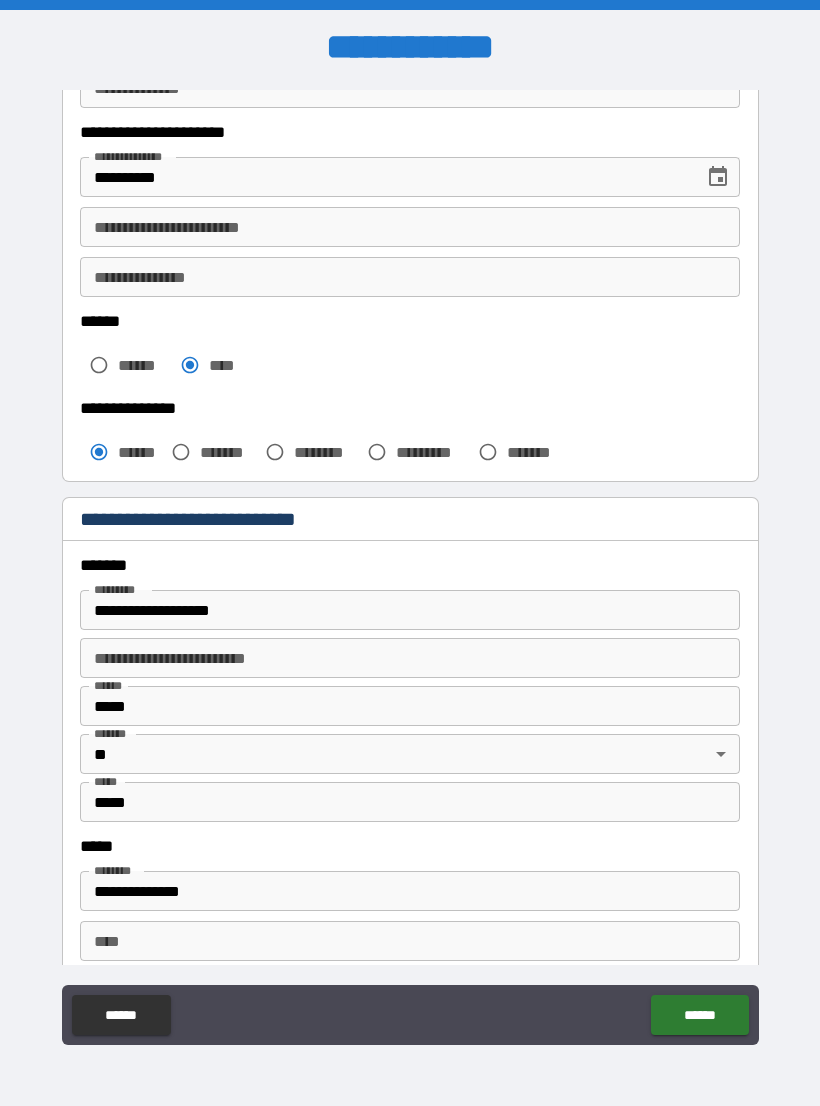click on "******" at bounding box center (699, 1015) 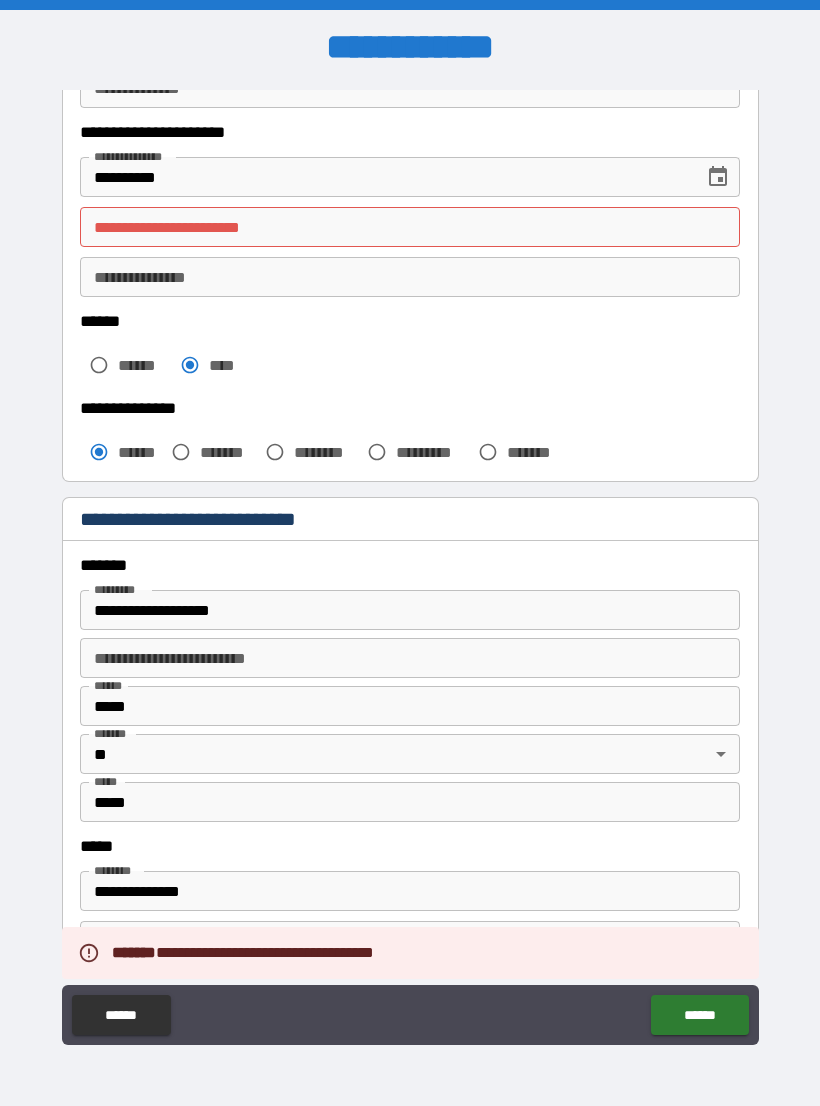 click on "**********" at bounding box center [410, 227] 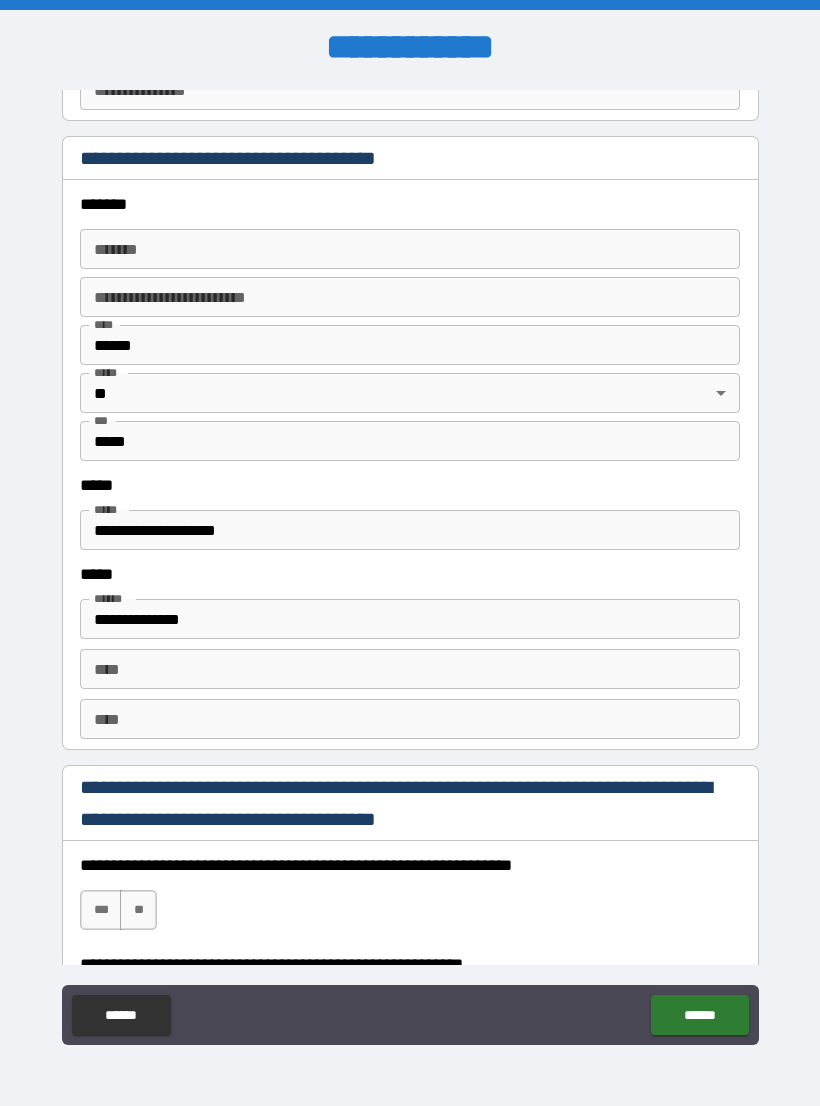 scroll, scrollTop: 2320, scrollLeft: 0, axis: vertical 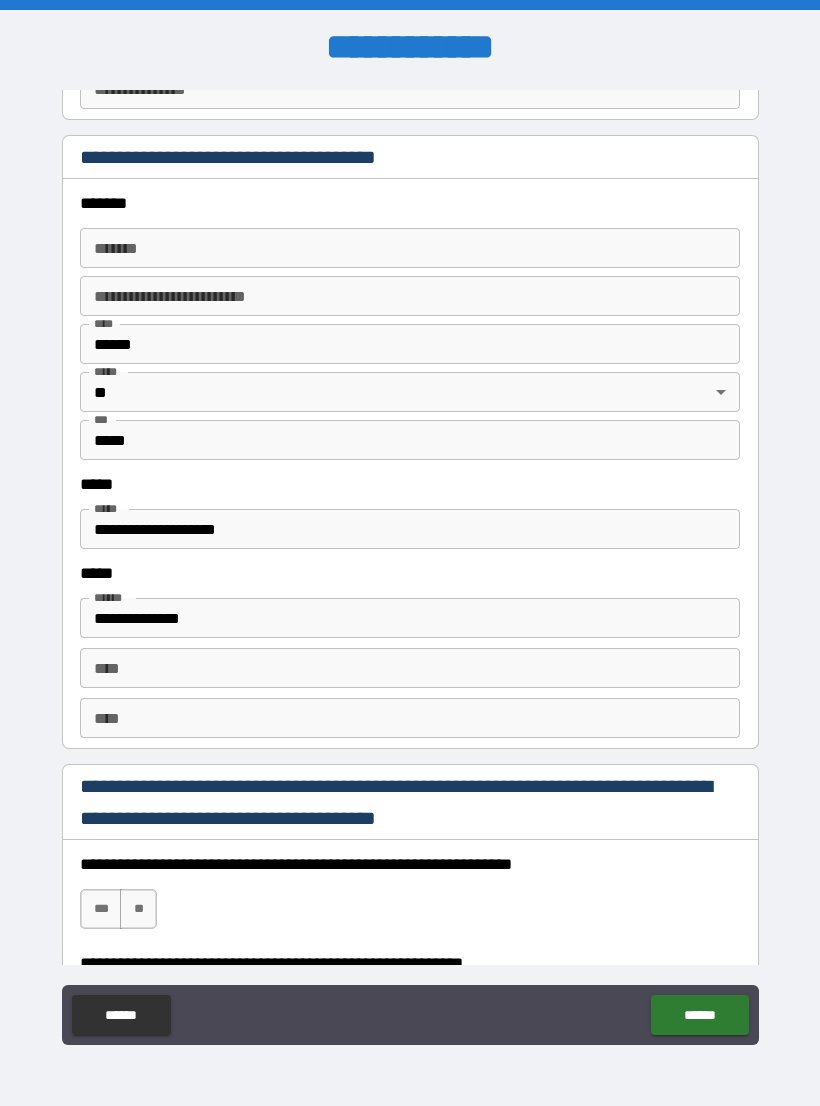 type on "**********" 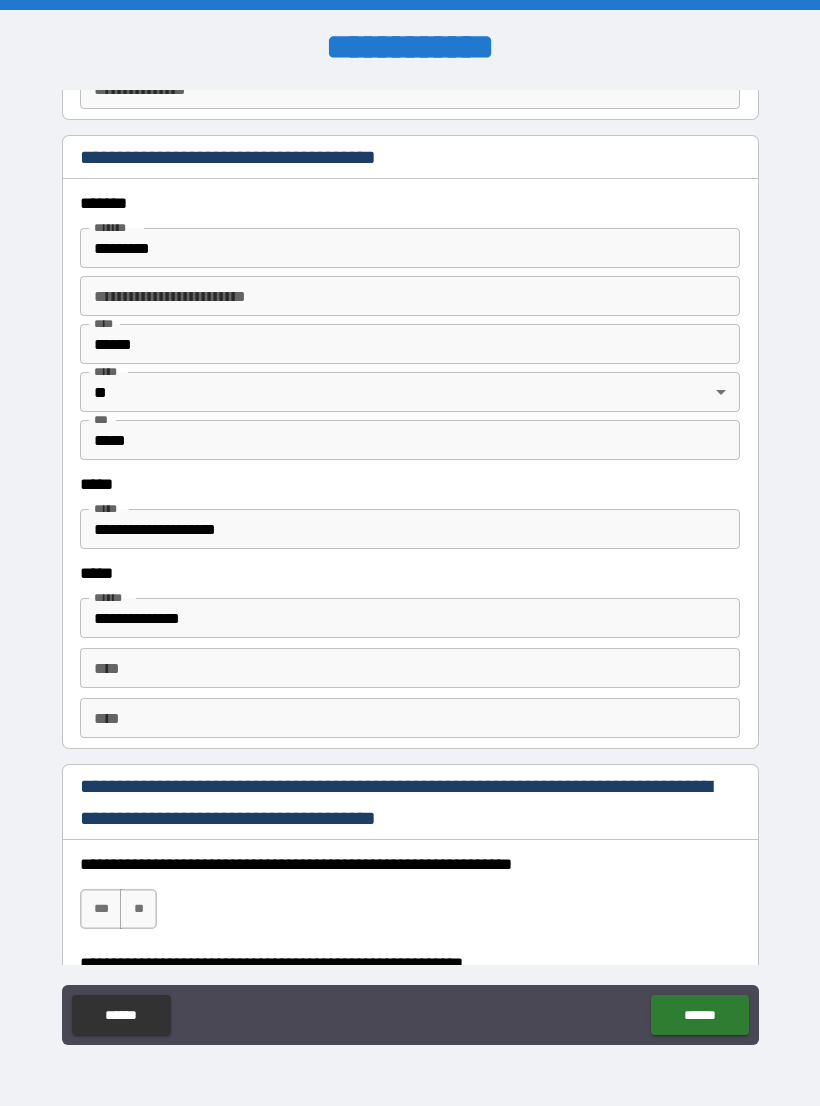 type on "**********" 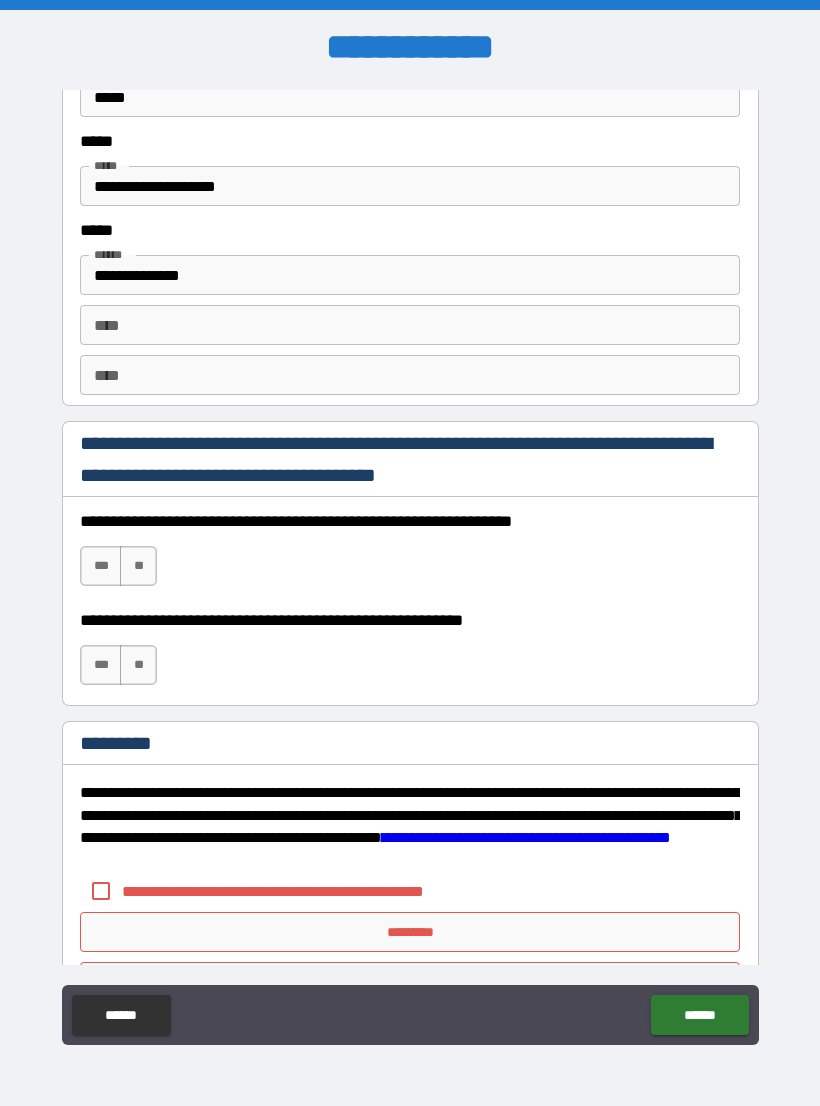scroll, scrollTop: 2693, scrollLeft: 0, axis: vertical 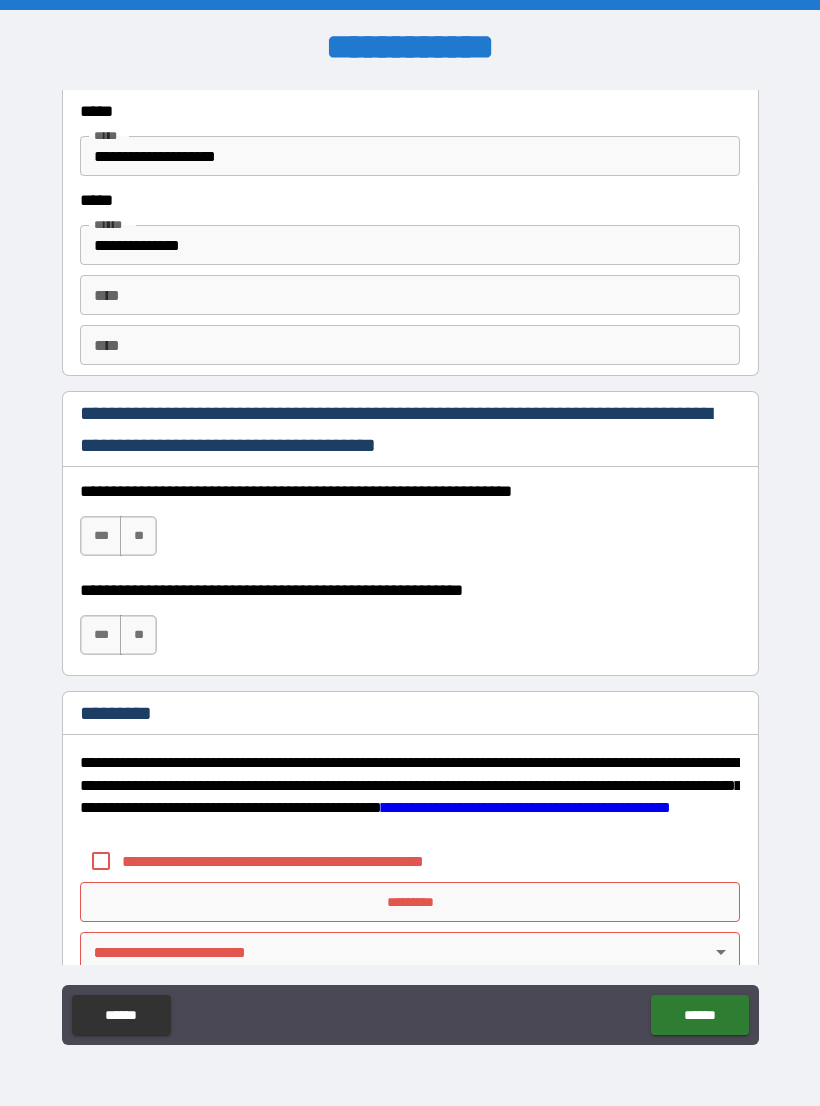 click on "***" at bounding box center [101, 536] 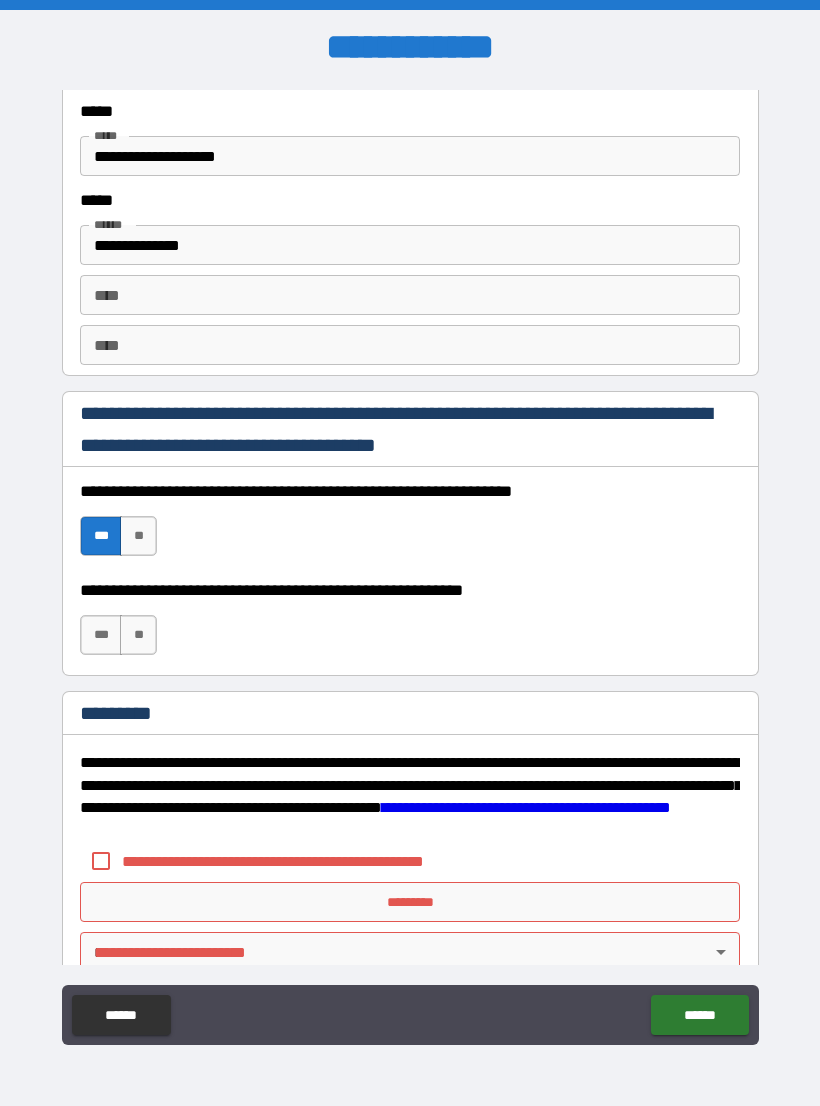 click on "***" at bounding box center [101, 635] 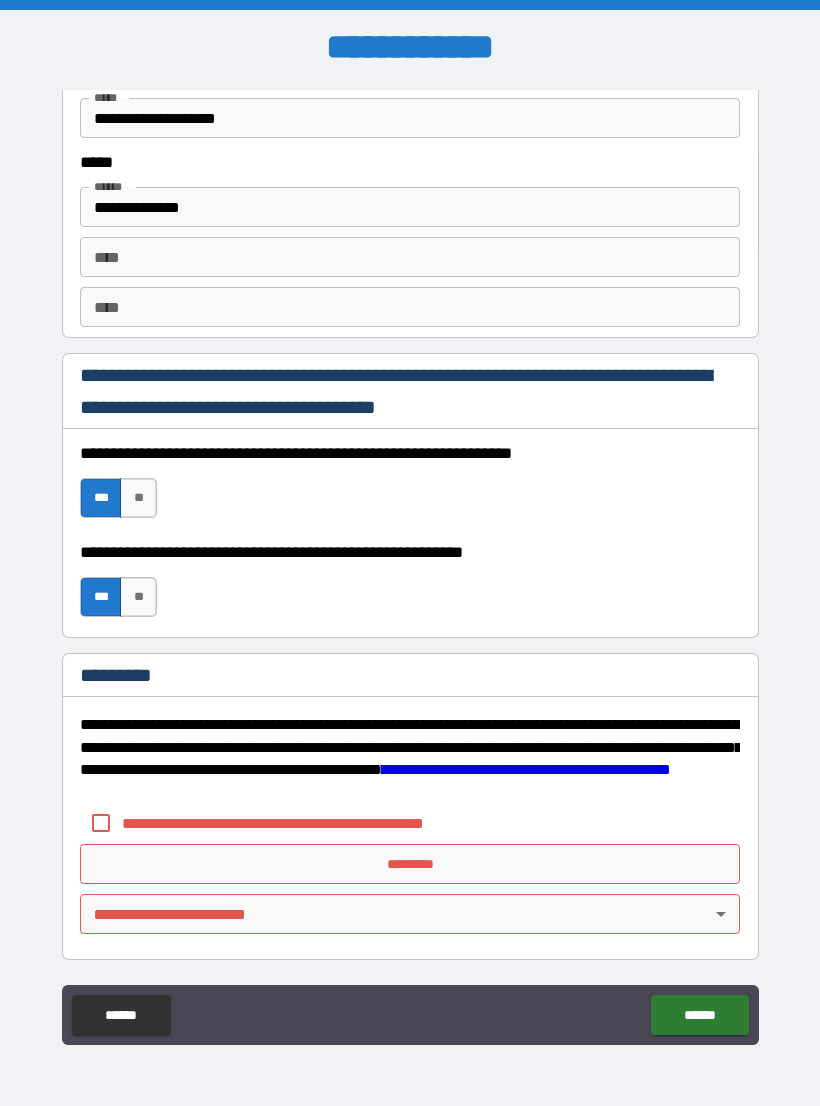 scroll, scrollTop: 2731, scrollLeft: 0, axis: vertical 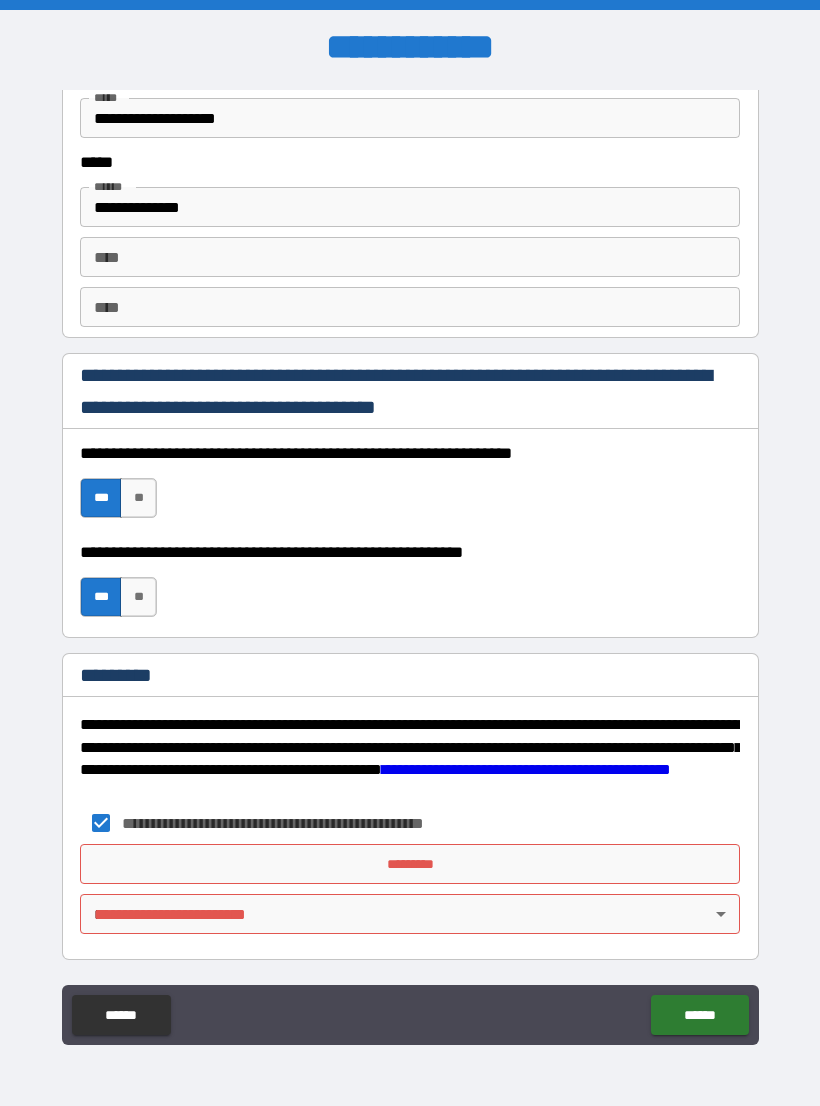 click on "*********" at bounding box center [410, 864] 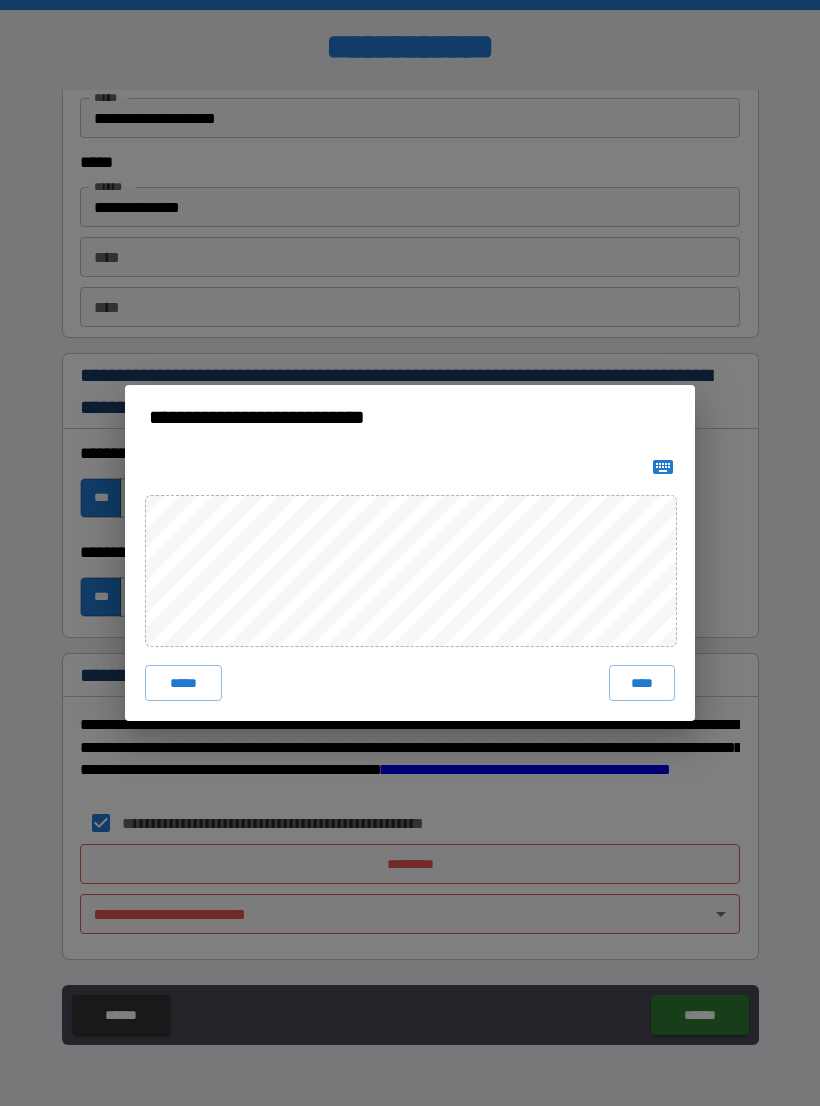 click on "****" at bounding box center (642, 683) 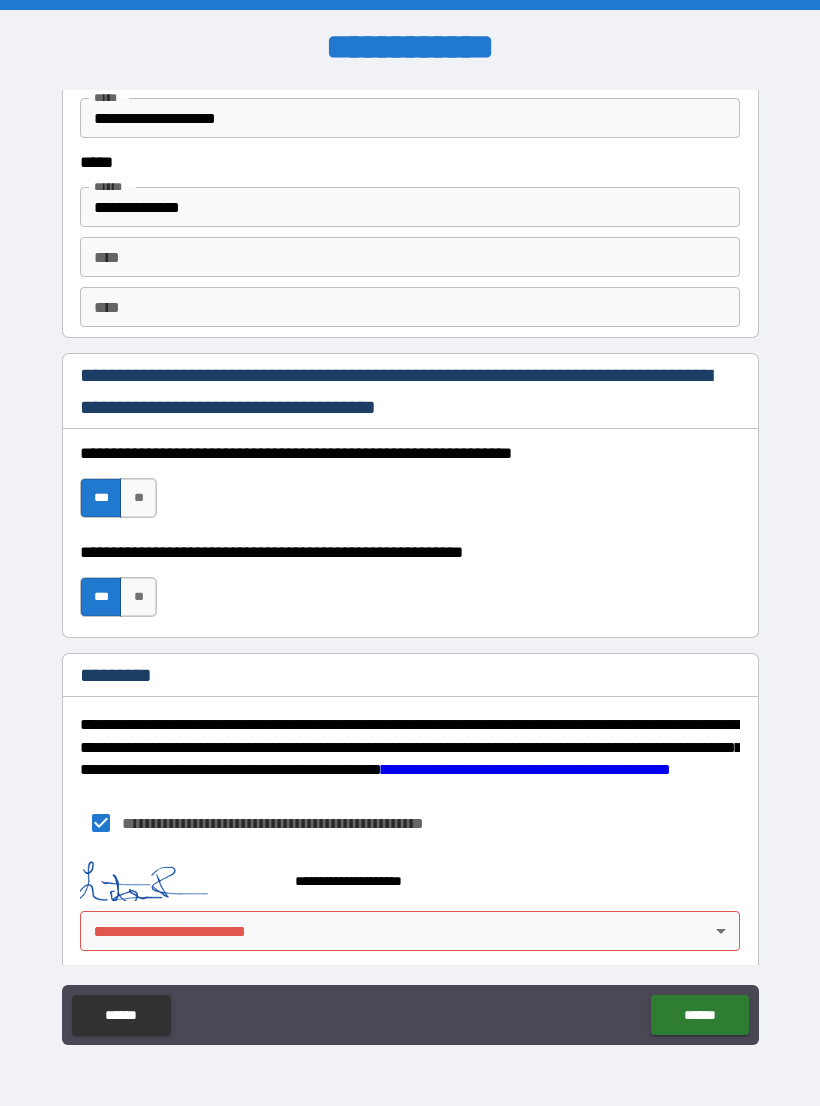 scroll, scrollTop: 2721, scrollLeft: 0, axis: vertical 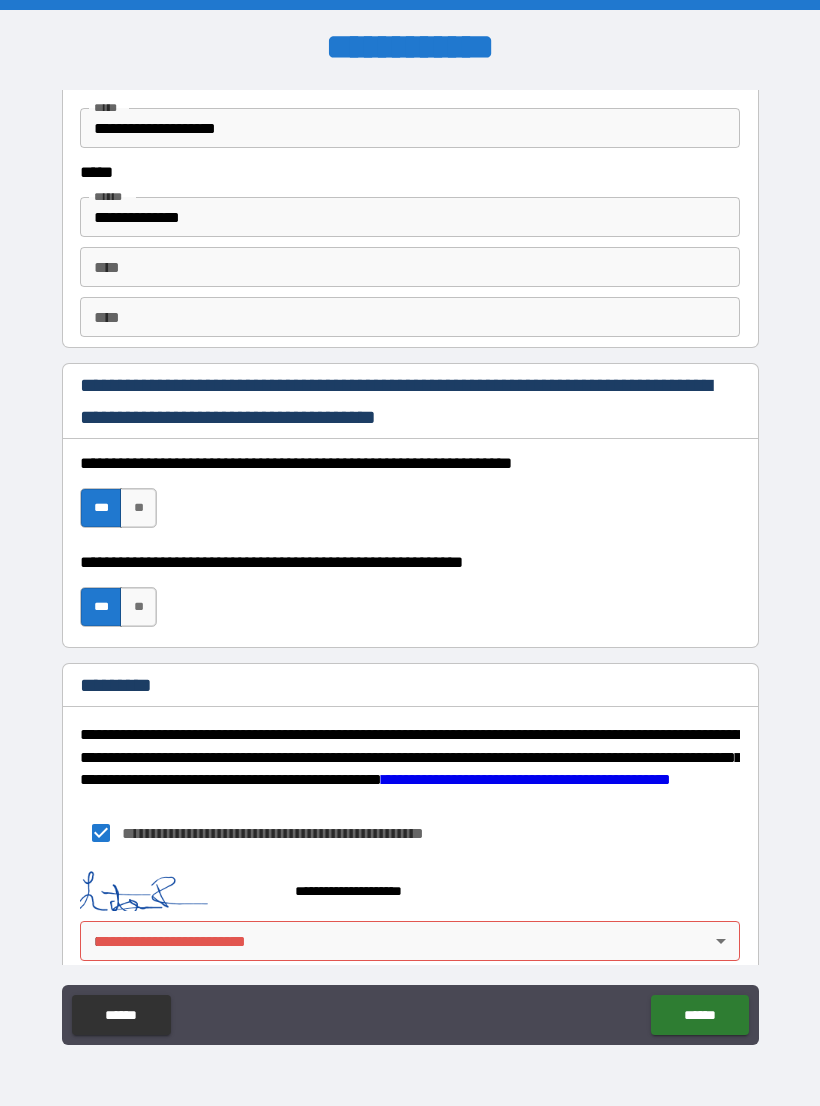 click on "**********" at bounding box center (410, 568) 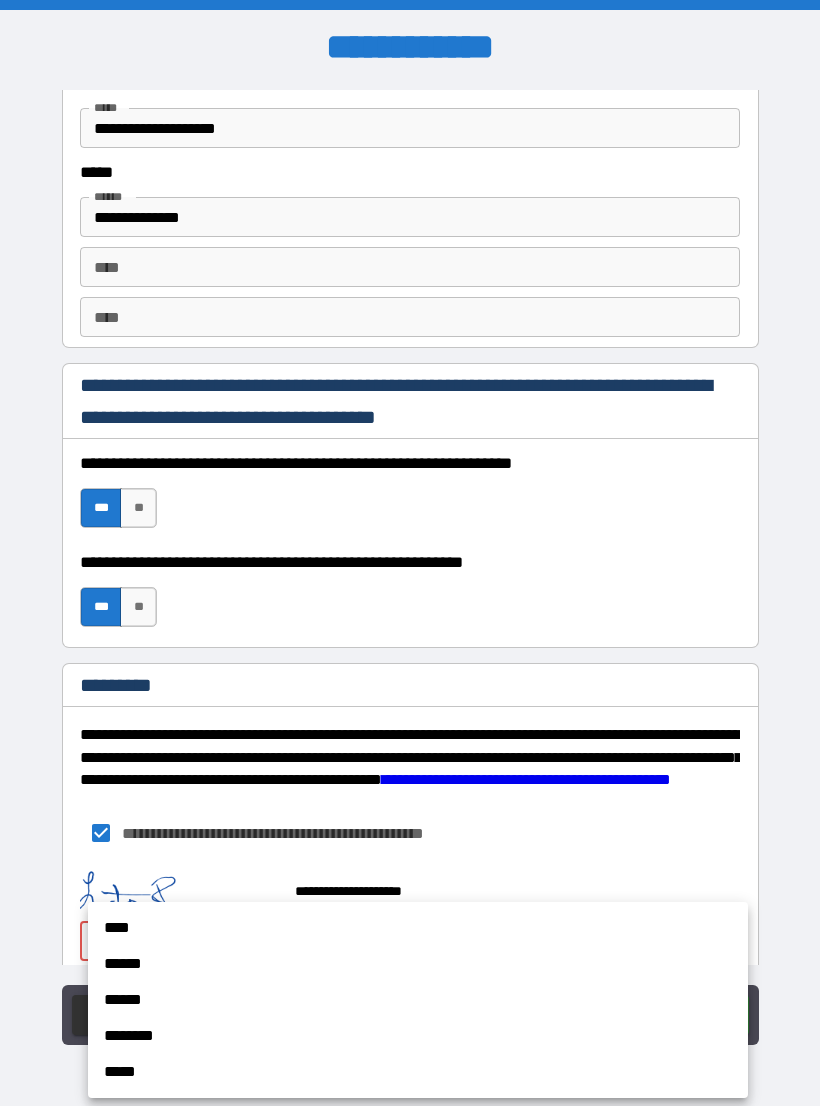 click on "******" at bounding box center [418, 964] 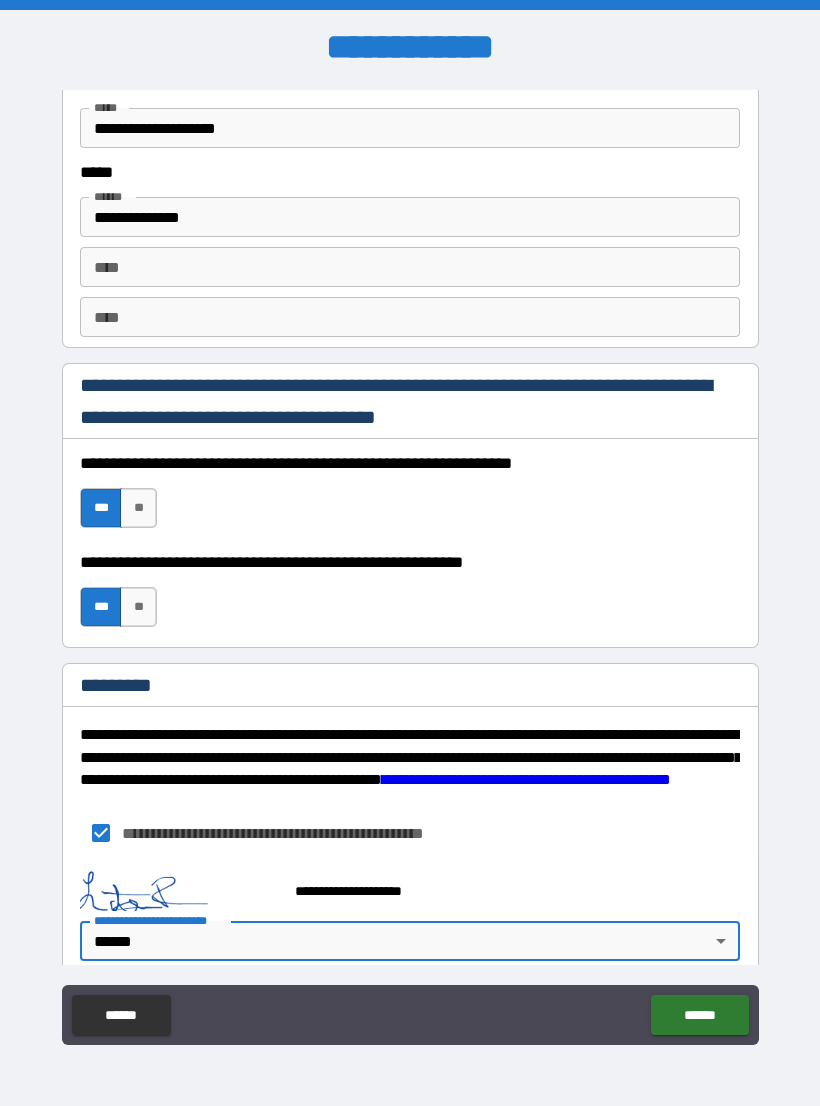 click on "******" at bounding box center [699, 1015] 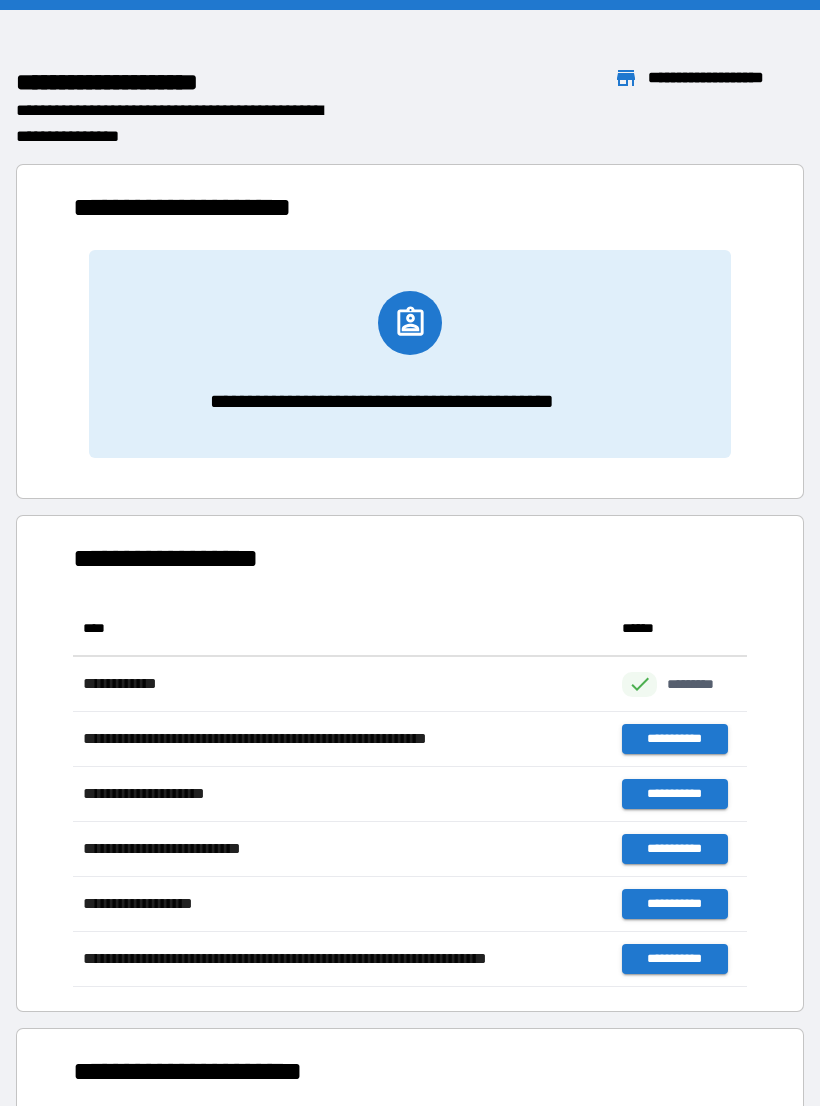 scroll, scrollTop: 1, scrollLeft: 1, axis: both 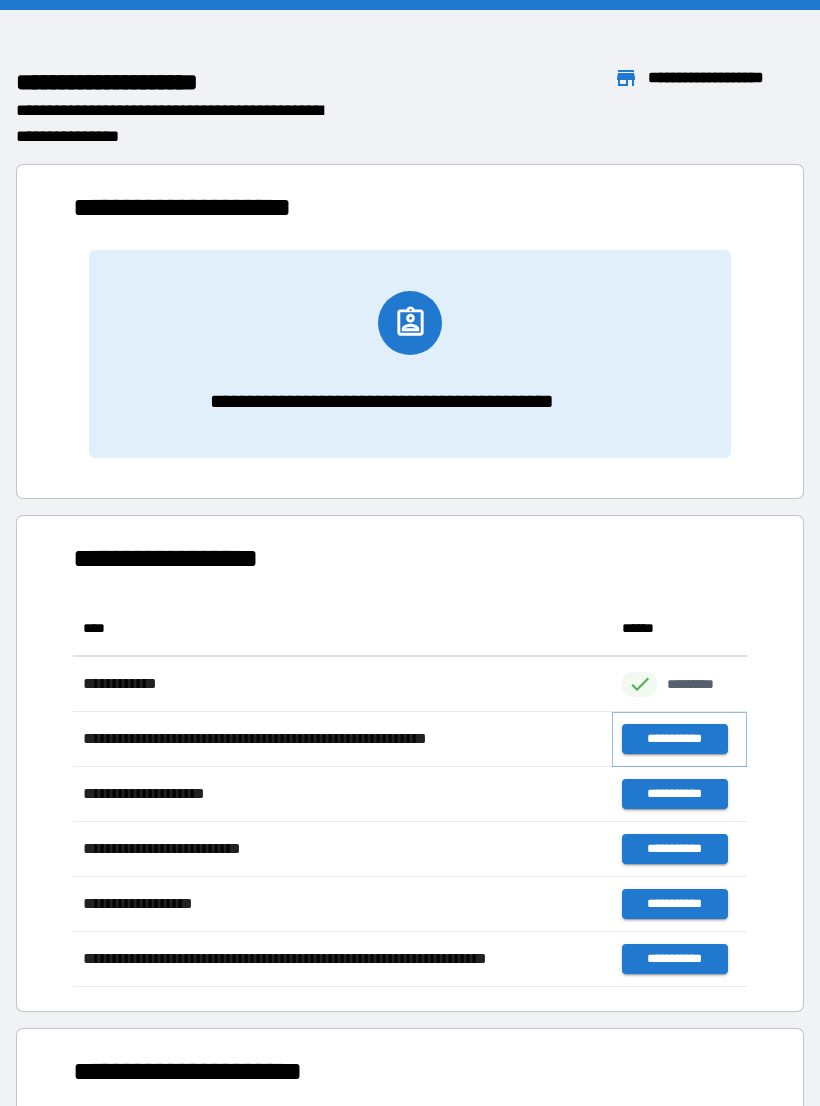 click on "**********" at bounding box center [674, 739] 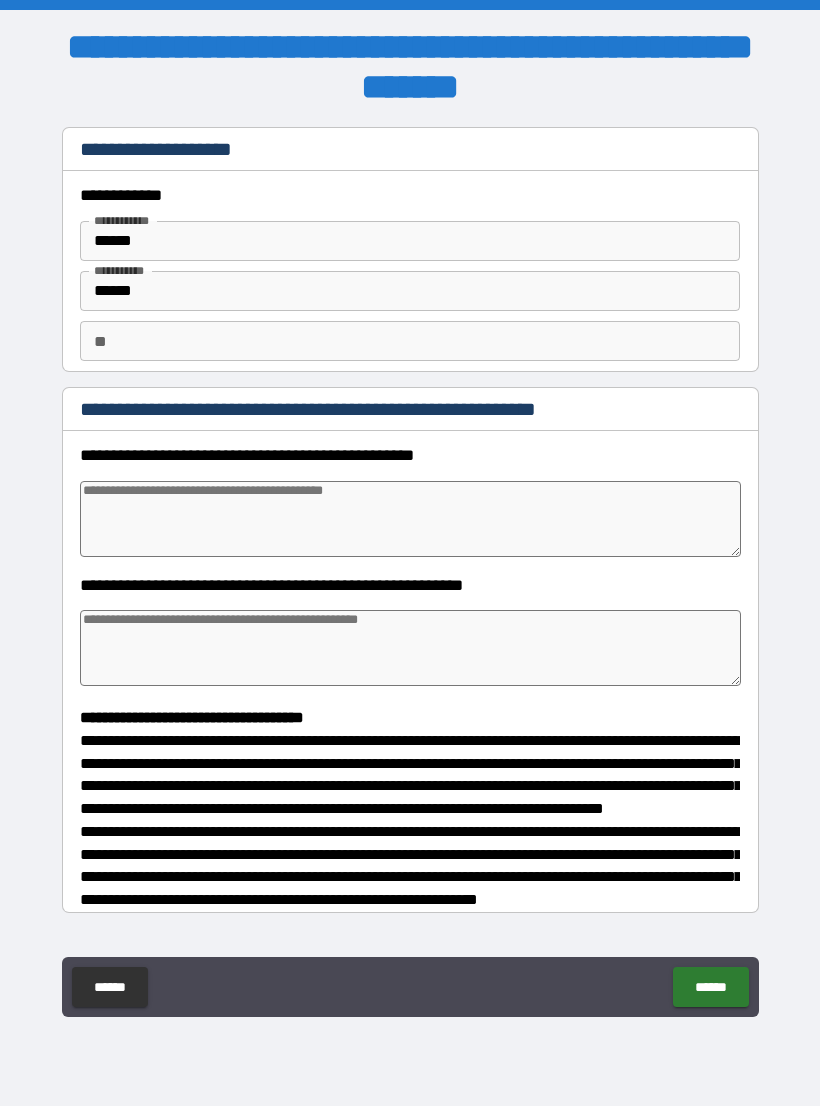 type on "*" 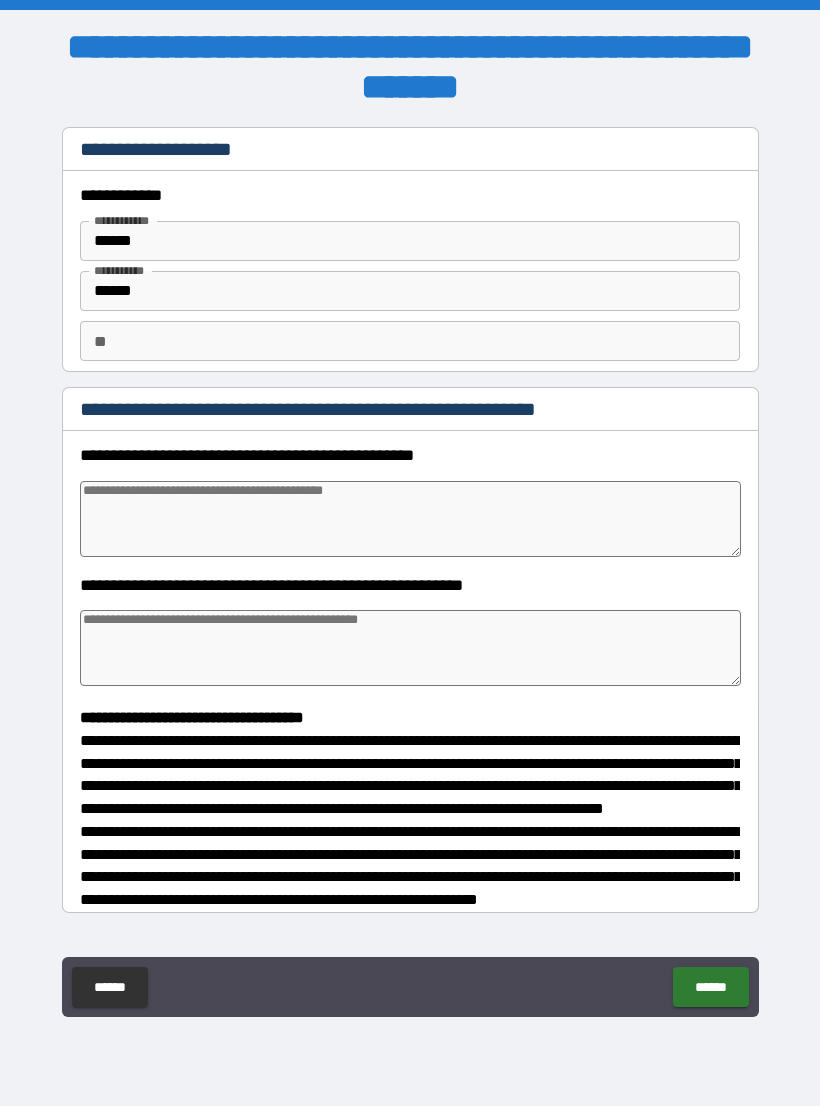 type on "*" 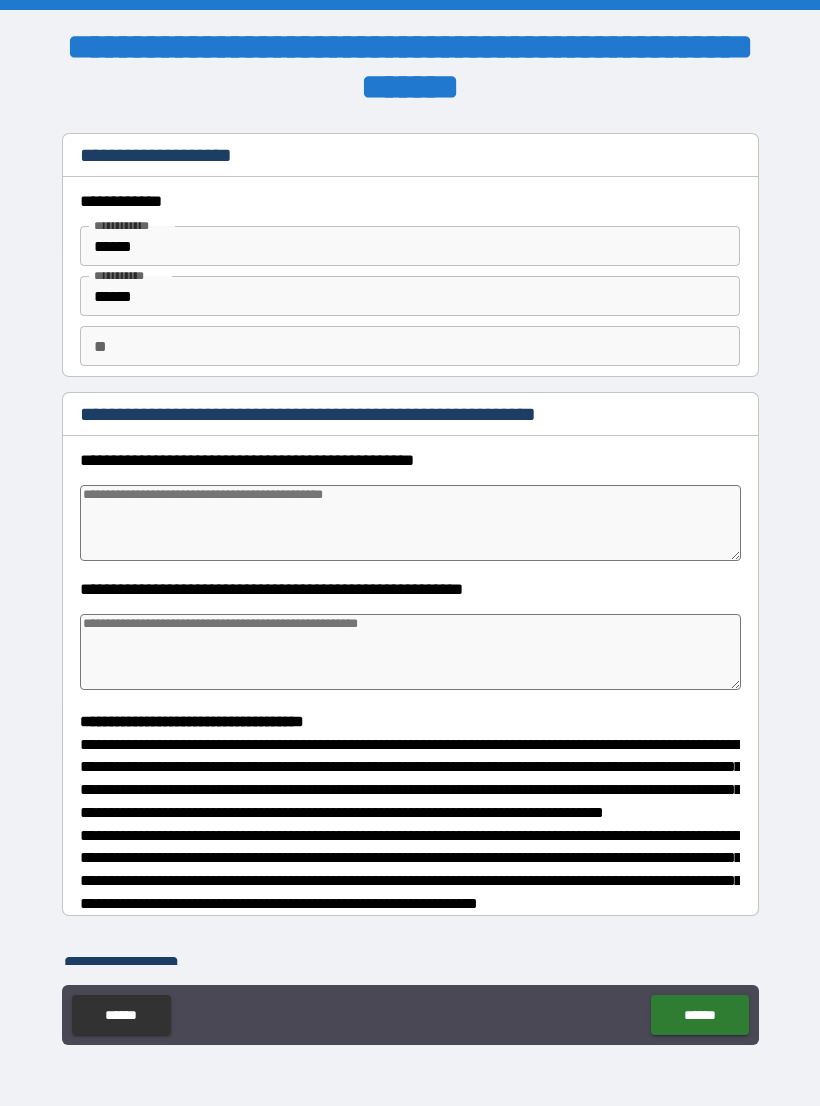 click at bounding box center (410, 523) 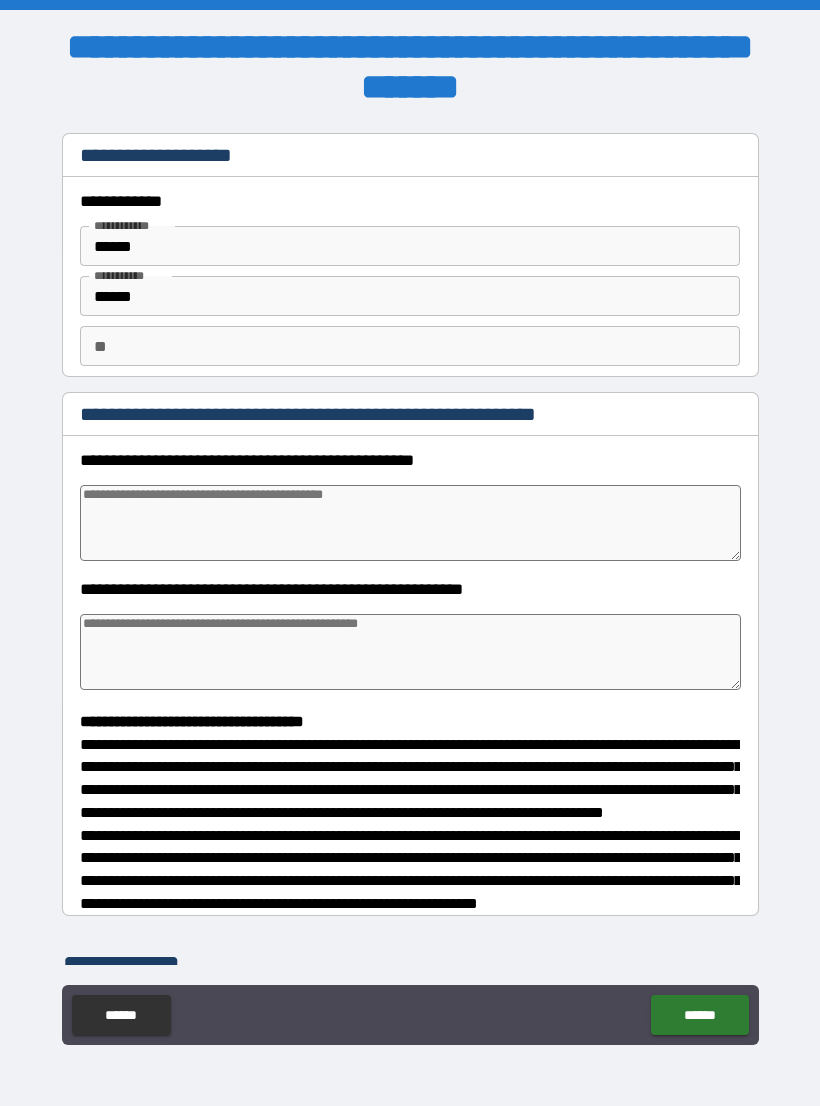 type on "*" 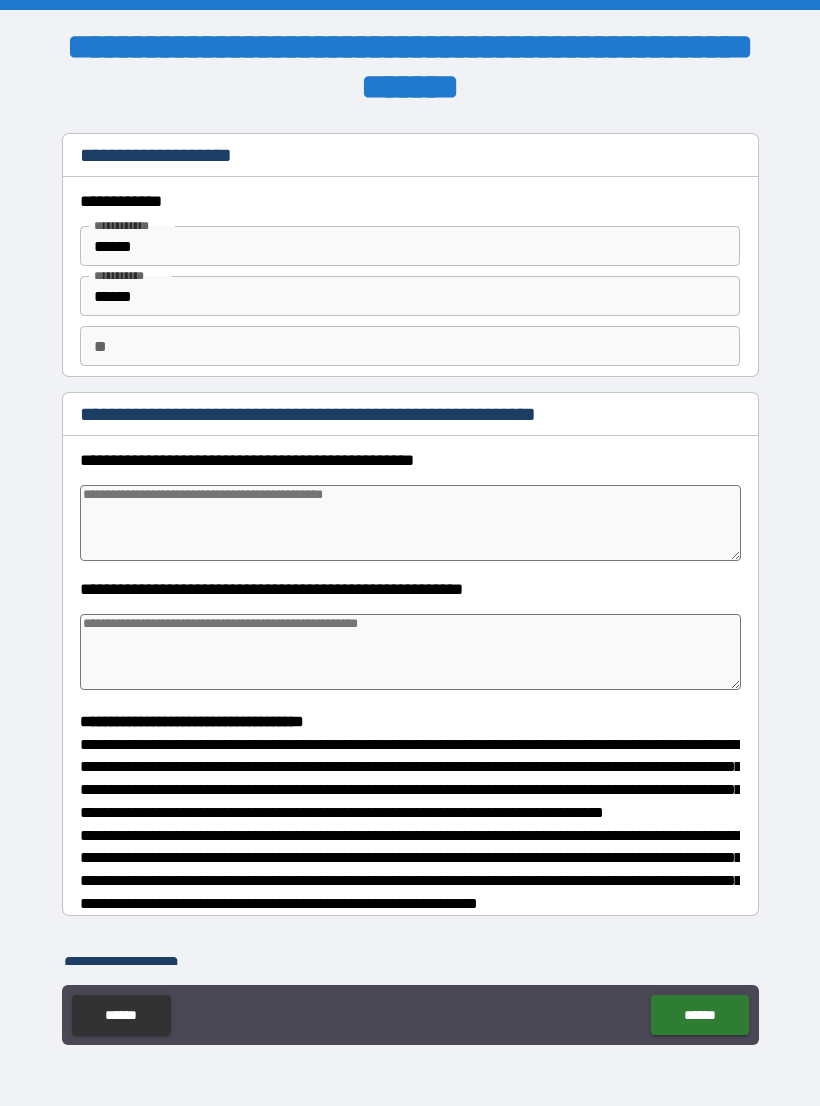 type on "*" 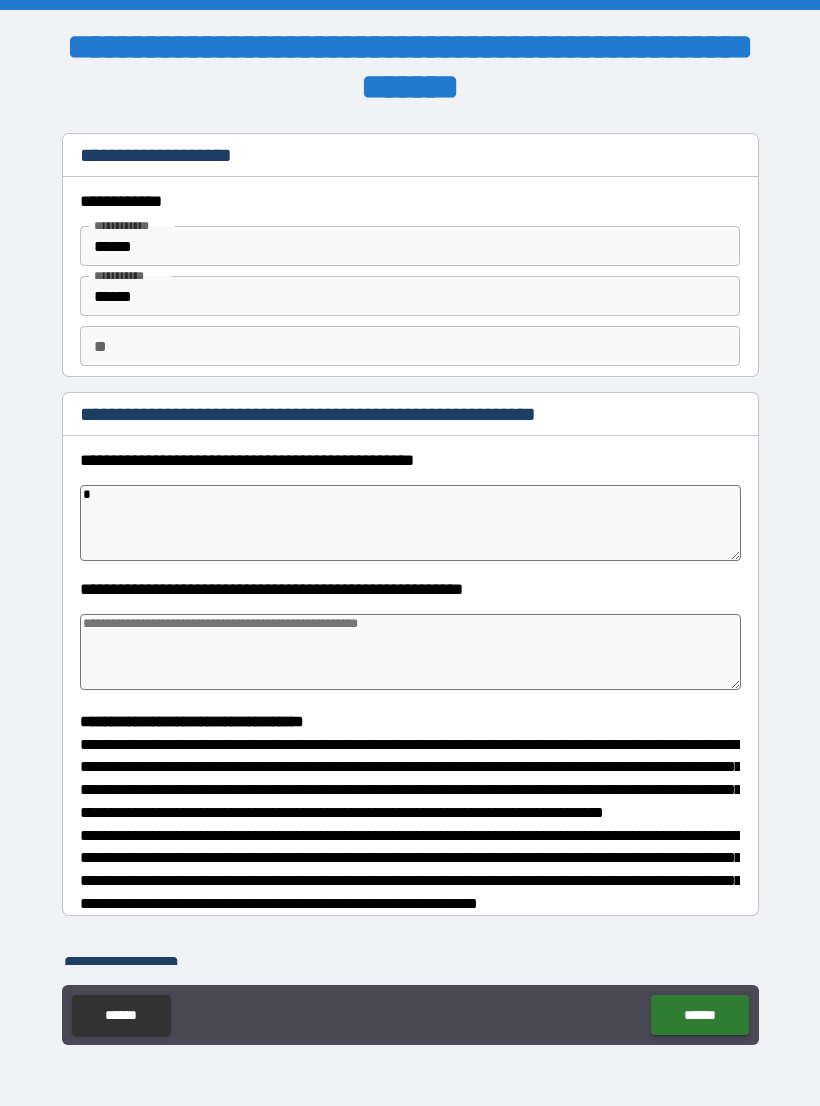 type on "*" 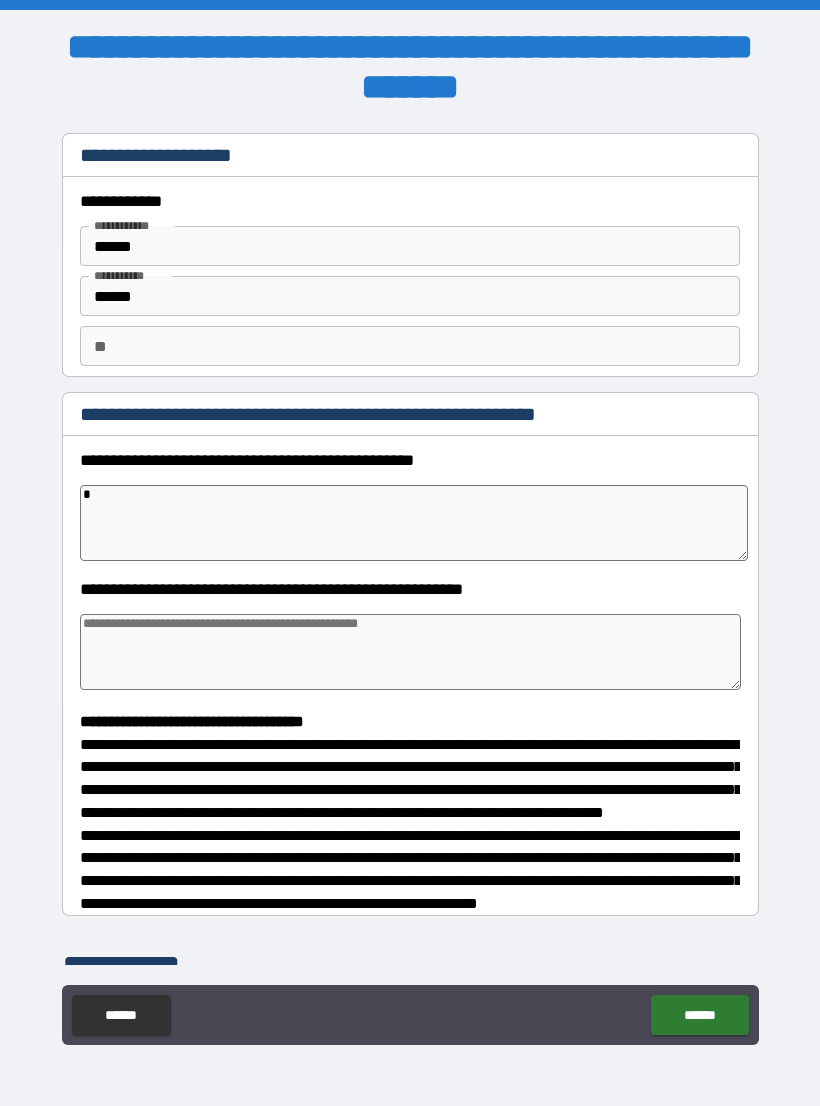 type on "**" 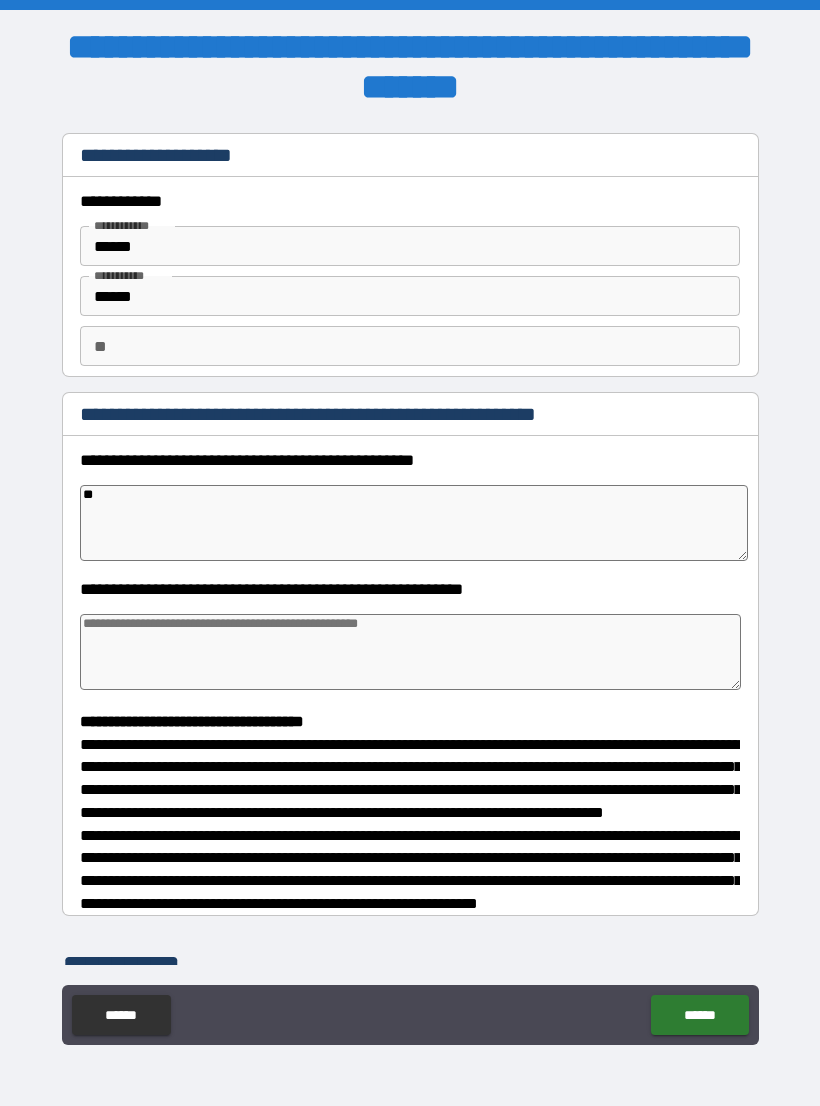 type on "*" 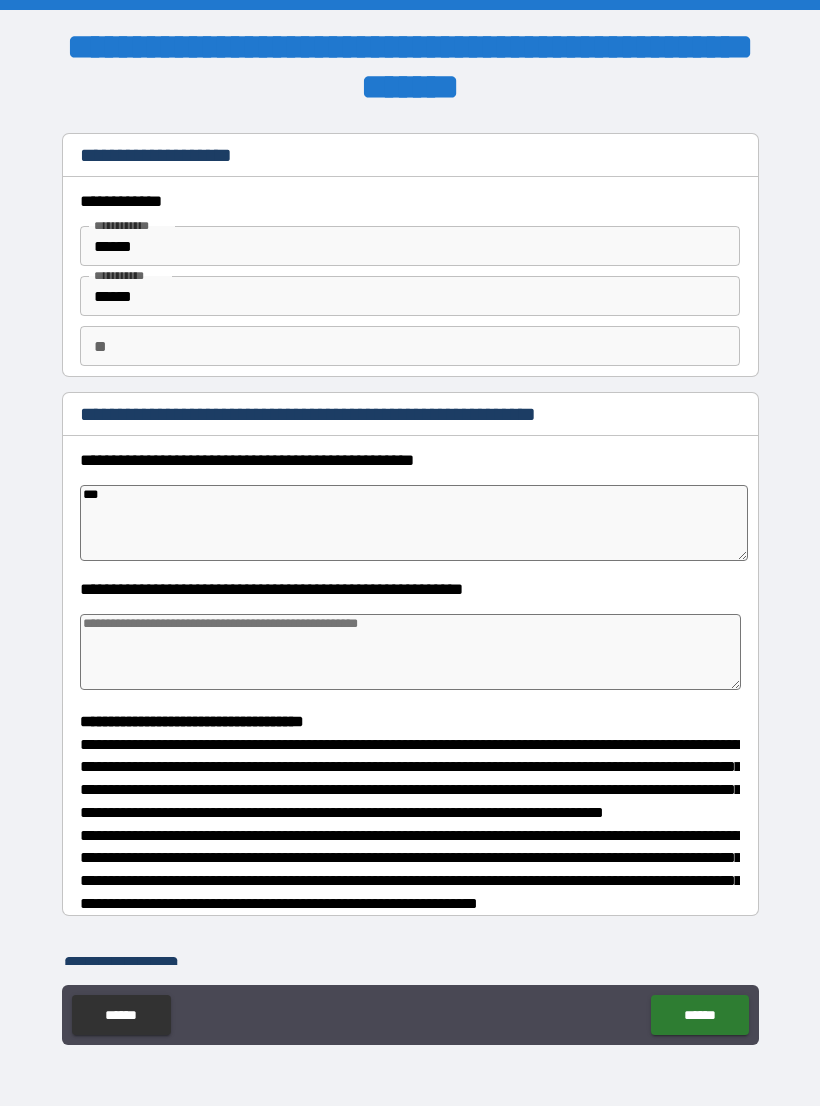 type on "*" 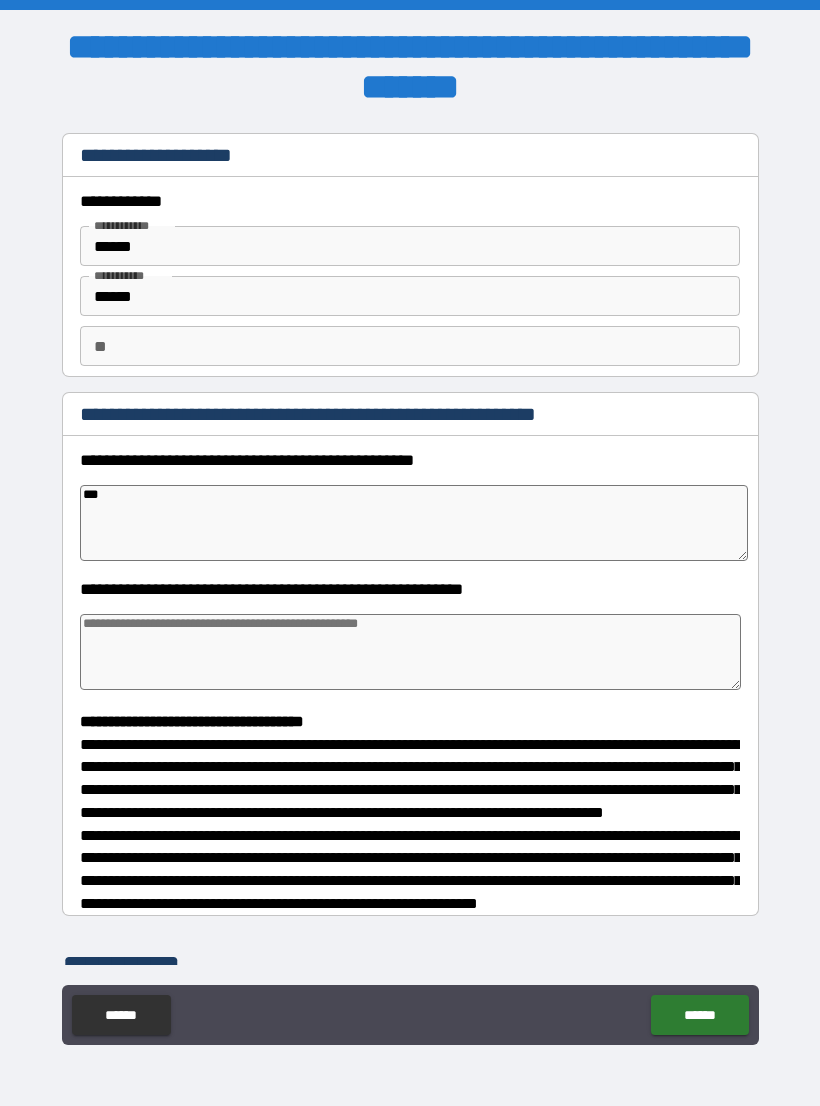 type on "*****" 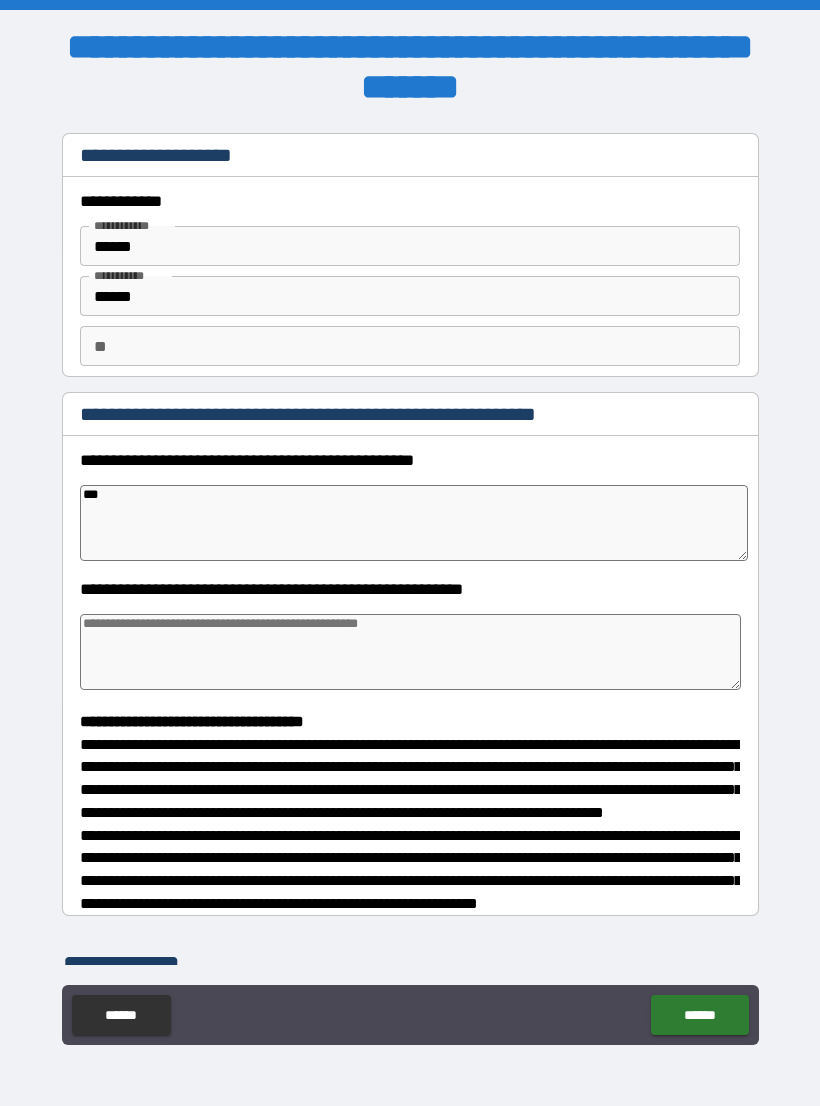 type on "*" 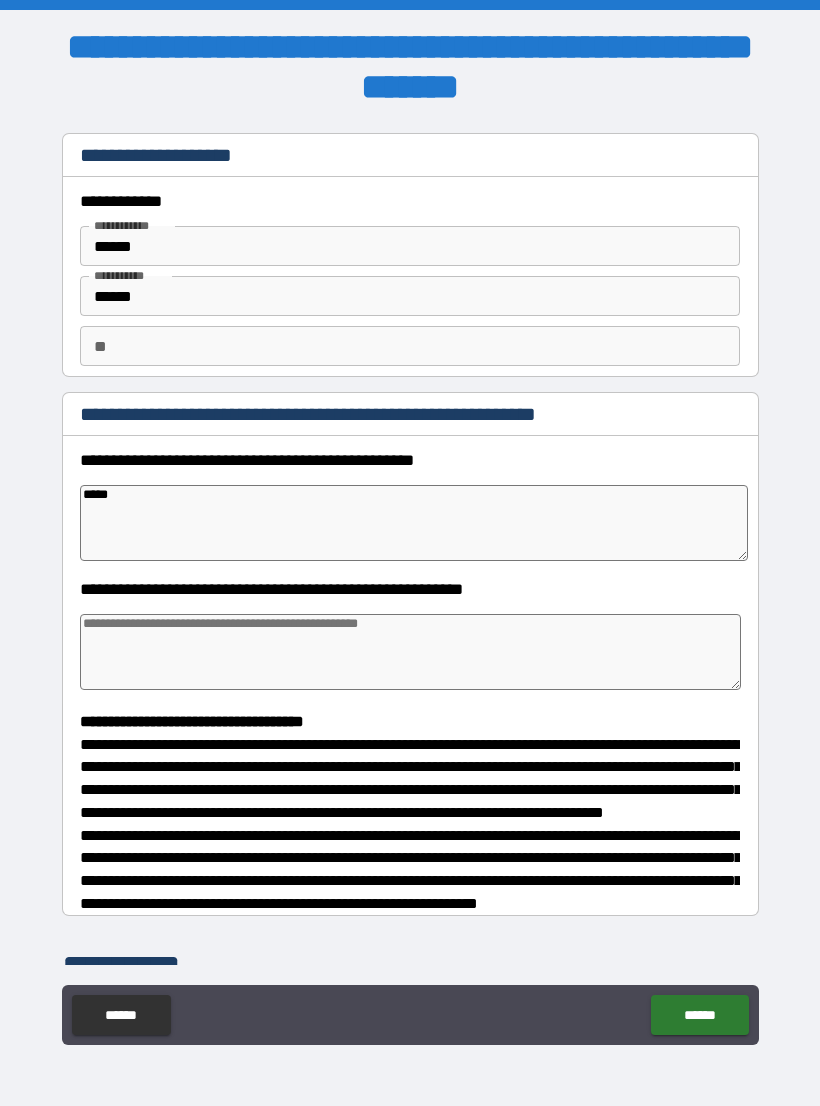 type on "*****" 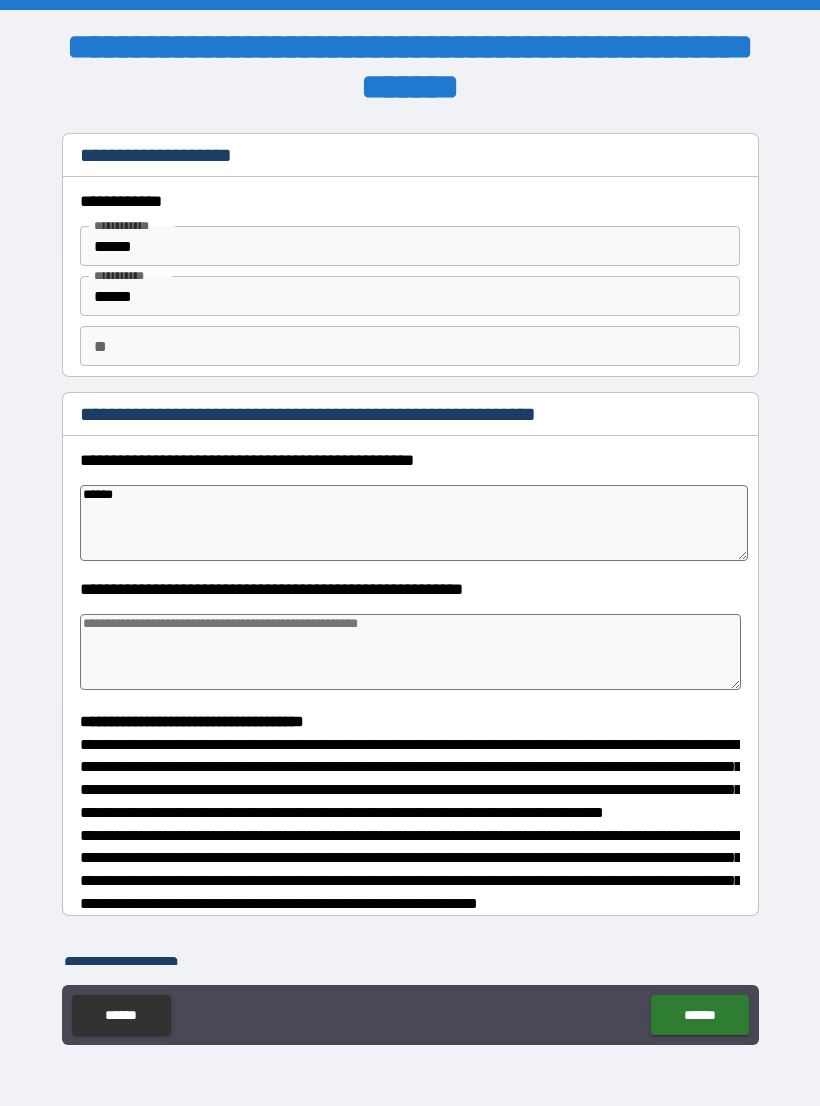 type on "*" 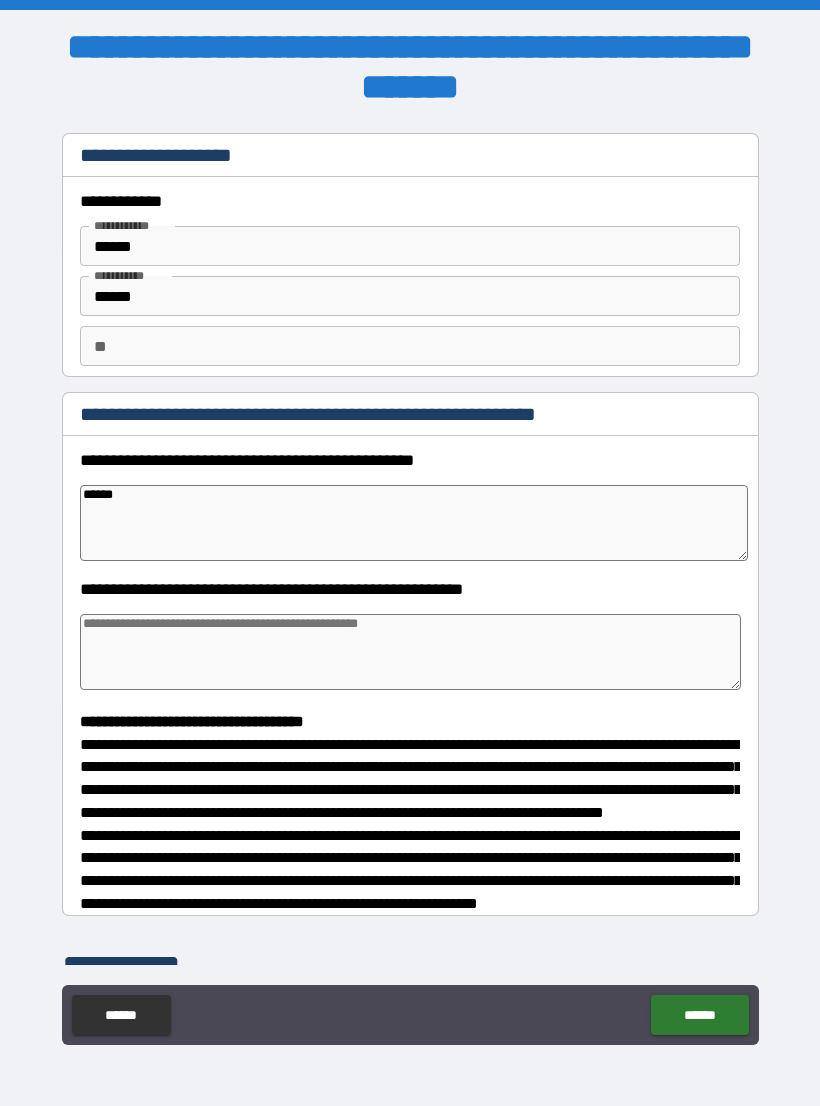 type on "*******" 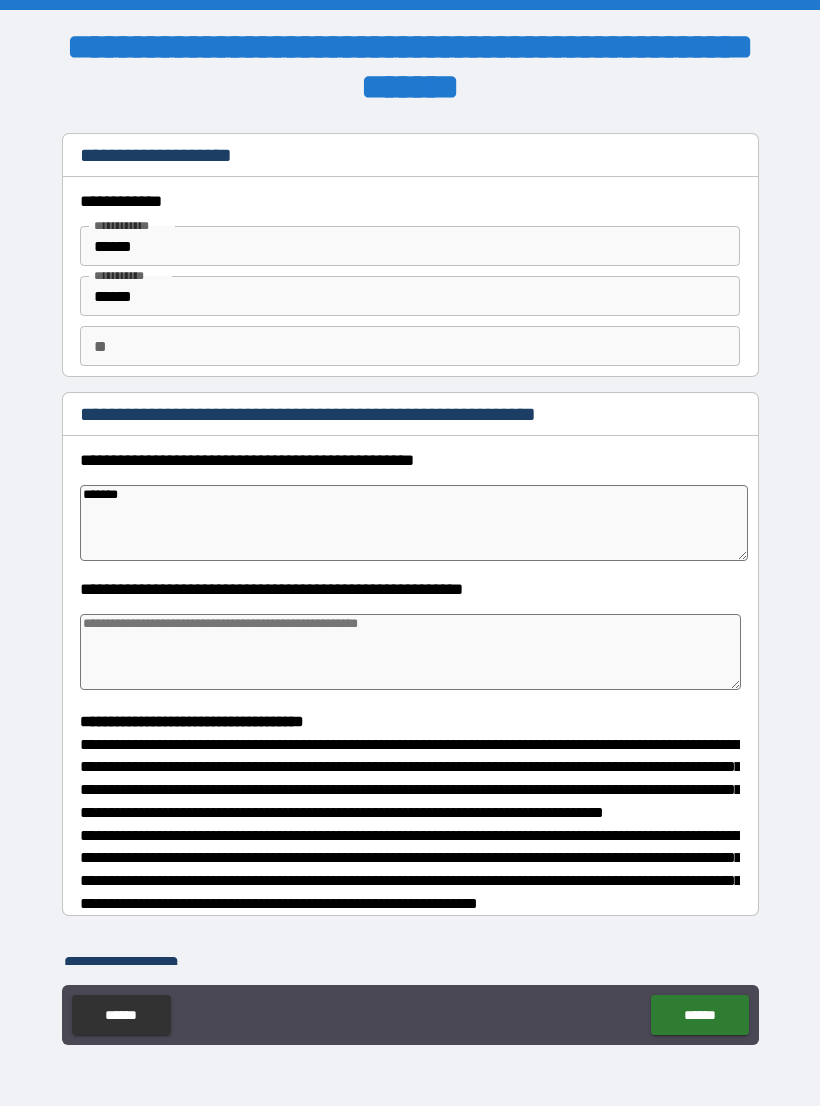 type on "*" 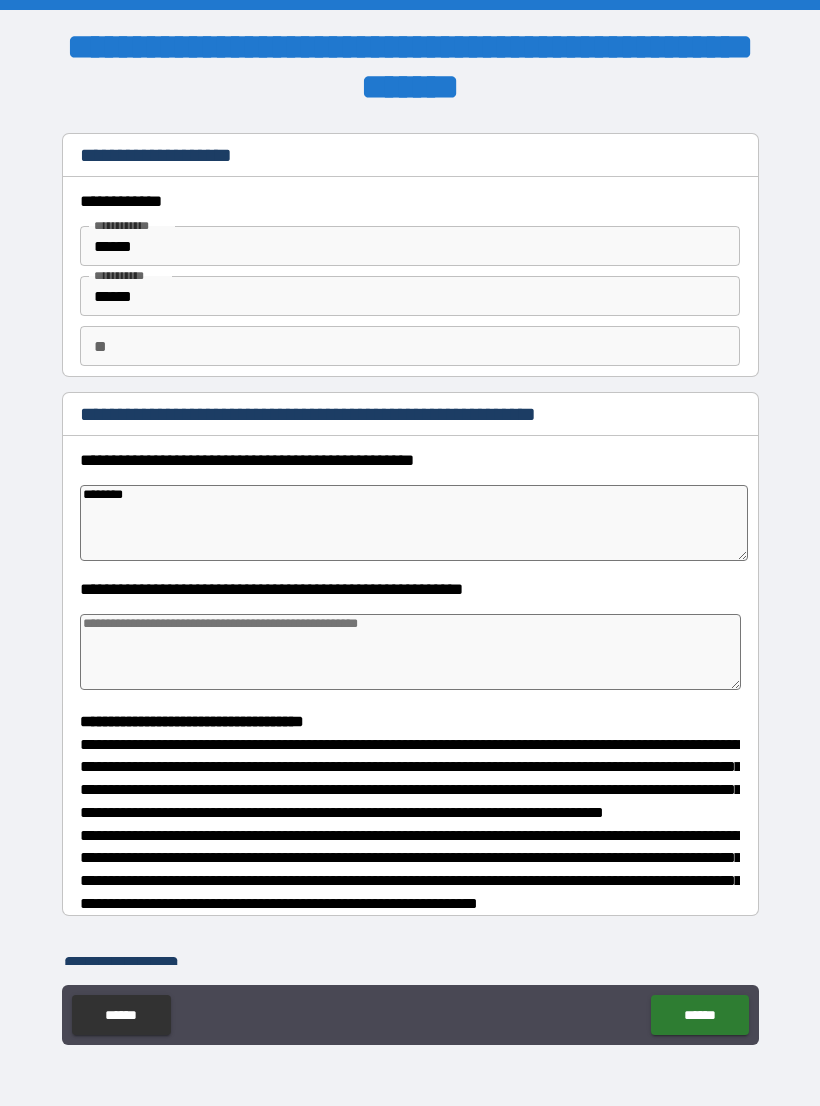 type on "*" 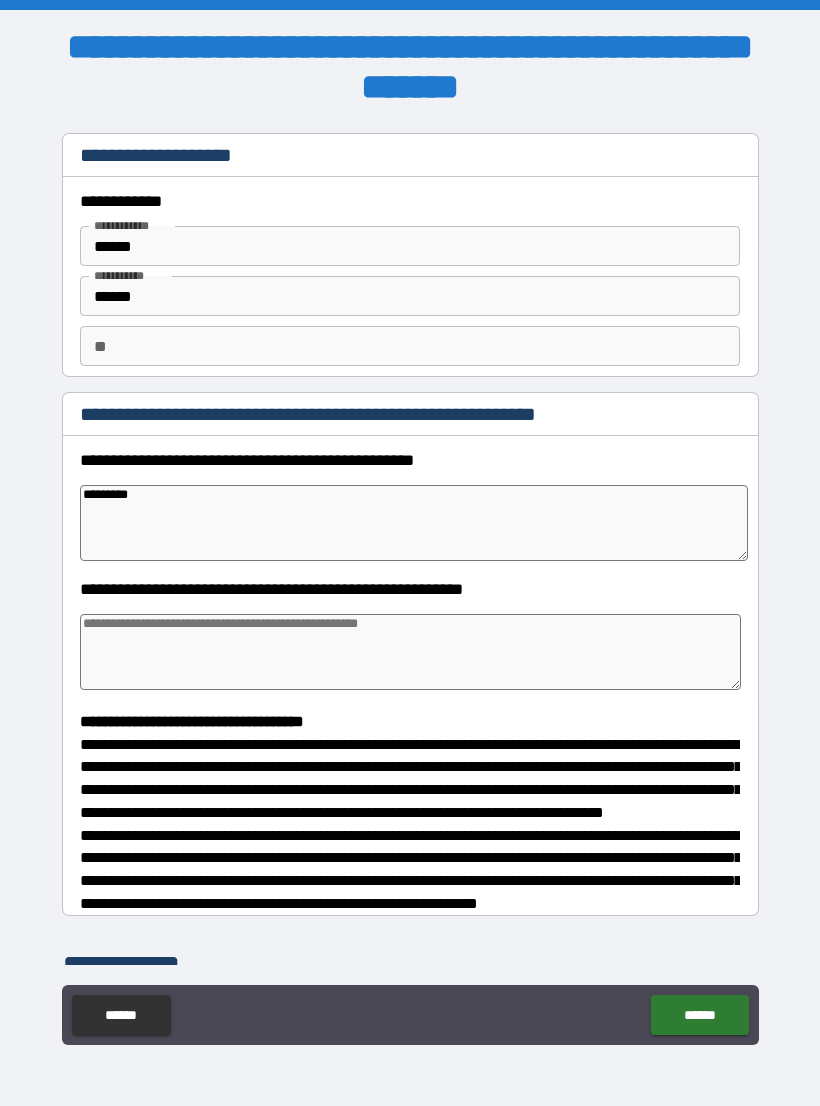 type on "*" 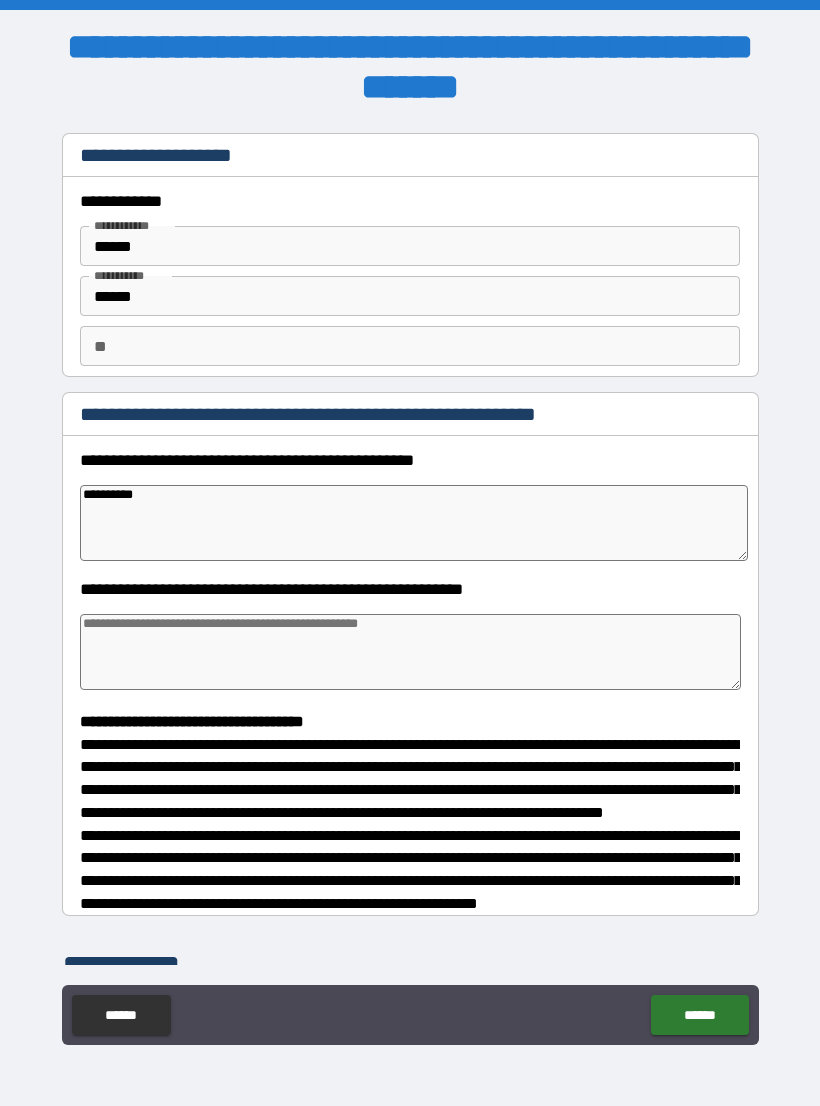 type on "*" 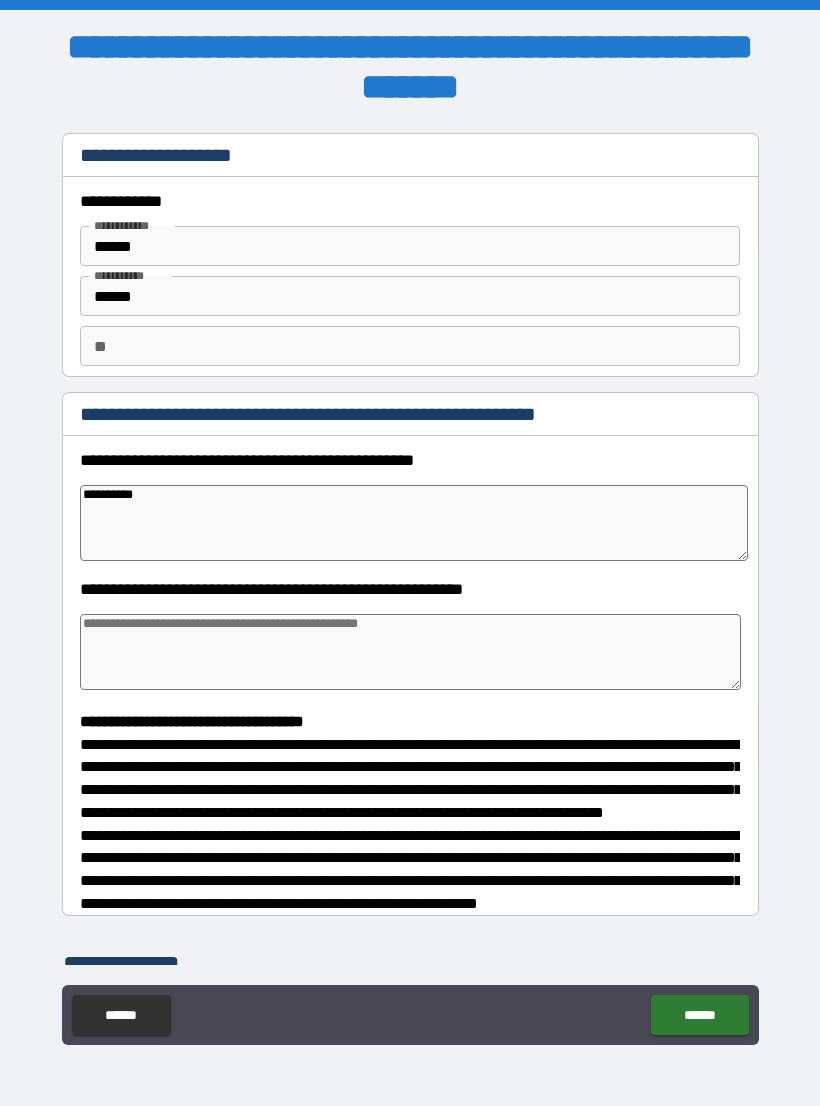 type on "**********" 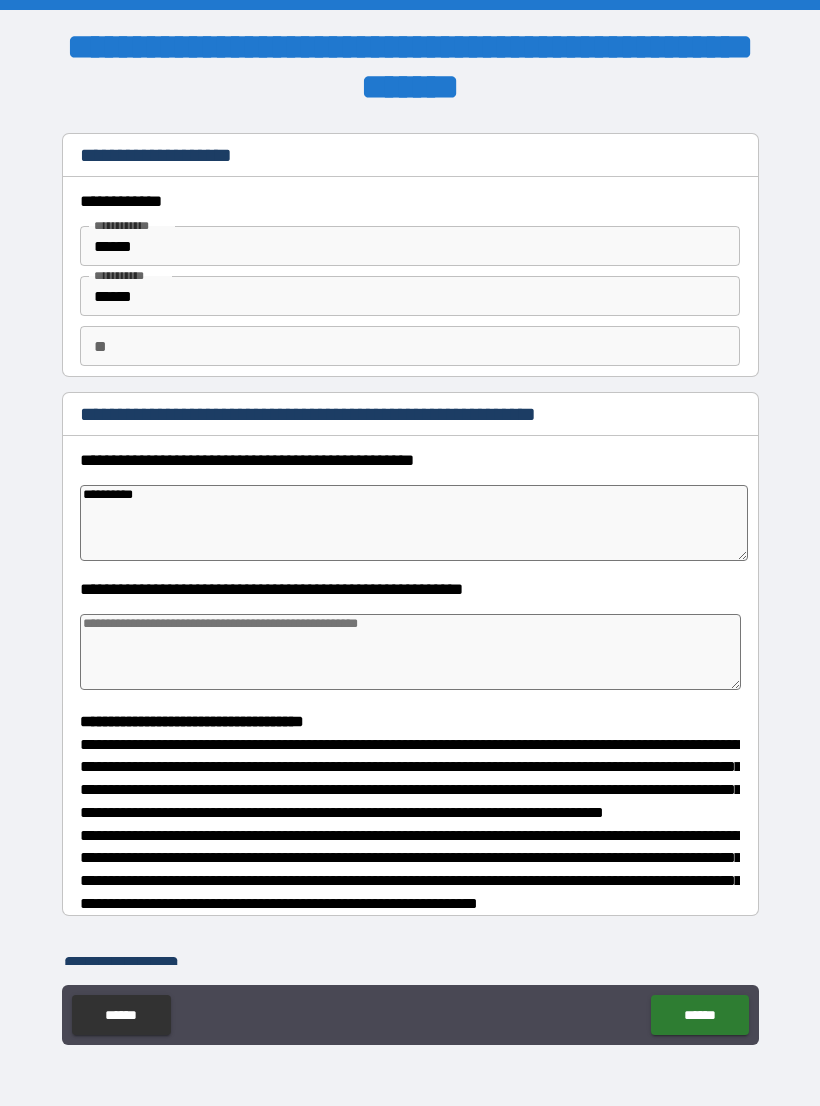 type on "*" 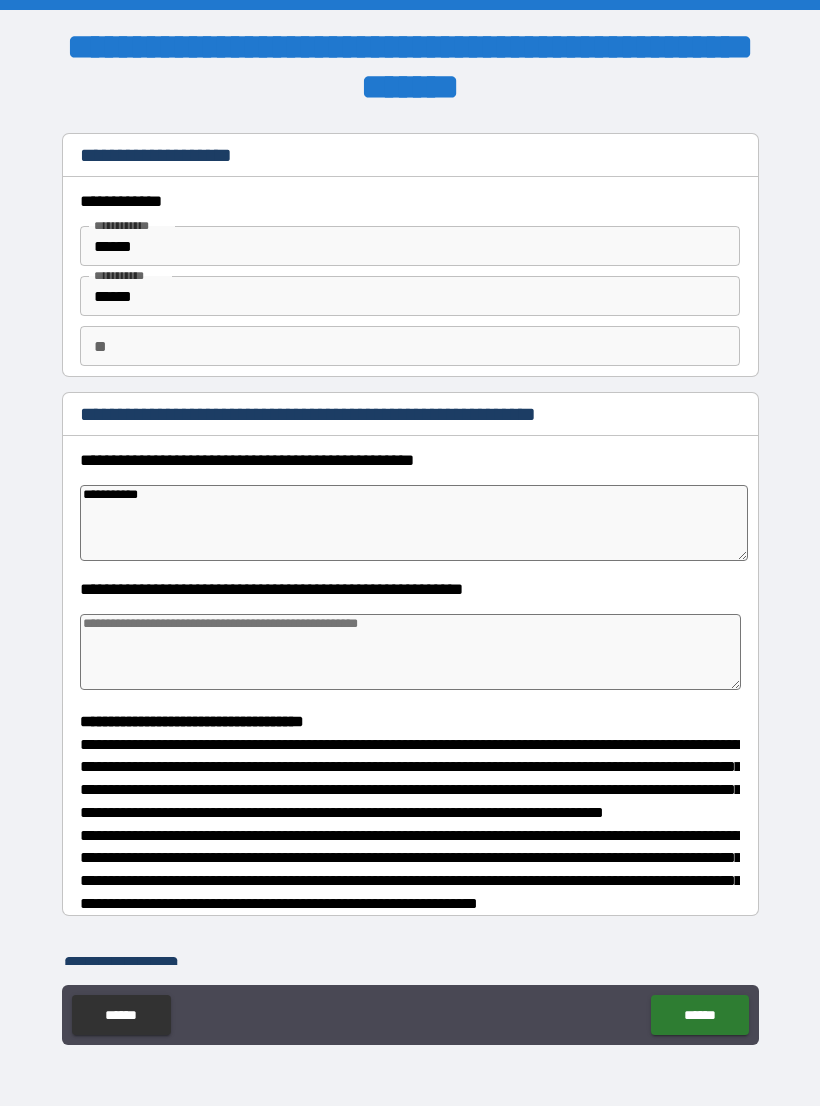 type on "*" 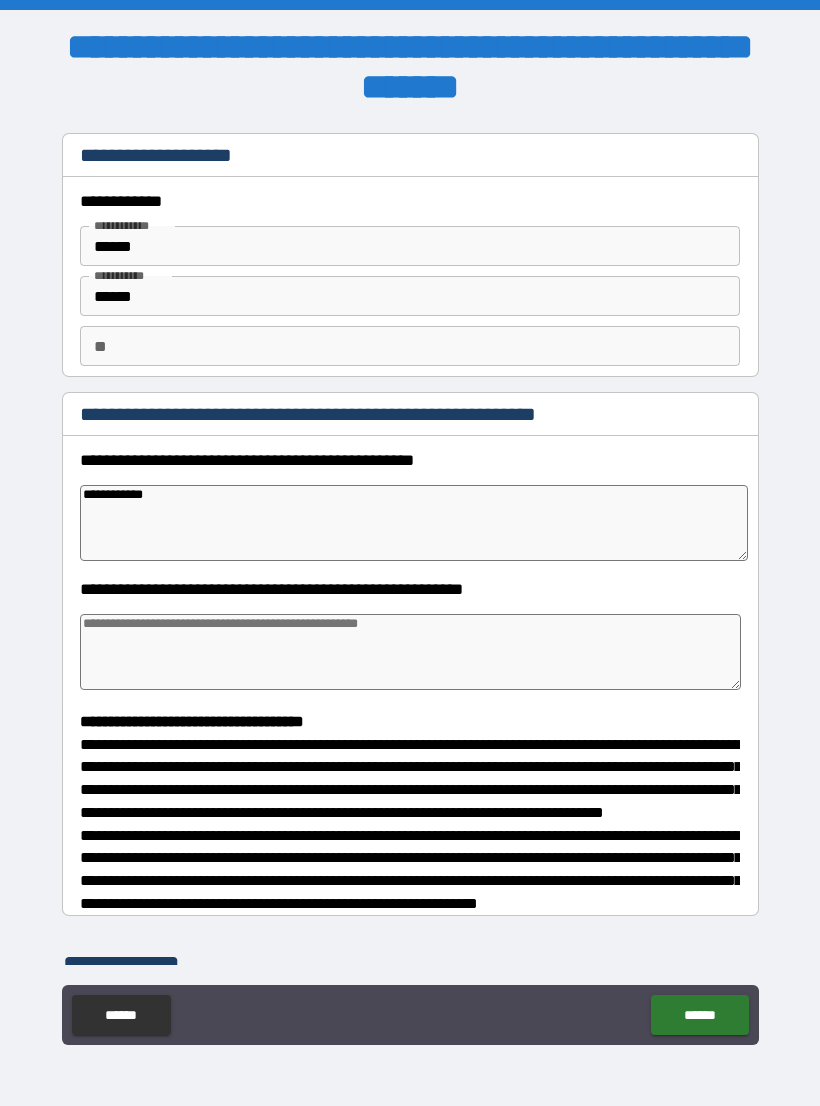 type on "*" 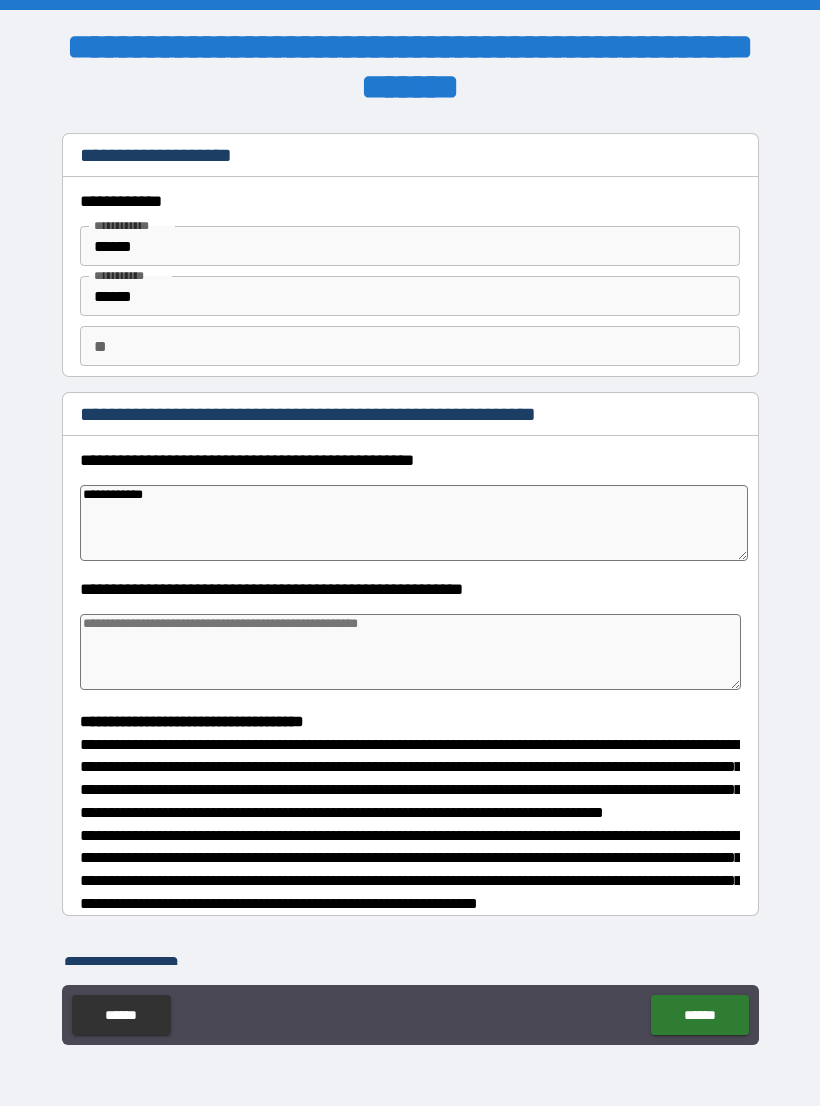 type on "*" 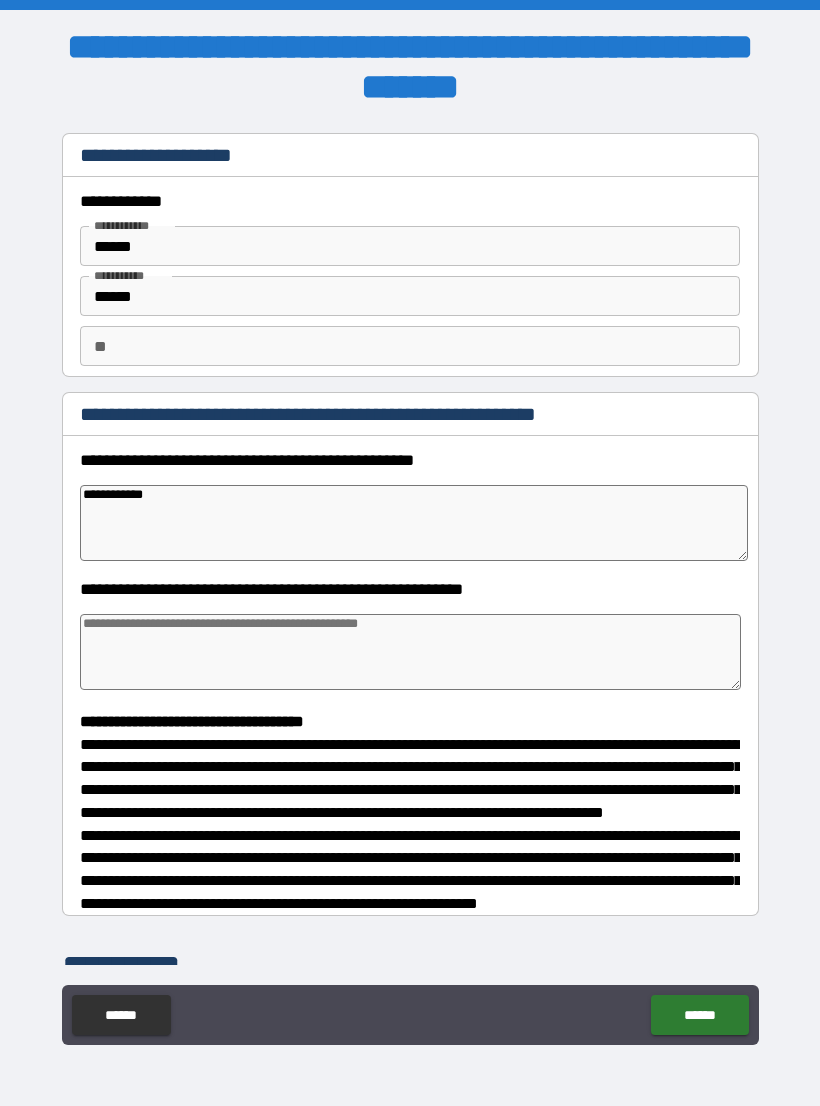 type on "*" 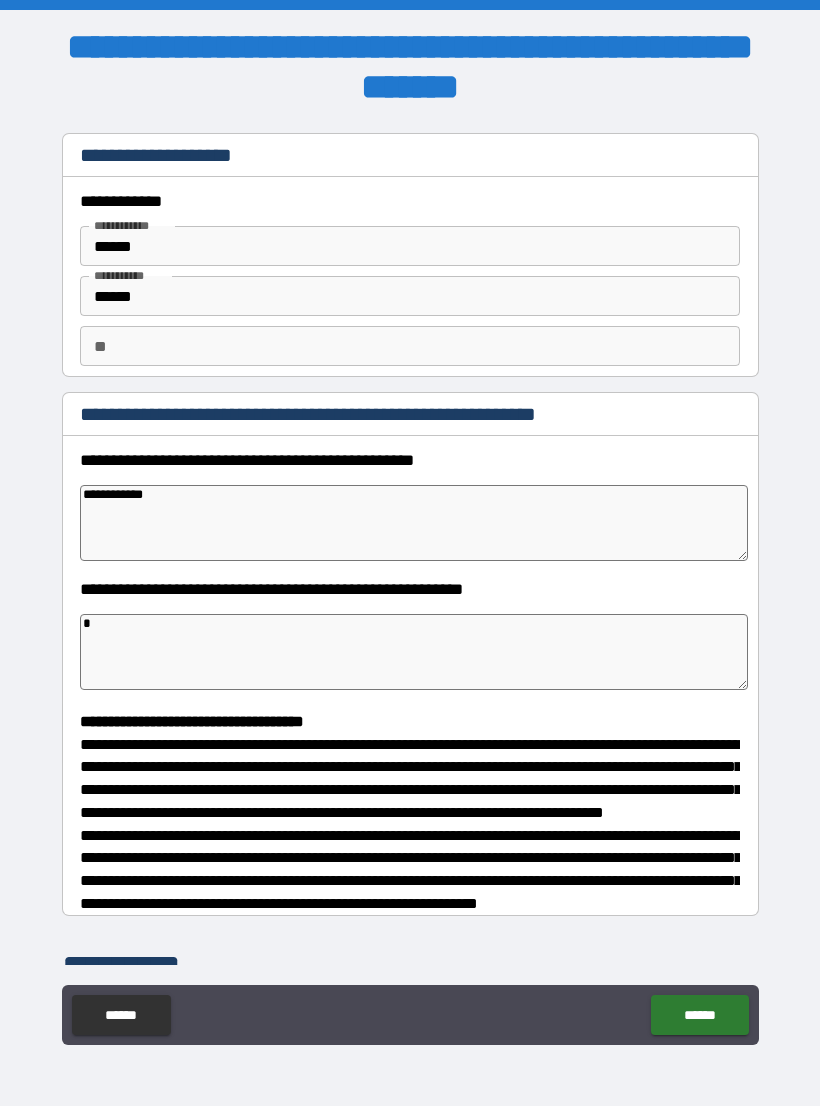 type on "*" 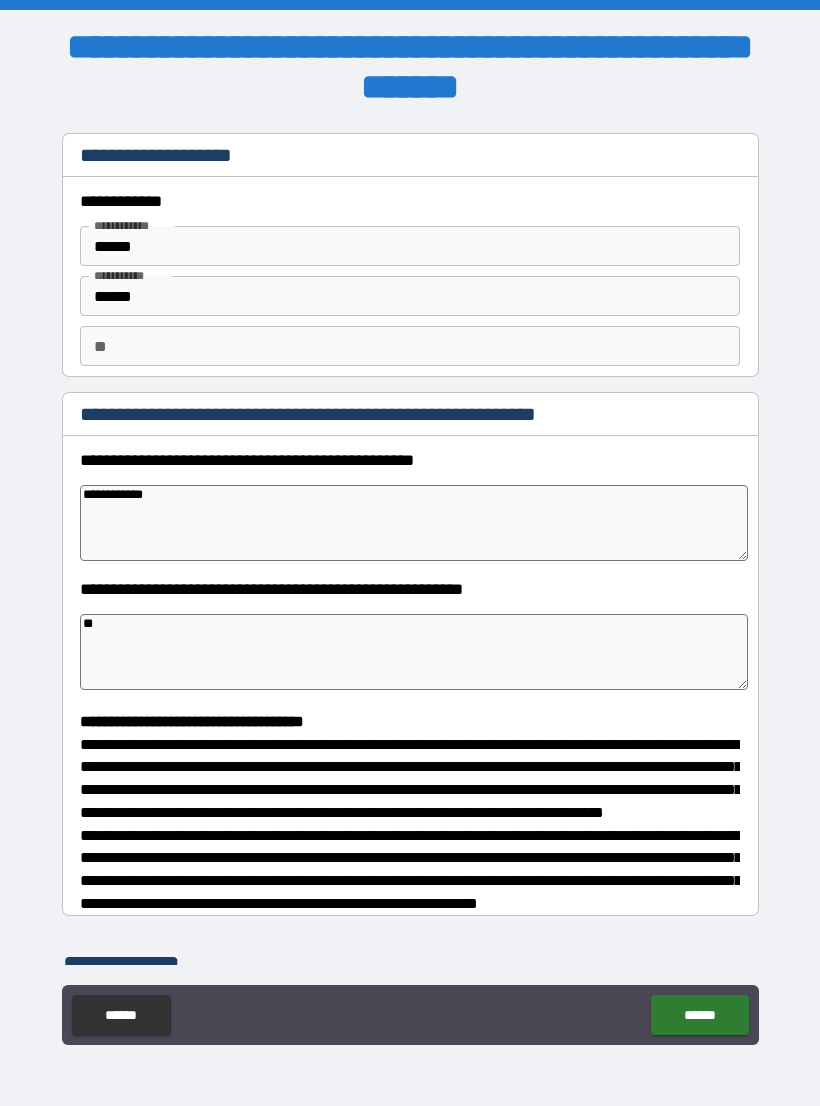 type on "*" 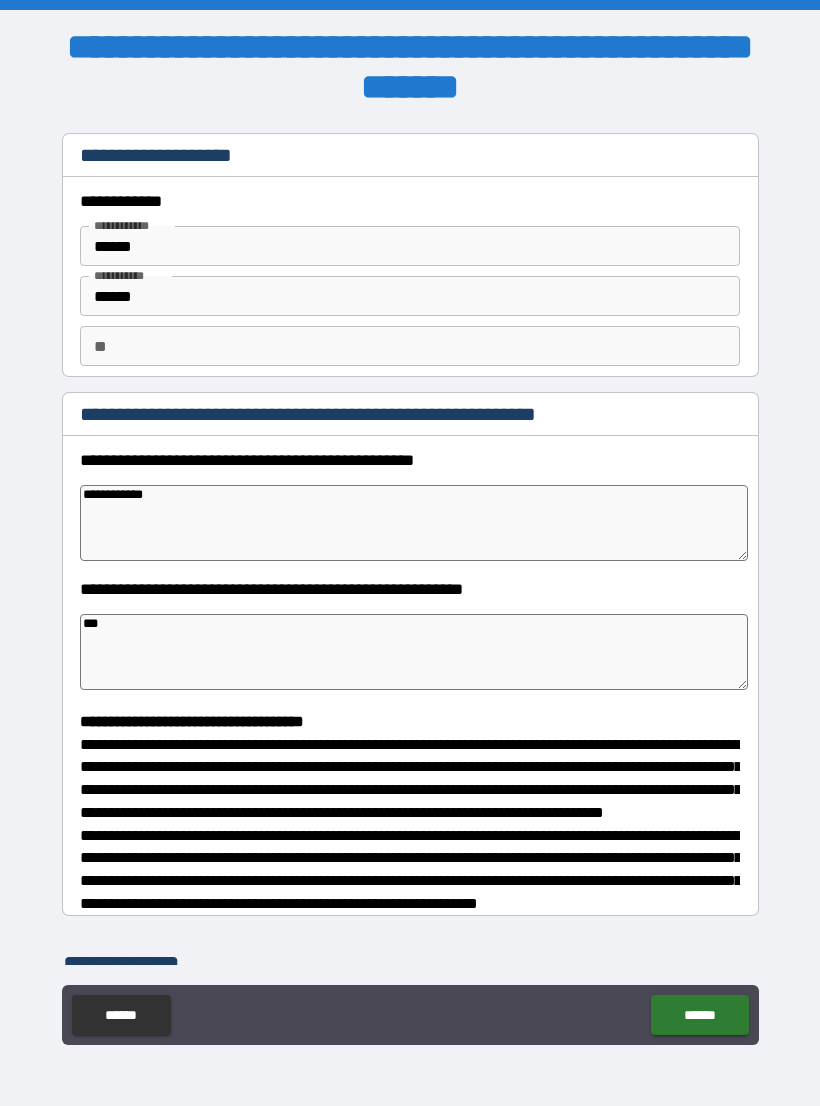 type on "*" 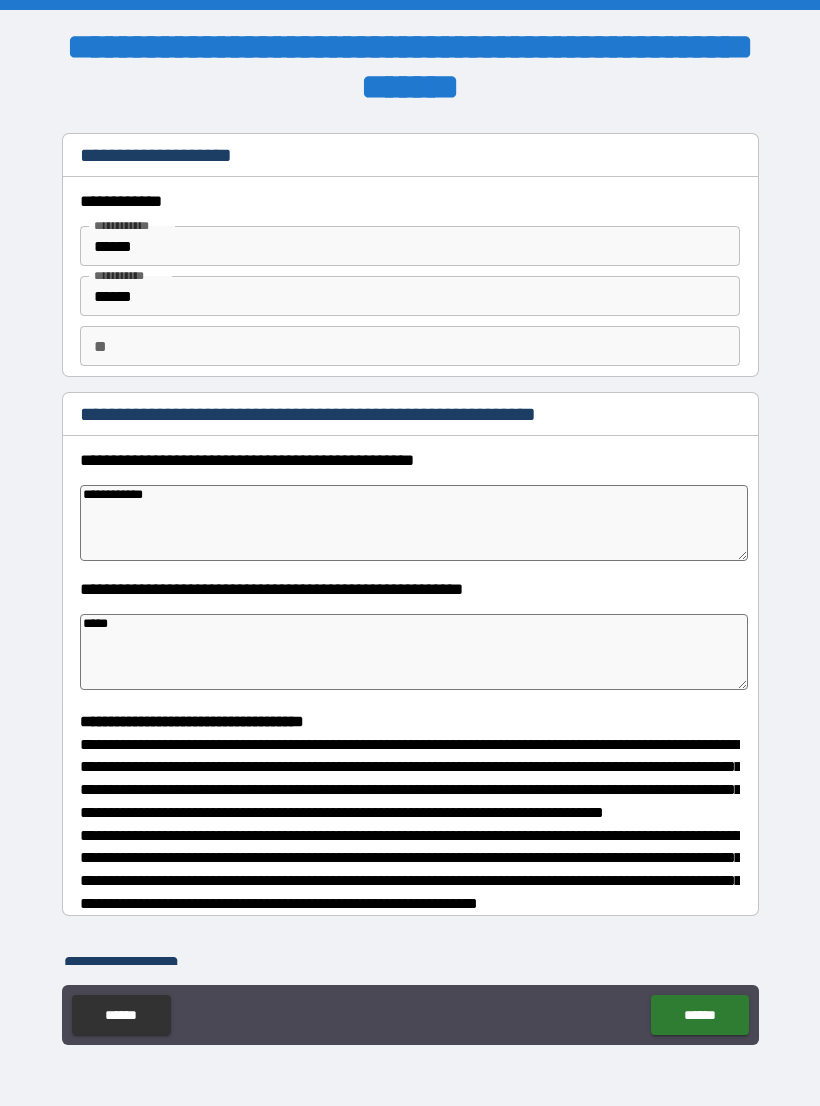 type on "*" 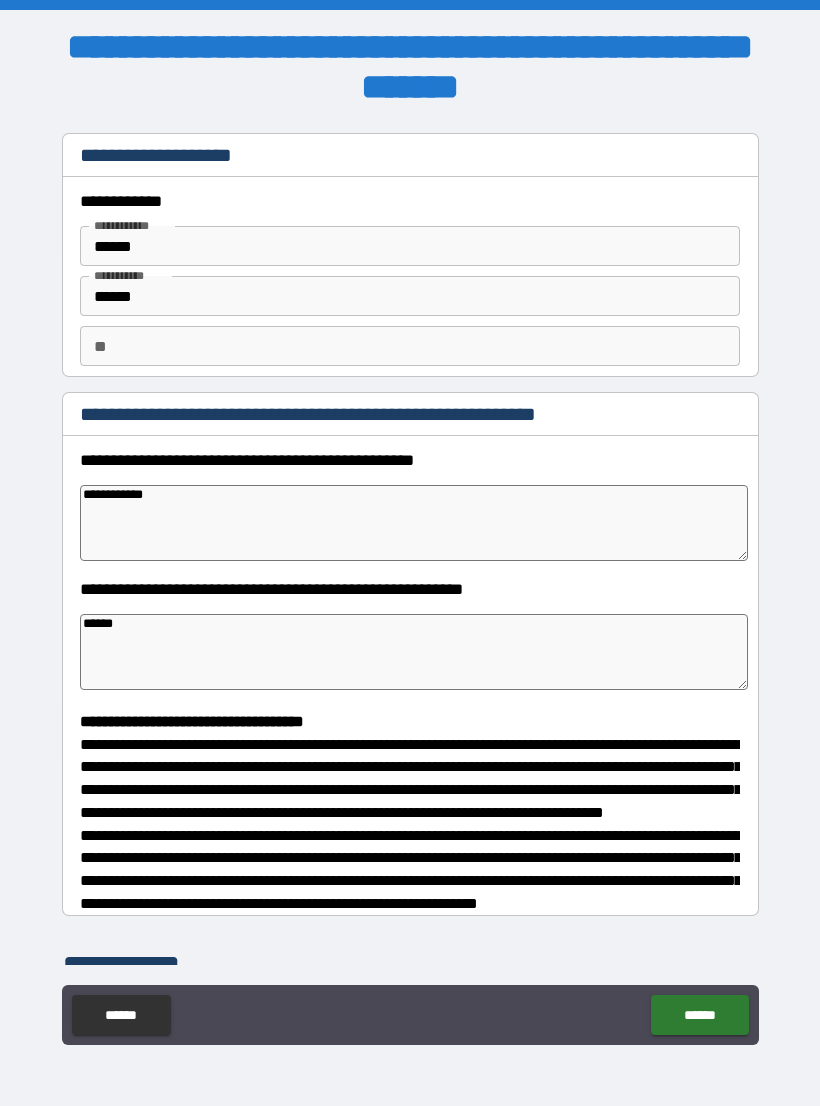 type on "*" 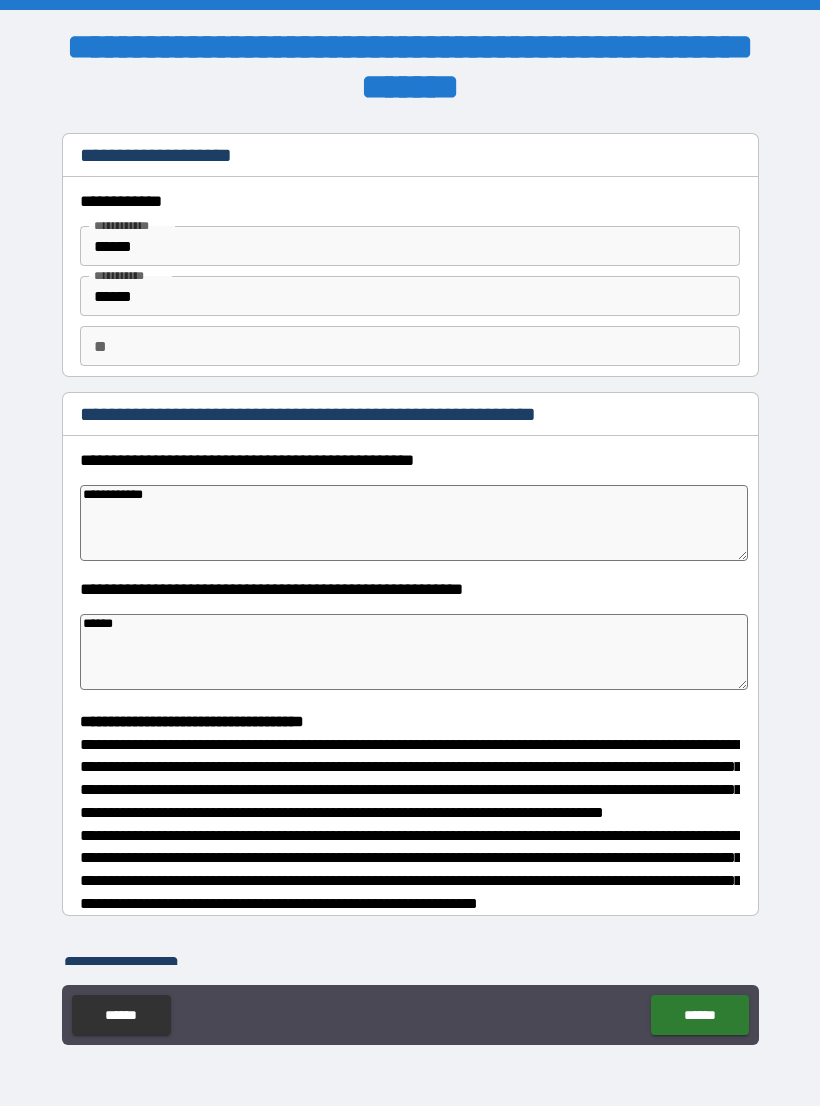 type on "*******" 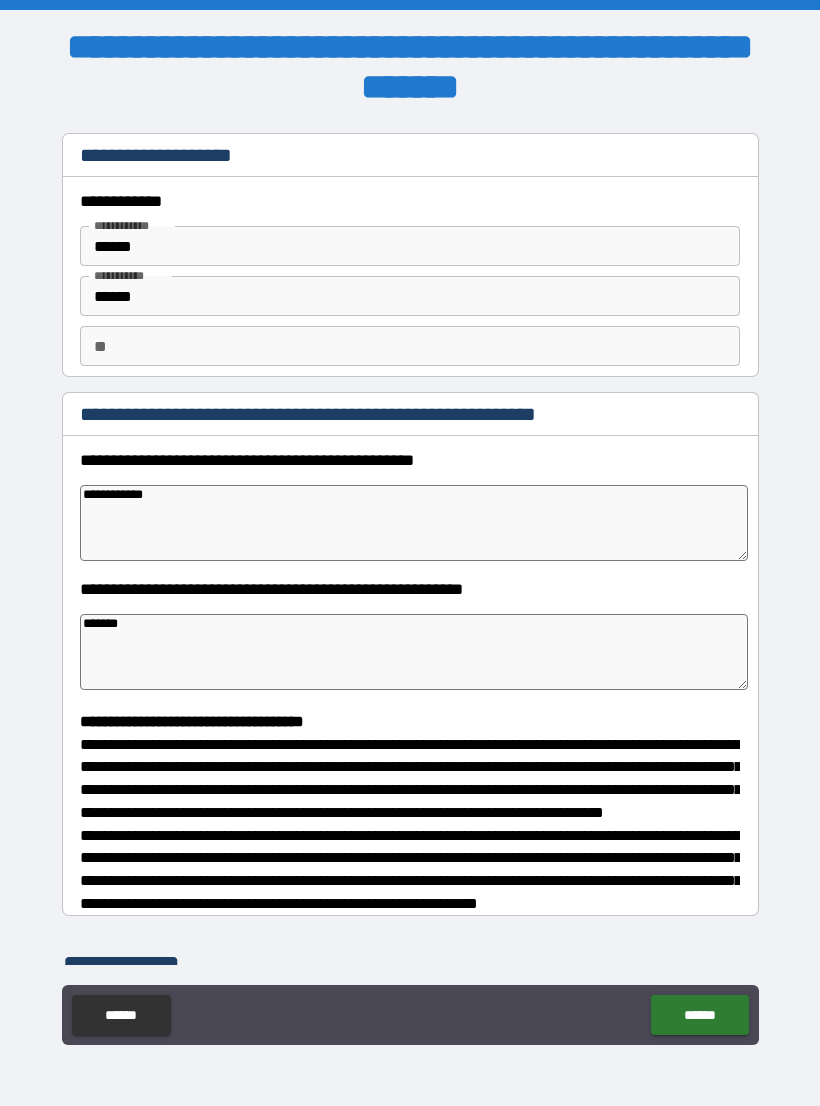 type on "*" 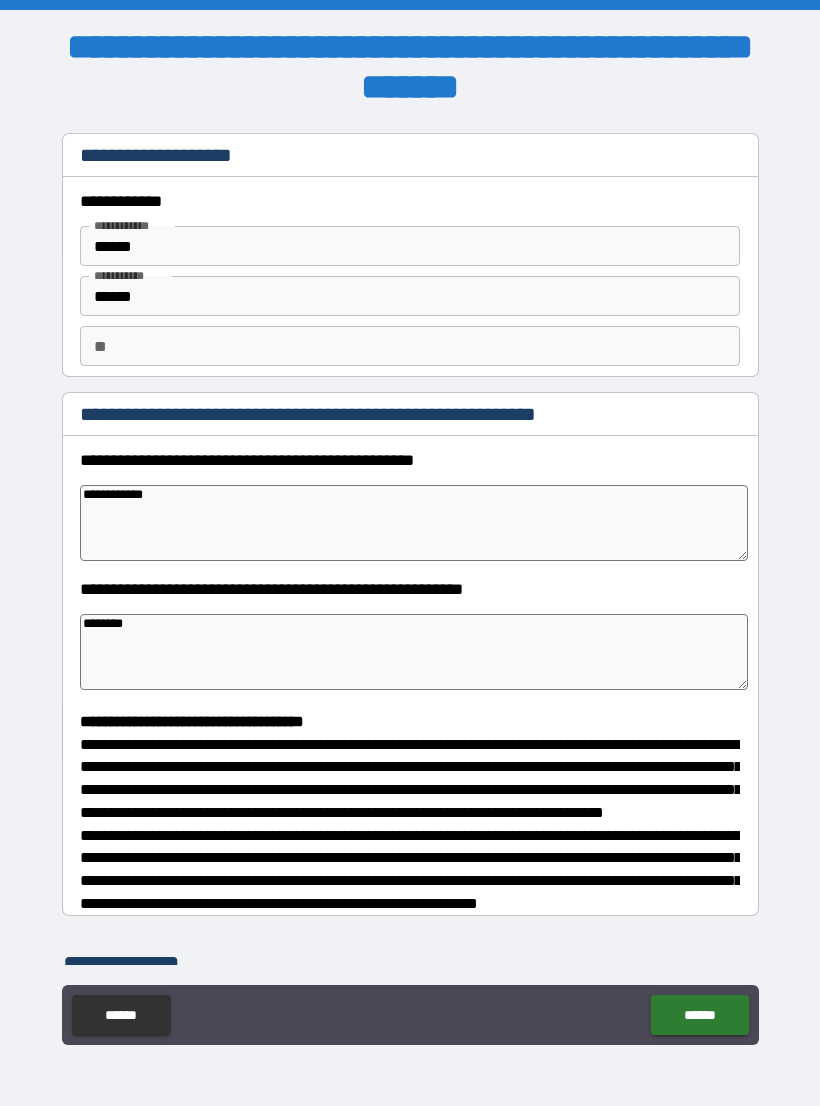 type on "*" 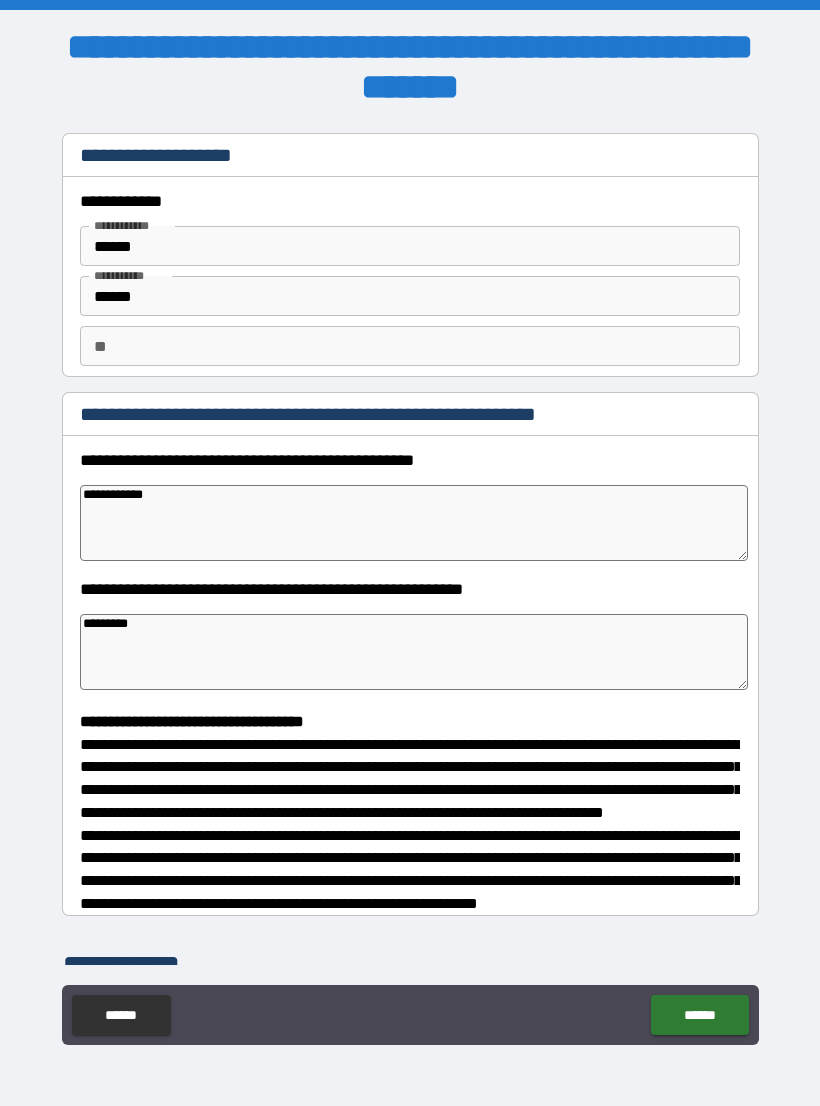 type on "*" 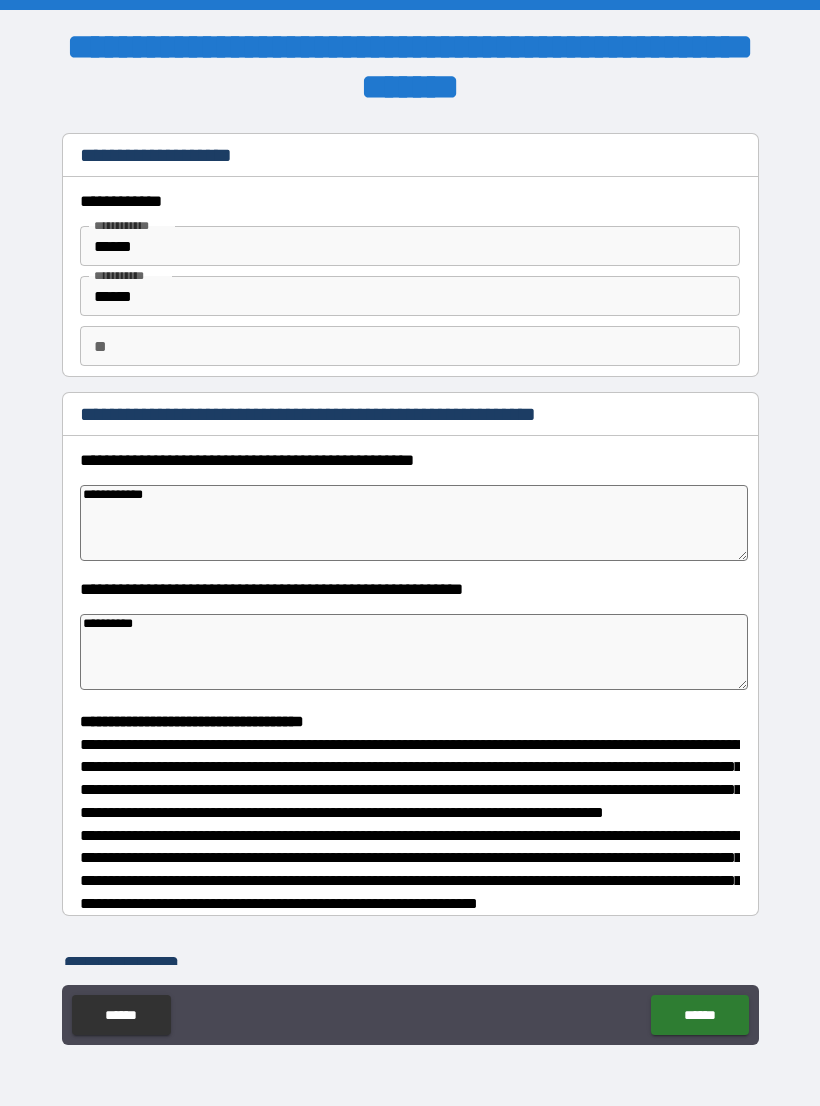 type on "*" 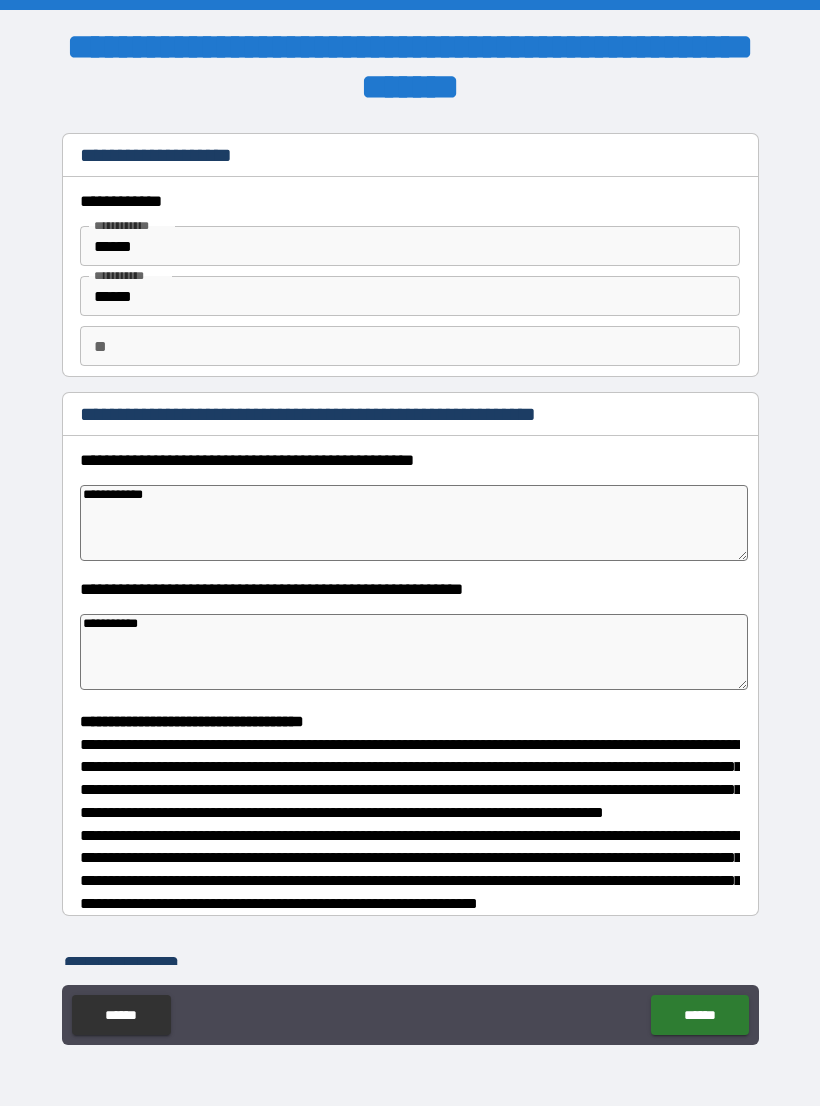 type on "*" 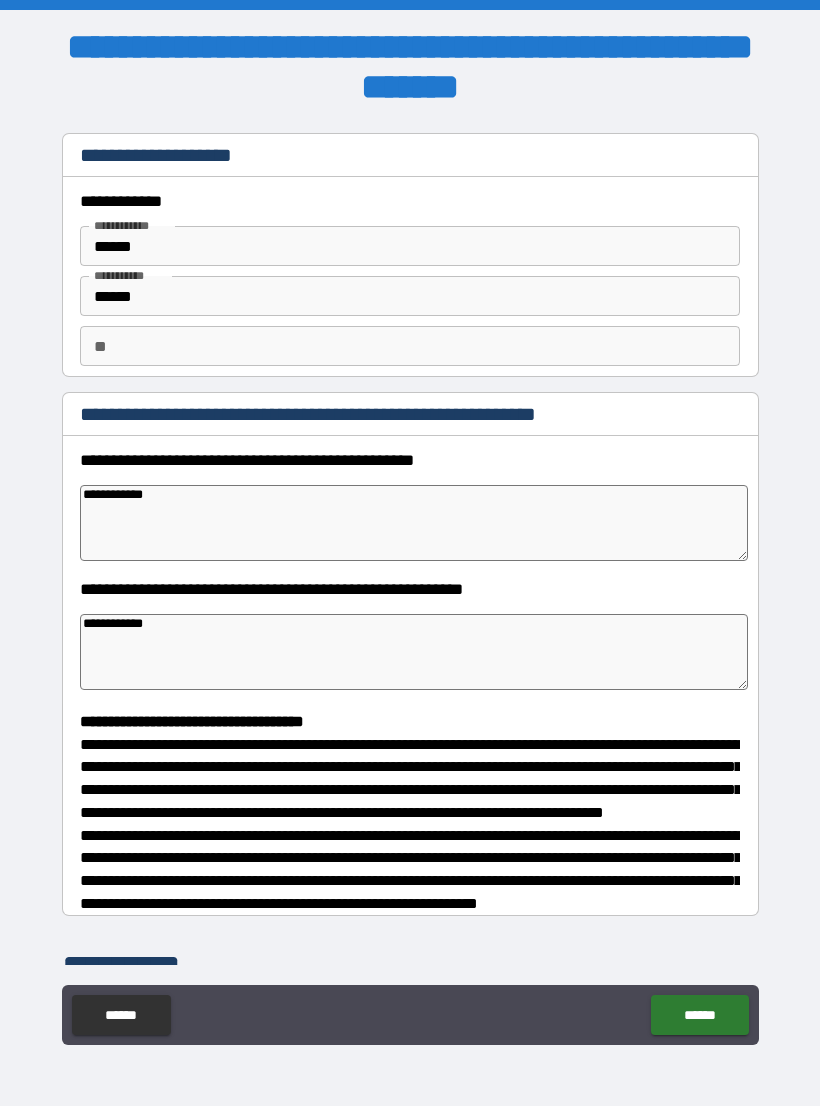 type on "*" 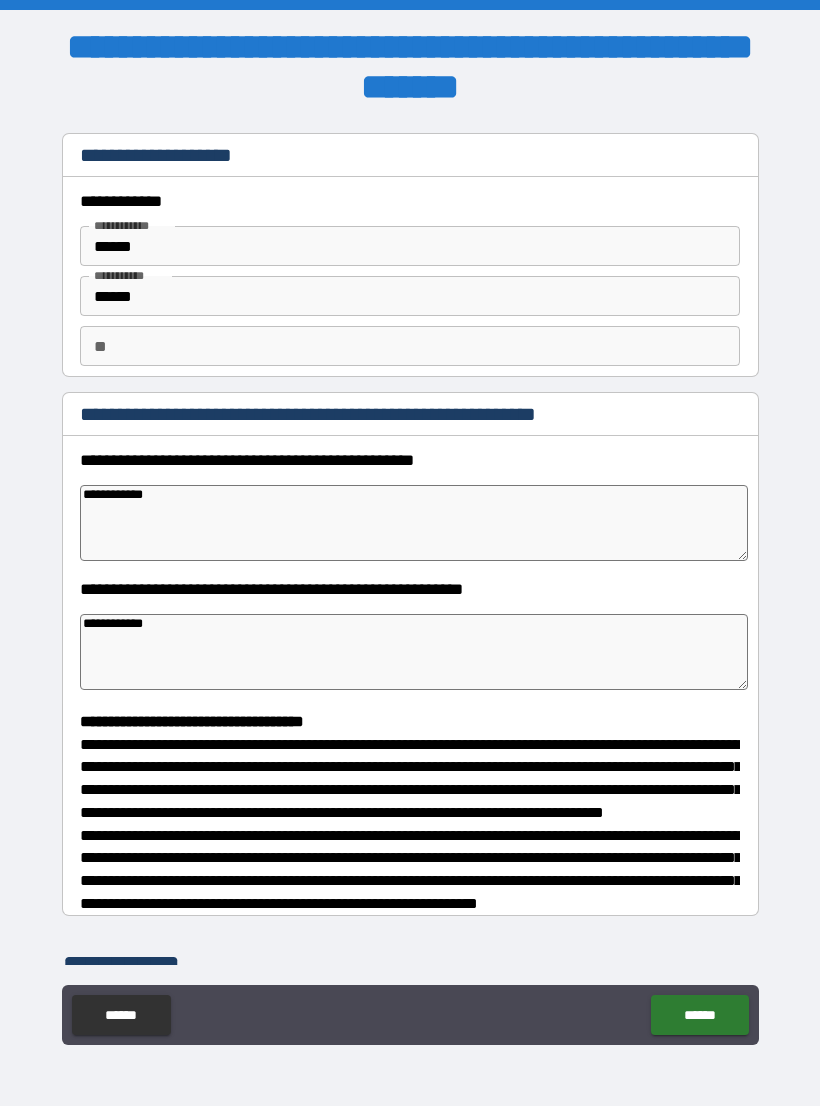 scroll, scrollTop: 0, scrollLeft: 0, axis: both 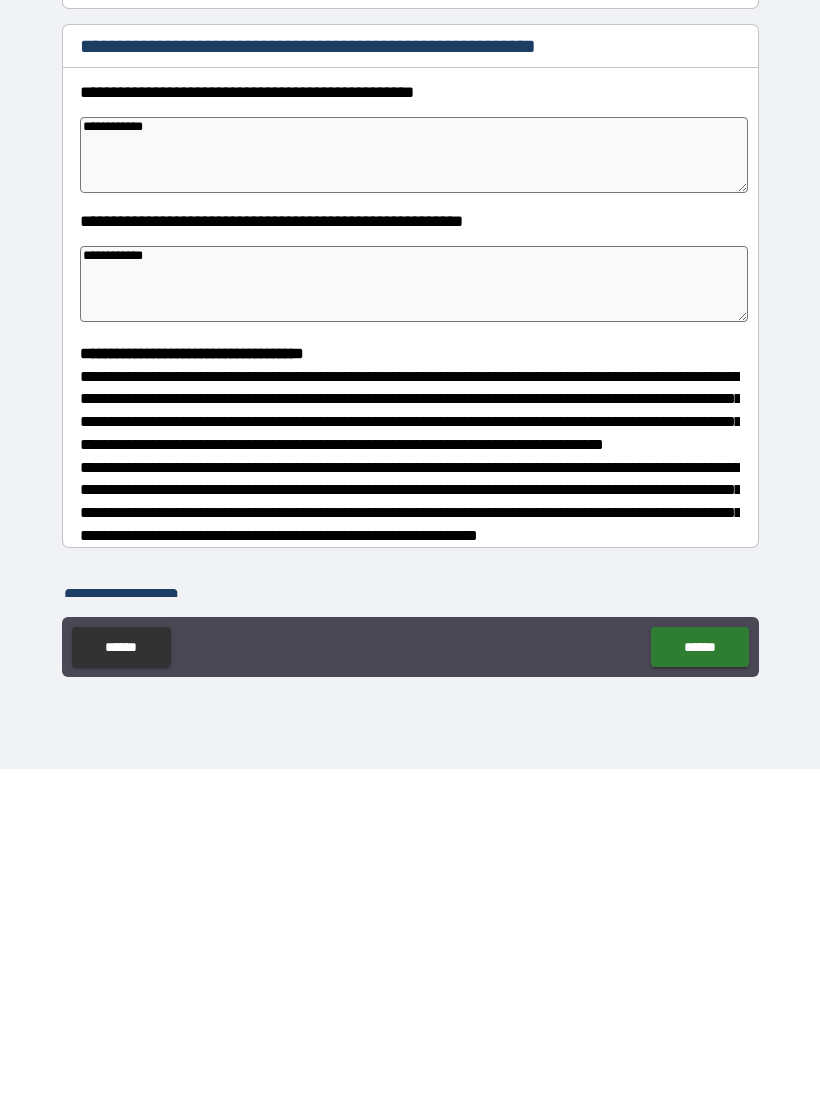 type on "**********" 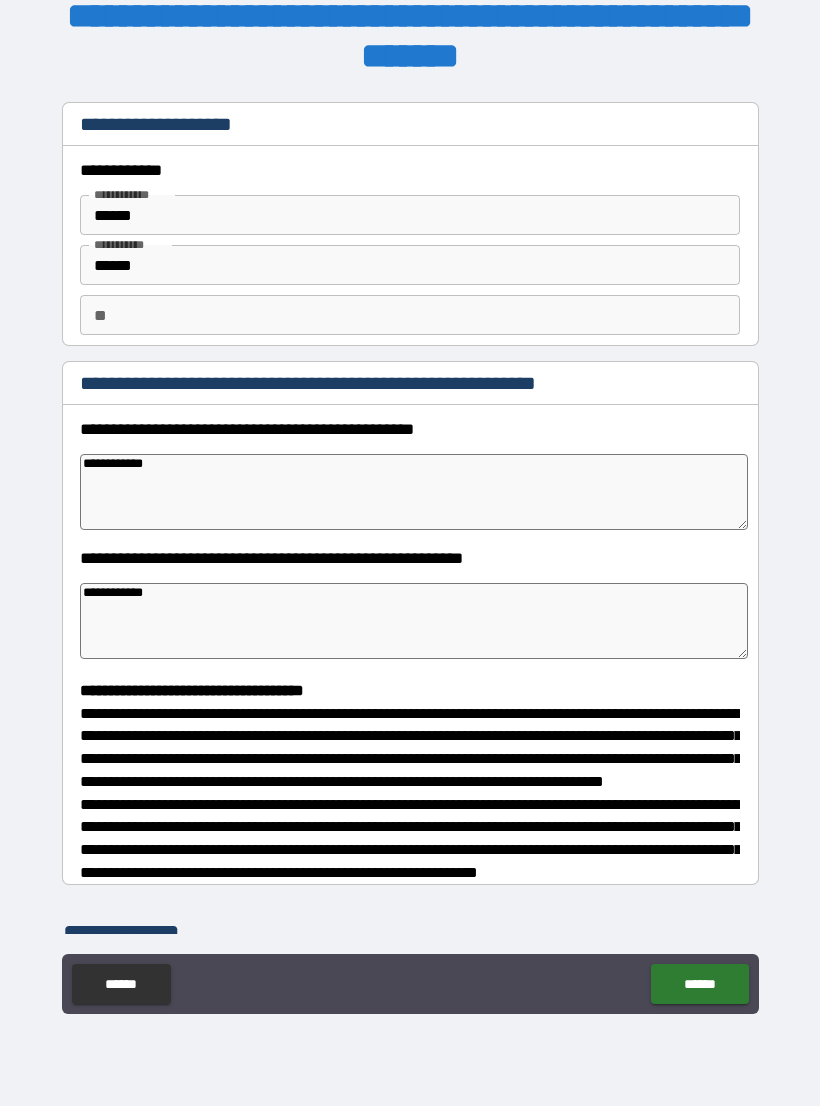 click on "******" at bounding box center [699, 984] 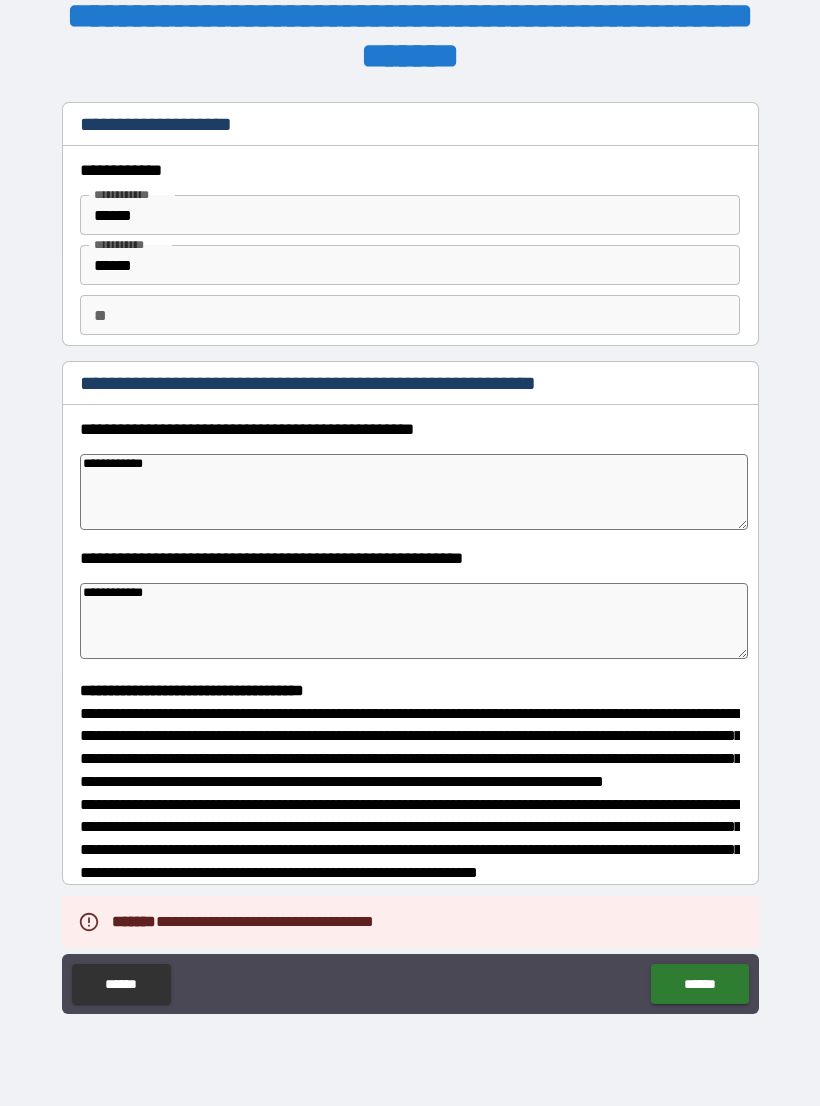 type on "*" 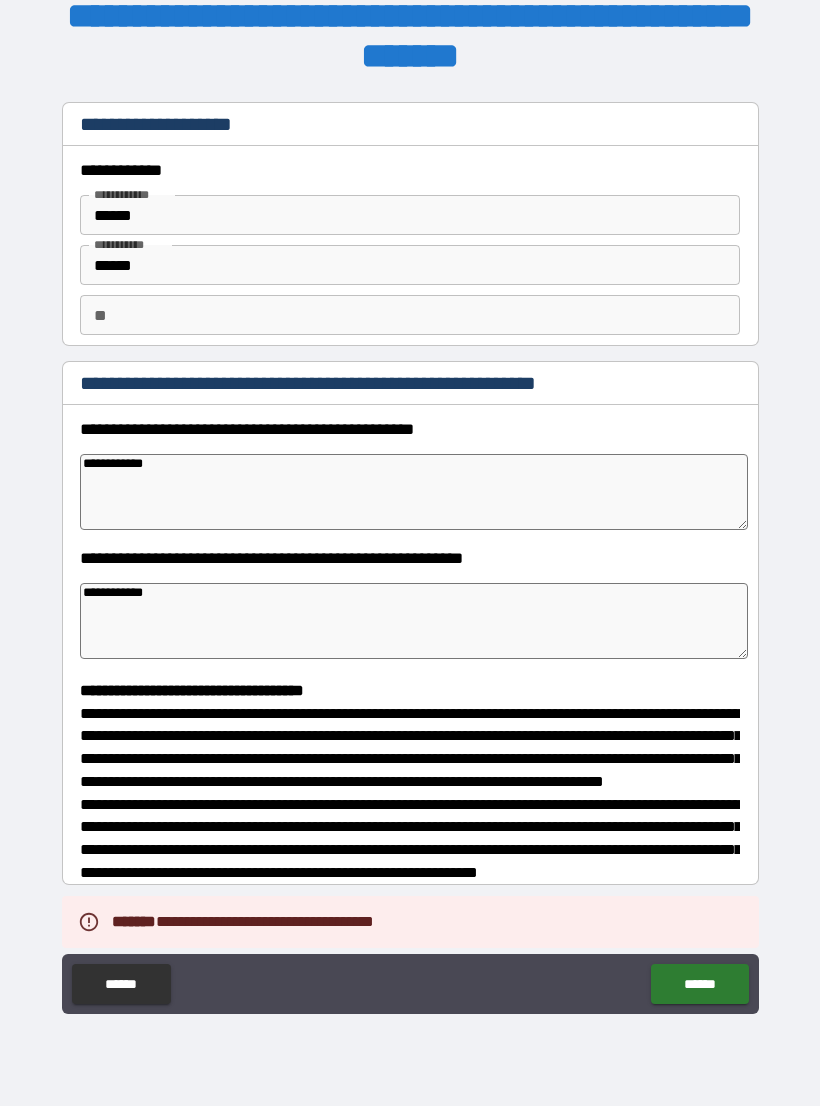type on "*" 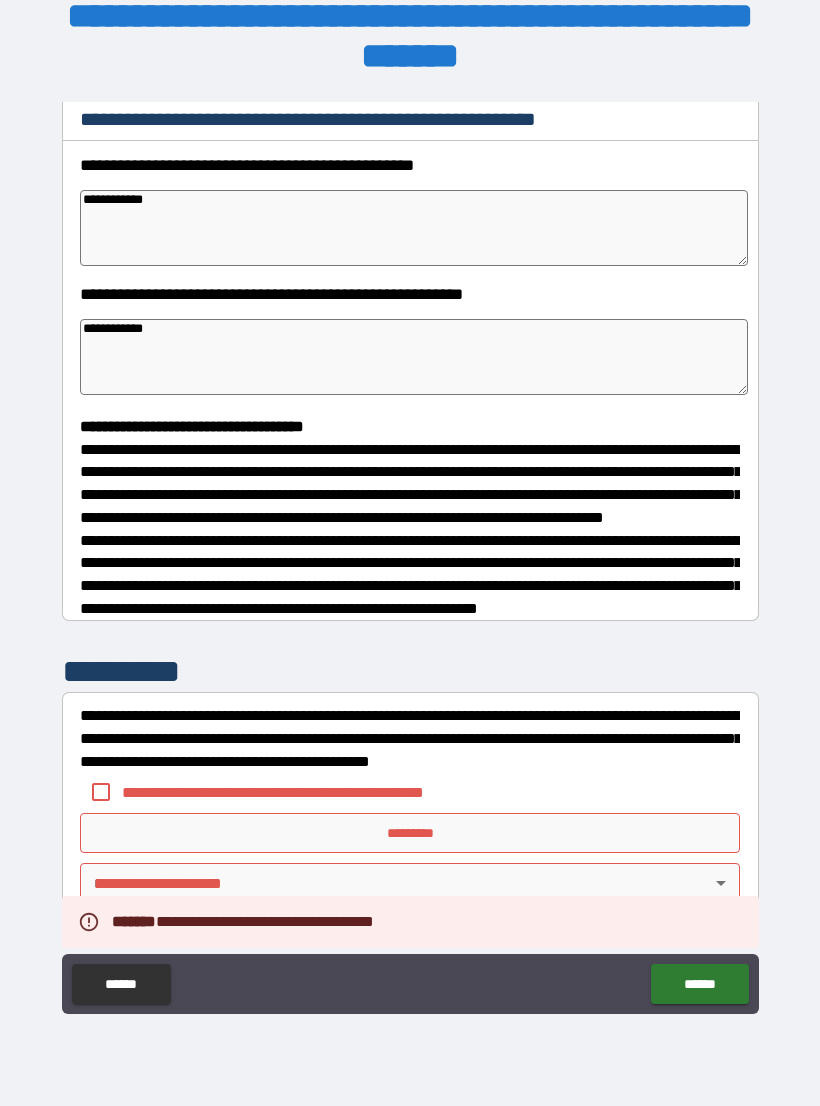 scroll, scrollTop: 302, scrollLeft: 0, axis: vertical 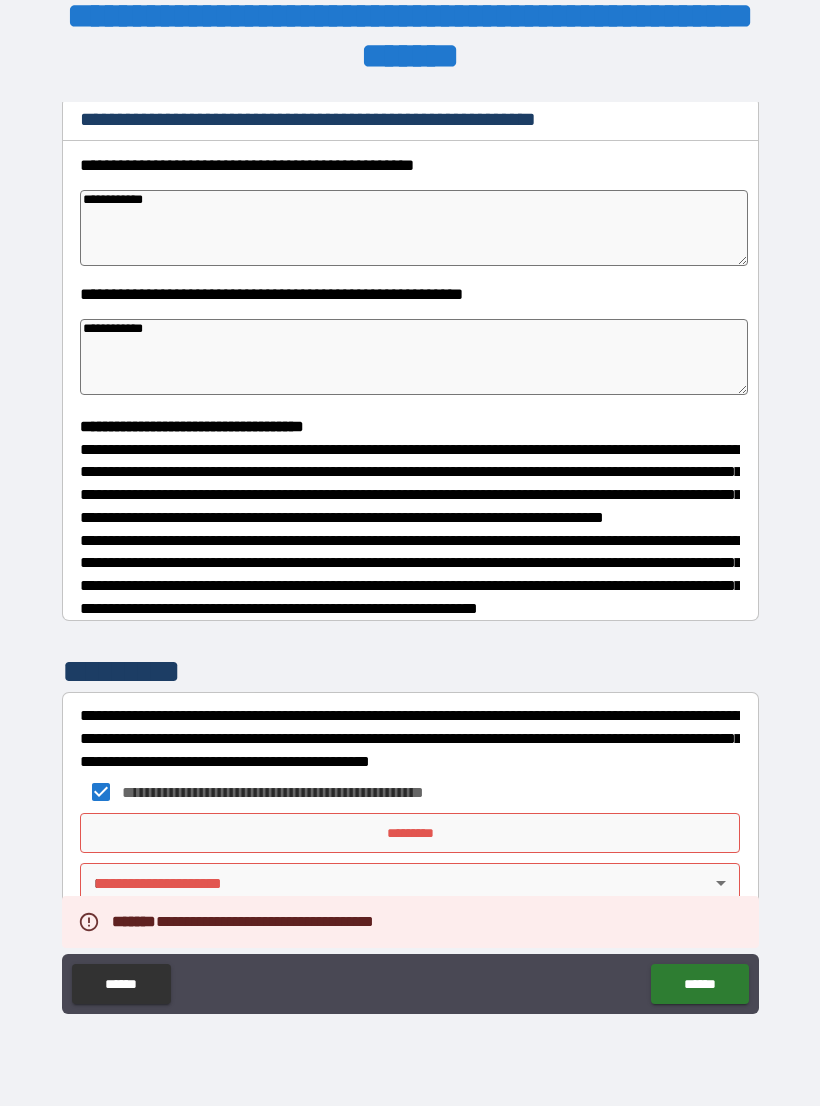 type on "*" 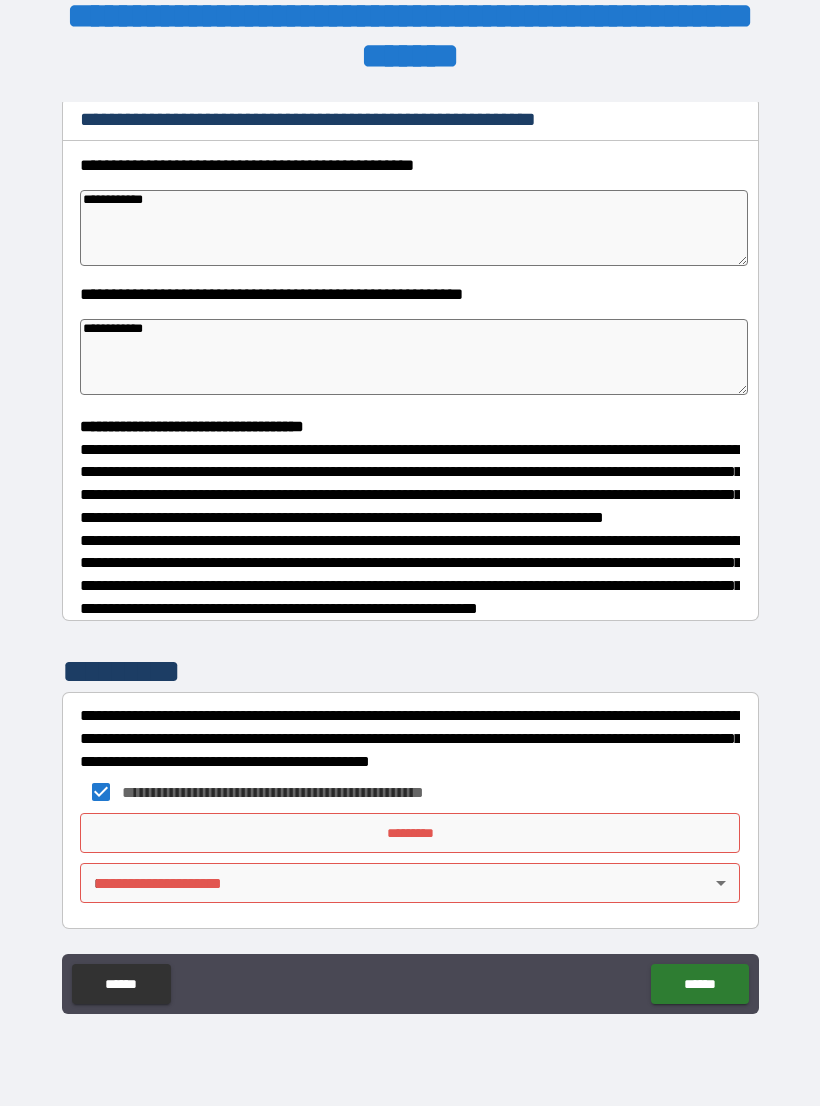 scroll, scrollTop: 302, scrollLeft: 0, axis: vertical 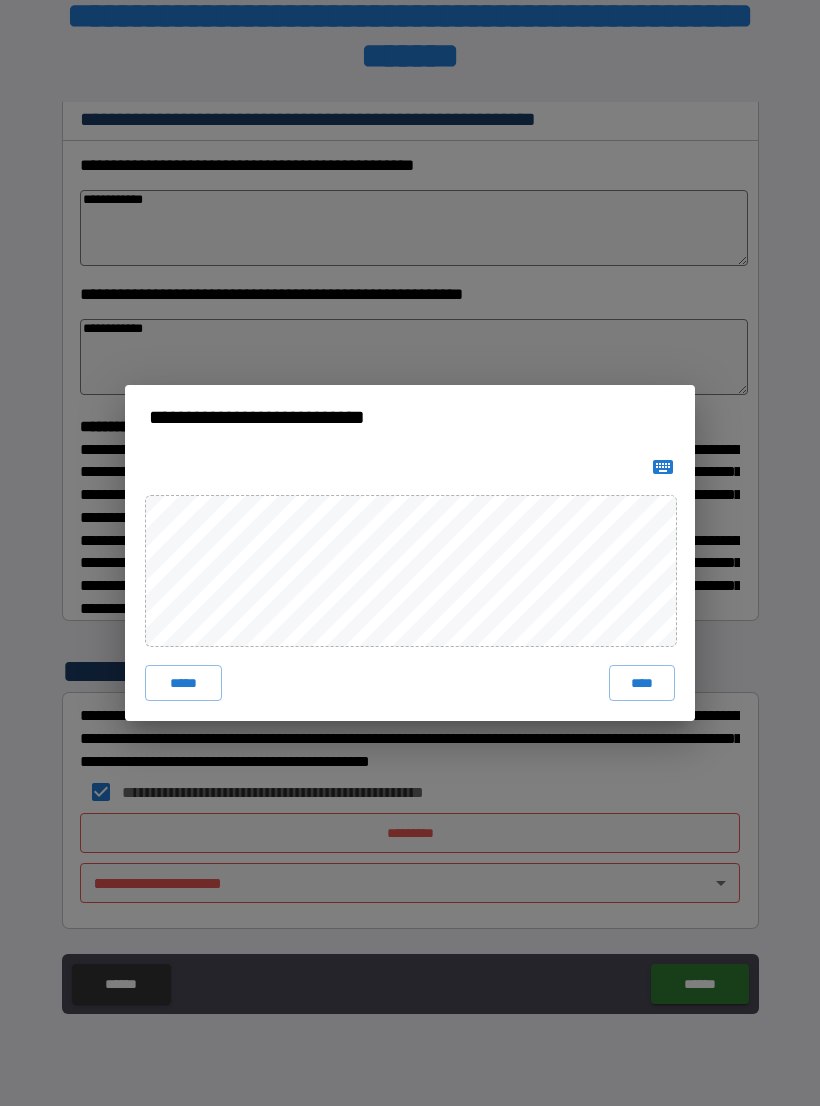 click 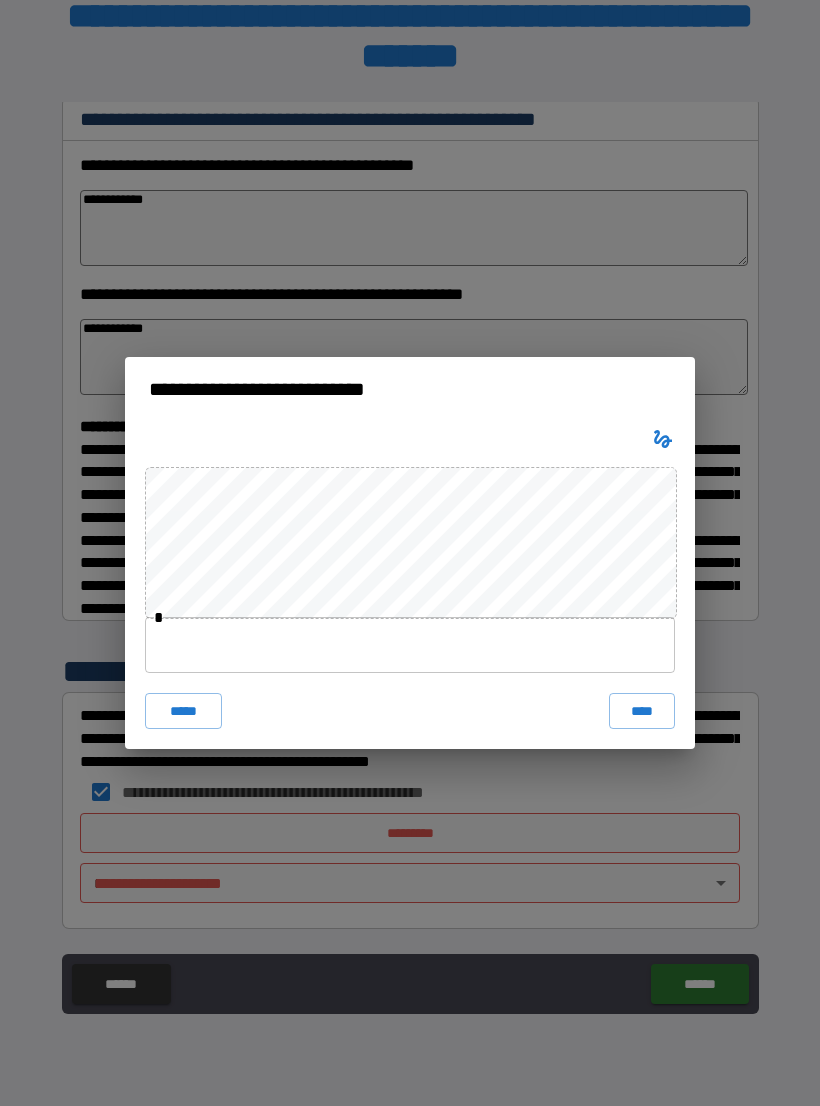 click on "****" at bounding box center (642, 711) 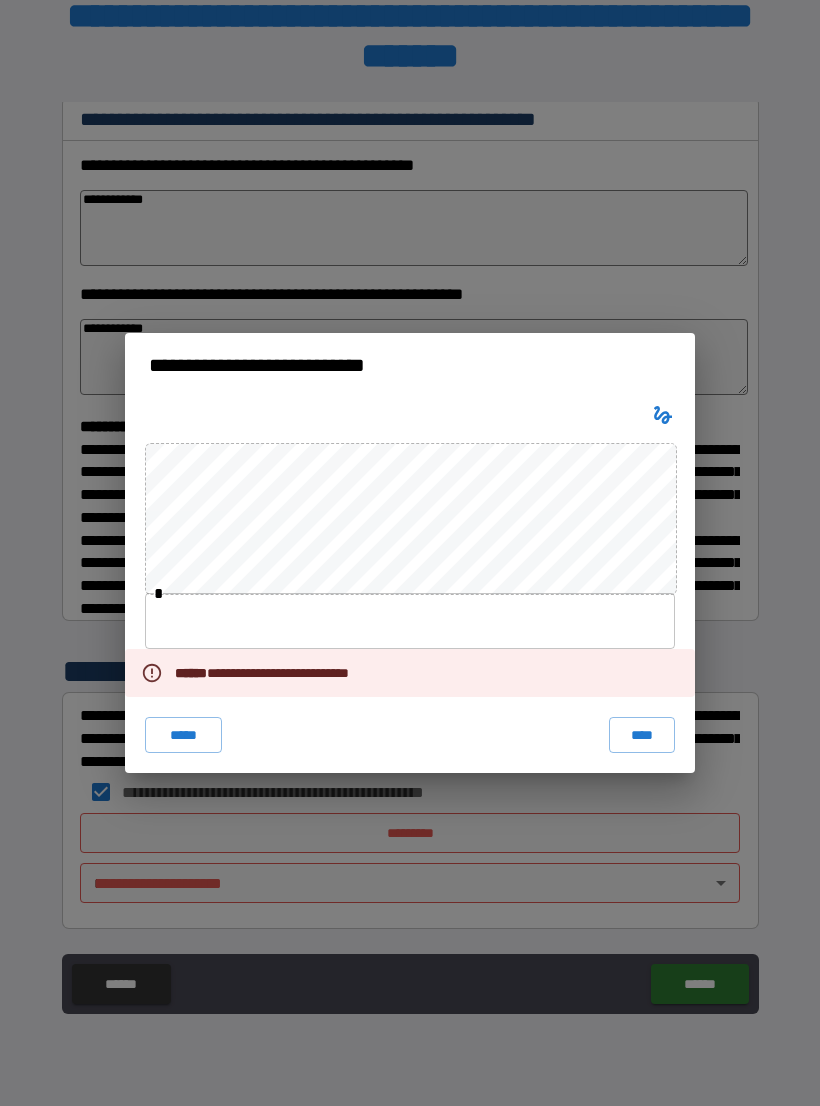 click on "****" at bounding box center (642, 735) 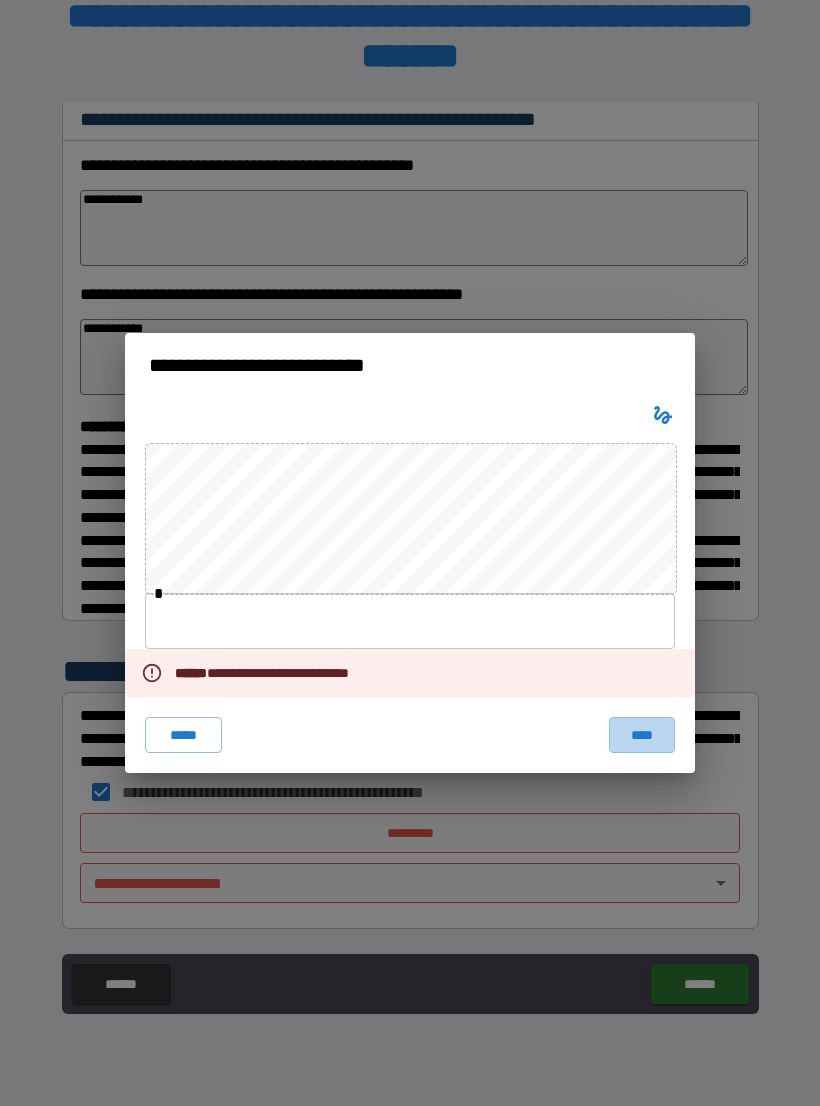click on "****" at bounding box center [642, 735] 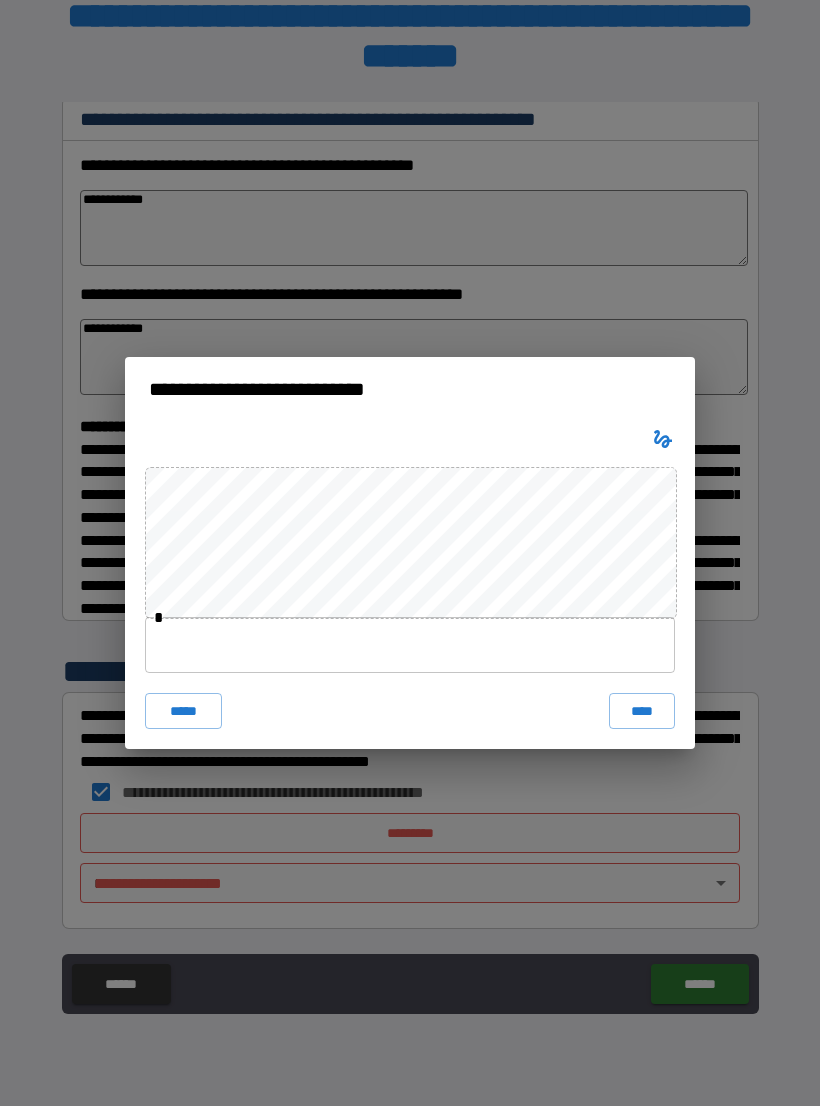 click on "****" at bounding box center (642, 711) 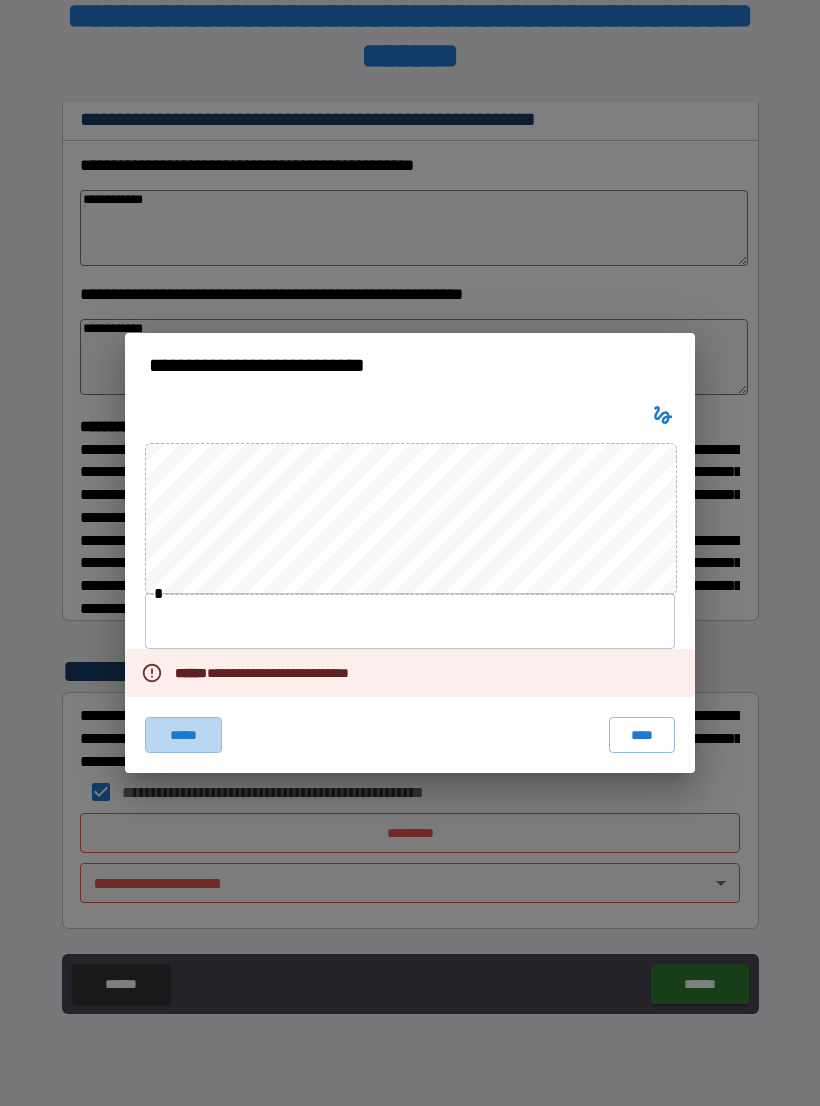 click on "*****" at bounding box center [183, 735] 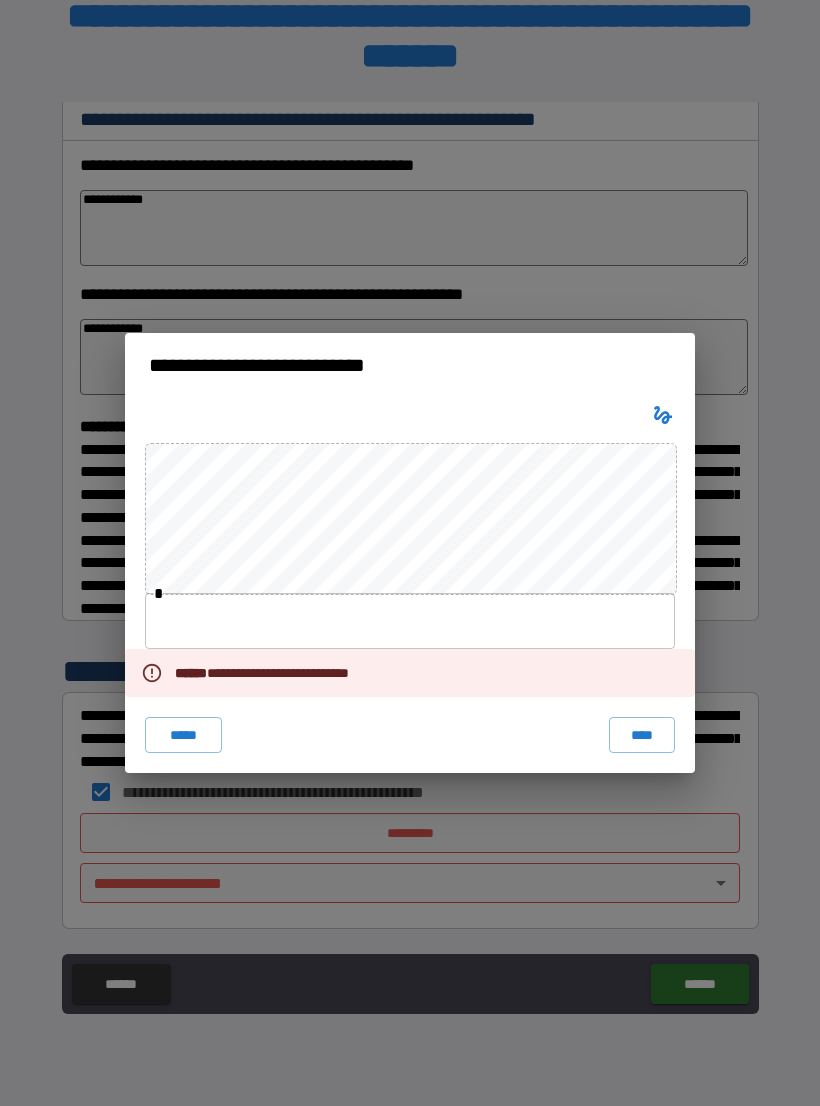 click on "**********" at bounding box center (410, 553) 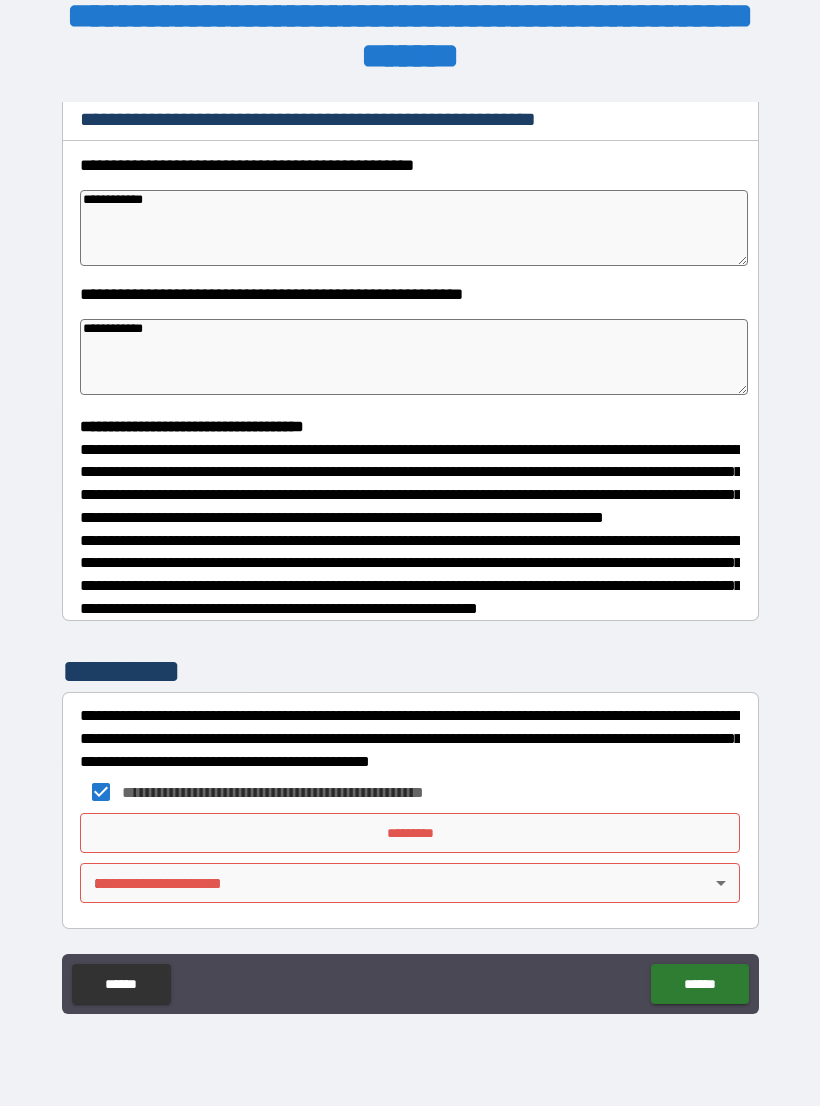 click on "*********" at bounding box center [410, 833] 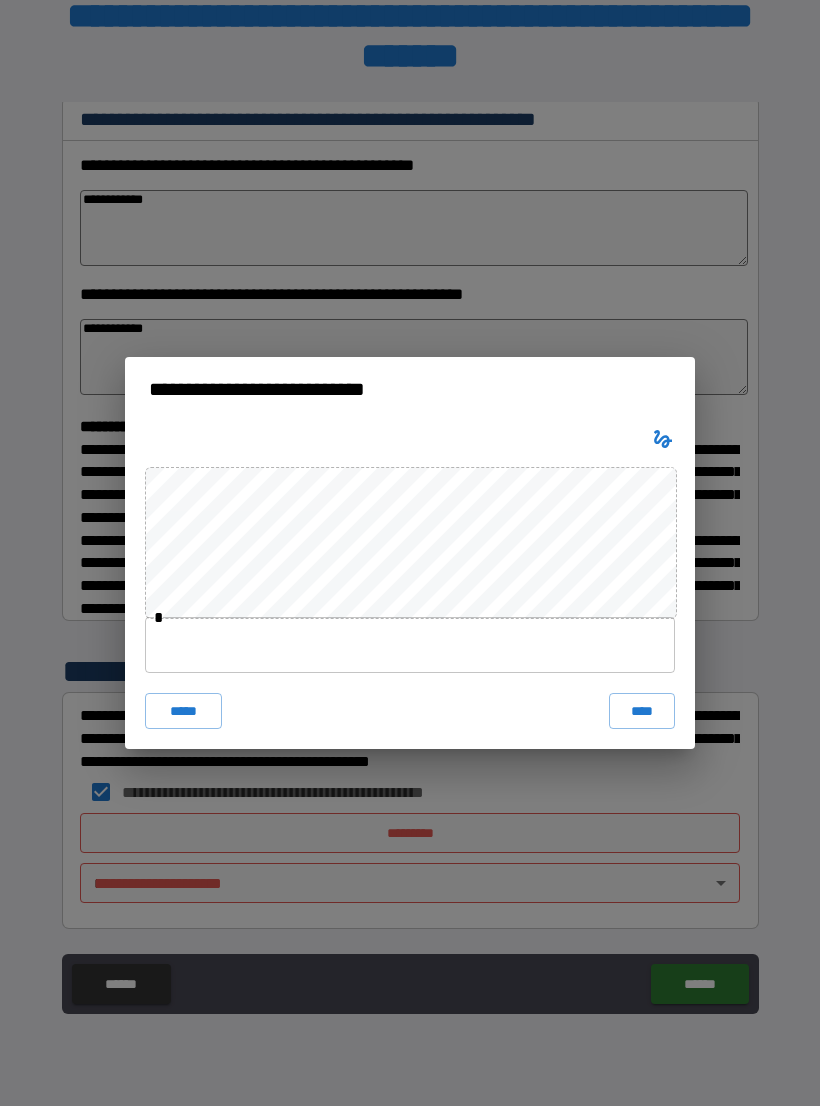 click on "****" at bounding box center (642, 711) 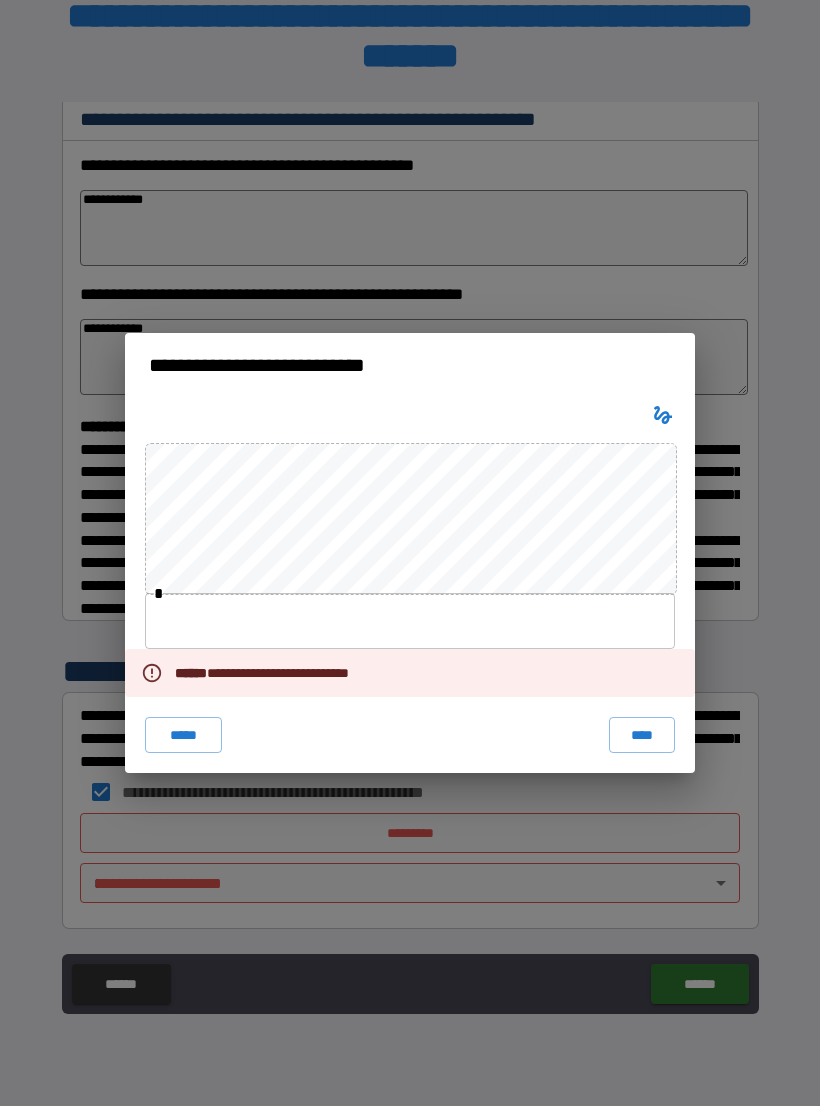 click on "**********" at bounding box center [410, 553] 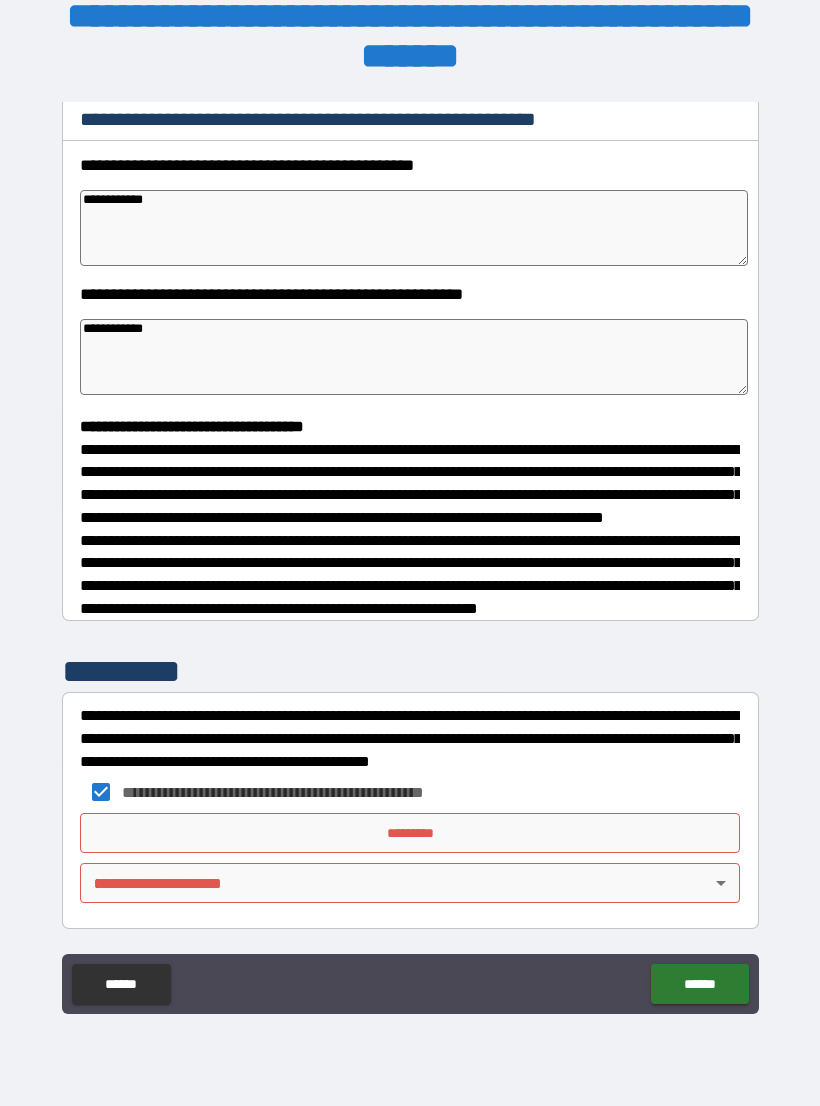 click on "**********" at bounding box center [410, 537] 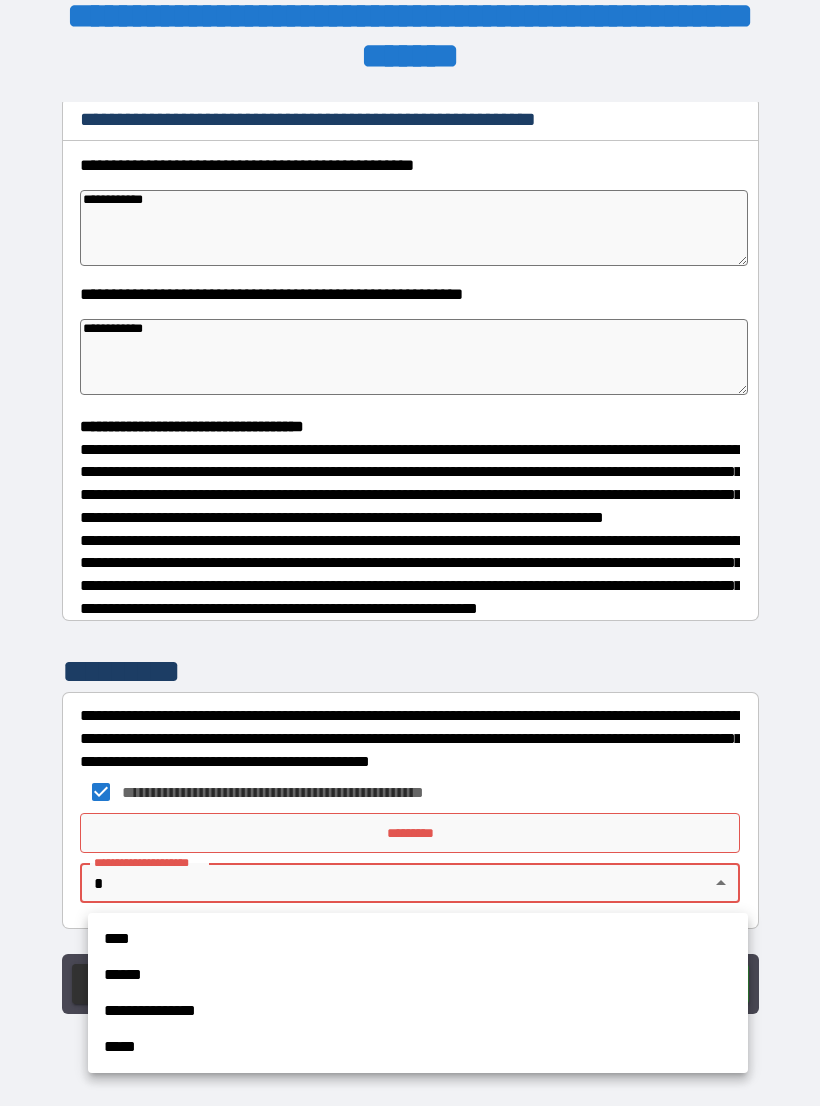 click on "**********" at bounding box center (418, 1011) 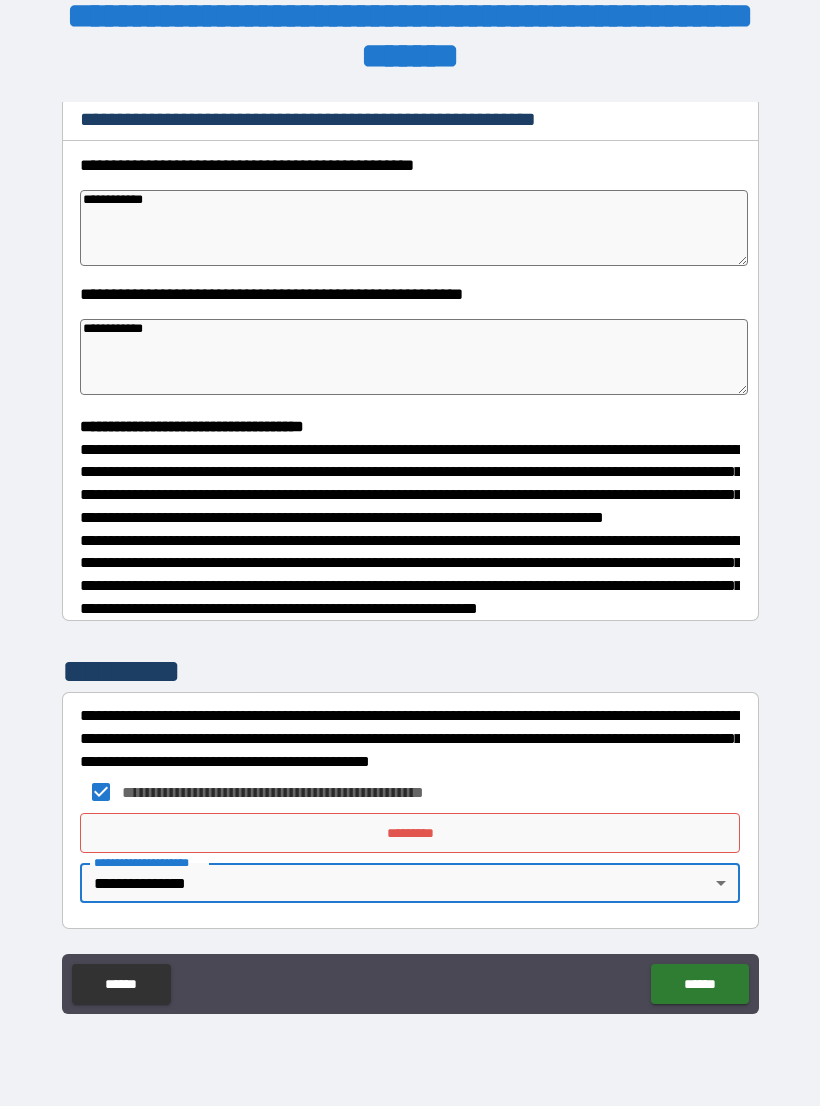 type on "*" 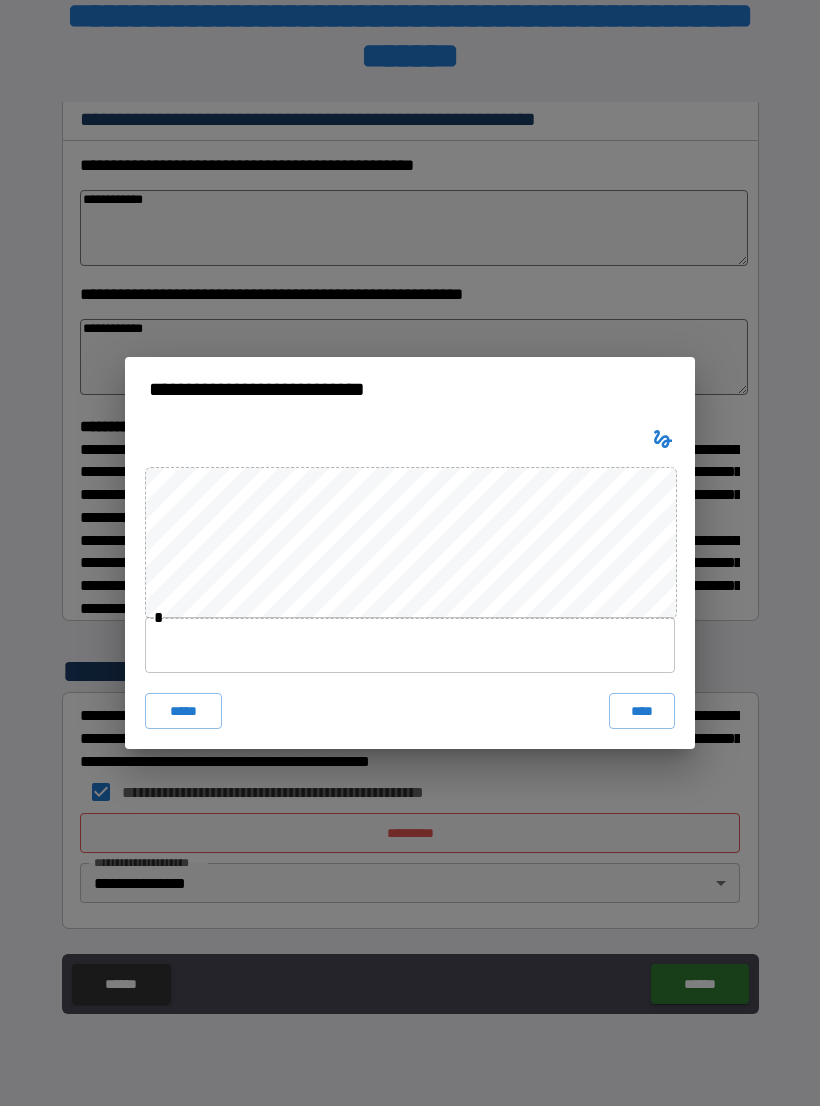 click on "****" at bounding box center (642, 711) 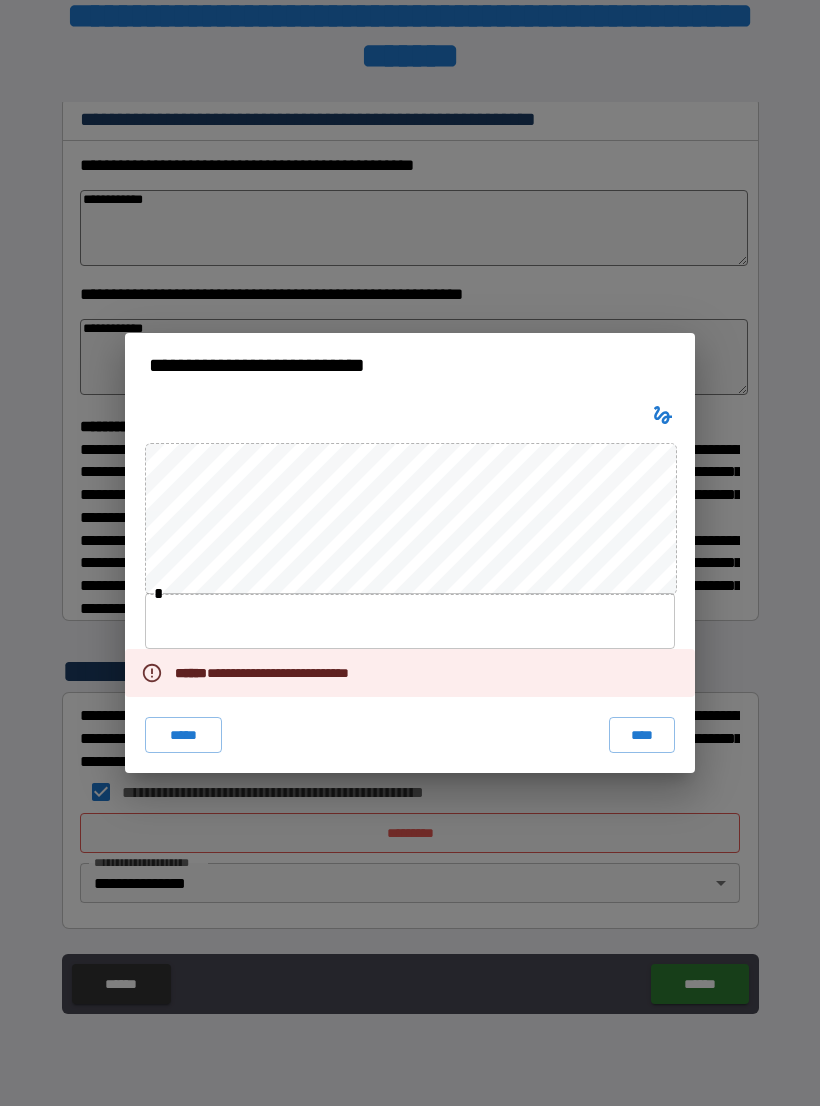 click 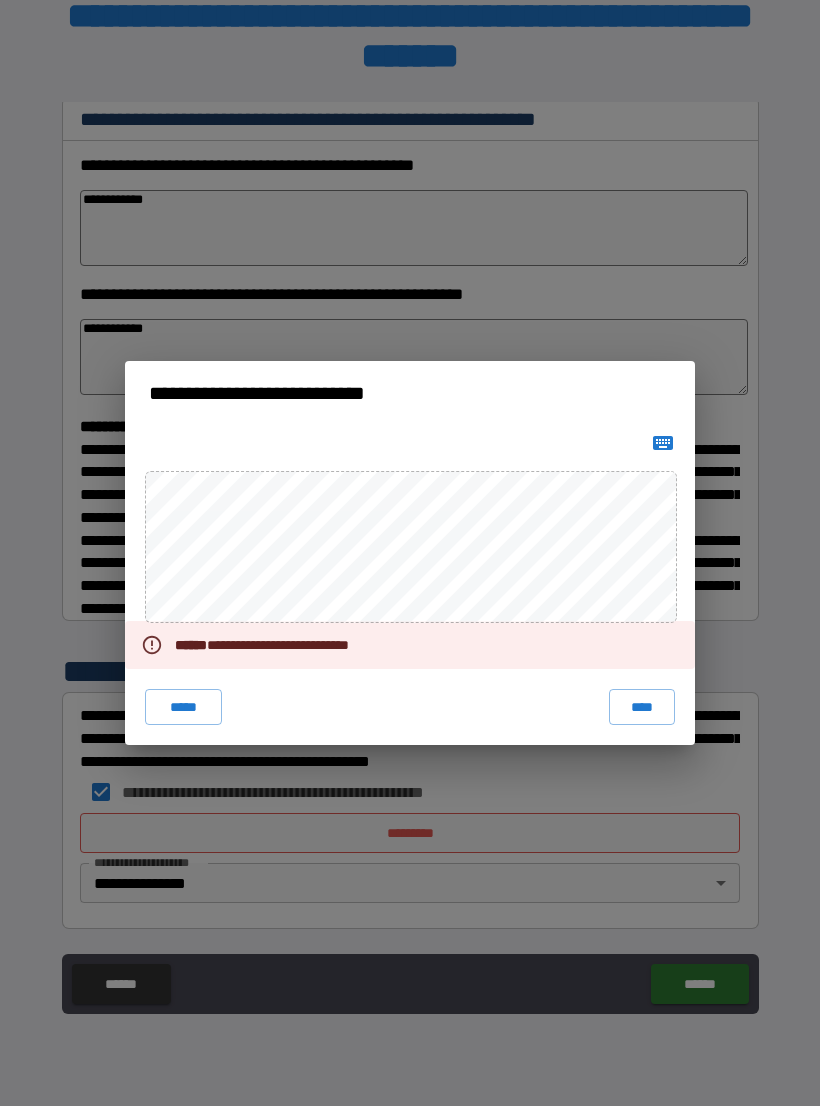 click on "****" at bounding box center (642, 707) 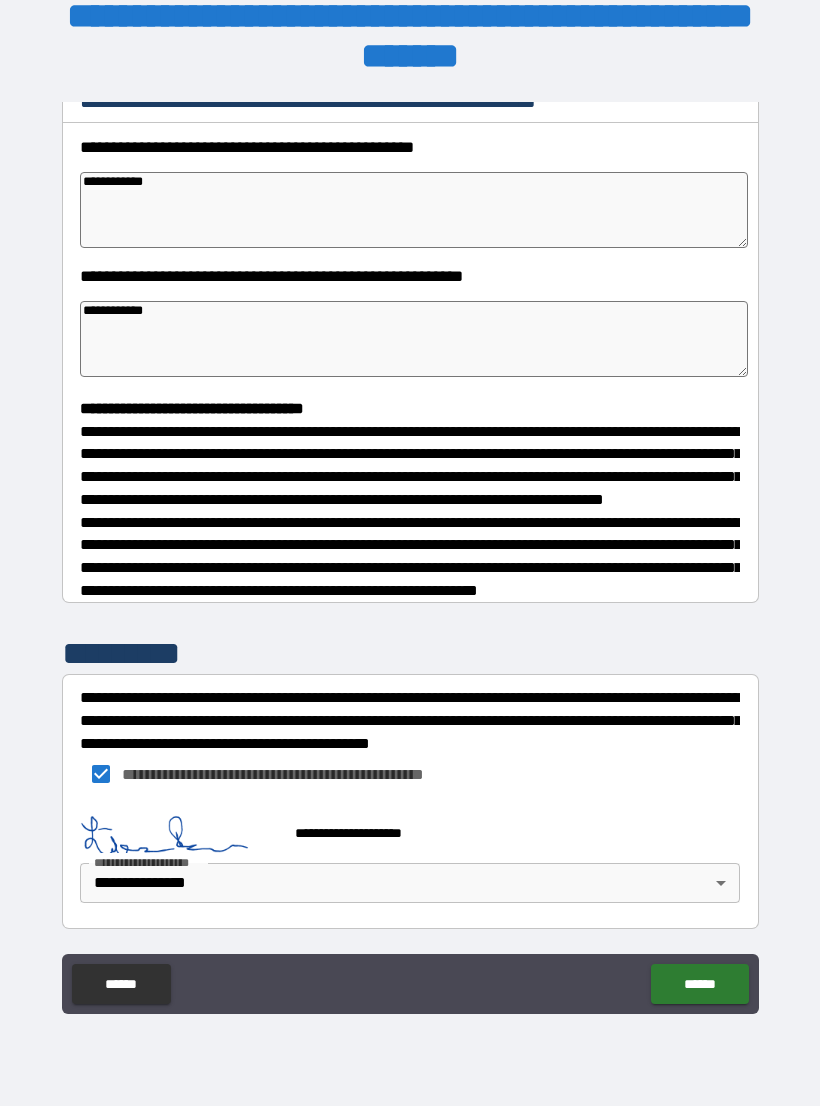 scroll, scrollTop: 292, scrollLeft: 0, axis: vertical 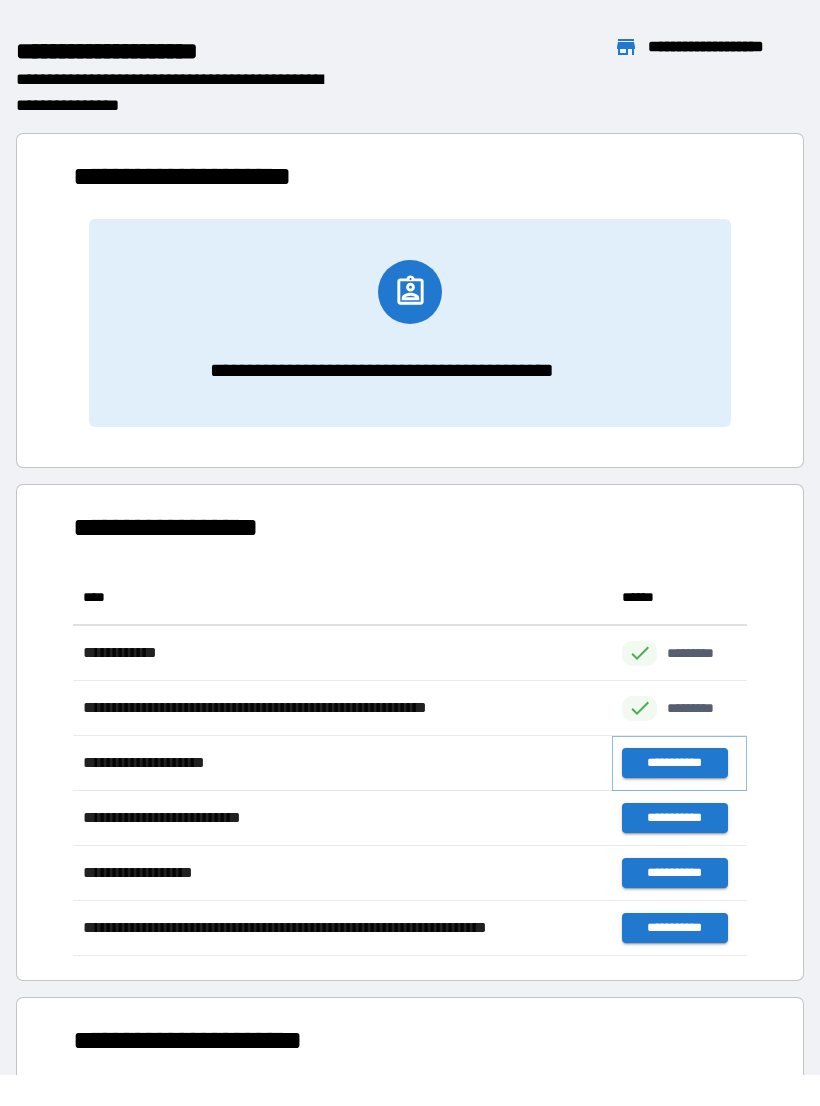 click on "**********" at bounding box center [674, 763] 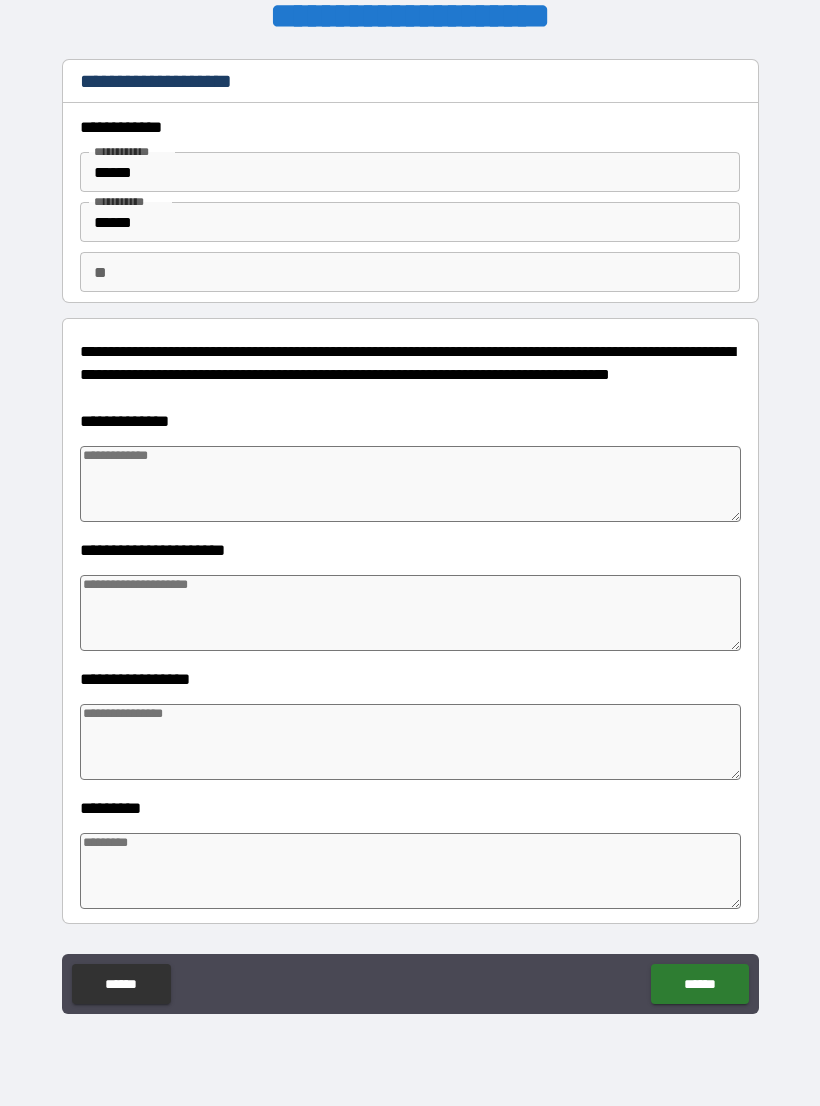 type on "*" 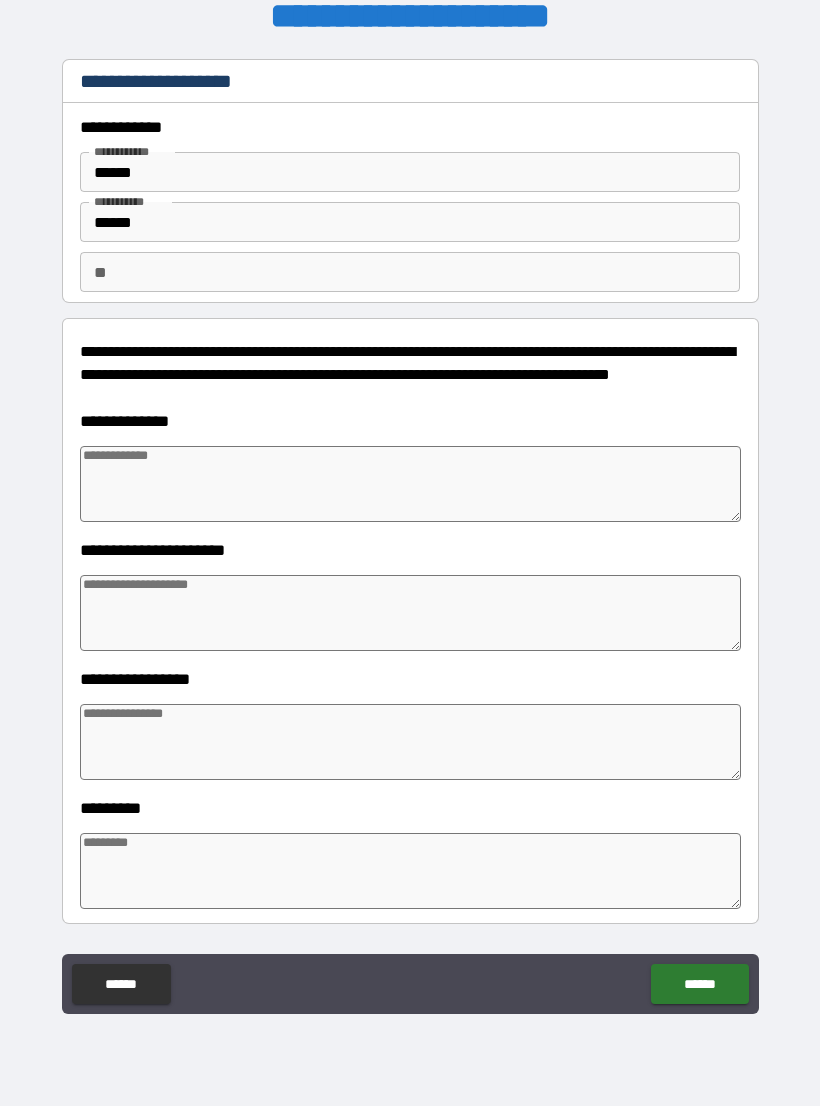 type on "*" 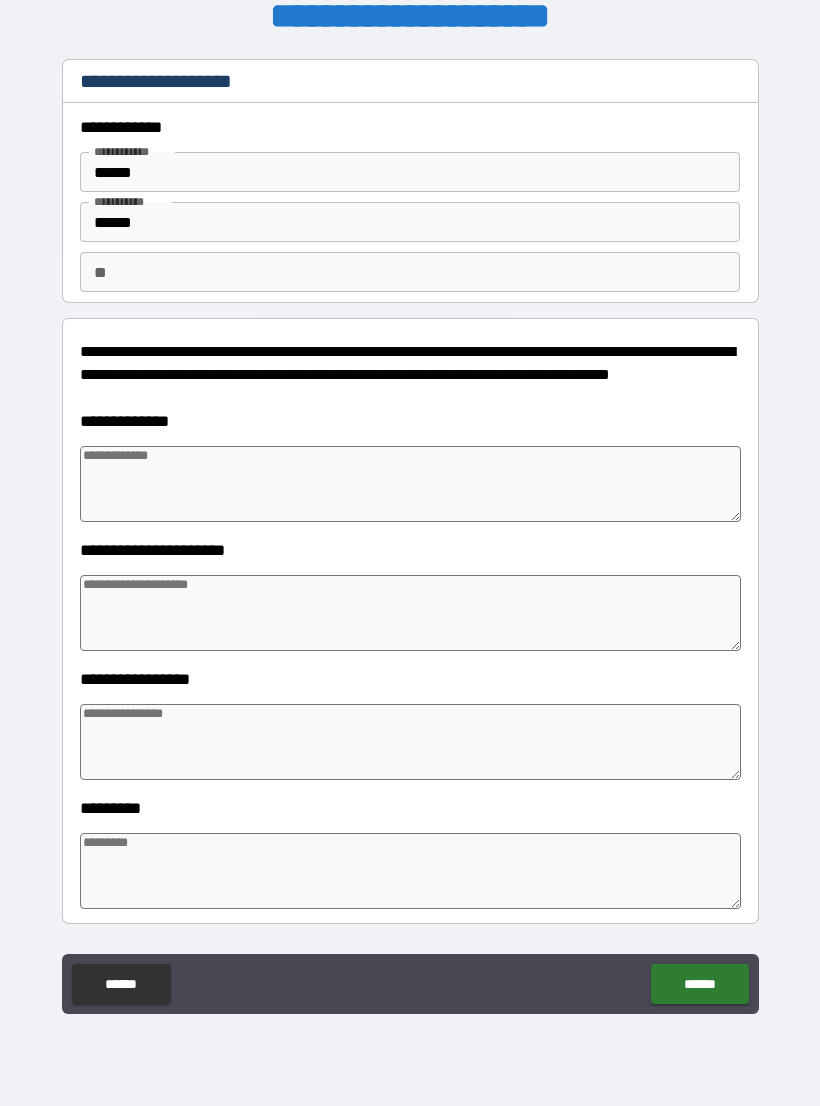 type on "*" 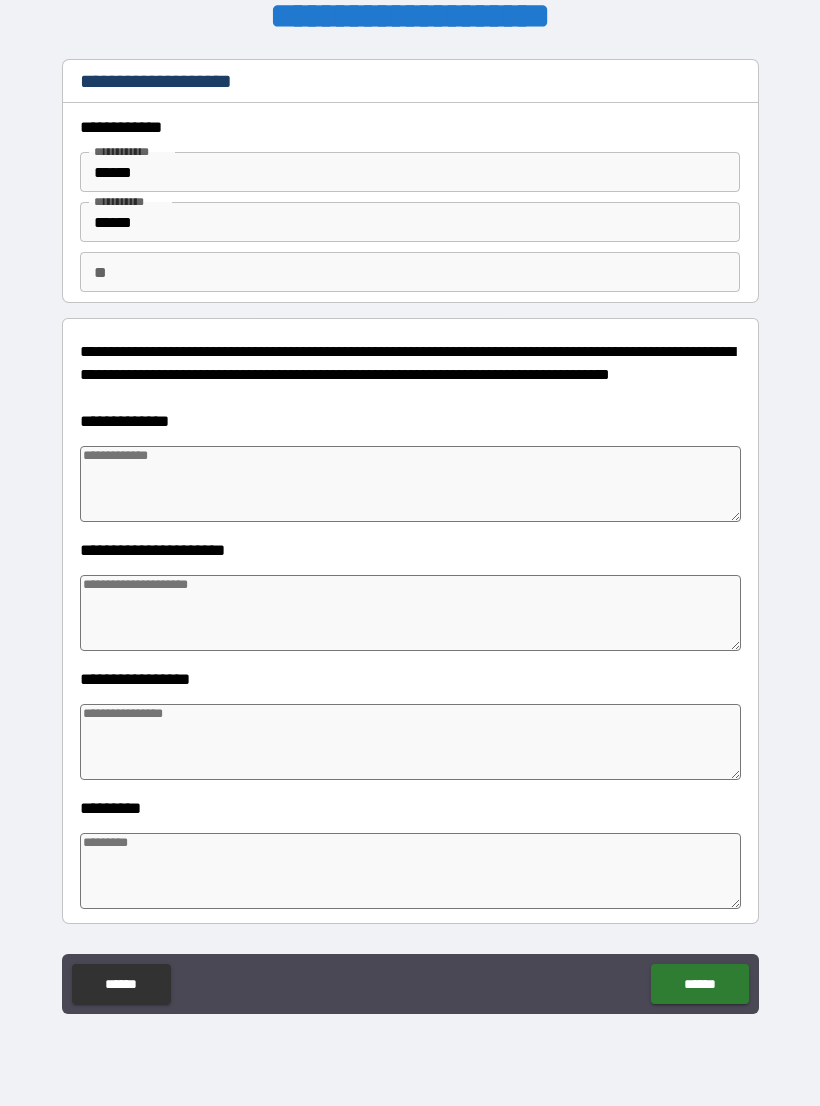 type on "*" 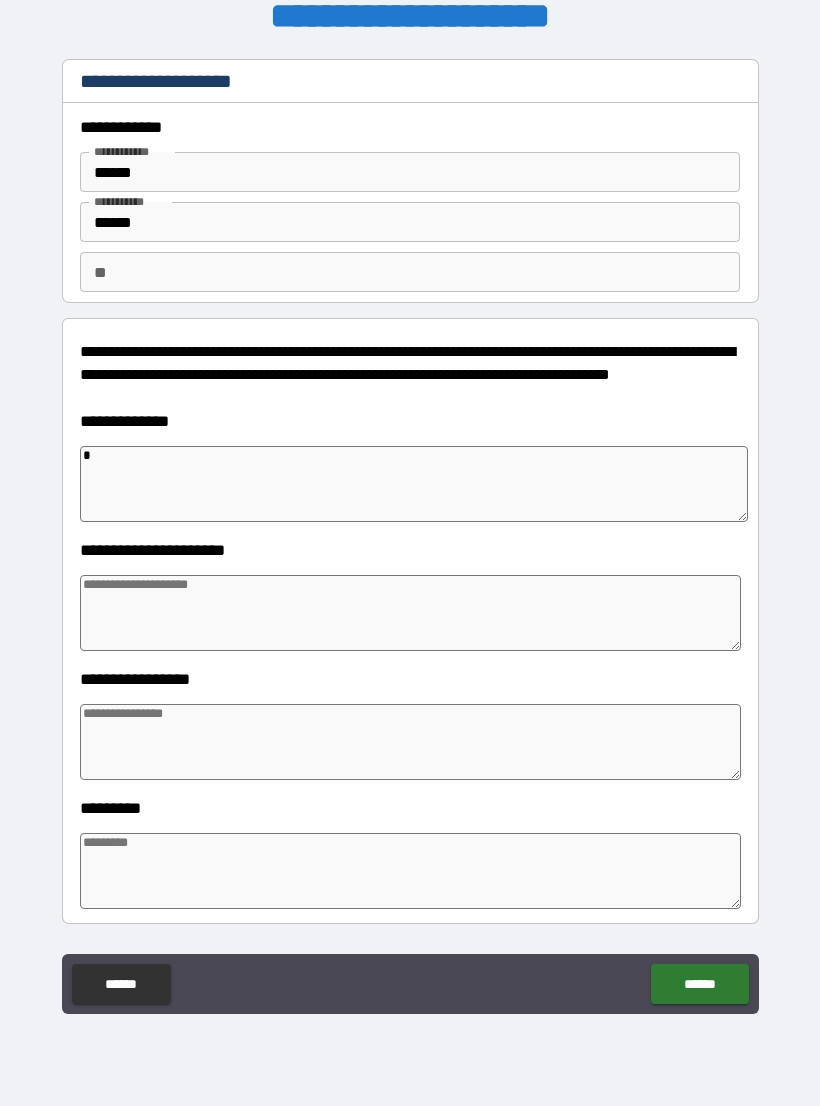 type on "*" 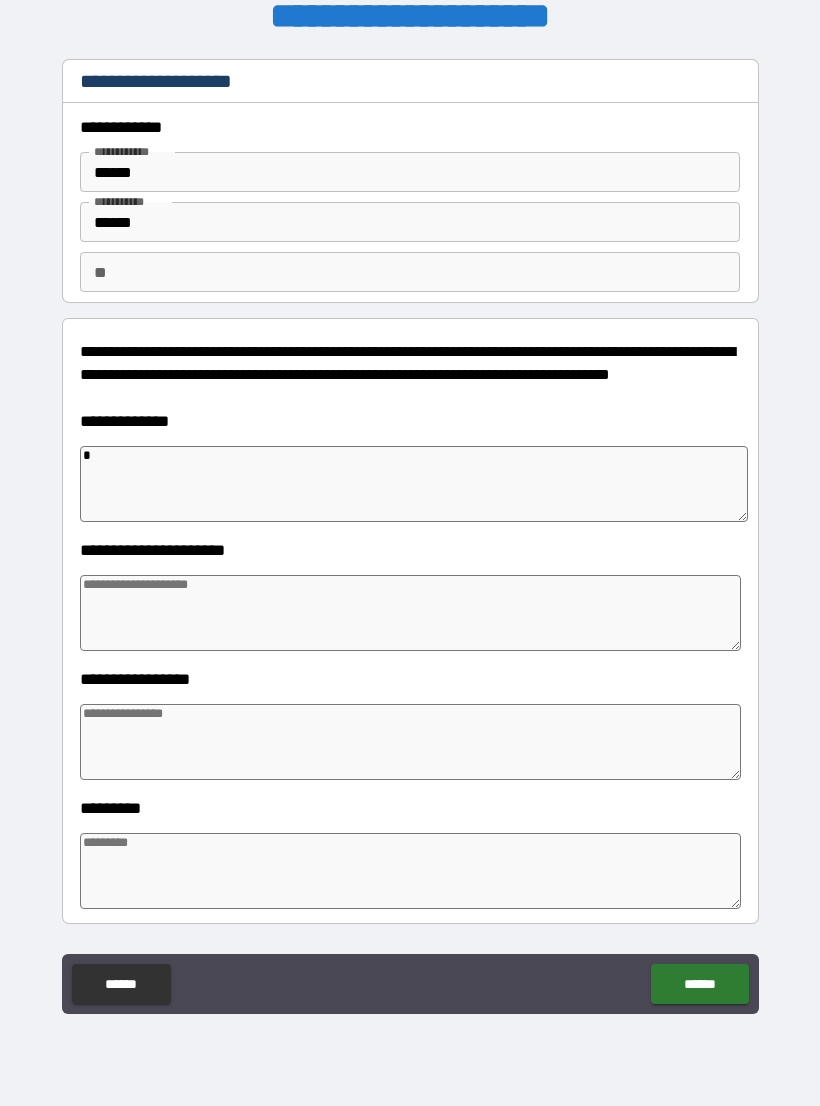 type on "*" 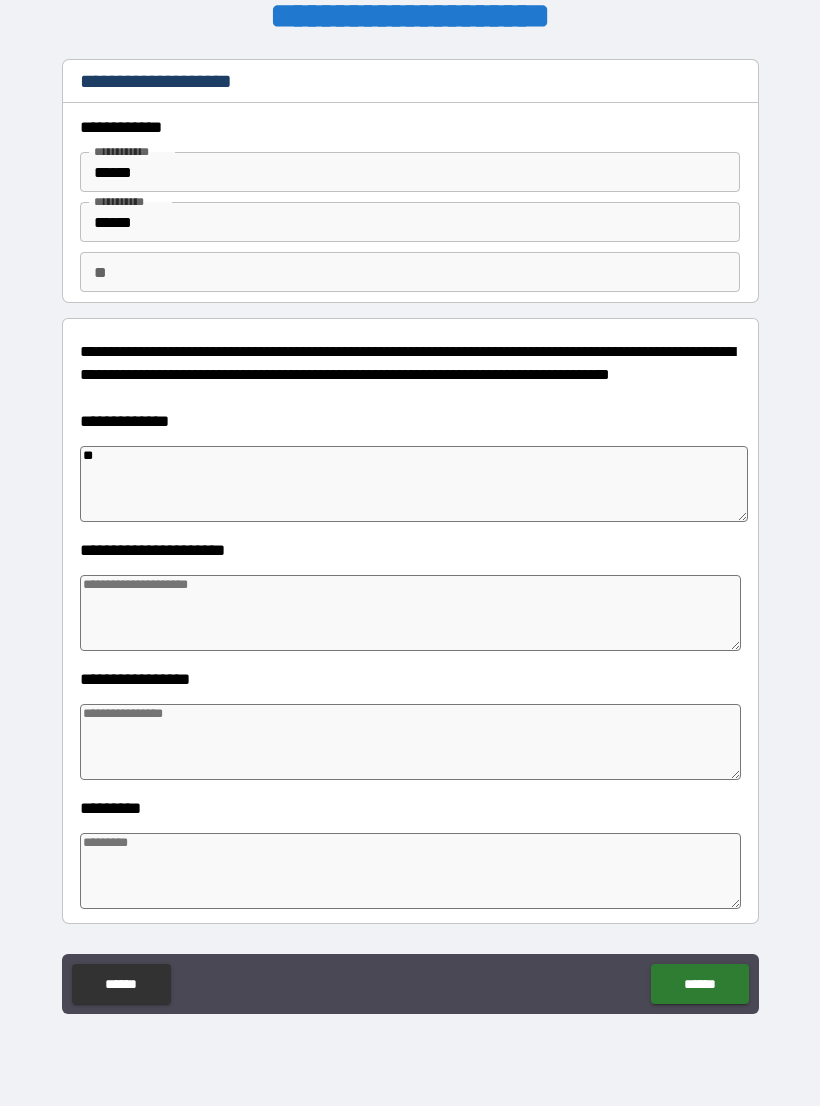 type on "*" 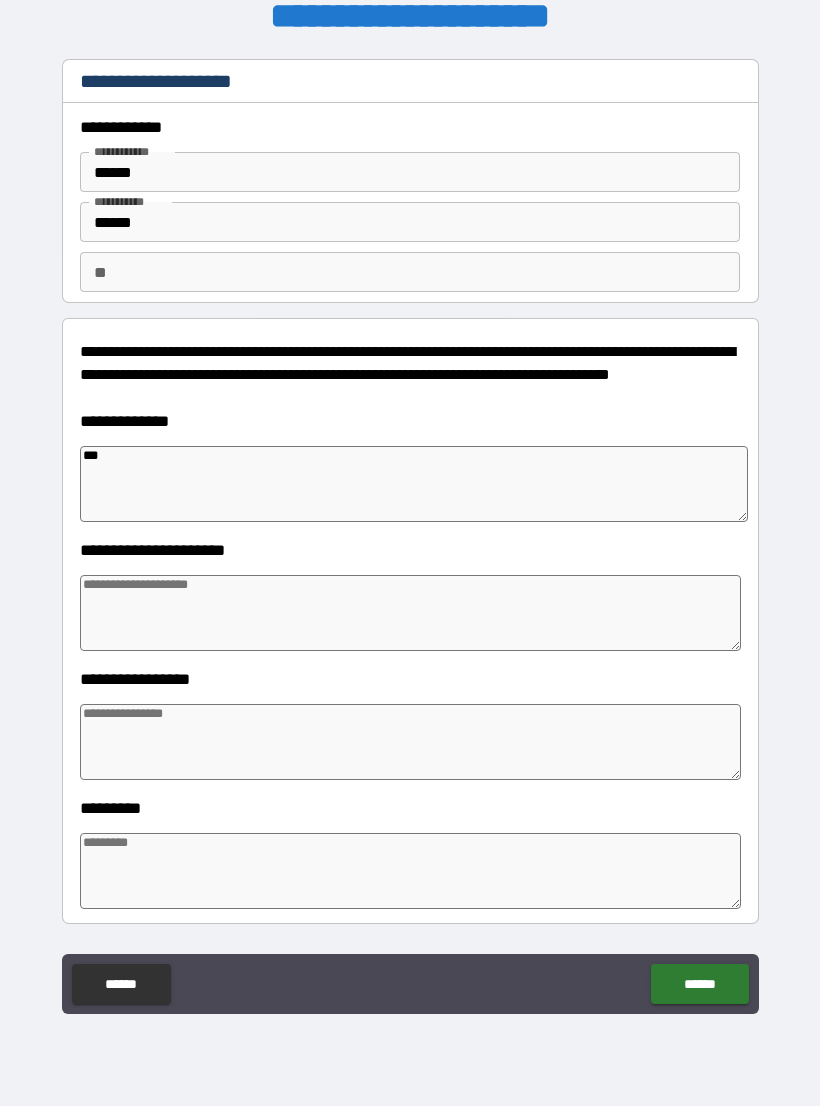 type on "*" 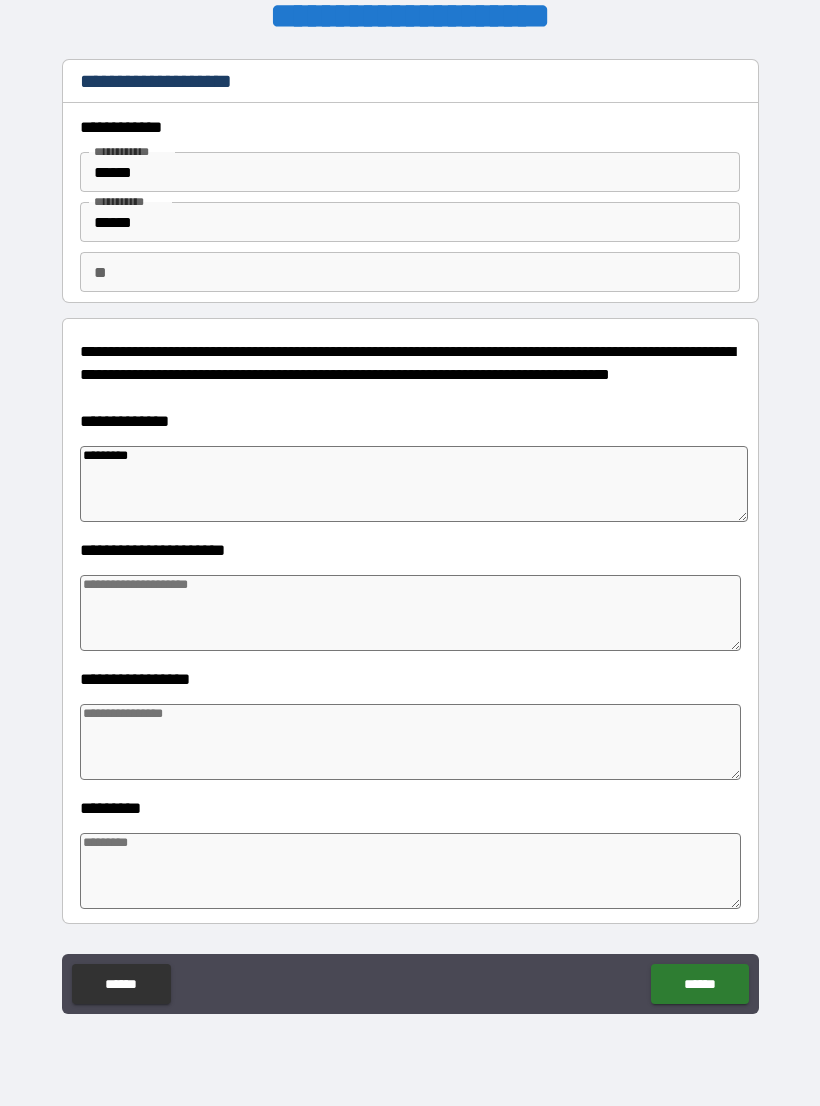 type on "*" 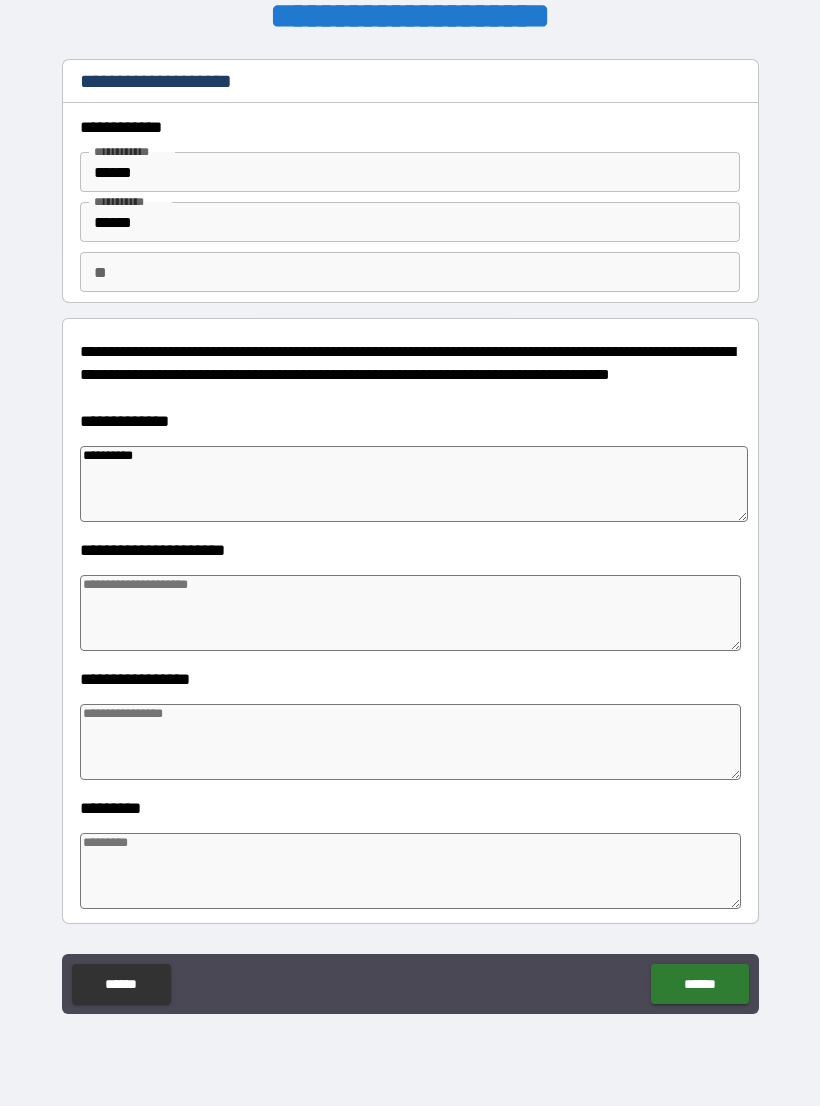 type on "*" 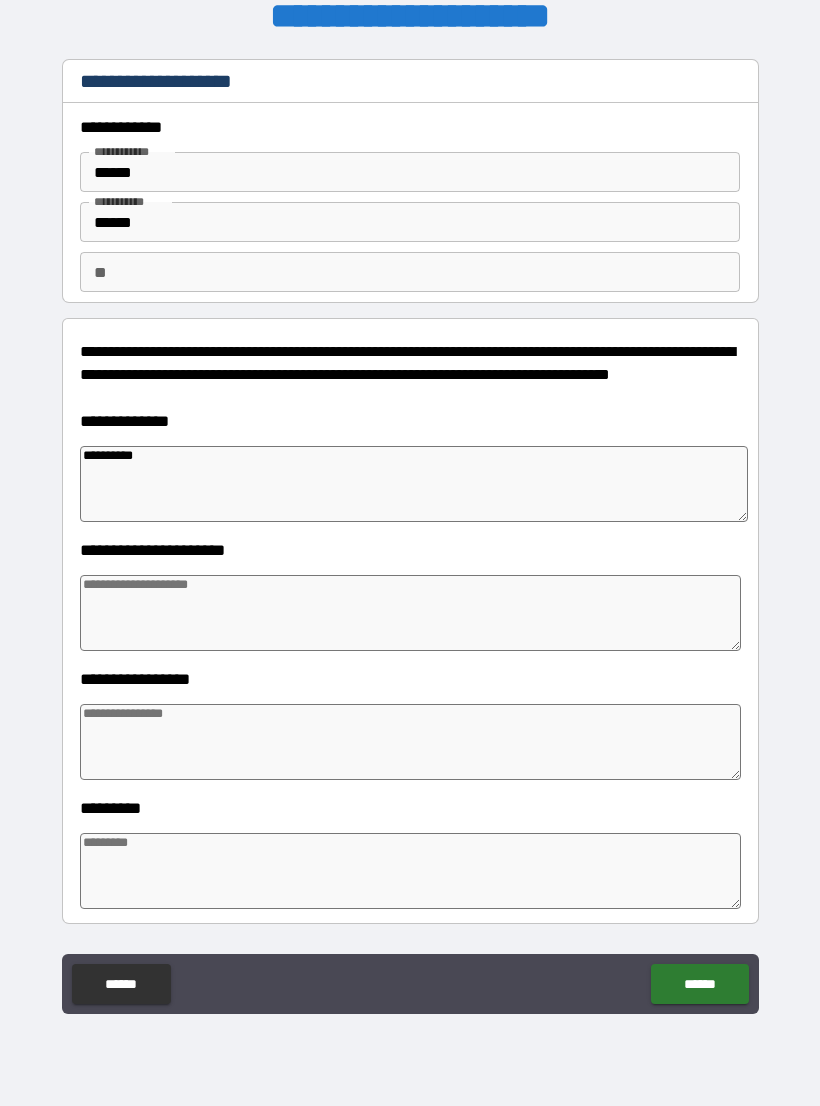 type on "*********" 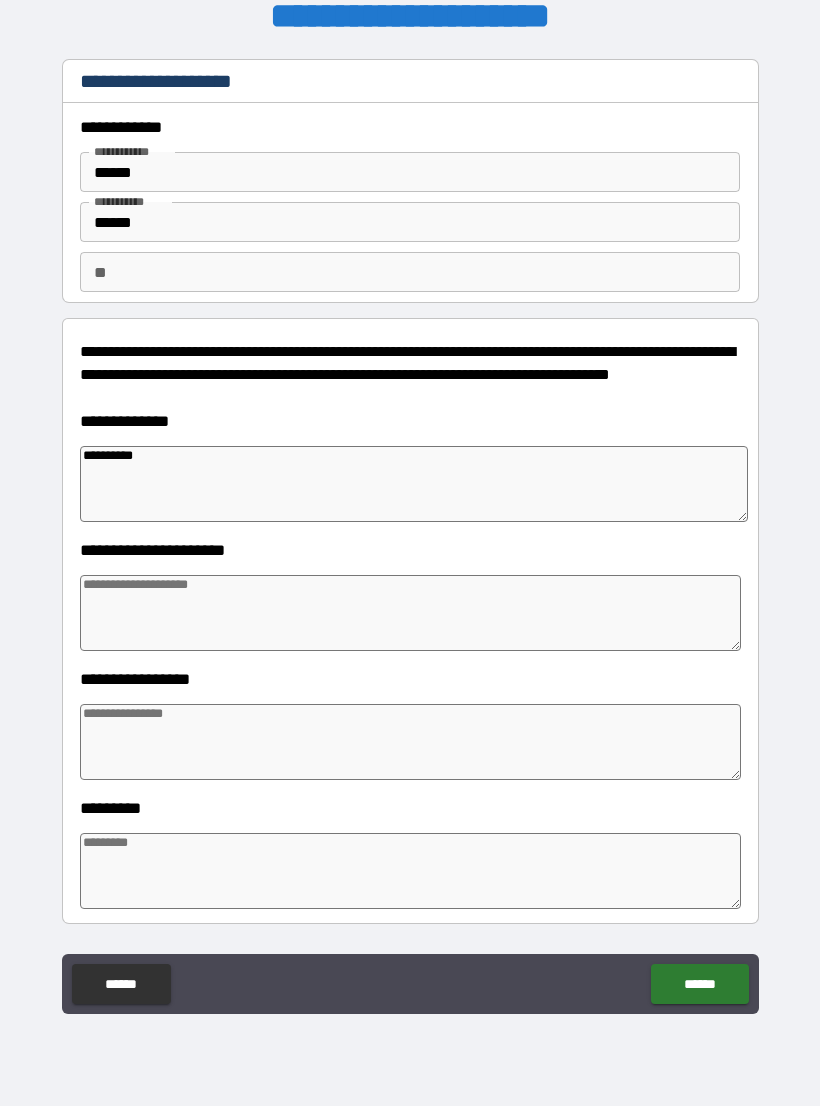 click at bounding box center [410, 613] 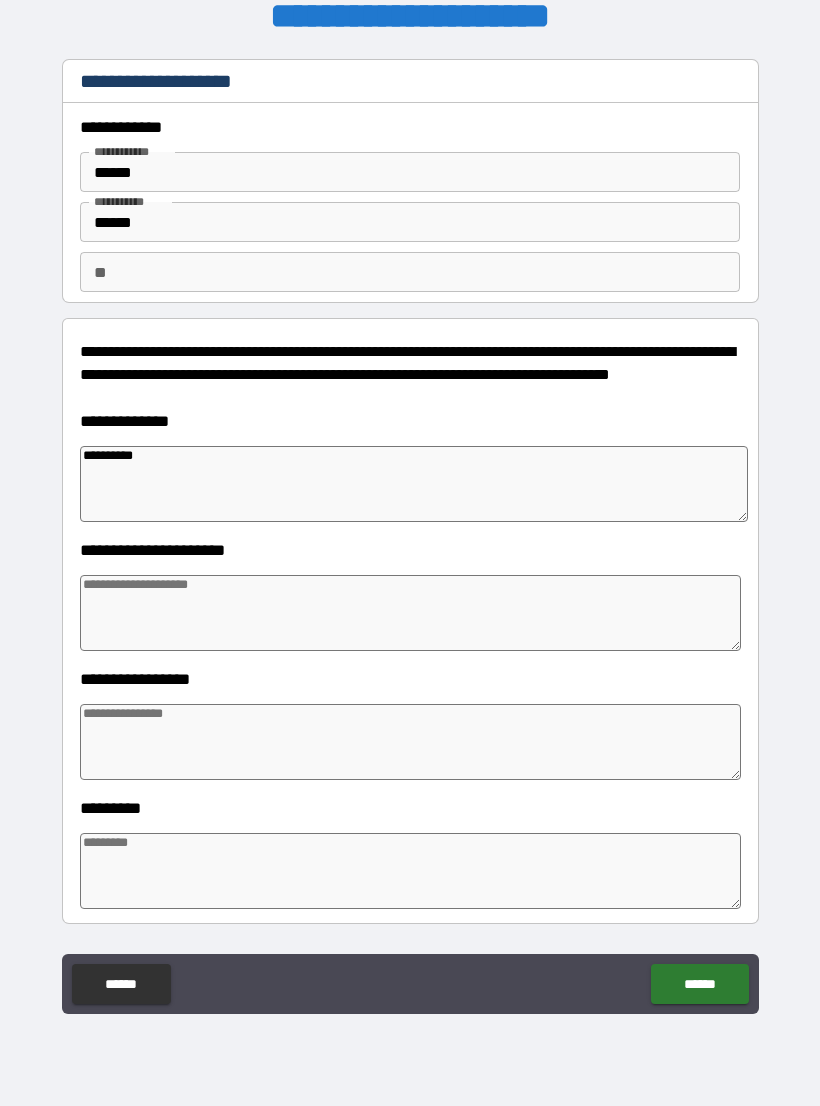 type on "*" 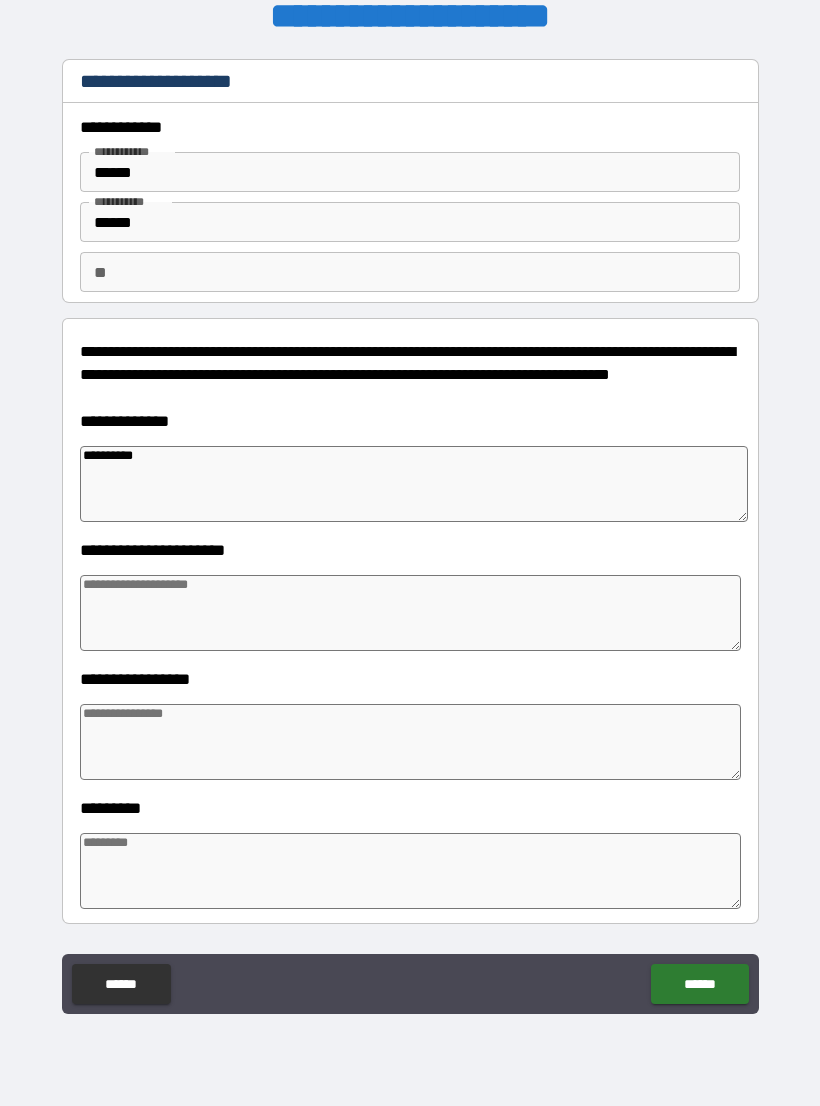 type on "*" 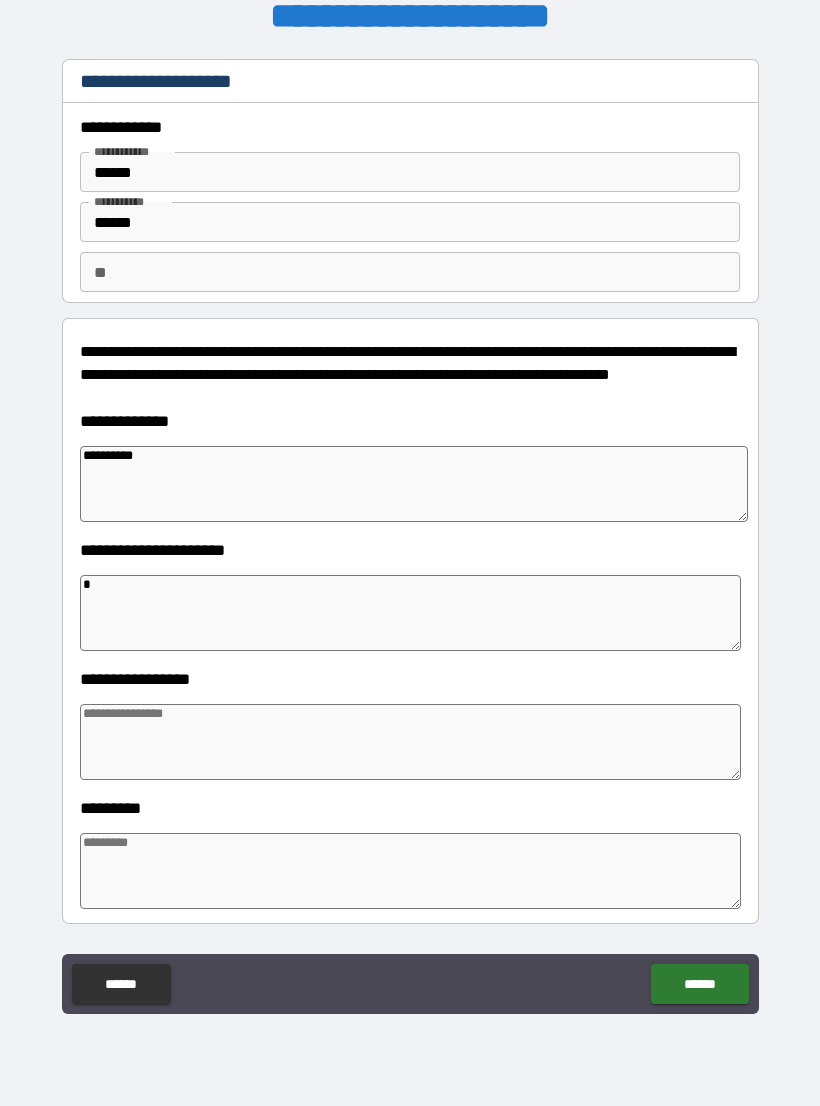 type on "*" 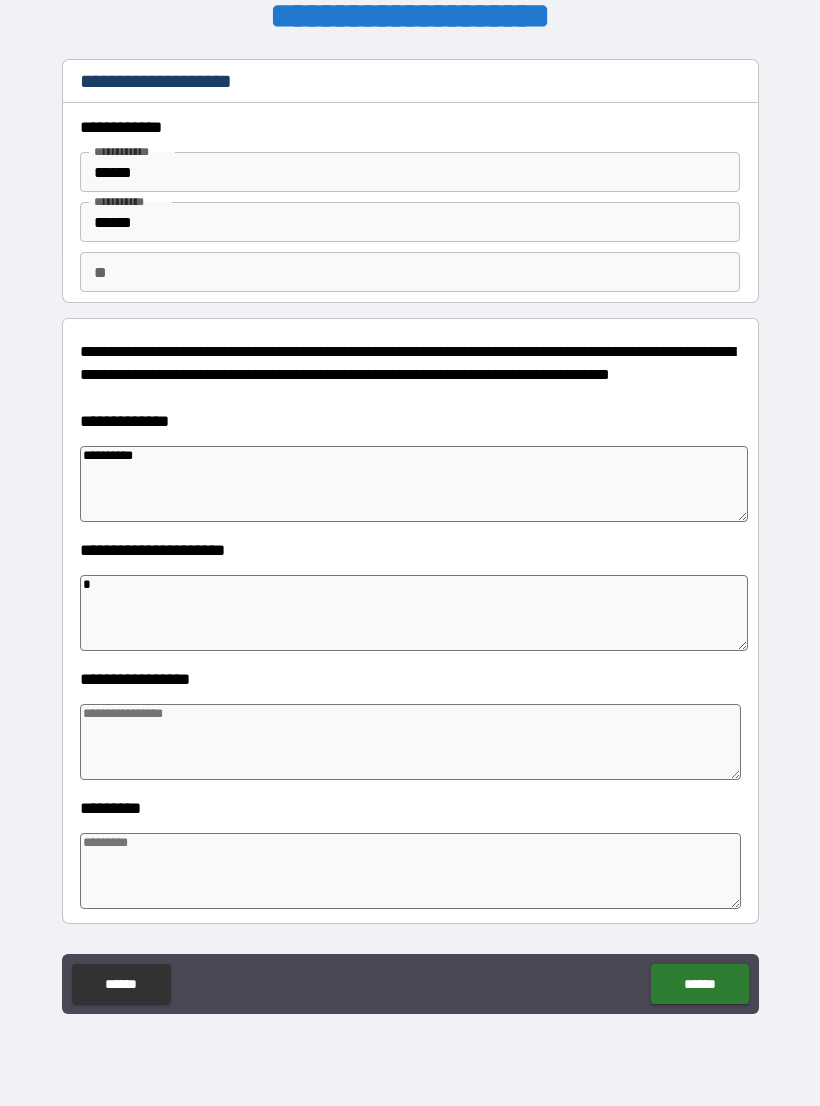 type on "**" 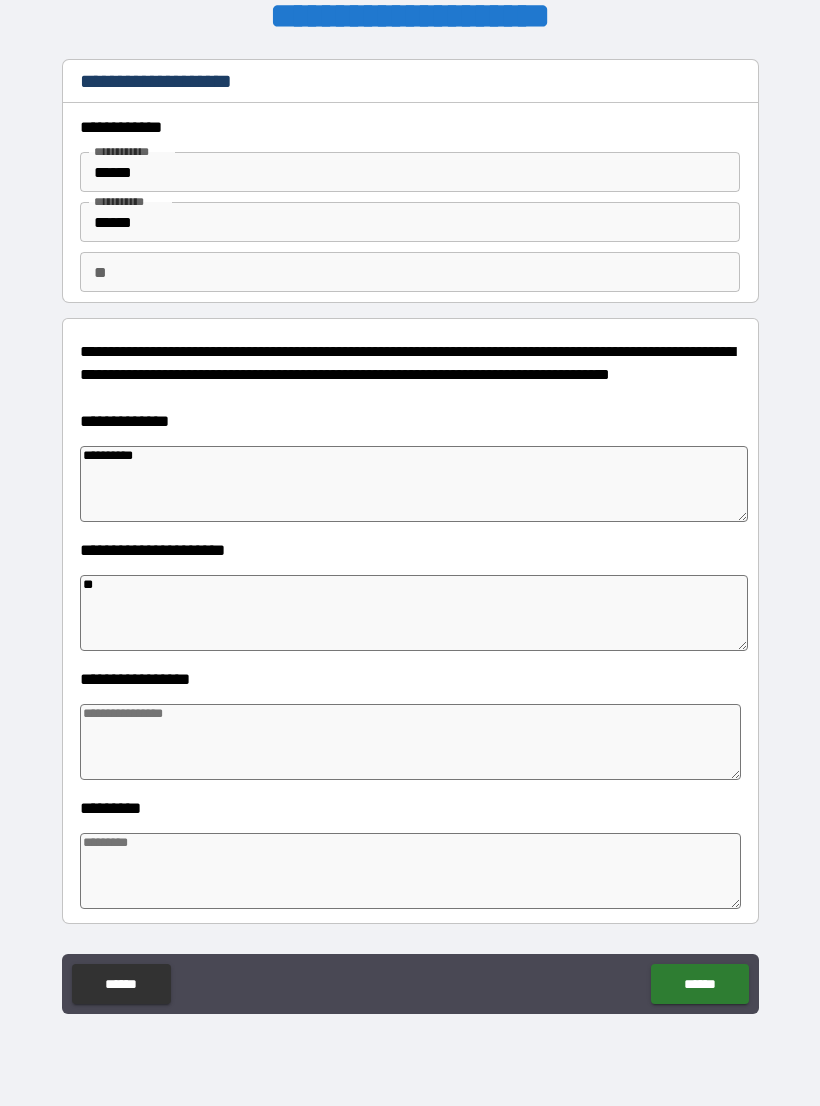 type on "*" 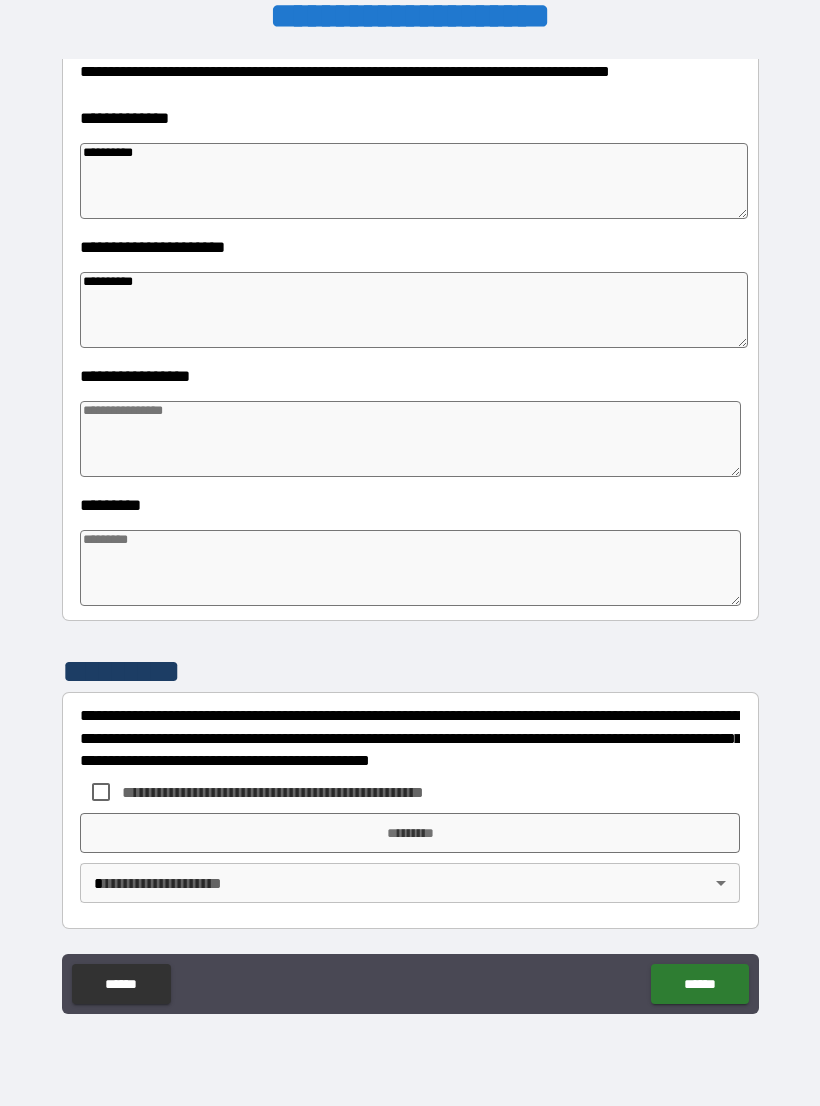 scroll, scrollTop: 303, scrollLeft: 0, axis: vertical 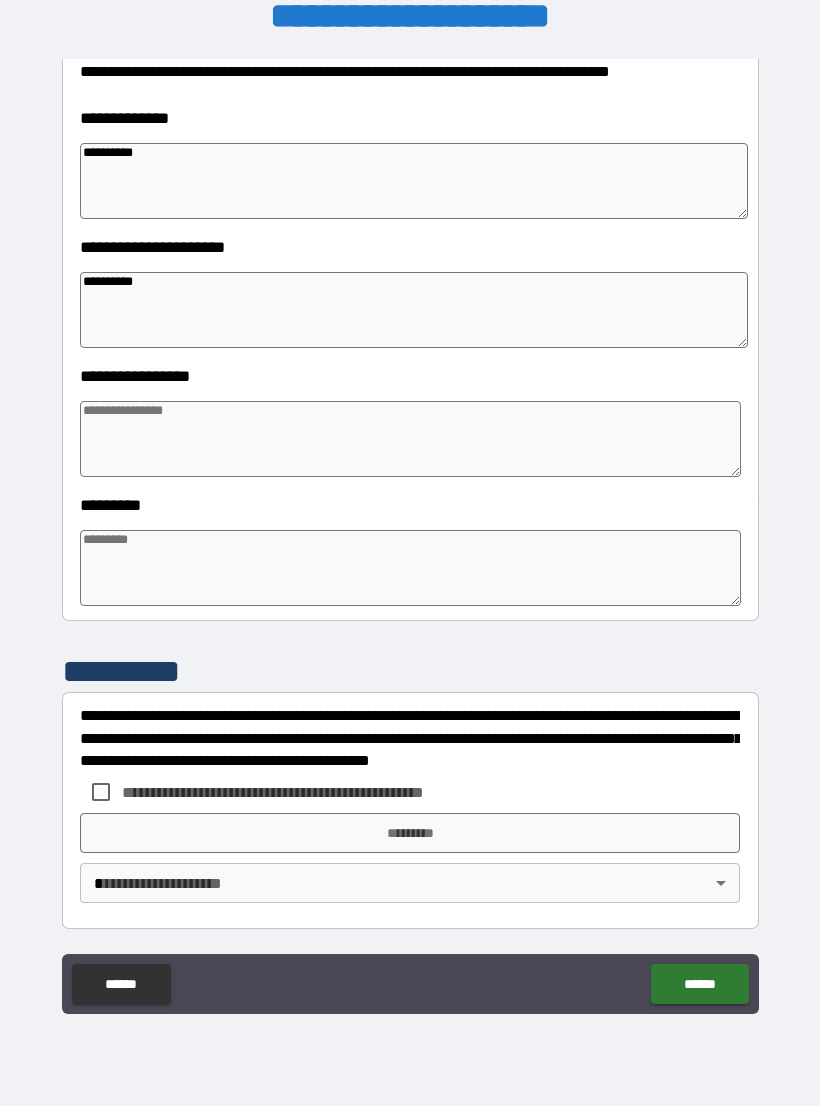 click at bounding box center (410, 439) 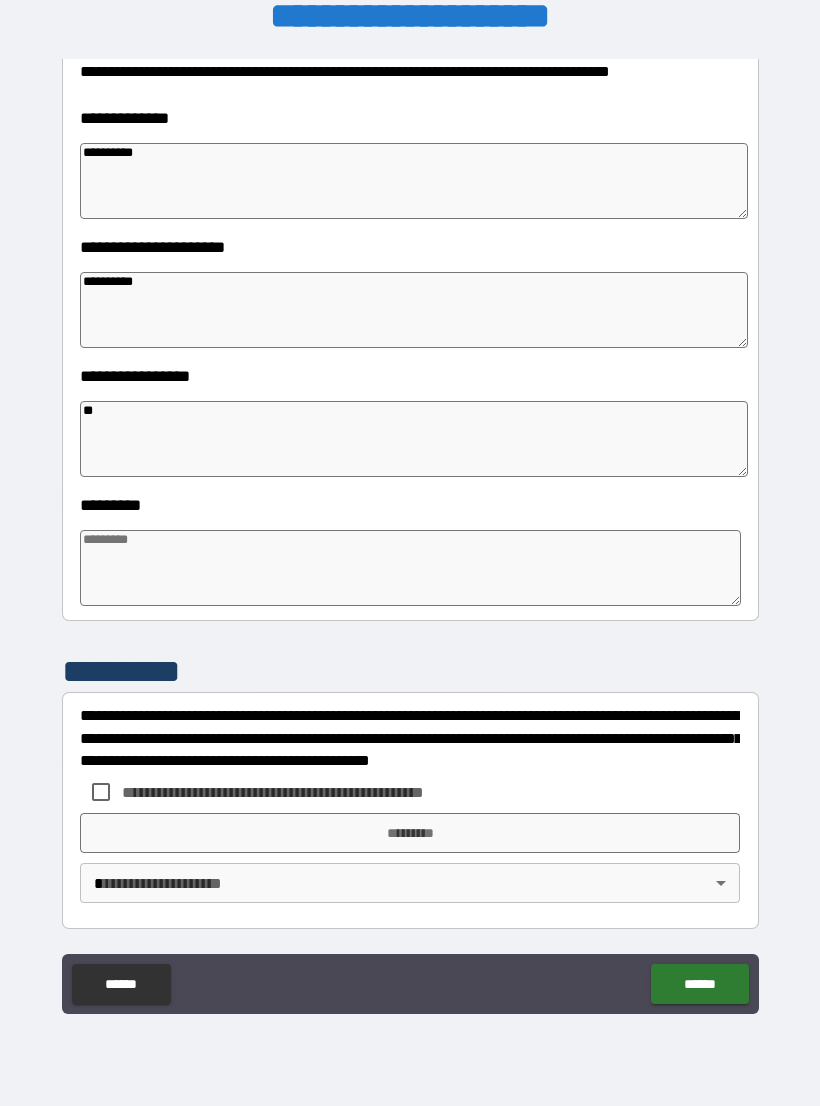 click at bounding box center [410, 568] 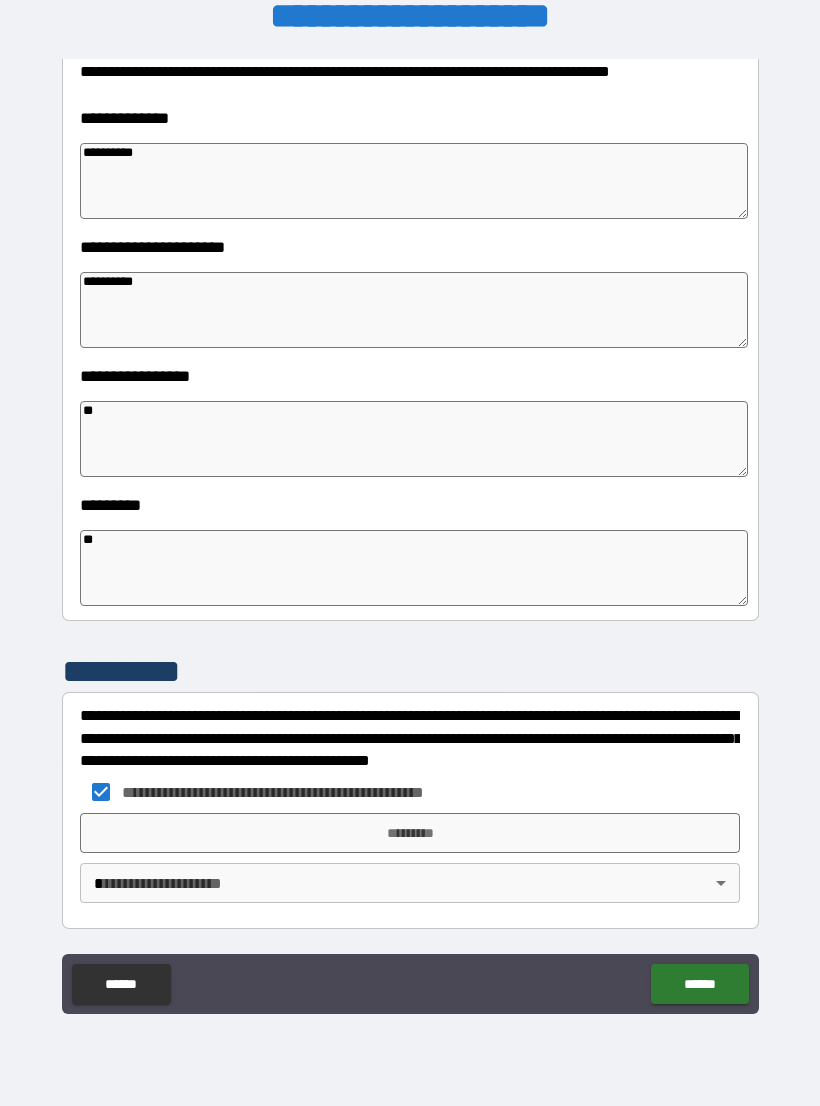 click on "*********" at bounding box center [410, 833] 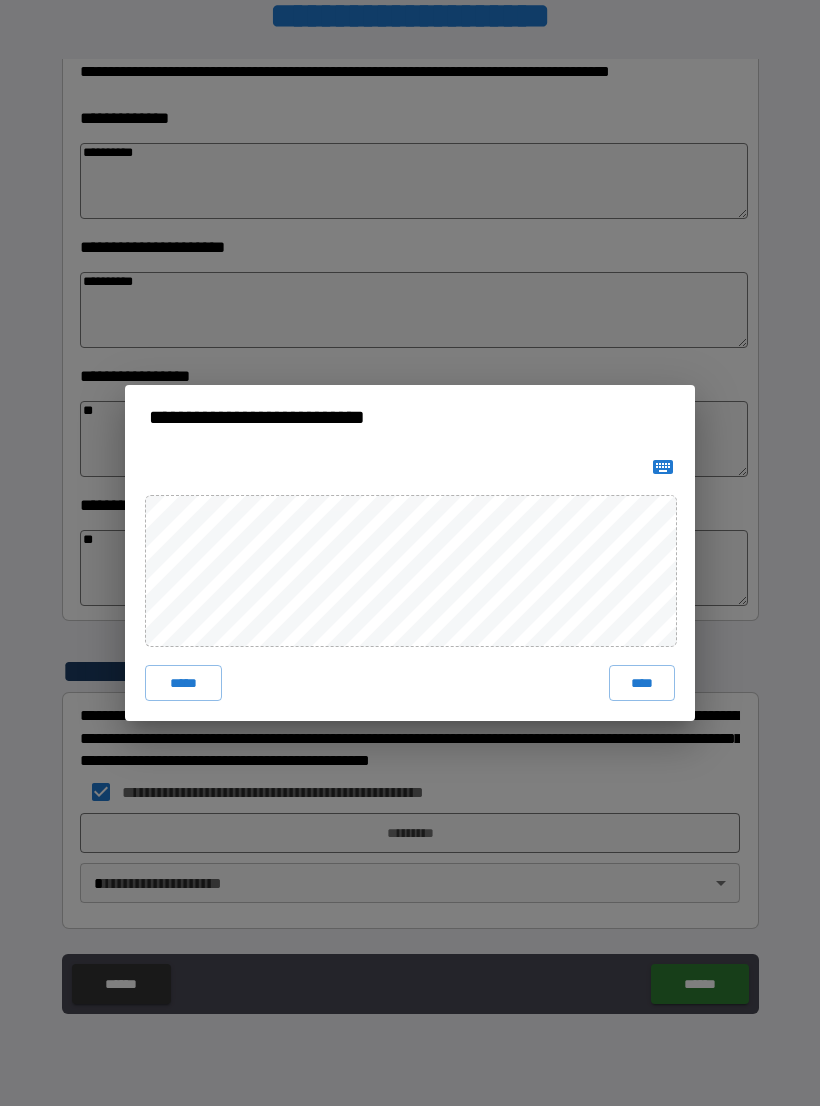 click on "****" at bounding box center (642, 683) 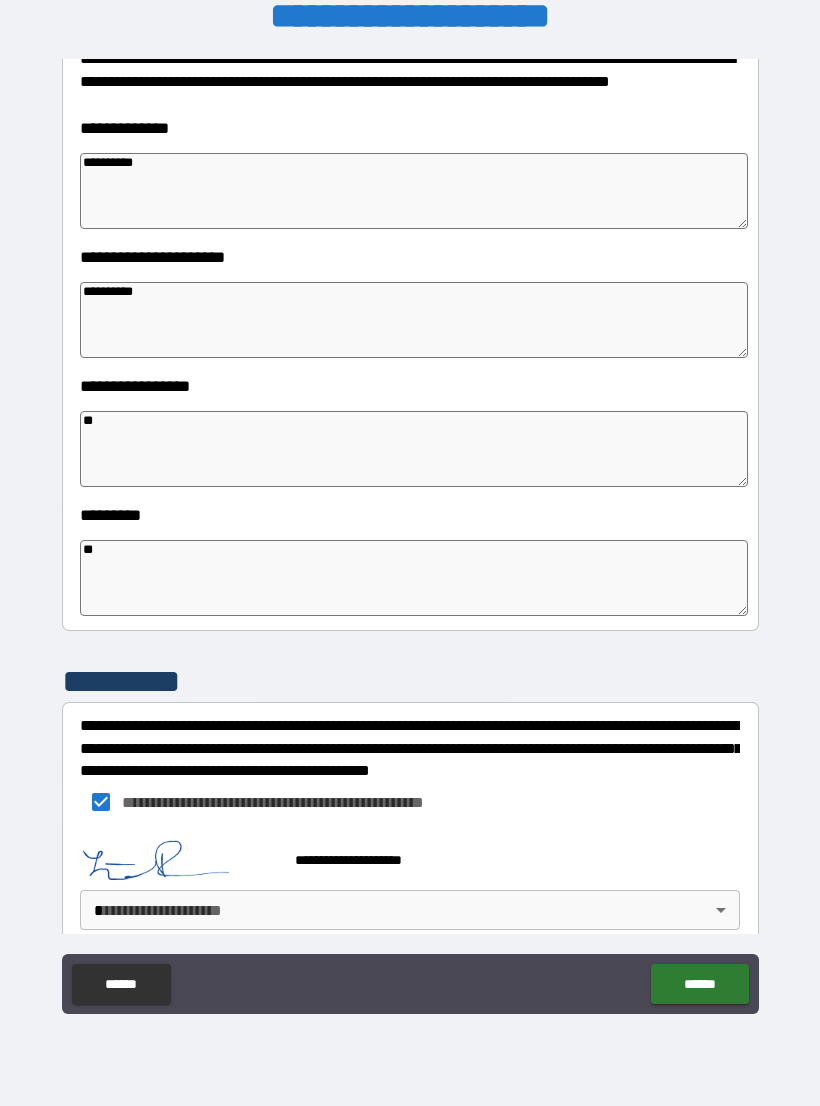 click on "**********" at bounding box center [410, 537] 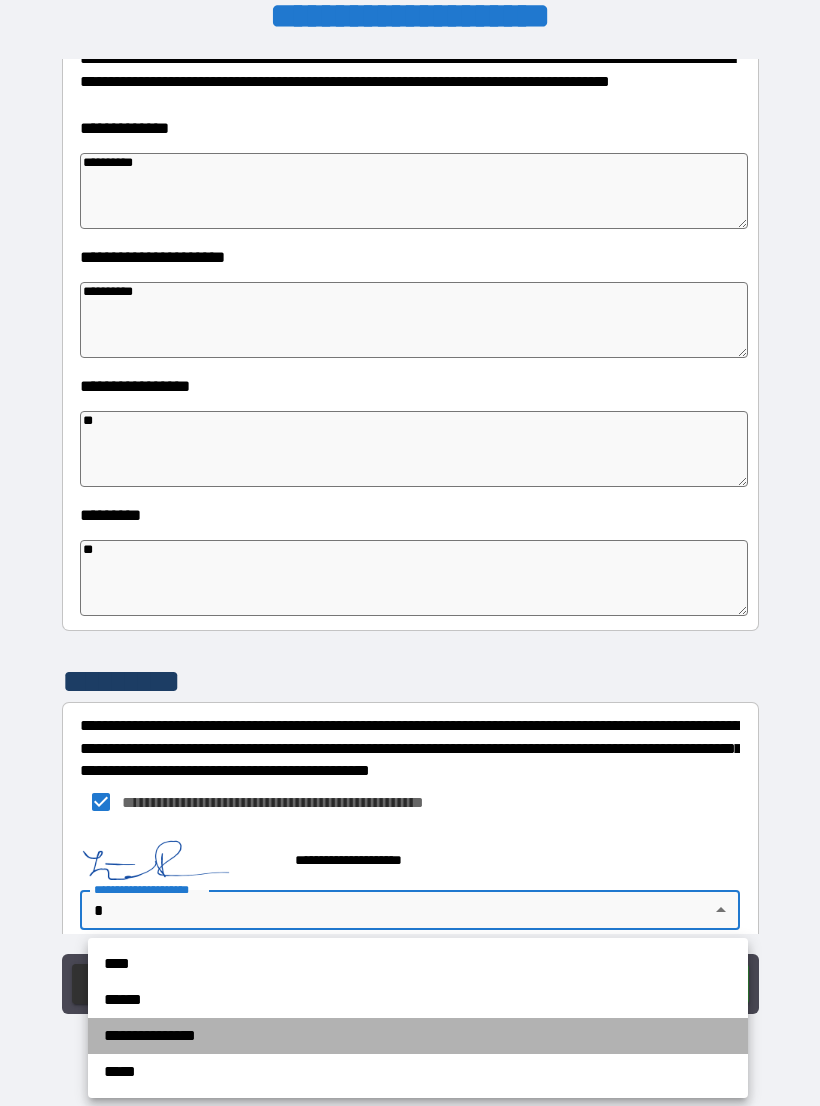 click on "**********" at bounding box center [418, 1036] 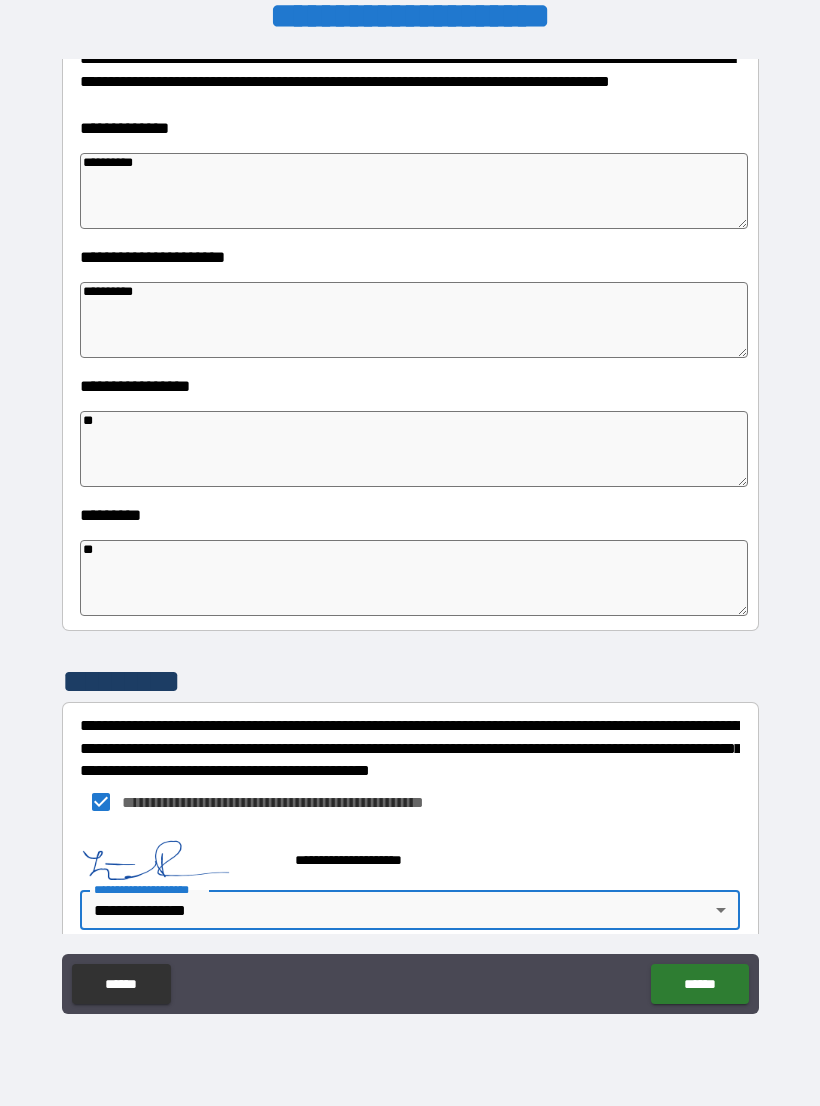 click on "******" at bounding box center [699, 984] 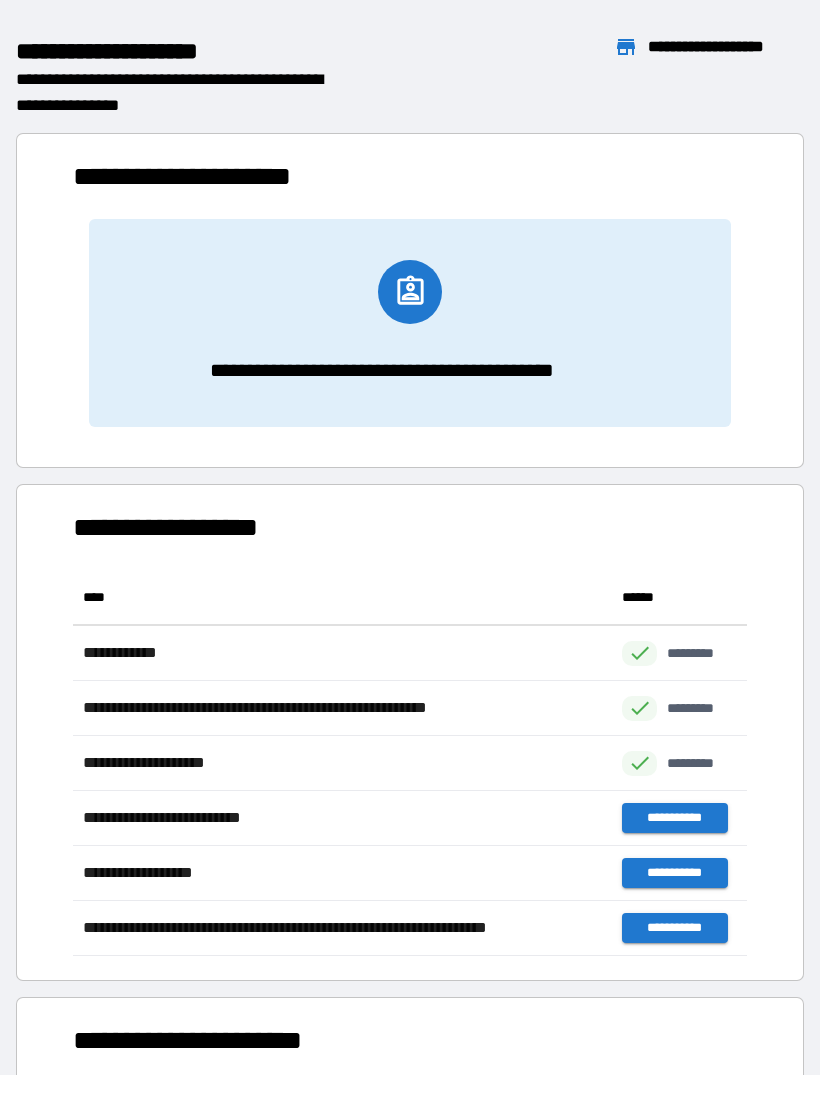 scroll, scrollTop: 1, scrollLeft: 1, axis: both 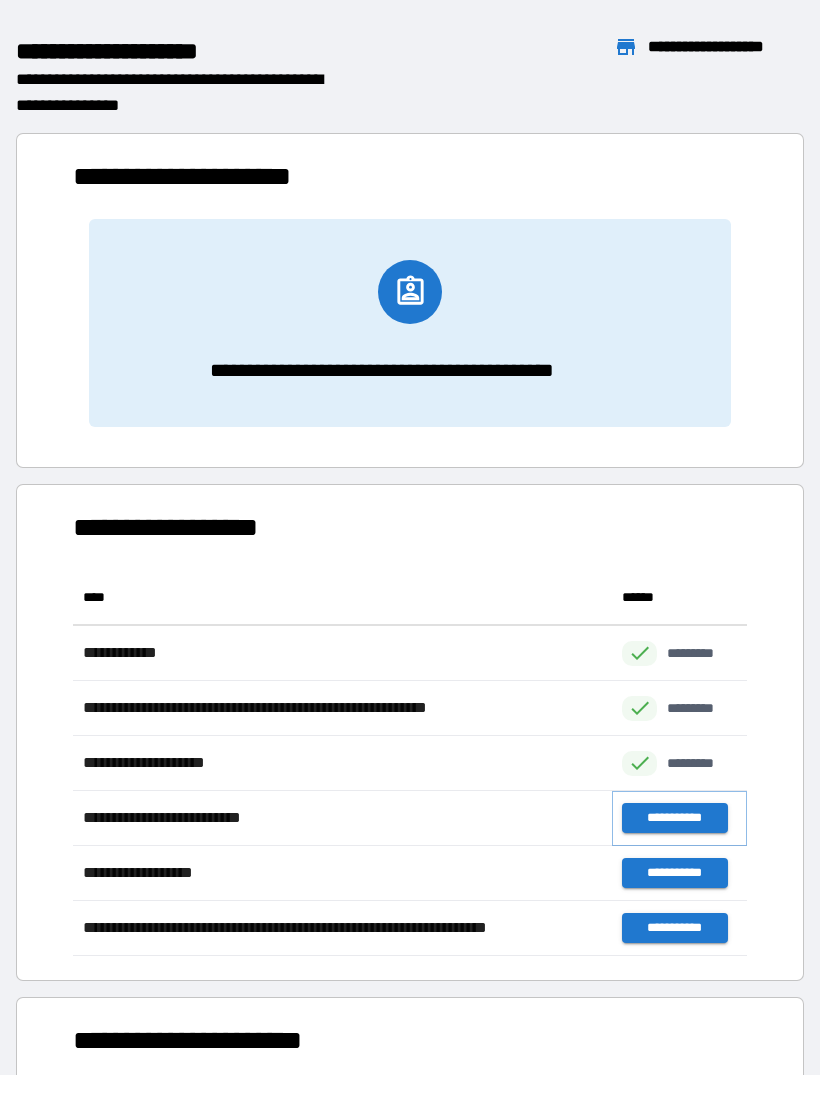 click on "**********" at bounding box center [674, 818] 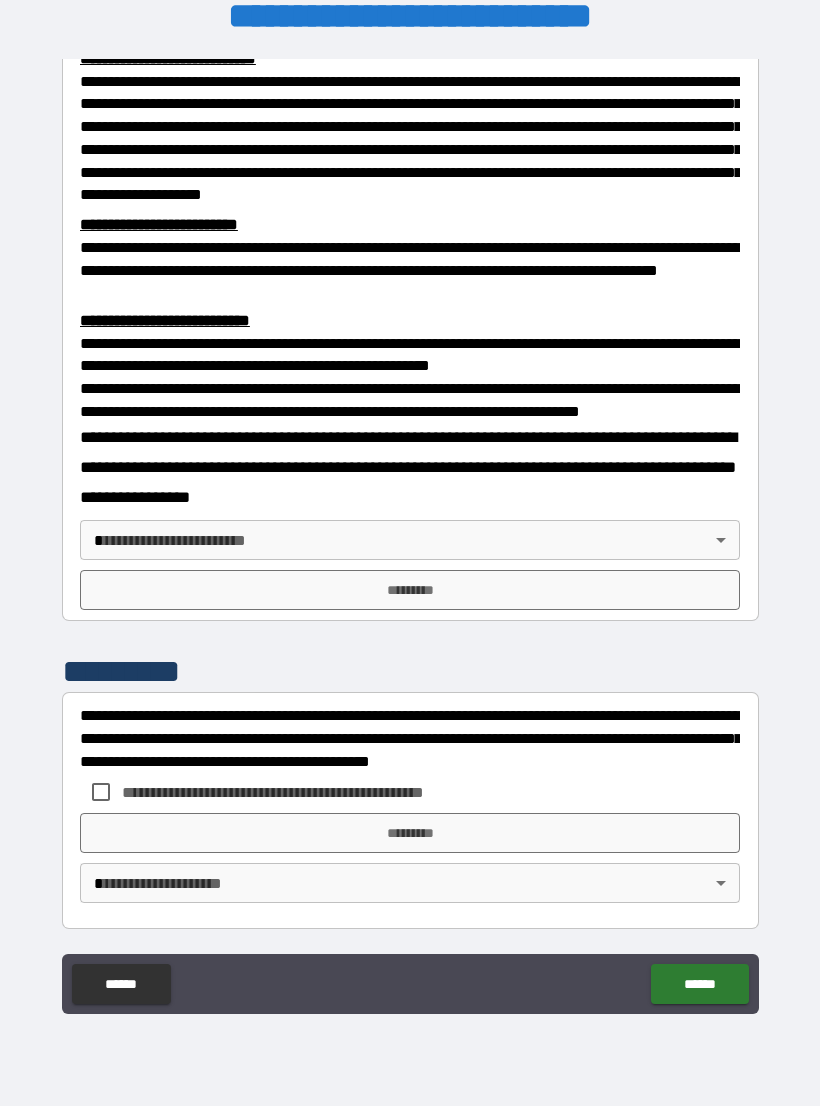 scroll, scrollTop: 549, scrollLeft: 0, axis: vertical 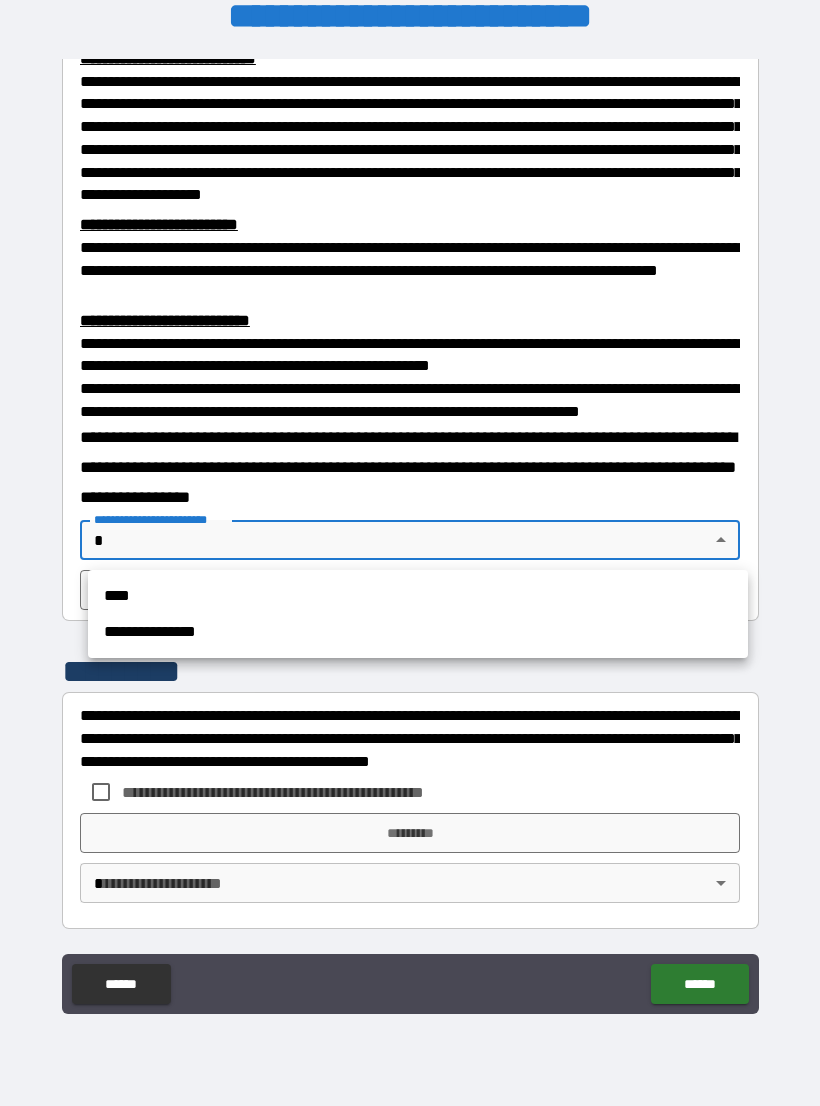 click on "**********" at bounding box center [418, 632] 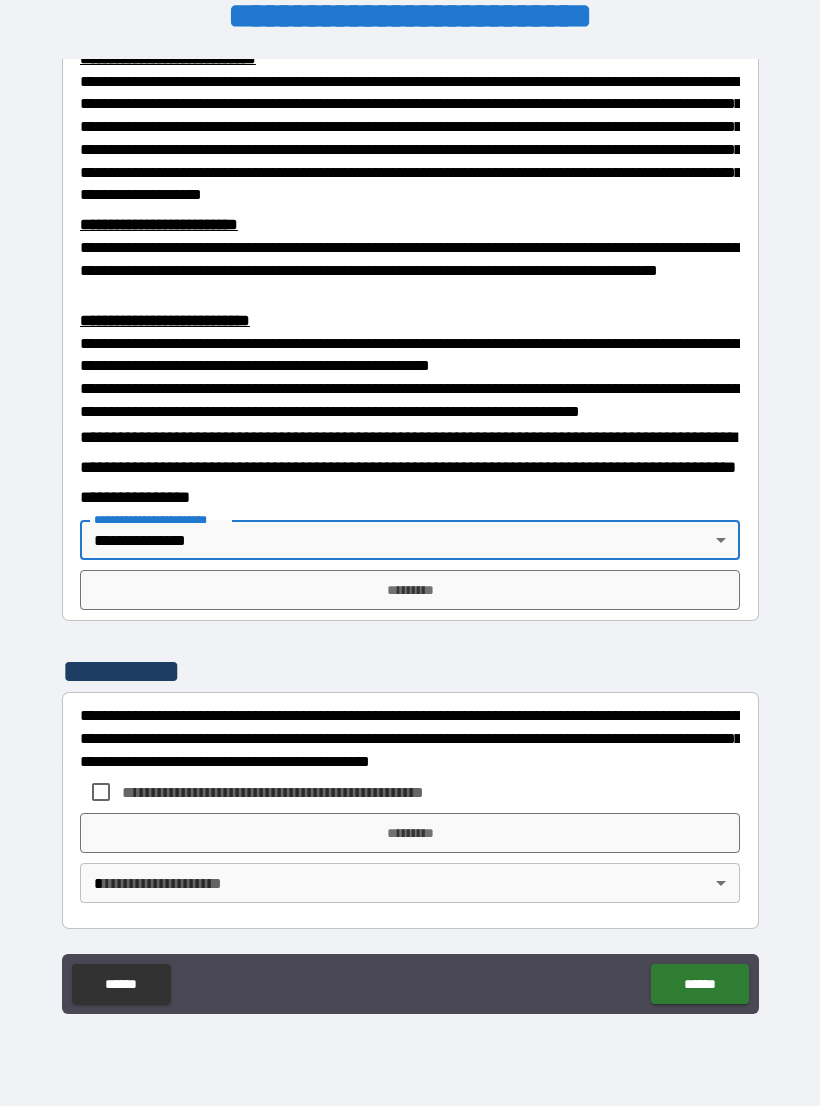 click on "*********" at bounding box center [410, 590] 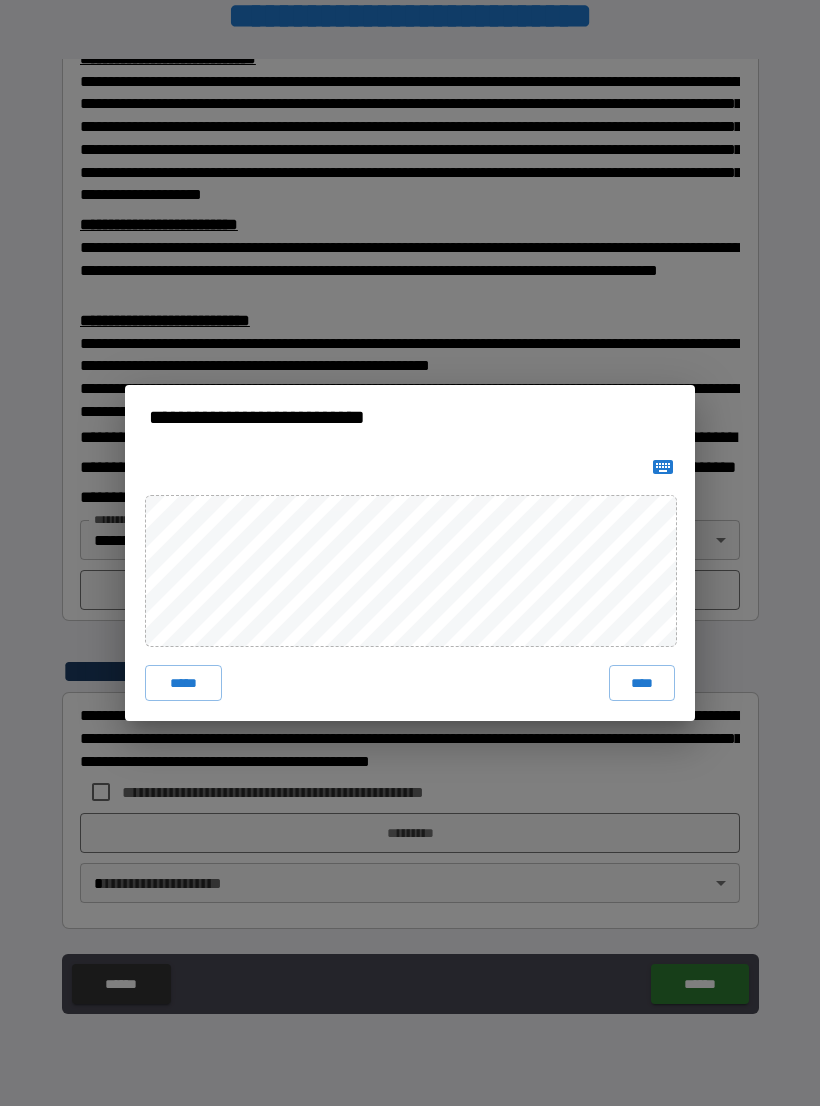 click on "****" at bounding box center (642, 683) 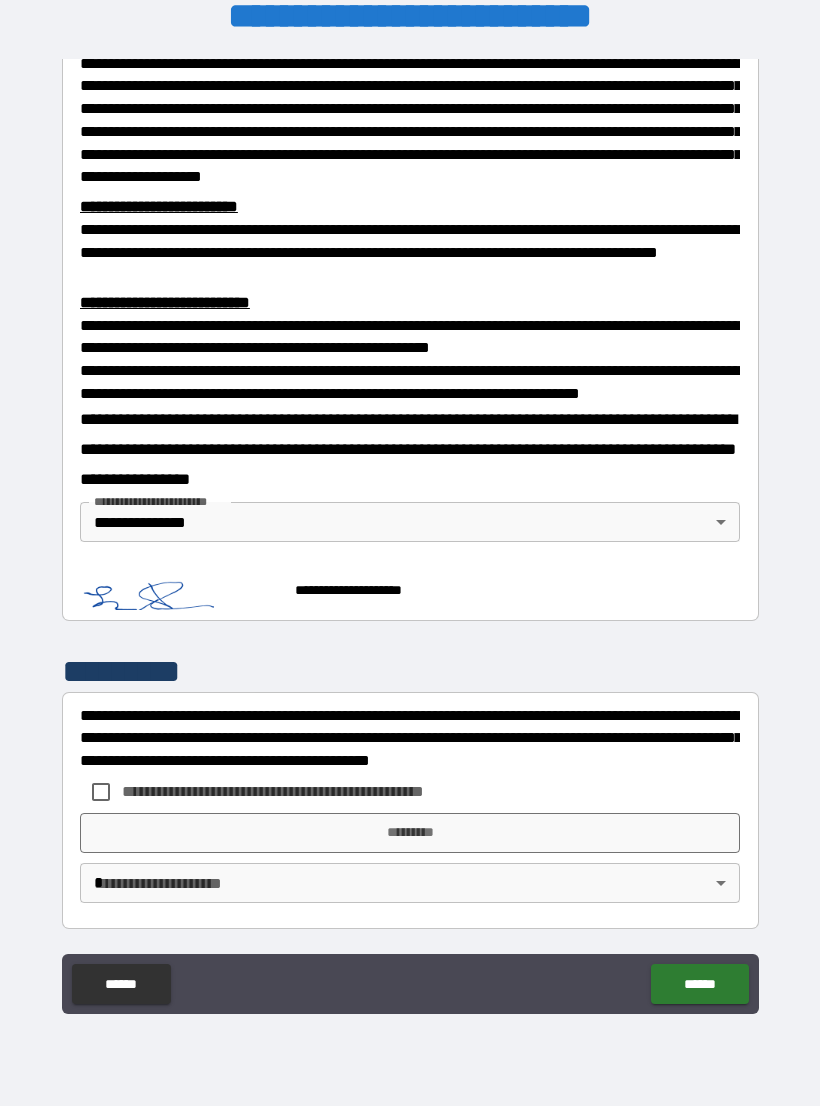 scroll, scrollTop: 539, scrollLeft: 0, axis: vertical 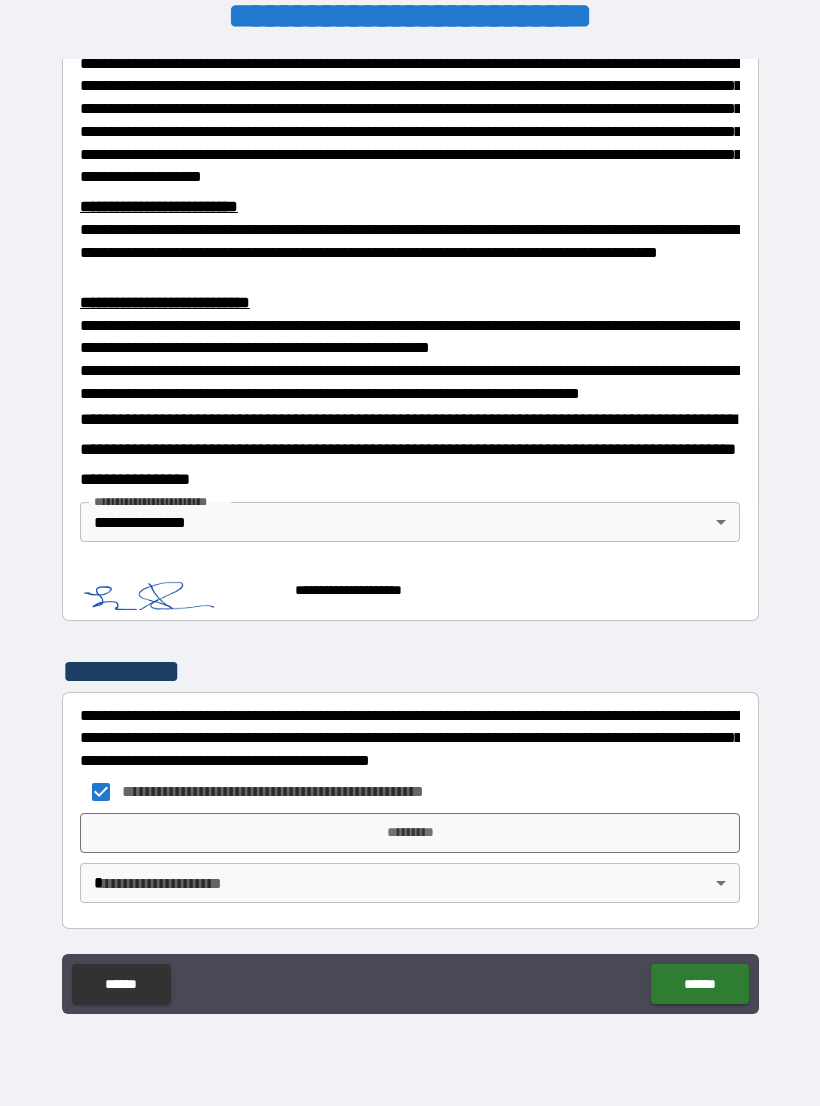 click on "*********" at bounding box center [410, 833] 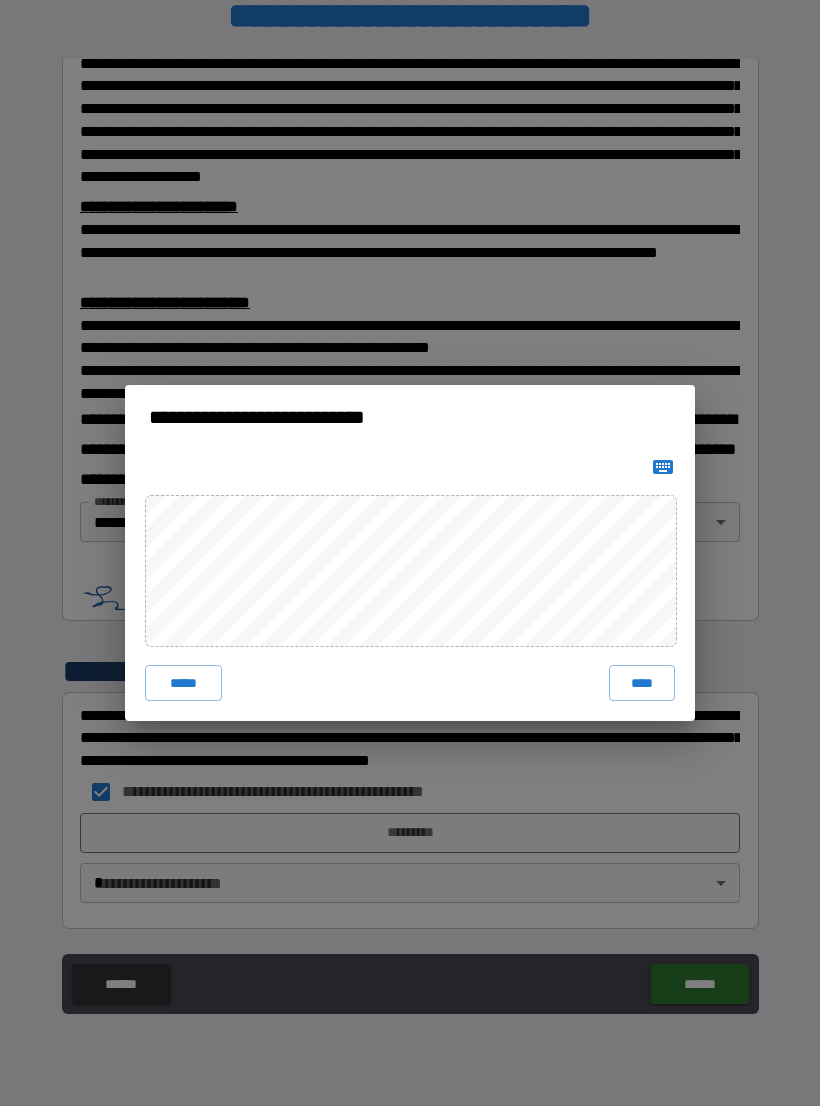 click on "****" at bounding box center [642, 683] 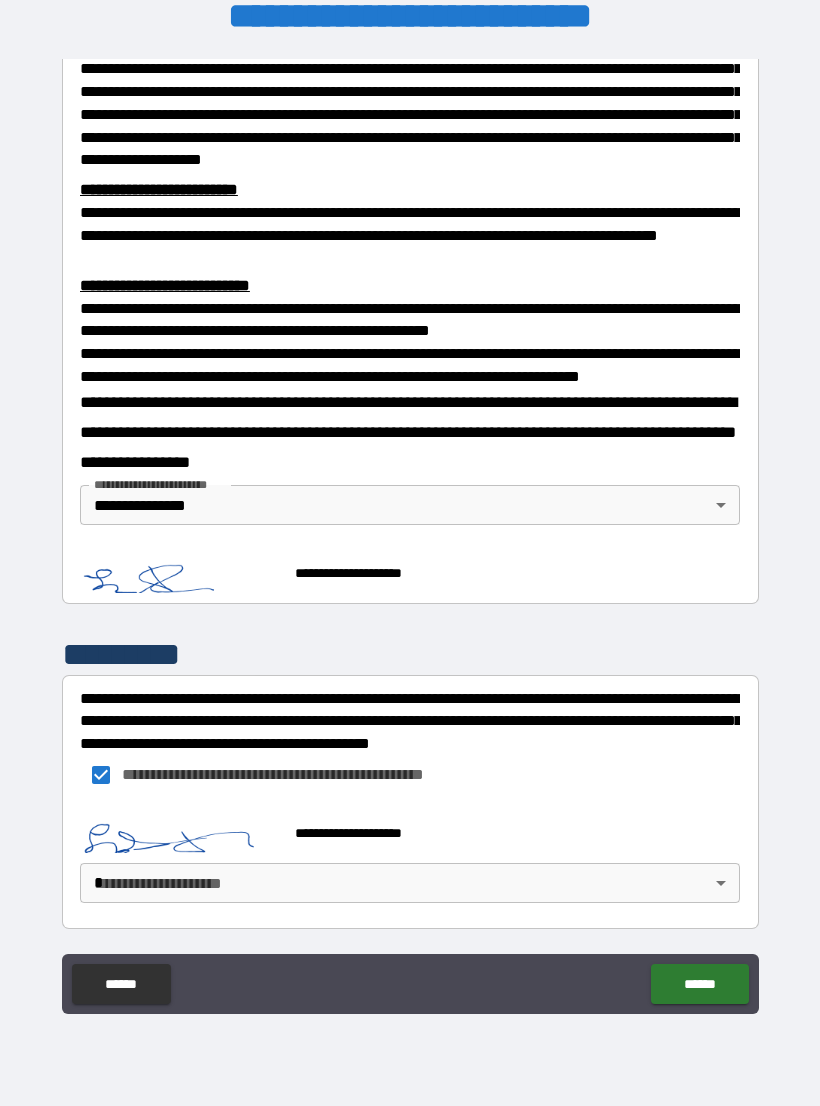 click on "**********" at bounding box center [410, 537] 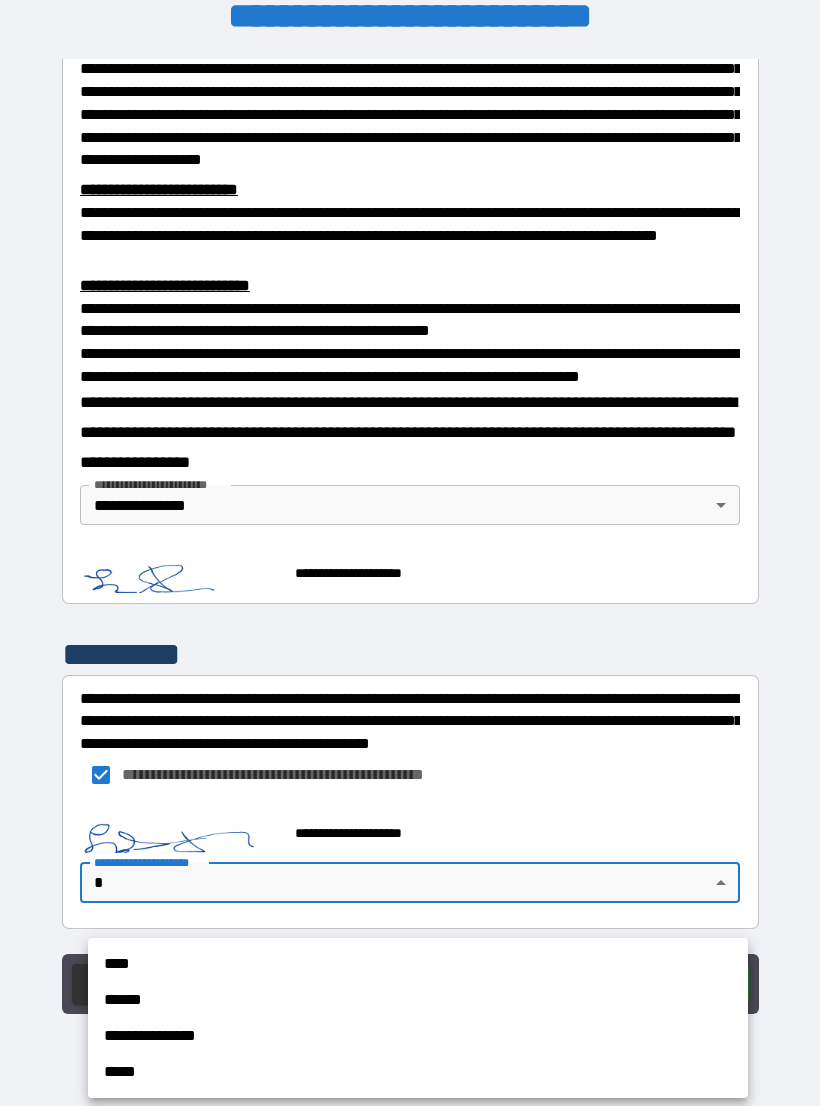 click on "**********" at bounding box center [418, 1036] 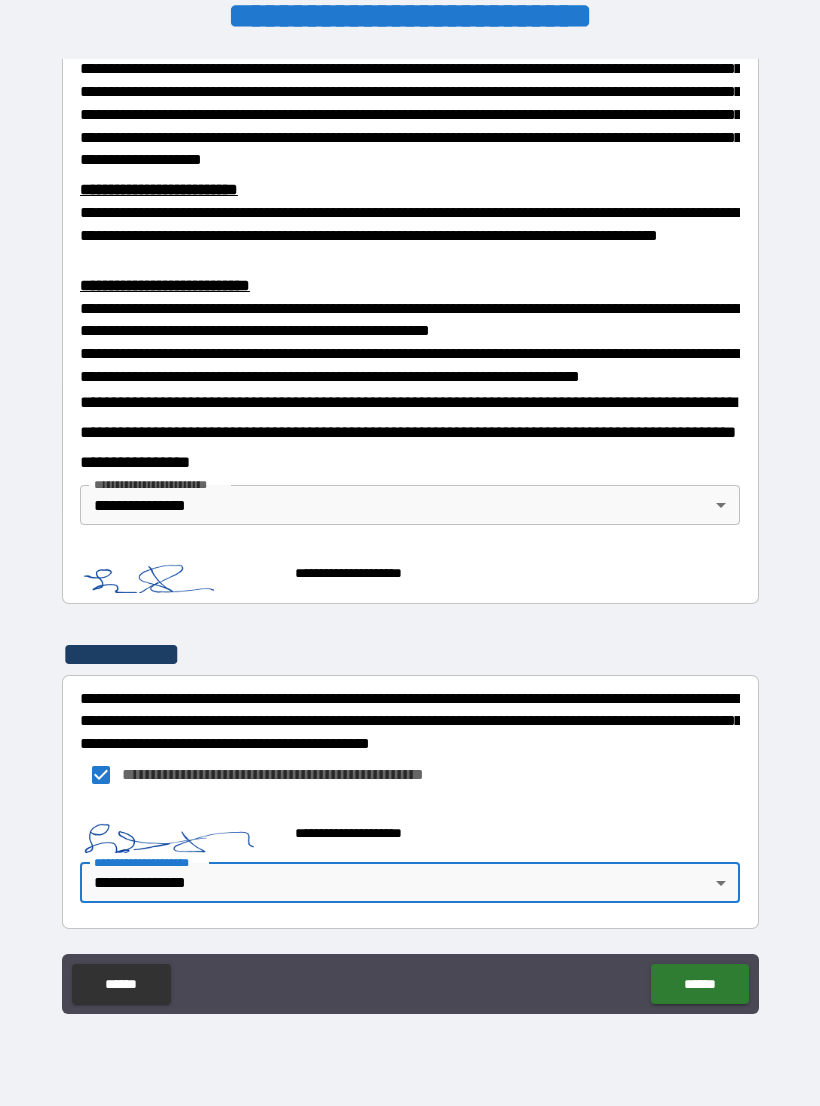 scroll, scrollTop: 552, scrollLeft: 0, axis: vertical 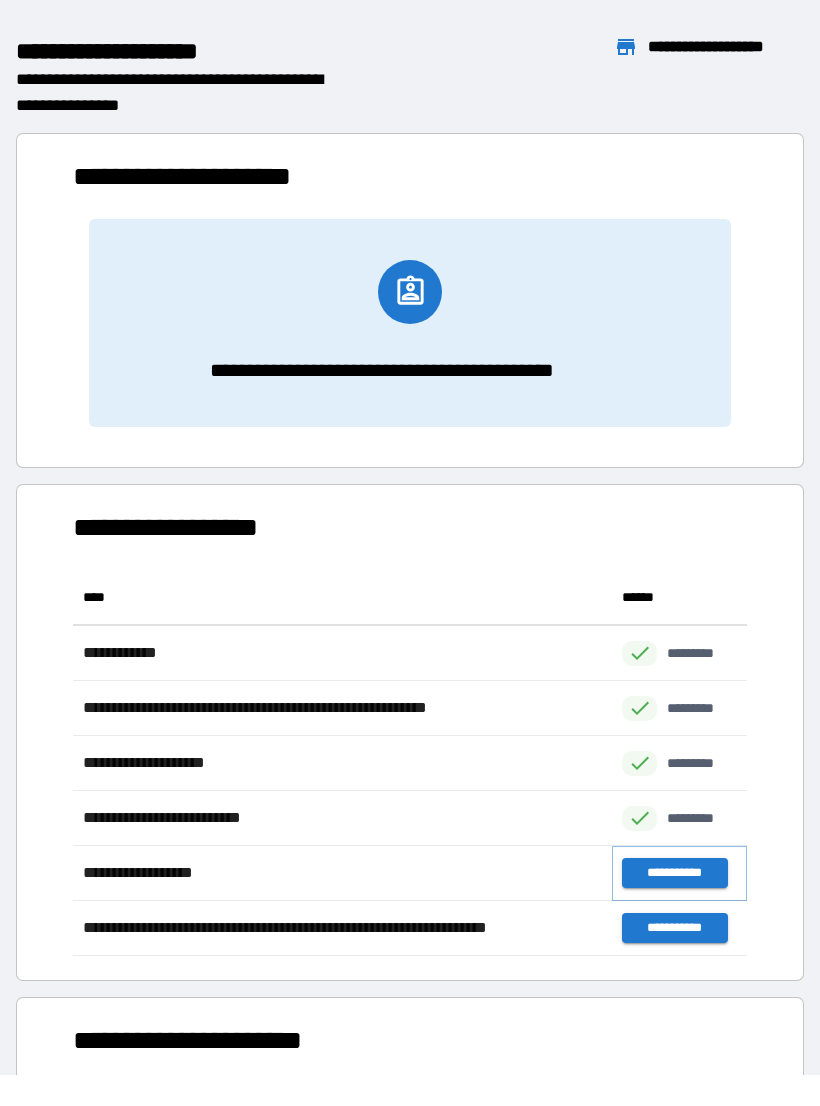 click on "**********" at bounding box center [674, 873] 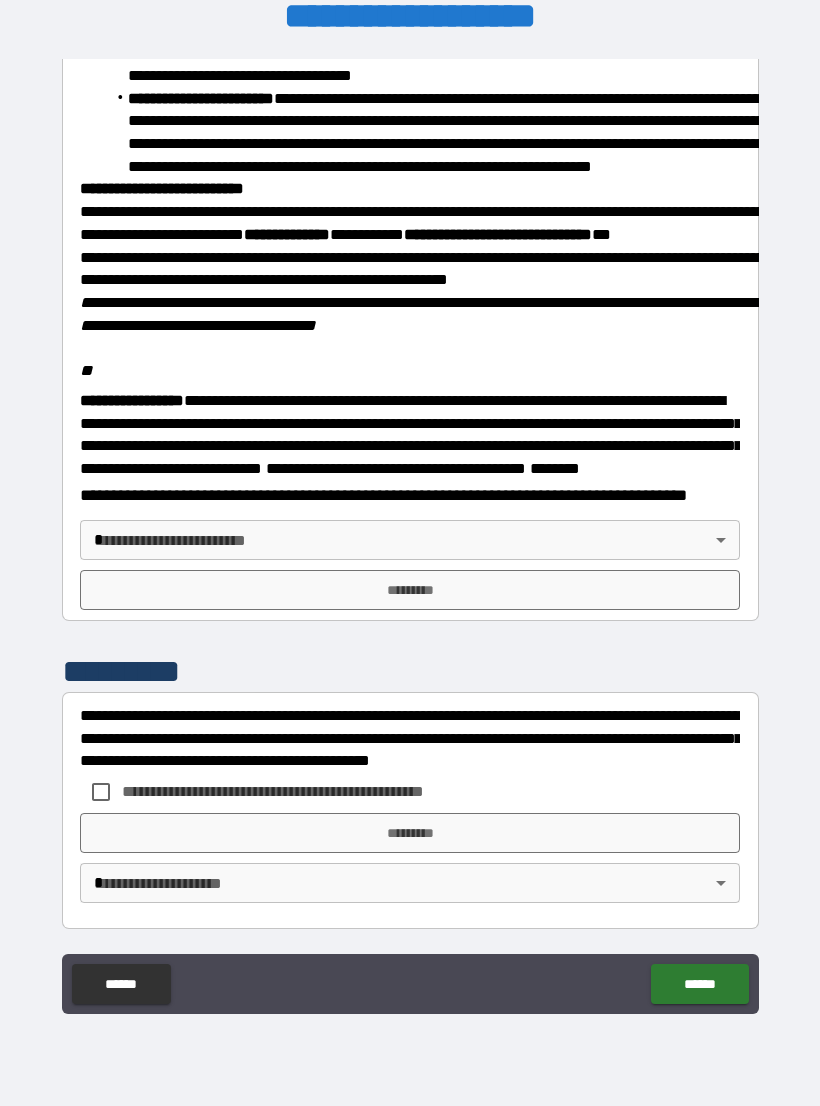 scroll, scrollTop: 2234, scrollLeft: 0, axis: vertical 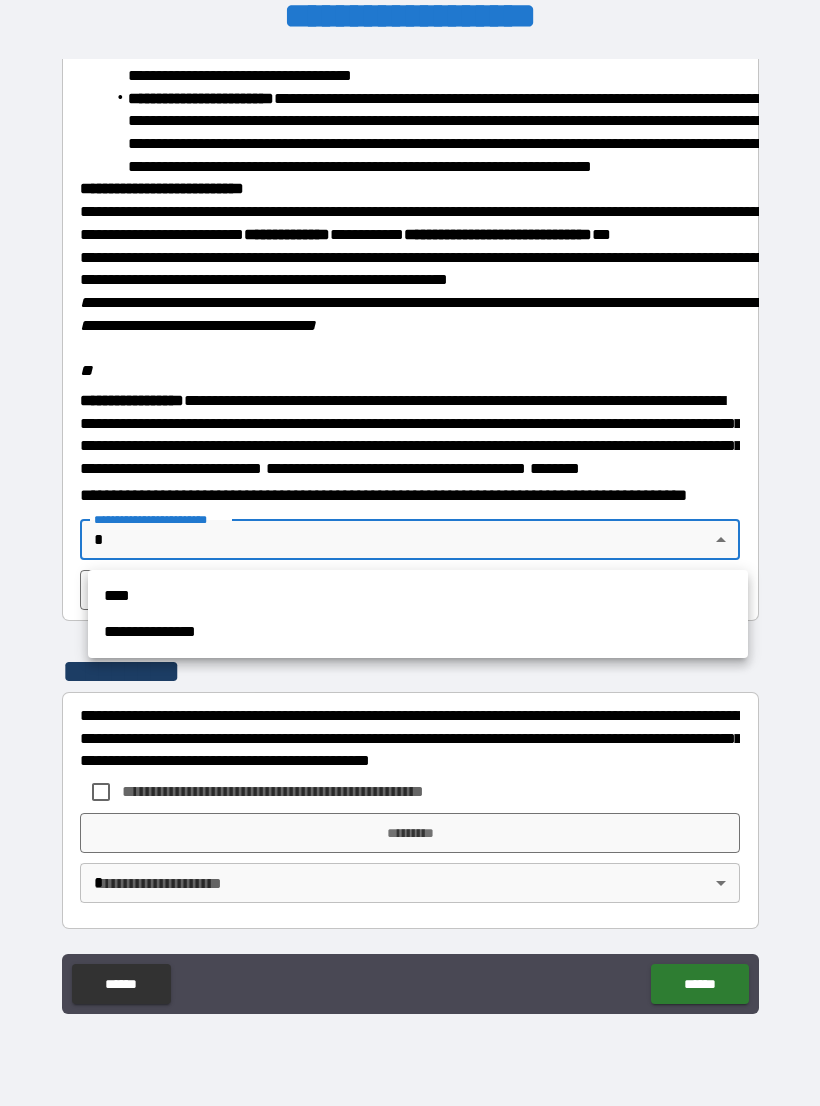 click on "**********" at bounding box center [418, 632] 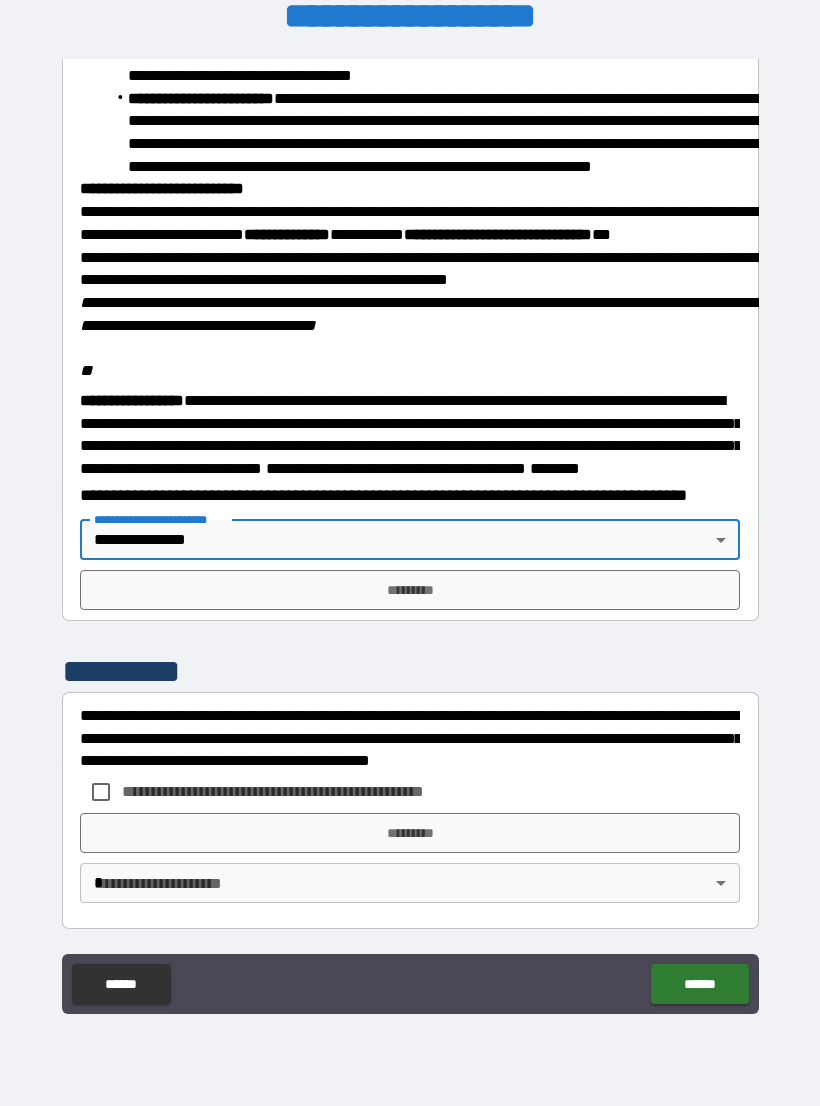 click on "*********" at bounding box center [410, 590] 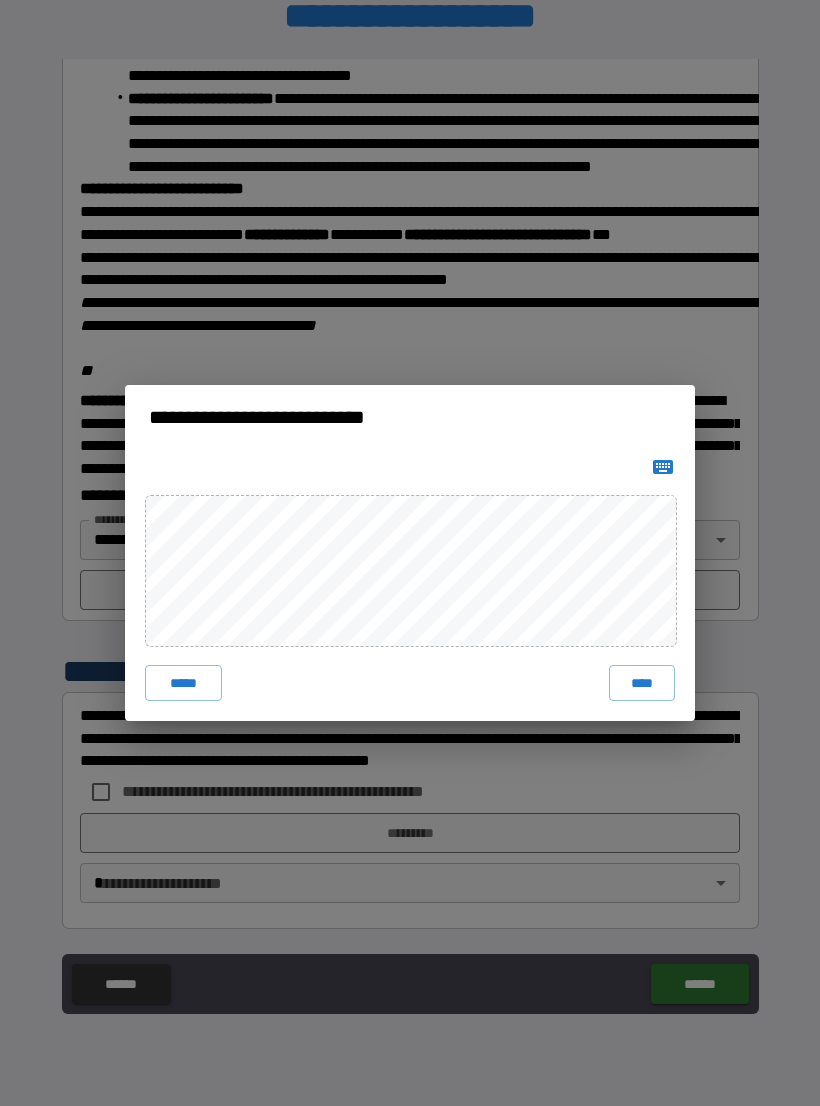 click on "****" at bounding box center [642, 683] 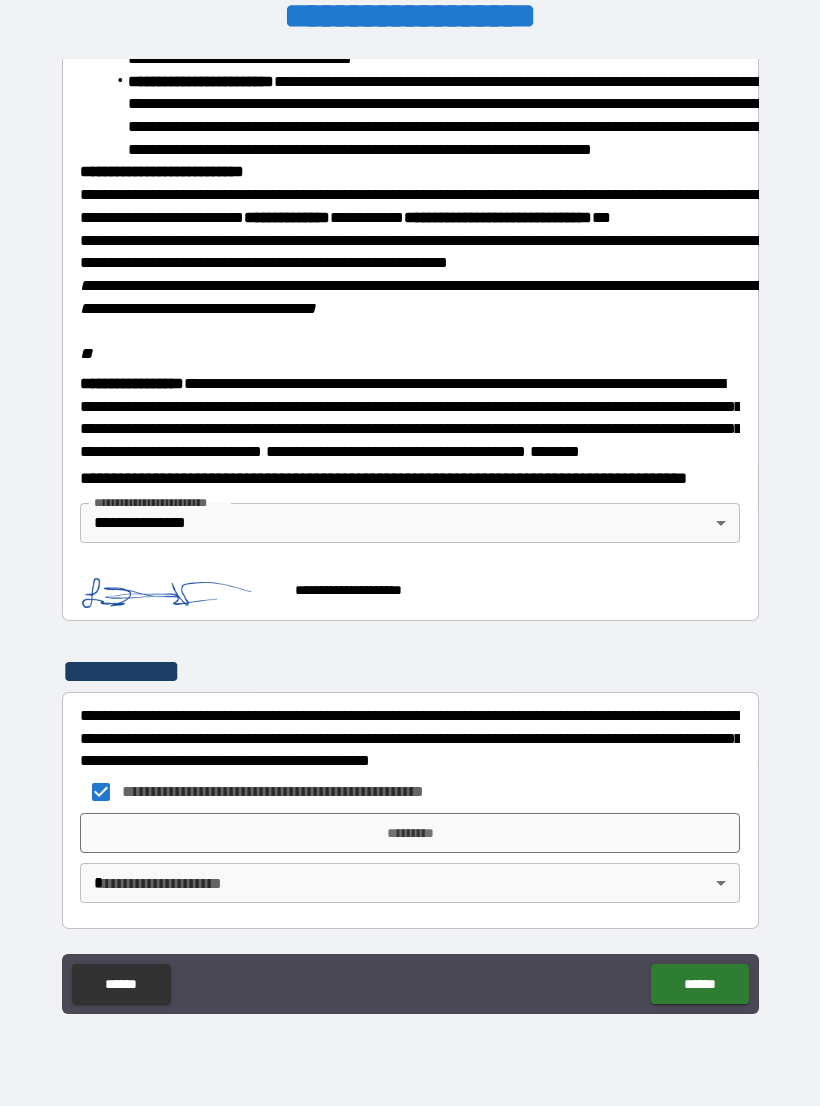 click on "*********" at bounding box center (410, 833) 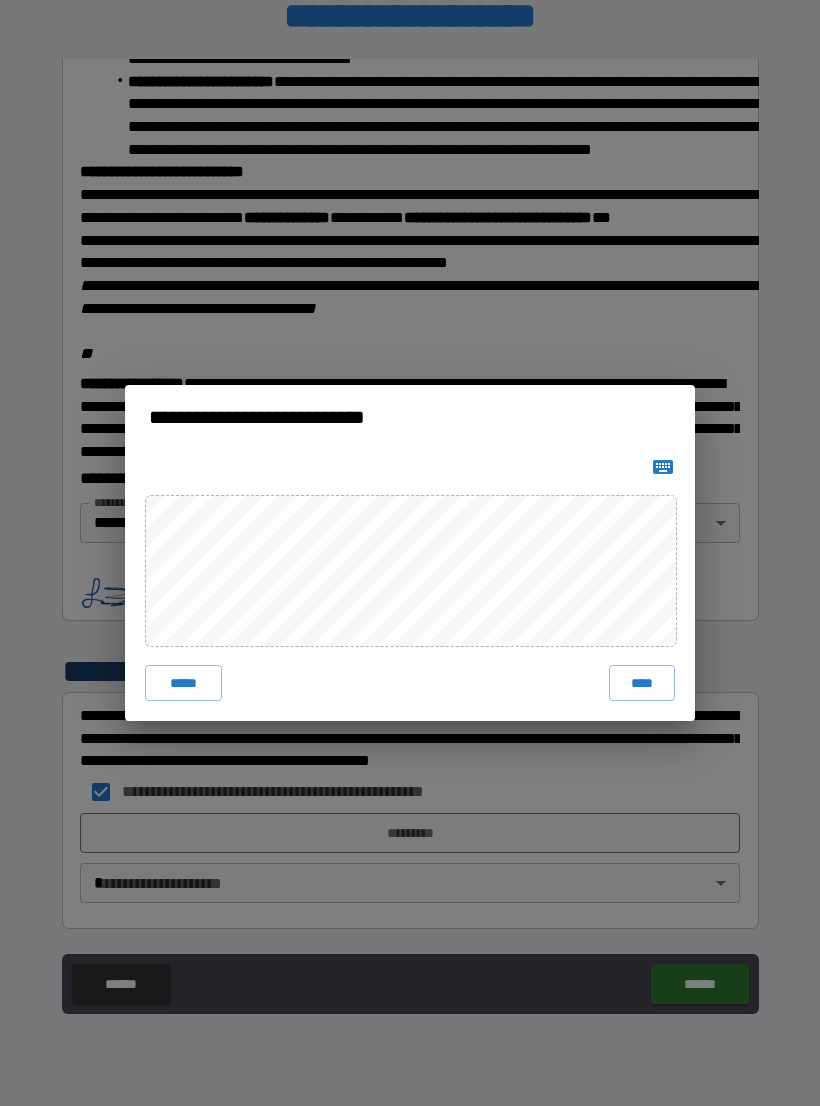click on "****" at bounding box center (642, 683) 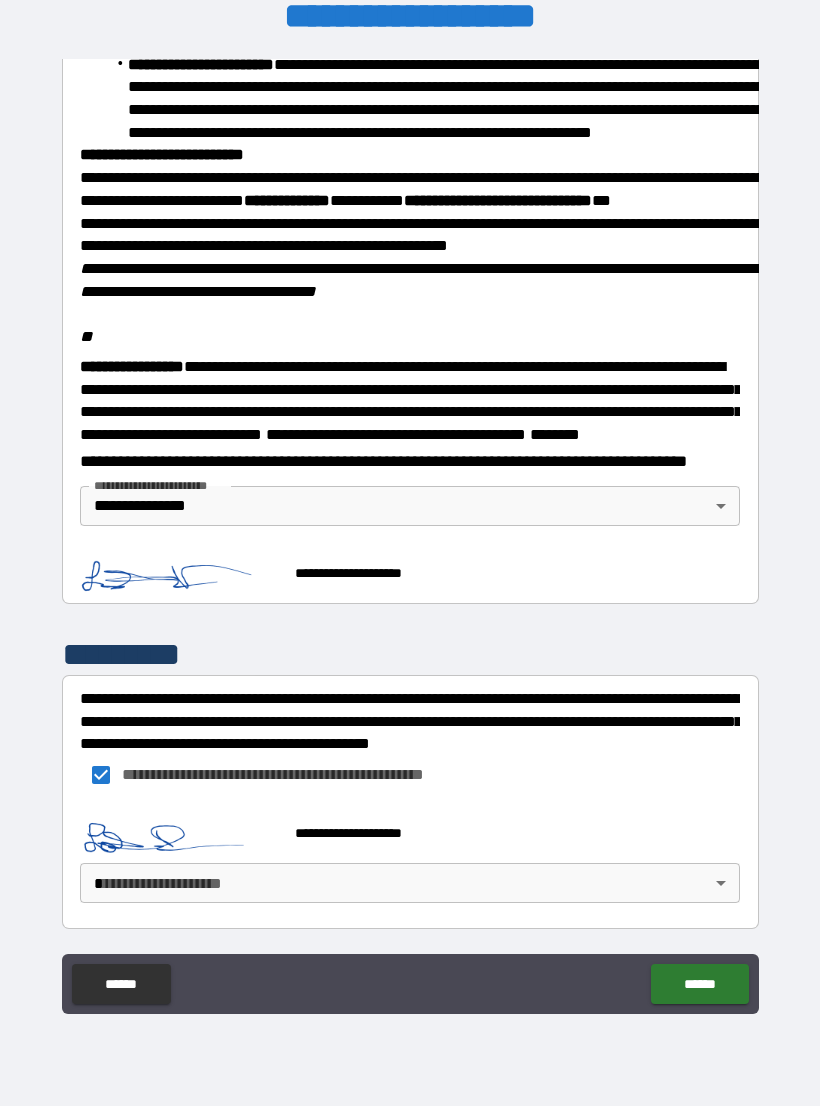 scroll, scrollTop: 2268, scrollLeft: 0, axis: vertical 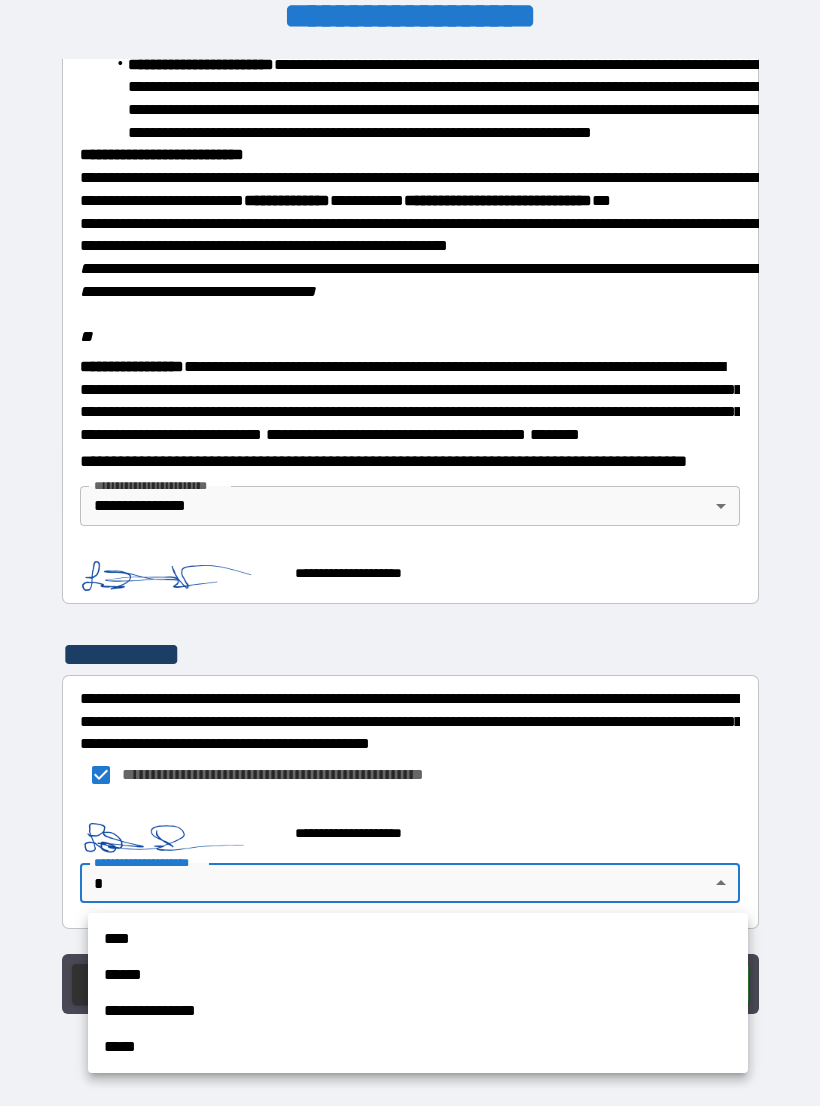 click on "**********" at bounding box center [418, 1011] 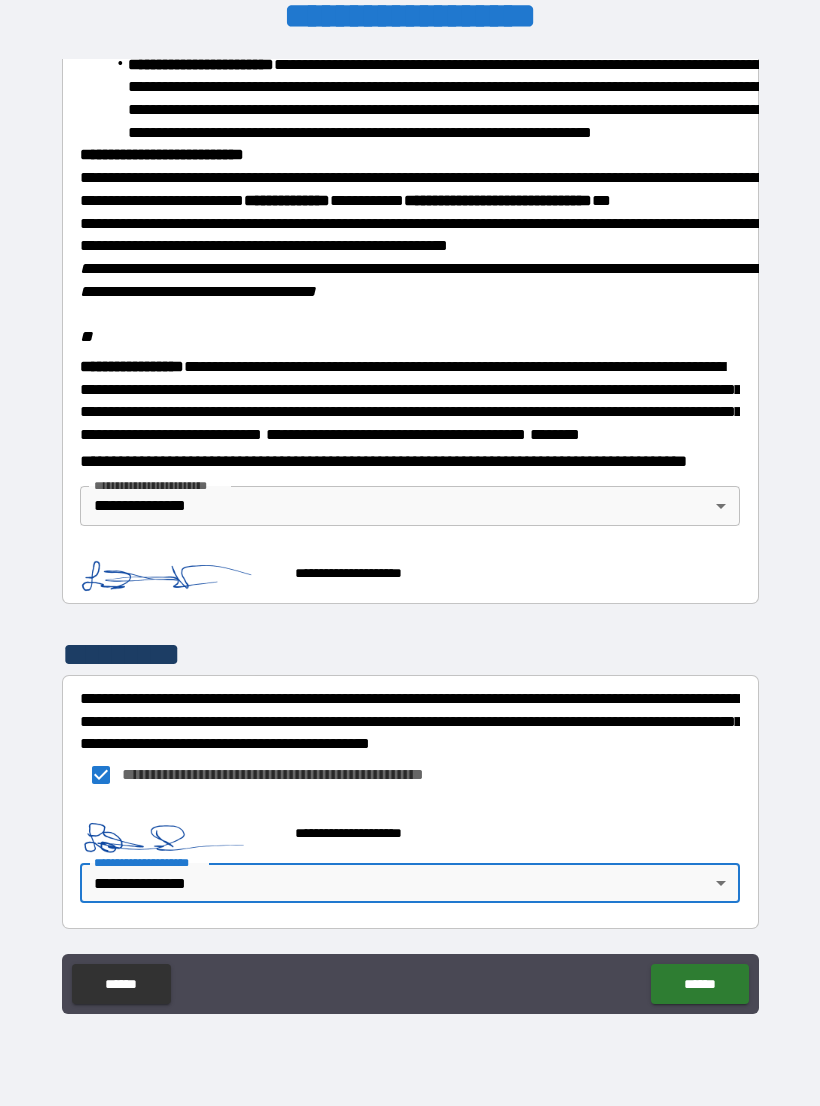 click on "******" at bounding box center [699, 984] 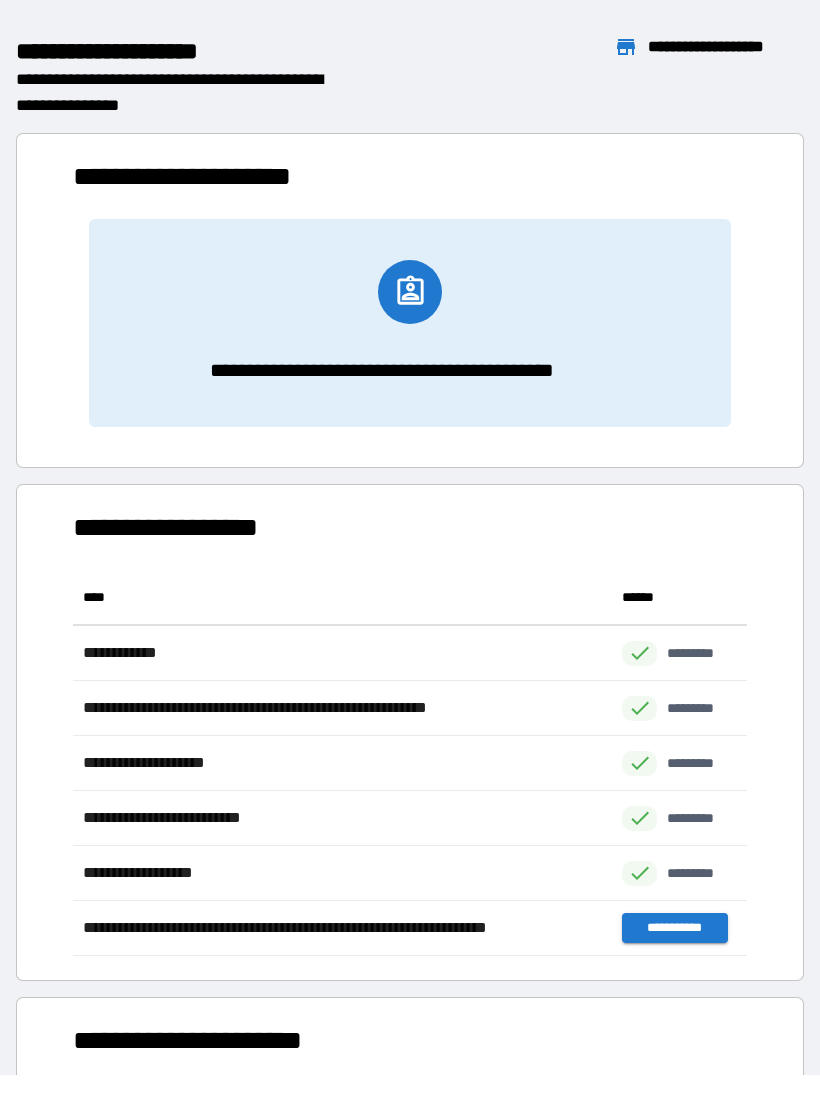 scroll, scrollTop: 1, scrollLeft: 1, axis: both 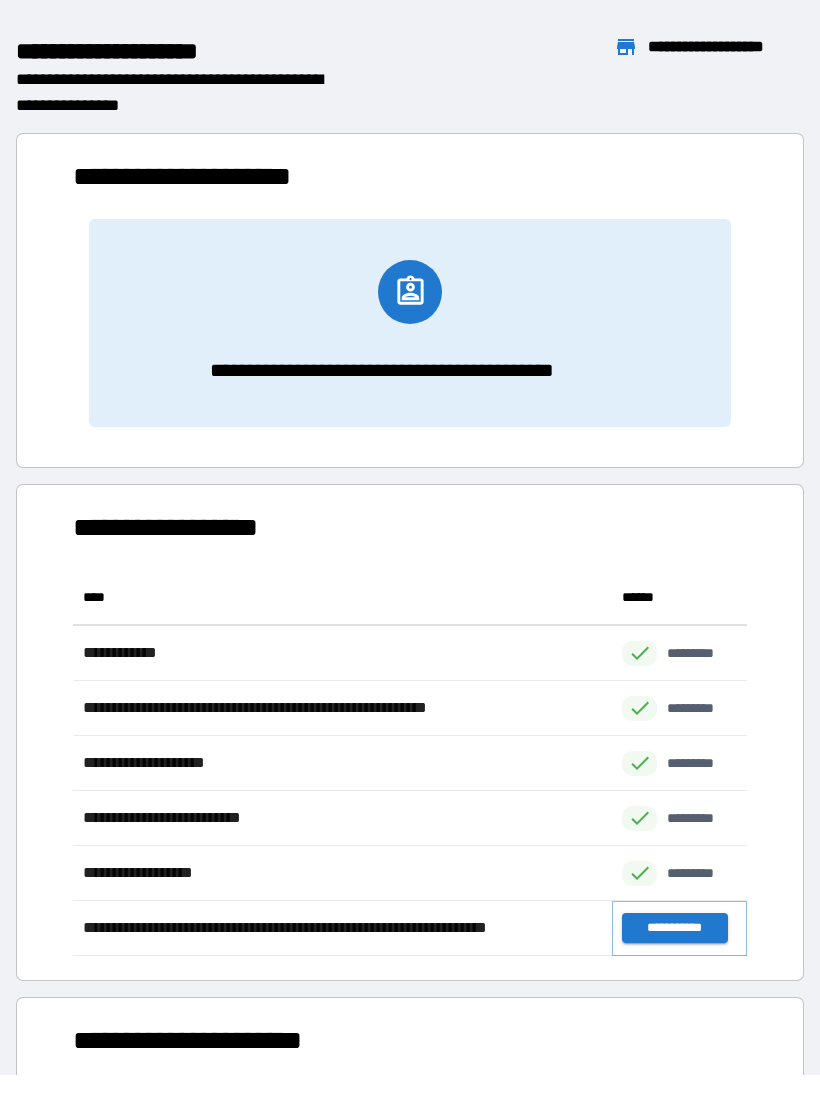 click on "**********" at bounding box center [674, 928] 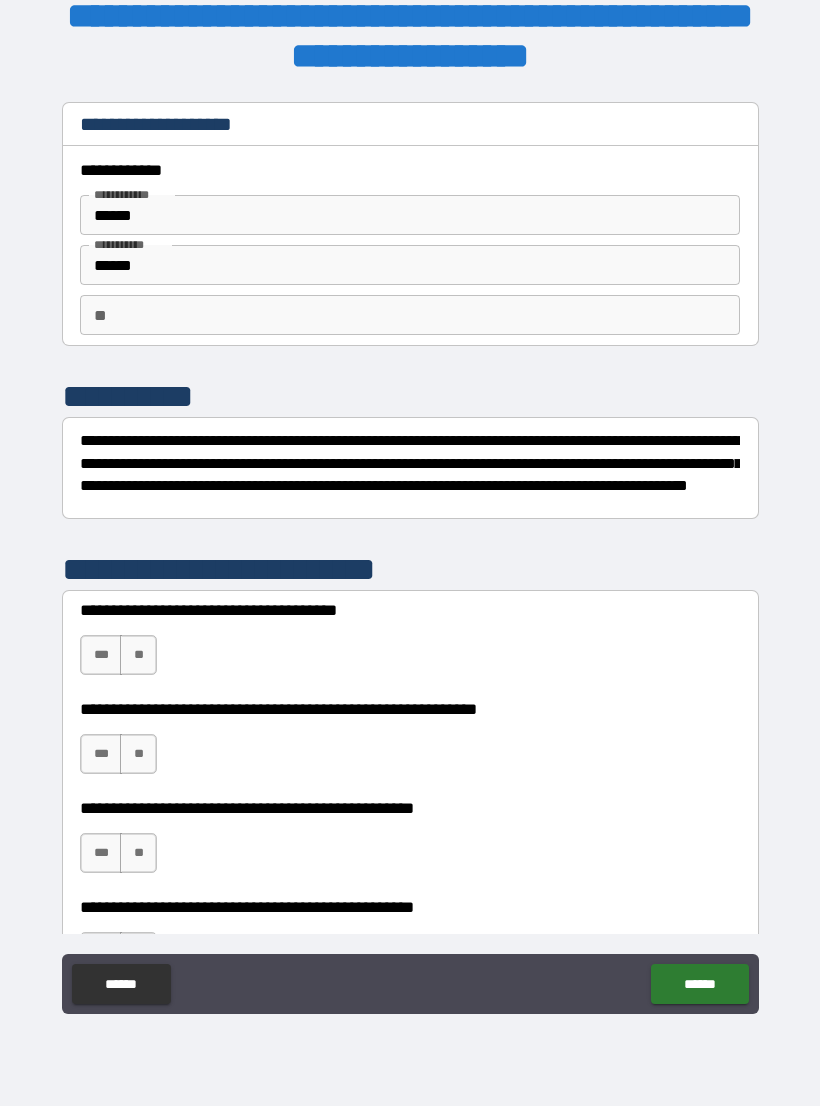 click on "***" at bounding box center (101, 655) 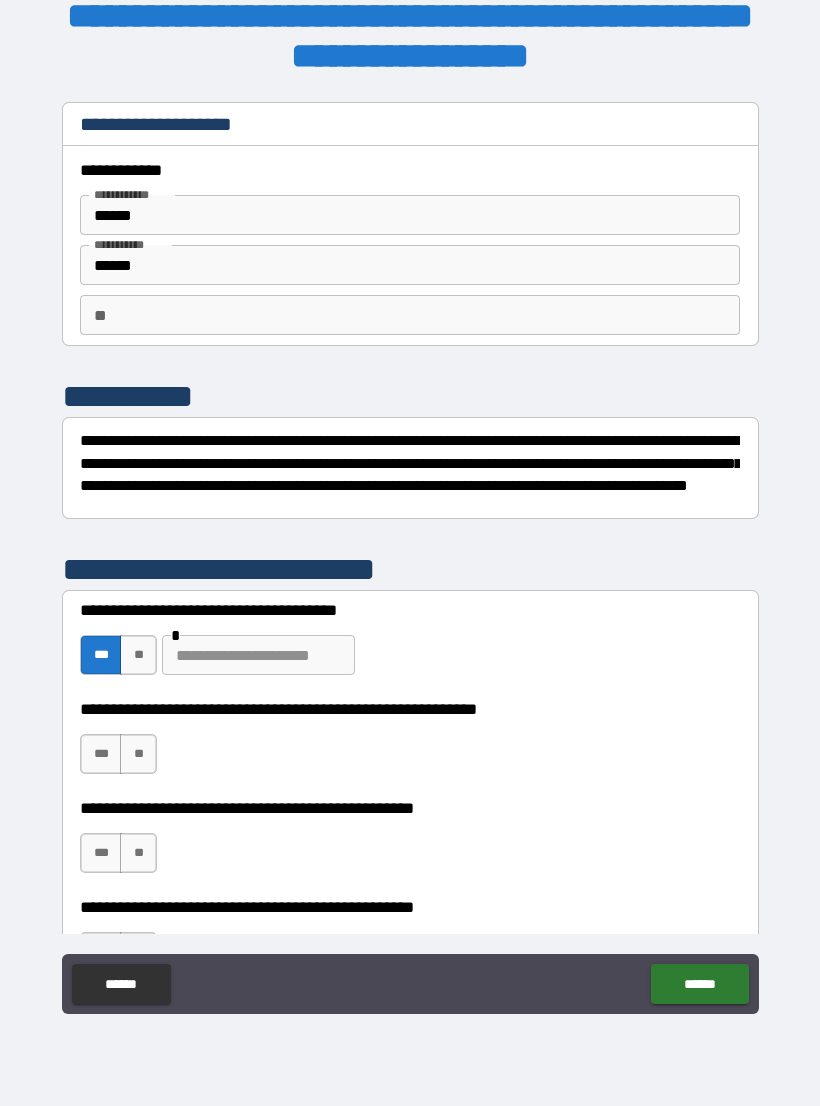 click on "**" at bounding box center [138, 754] 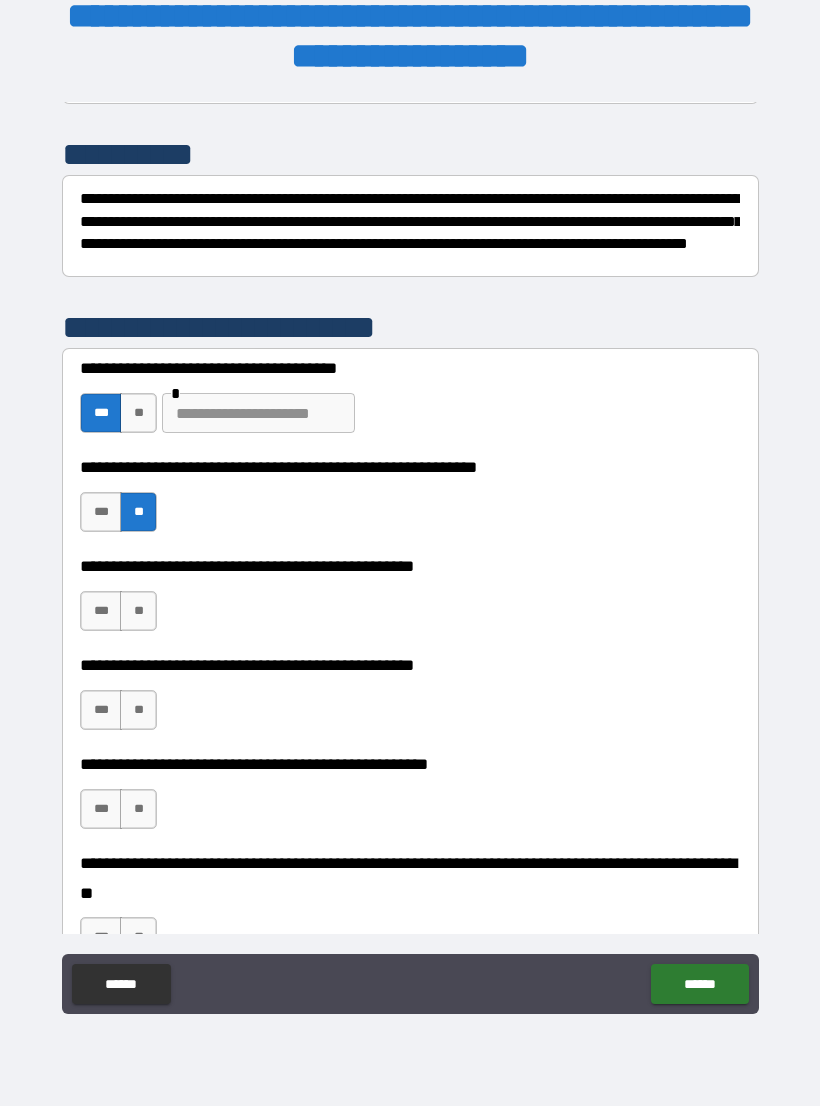 scroll, scrollTop: 243, scrollLeft: 0, axis: vertical 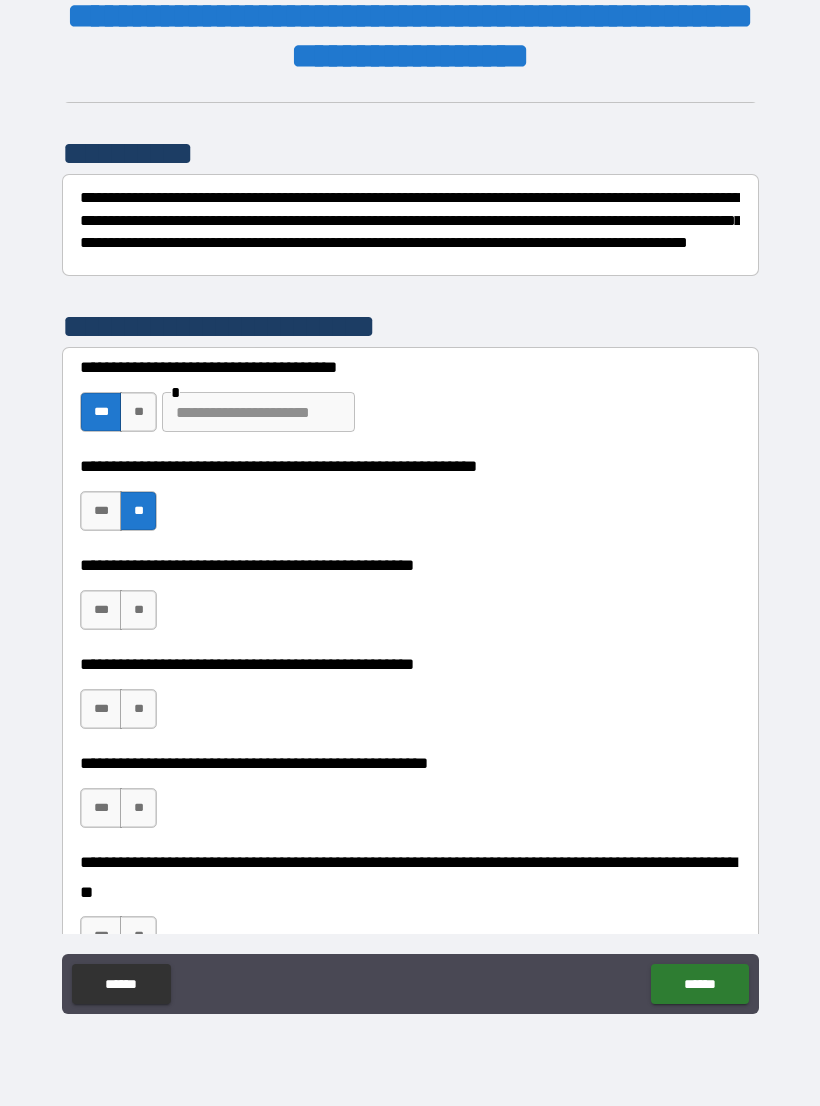 click on "**" at bounding box center [138, 610] 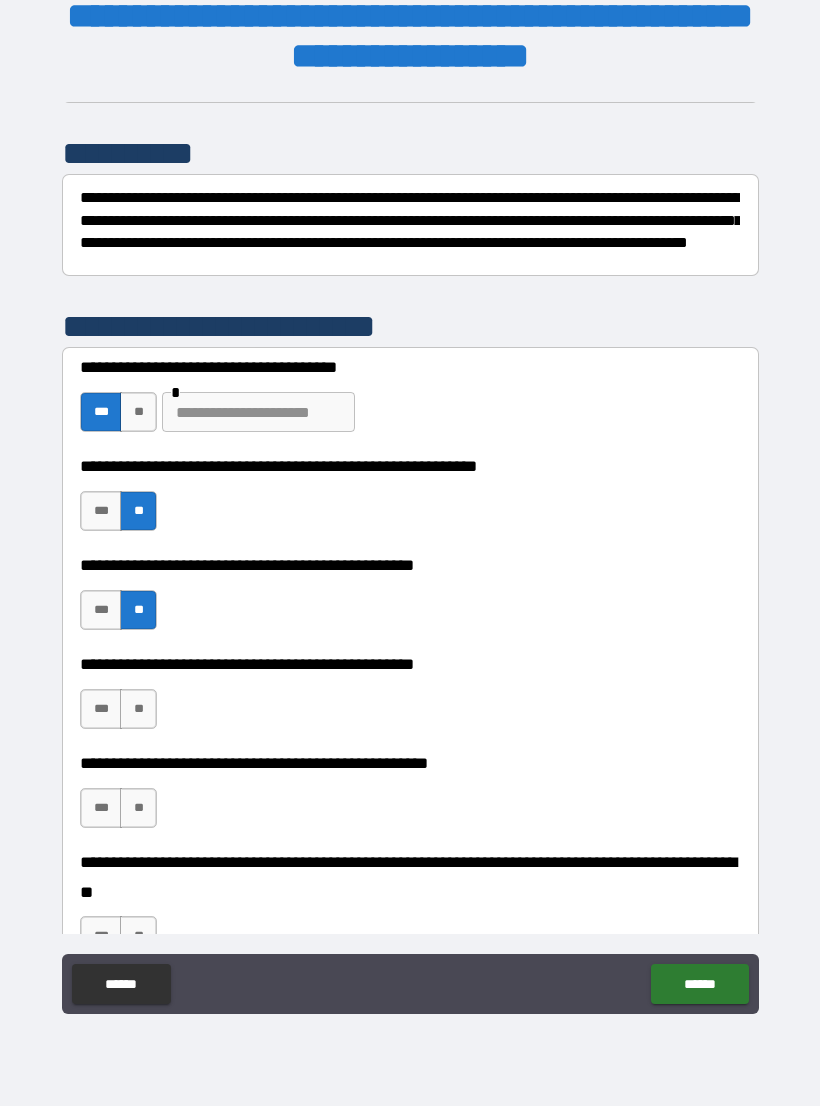 click on "**" at bounding box center (138, 709) 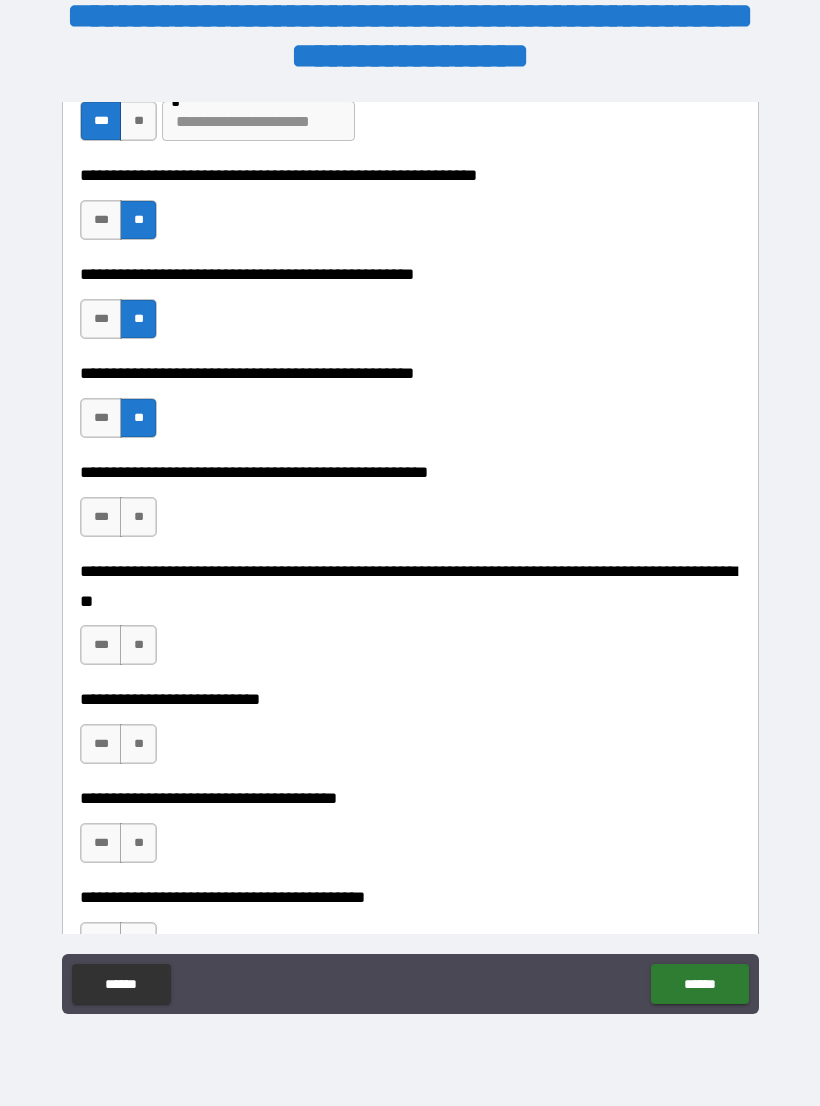 scroll, scrollTop: 536, scrollLeft: 0, axis: vertical 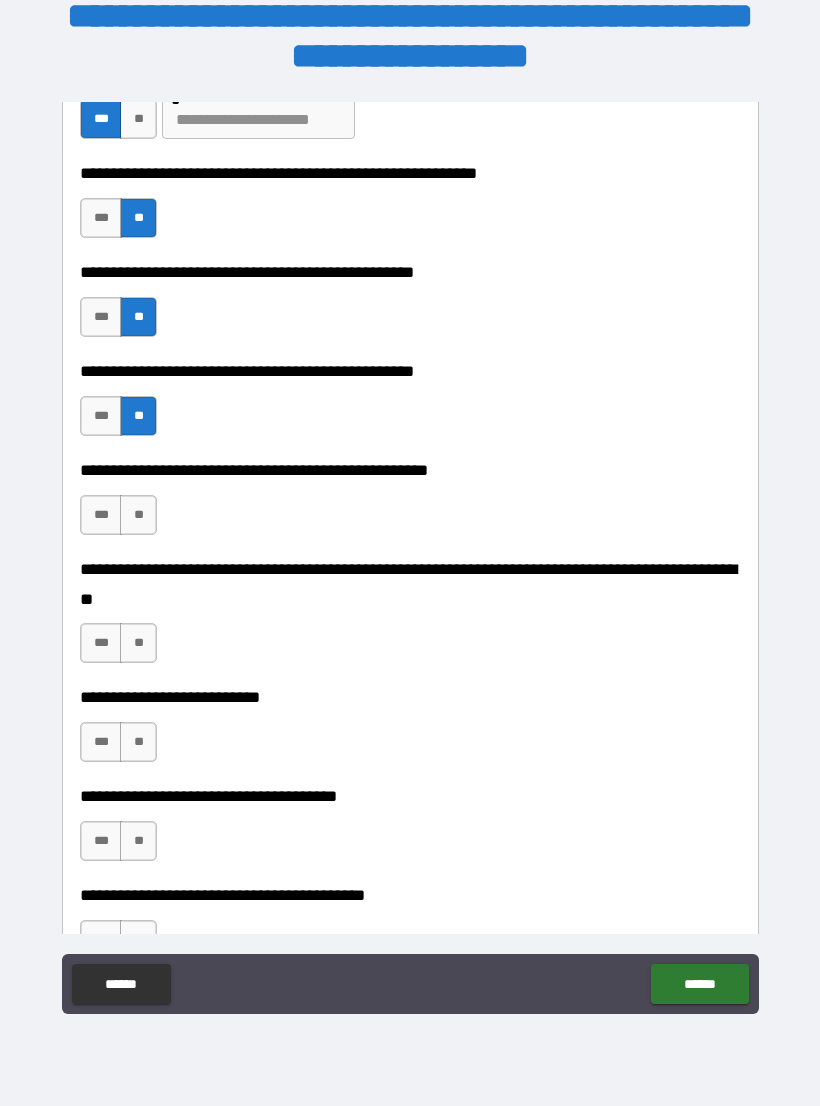 click on "**" at bounding box center (138, 515) 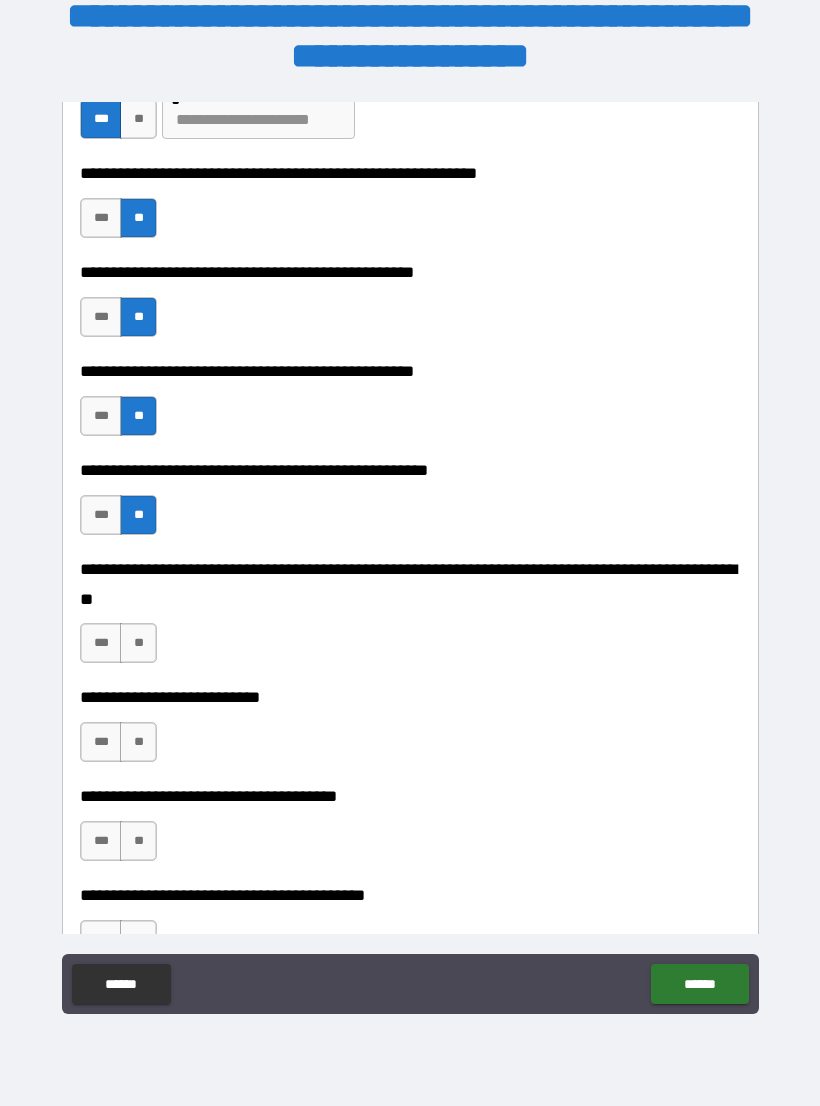 click on "**" at bounding box center [138, 643] 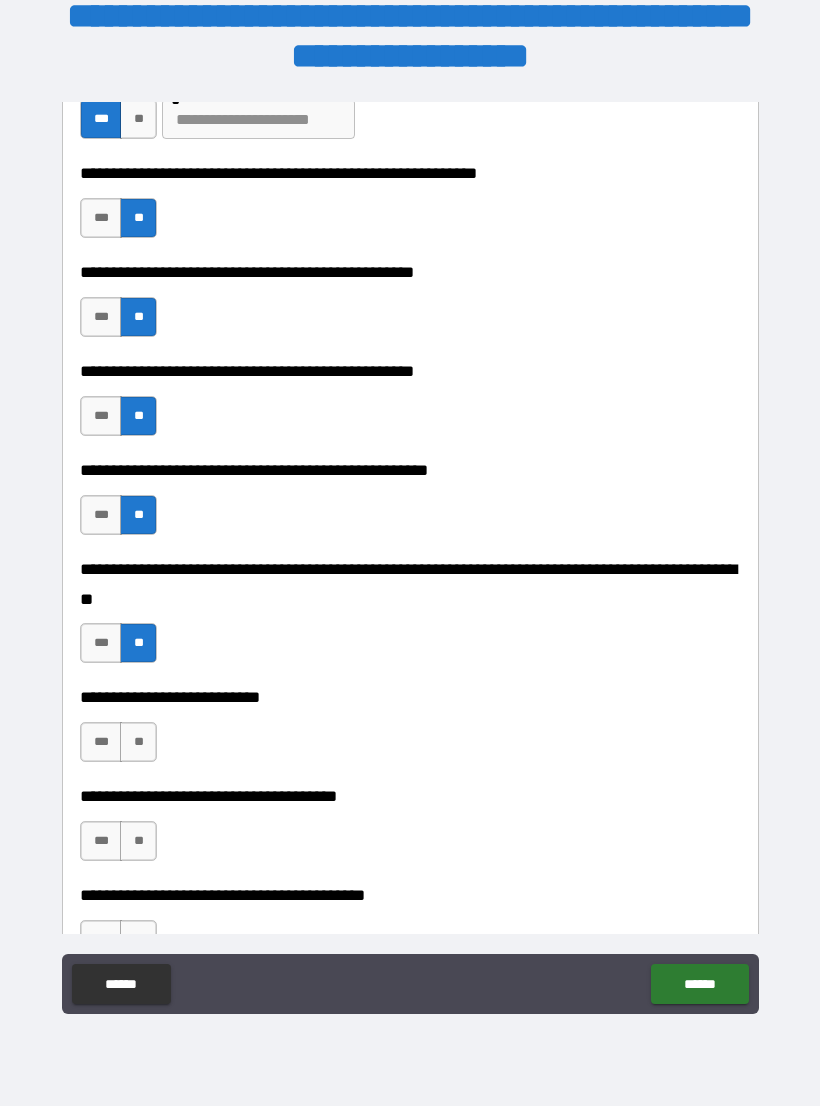 click on "**" at bounding box center (138, 742) 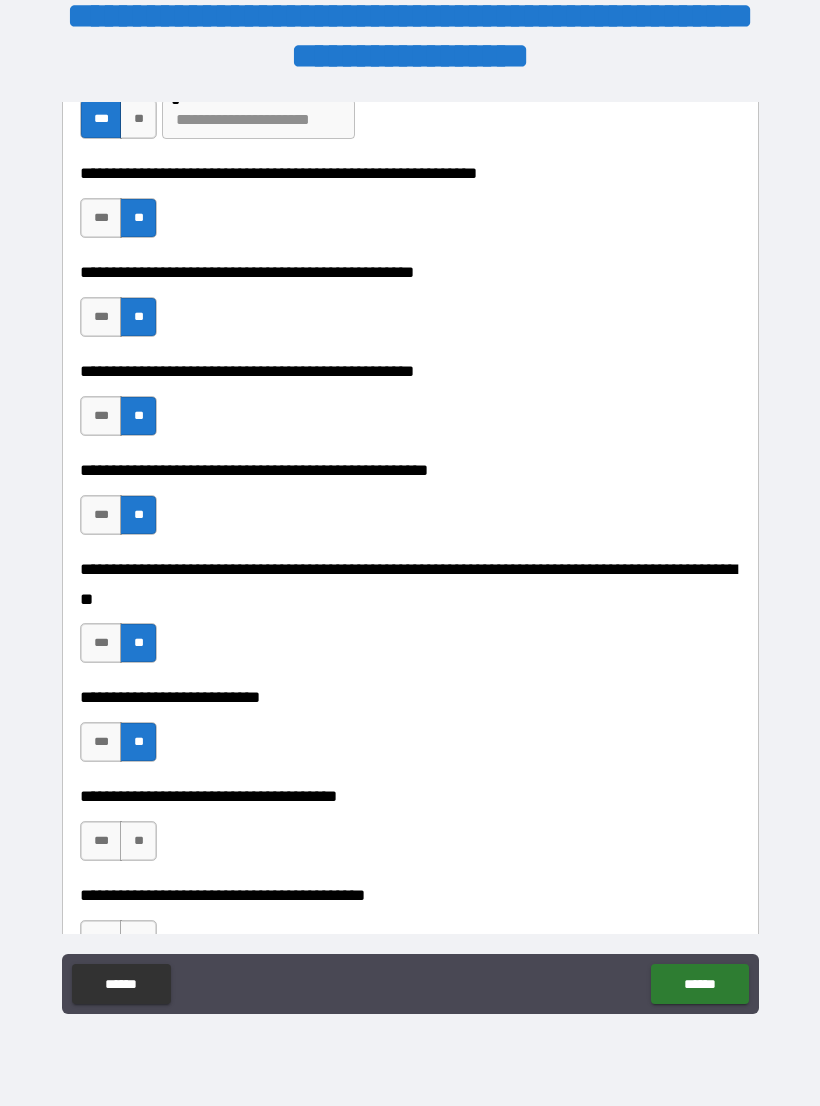 click on "**" at bounding box center [138, 841] 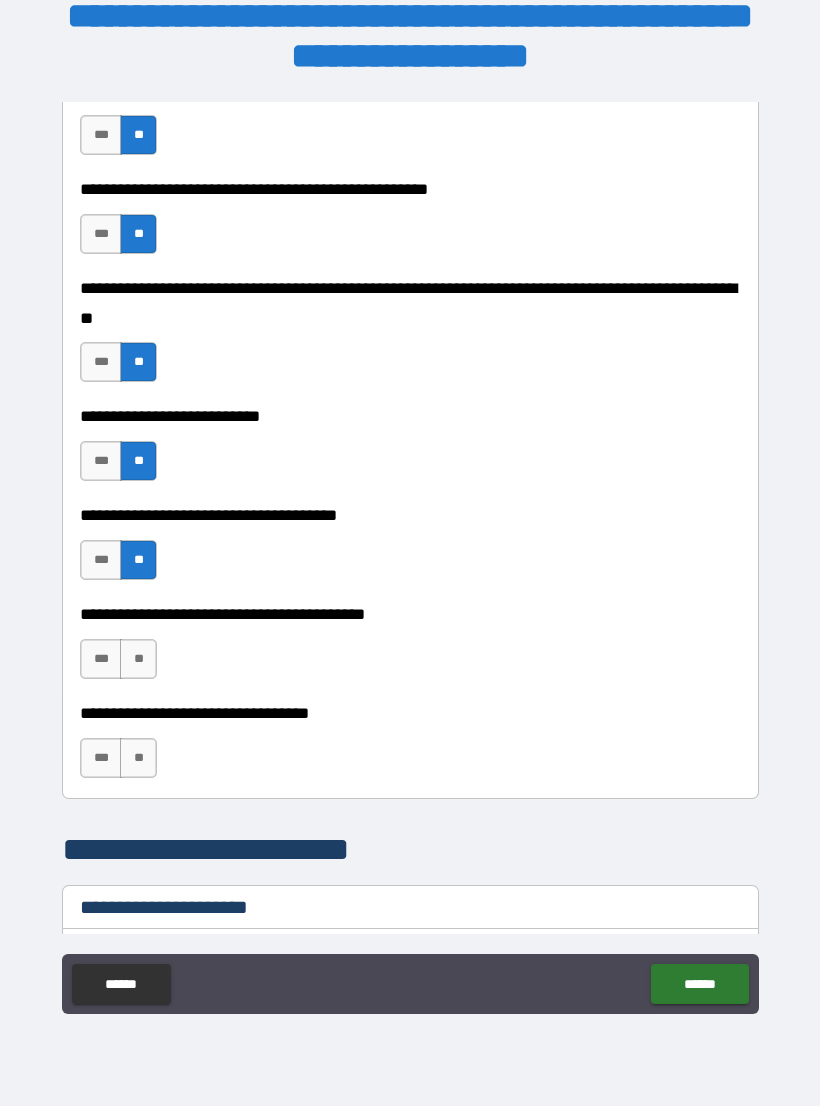 scroll, scrollTop: 827, scrollLeft: 0, axis: vertical 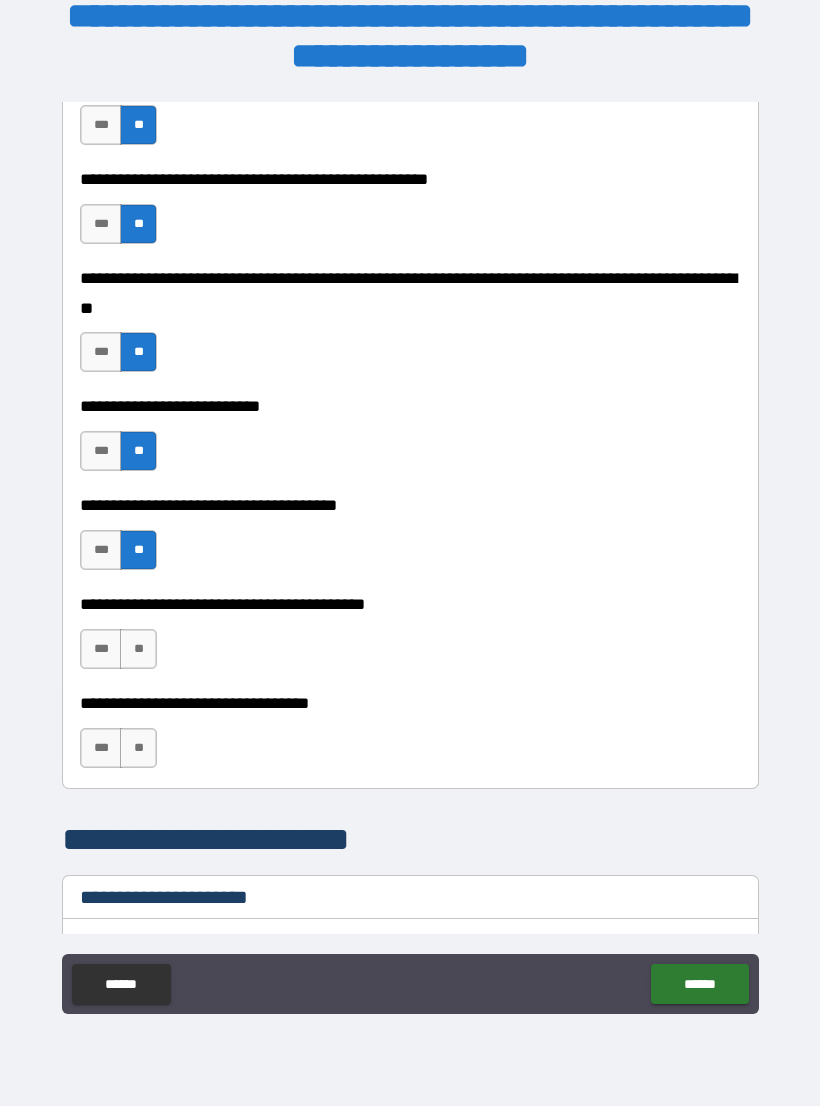 click on "**" at bounding box center [138, 649] 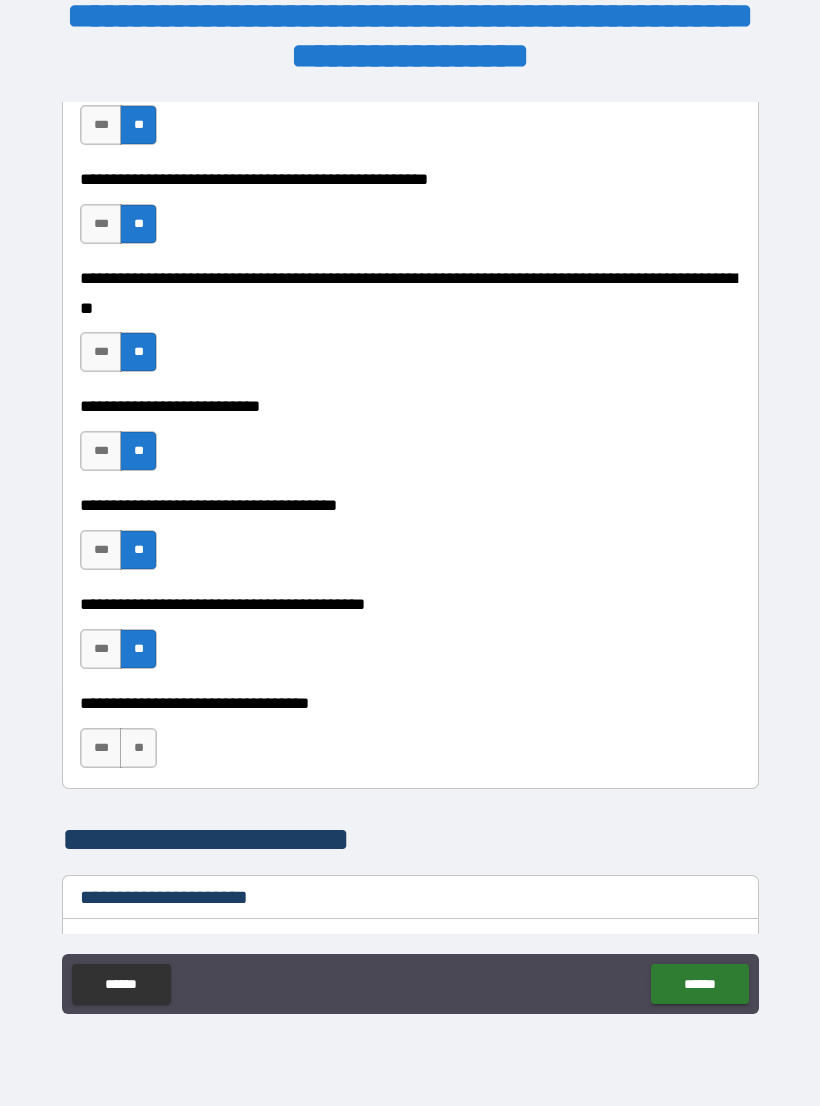 click on "**" at bounding box center [138, 748] 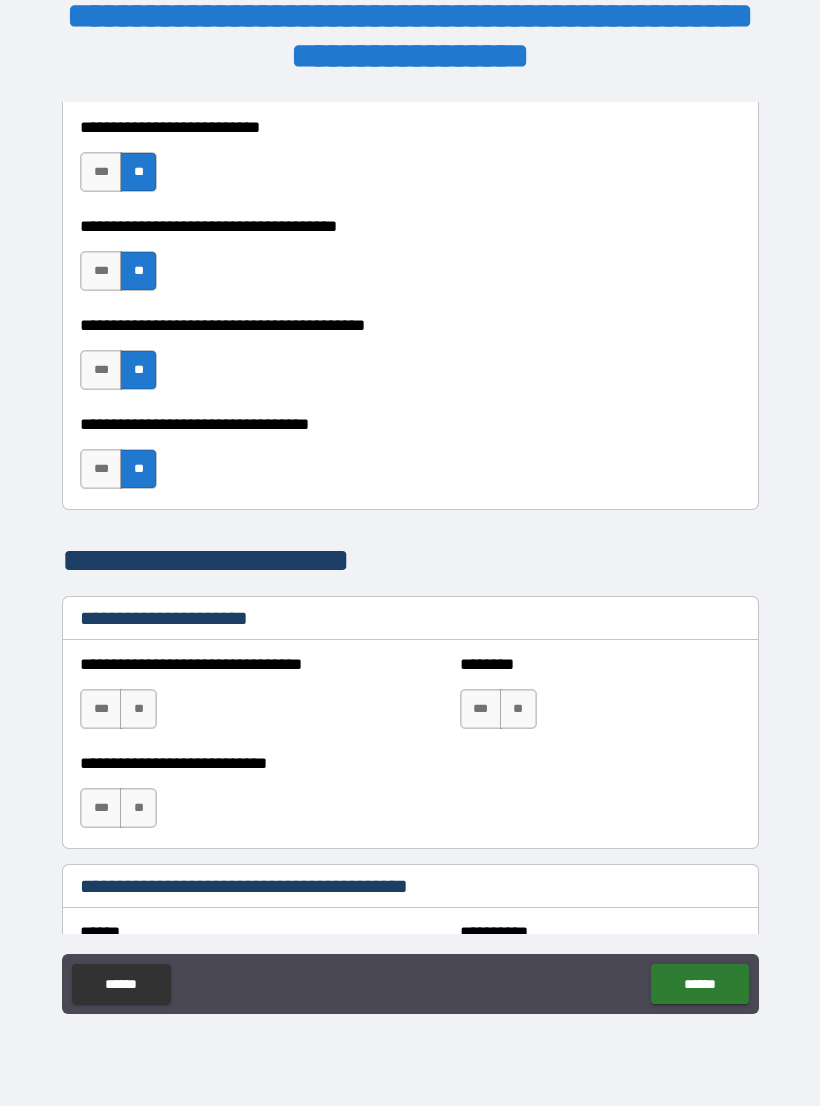 scroll, scrollTop: 1139, scrollLeft: 0, axis: vertical 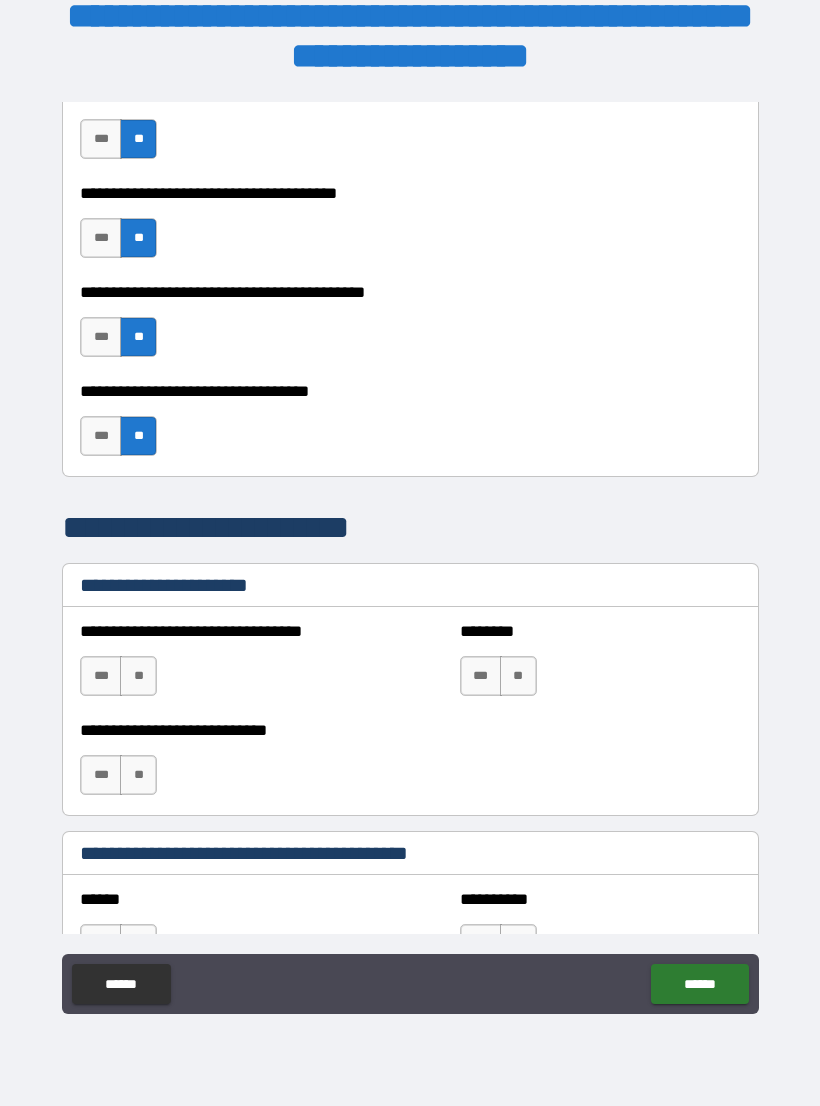 click on "**" at bounding box center [138, 676] 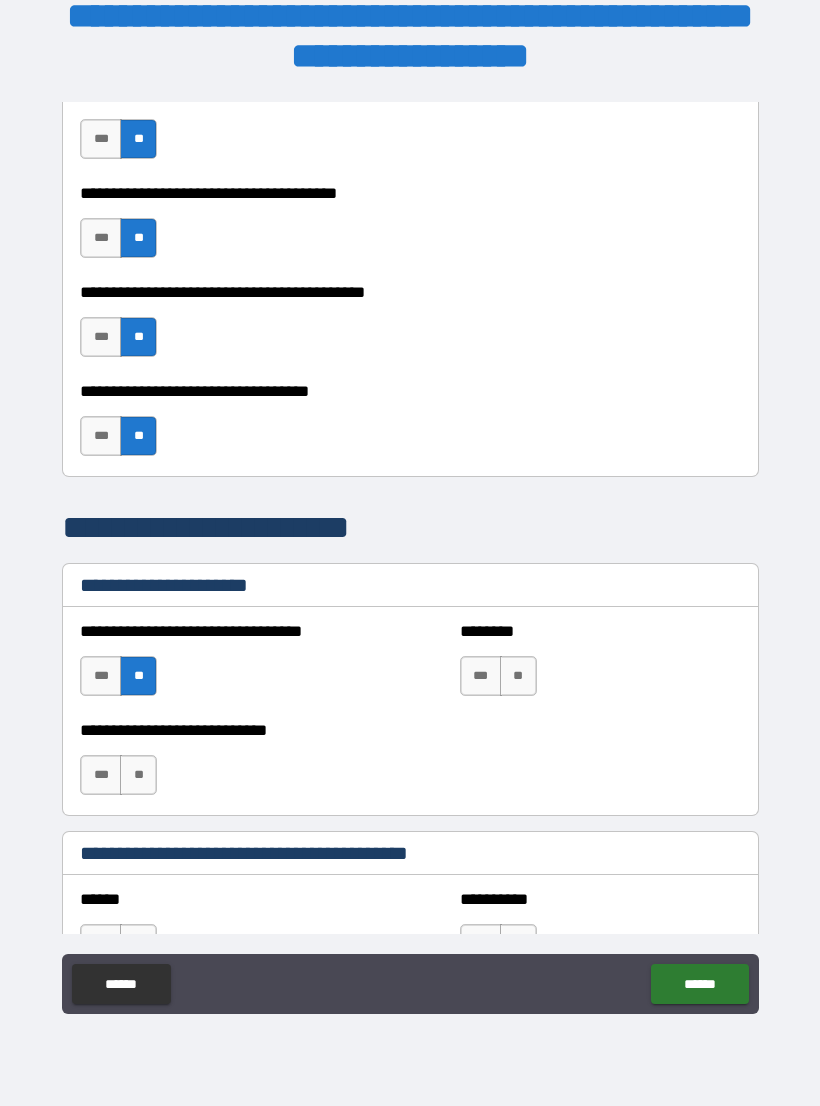 click on "**" at bounding box center (138, 775) 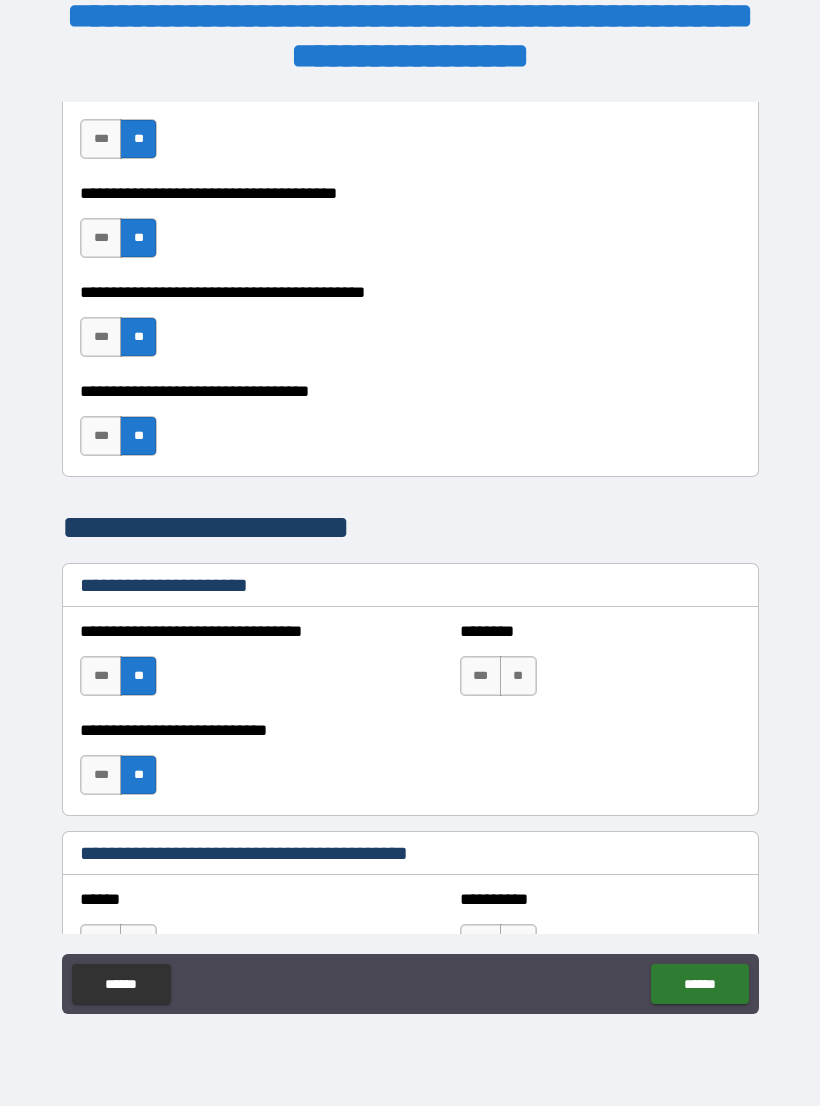 click on "**" at bounding box center [518, 676] 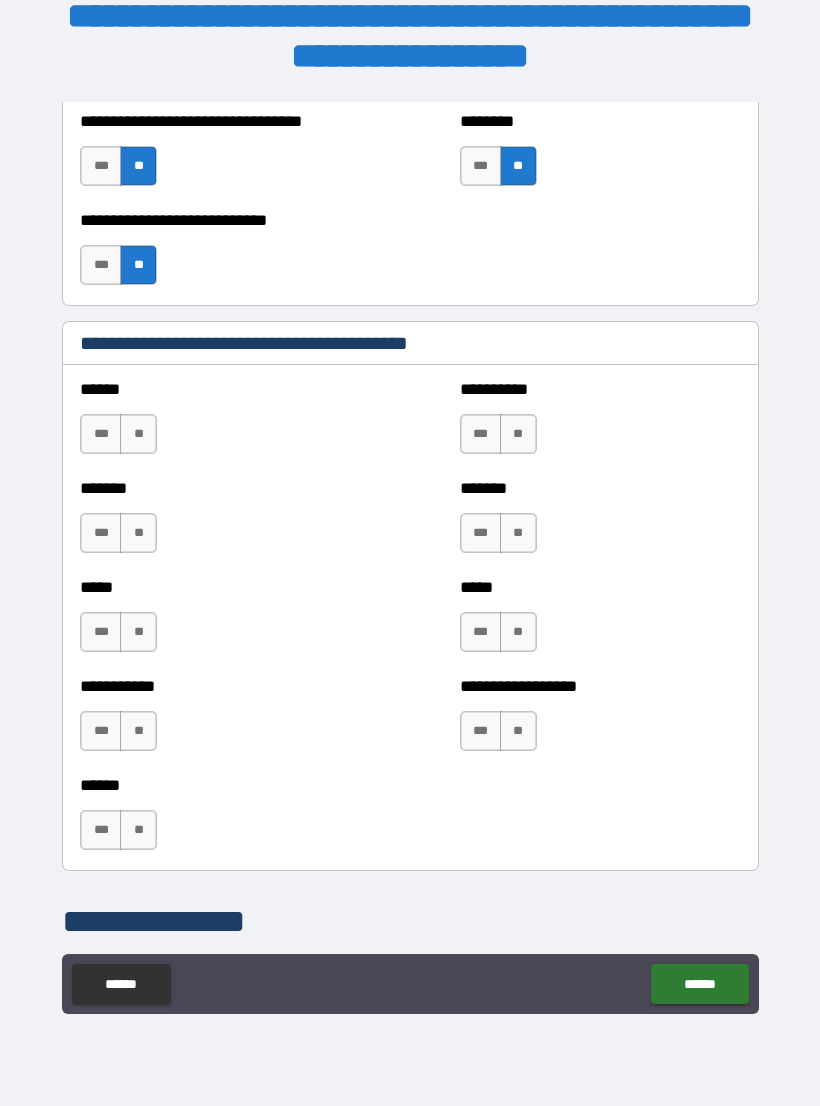scroll, scrollTop: 1651, scrollLeft: 0, axis: vertical 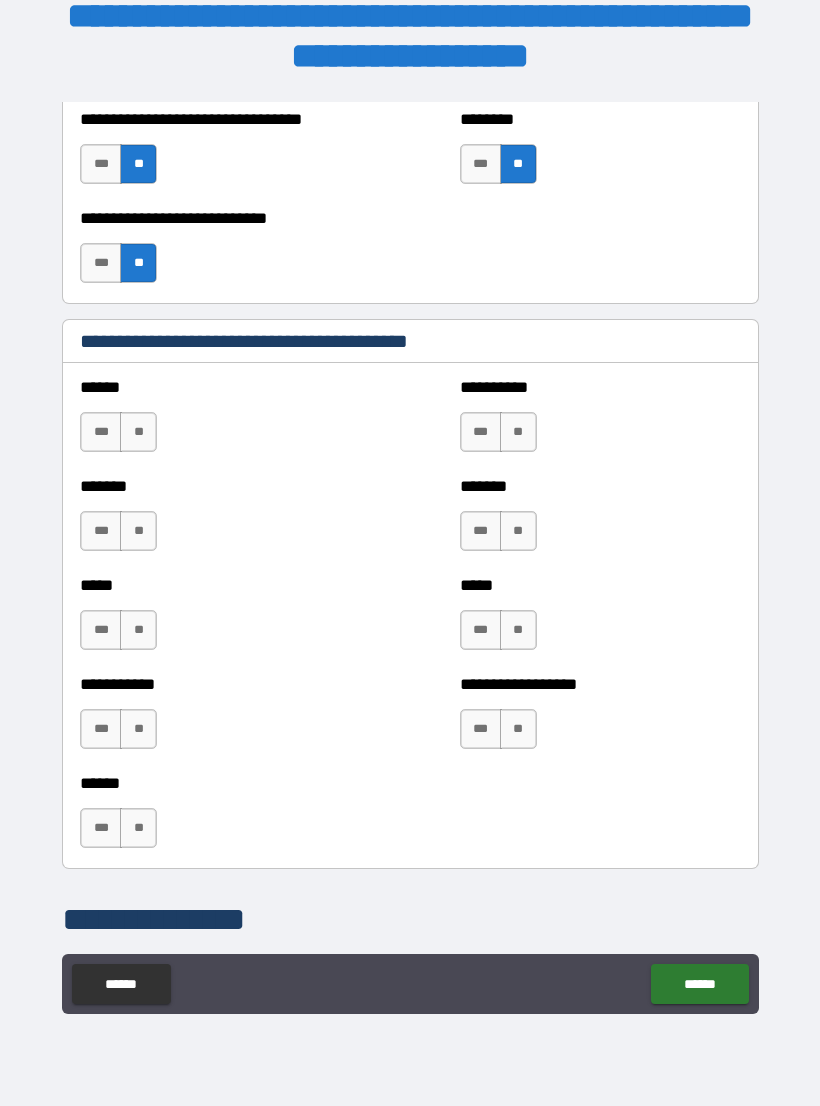 click on "**" at bounding box center (138, 432) 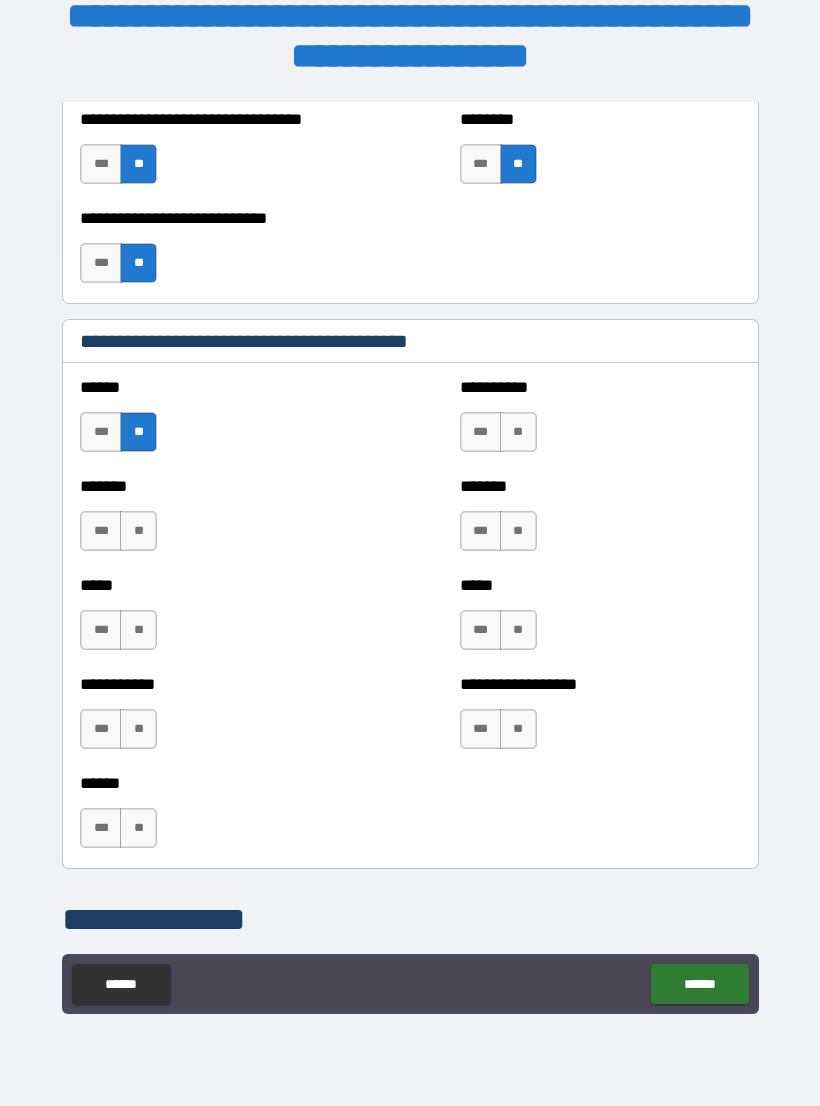 click on "**" at bounding box center (138, 531) 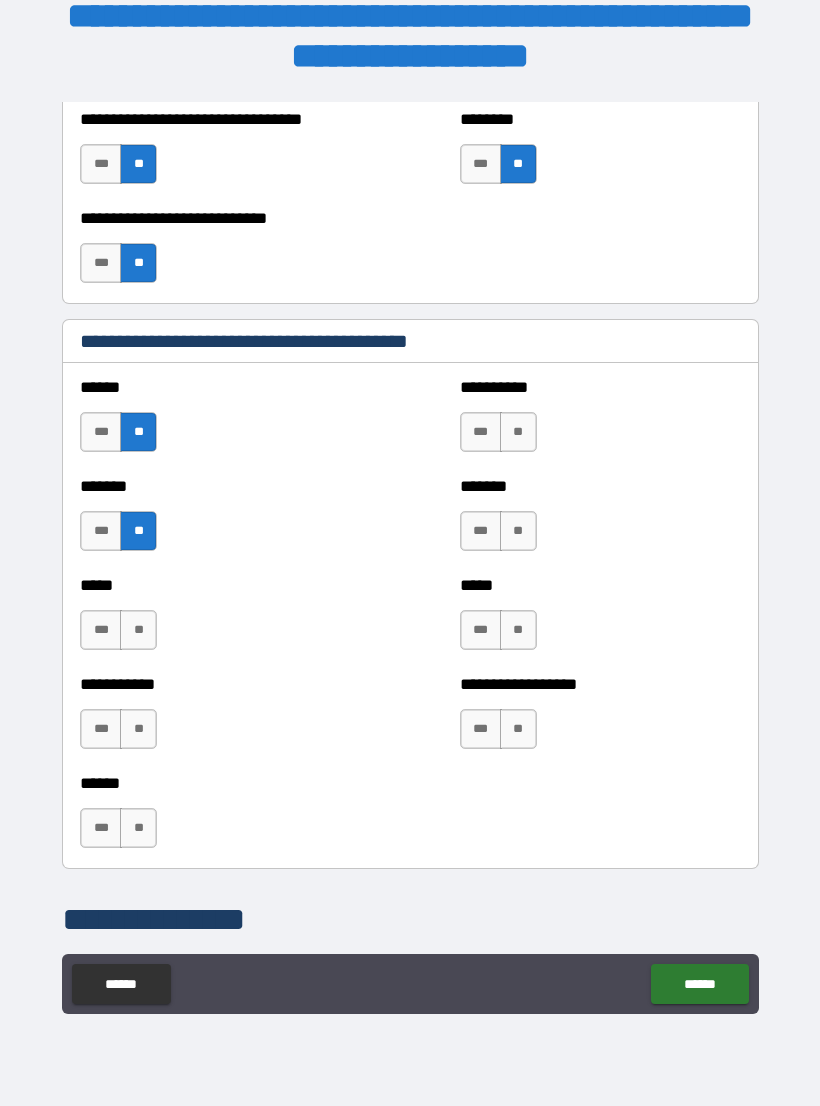 click on "**" at bounding box center (138, 630) 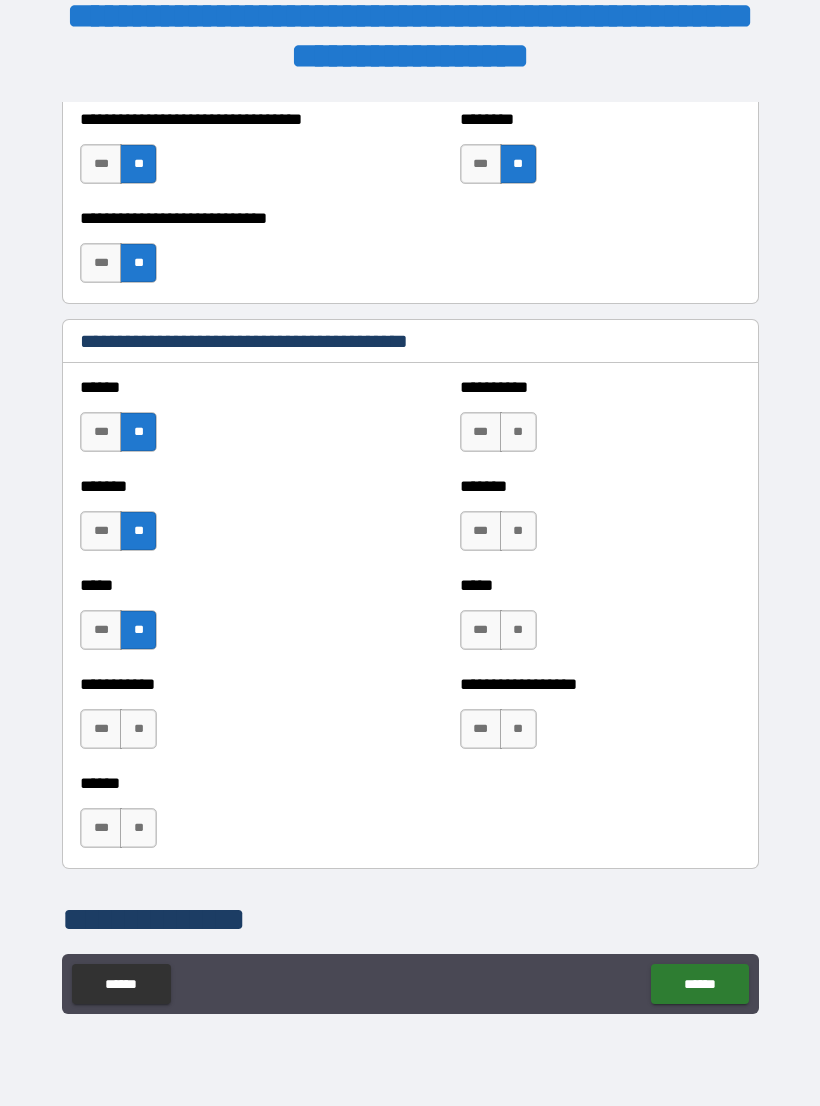 click on "**" at bounding box center [138, 729] 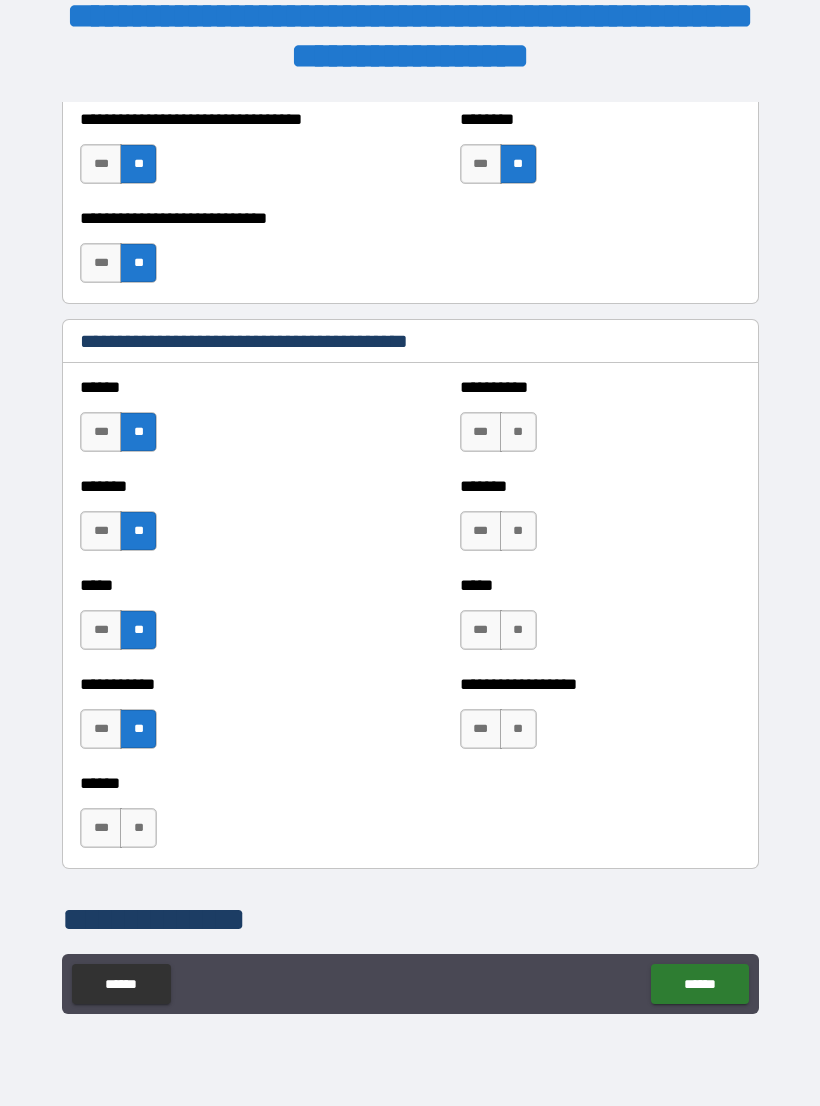 click on "**" at bounding box center [138, 828] 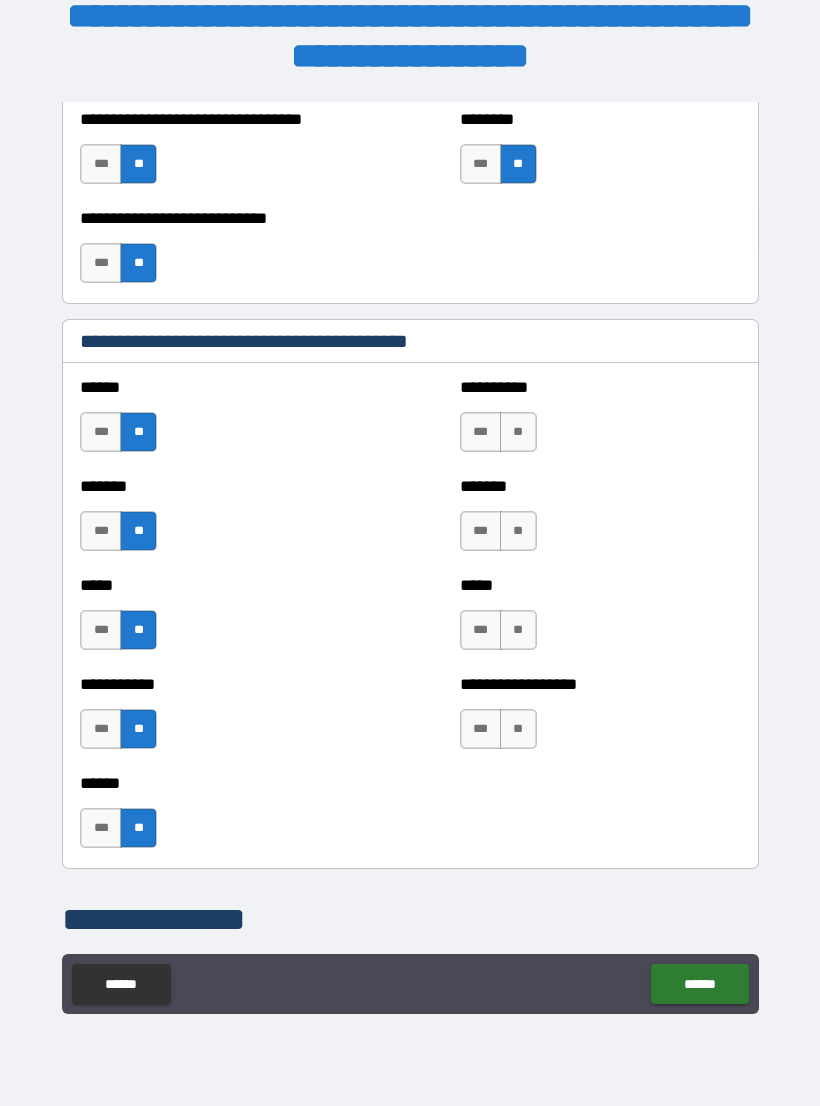 click on "**" at bounding box center (518, 432) 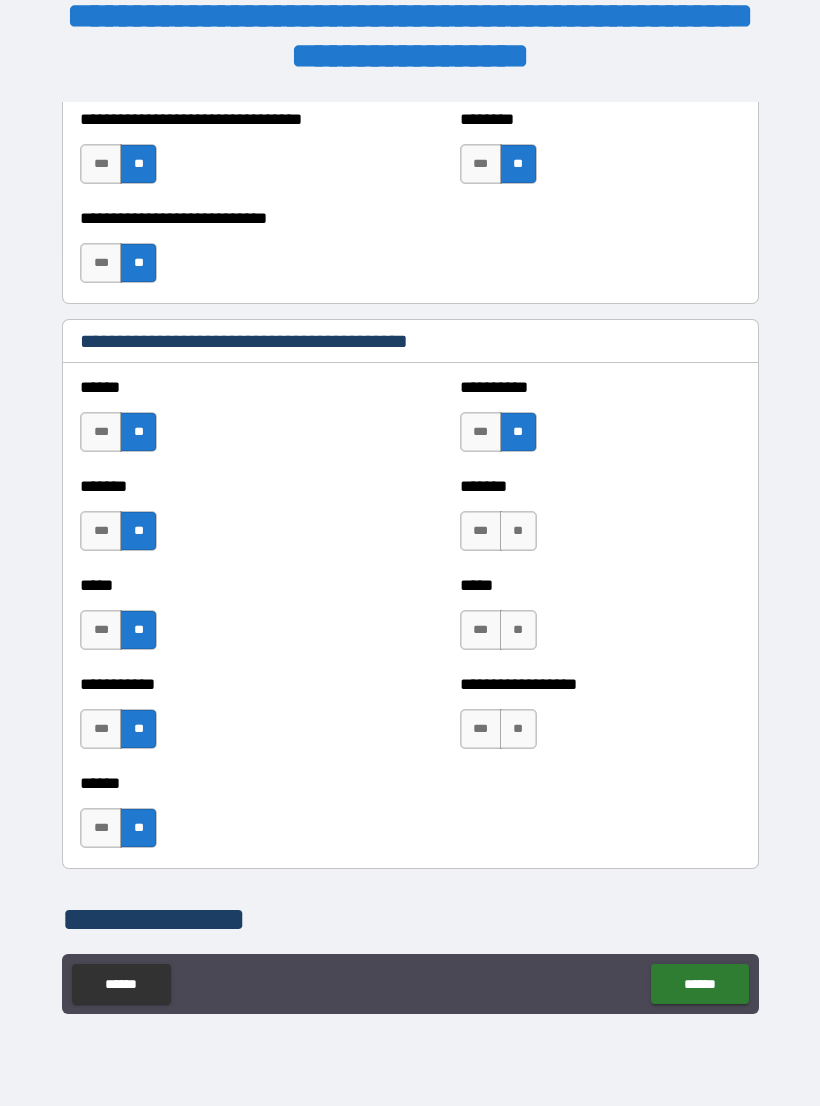 click on "**" at bounding box center [518, 531] 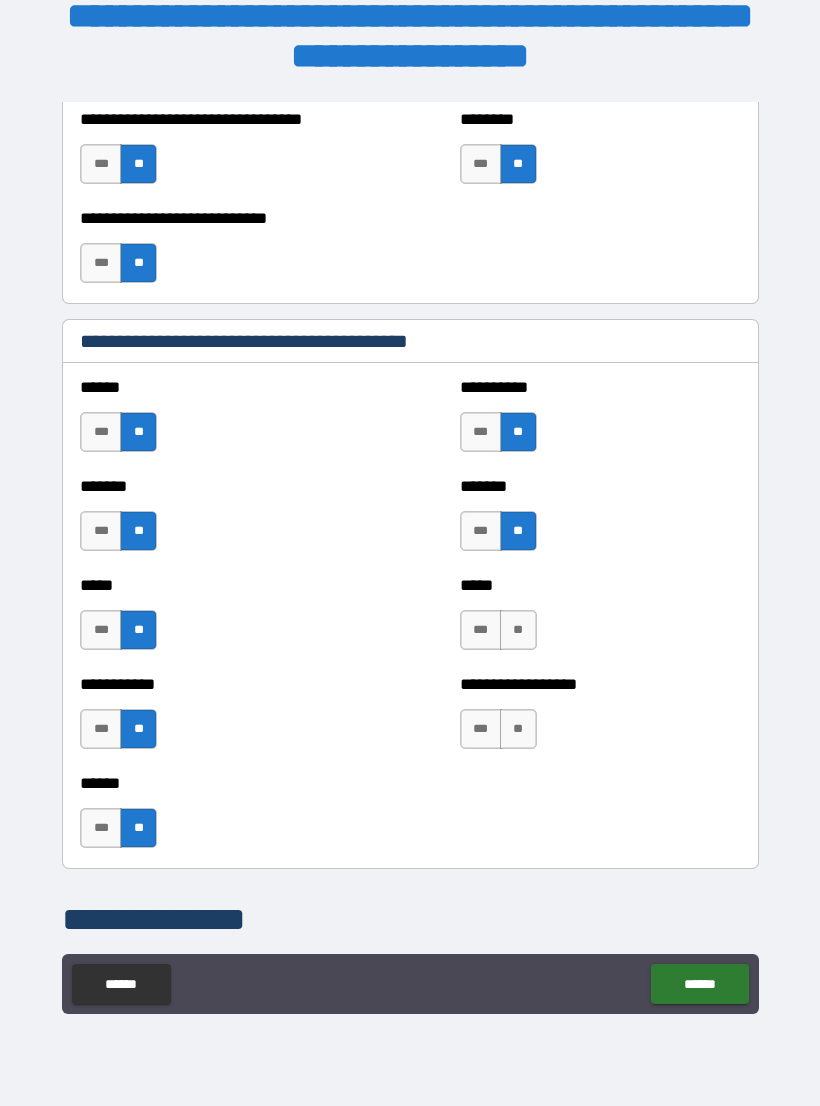 click on "**" at bounding box center (518, 630) 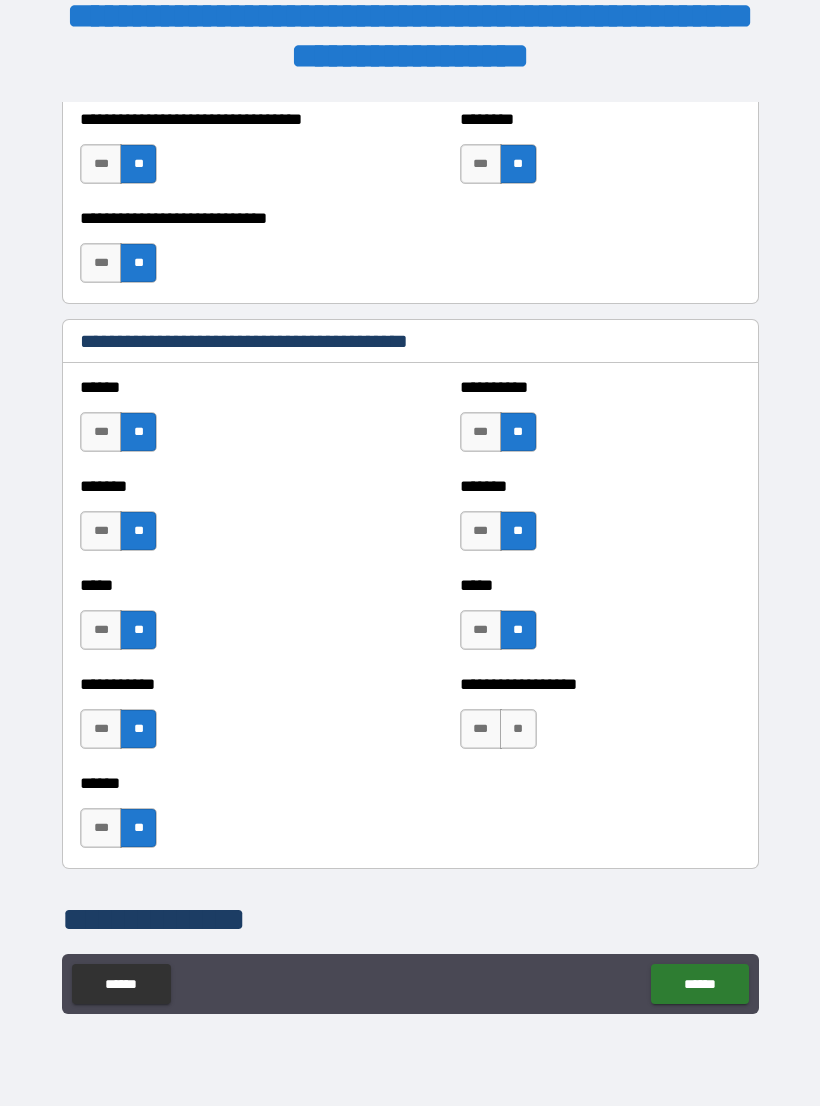 click on "**" at bounding box center [518, 729] 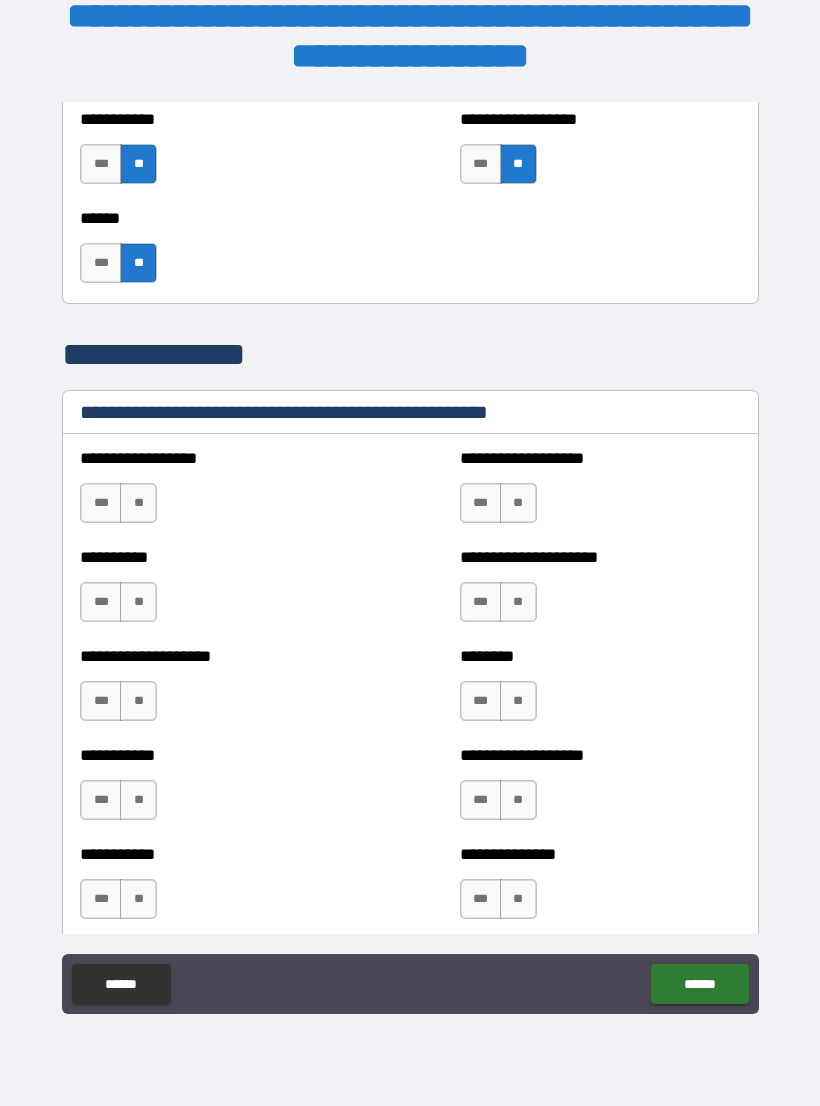 scroll, scrollTop: 2270, scrollLeft: 0, axis: vertical 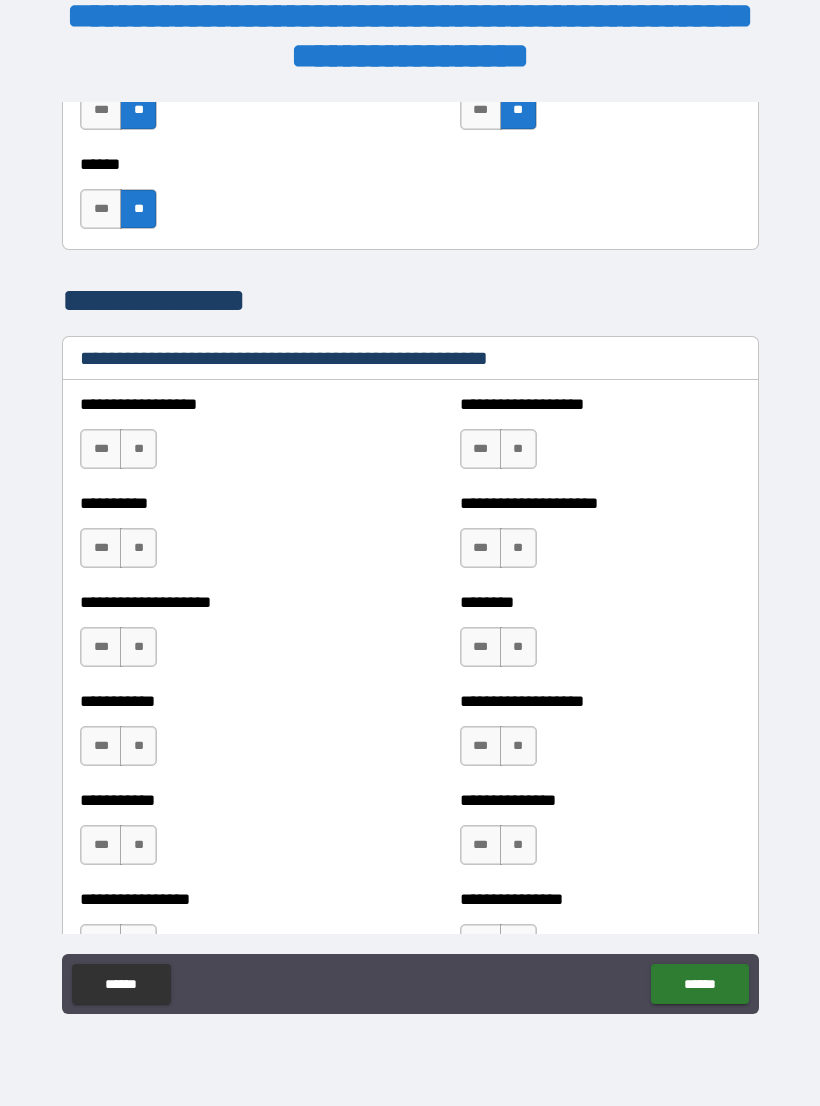 click on "**" at bounding box center (138, 449) 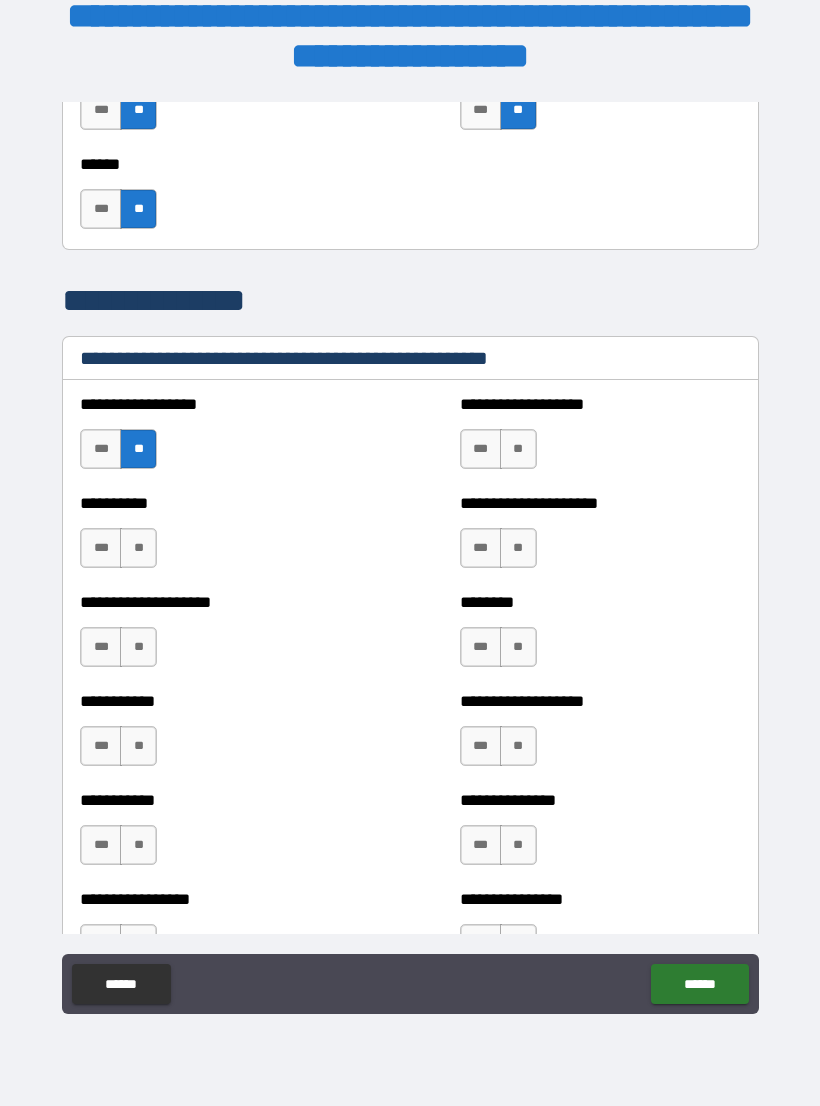 click on "**" at bounding box center [138, 548] 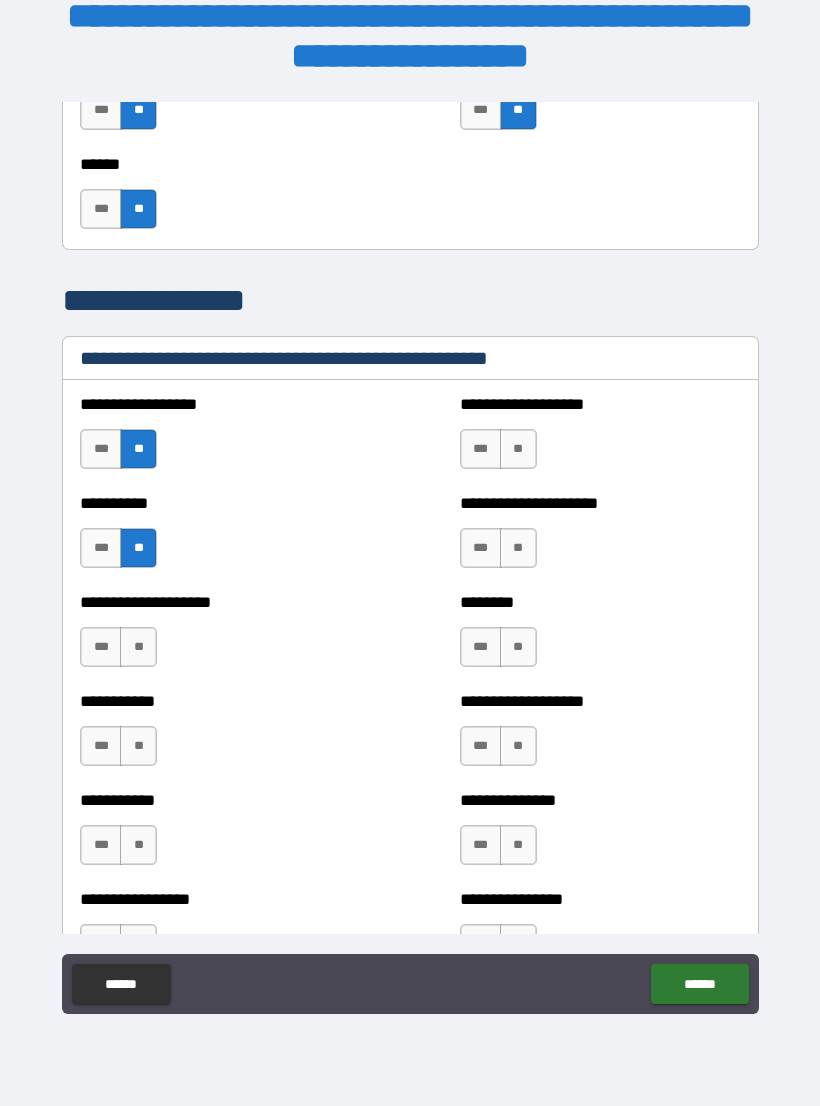 click on "**" at bounding box center (518, 449) 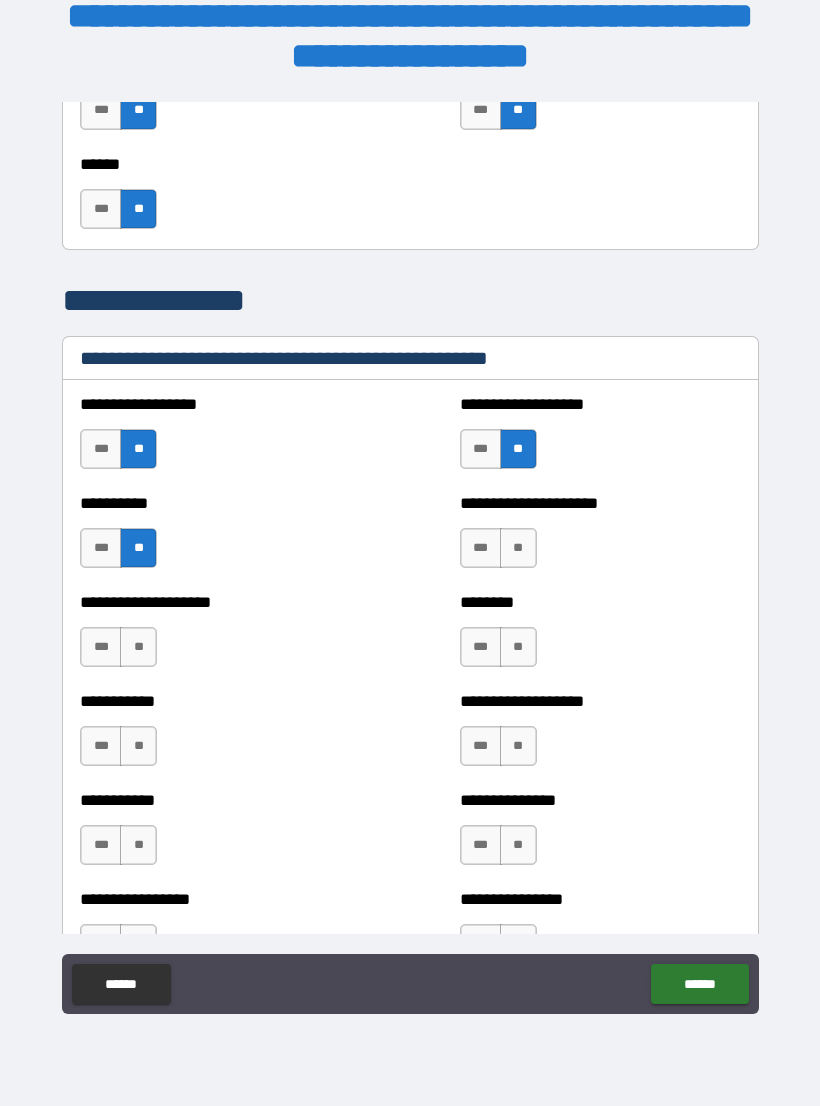 click on "**********" at bounding box center [600, 538] 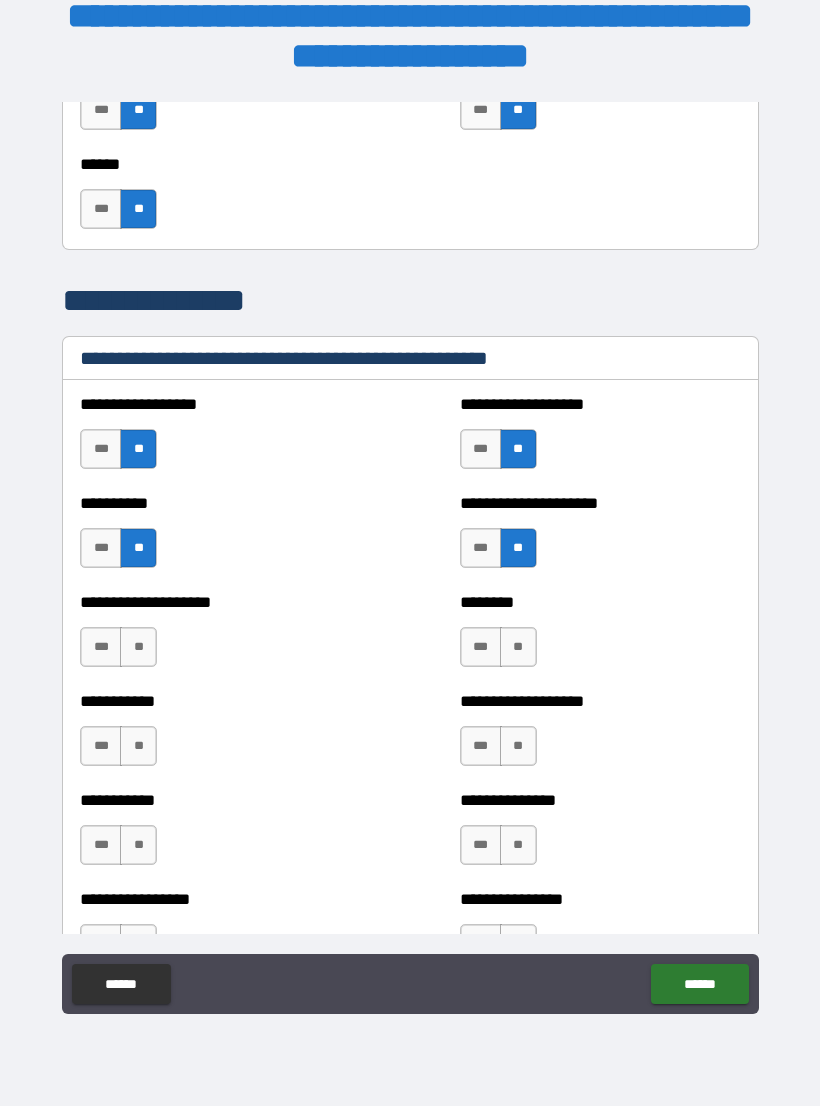 click on "**" at bounding box center (518, 647) 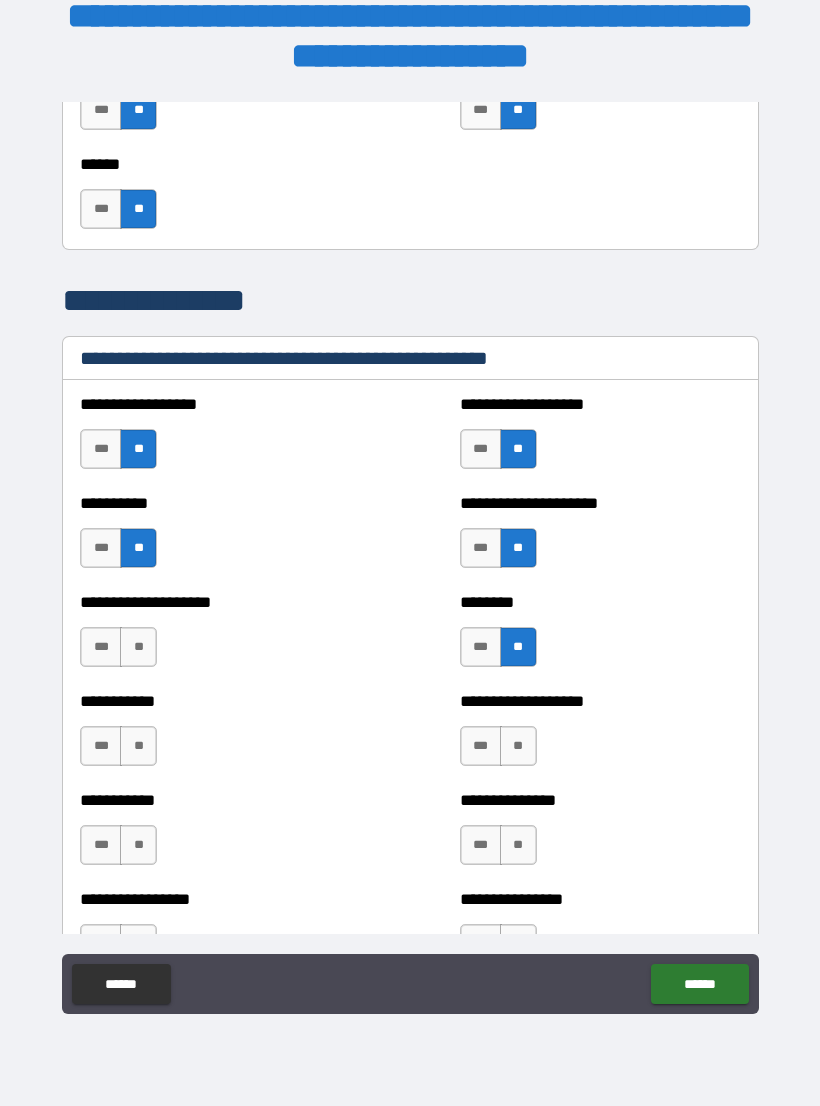 click on "**" at bounding box center (138, 647) 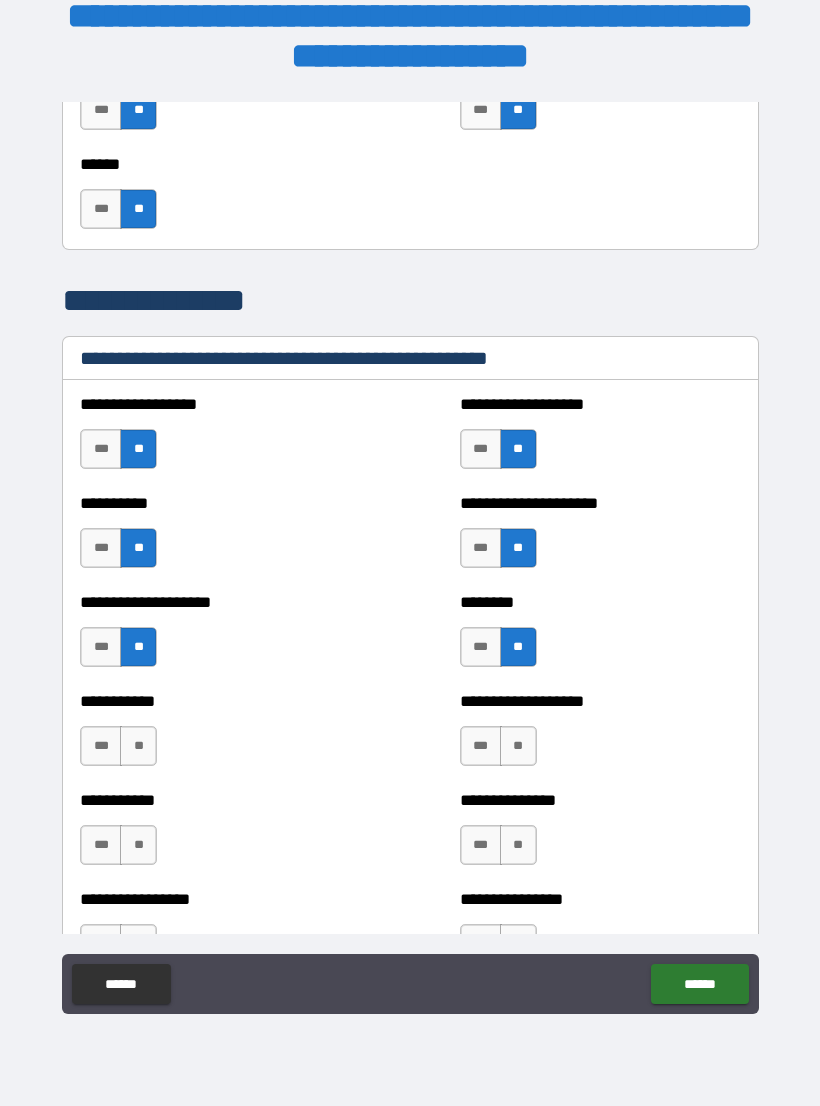 click on "**" at bounding box center [138, 746] 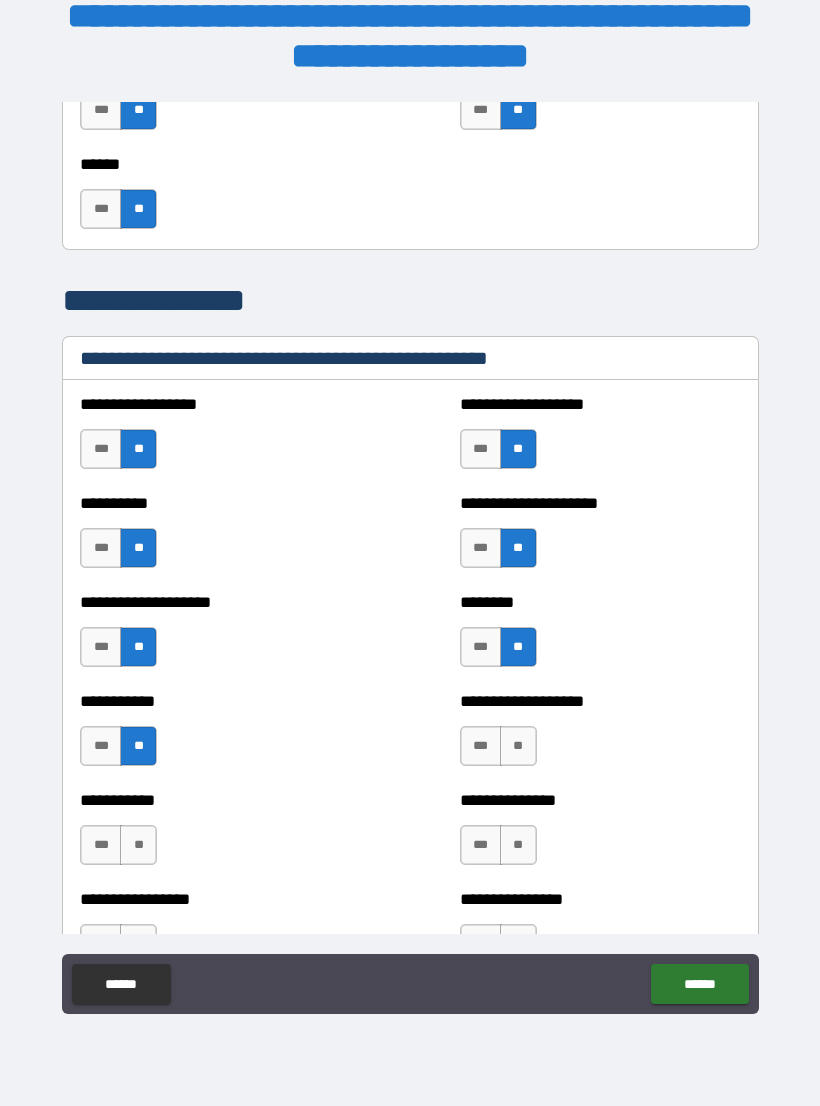 click on "**" at bounding box center [518, 746] 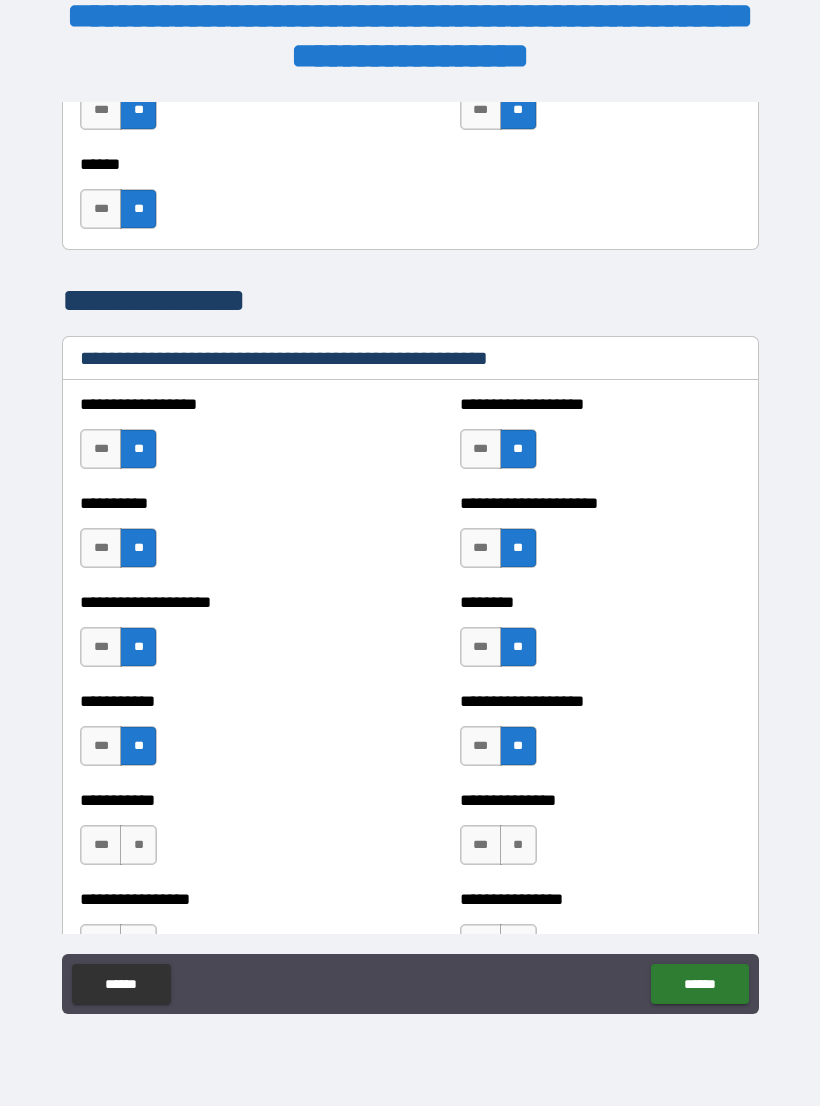 click on "**" at bounding box center (518, 845) 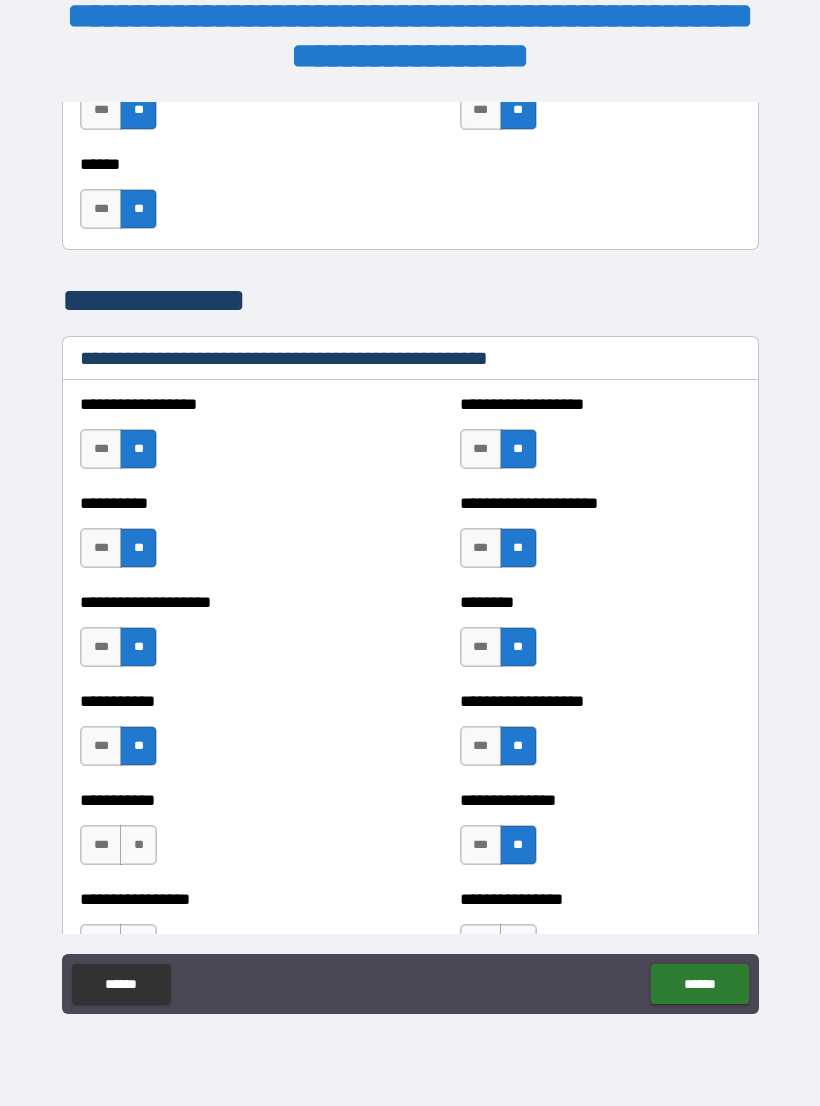 click on "**" at bounding box center (138, 845) 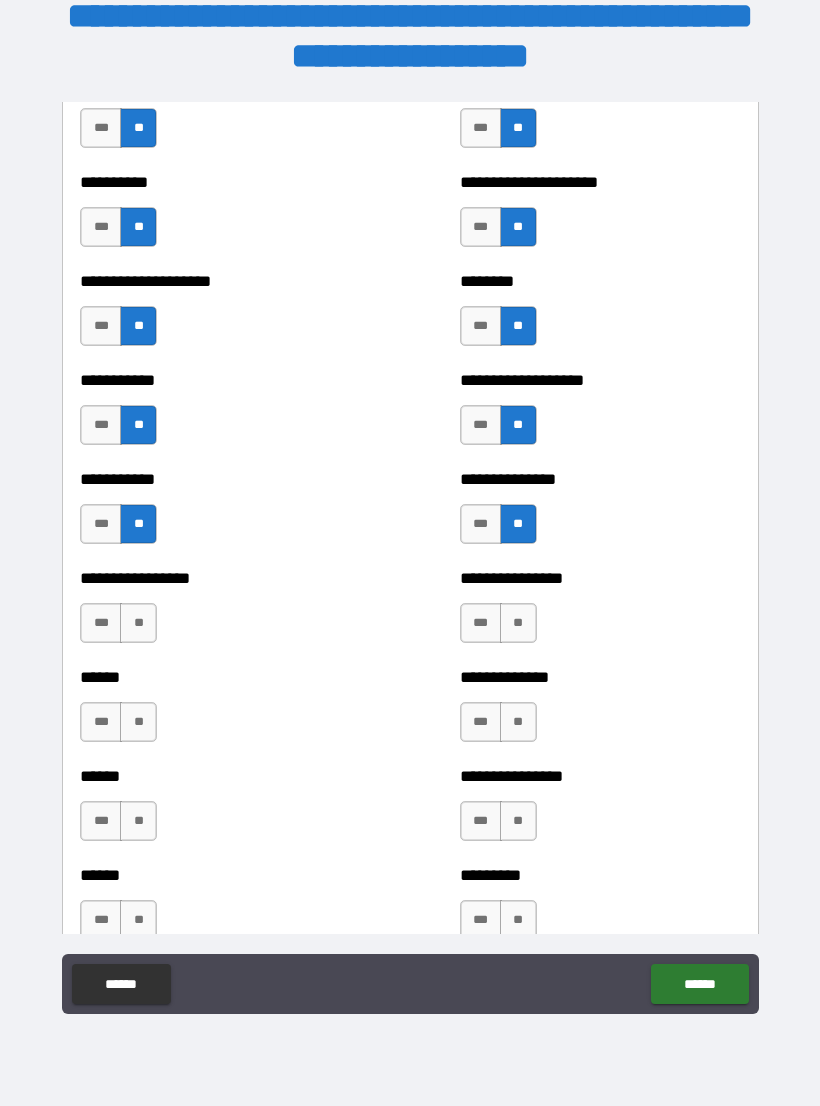 scroll, scrollTop: 2597, scrollLeft: 0, axis: vertical 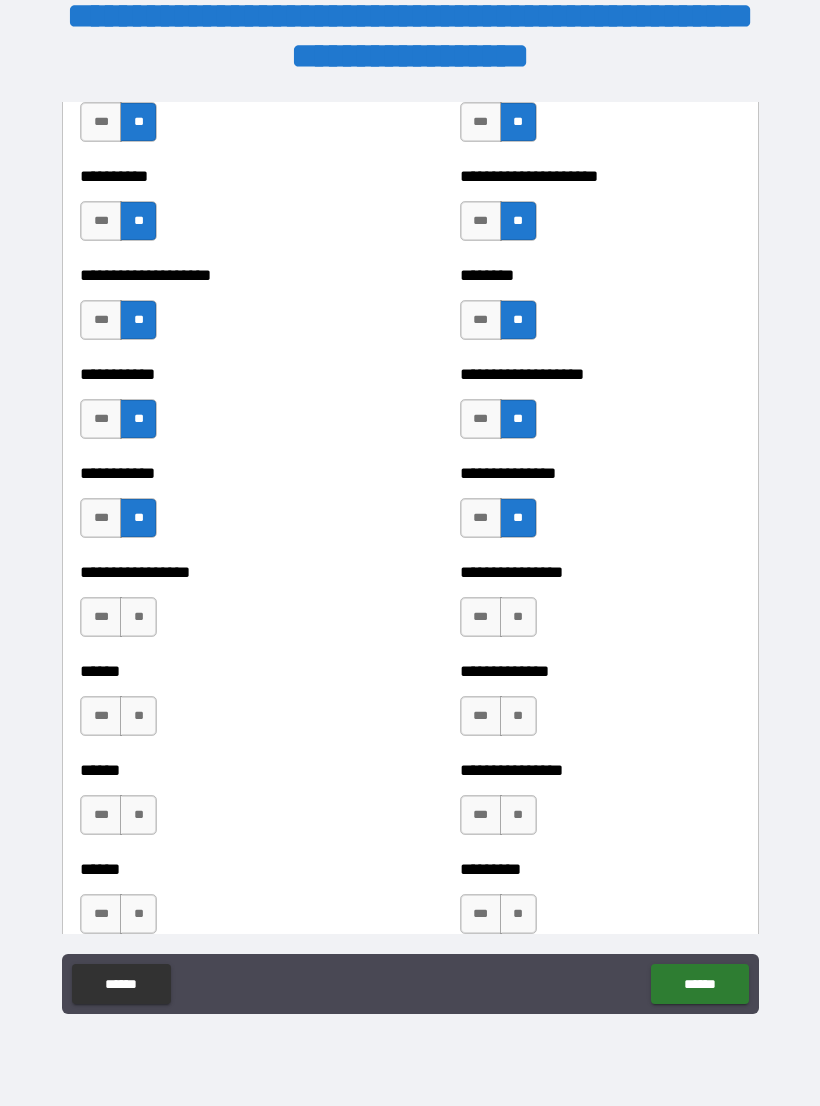 click on "**" at bounding box center [518, 617] 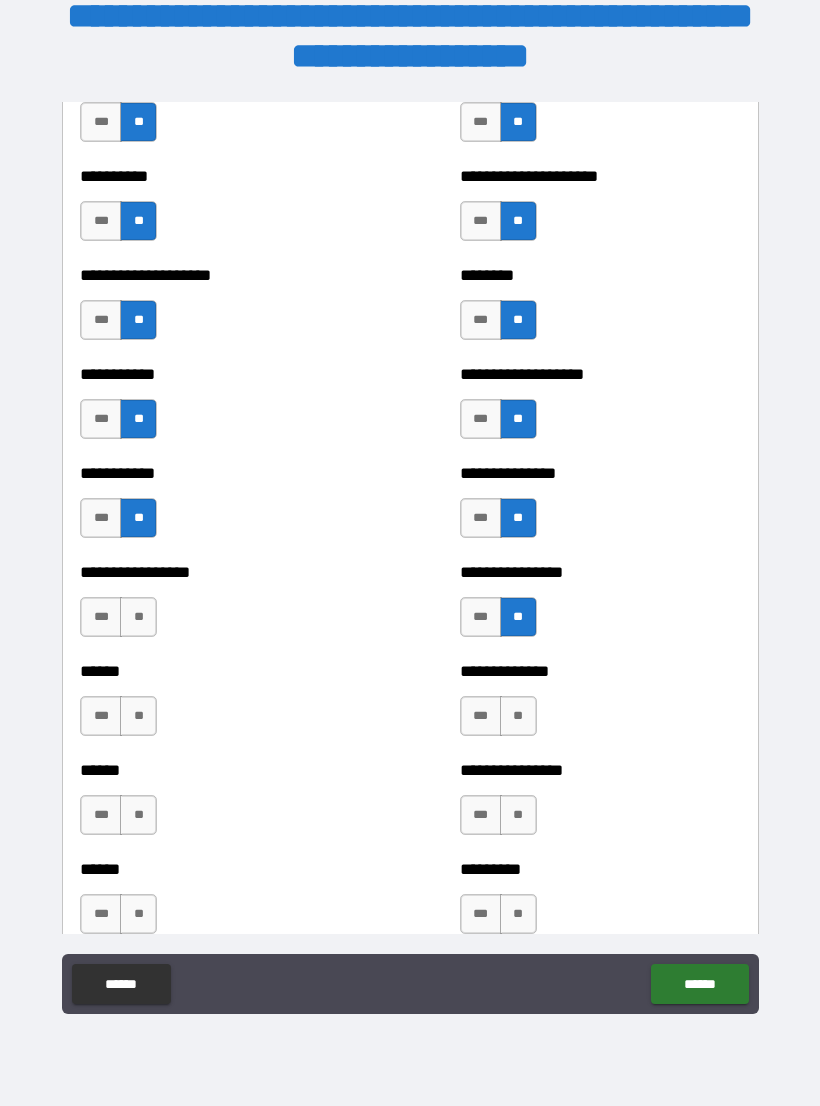 click on "**" at bounding box center (138, 617) 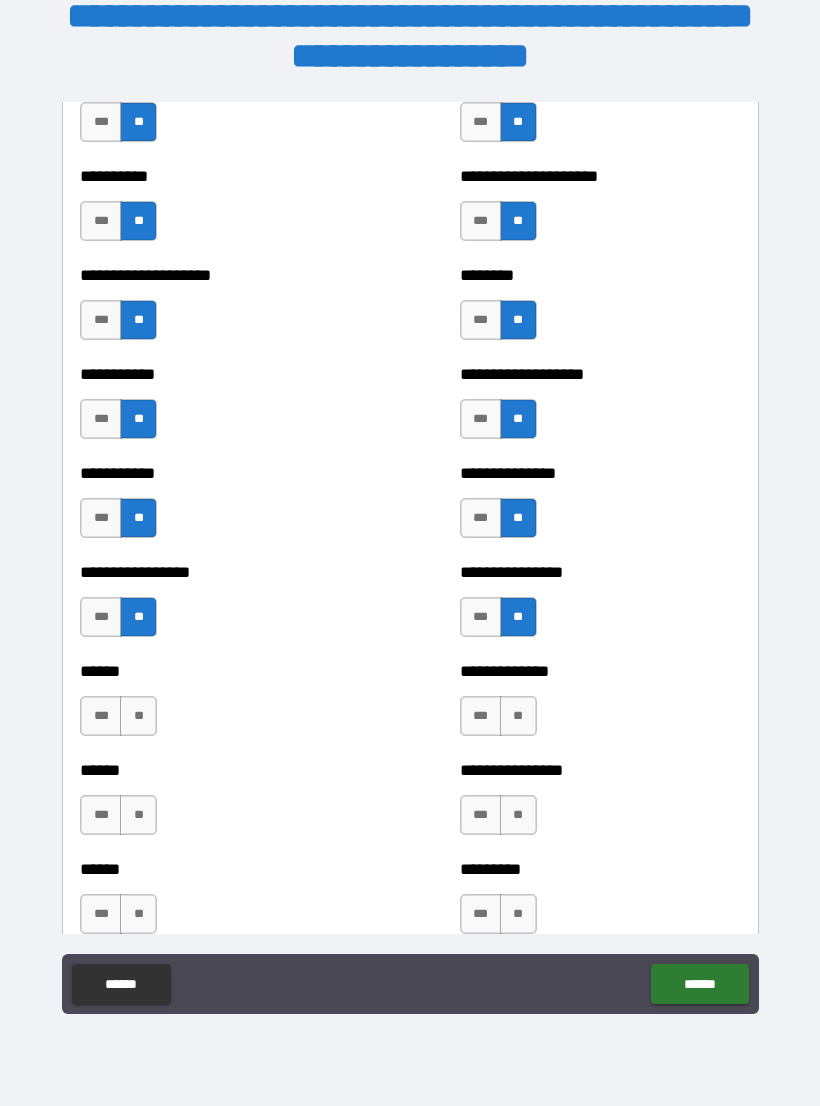 click on "**" at bounding box center [138, 716] 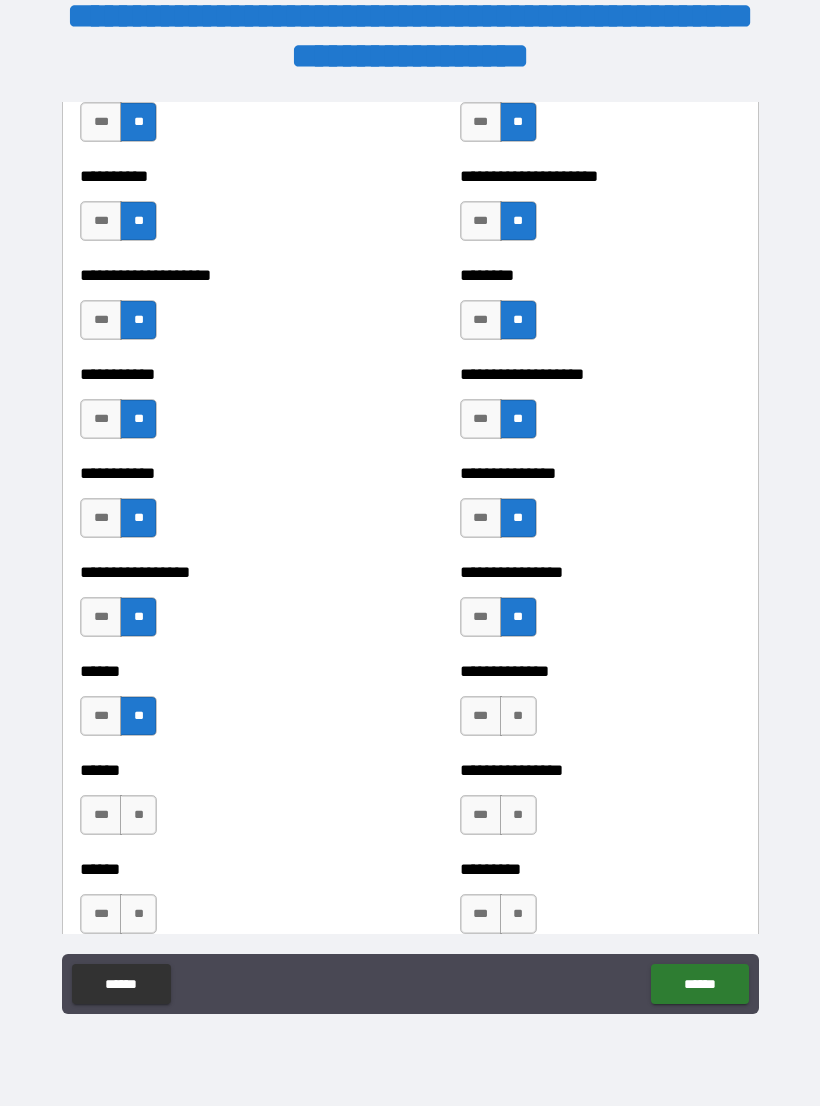 click on "**" at bounding box center (518, 716) 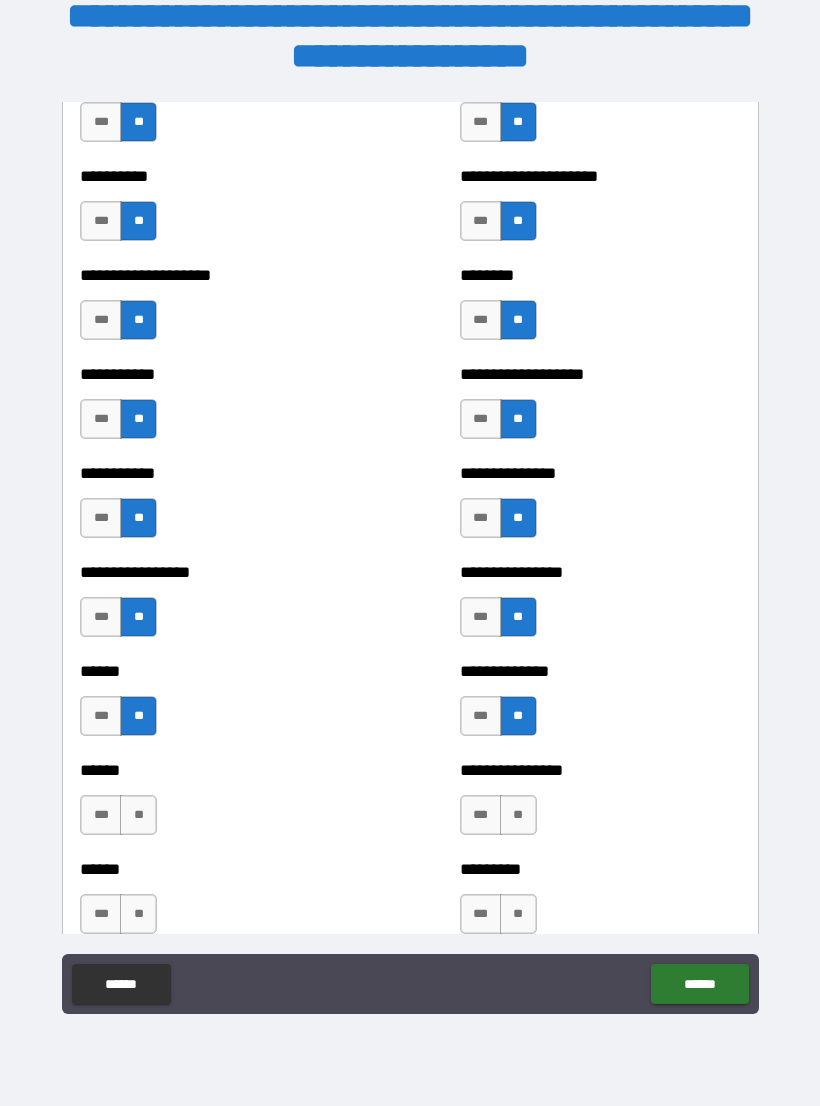 click on "**" at bounding box center [518, 815] 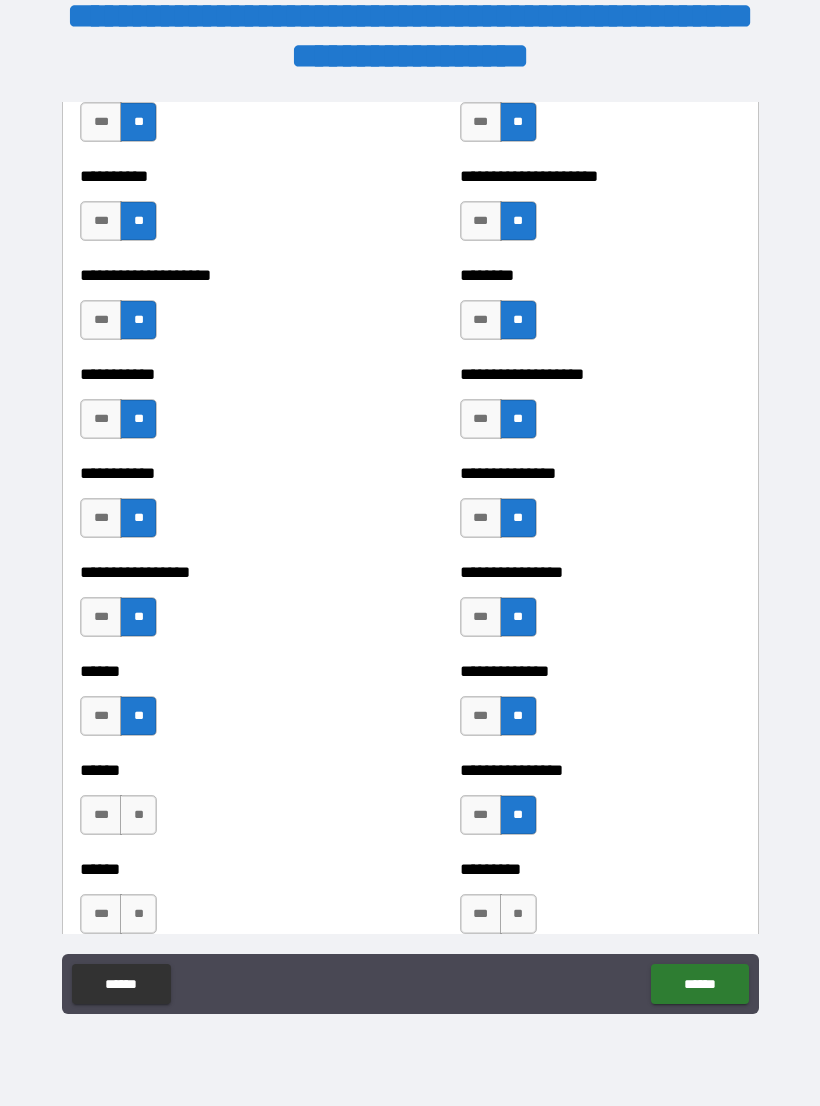 click on "**" at bounding box center [138, 815] 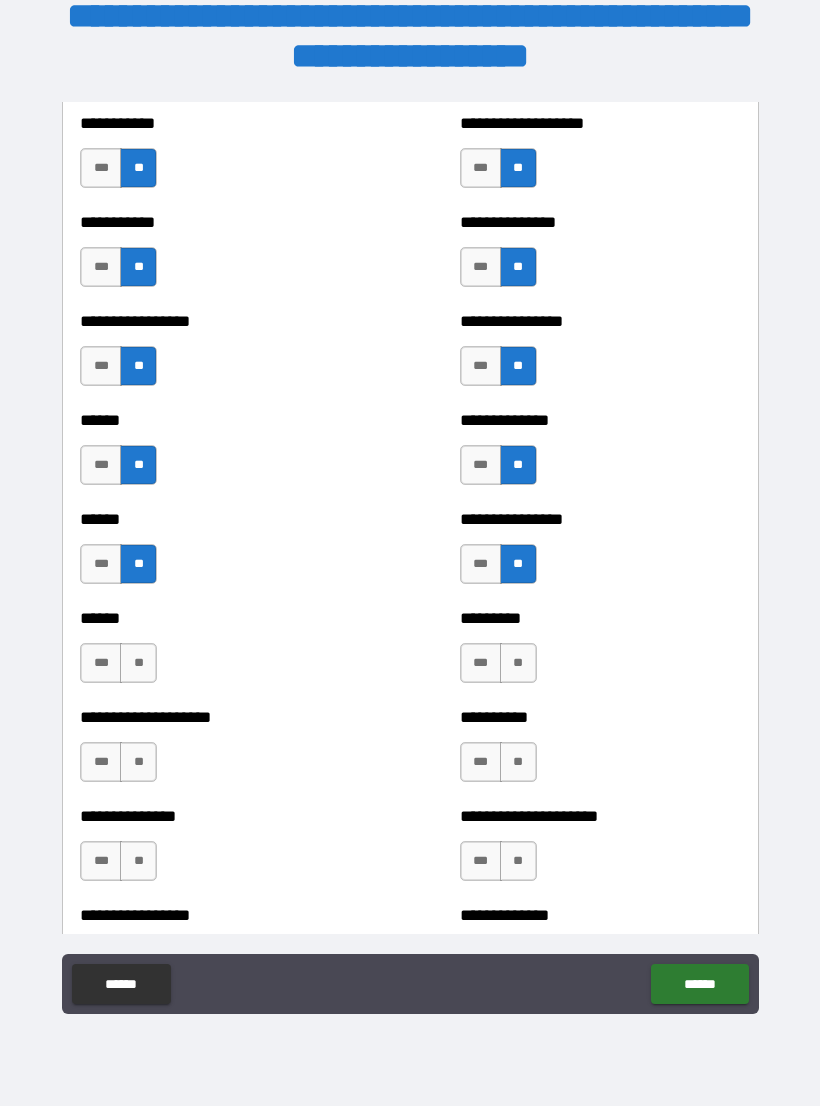 scroll, scrollTop: 2855, scrollLeft: 0, axis: vertical 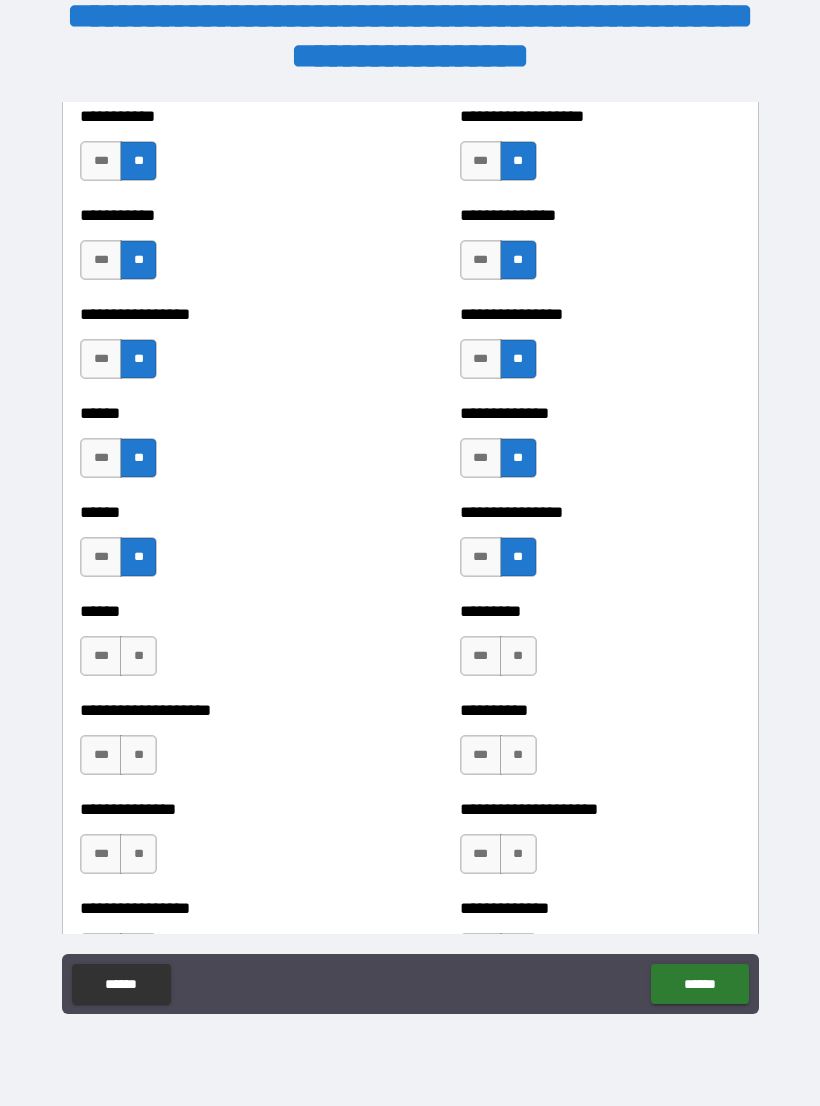 click on "**" at bounding box center [138, 656] 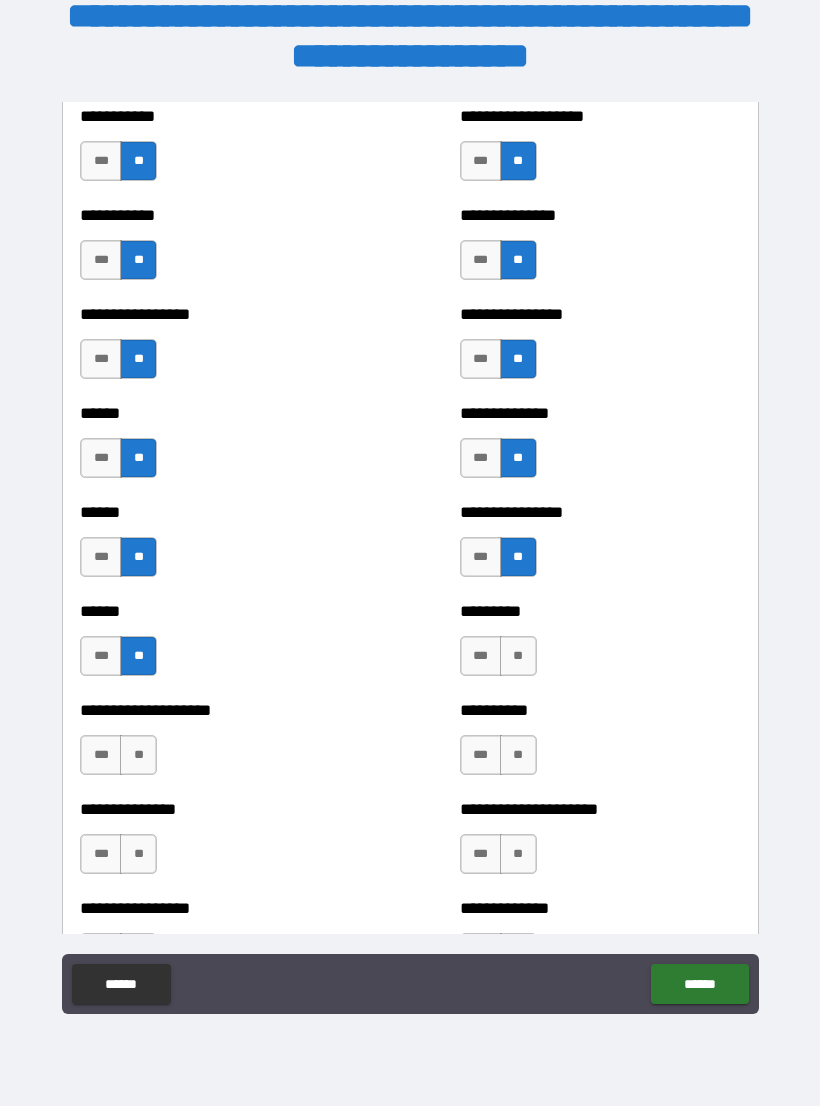 click on "**" at bounding box center (518, 656) 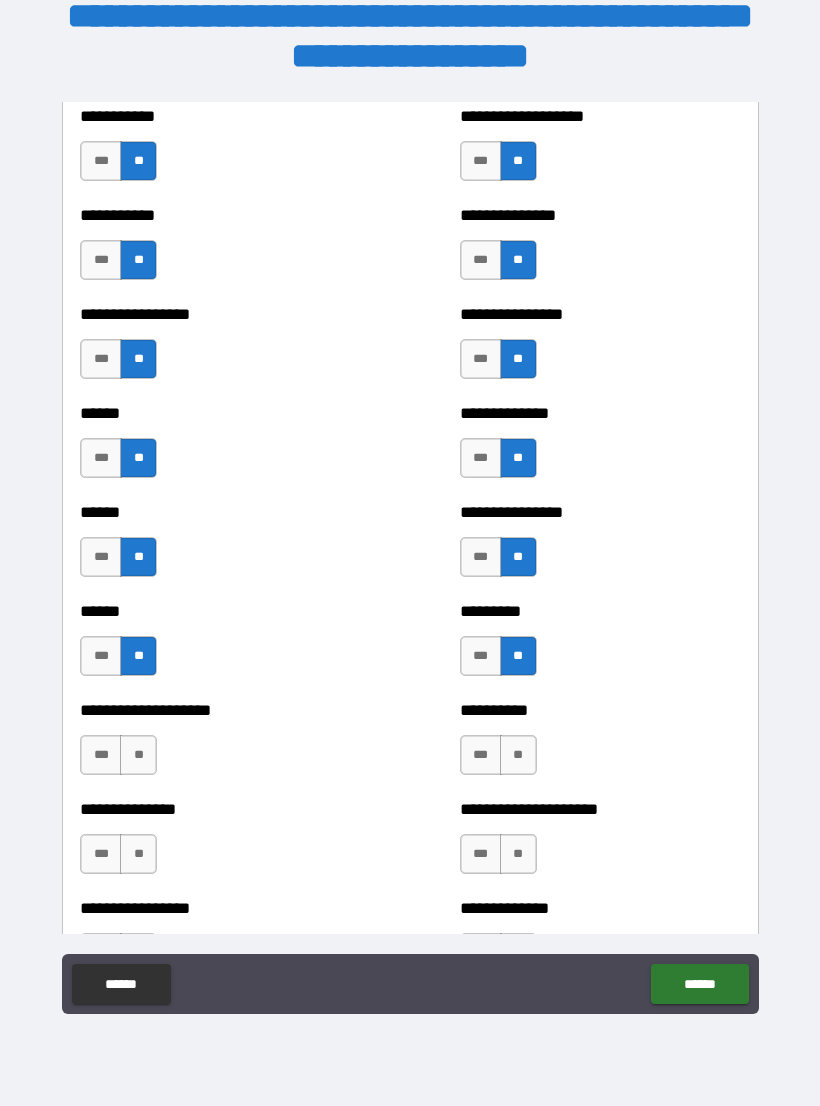 click on "**" at bounding box center [518, 755] 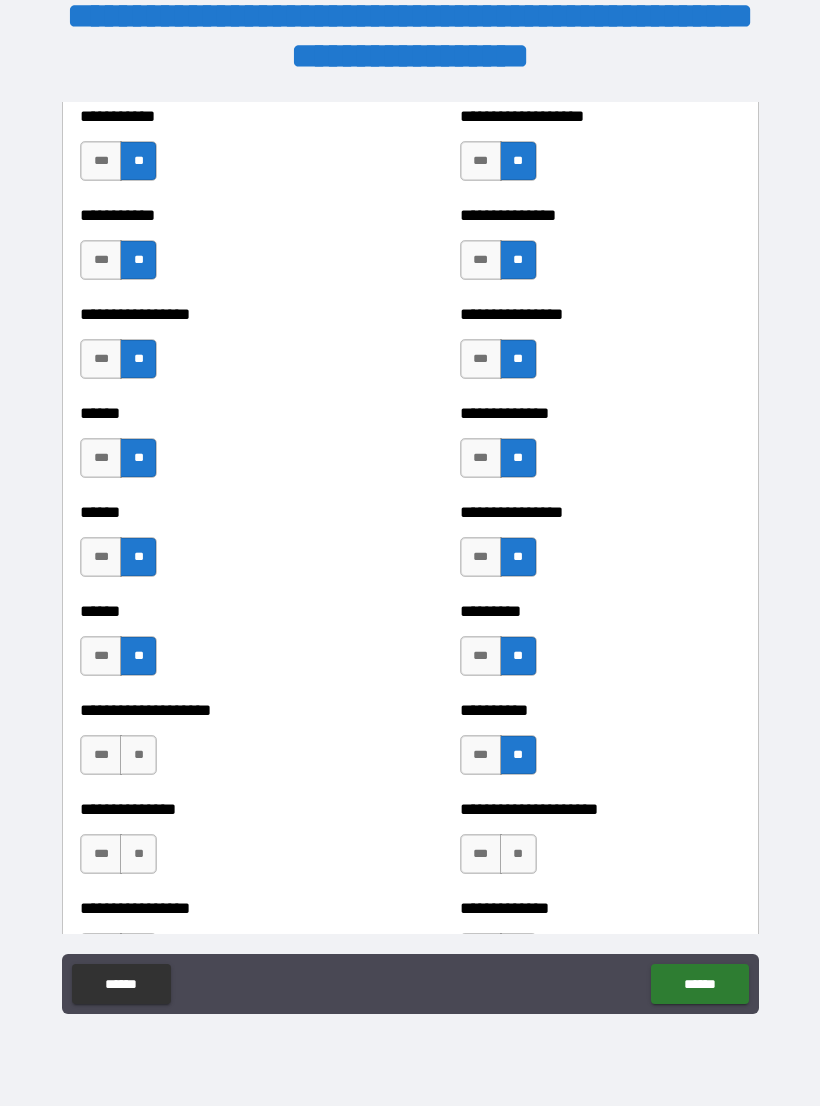 click on "**" at bounding box center [138, 755] 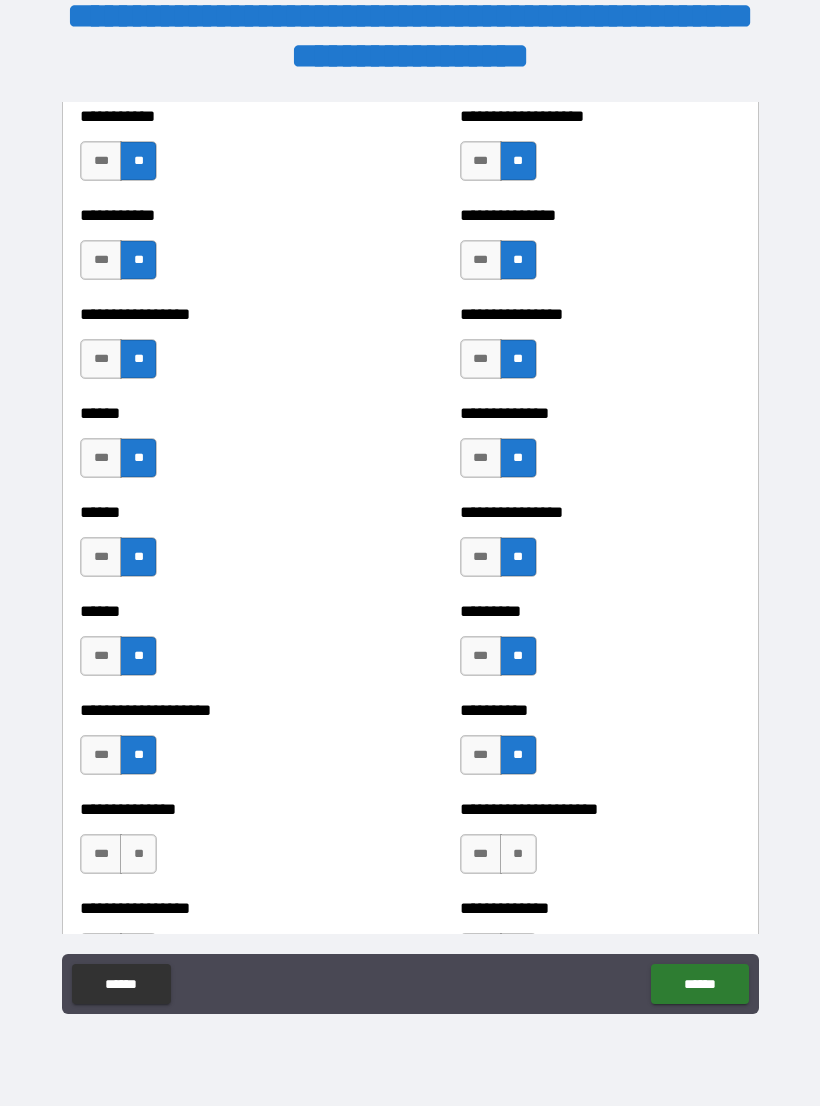 click on "**" at bounding box center (138, 854) 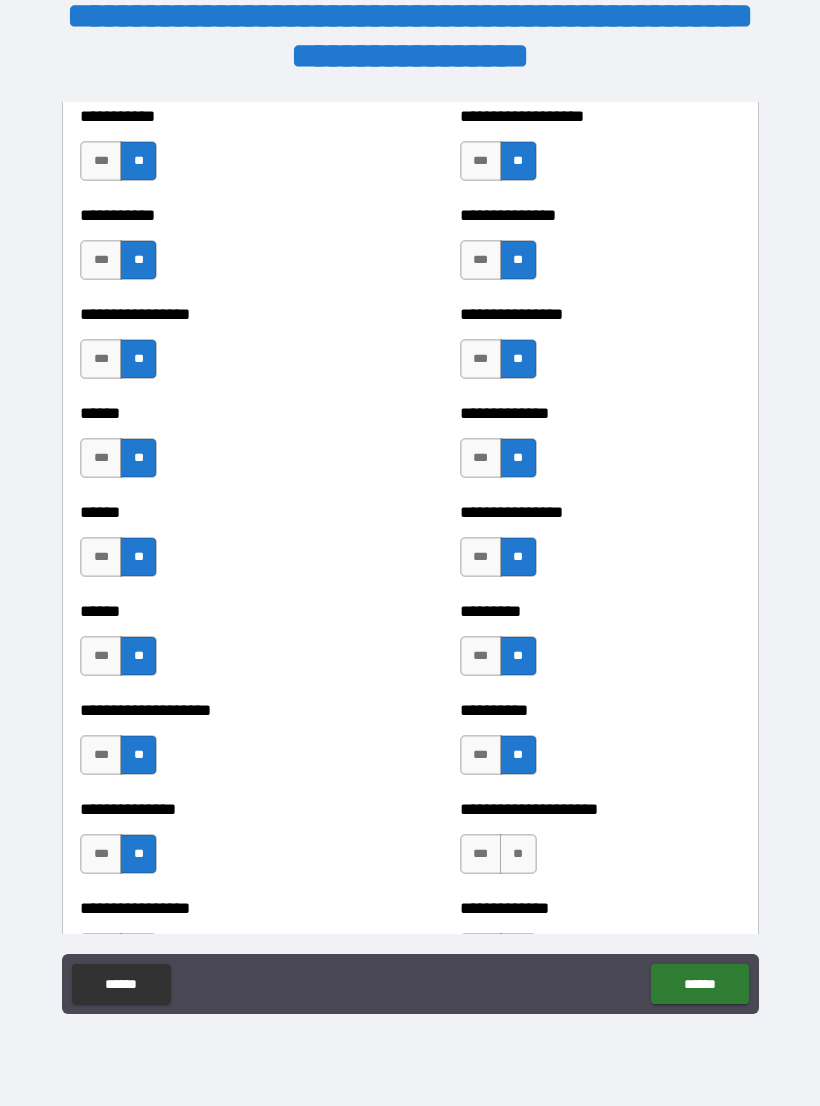 click on "**" at bounding box center (518, 854) 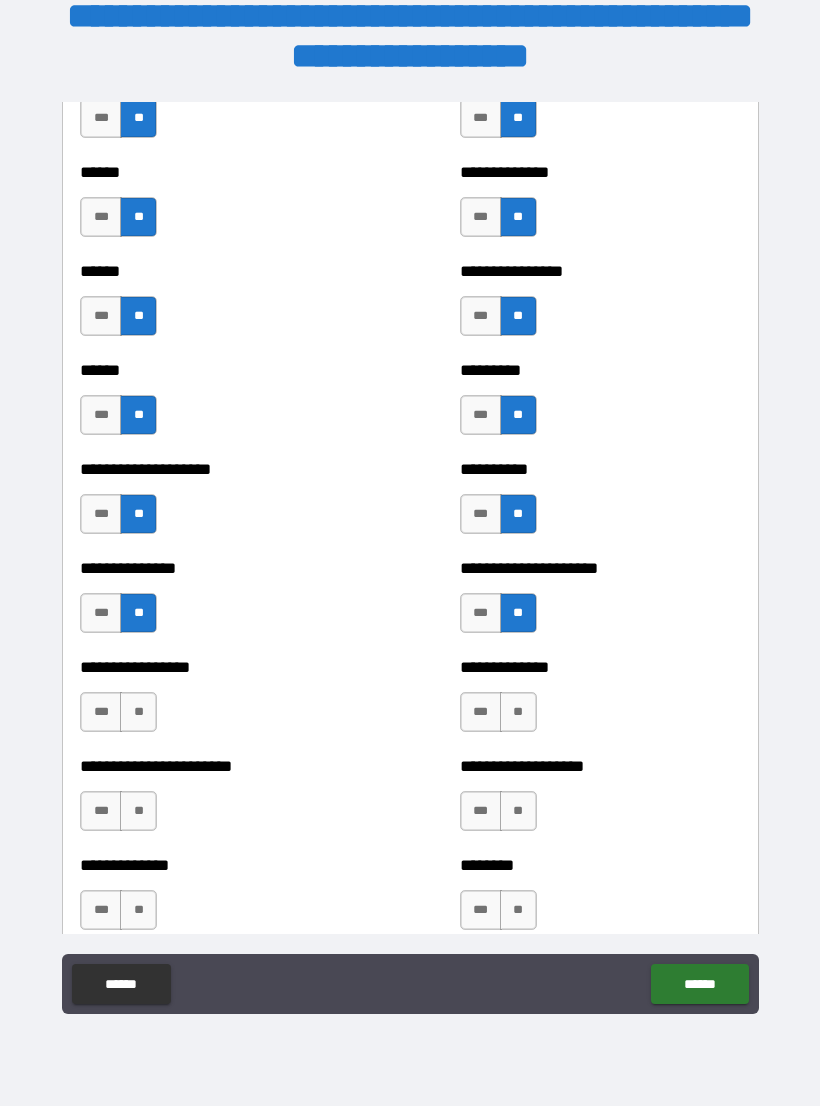 scroll, scrollTop: 3109, scrollLeft: 0, axis: vertical 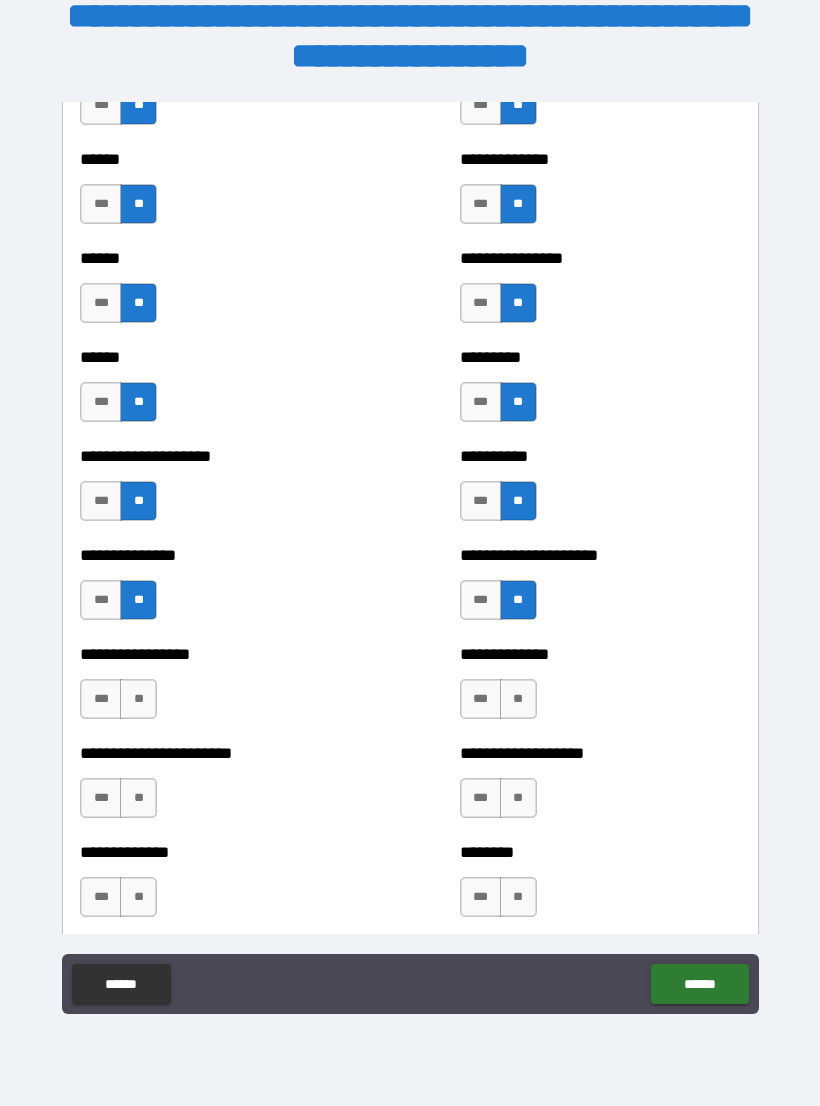 click on "**" at bounding box center [518, 699] 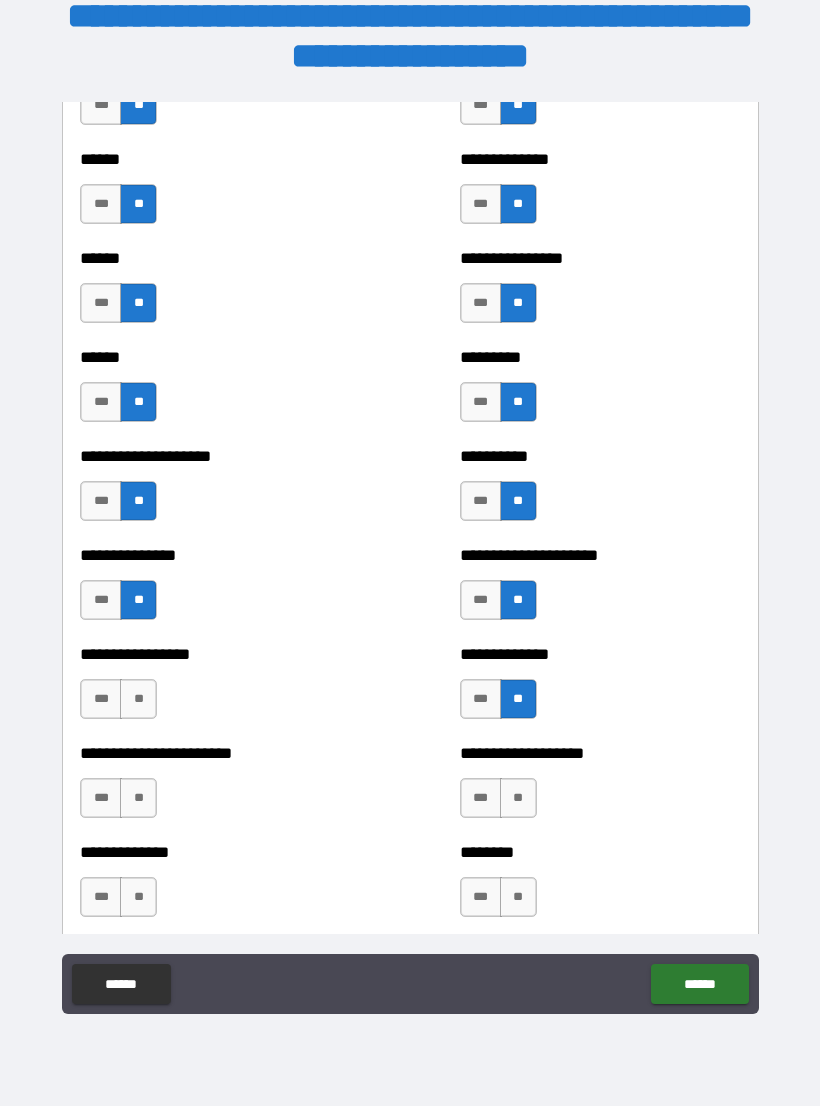 click on "**" at bounding box center [138, 699] 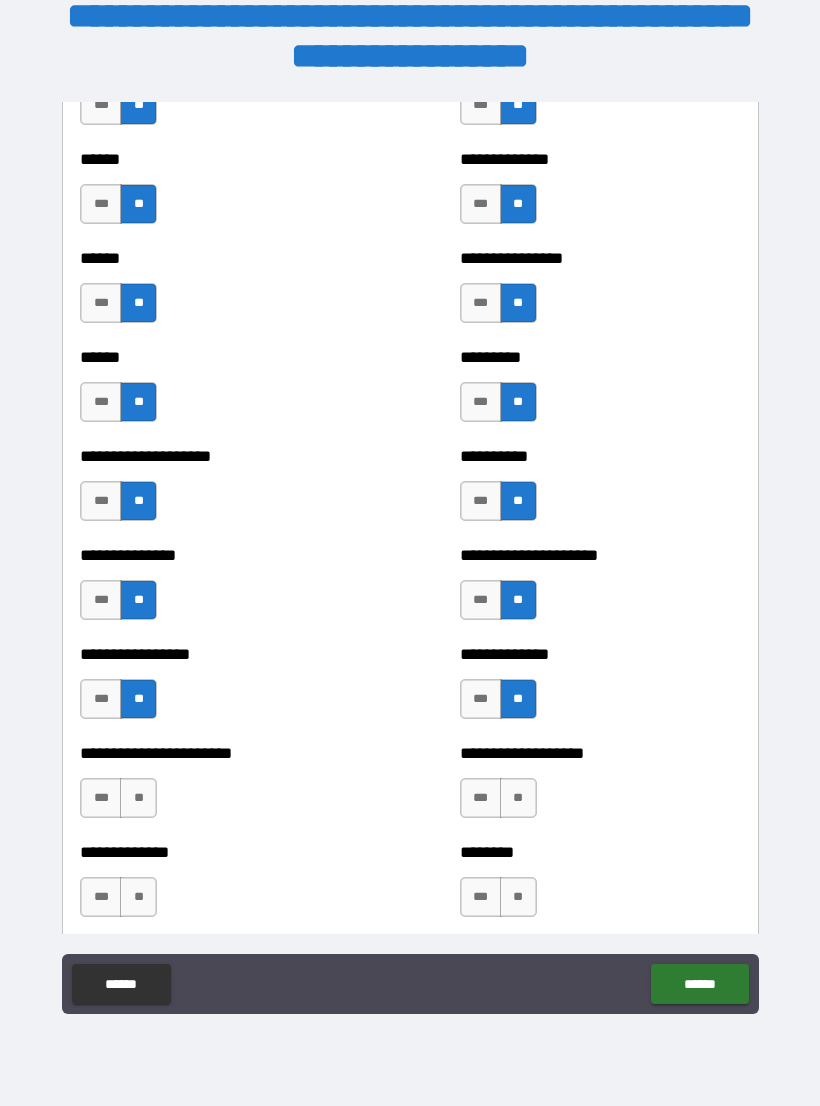 click on "**" at bounding box center [138, 798] 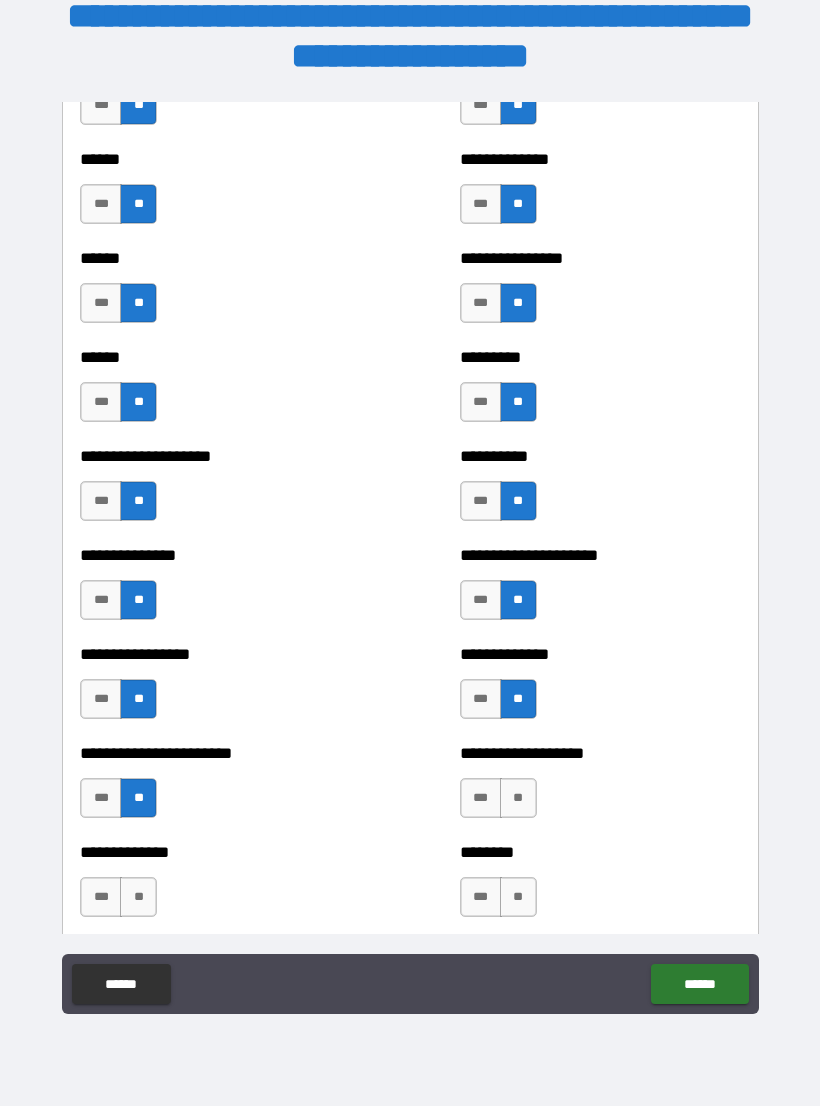 click on "**" at bounding box center (518, 798) 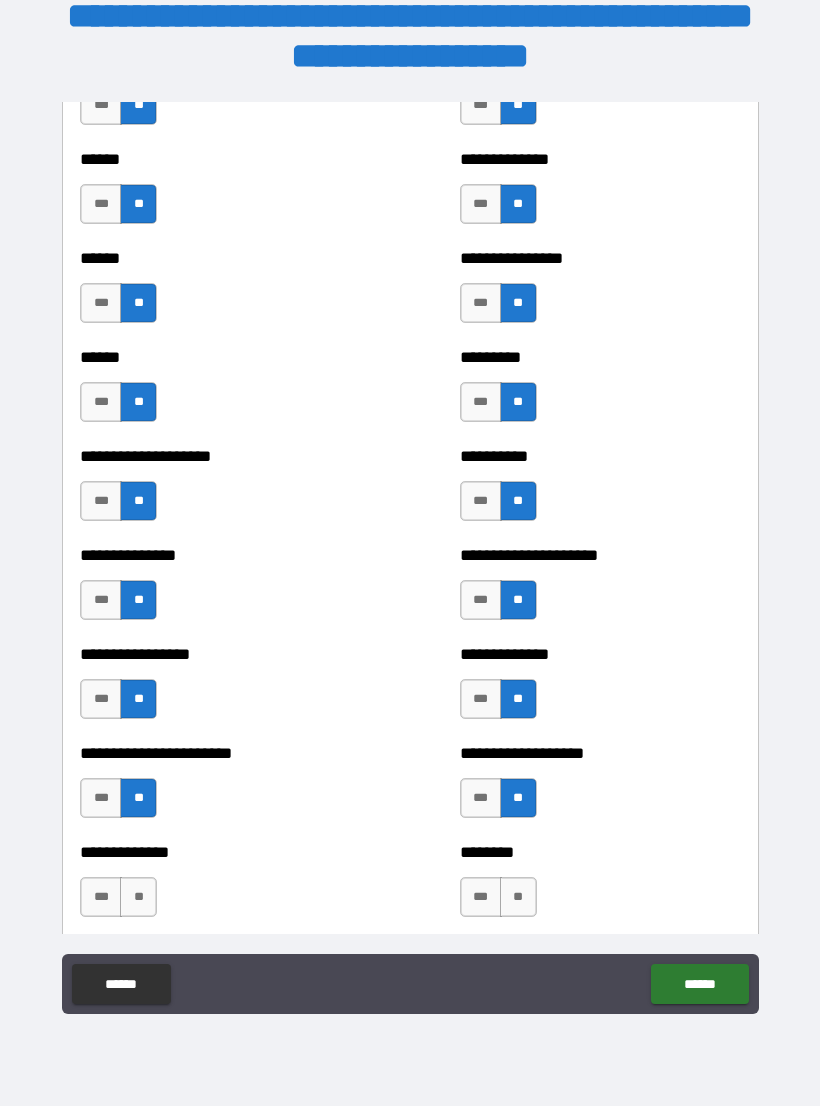 click on "**" at bounding box center (518, 897) 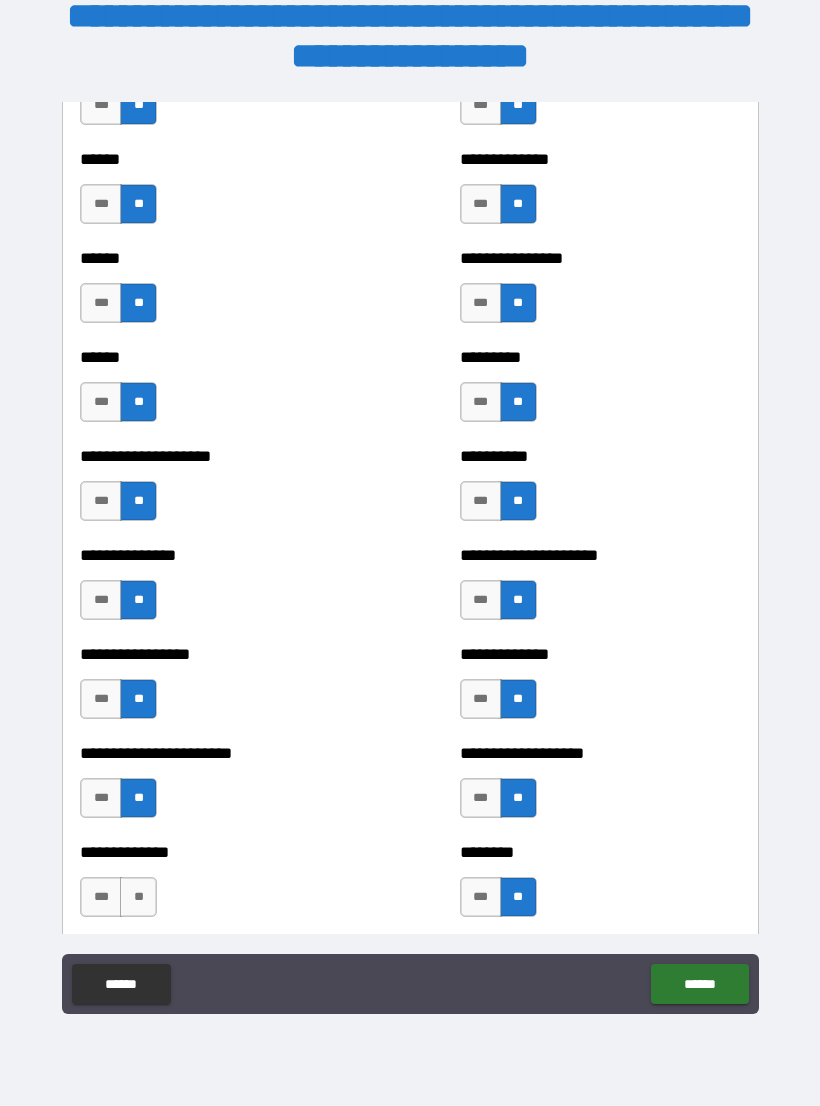 click on "**" at bounding box center [138, 897] 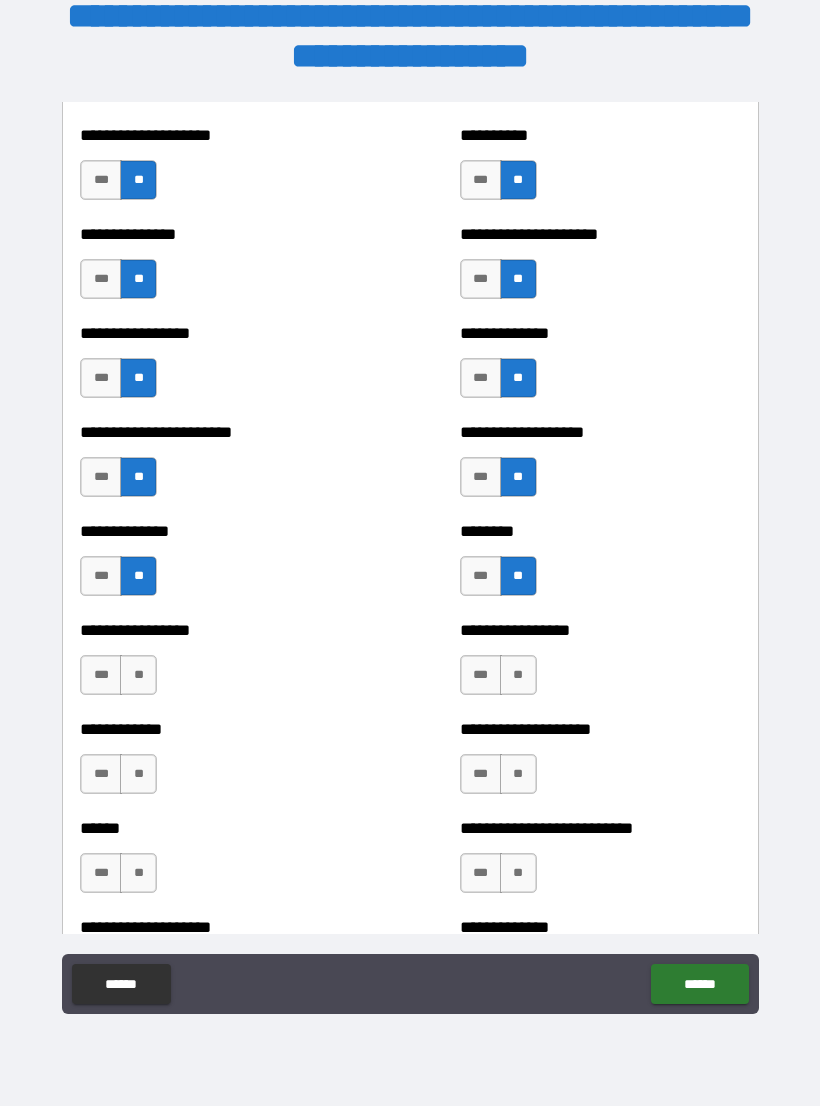 scroll, scrollTop: 3435, scrollLeft: 0, axis: vertical 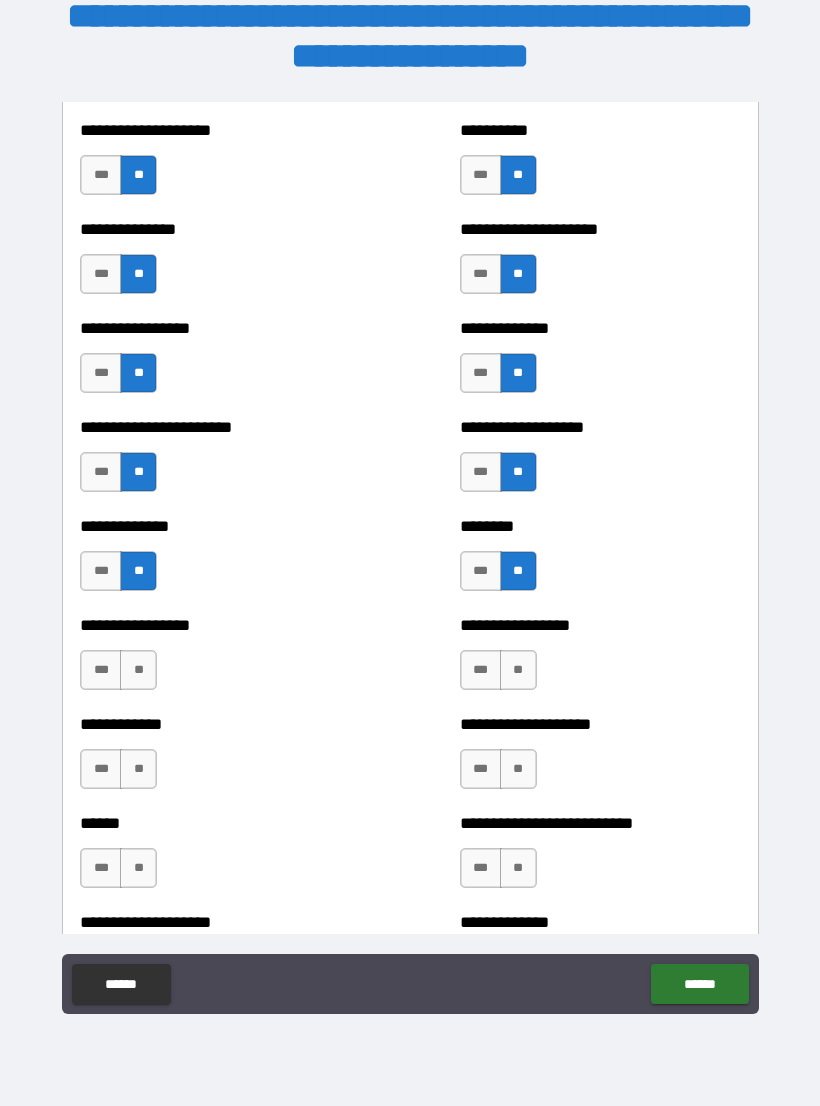 click on "**" at bounding box center [138, 670] 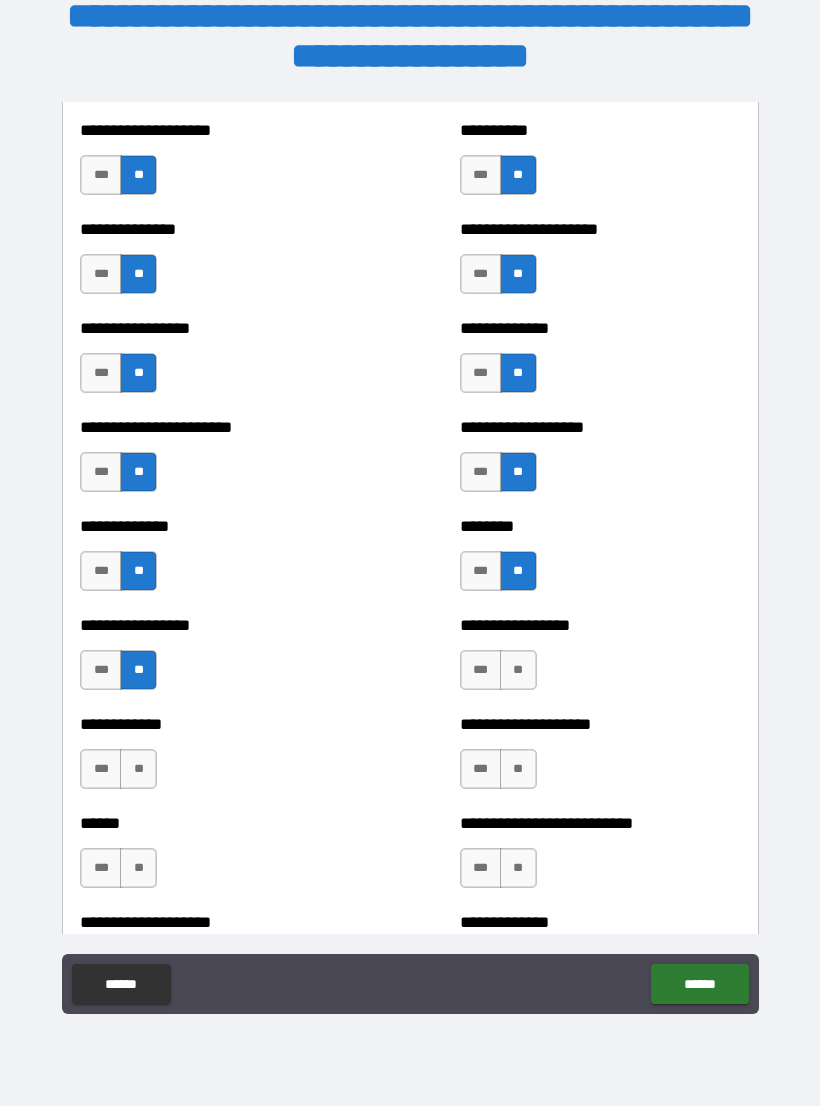 click on "**" at bounding box center [518, 670] 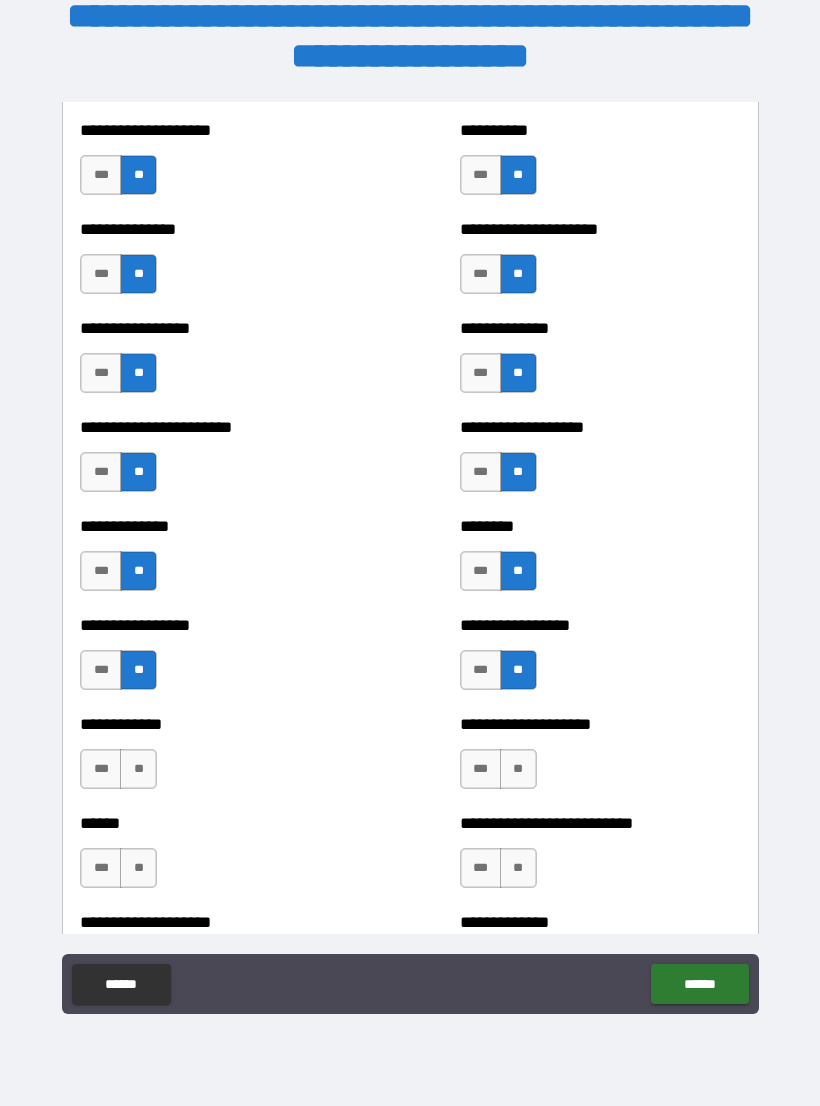 click on "**" at bounding box center [518, 769] 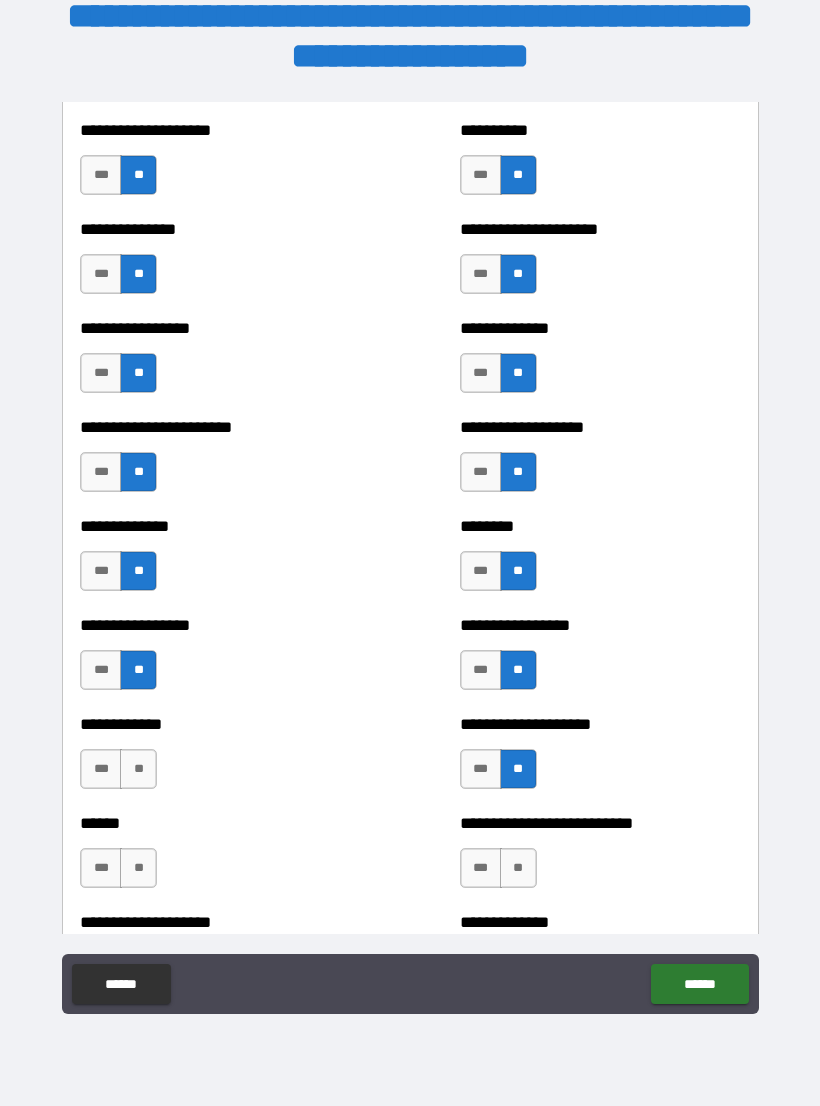 click on "**" at bounding box center (138, 769) 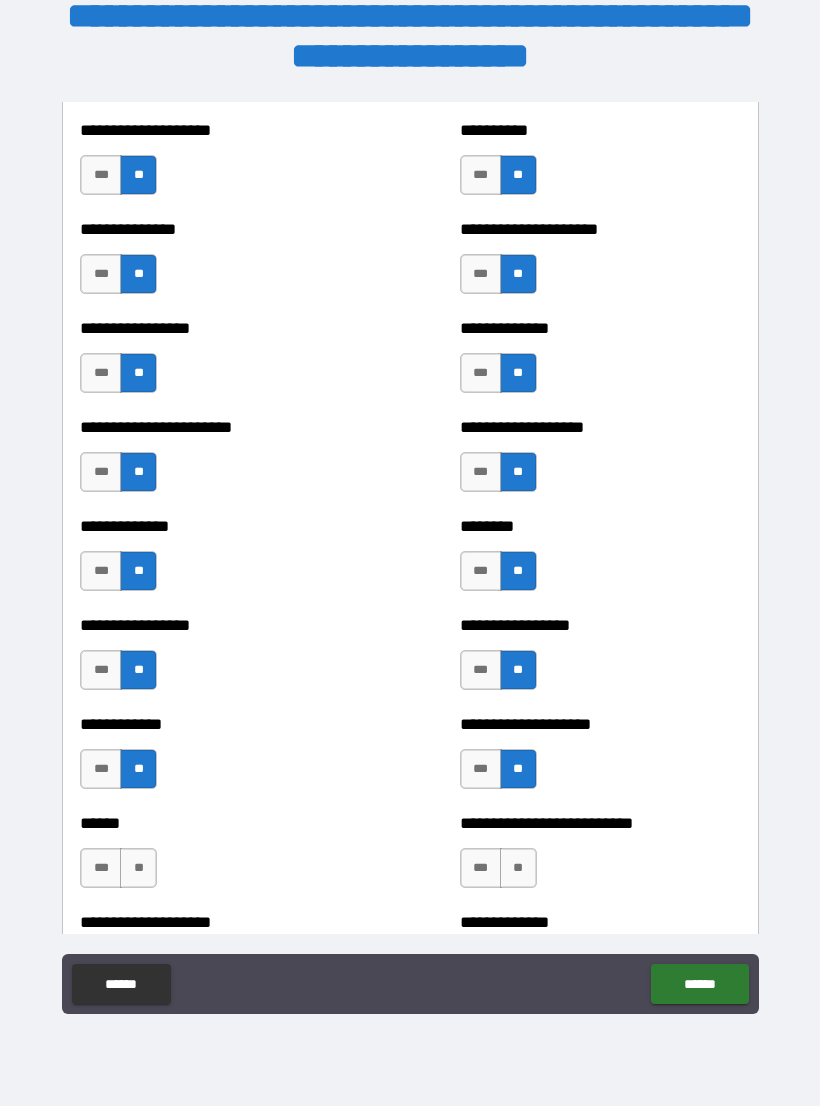 click on "**" at bounding box center (138, 868) 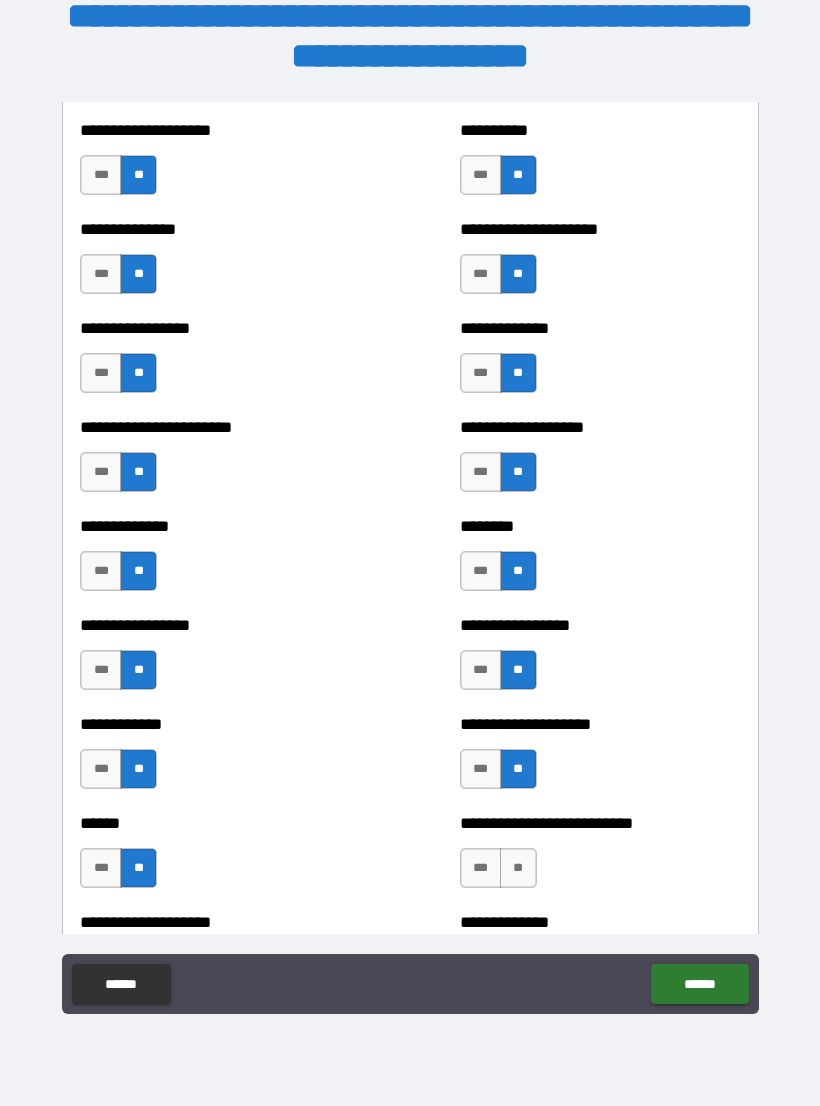 click on "**" at bounding box center [518, 868] 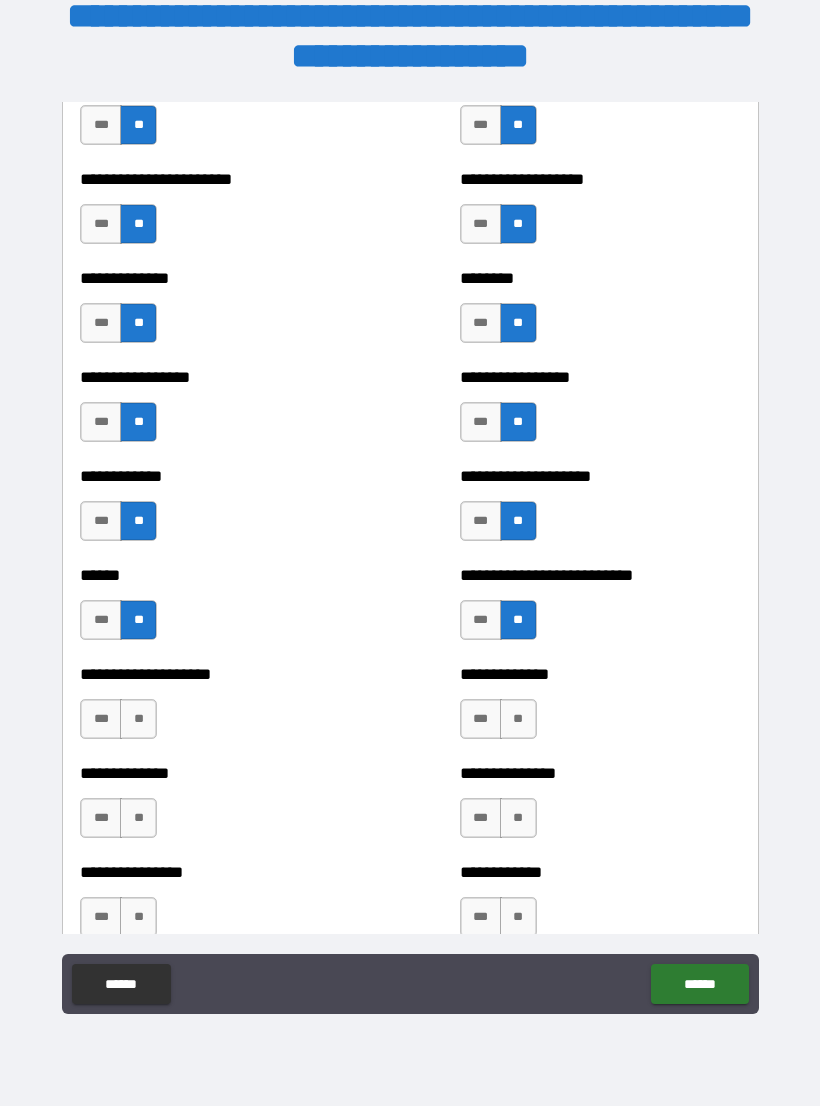 scroll, scrollTop: 3691, scrollLeft: 0, axis: vertical 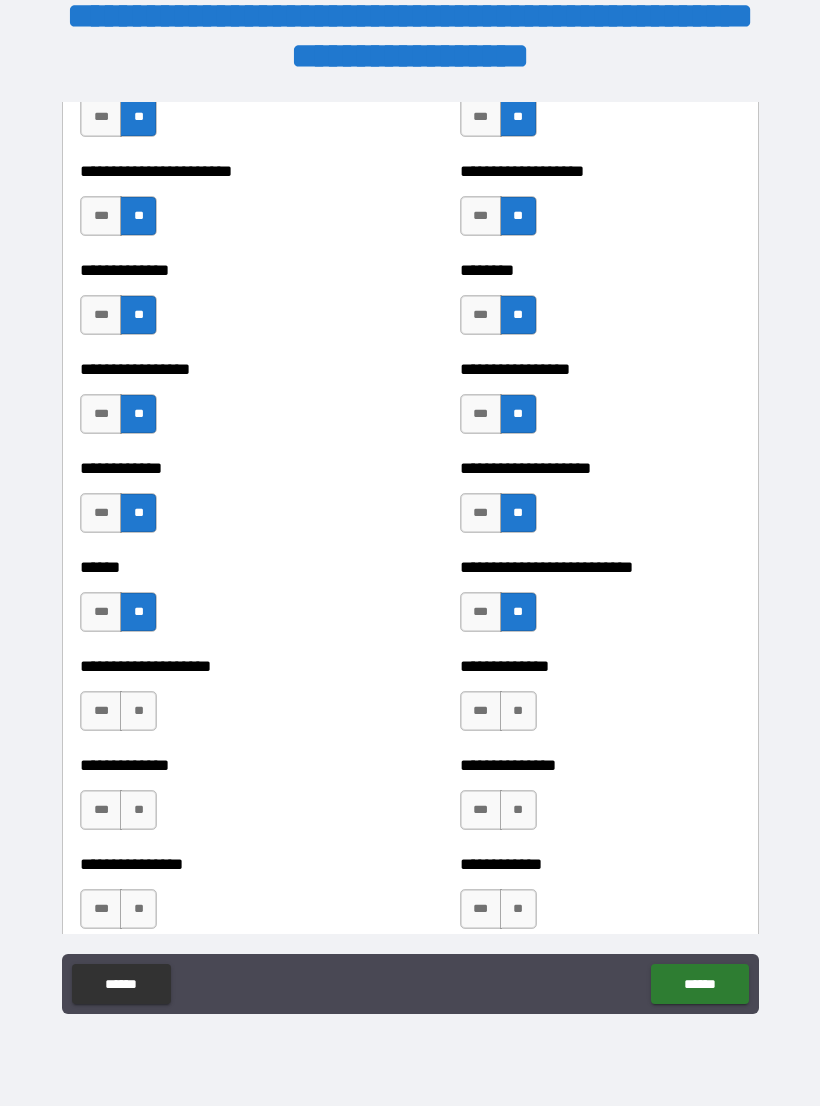 click on "**" at bounding box center [518, 711] 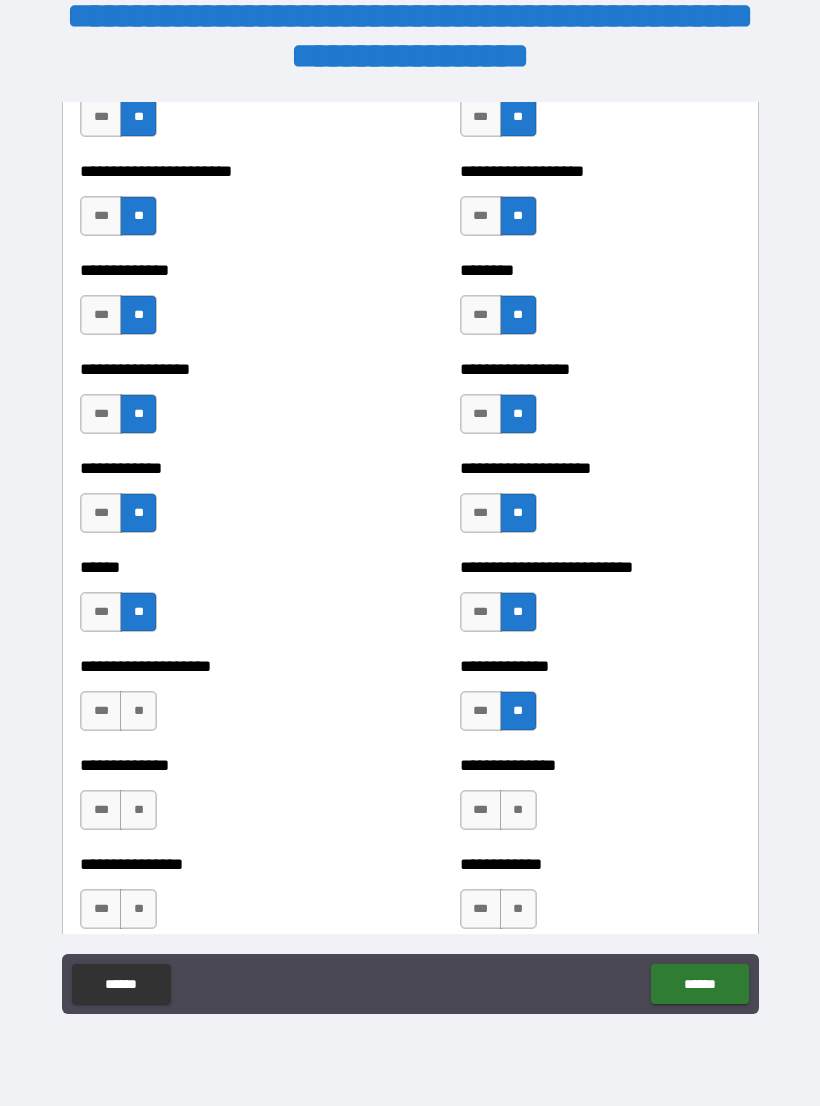 click on "**" at bounding box center [138, 711] 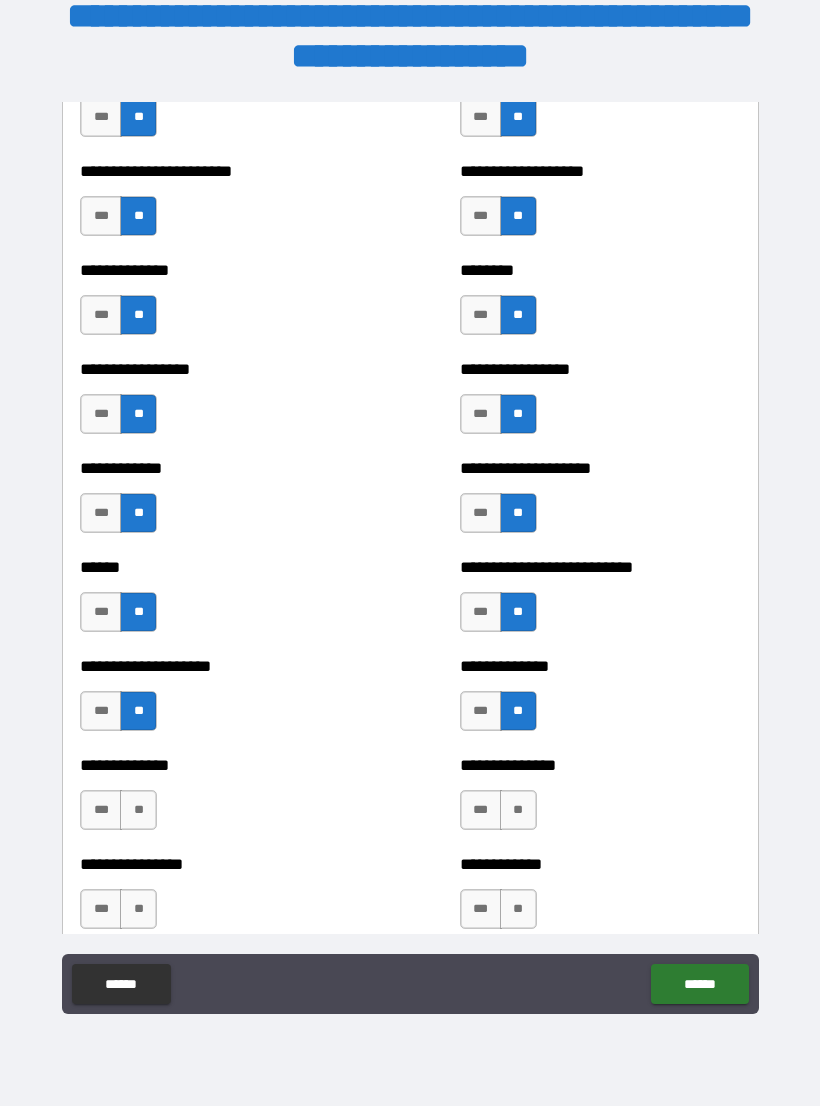 click on "**" at bounding box center [138, 810] 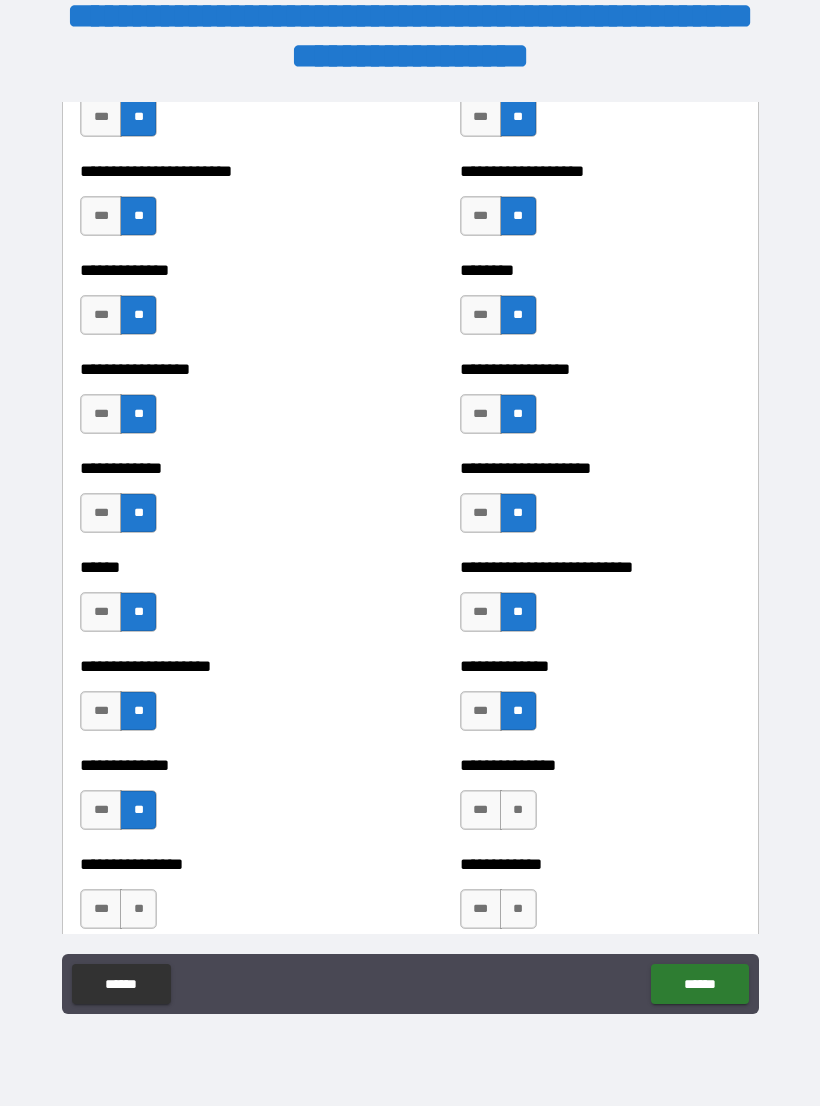 click on "**" at bounding box center [518, 810] 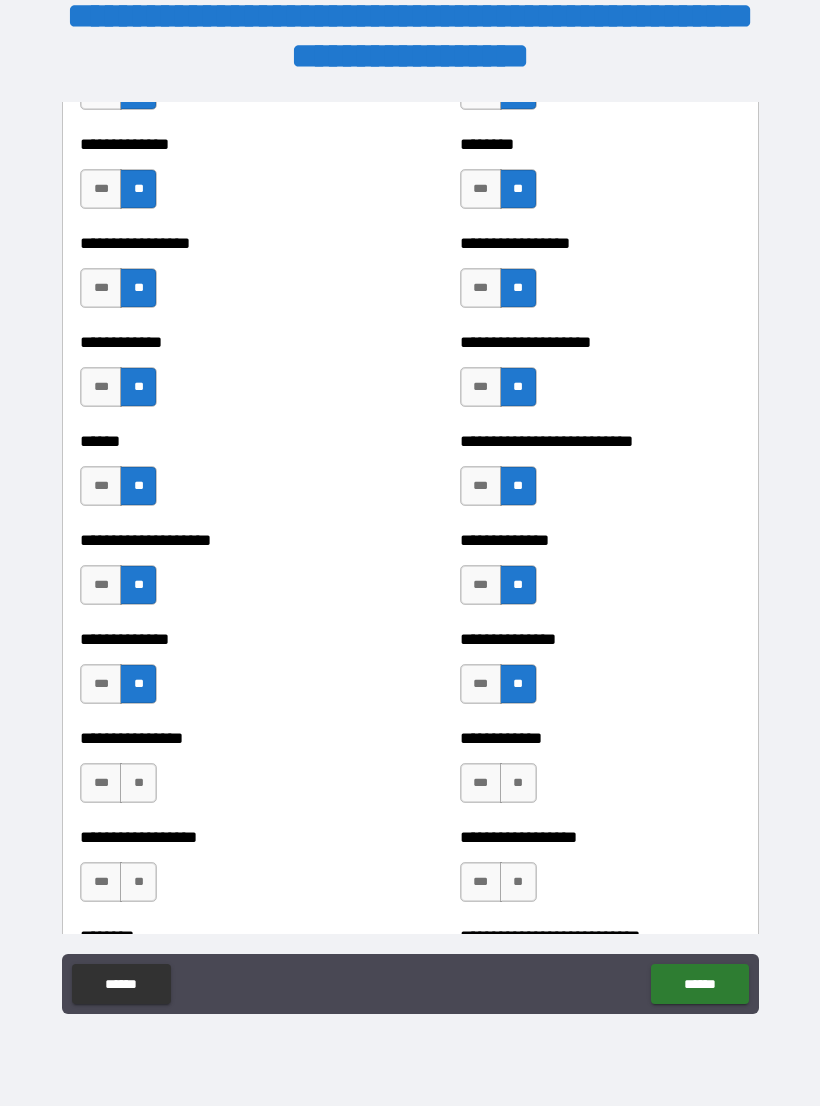 scroll, scrollTop: 3880, scrollLeft: 0, axis: vertical 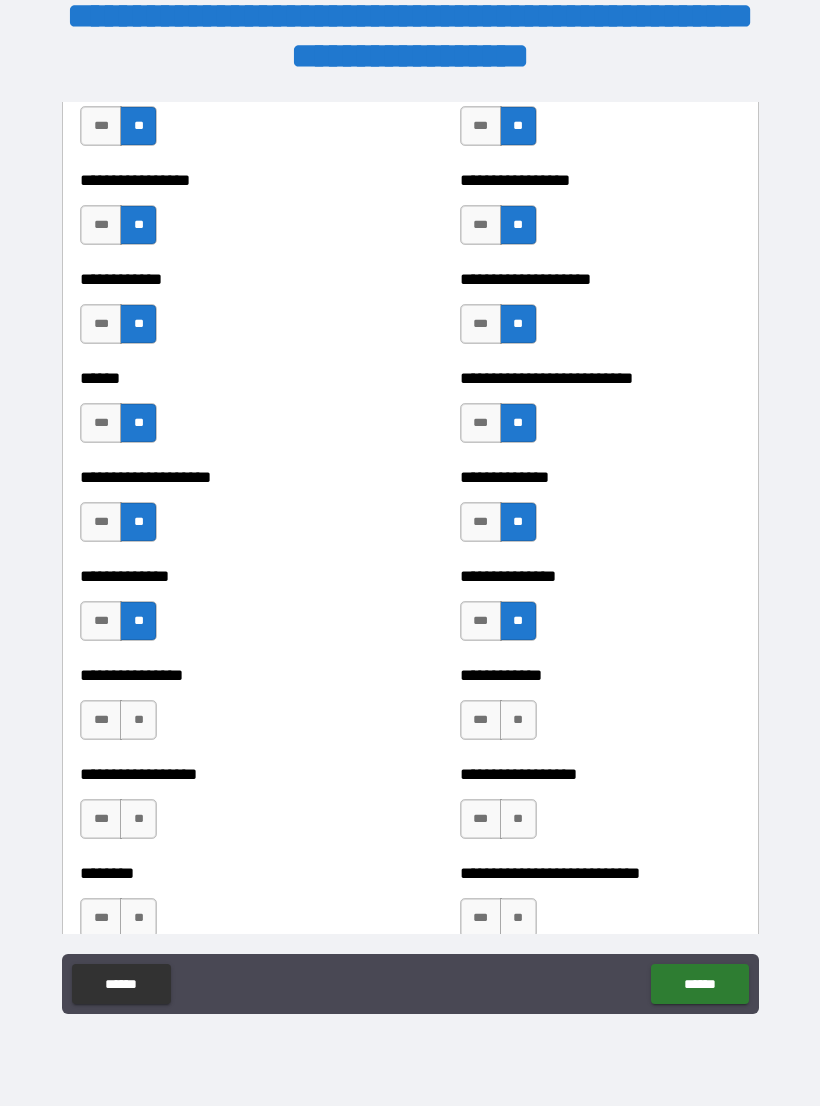 click on "**" at bounding box center [518, 720] 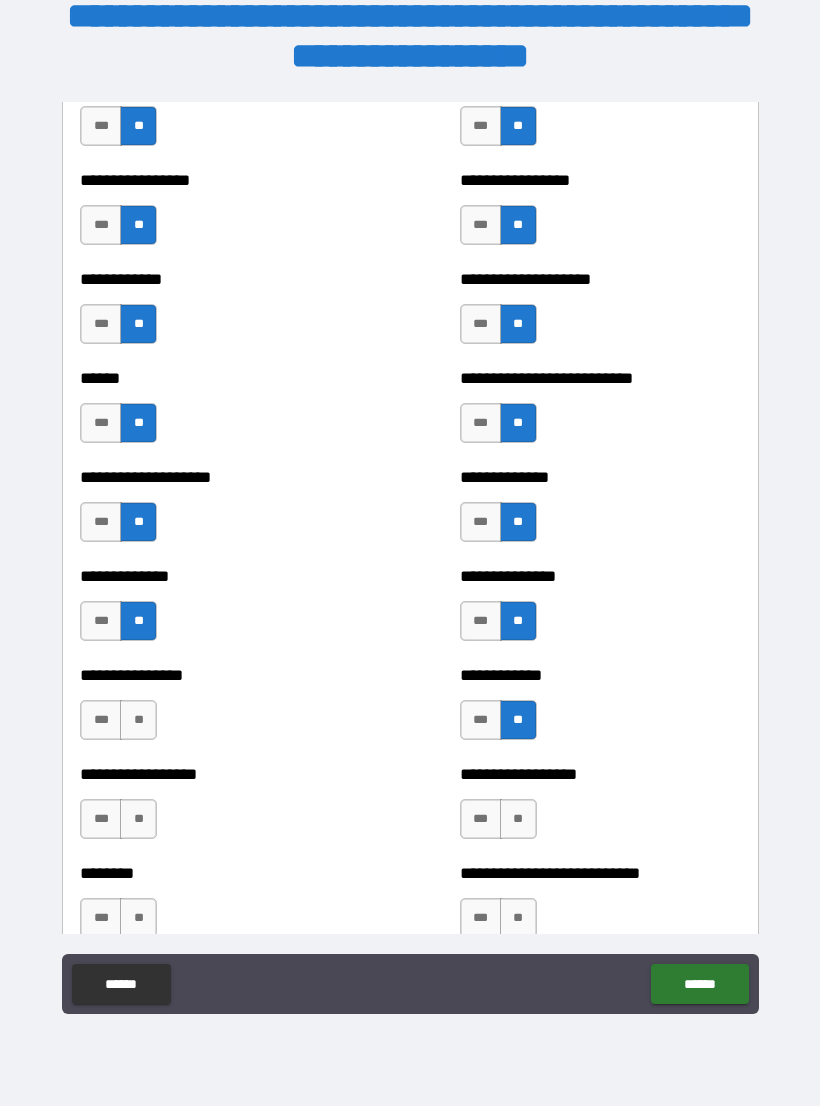 click on "**" at bounding box center (138, 720) 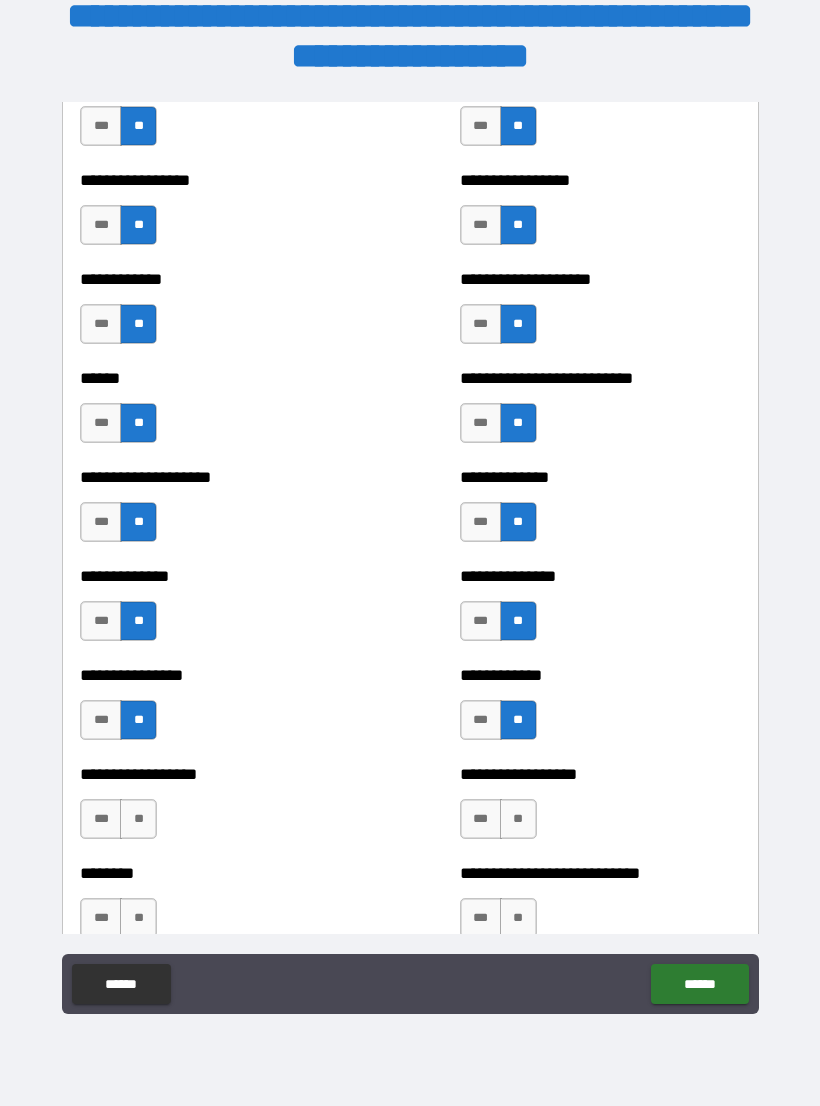 click on "**" at bounding box center [138, 819] 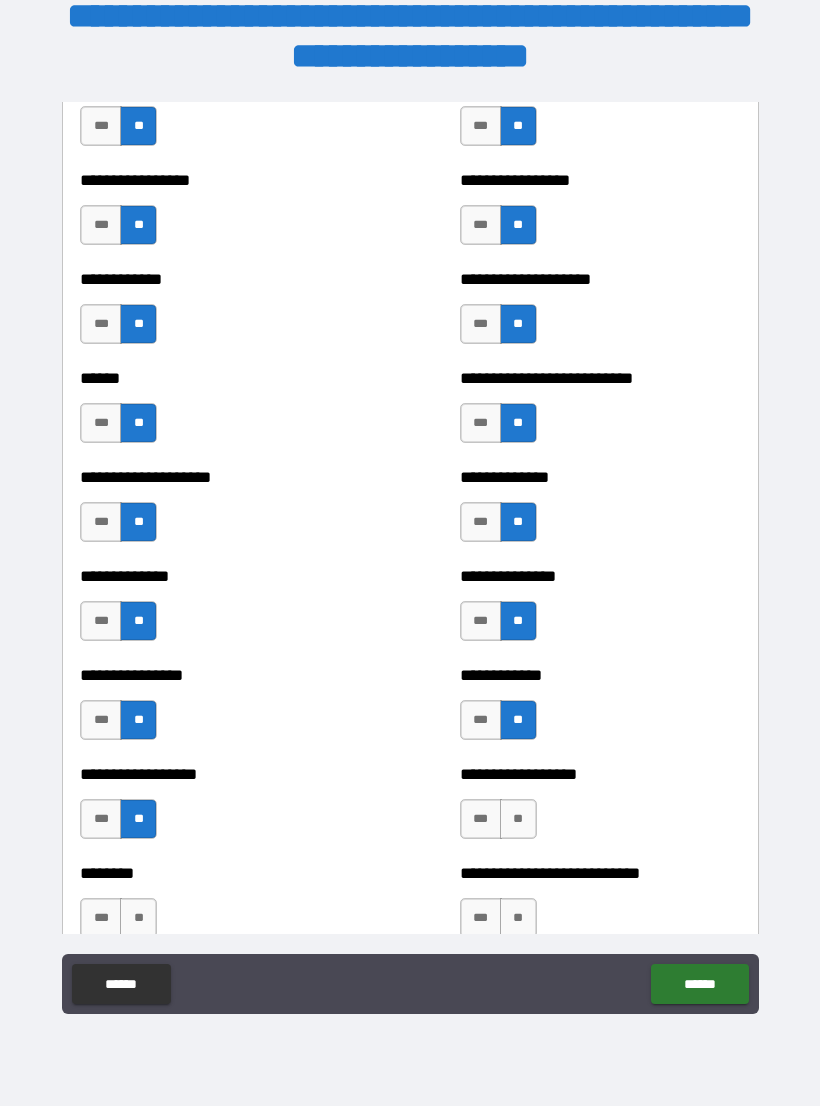 click on "**" at bounding box center [518, 819] 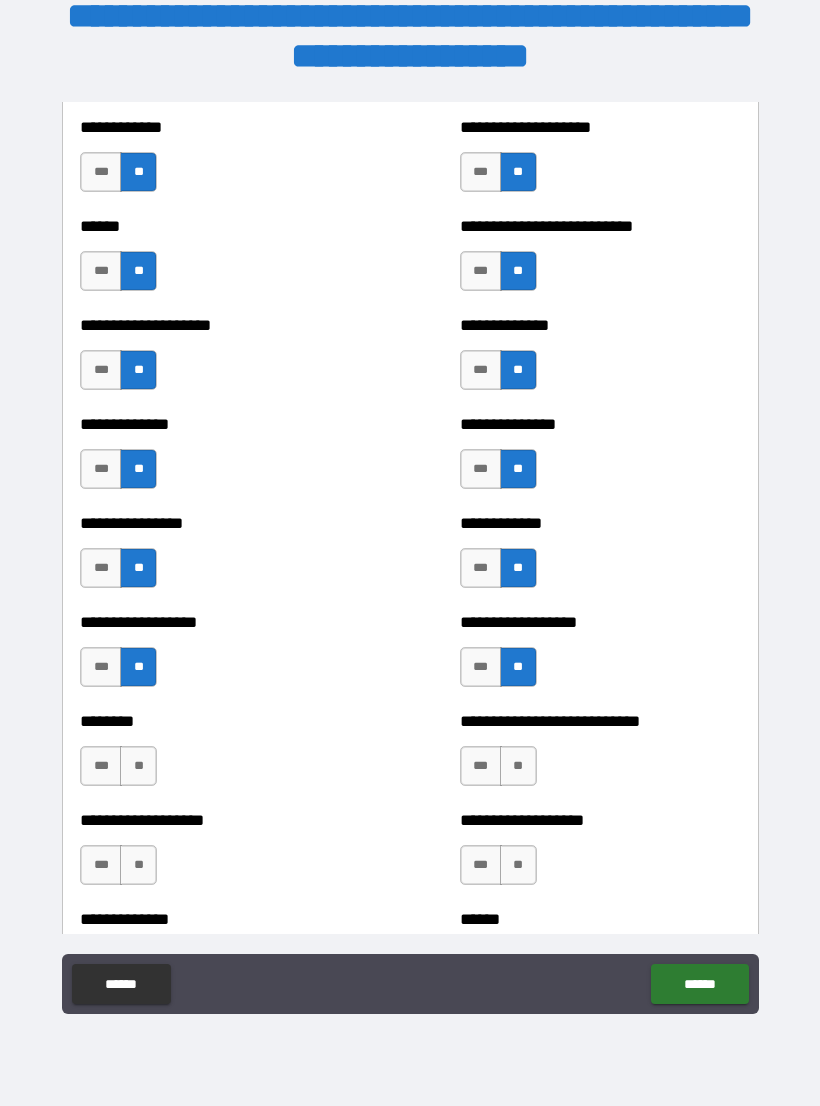 scroll, scrollTop: 4045, scrollLeft: 0, axis: vertical 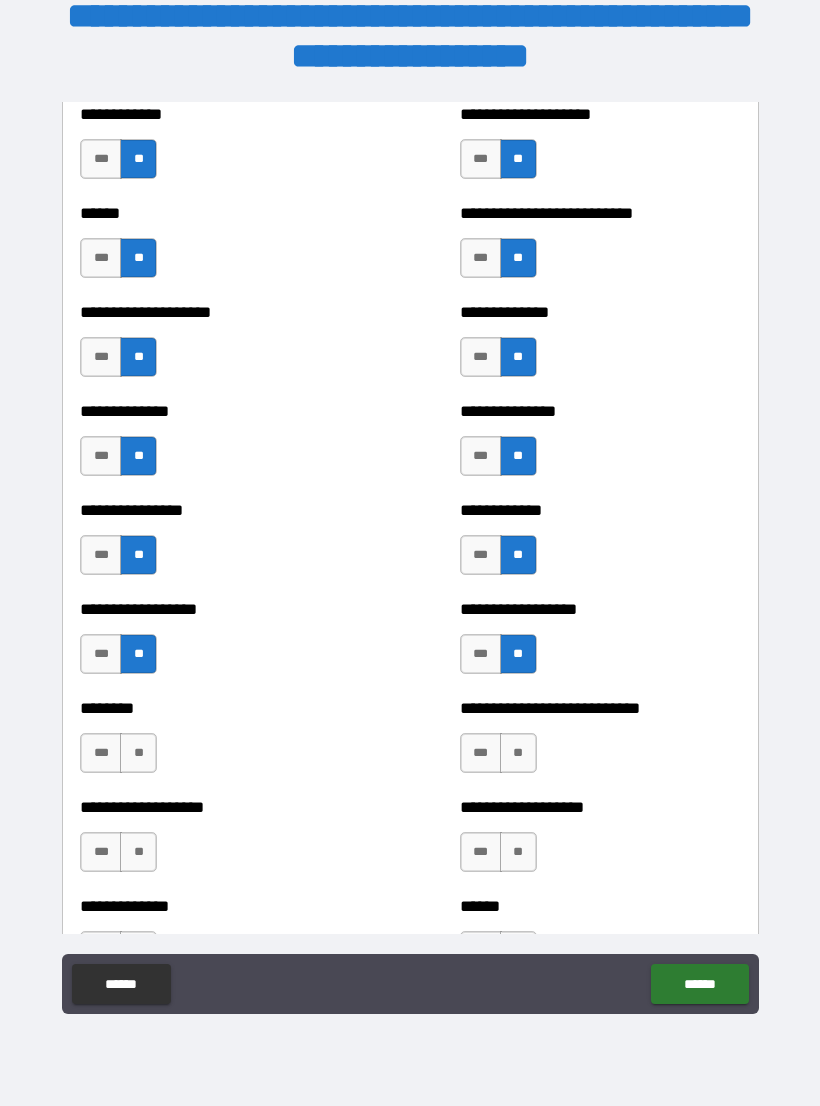 click on "**" at bounding box center [518, 753] 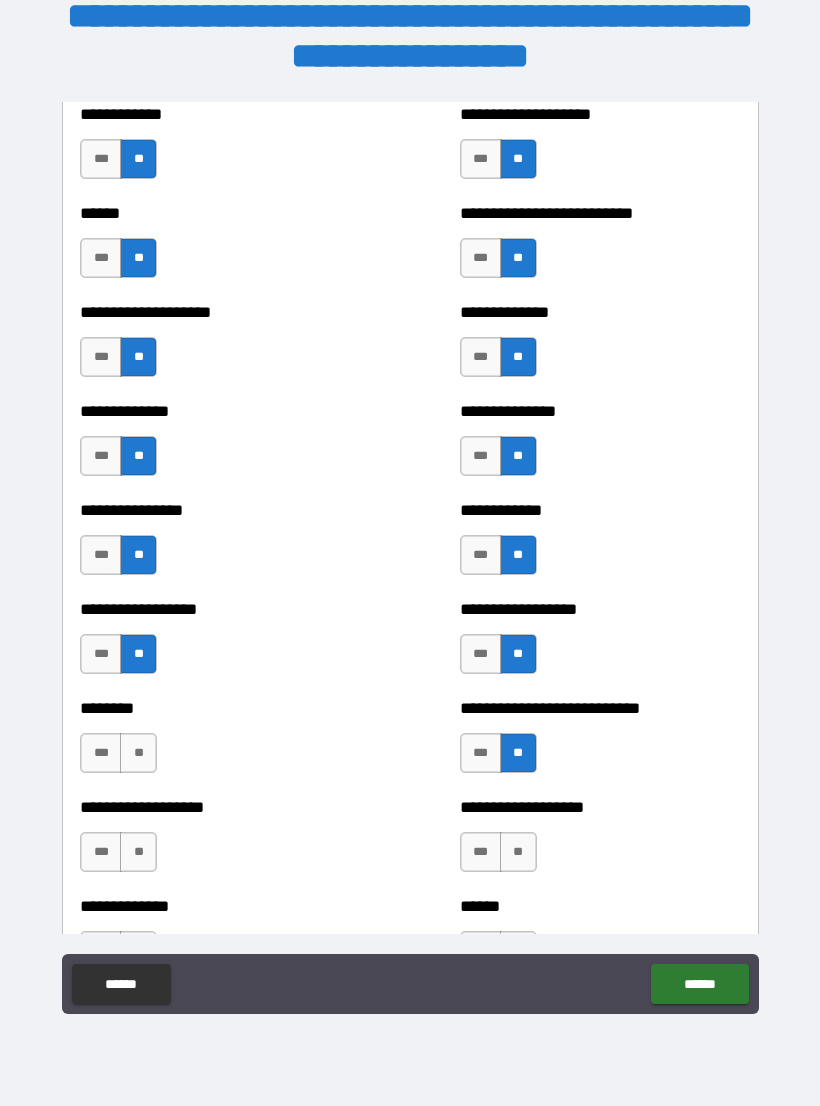 click on "**" at bounding box center [138, 753] 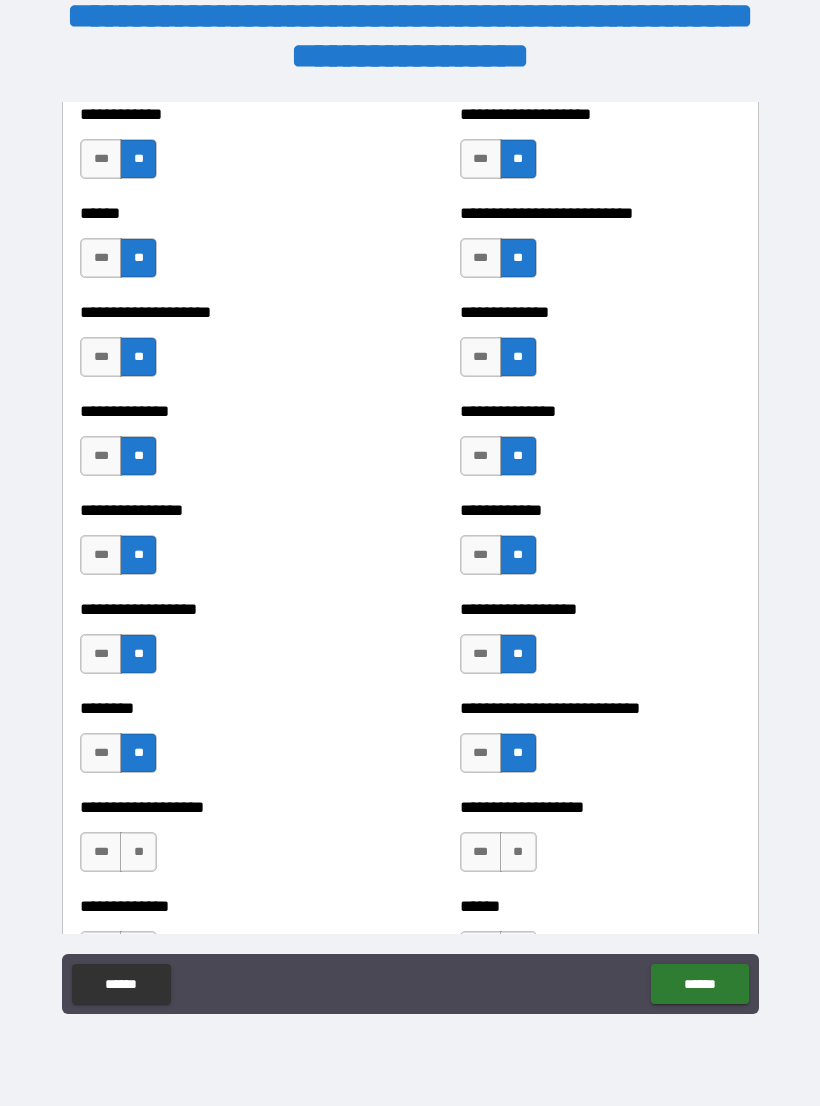 click on "**" at bounding box center (138, 852) 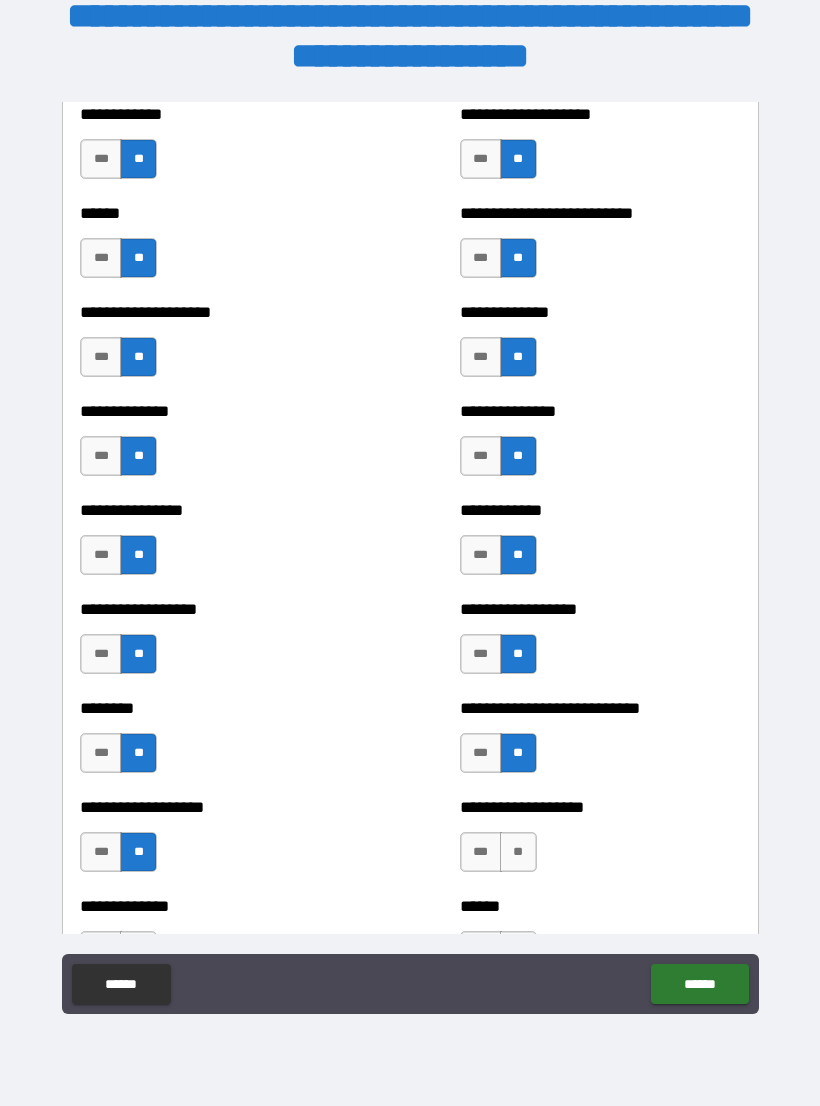 click on "**" at bounding box center [518, 852] 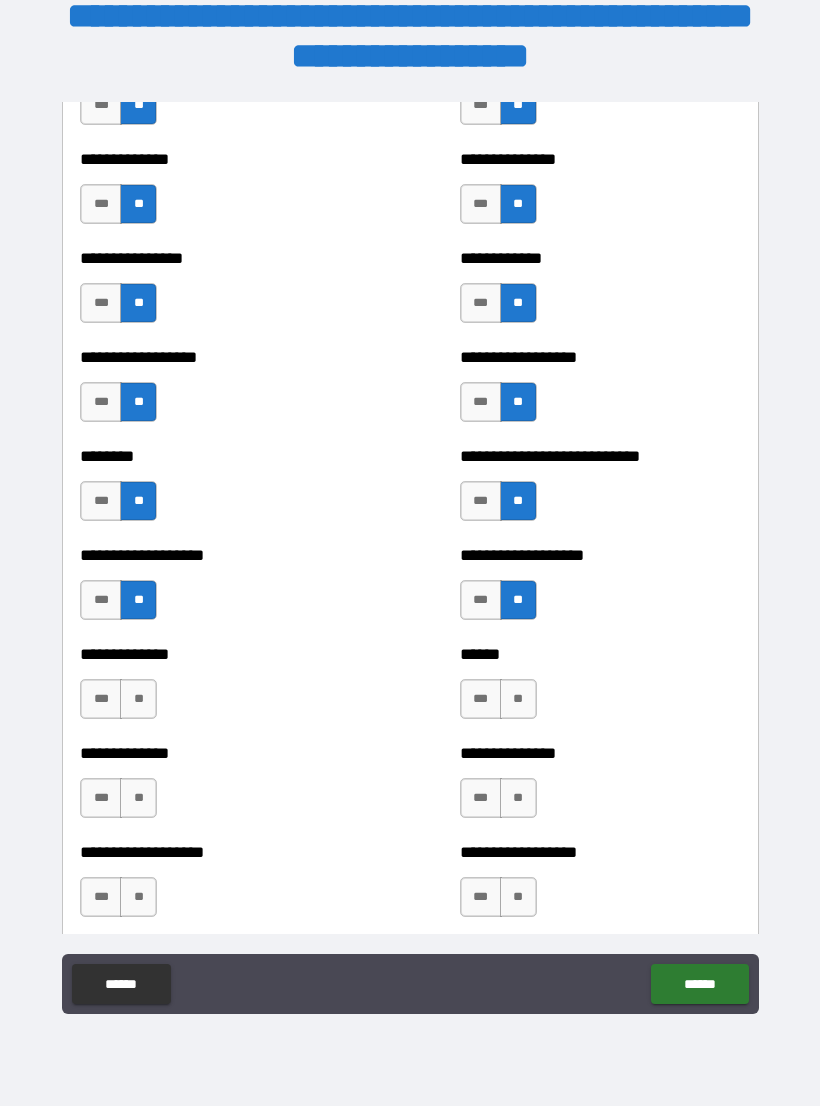 scroll, scrollTop: 4301, scrollLeft: 0, axis: vertical 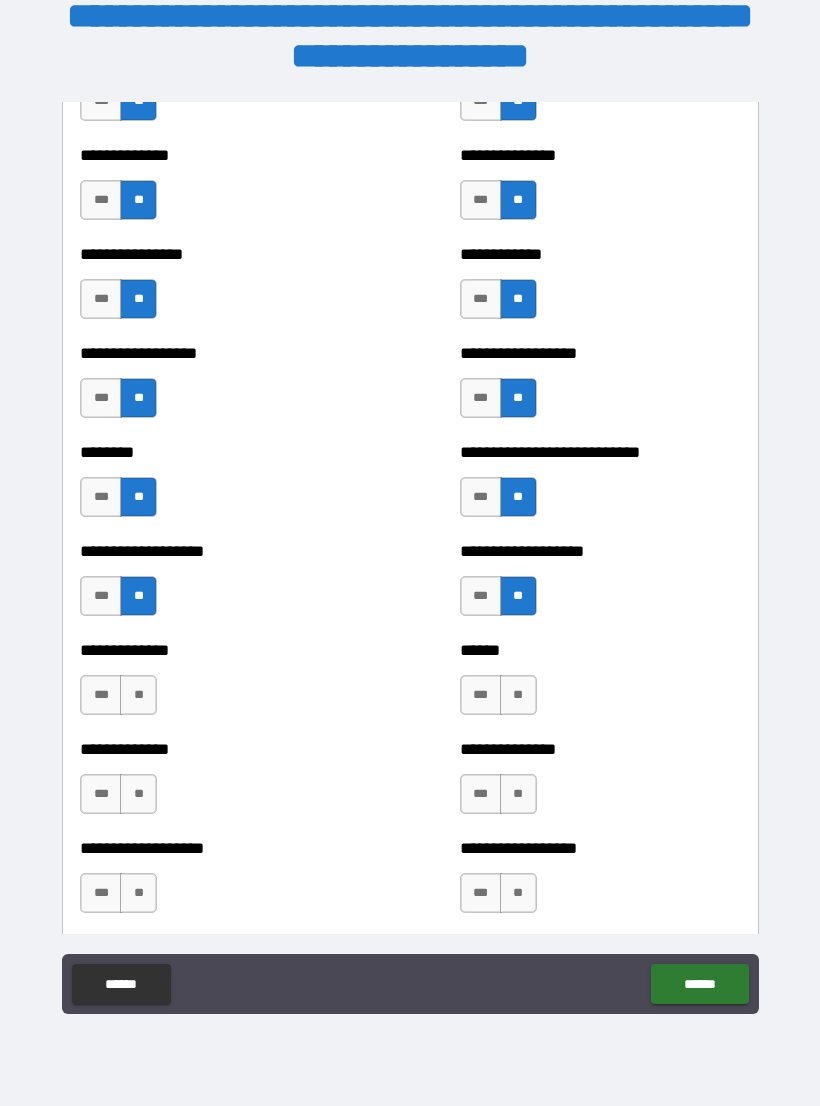 click on "**" at bounding box center (138, 695) 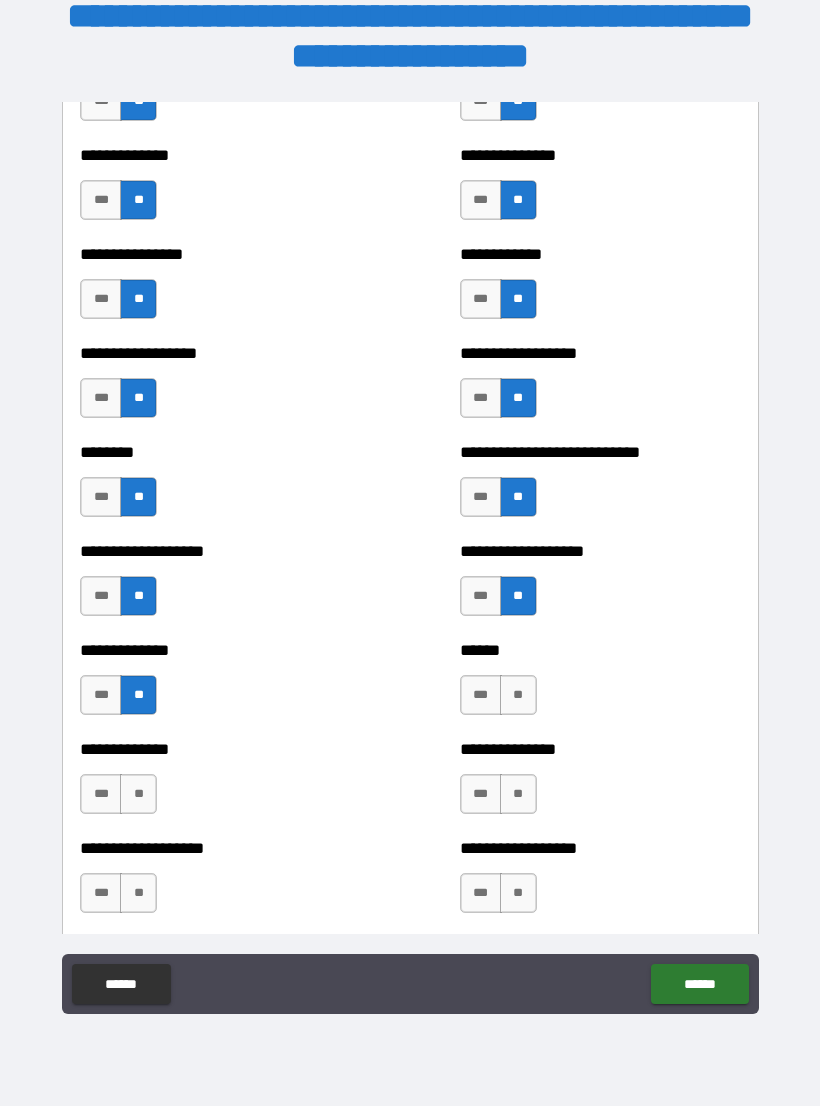 click on "**" at bounding box center (518, 695) 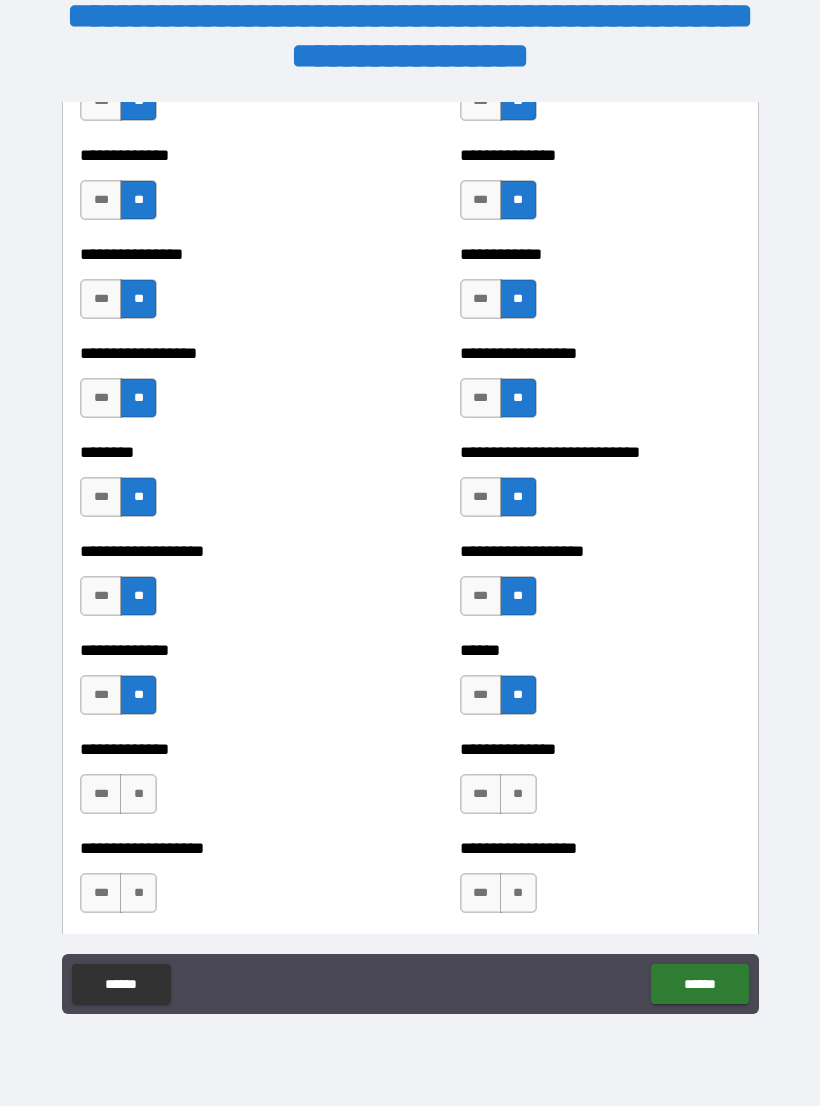 click on "**" at bounding box center [518, 794] 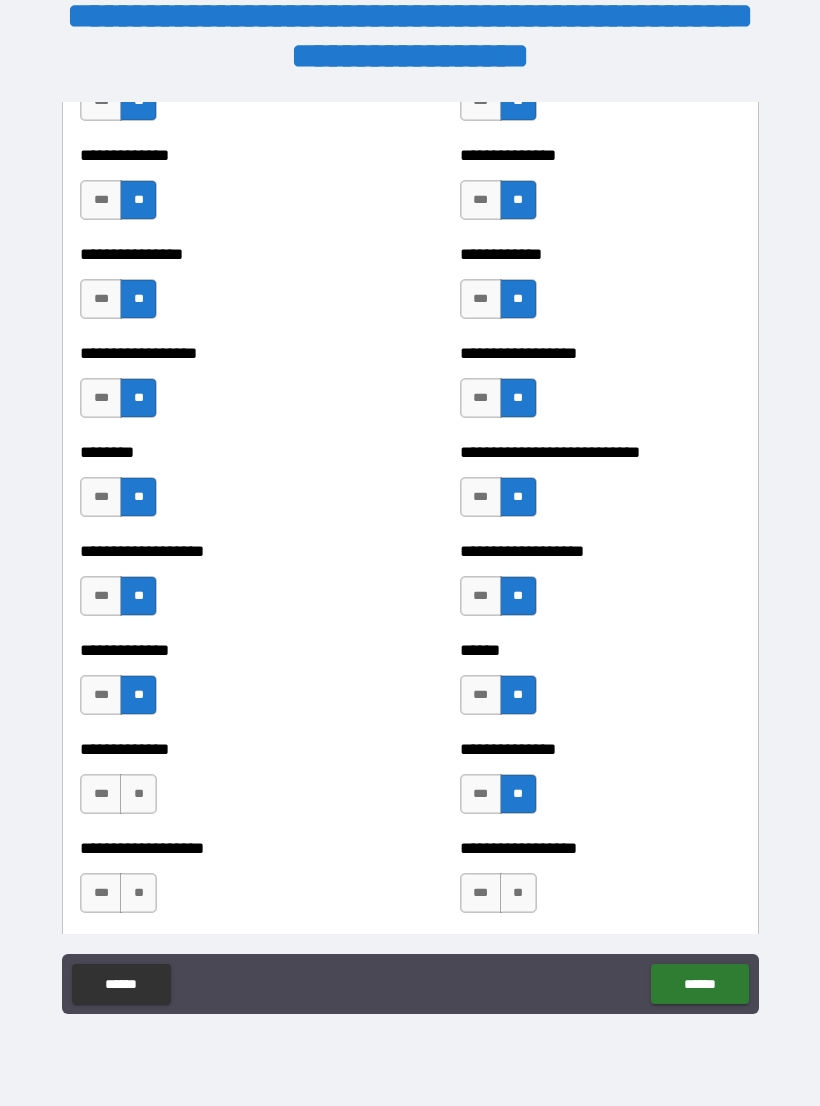 click on "**" at bounding box center (138, 794) 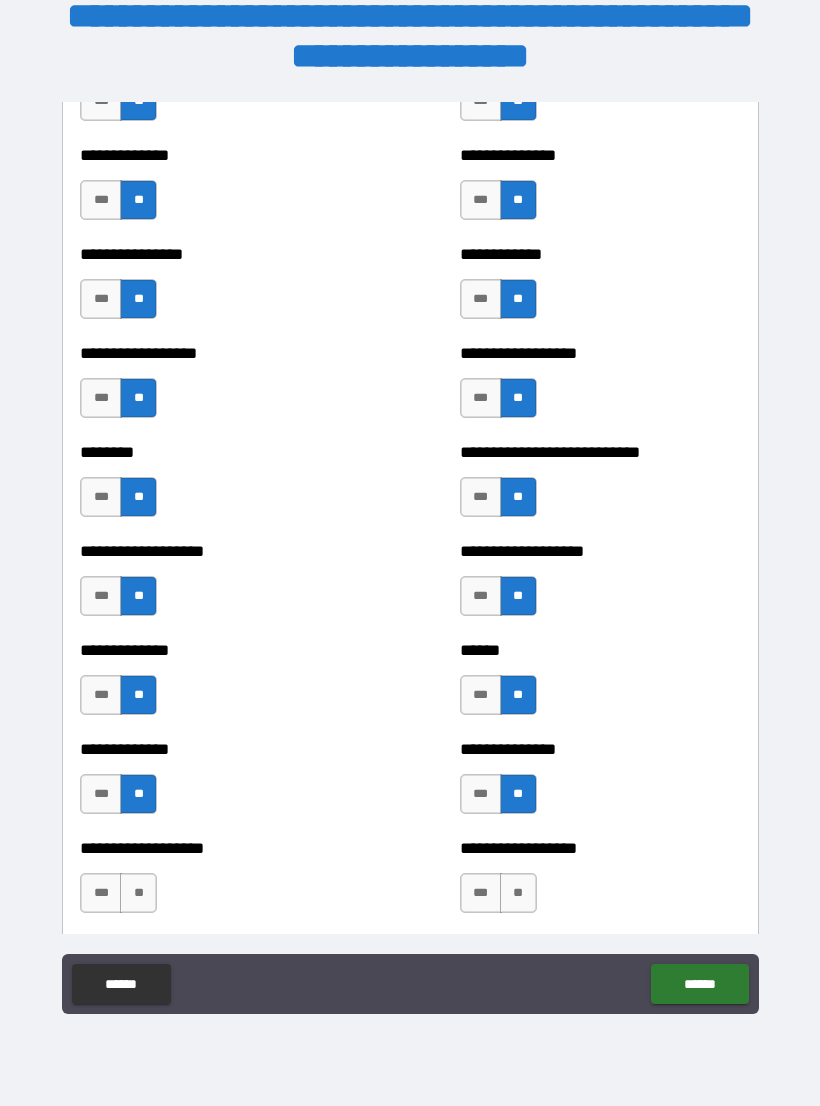 click on "**" at bounding box center [138, 893] 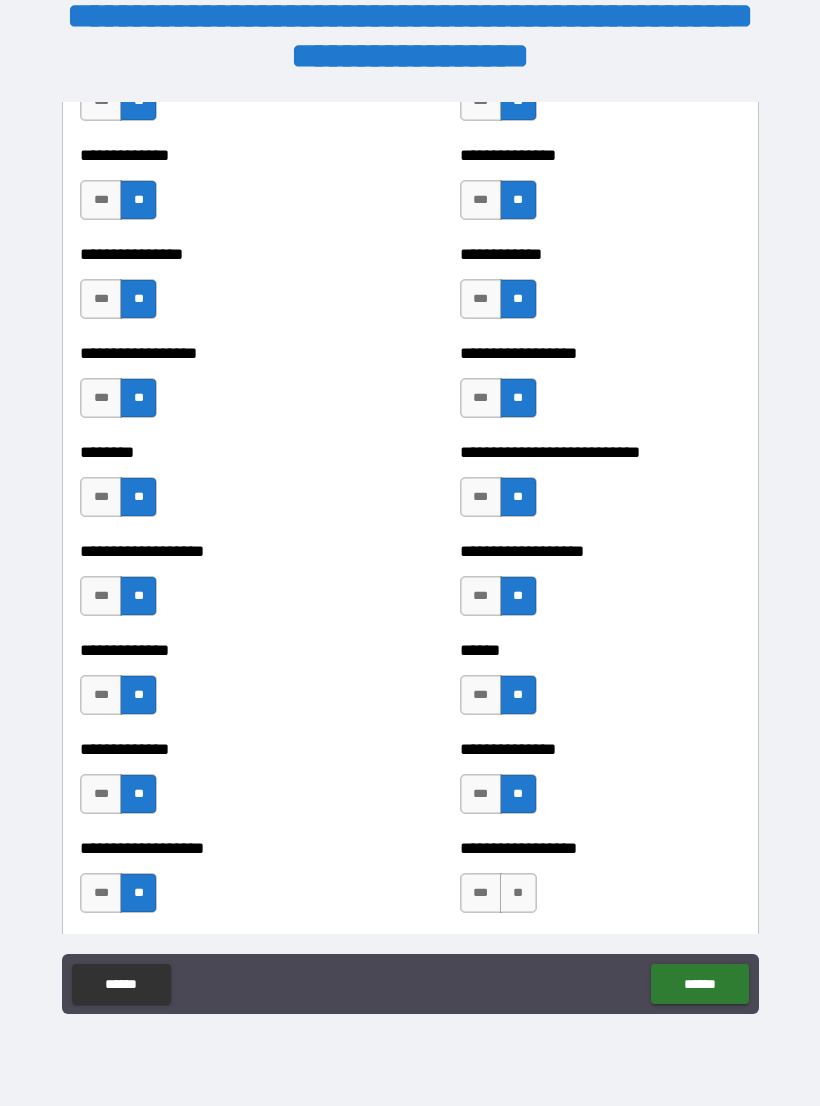 click on "**" at bounding box center [518, 893] 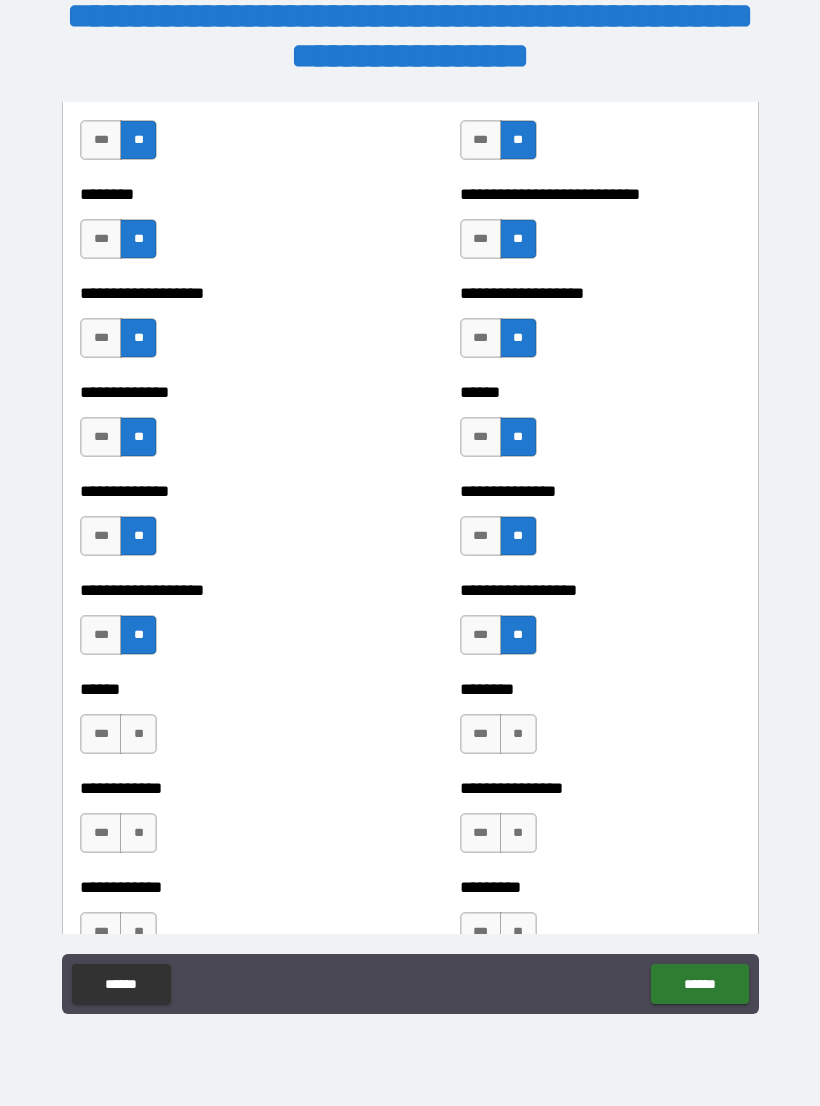 scroll, scrollTop: 4578, scrollLeft: 0, axis: vertical 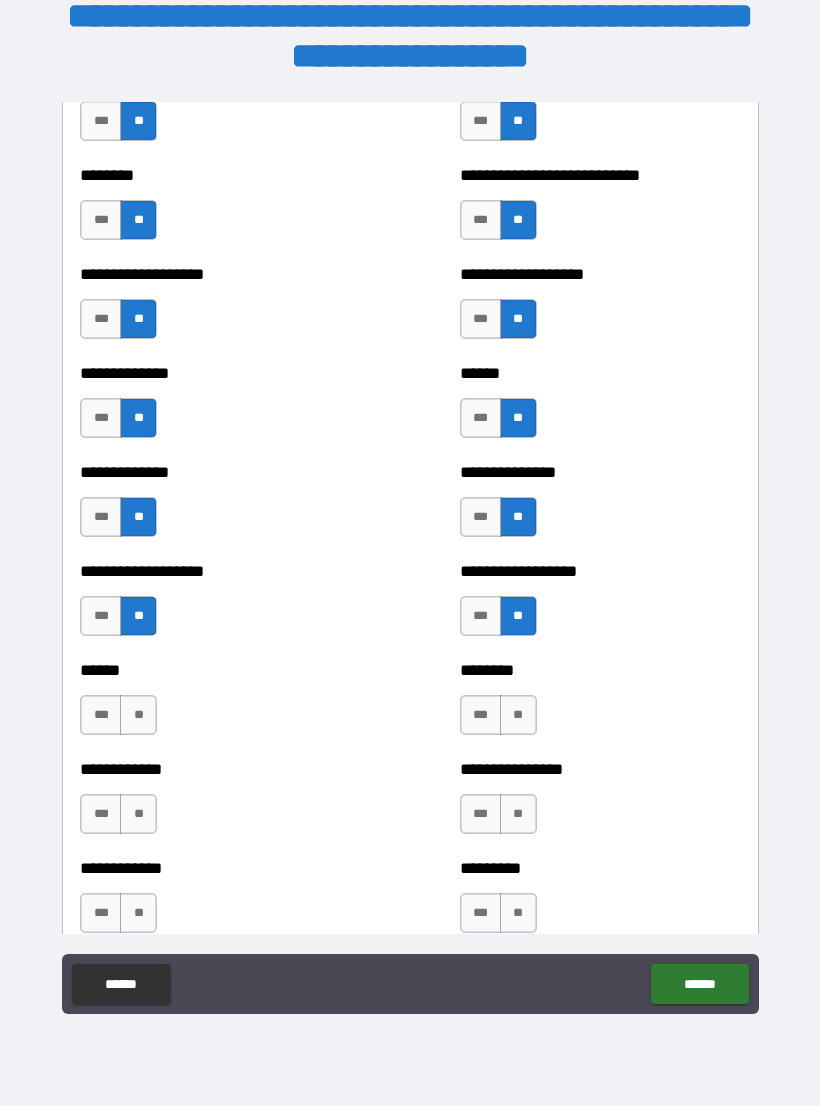 click on "**" at bounding box center (138, 715) 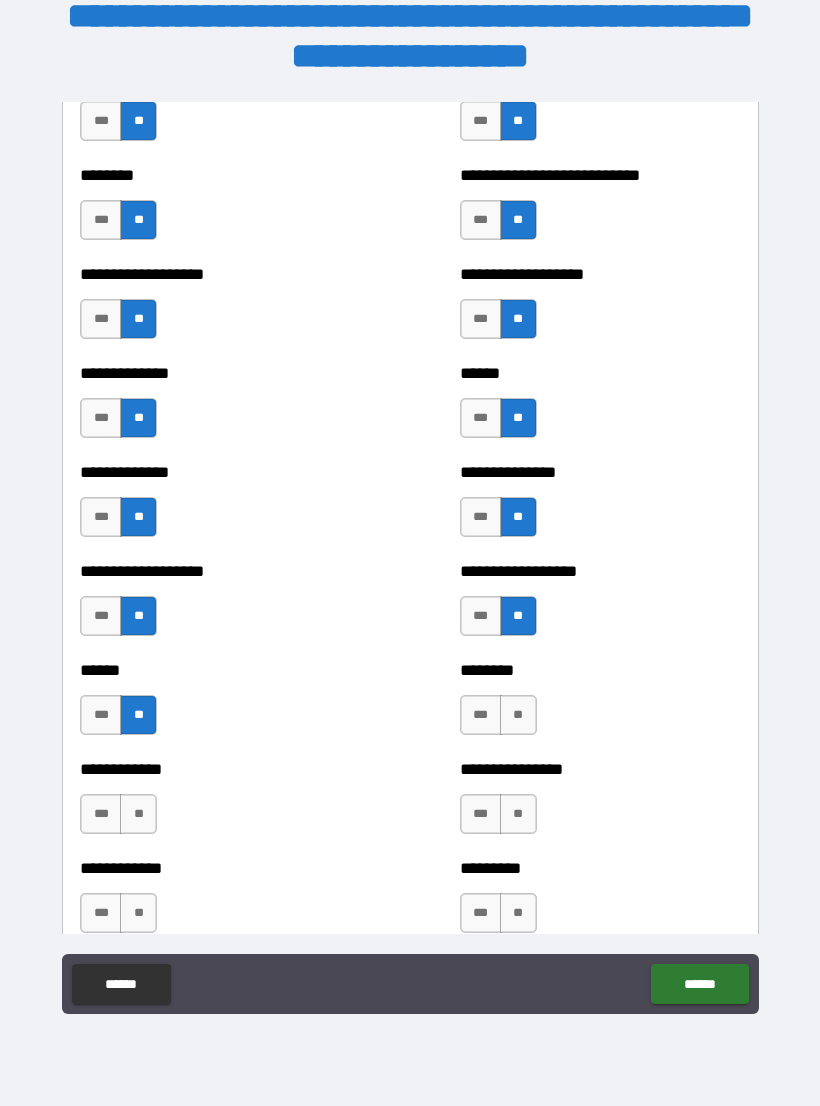 click on "**" at bounding box center (518, 715) 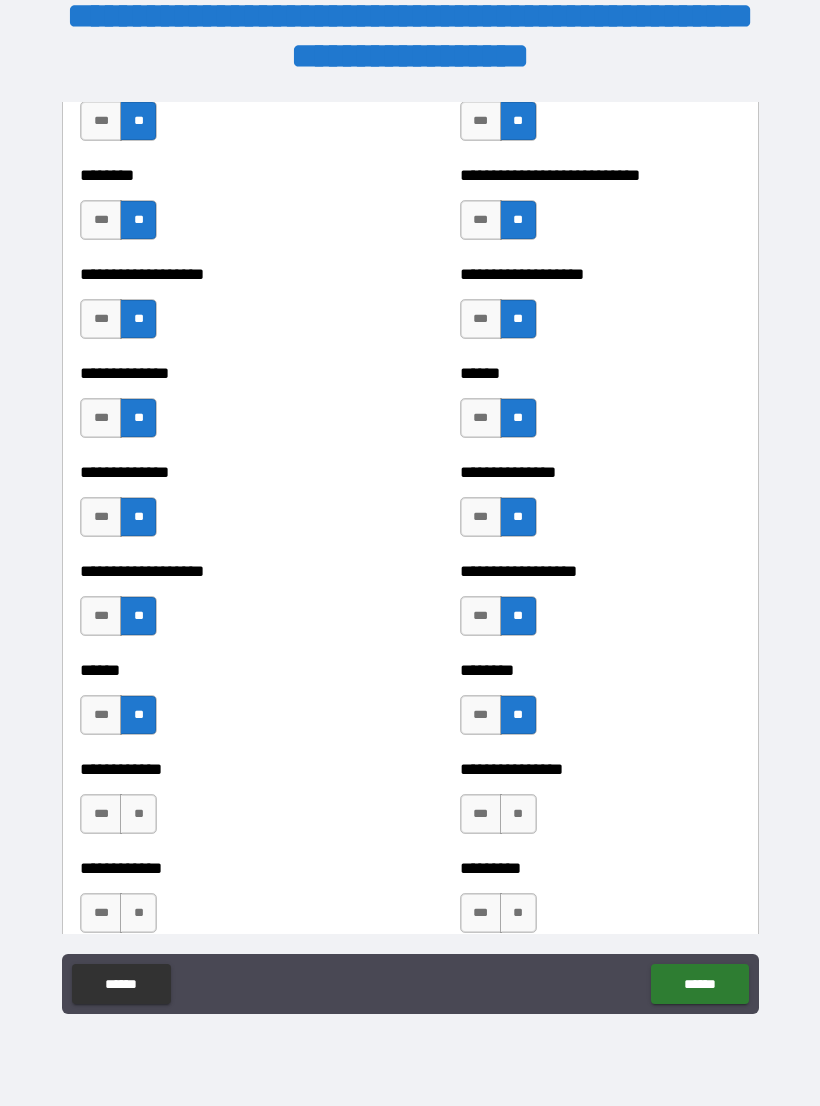 click on "**" at bounding box center (518, 814) 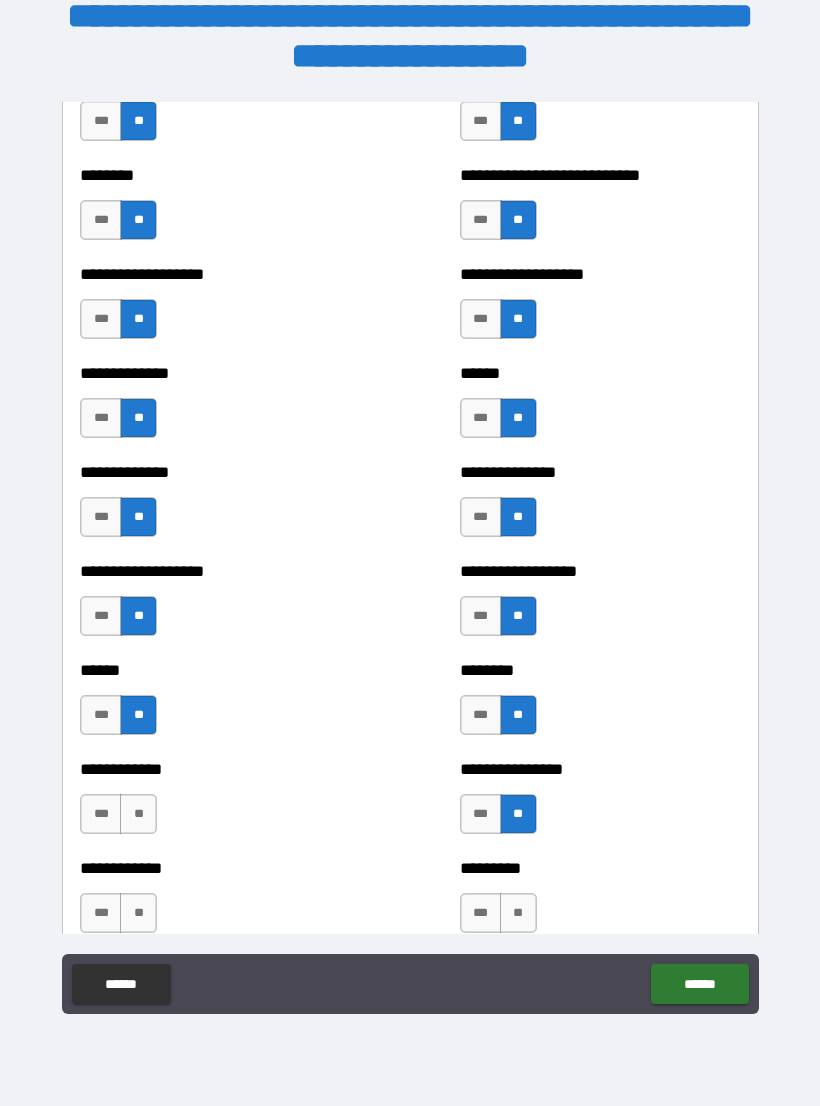click on "**" at bounding box center (138, 814) 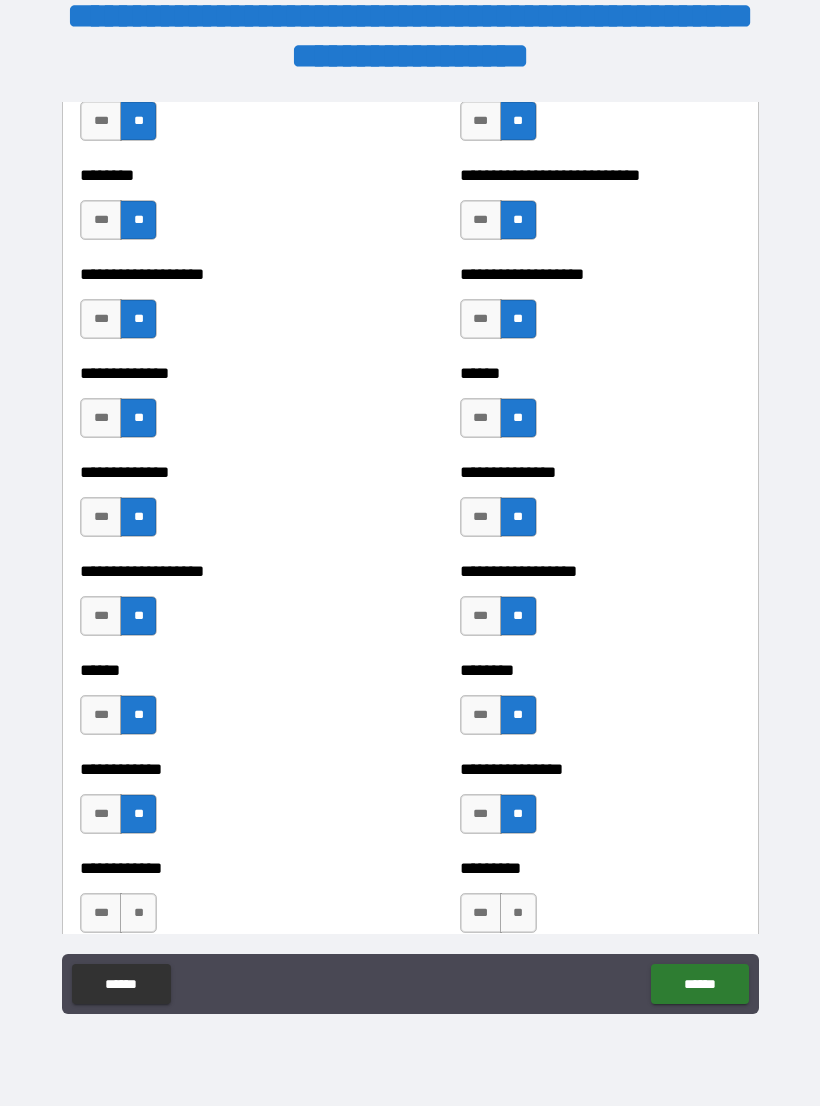 click on "**" at bounding box center [138, 913] 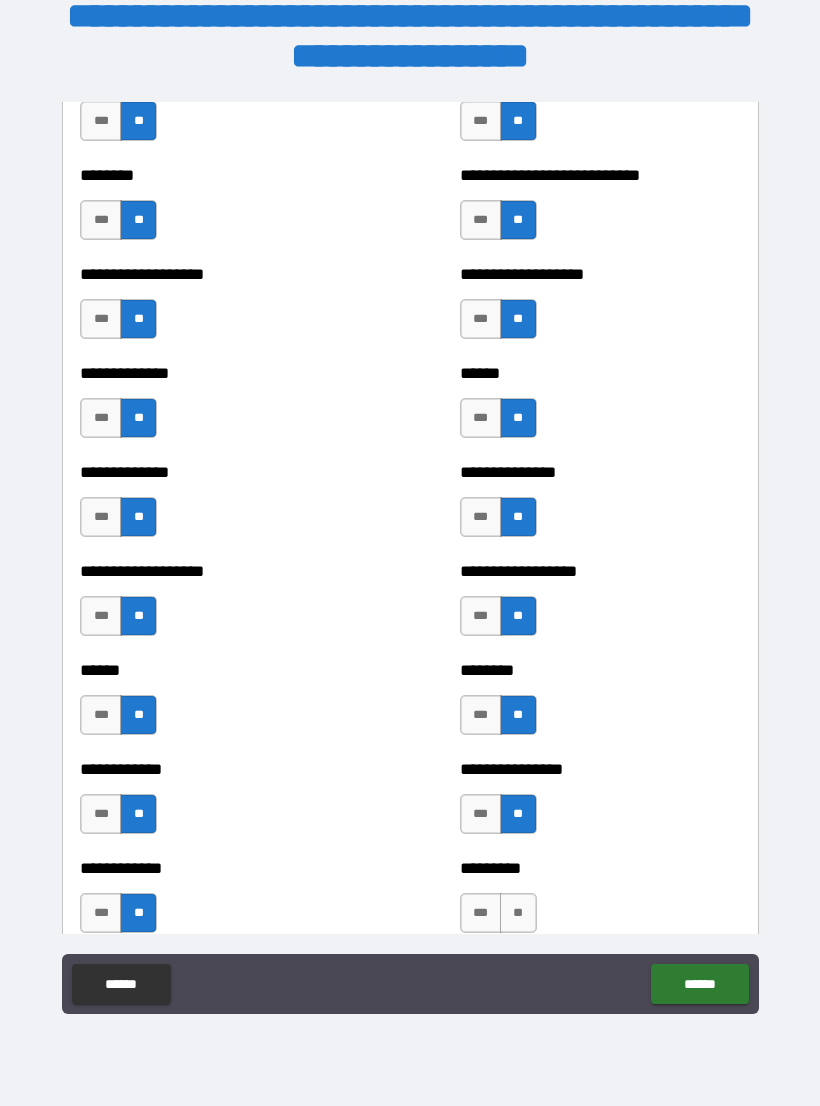 click on "**" at bounding box center [518, 913] 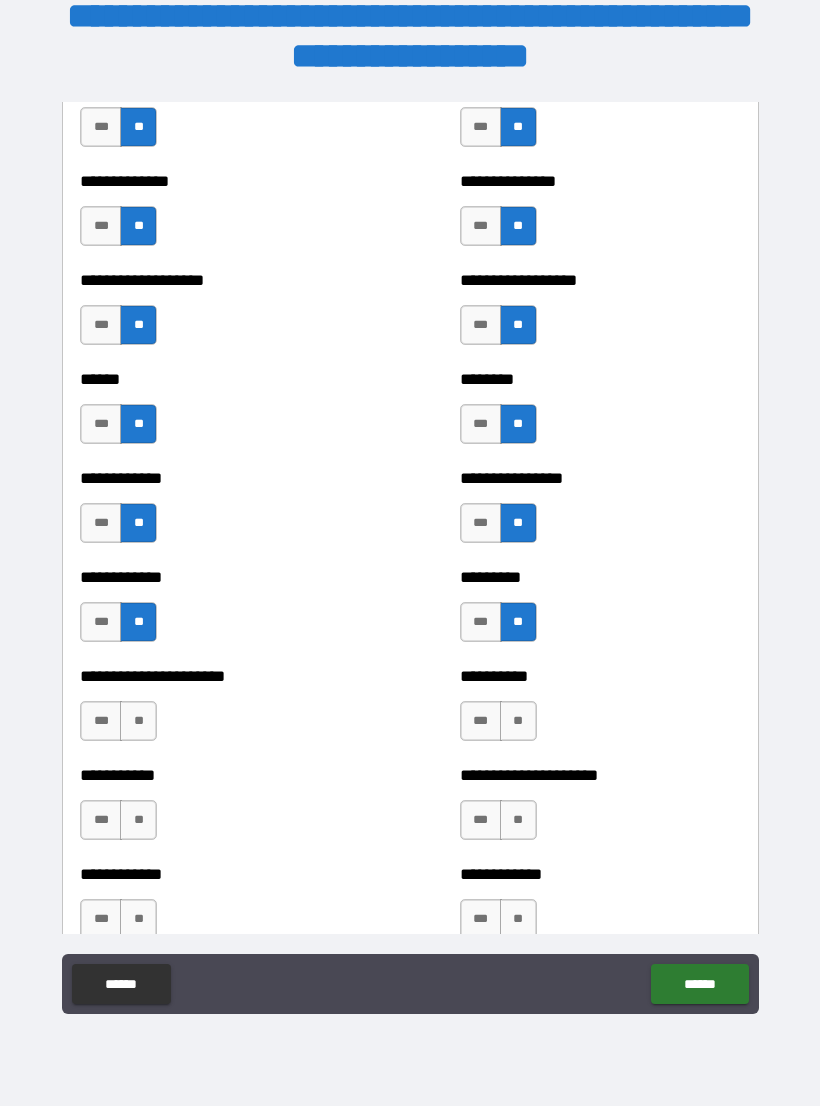 scroll, scrollTop: 4896, scrollLeft: 0, axis: vertical 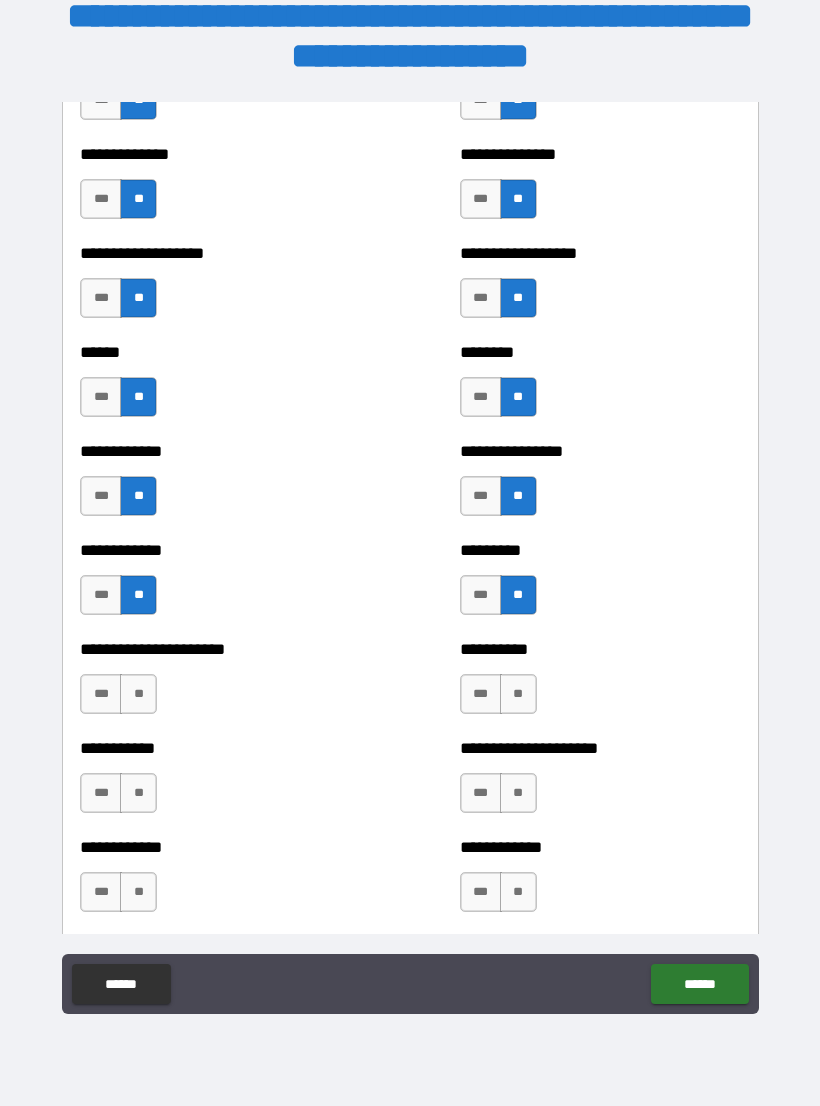 click on "**" at bounding box center [138, 694] 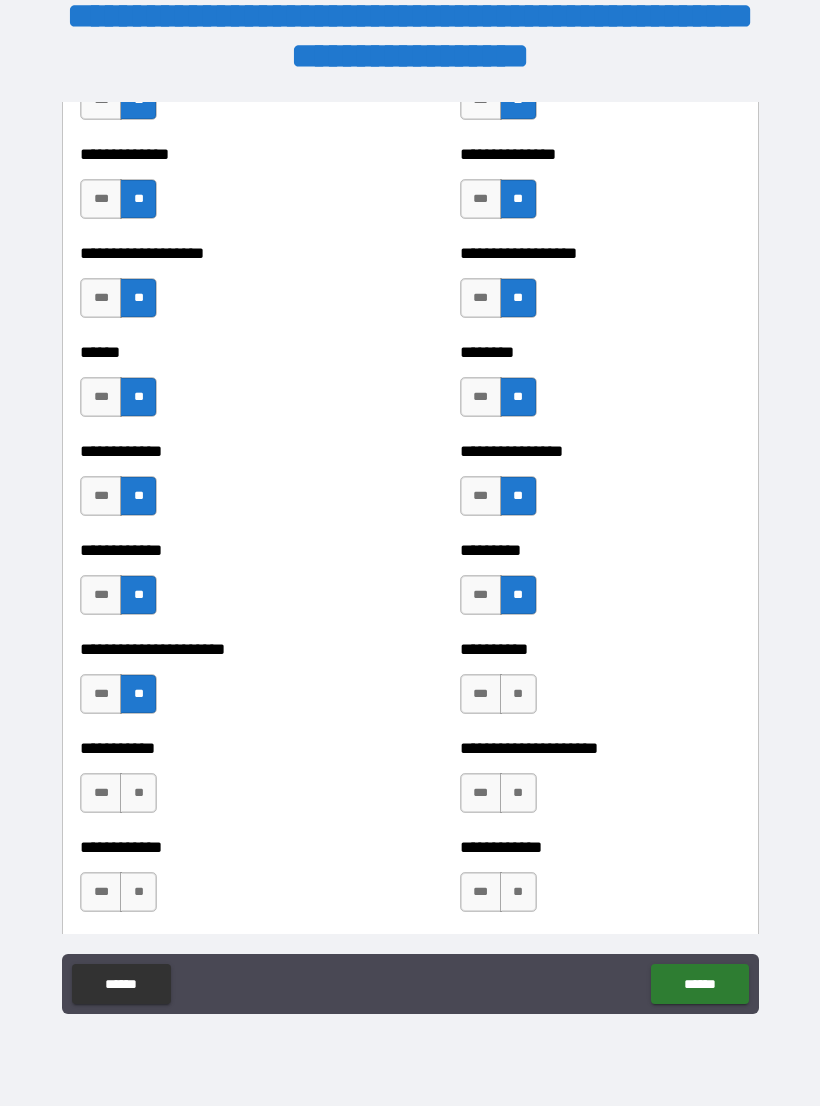 click on "**" at bounding box center (518, 694) 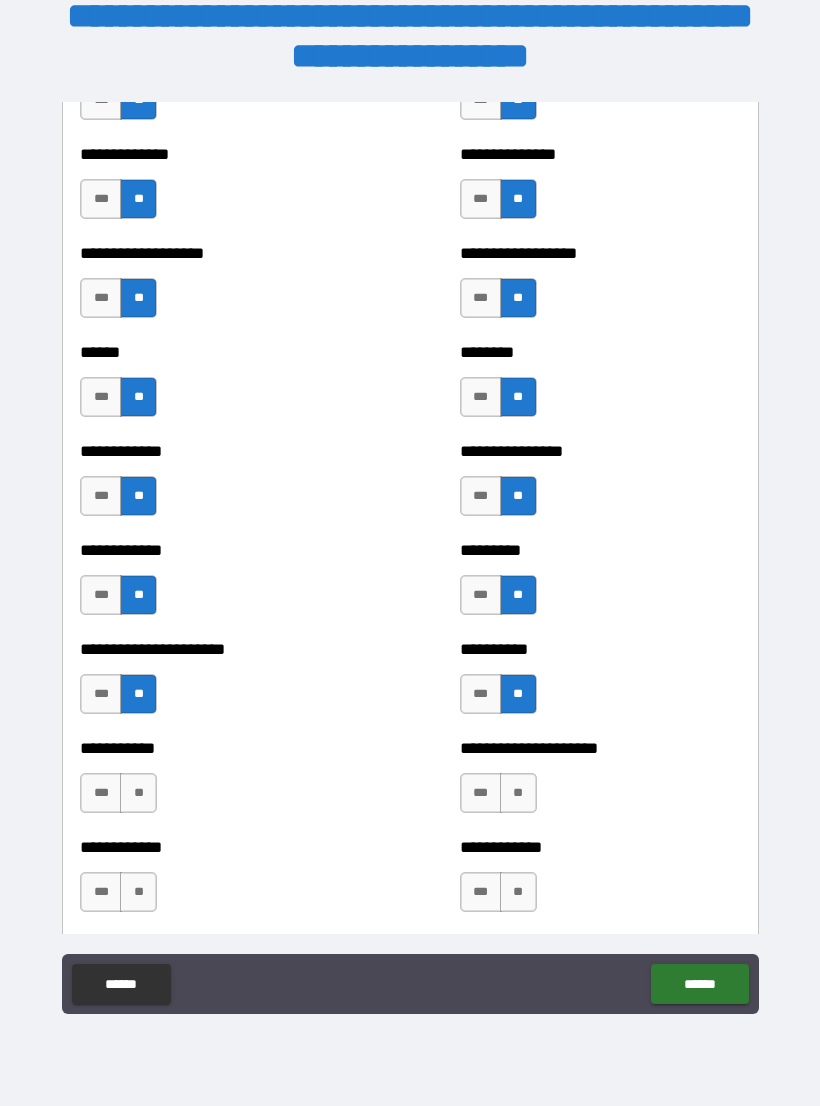 click on "**" at bounding box center (518, 793) 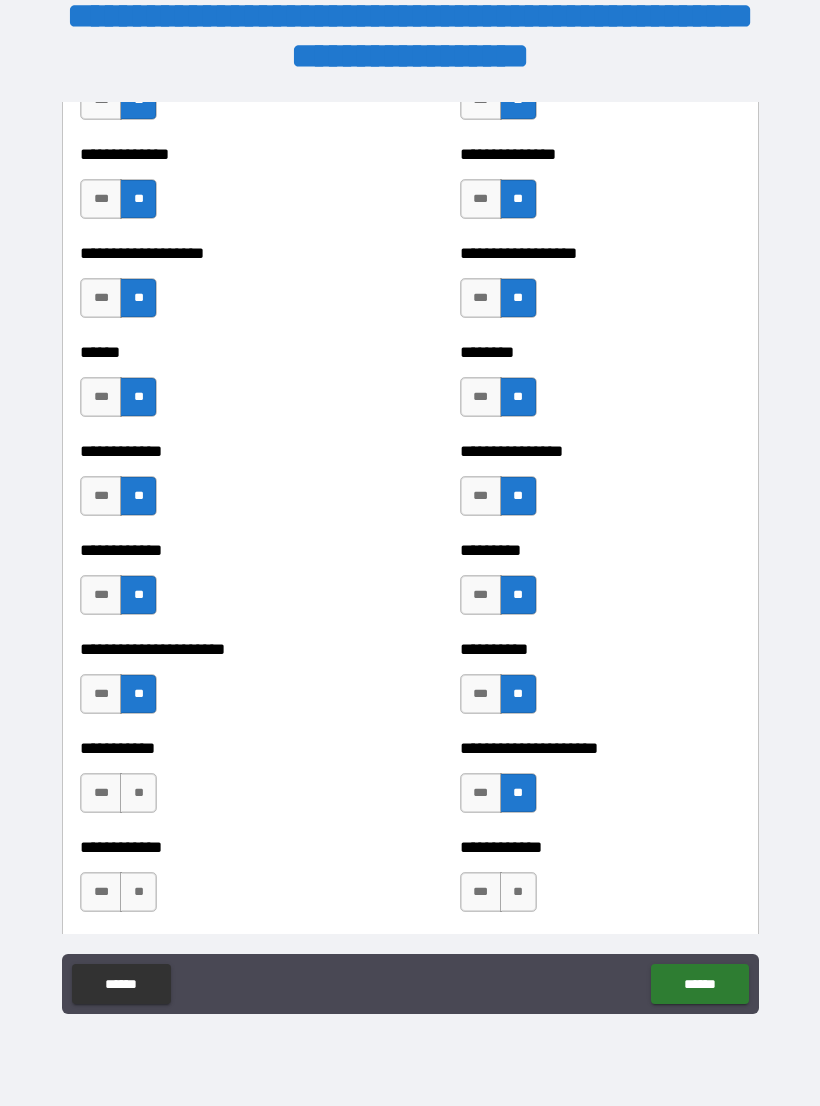 click on "**" at bounding box center [138, 793] 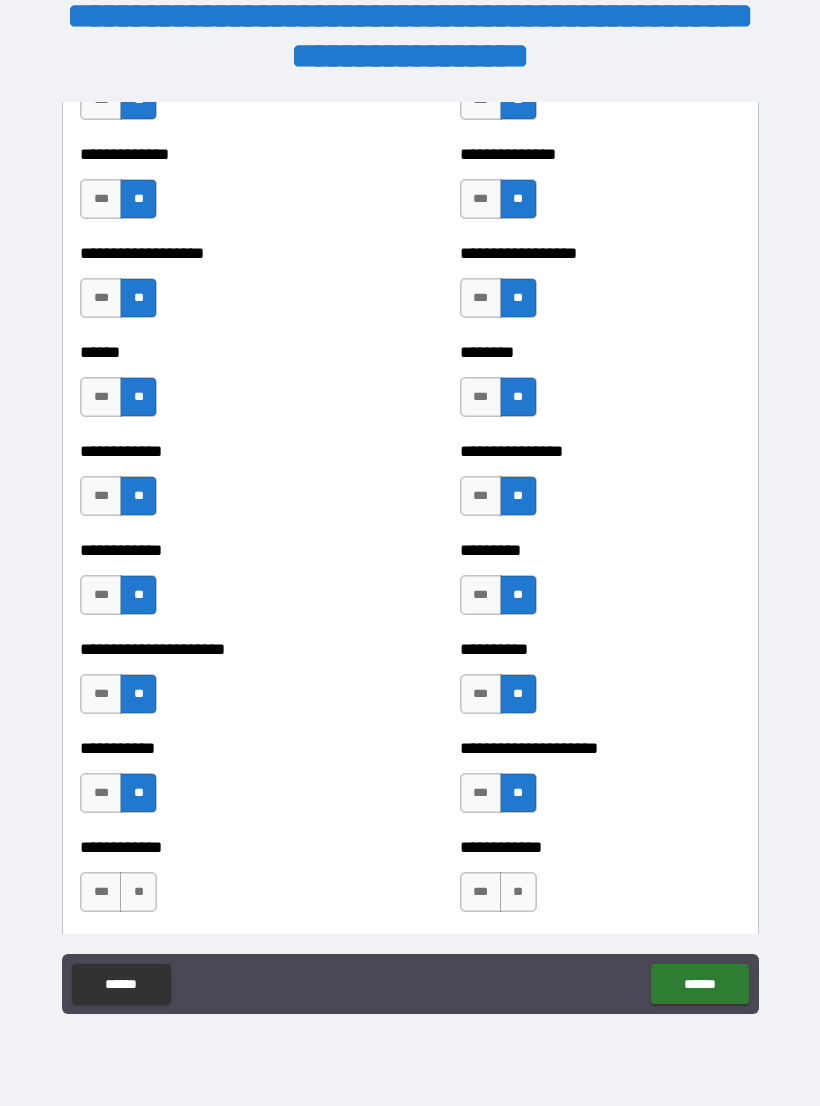 click on "**" at bounding box center (138, 892) 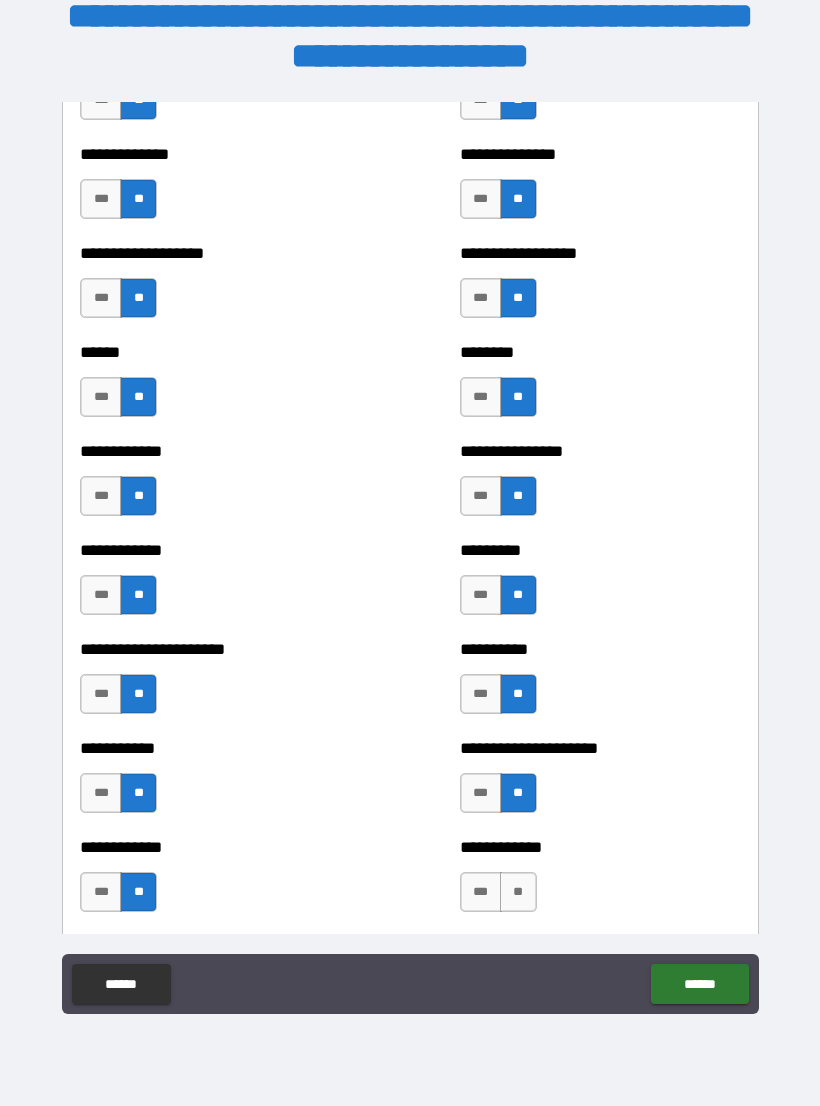 click on "**" at bounding box center (518, 892) 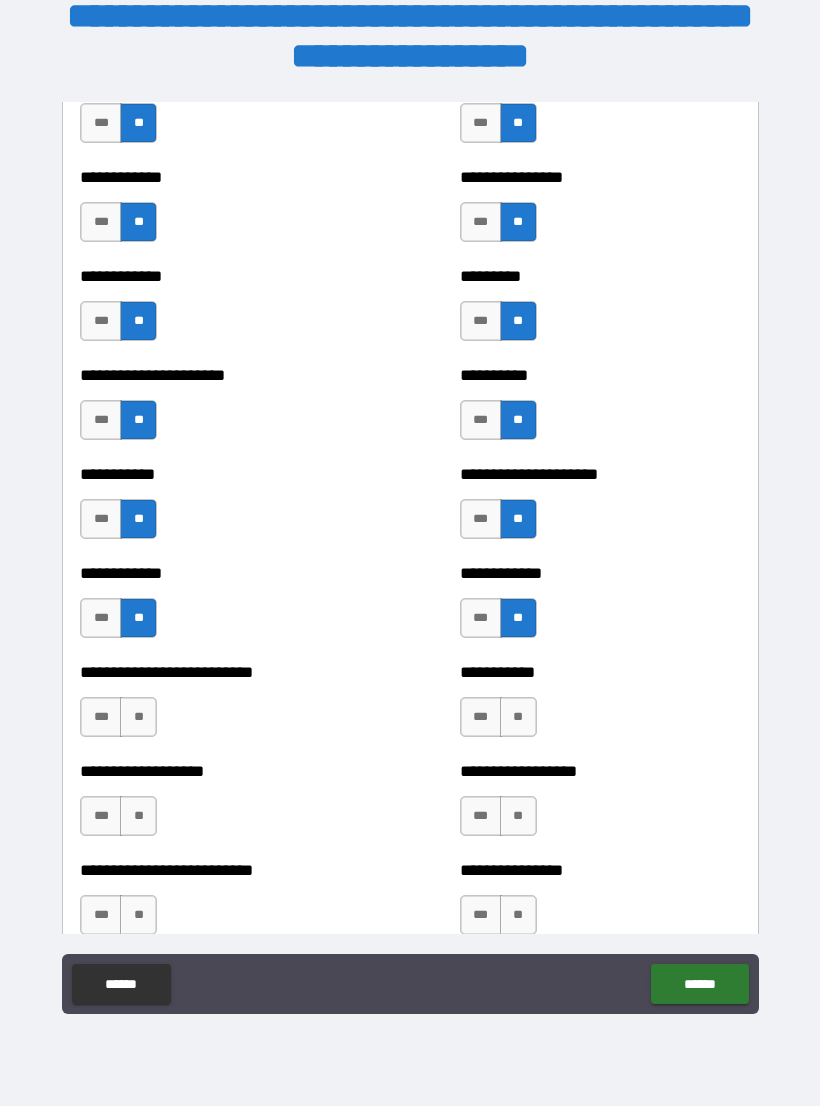 scroll, scrollTop: 5230, scrollLeft: 0, axis: vertical 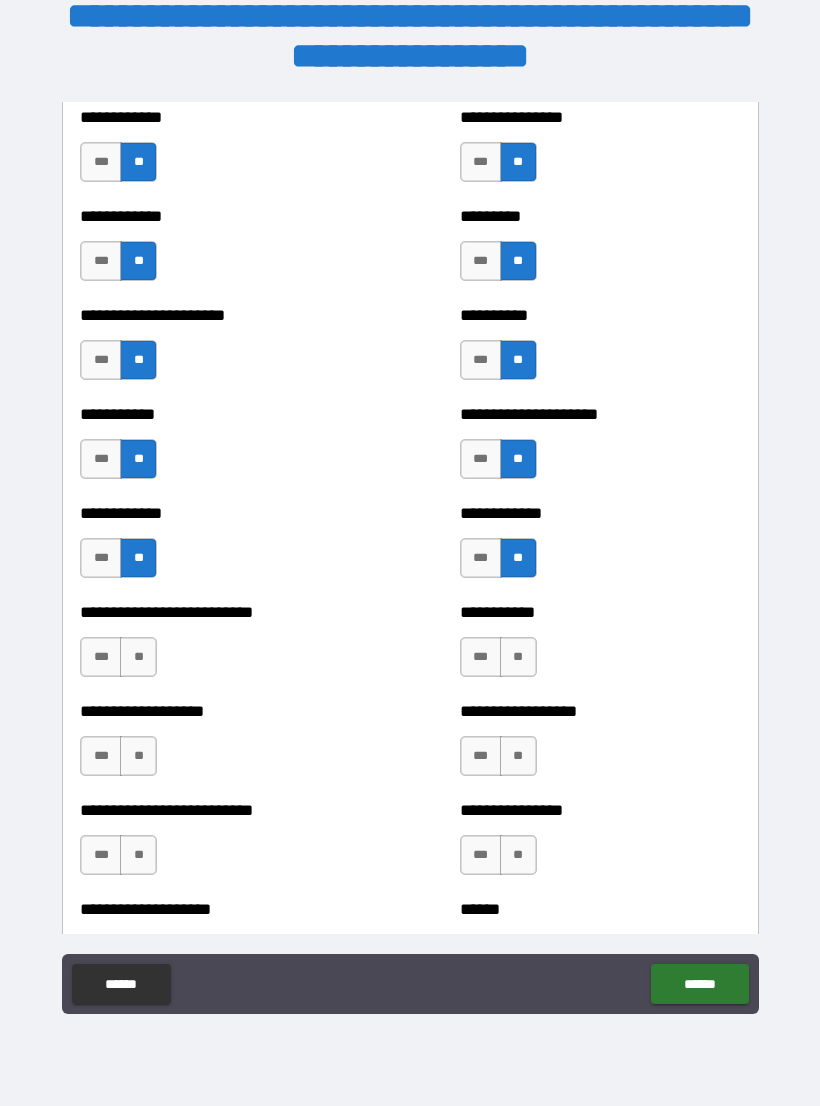click on "**" at bounding box center [138, 657] 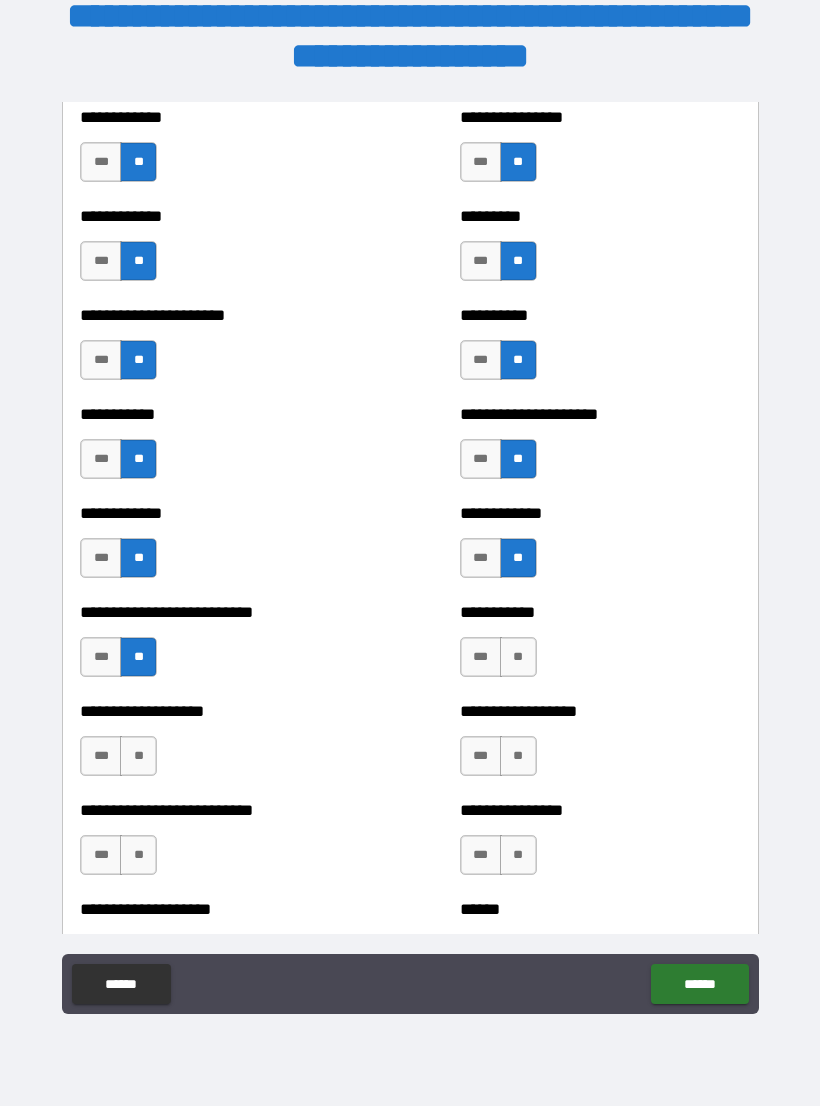 click on "**" at bounding box center (518, 657) 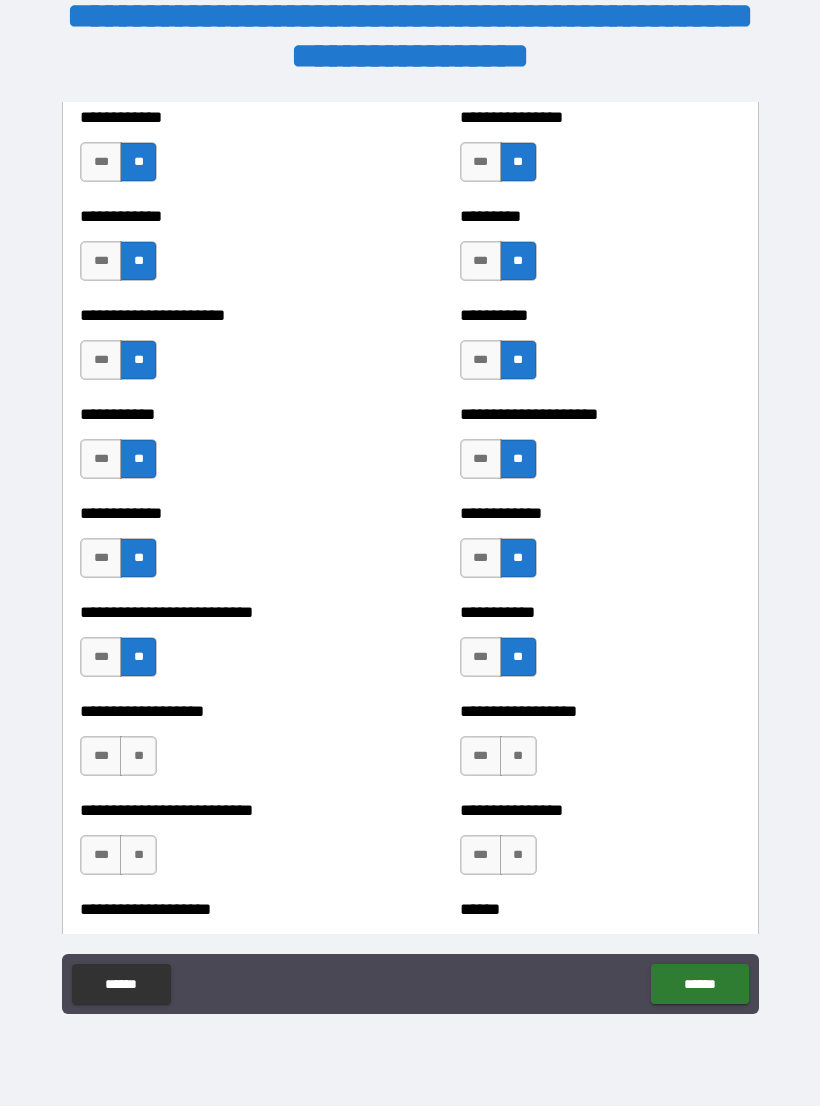 click on "**" at bounding box center [518, 756] 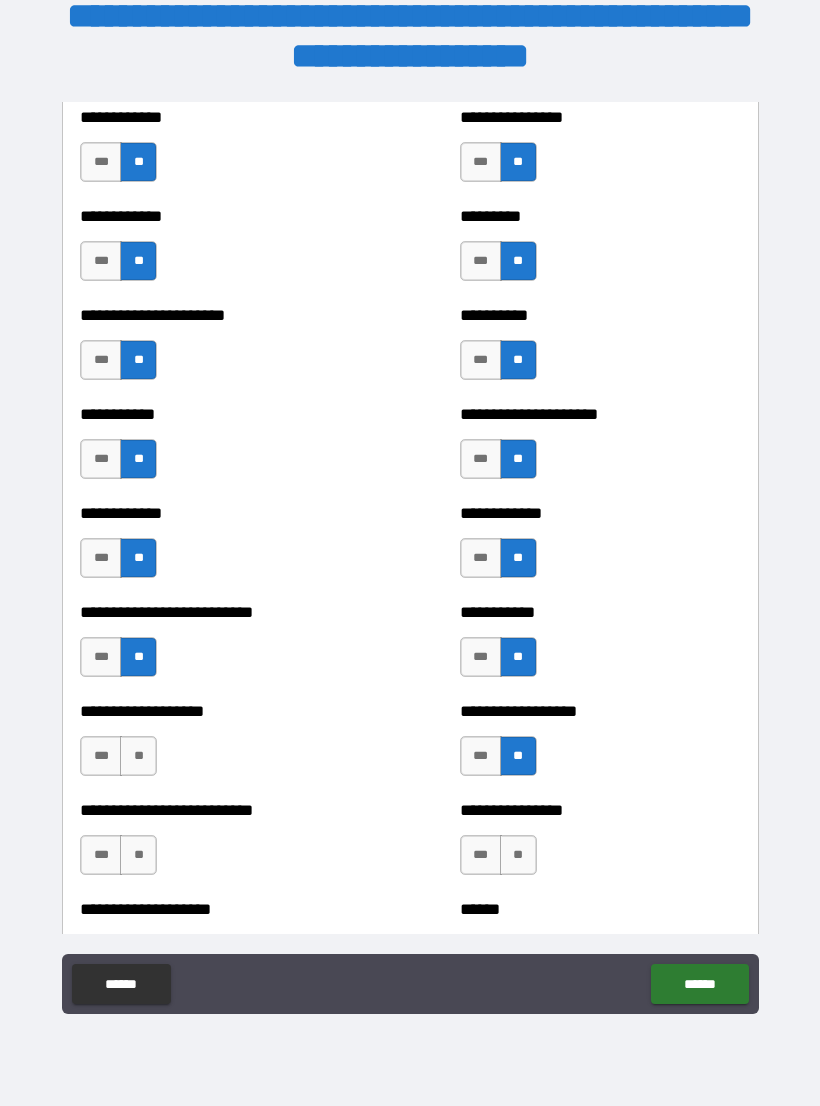 click on "**" at bounding box center [138, 756] 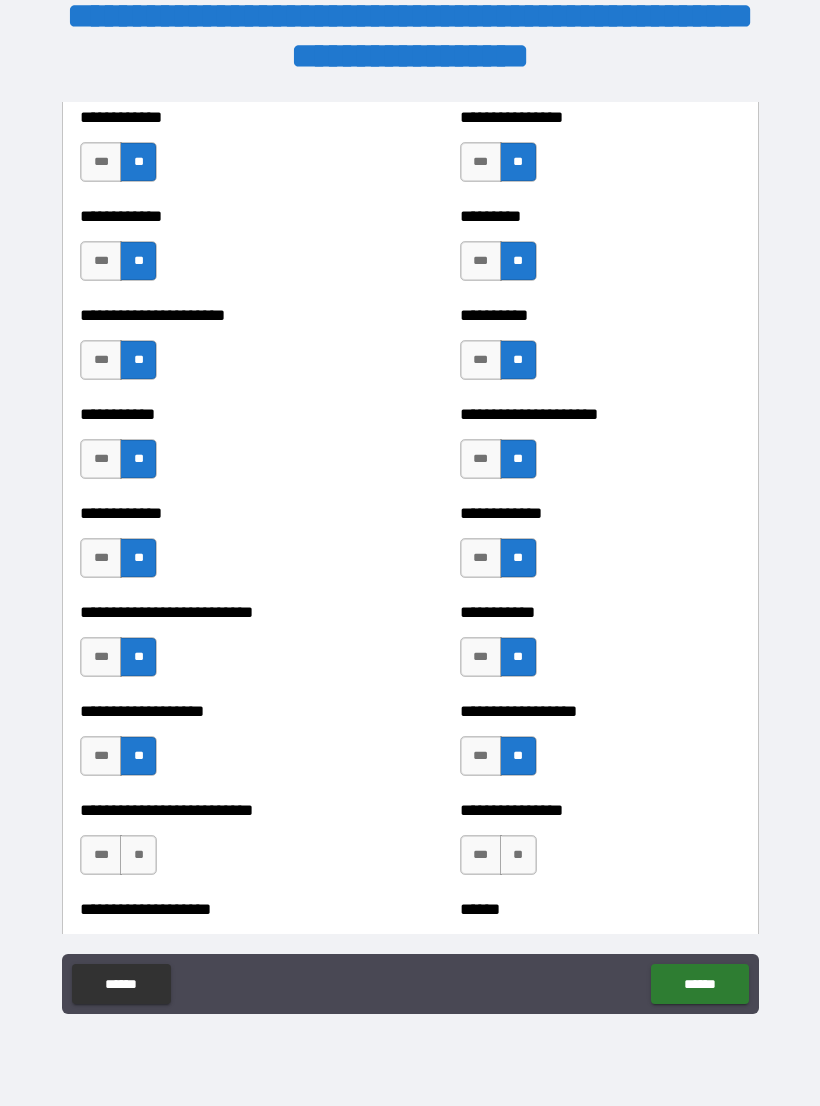 click on "**" at bounding box center [138, 855] 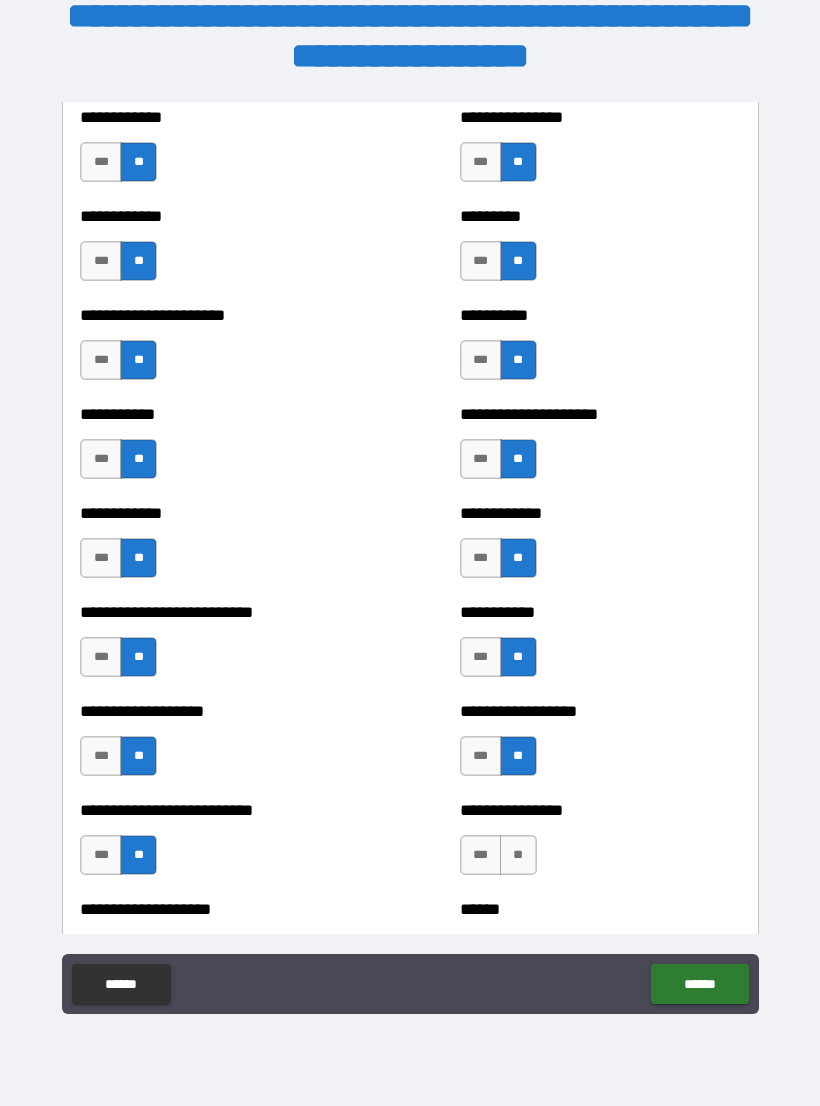 click on "**" at bounding box center [518, 855] 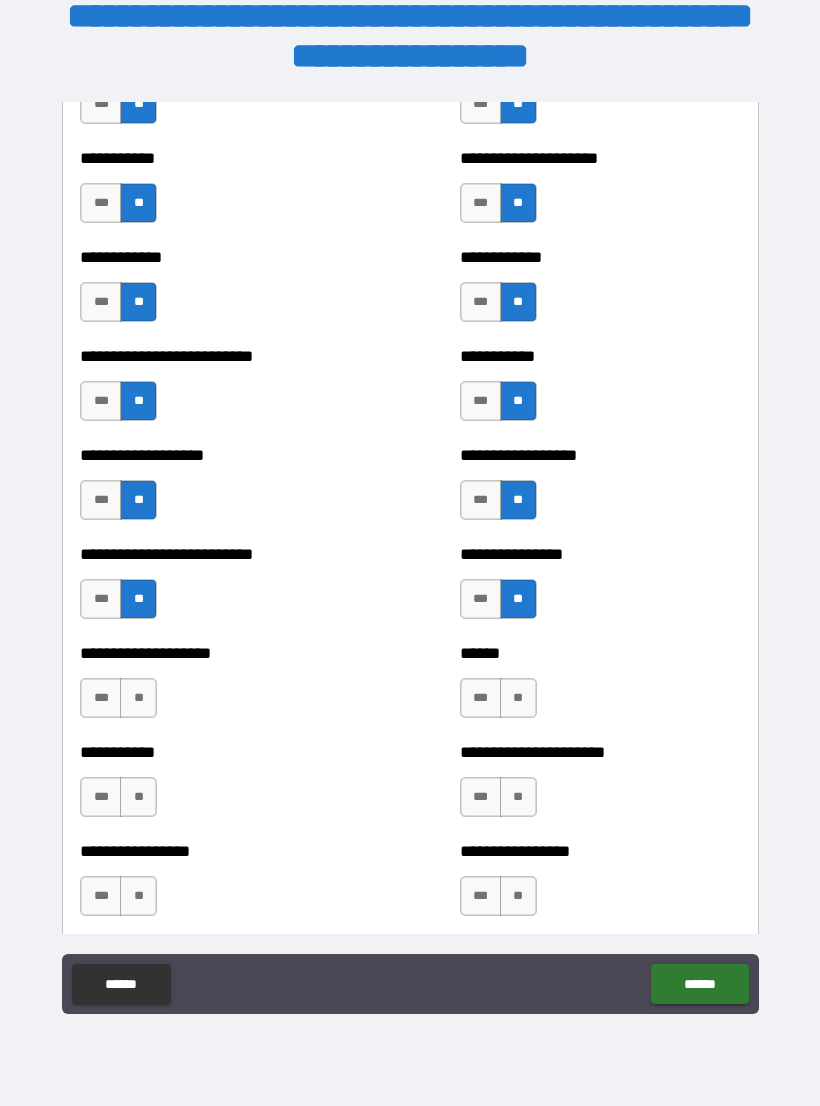 scroll, scrollTop: 5492, scrollLeft: 0, axis: vertical 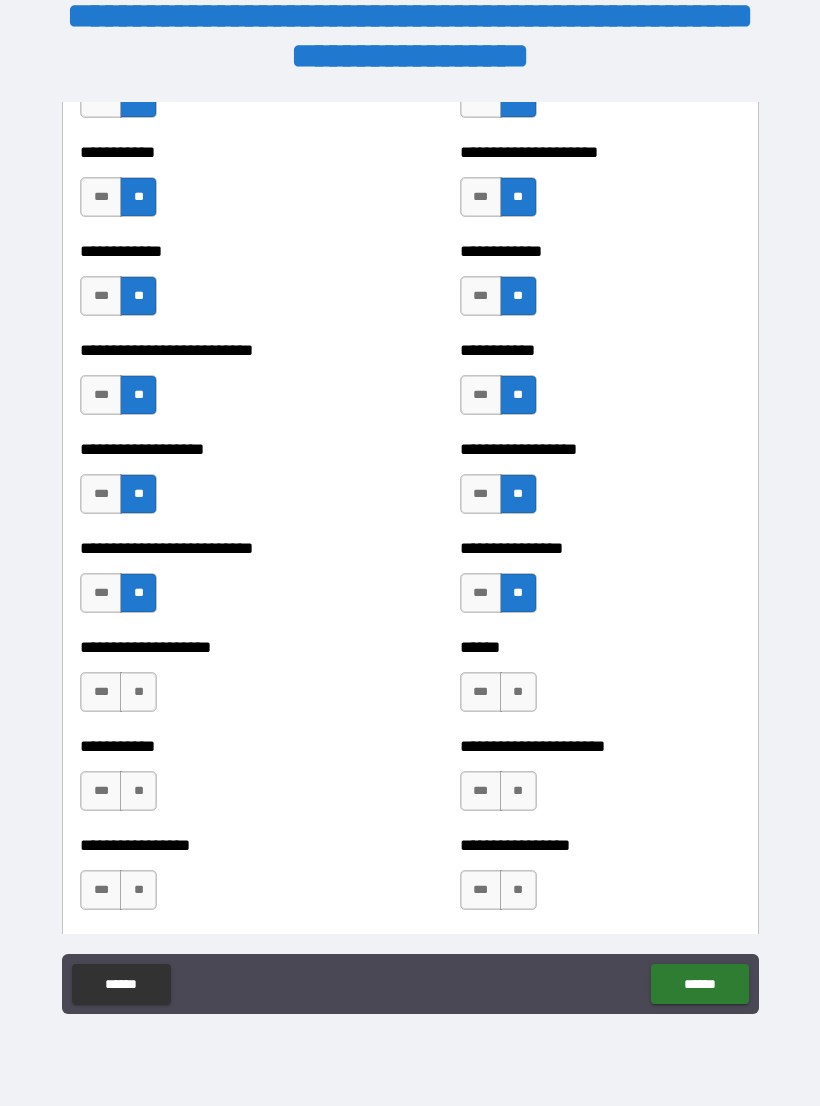 click on "**" at bounding box center [518, 692] 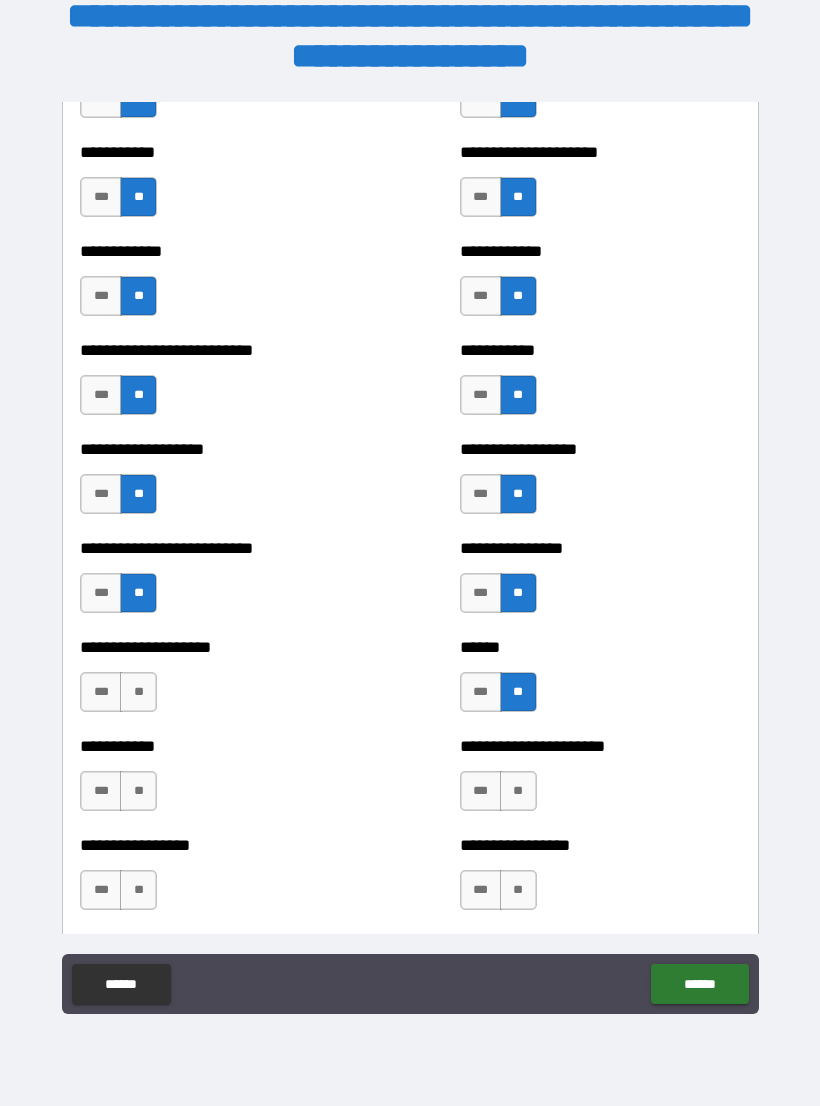 click on "**" at bounding box center (138, 692) 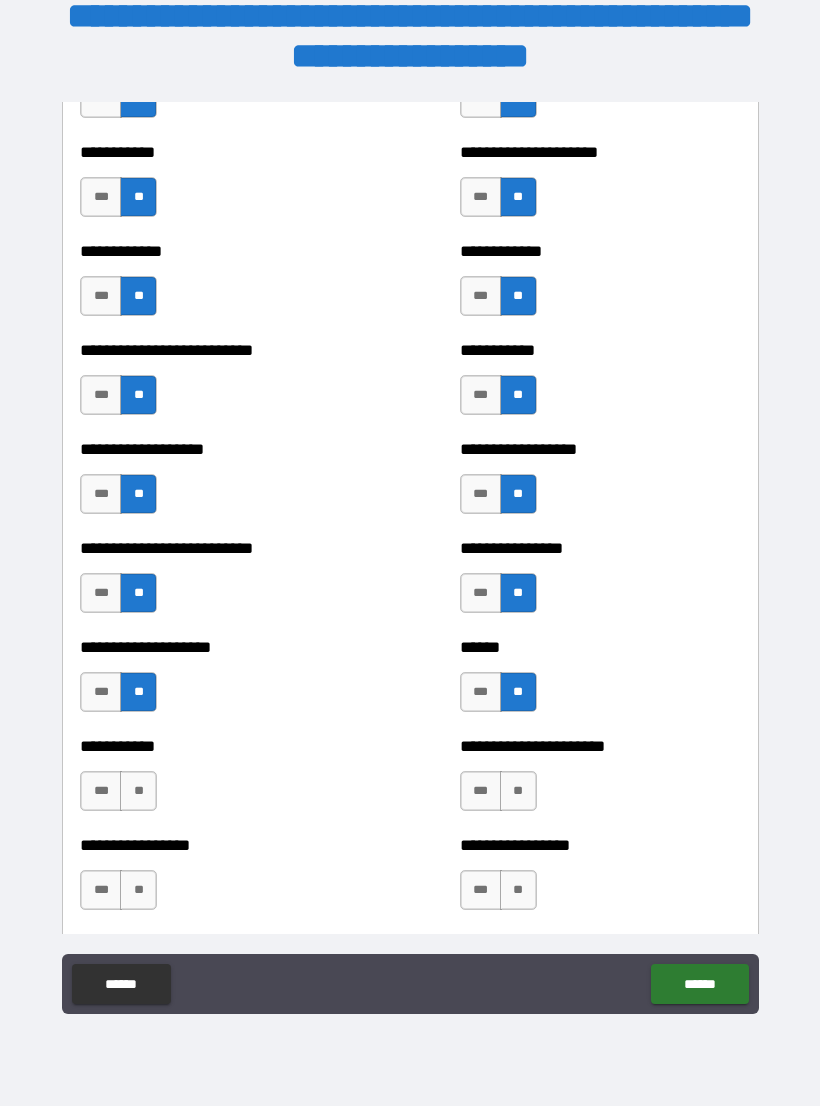 click on "**" at bounding box center (138, 791) 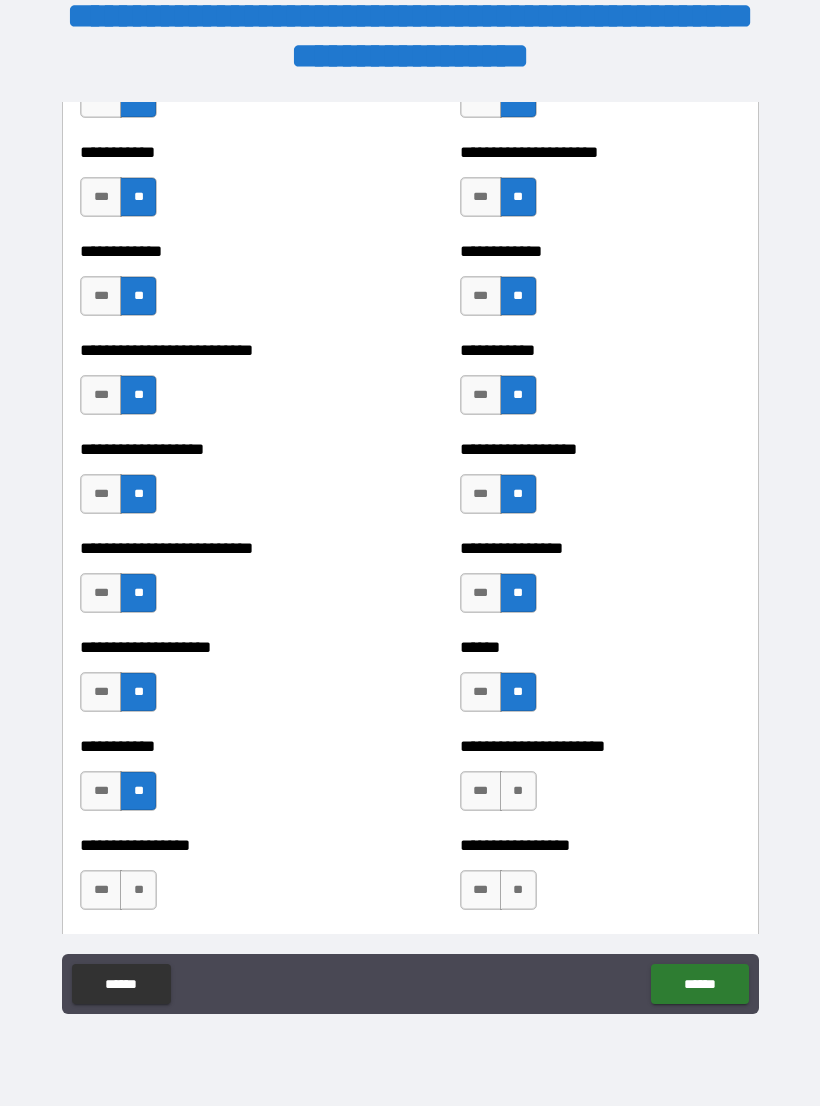 click on "**" at bounding box center [518, 791] 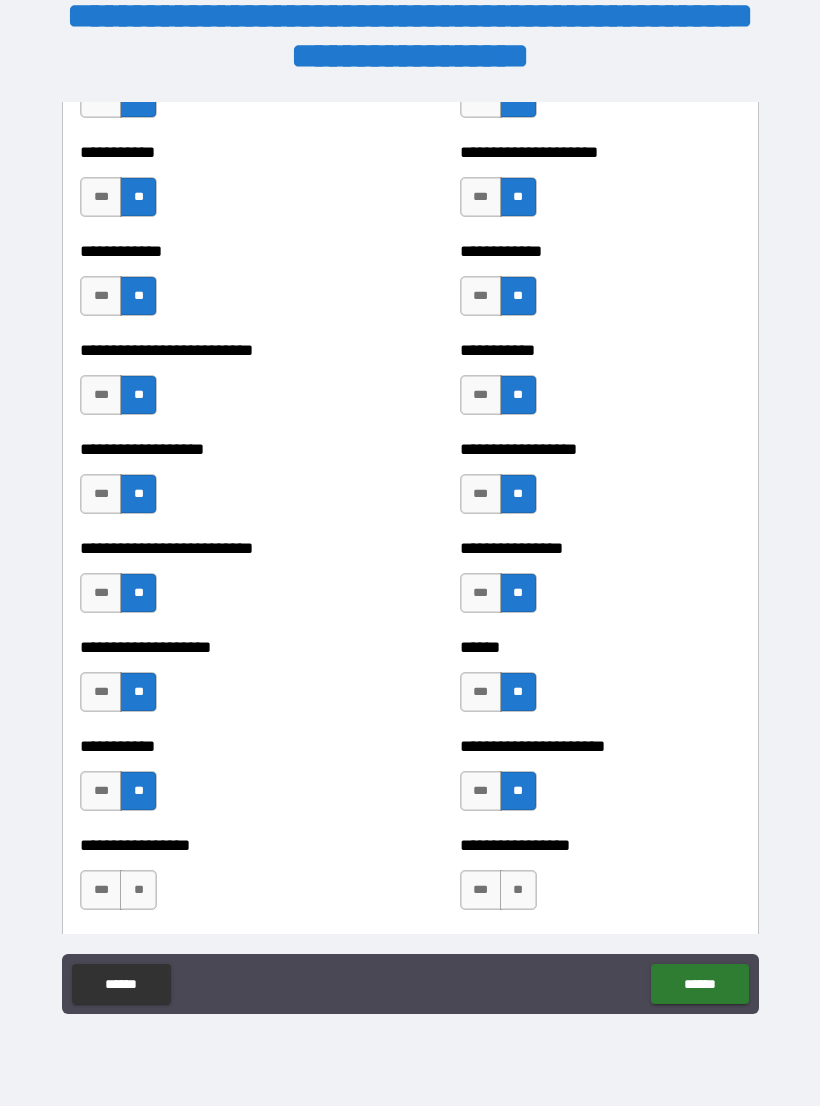 click on "**" at bounding box center (518, 890) 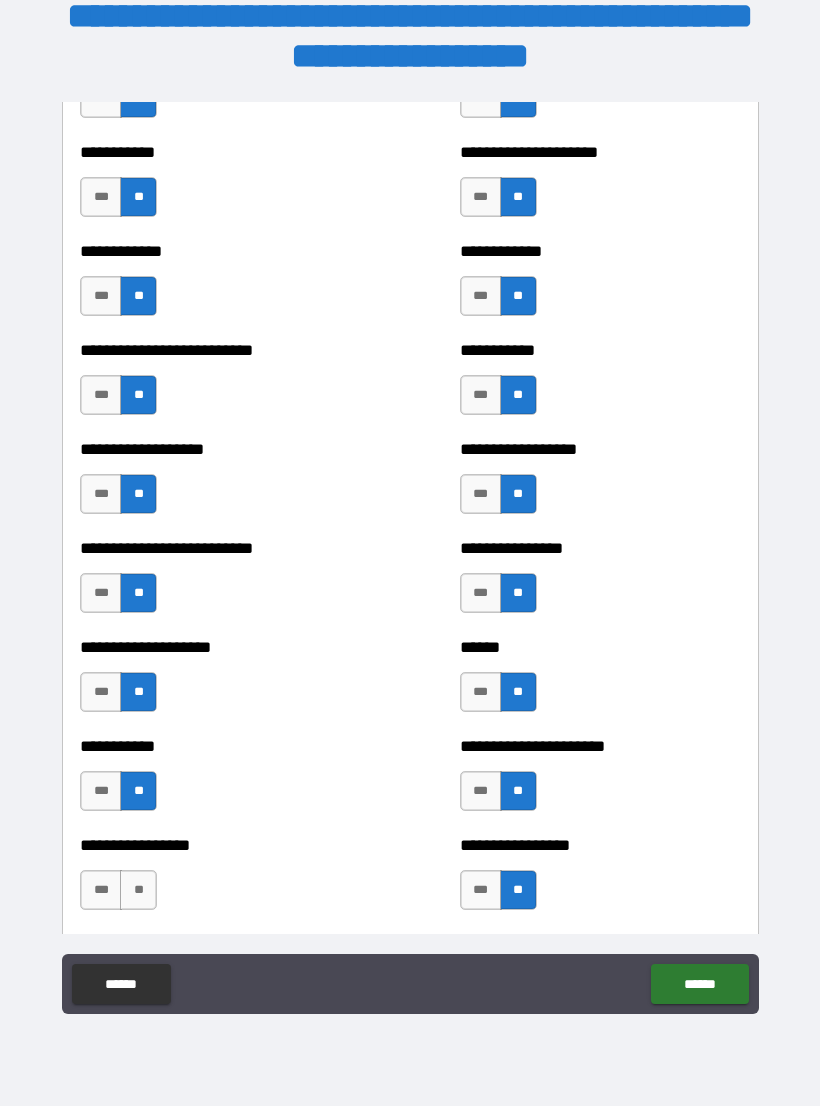 click on "**" at bounding box center (138, 890) 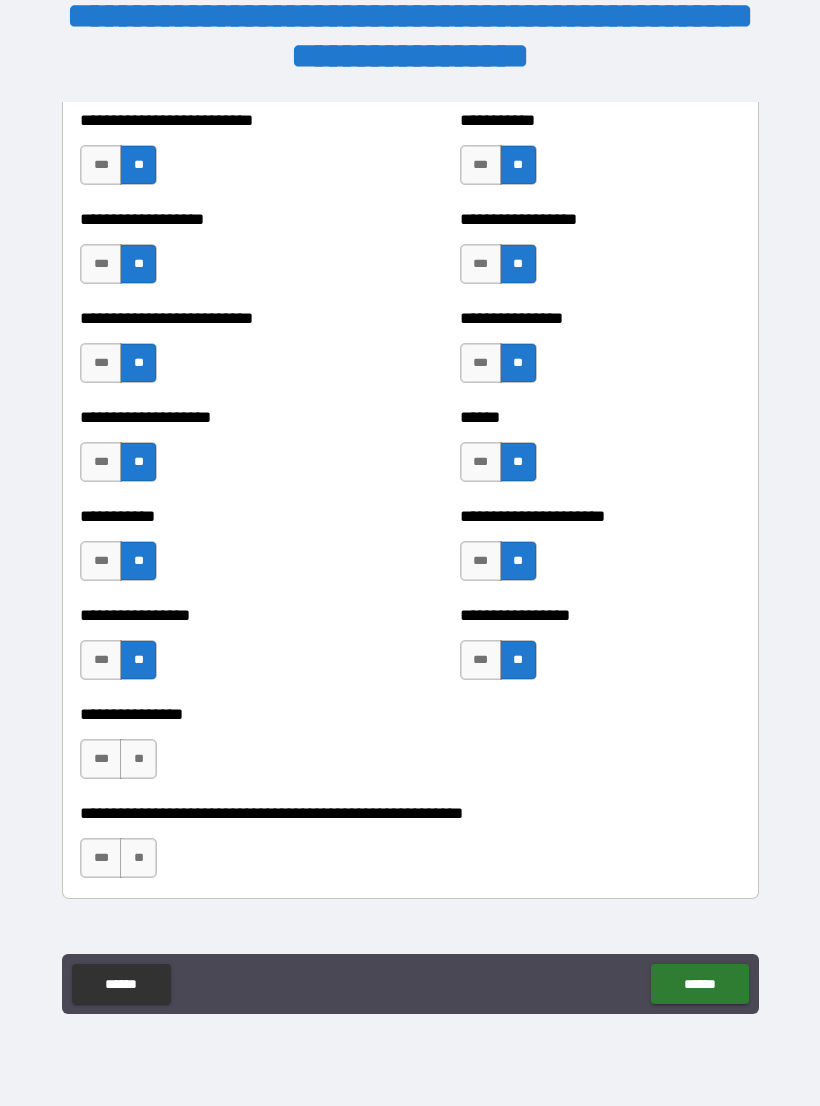 scroll, scrollTop: 5755, scrollLeft: 0, axis: vertical 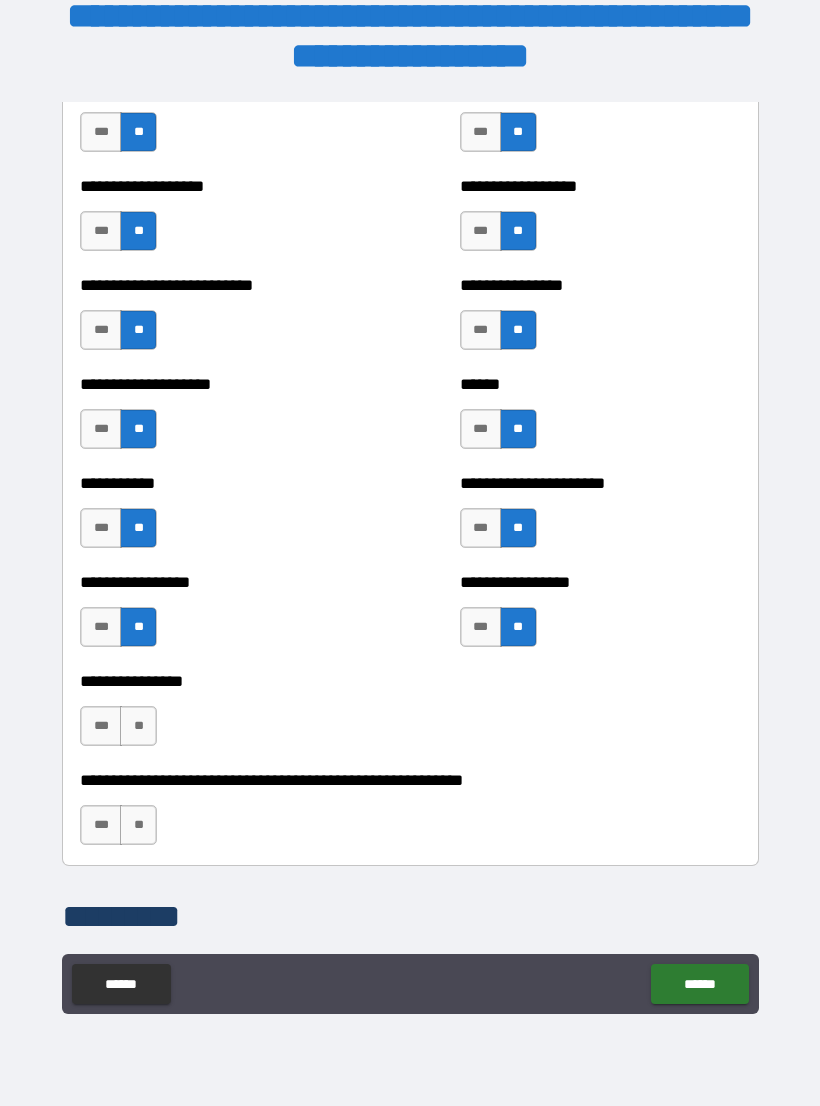 click on "**" at bounding box center [138, 726] 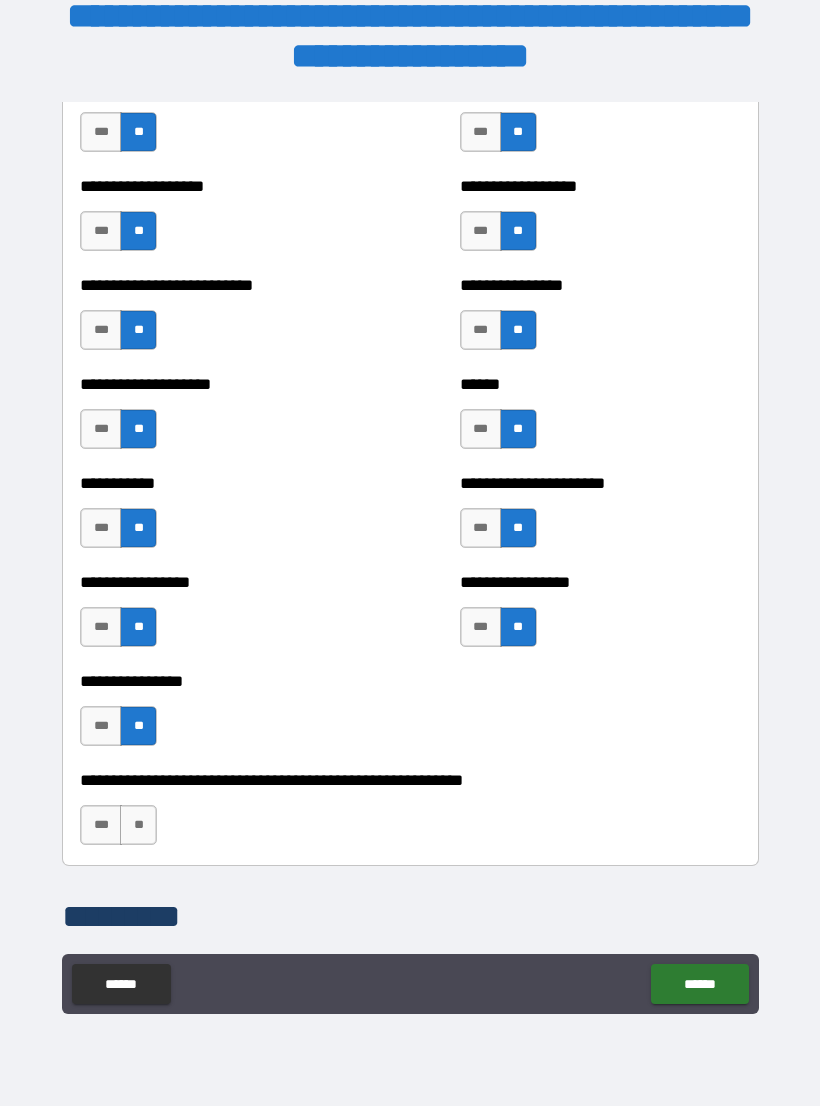 click on "**" at bounding box center (138, 825) 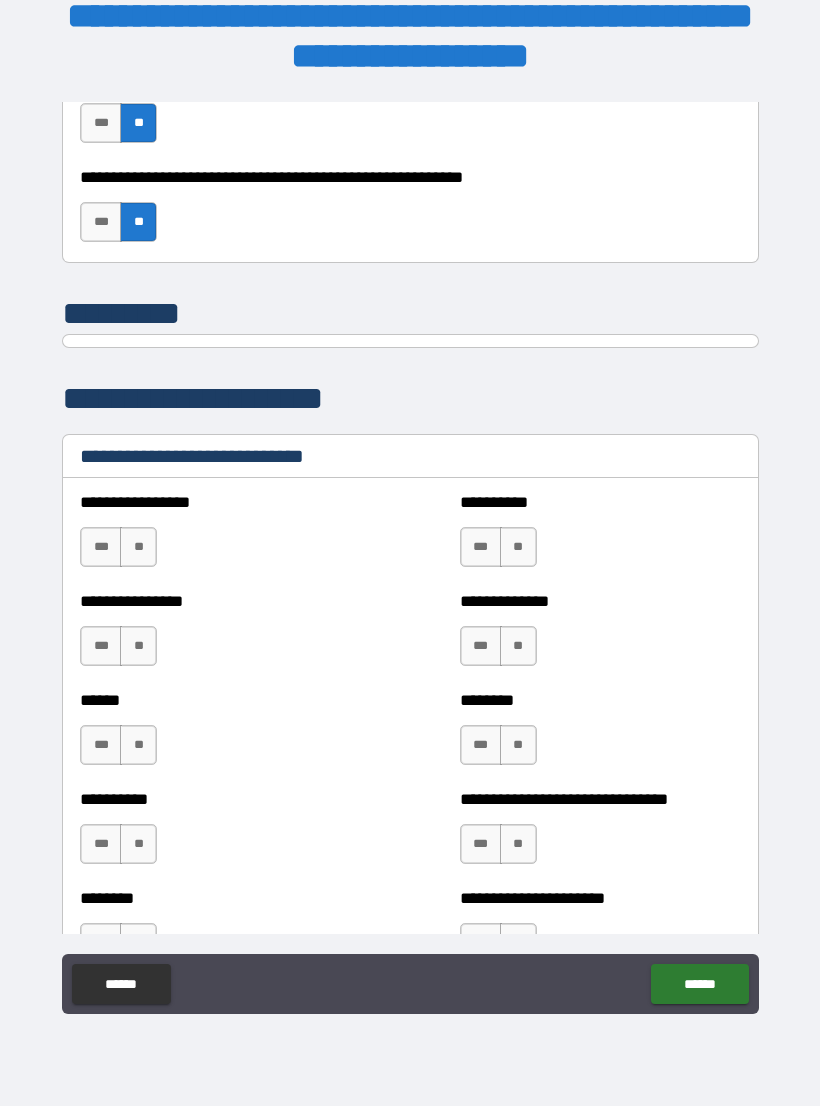 scroll, scrollTop: 6359, scrollLeft: 0, axis: vertical 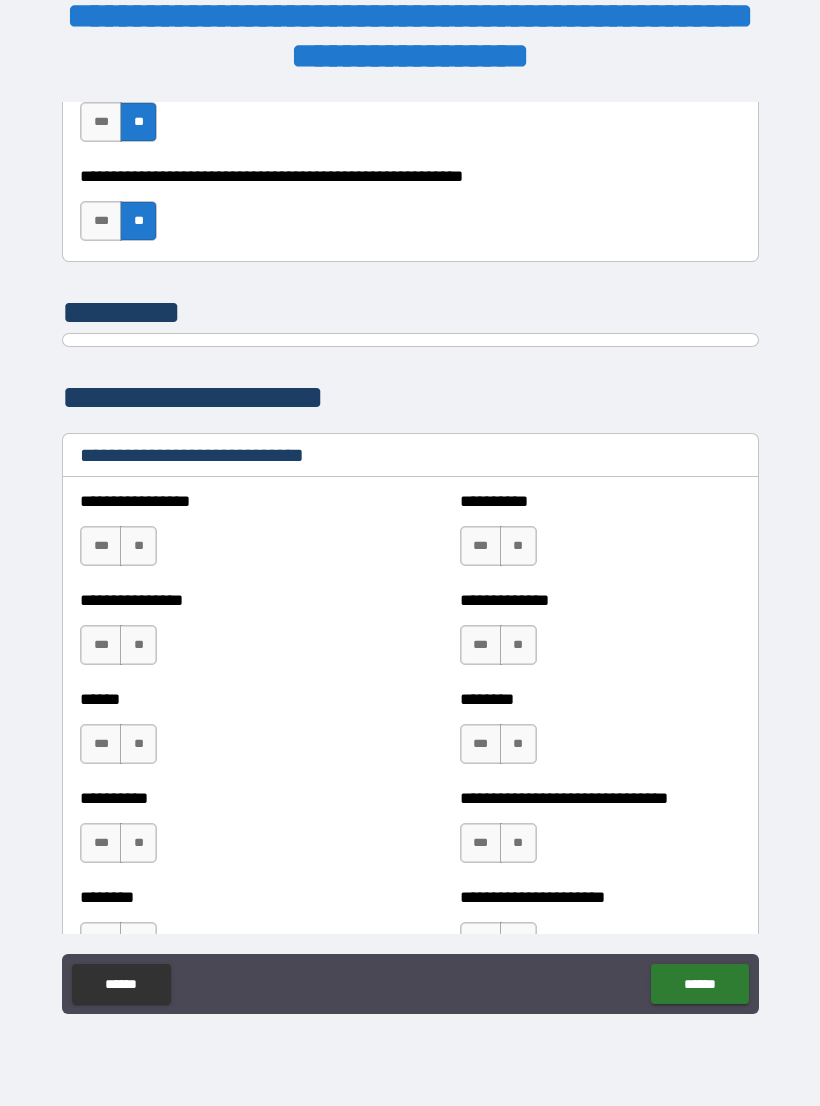 click on "***" at bounding box center (101, 546) 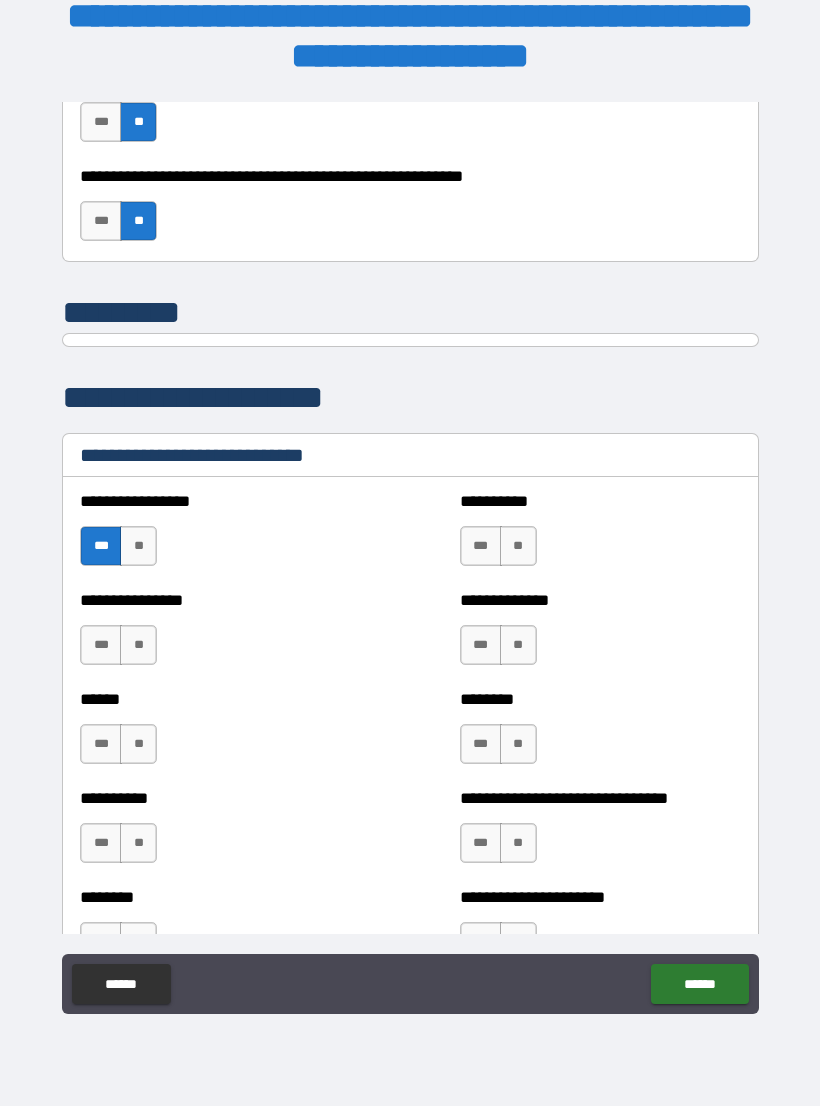 click on "**" at bounding box center (518, 546) 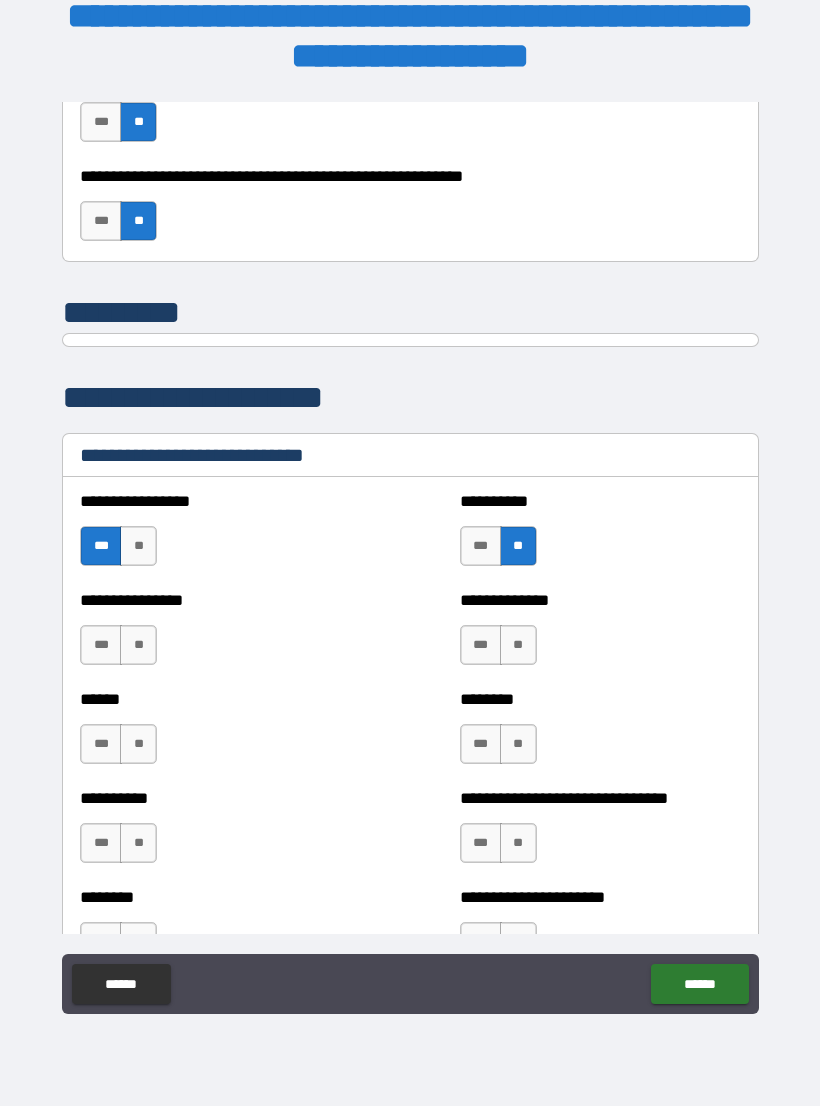 click on "**" at bounding box center (518, 645) 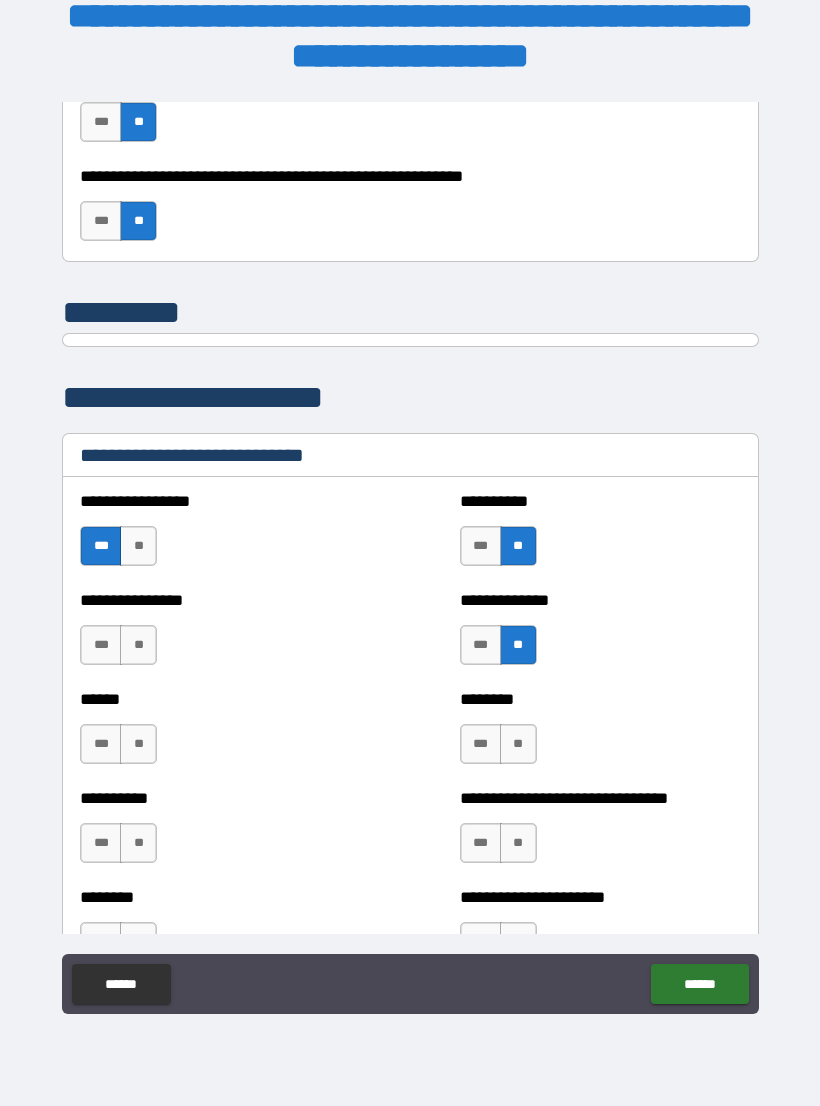 click on "**" at bounding box center [138, 645] 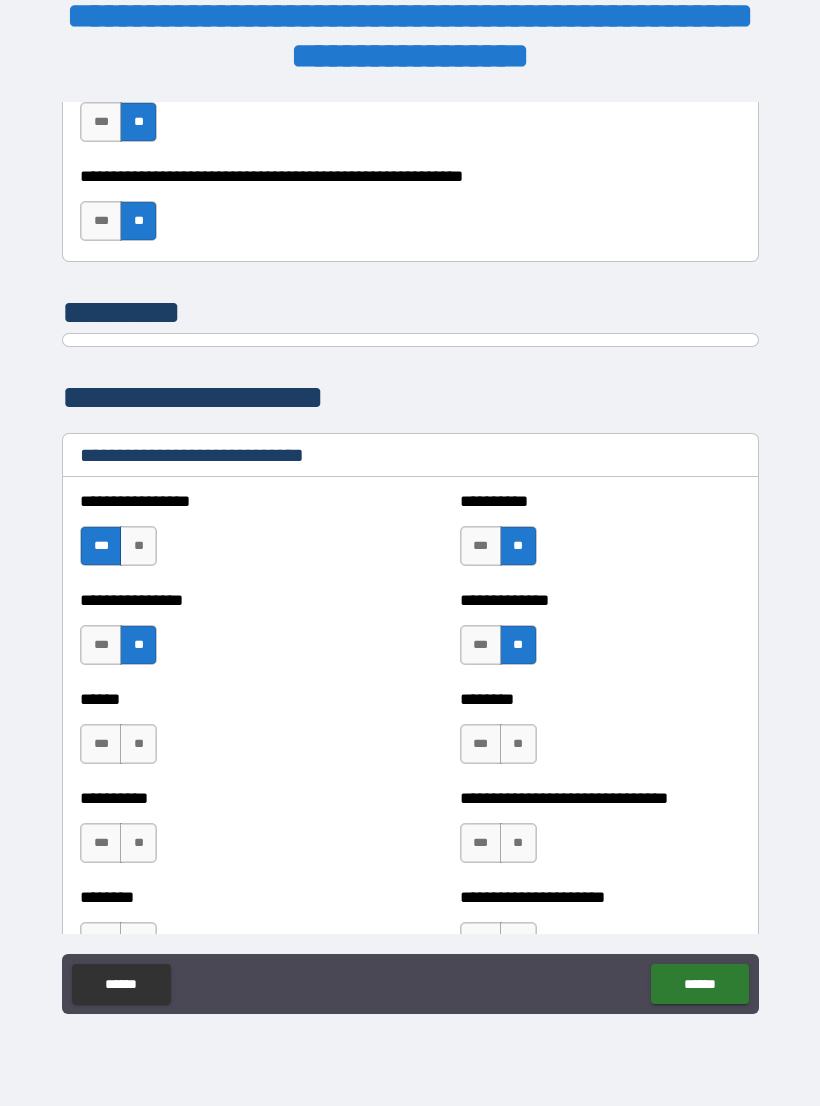 click on "**" at bounding box center (138, 744) 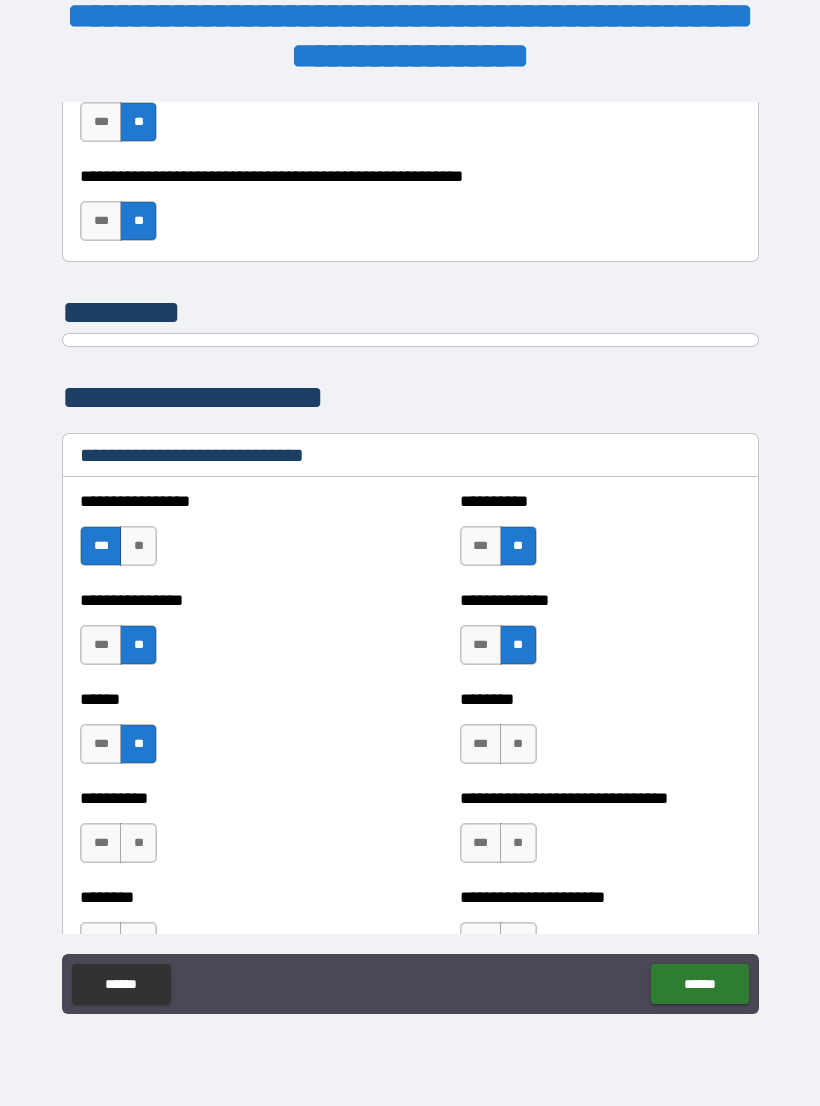 click on "**" at bounding box center [518, 744] 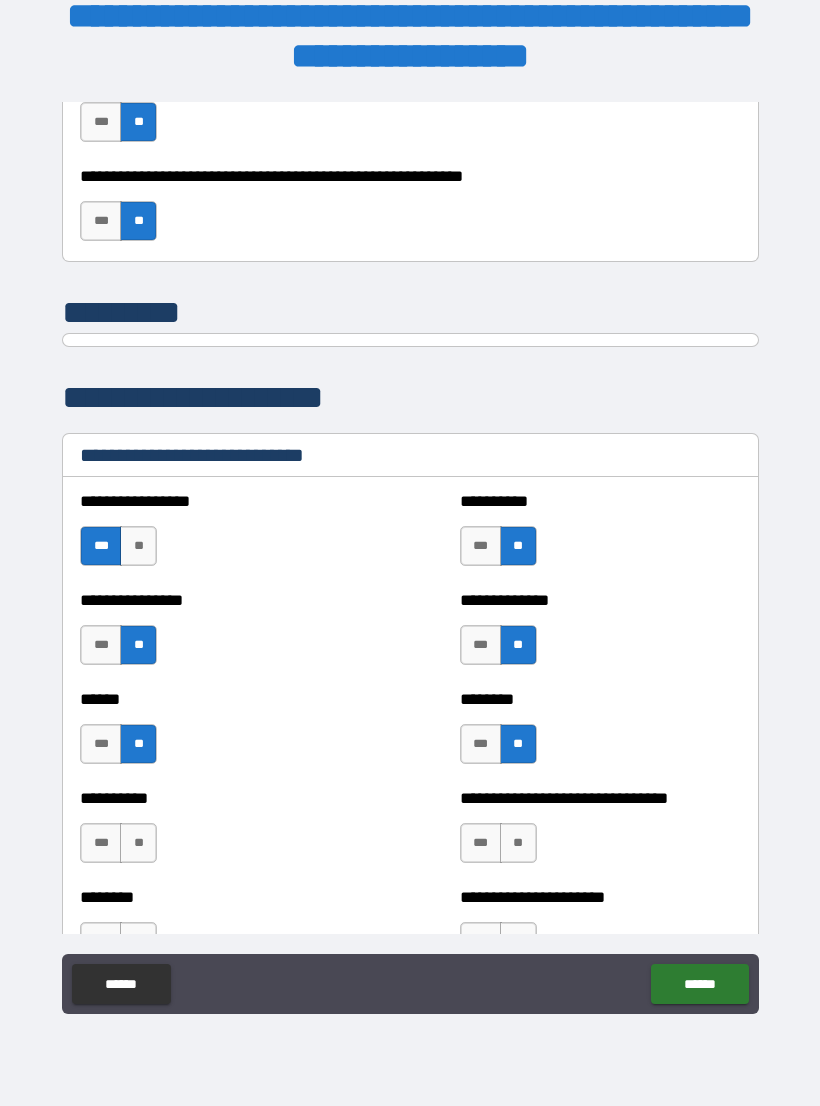 click on "**" at bounding box center (138, 843) 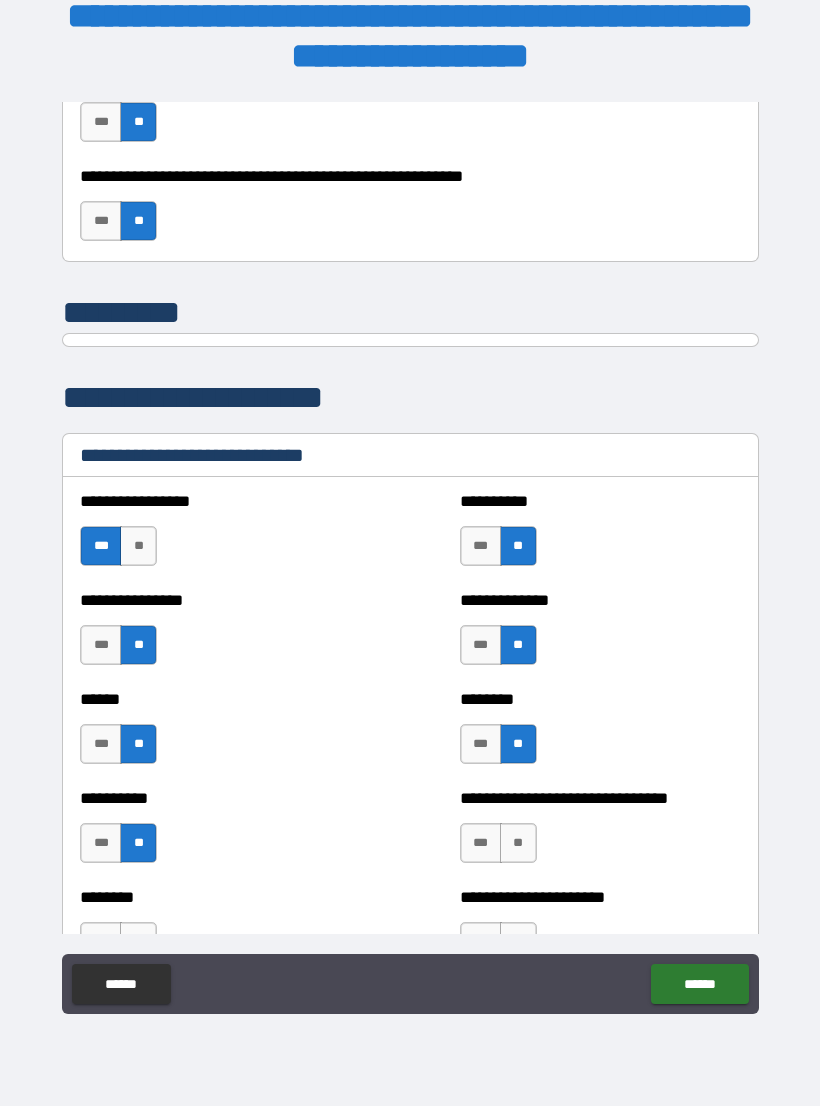 click on "**" at bounding box center [518, 843] 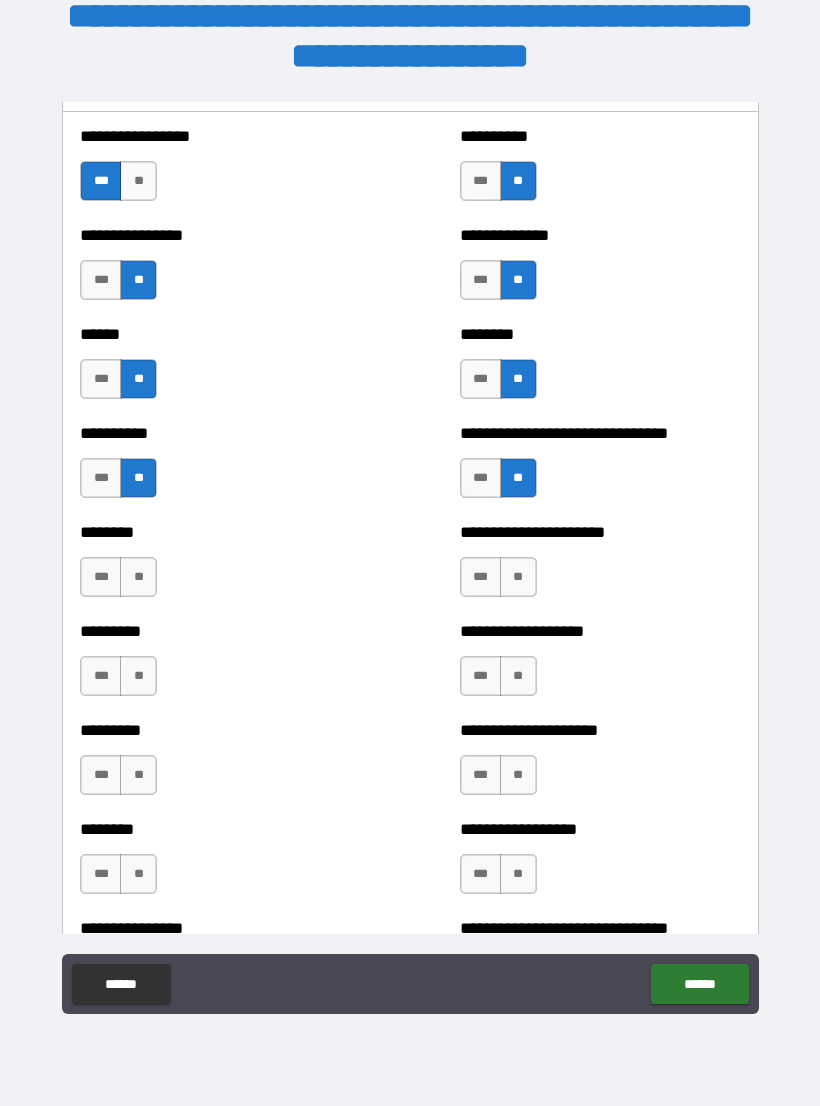 scroll, scrollTop: 6732, scrollLeft: 0, axis: vertical 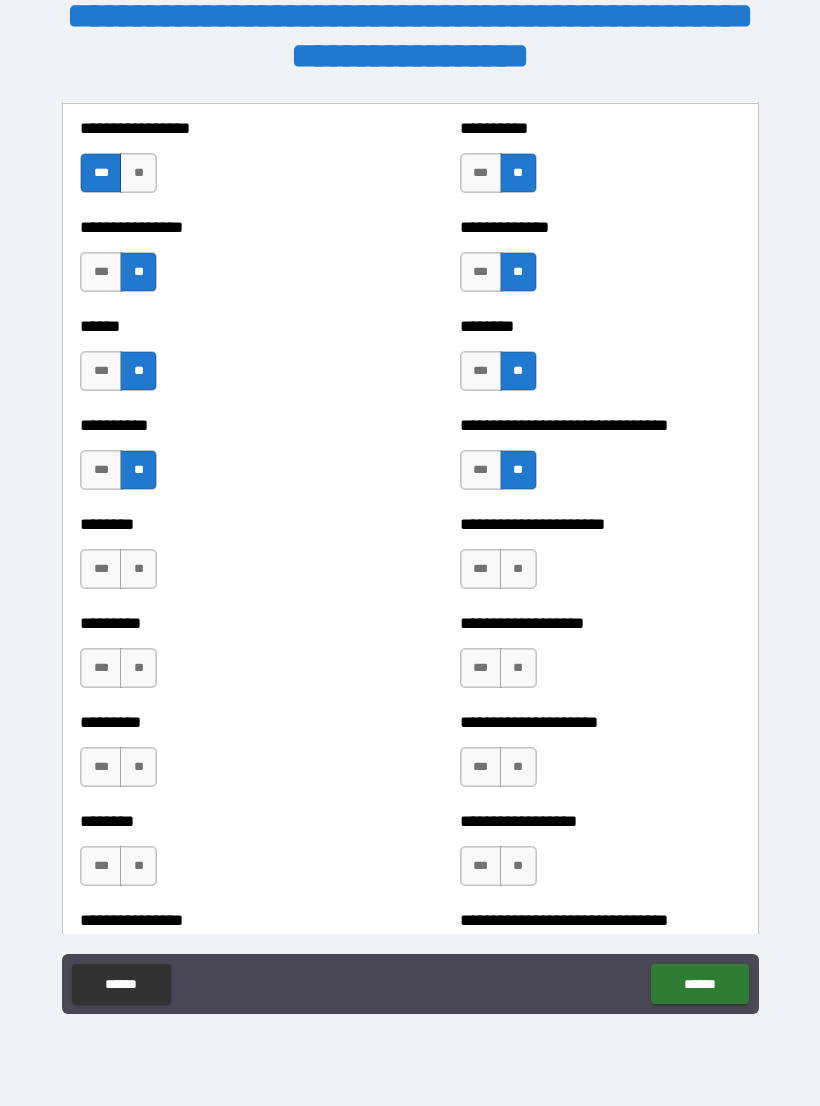 click on "**" at bounding box center [518, 569] 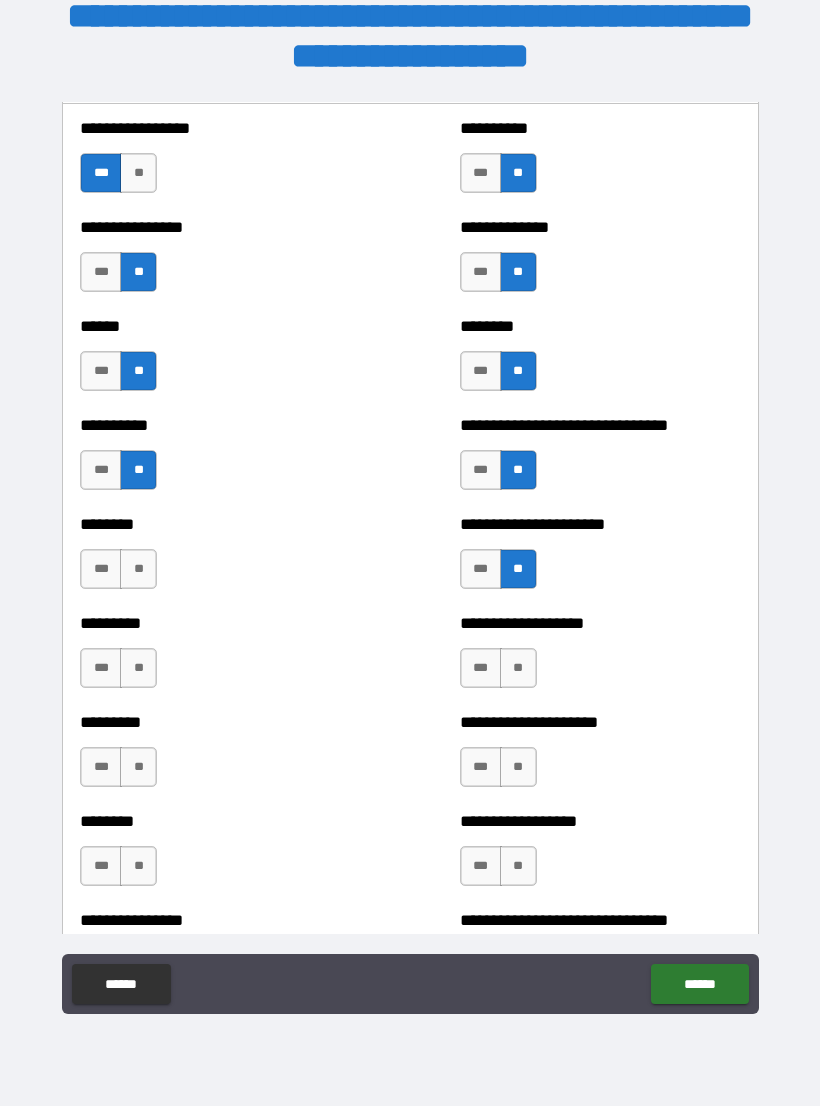 click on "**" at bounding box center (138, 569) 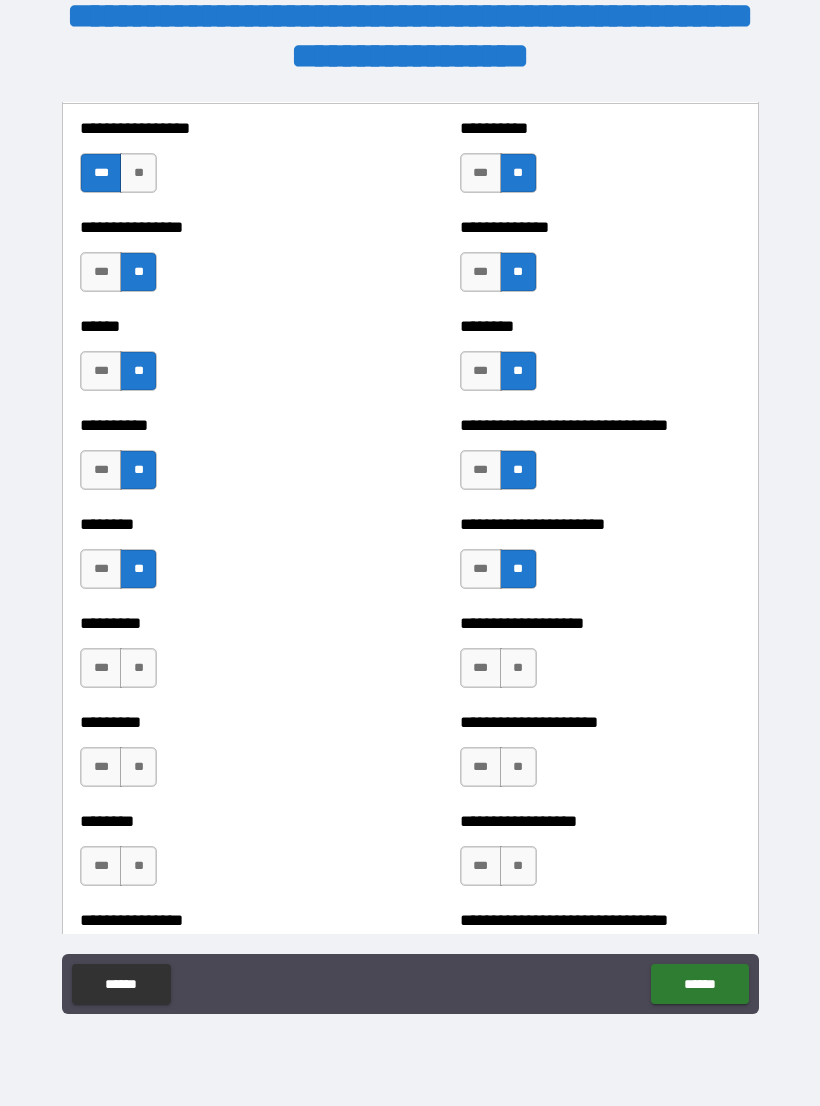click on "**" at bounding box center (138, 668) 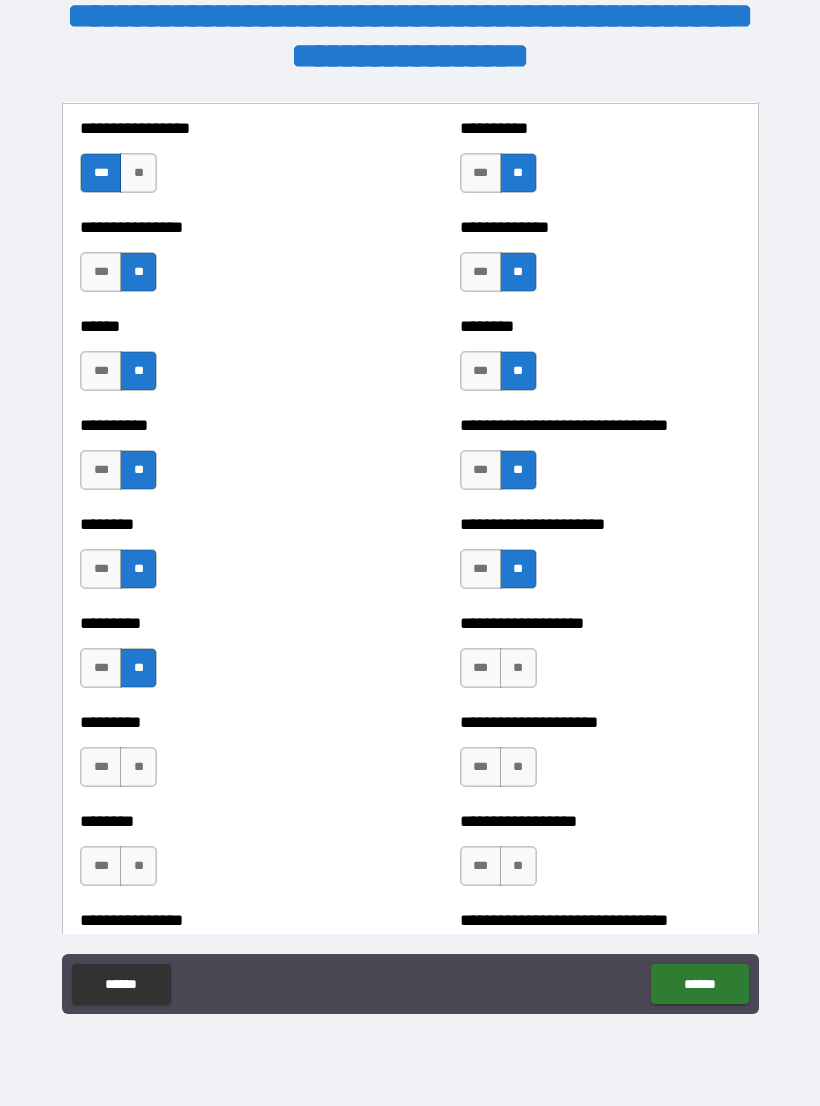 click on "**" at bounding box center (518, 668) 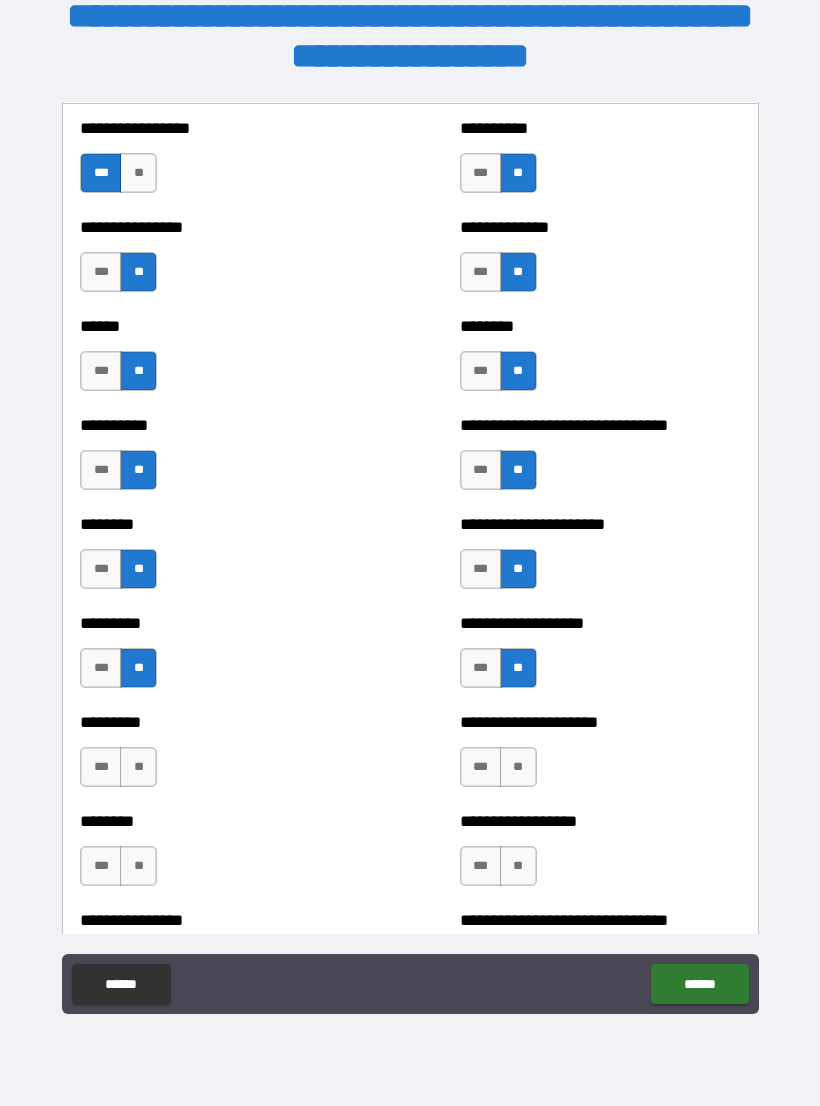 click on "***" at bounding box center [481, 668] 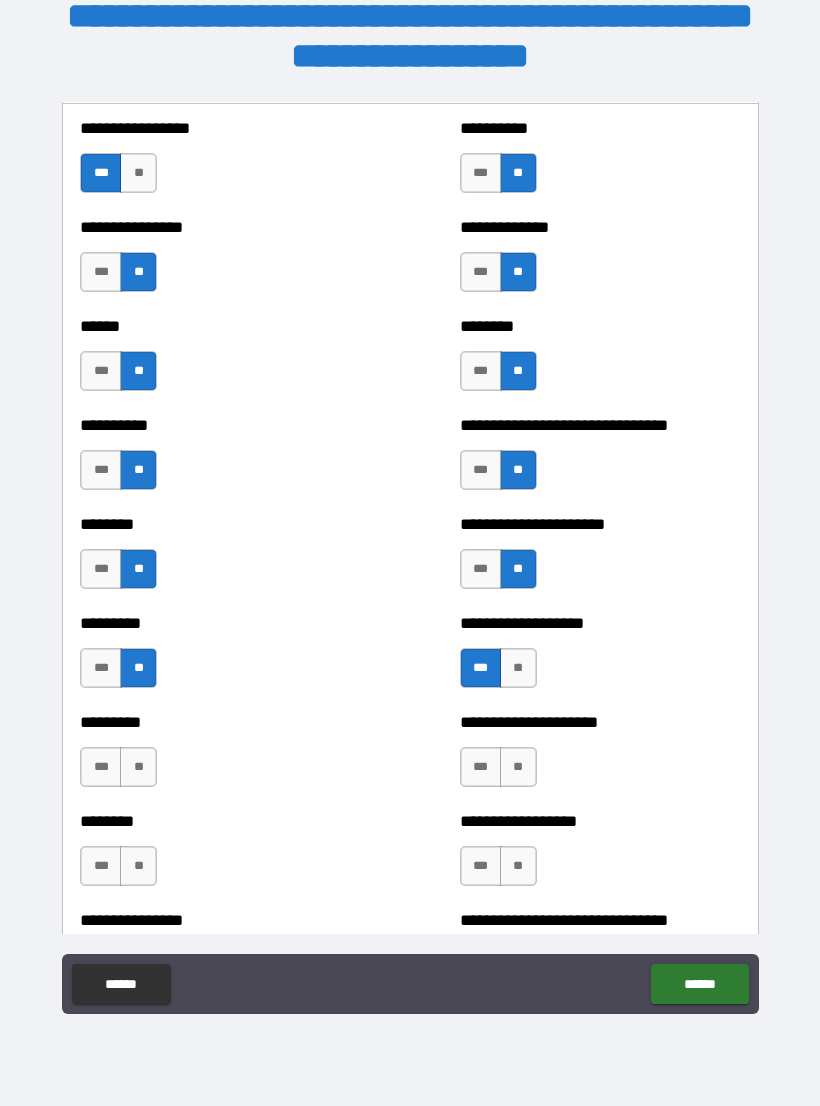 click on "**" at bounding box center (138, 767) 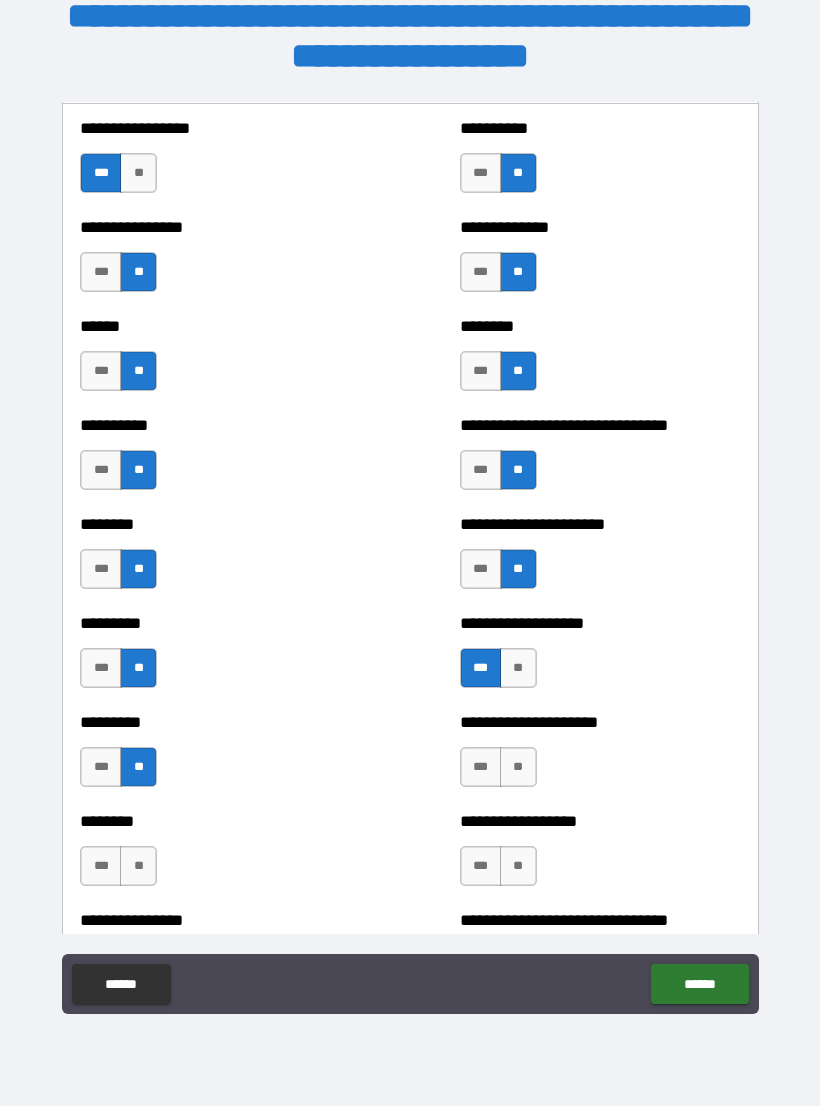 click on "**" at bounding box center (518, 767) 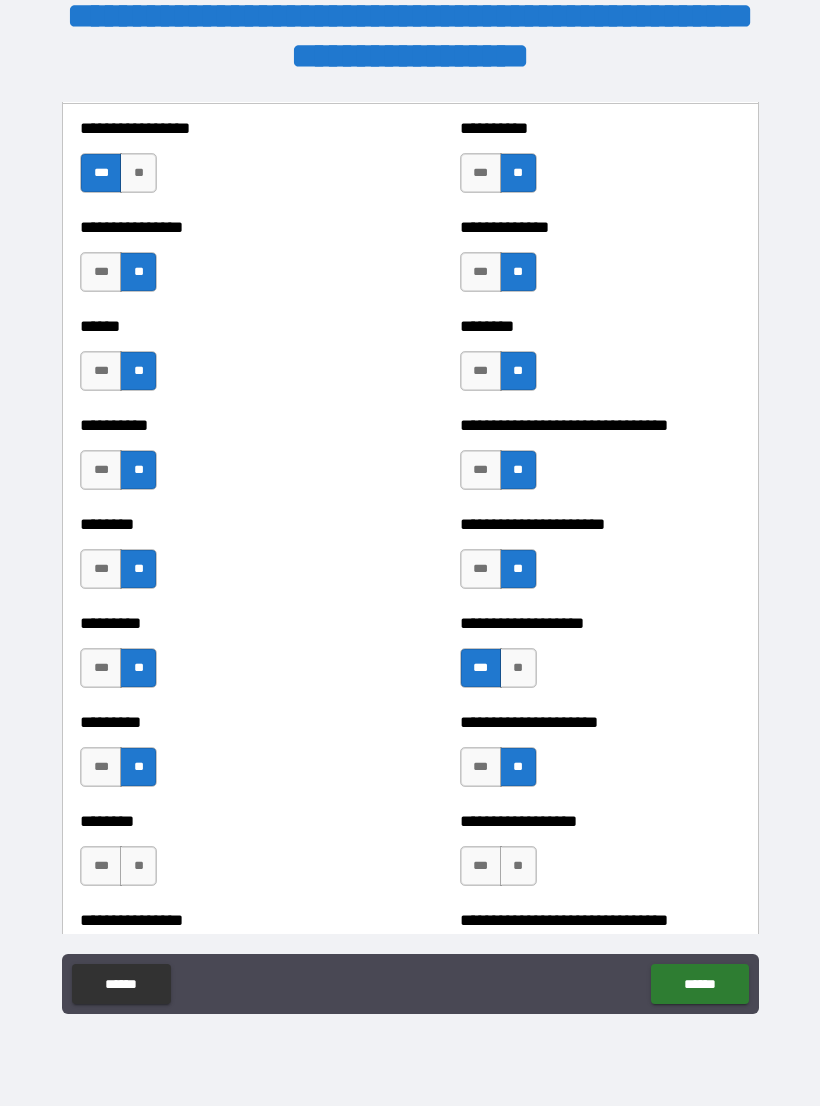 click on "**" at bounding box center [518, 866] 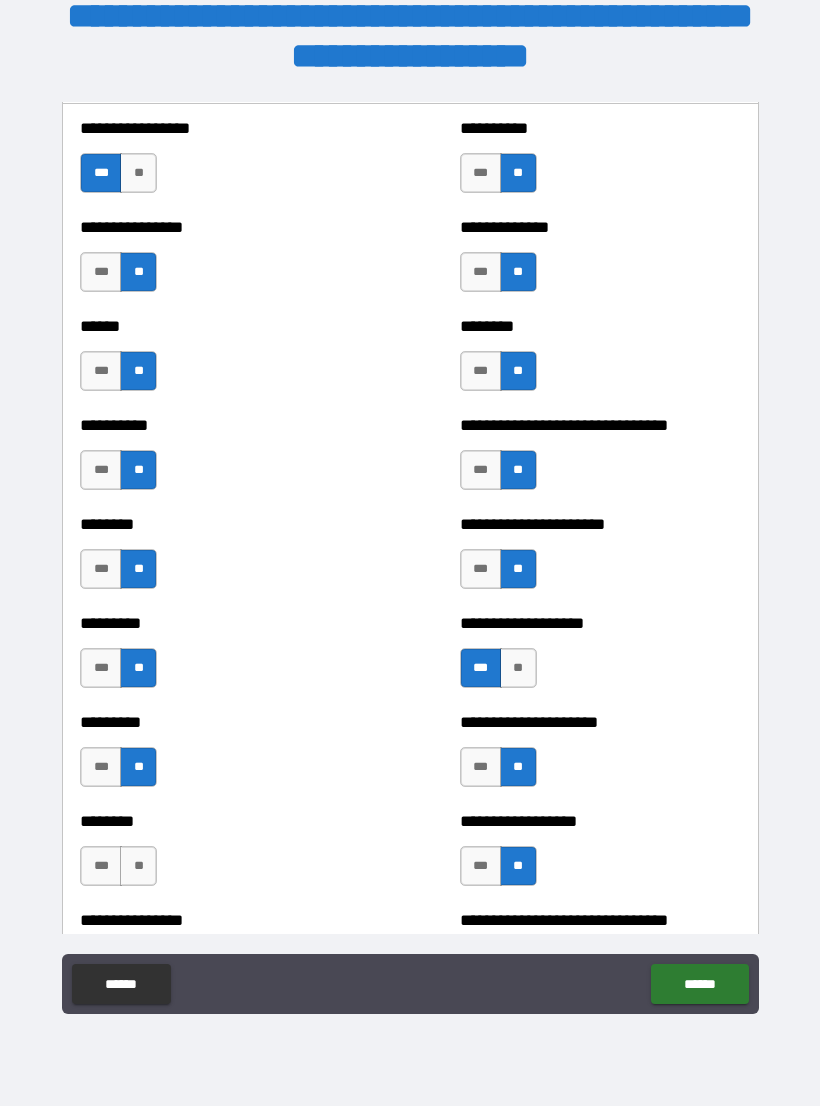 click on "**" at bounding box center [138, 866] 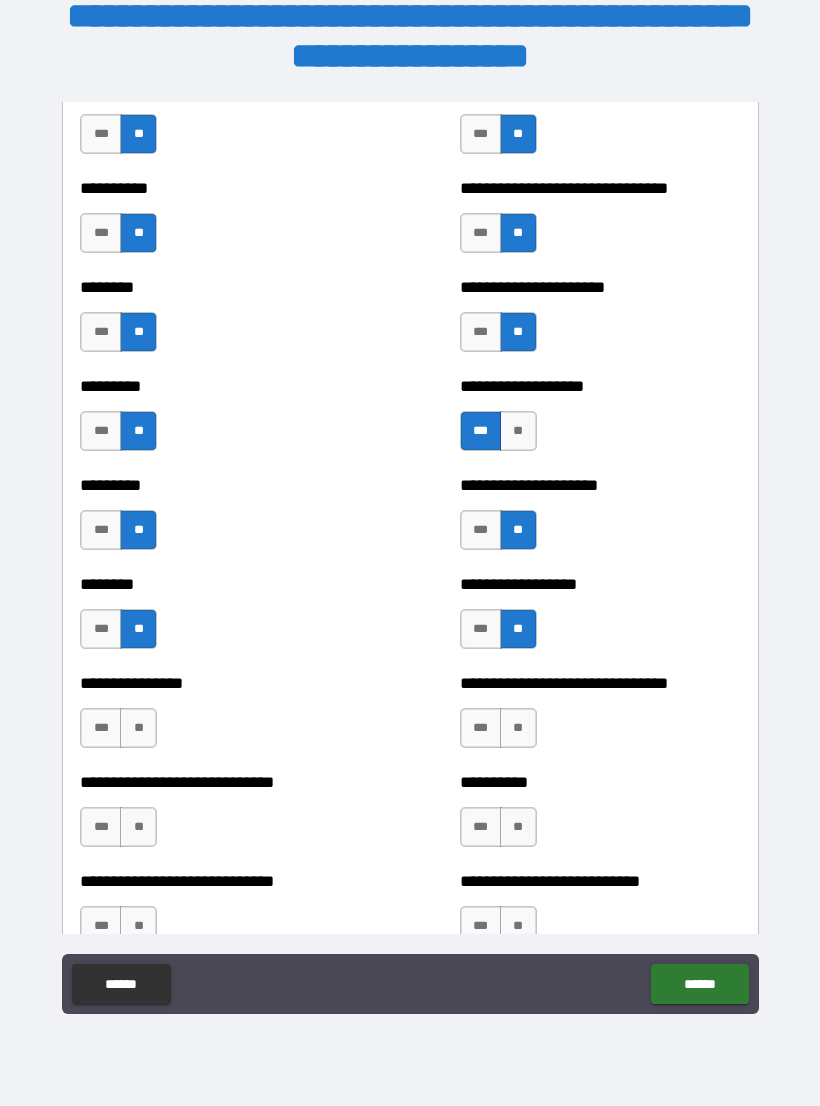 scroll, scrollTop: 7060, scrollLeft: 0, axis: vertical 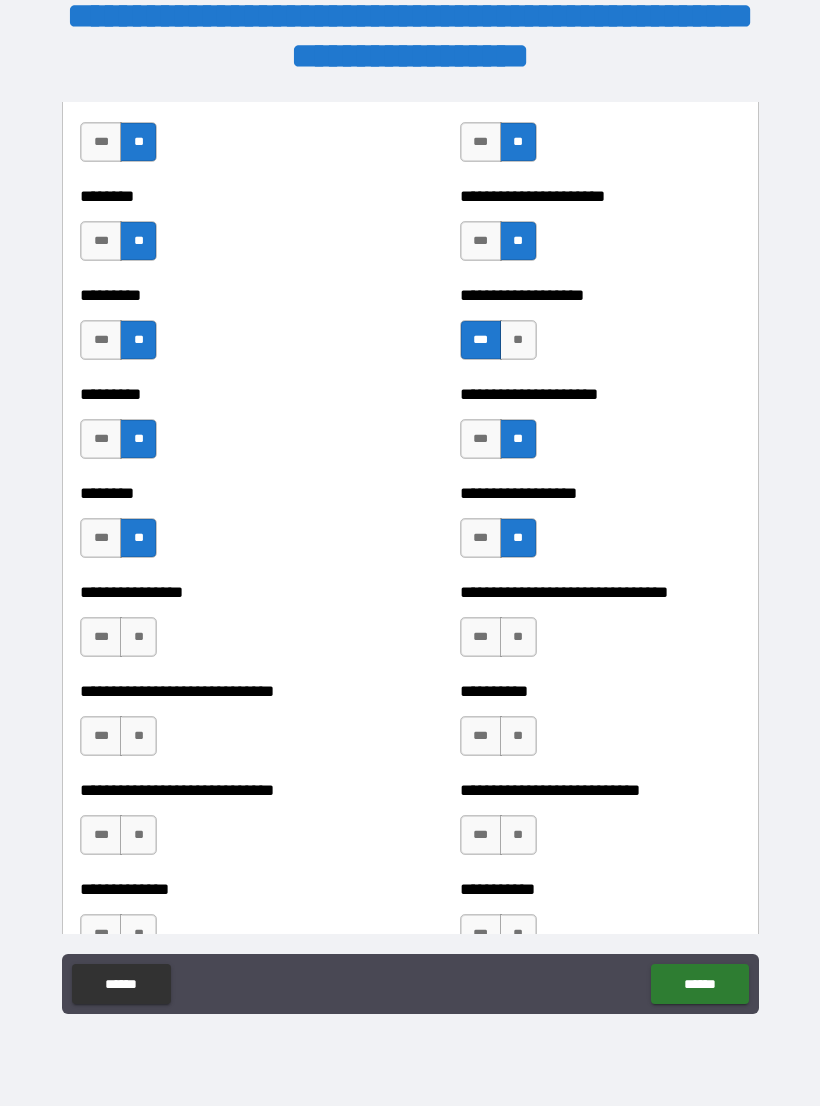click on "**" at bounding box center [138, 637] 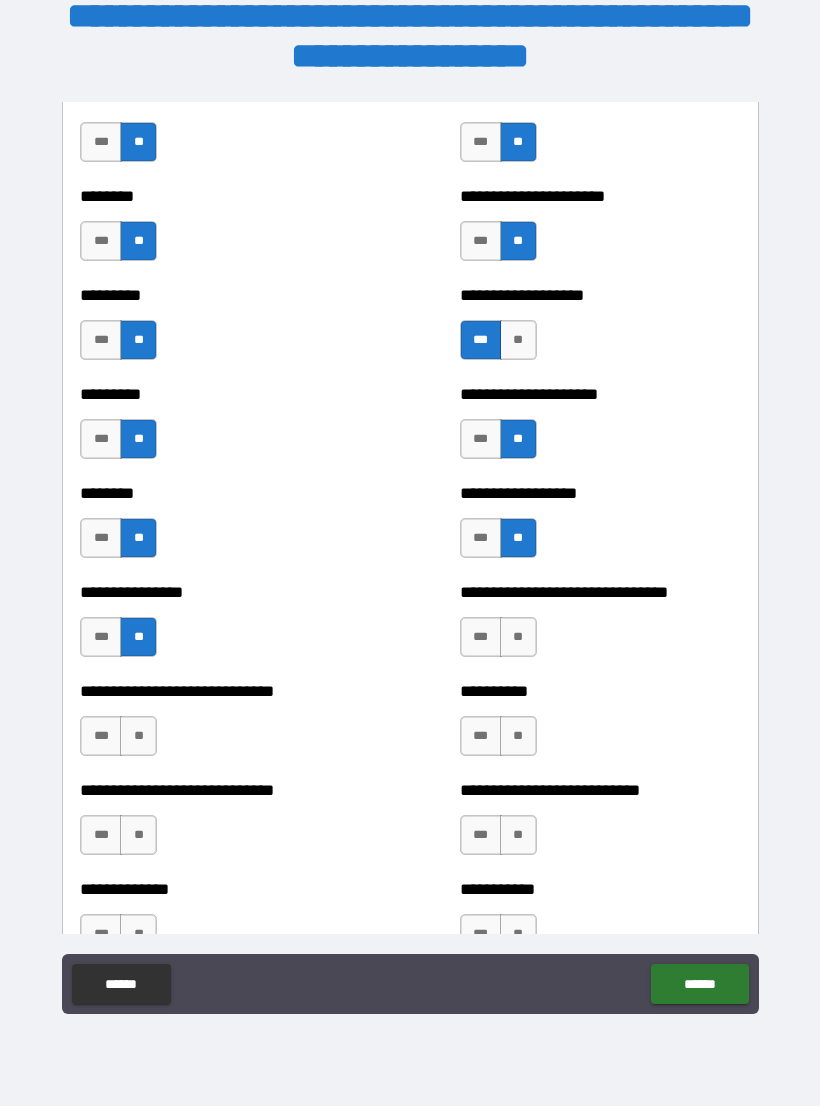 click on "**" at bounding box center [518, 637] 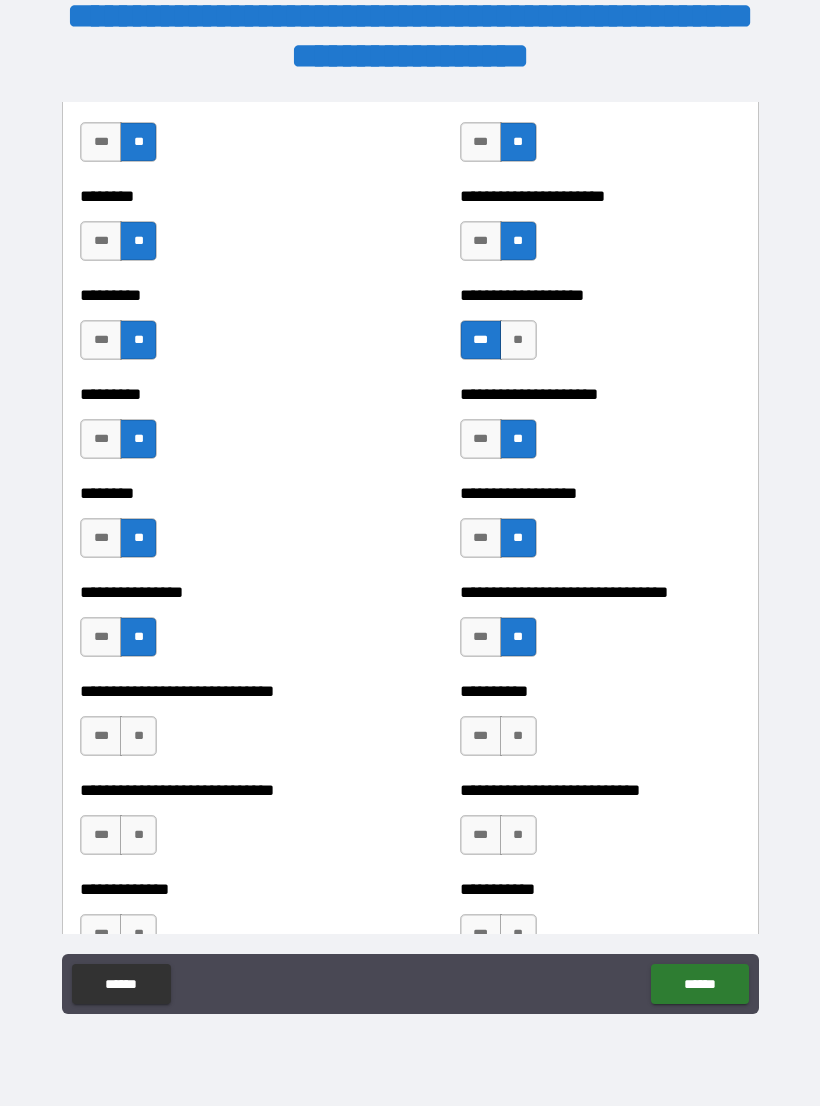 click on "**" at bounding box center [518, 736] 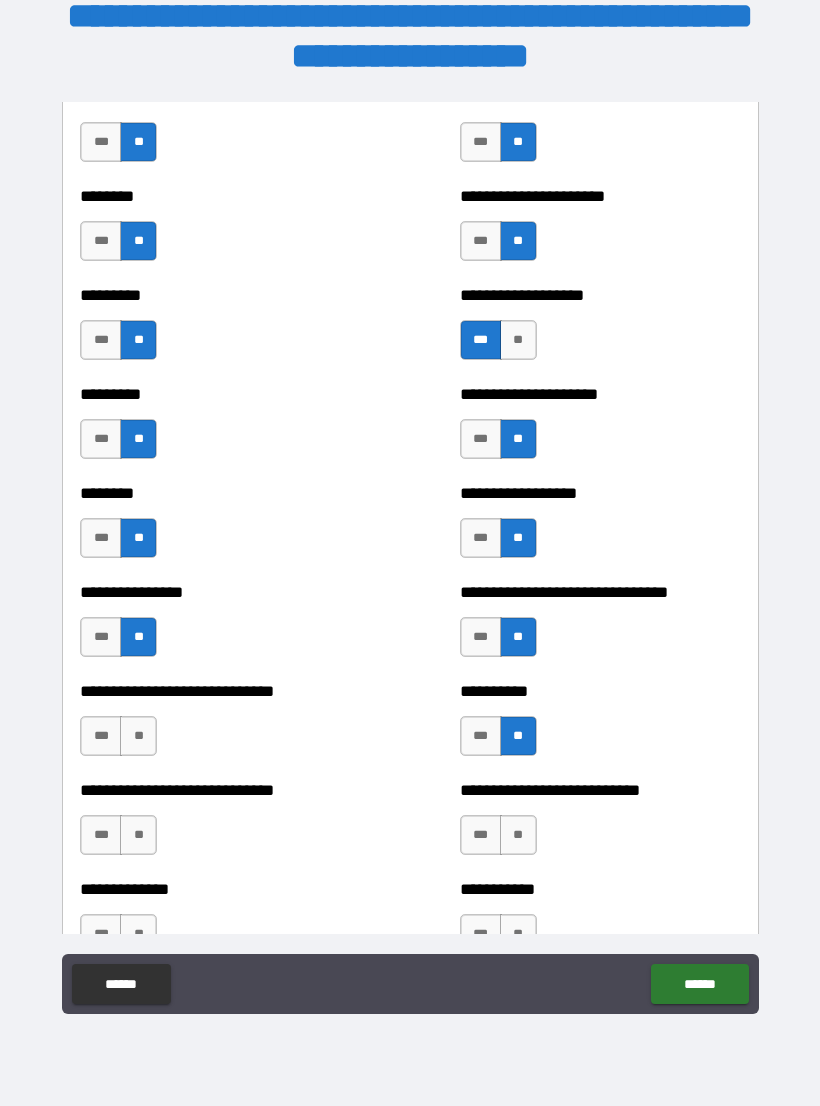 click on "**" at bounding box center (138, 736) 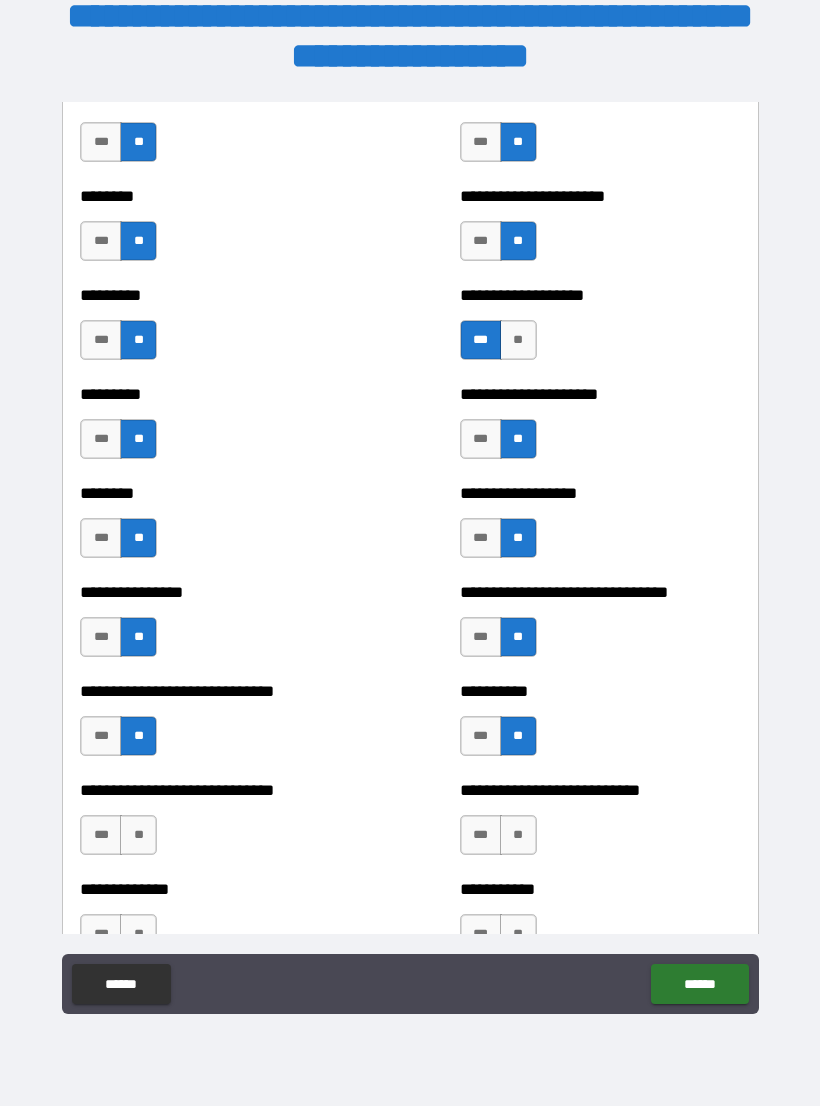 click on "**" at bounding box center [138, 835] 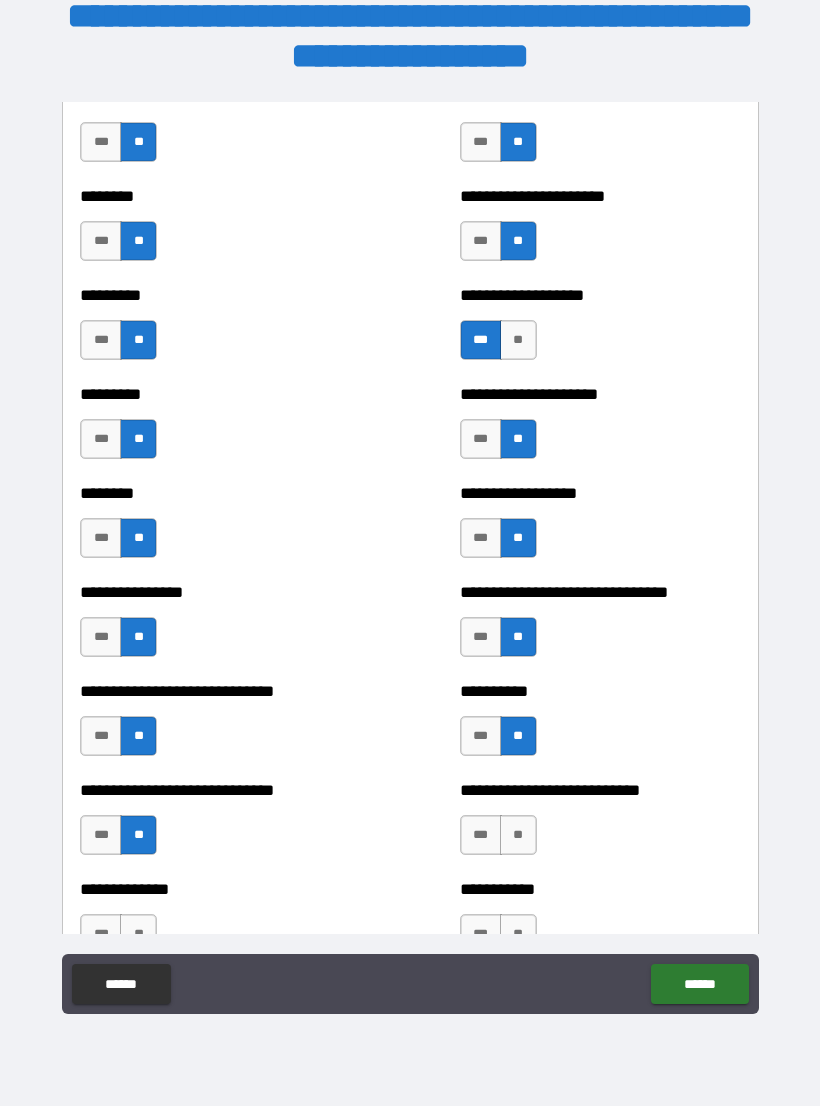 click on "**" at bounding box center [518, 835] 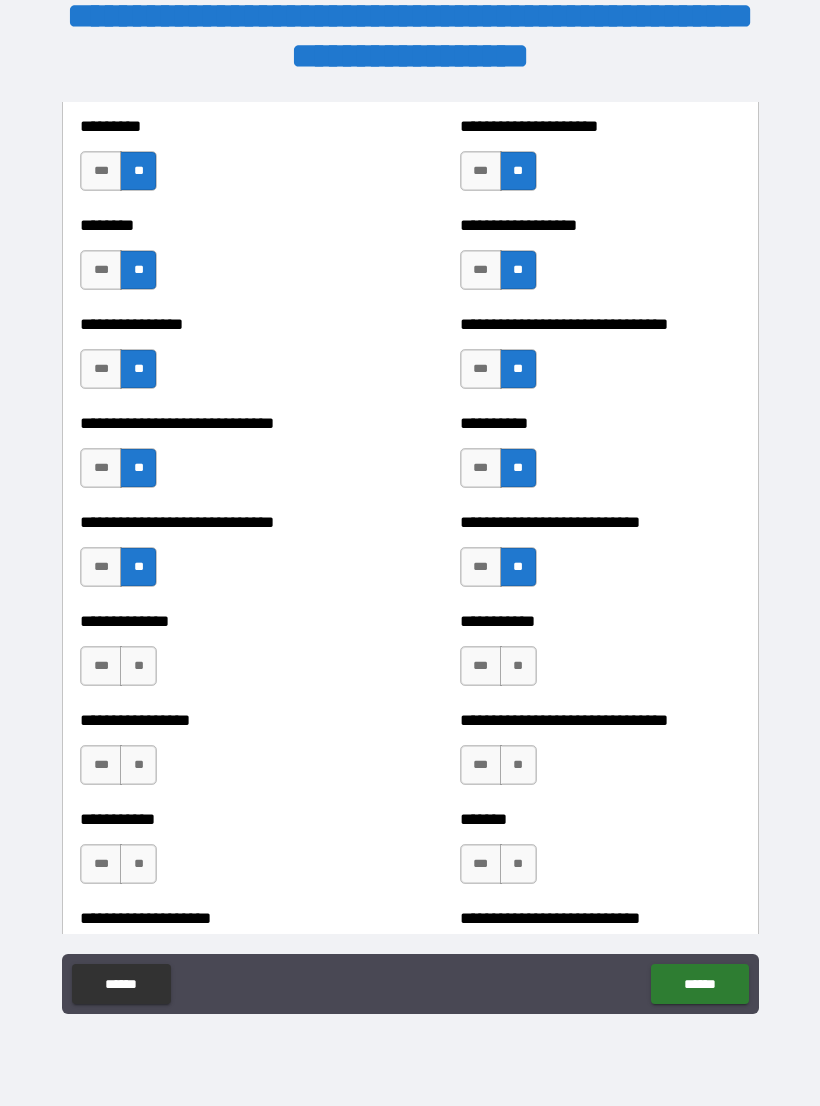 scroll, scrollTop: 7331, scrollLeft: 0, axis: vertical 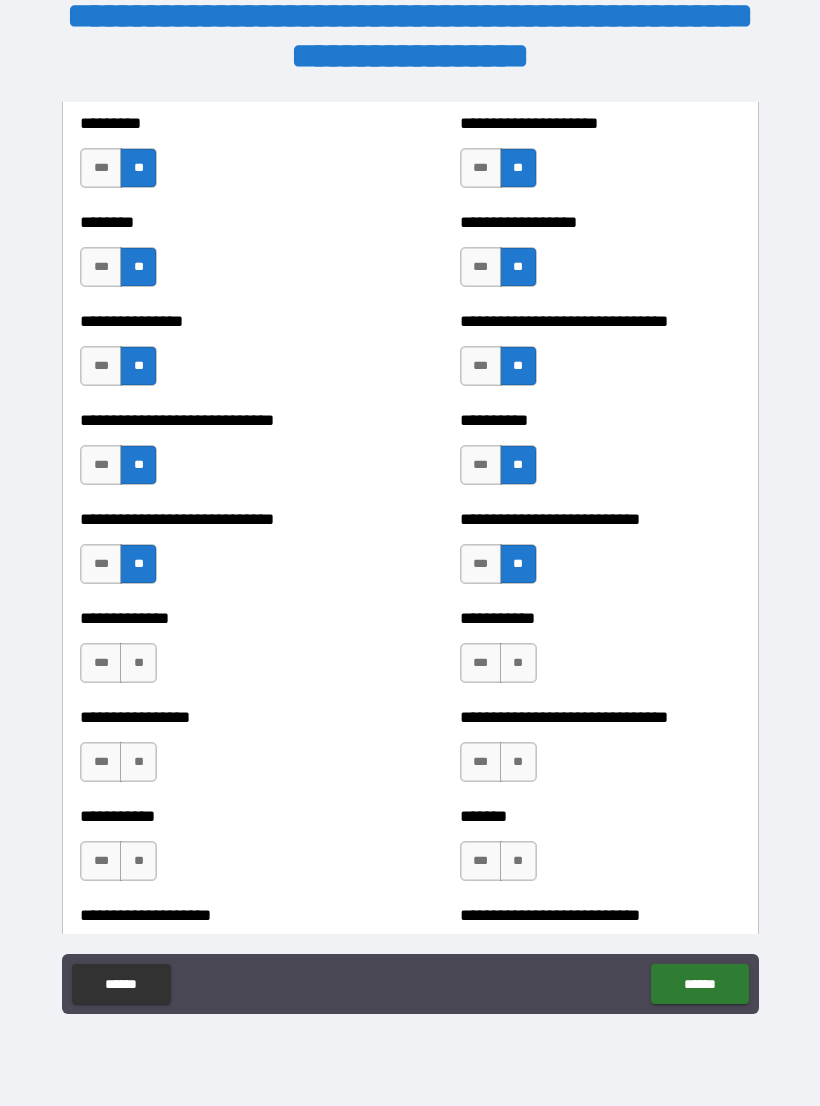 click on "**" at bounding box center (138, 663) 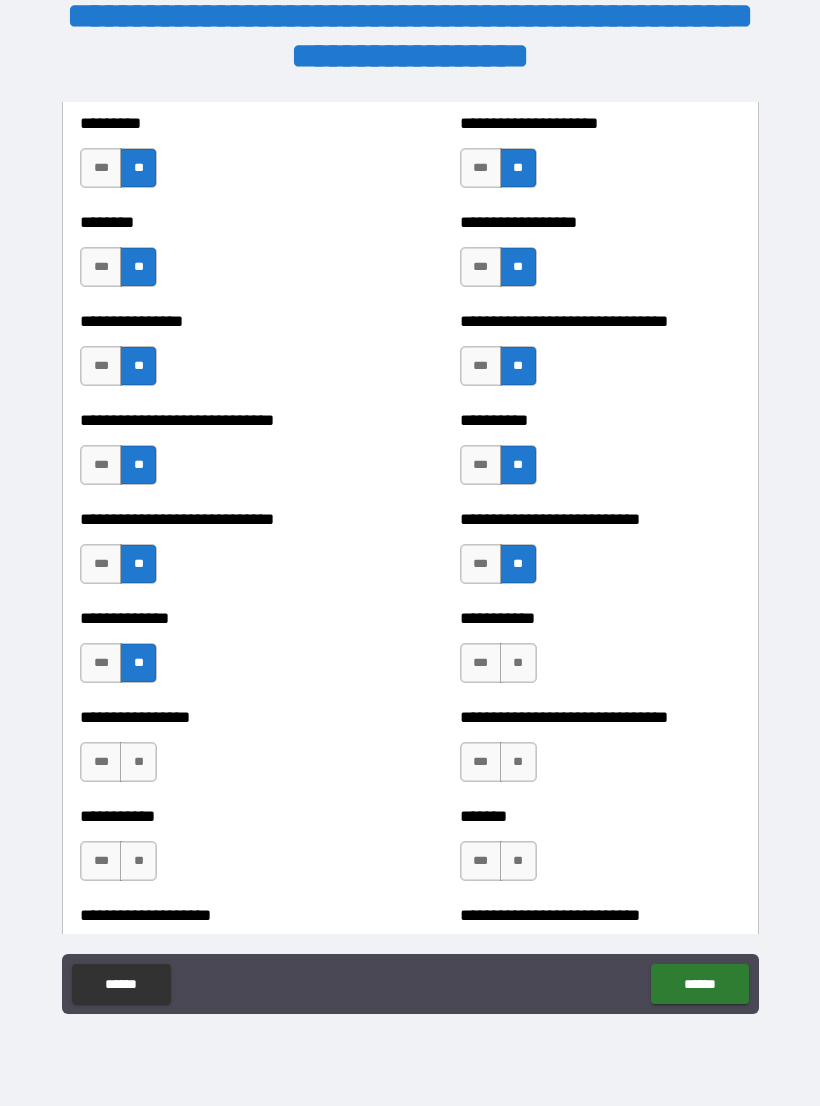 click on "**" at bounding box center [518, 663] 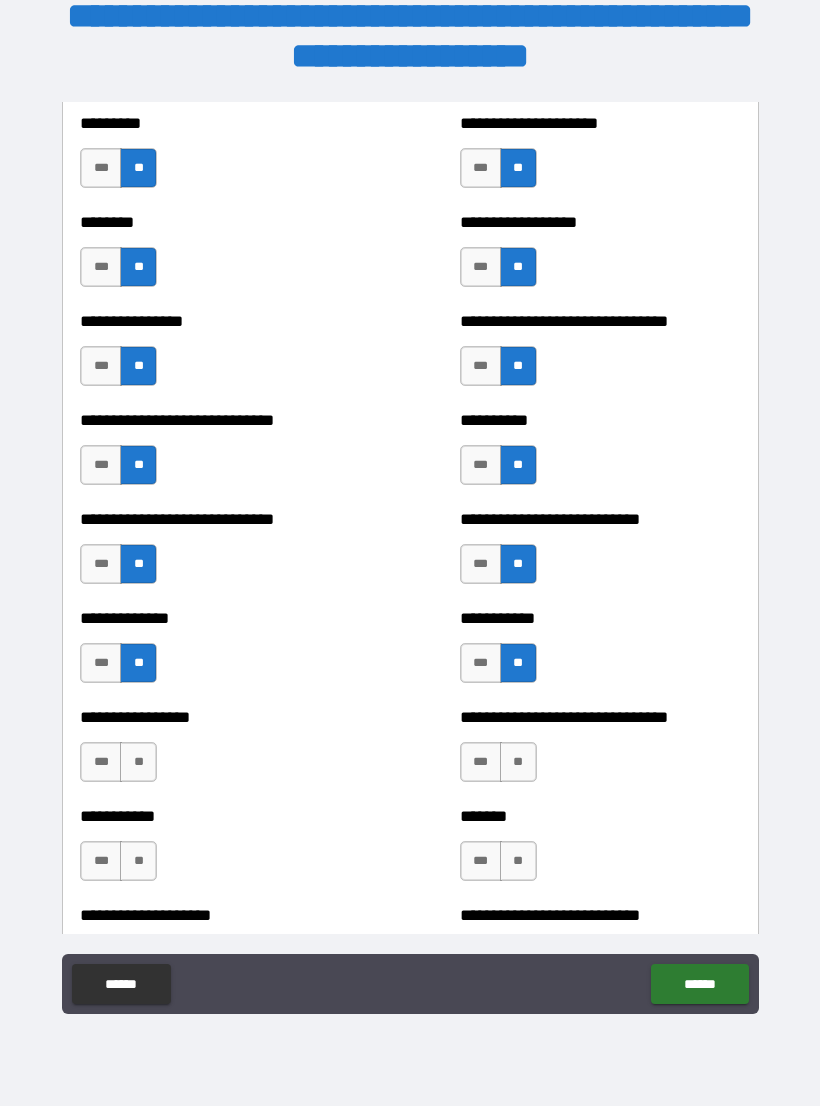 click on "**********" at bounding box center (600, 752) 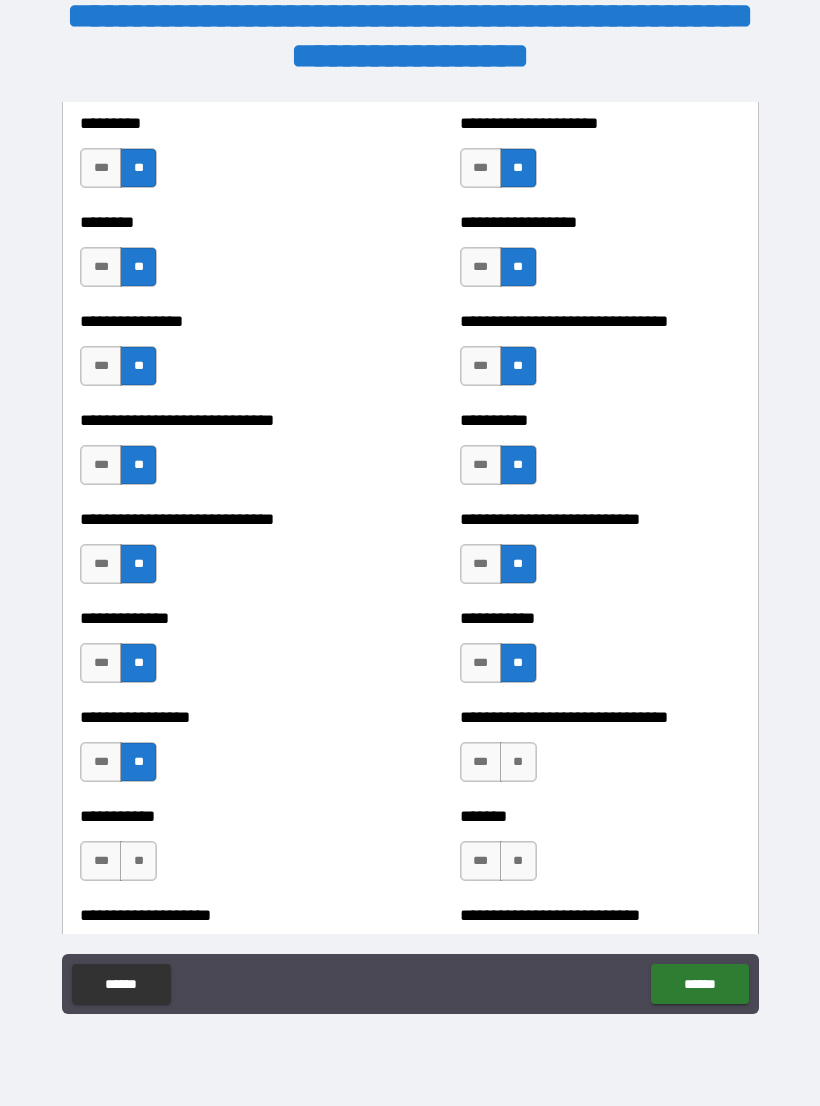 click on "**" at bounding box center (138, 861) 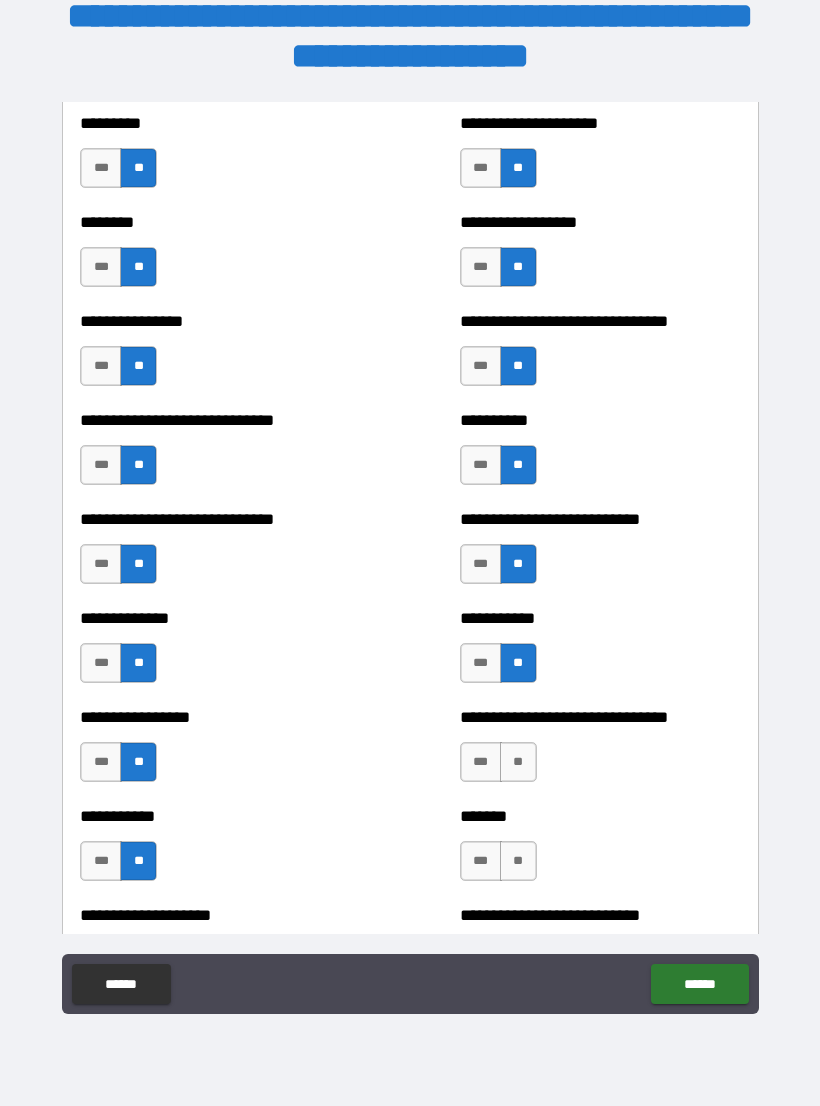 click on "**" at bounding box center (518, 762) 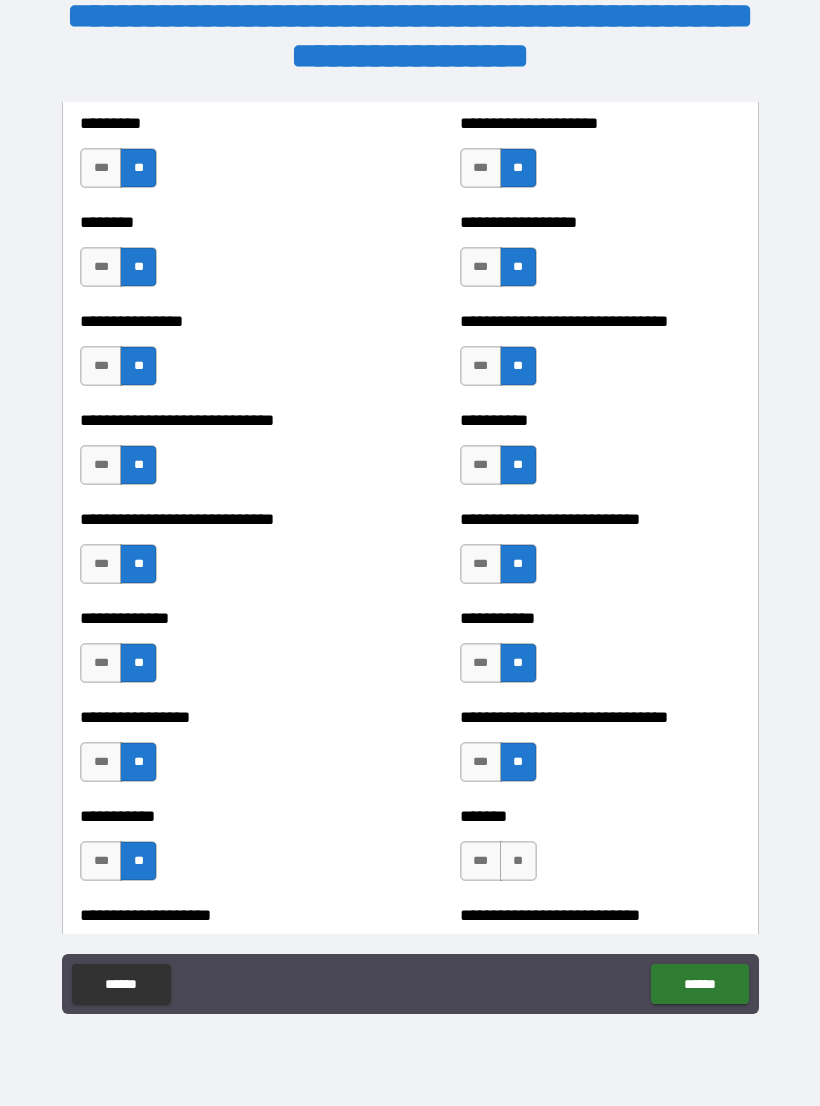 click on "**" at bounding box center (518, 861) 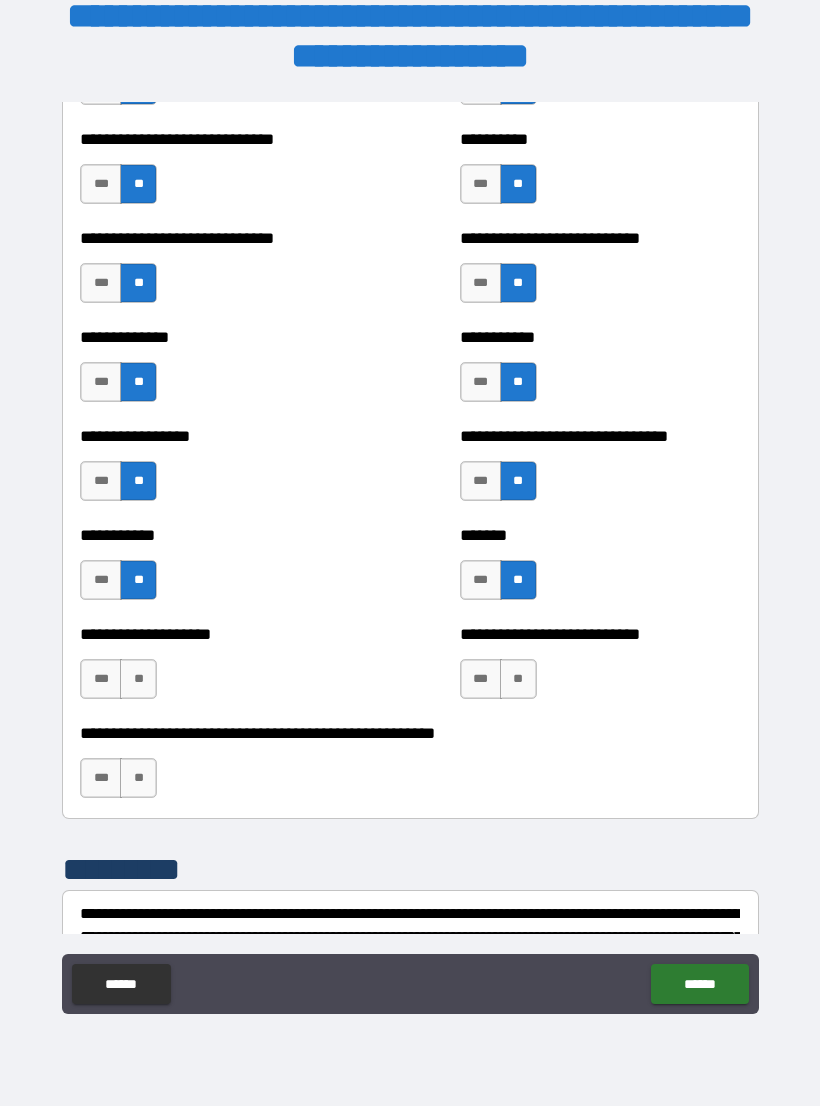 scroll, scrollTop: 7628, scrollLeft: 0, axis: vertical 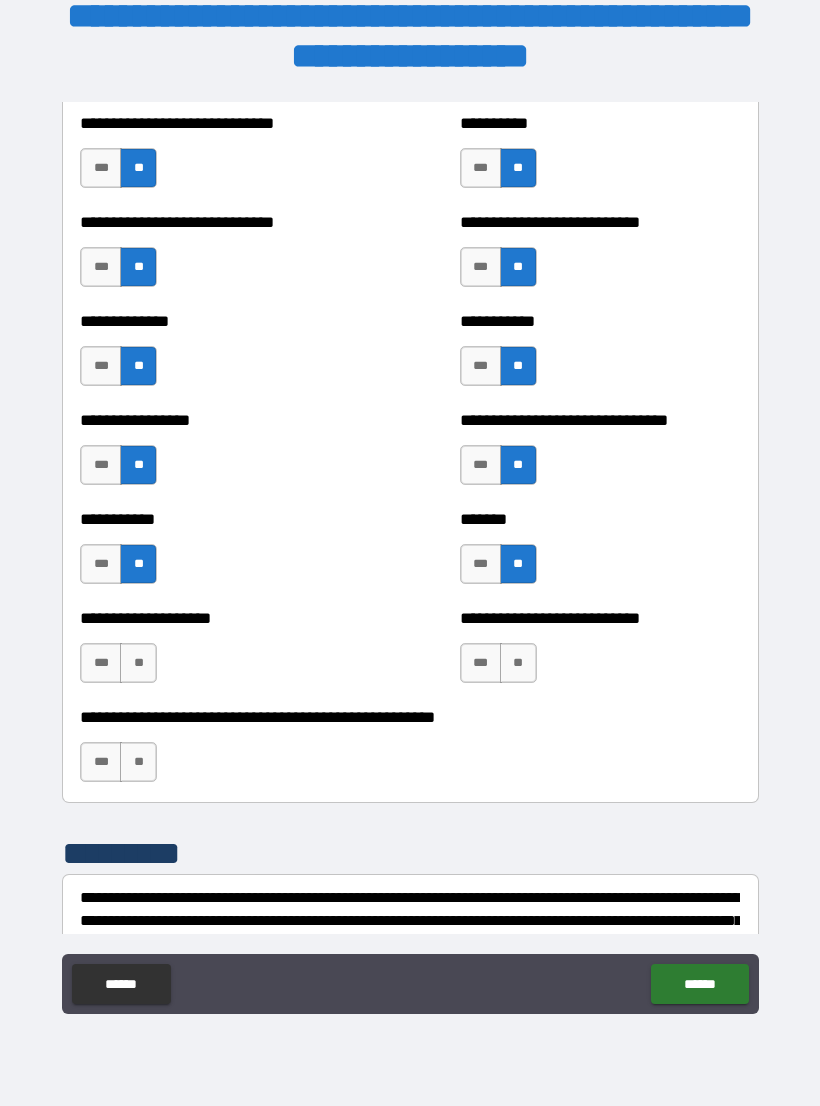 click on "**" at bounding box center (138, 663) 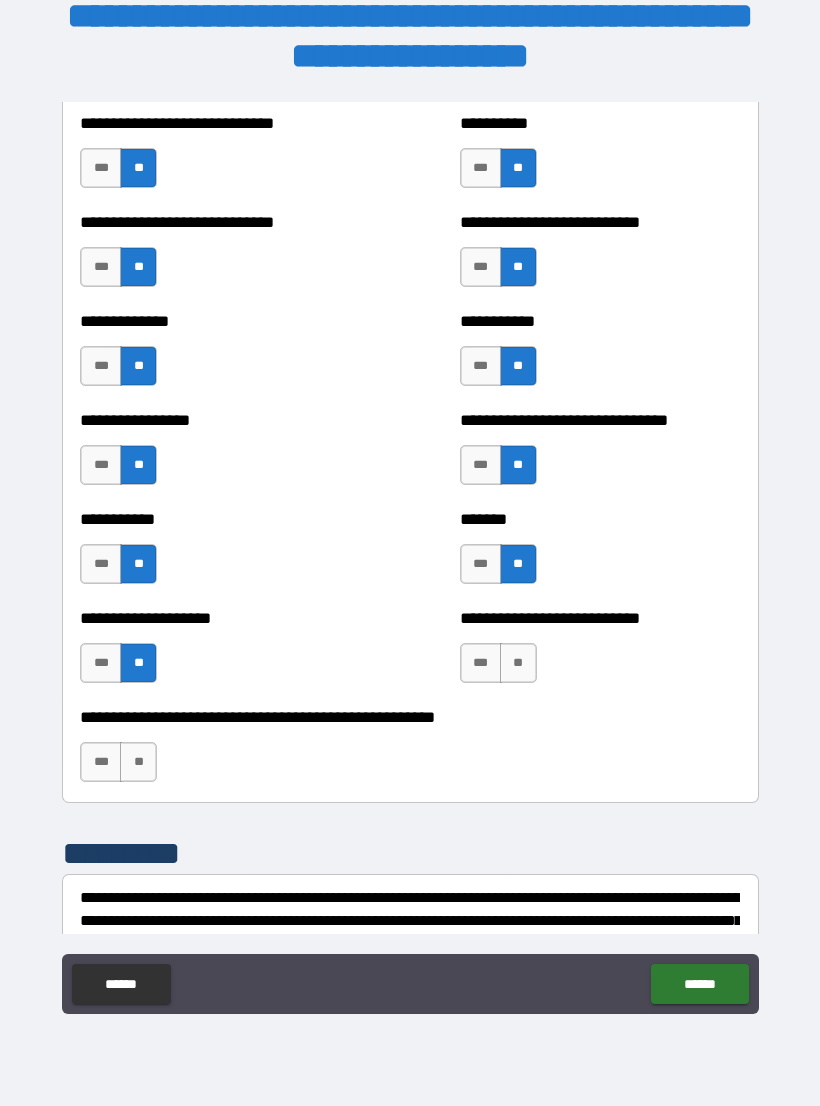 click on "**" at bounding box center [518, 663] 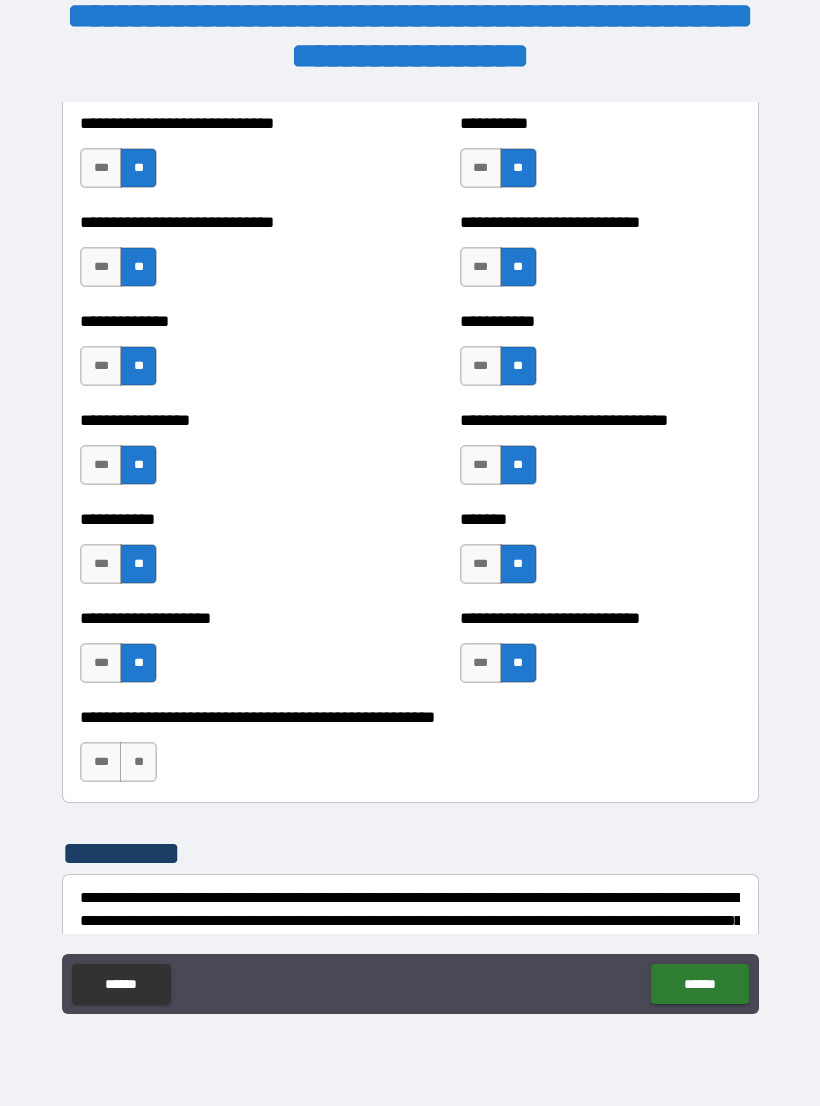 click on "**" at bounding box center [138, 762] 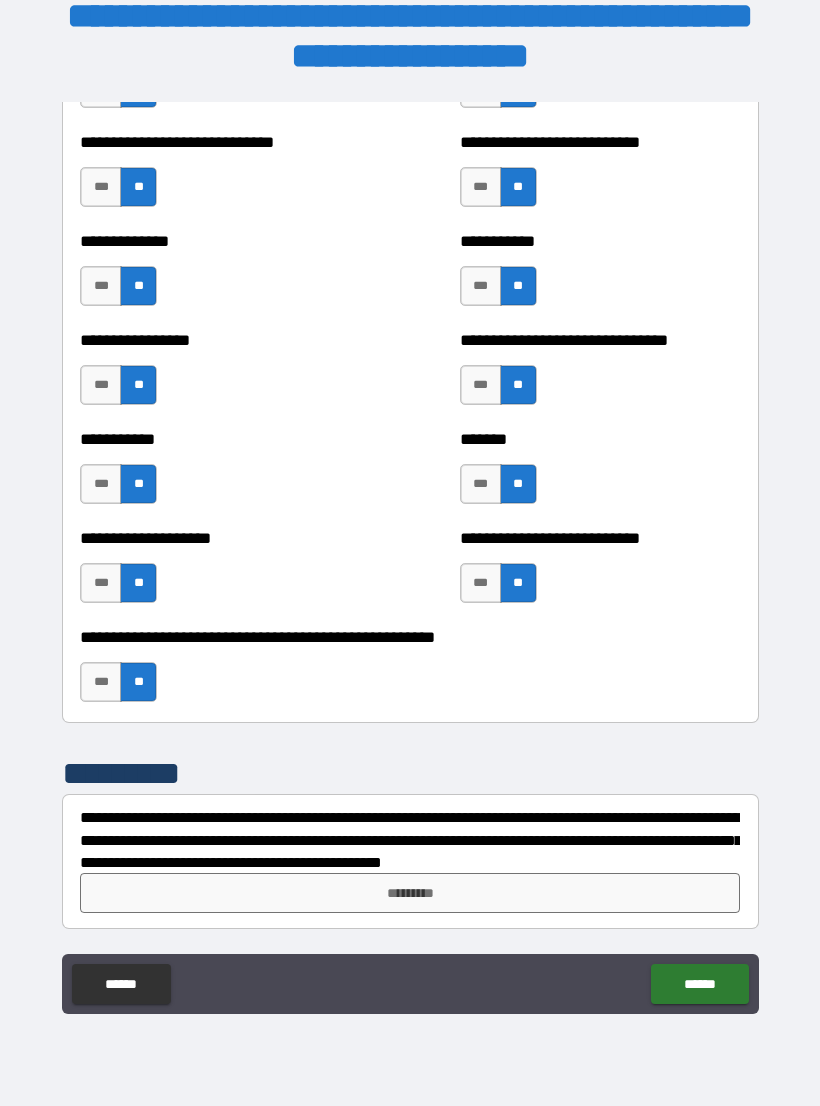 scroll, scrollTop: 7708, scrollLeft: 0, axis: vertical 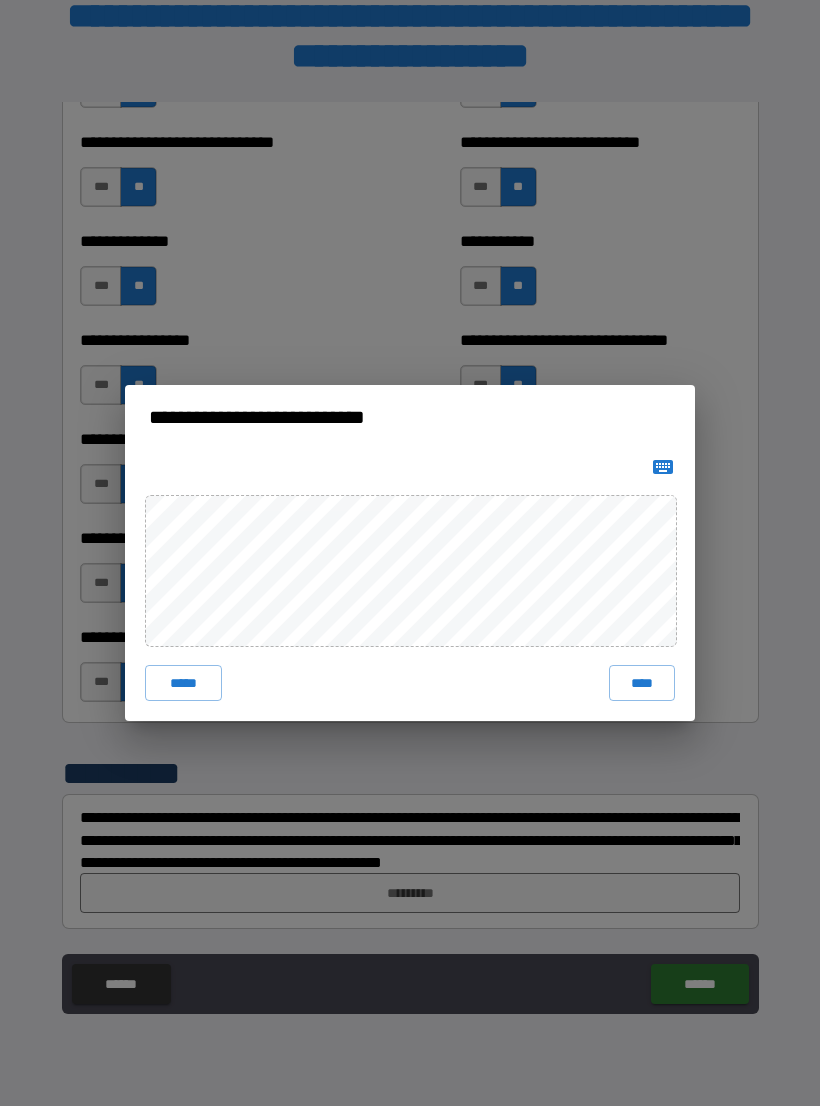 click on "****" at bounding box center [642, 683] 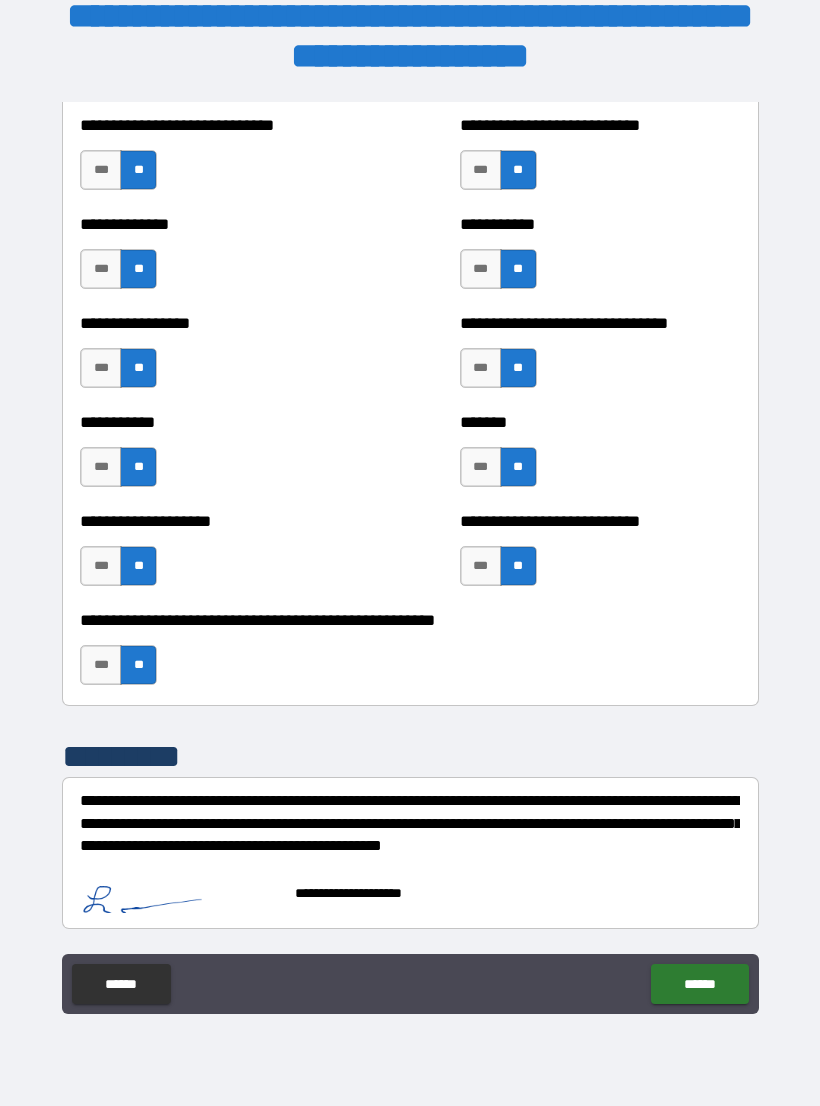 scroll, scrollTop: 7725, scrollLeft: 0, axis: vertical 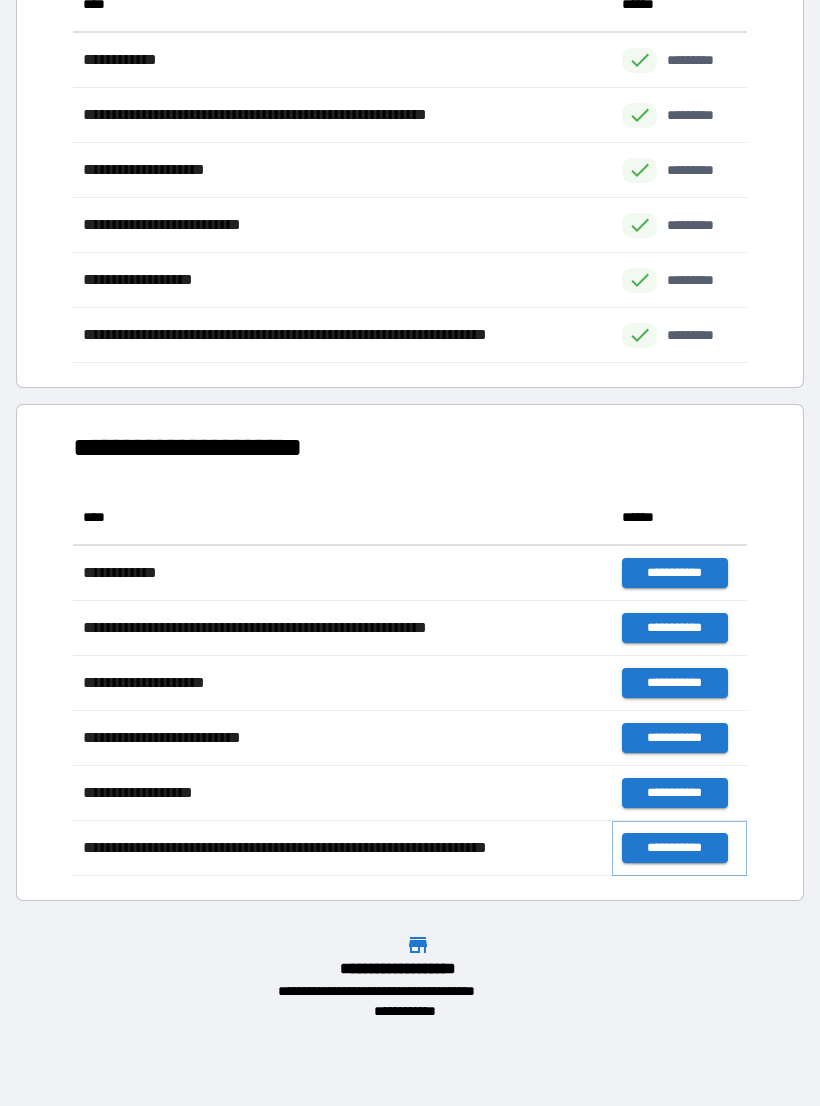 click on "**********" at bounding box center (674, 848) 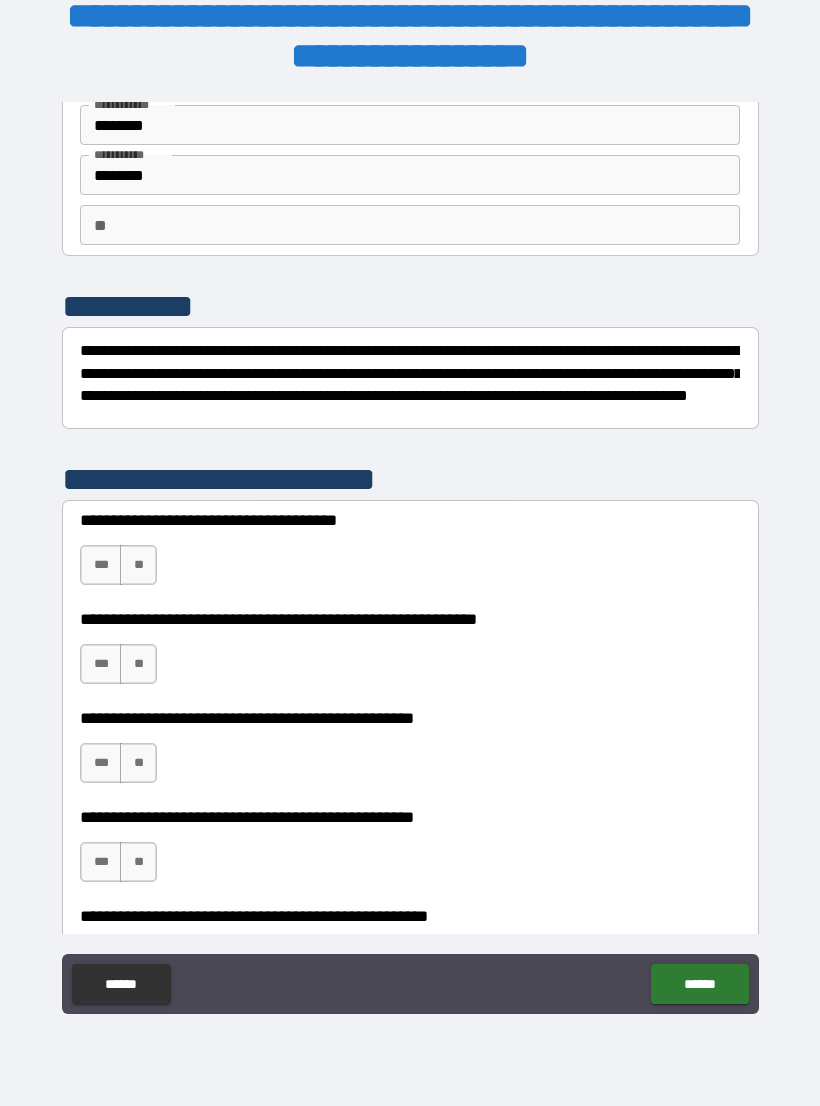 scroll, scrollTop: 96, scrollLeft: 0, axis: vertical 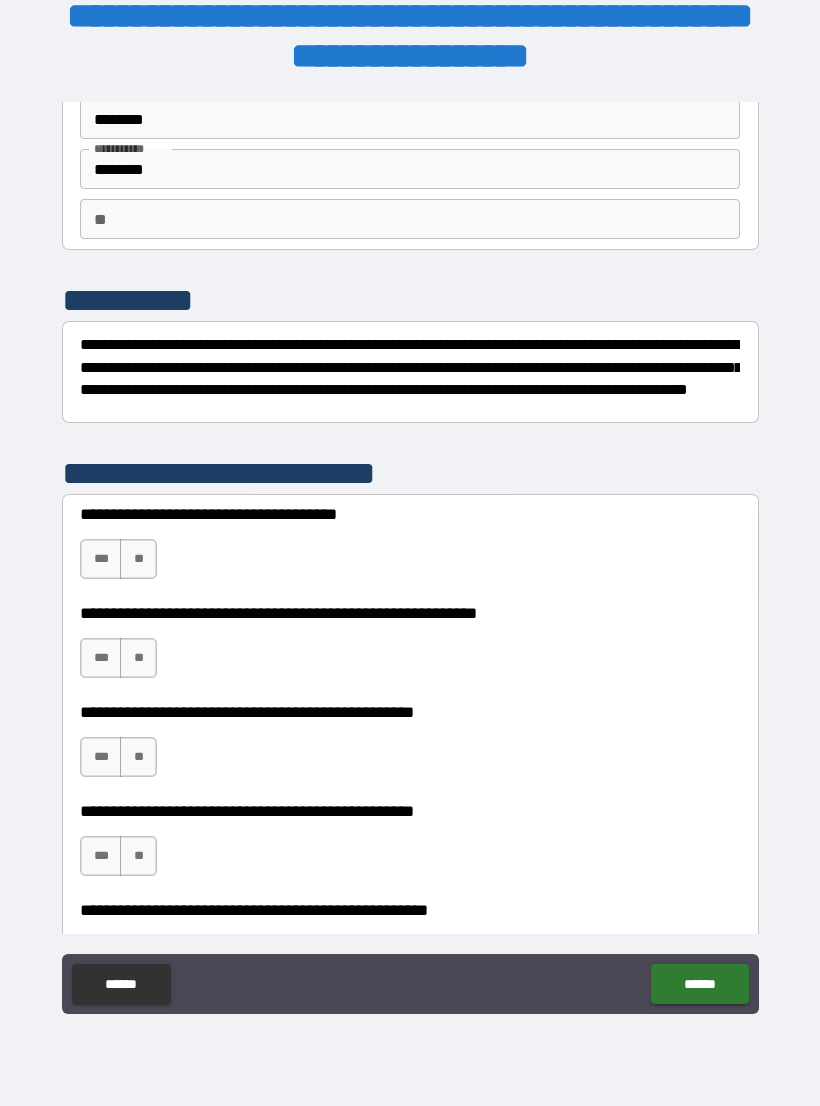 click on "***" at bounding box center (101, 559) 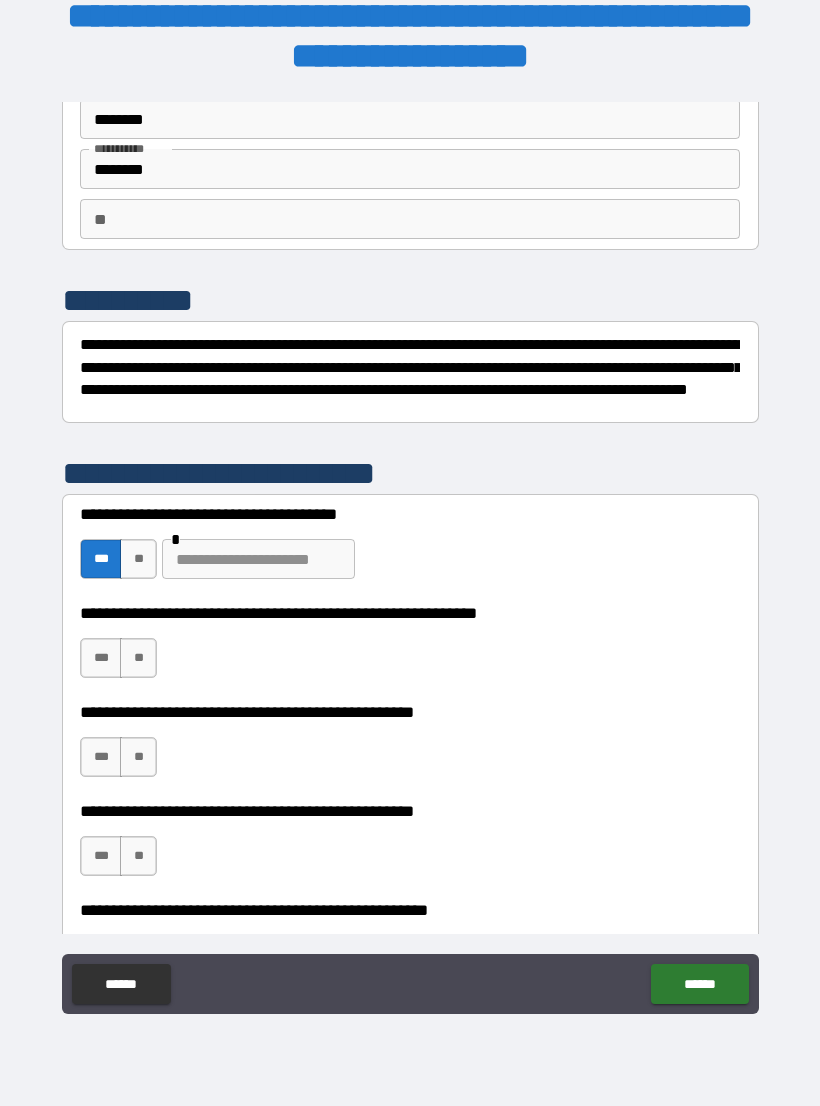 click on "***" at bounding box center (101, 658) 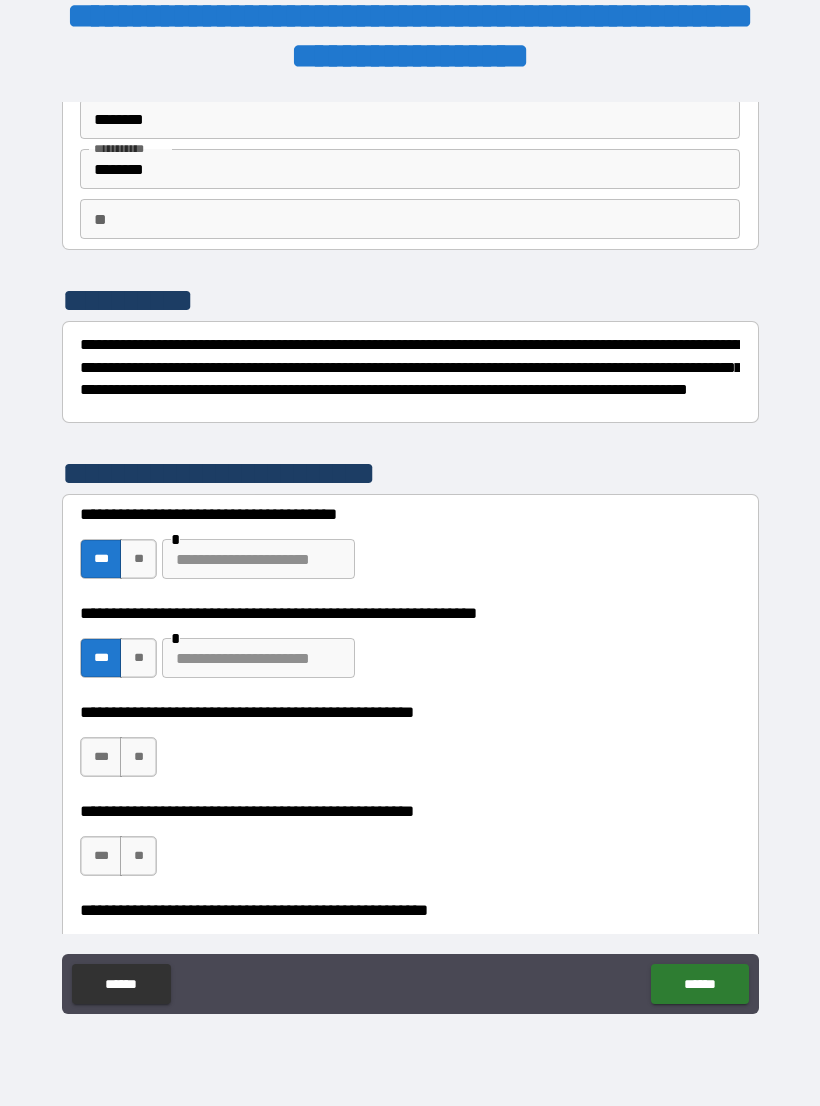 click on "**" at bounding box center (138, 757) 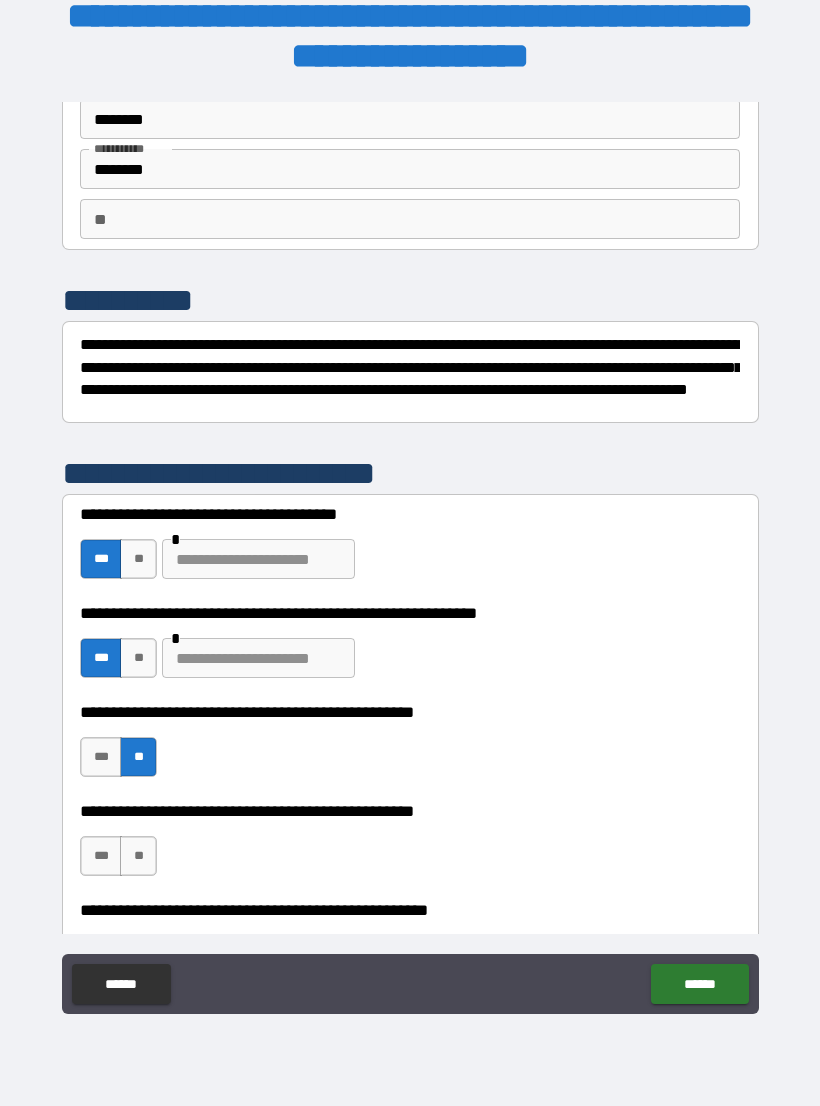 click on "***" at bounding box center [101, 856] 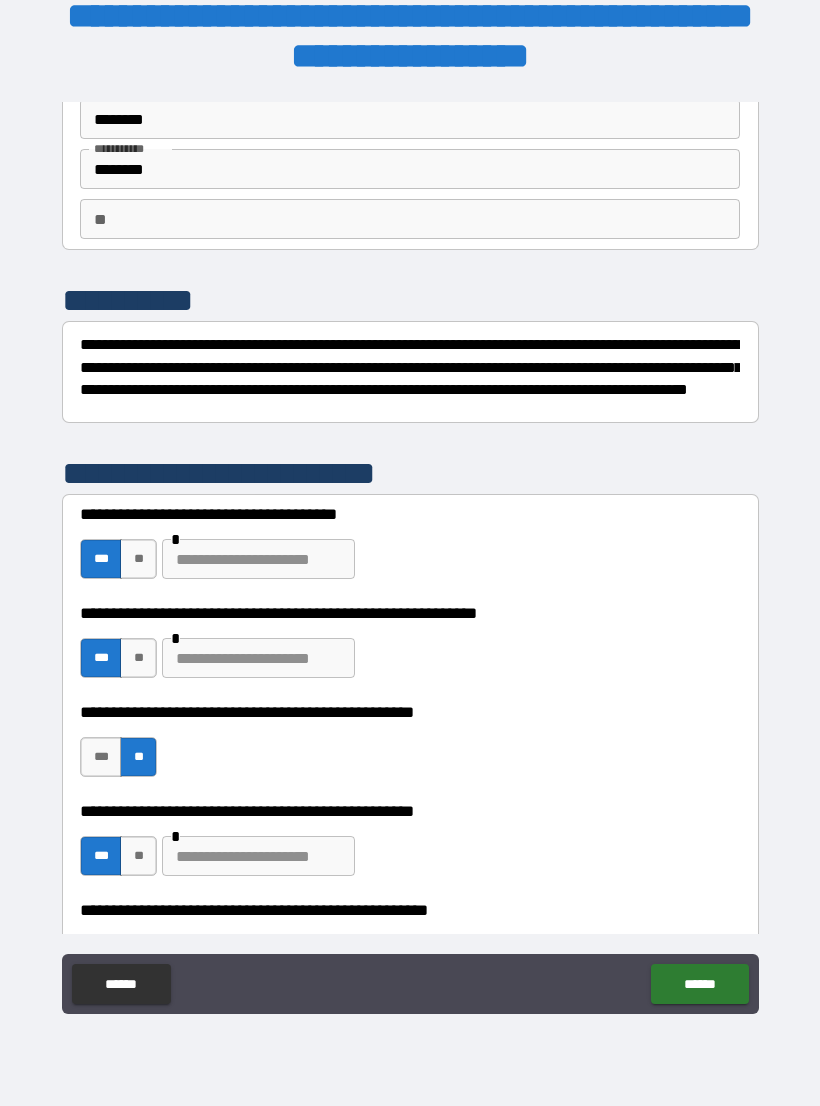 click at bounding box center (258, 856) 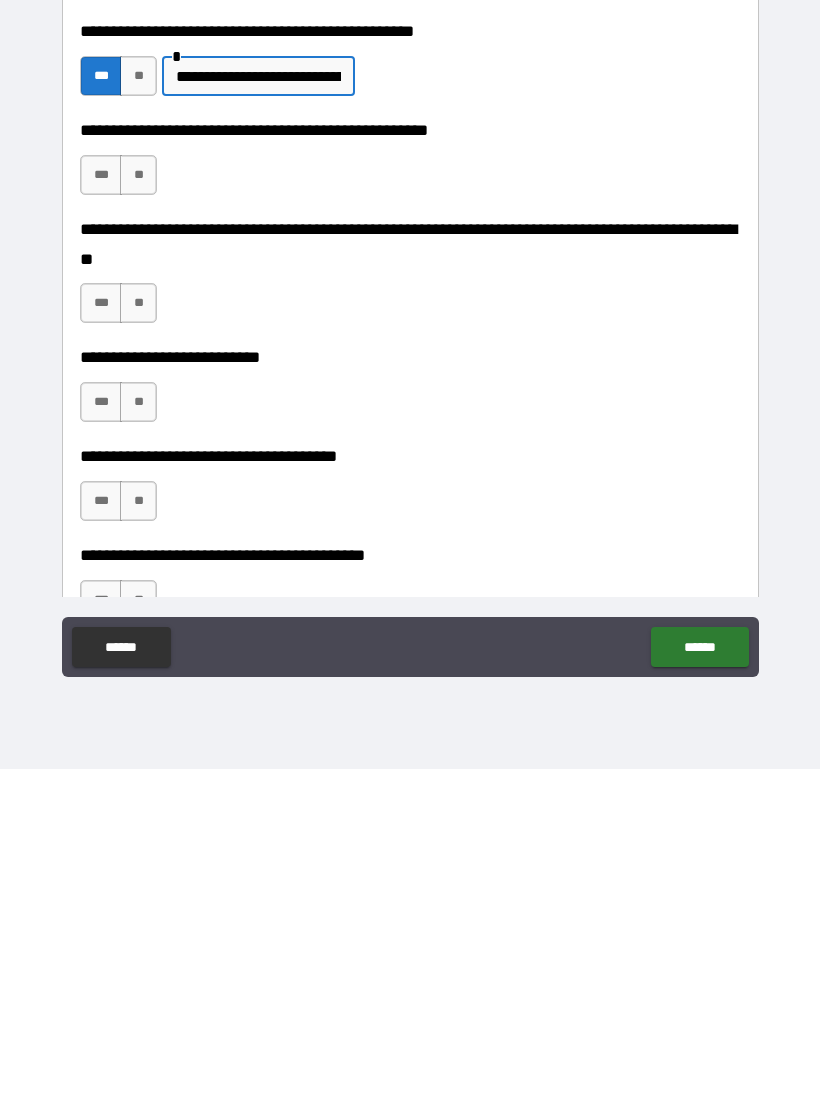 scroll, scrollTop: 540, scrollLeft: 0, axis: vertical 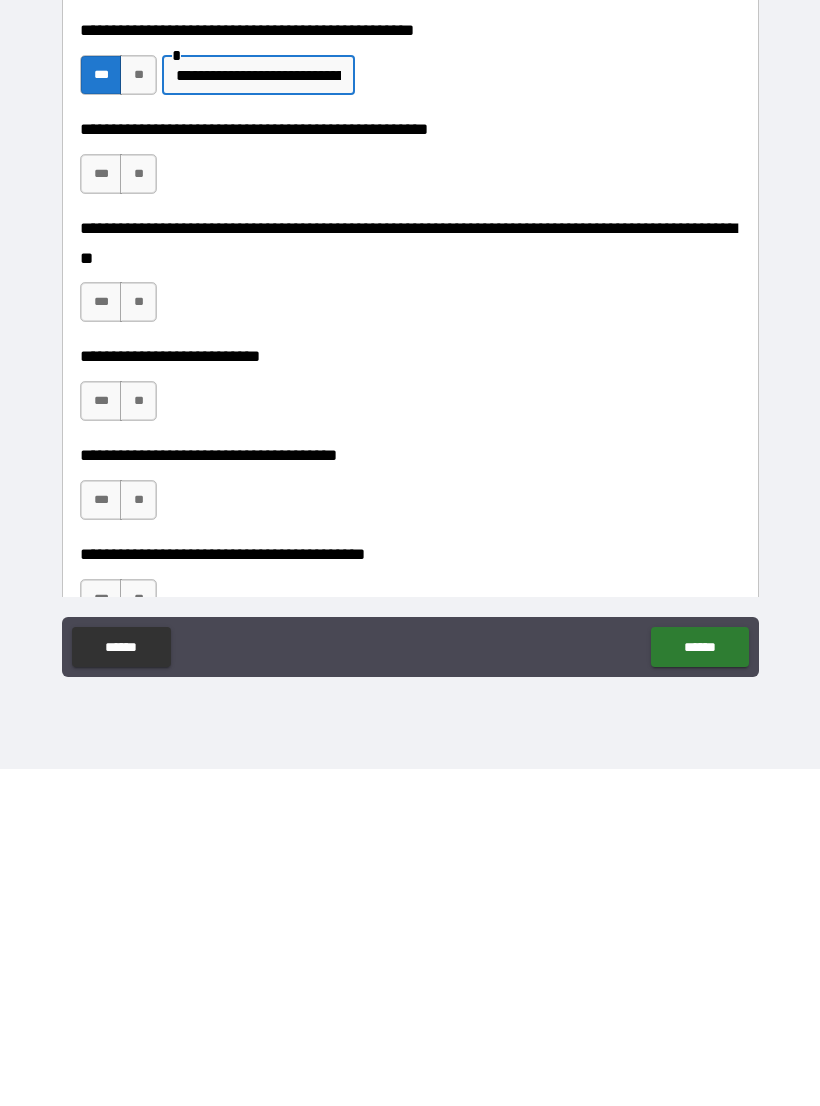 click on "**" at bounding box center [138, 511] 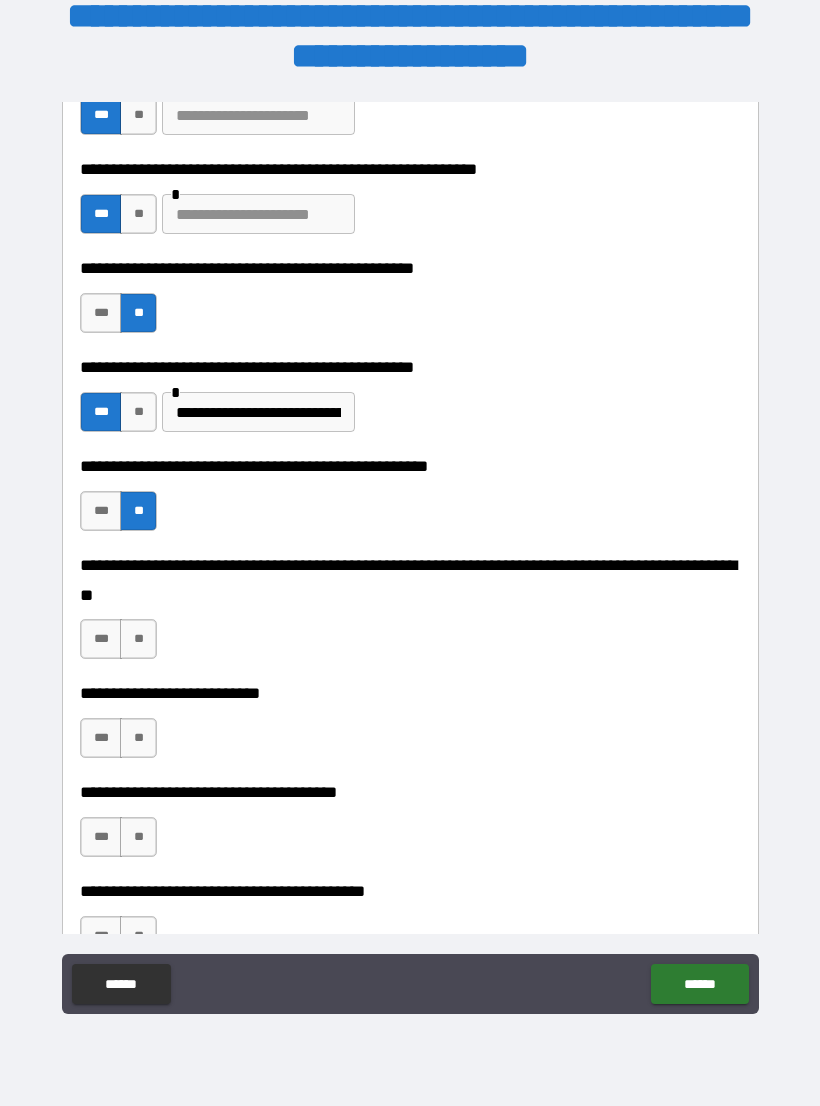 click on "**" at bounding box center (138, 639) 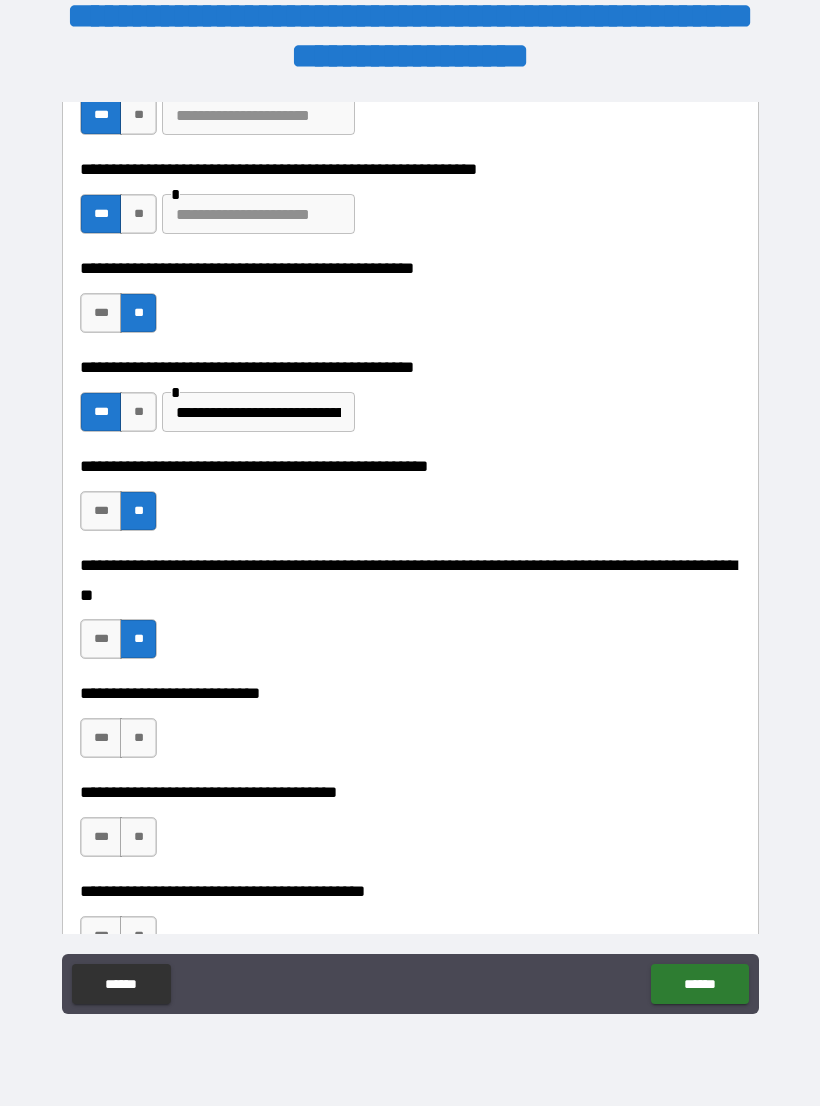 click on "**" at bounding box center [138, 738] 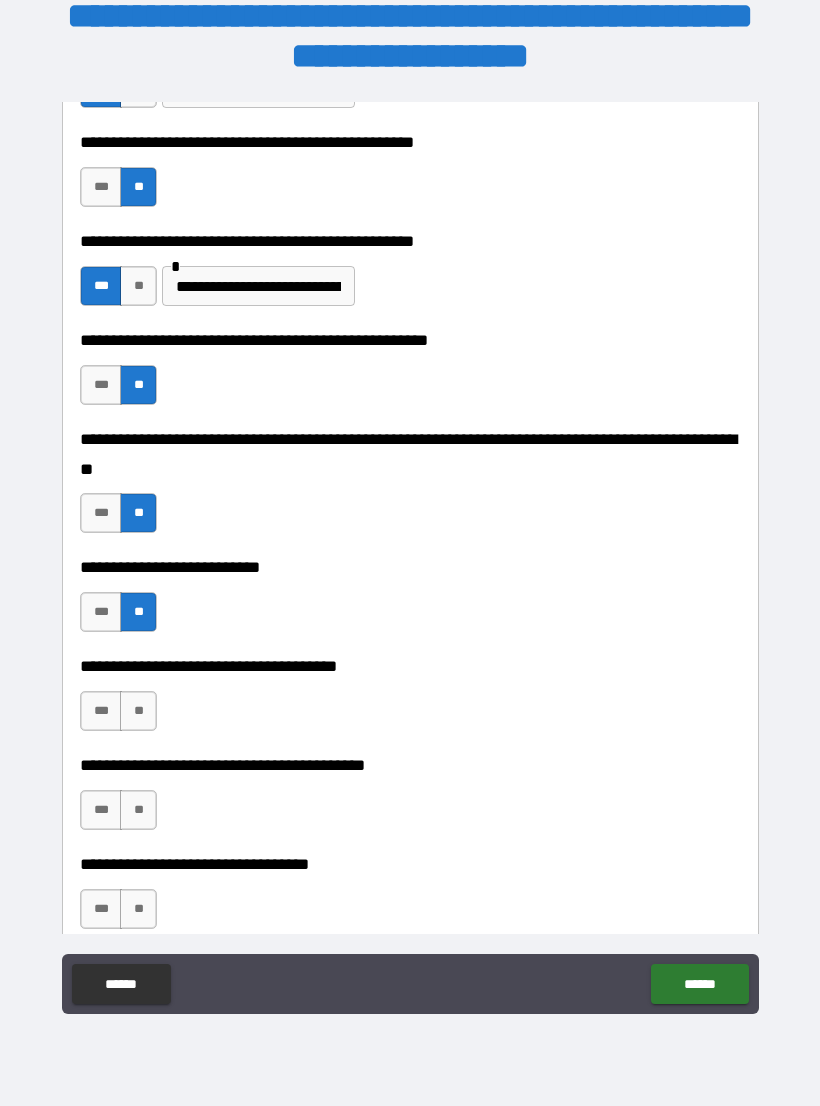 scroll, scrollTop: 672, scrollLeft: 0, axis: vertical 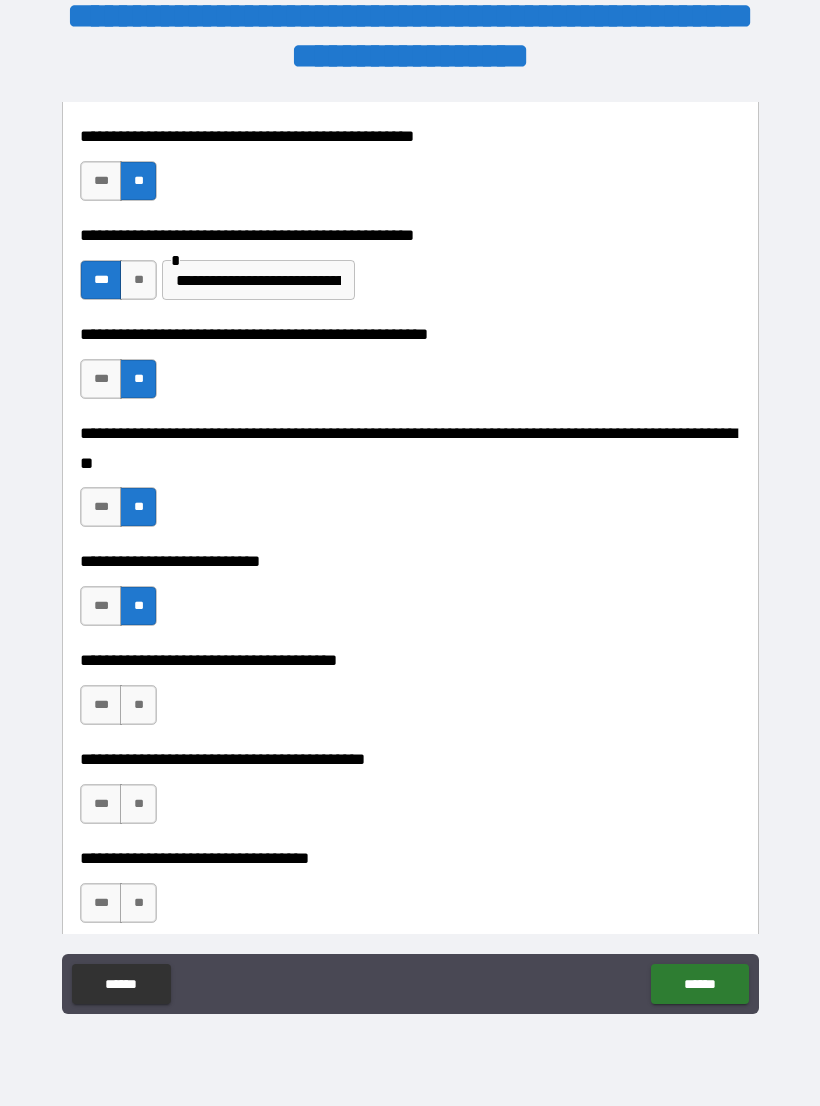 click on "**" at bounding box center (138, 705) 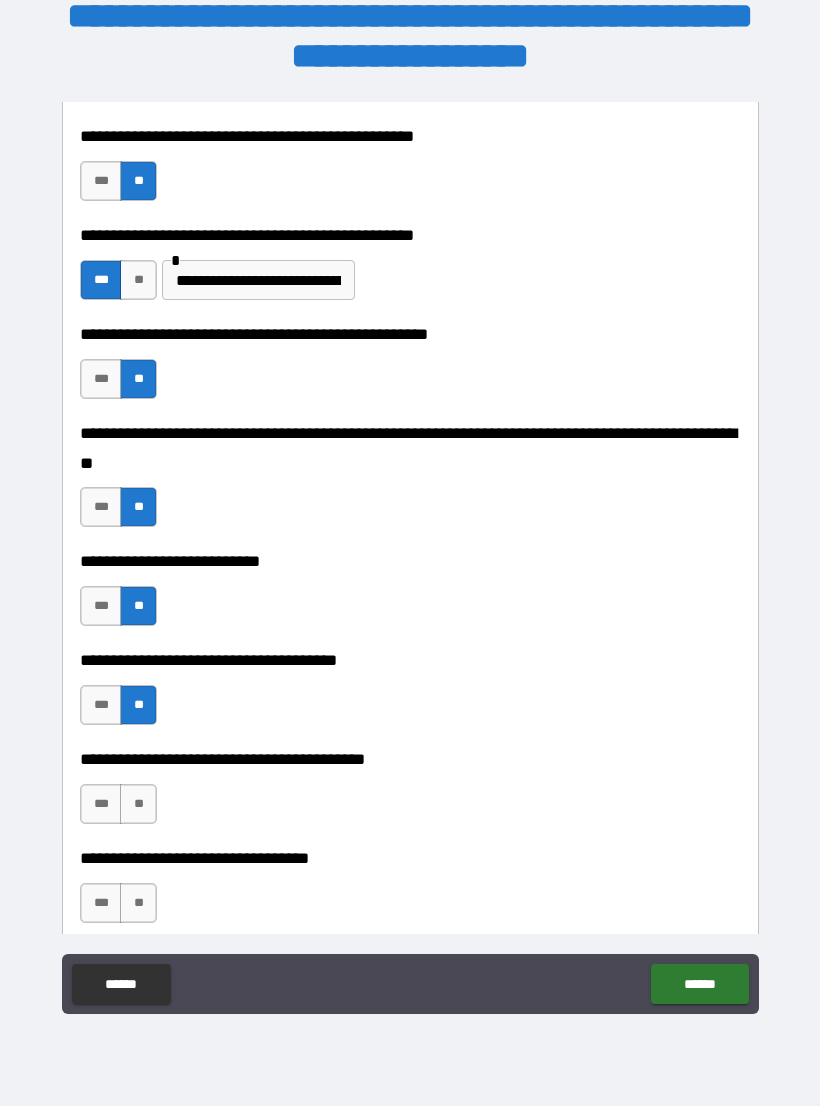 click on "**" at bounding box center [138, 804] 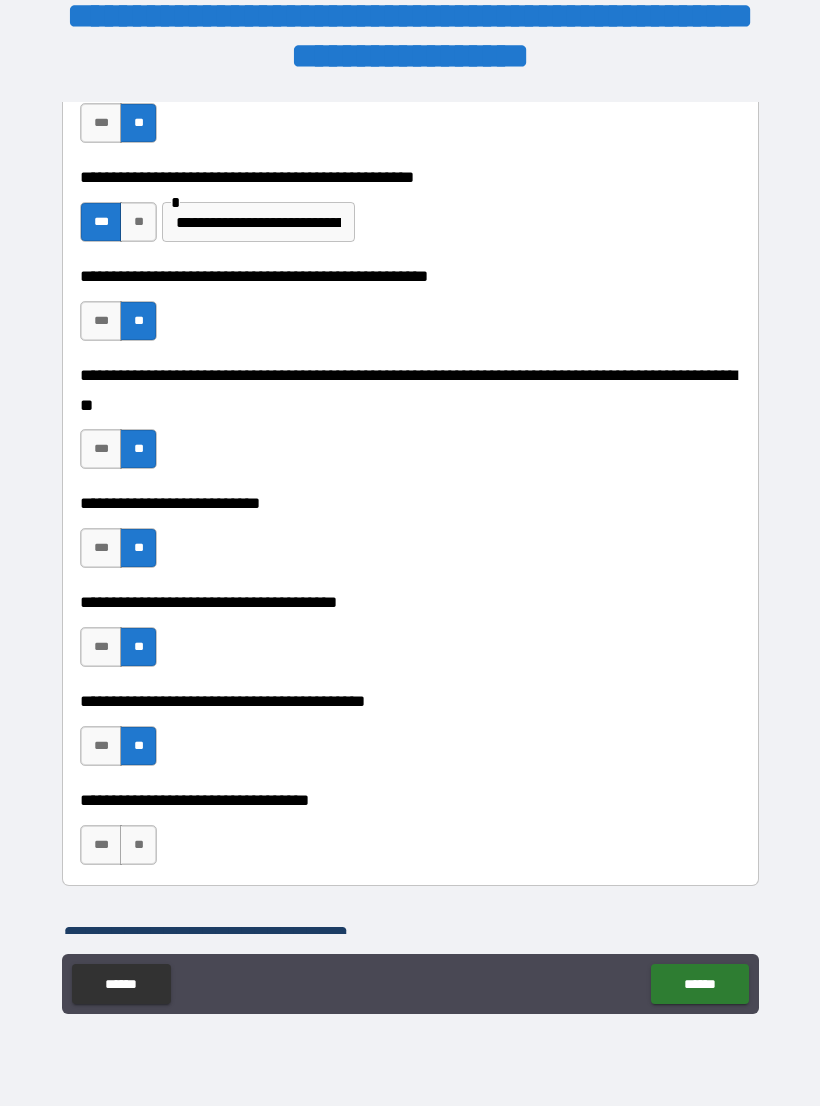 scroll, scrollTop: 808, scrollLeft: 0, axis: vertical 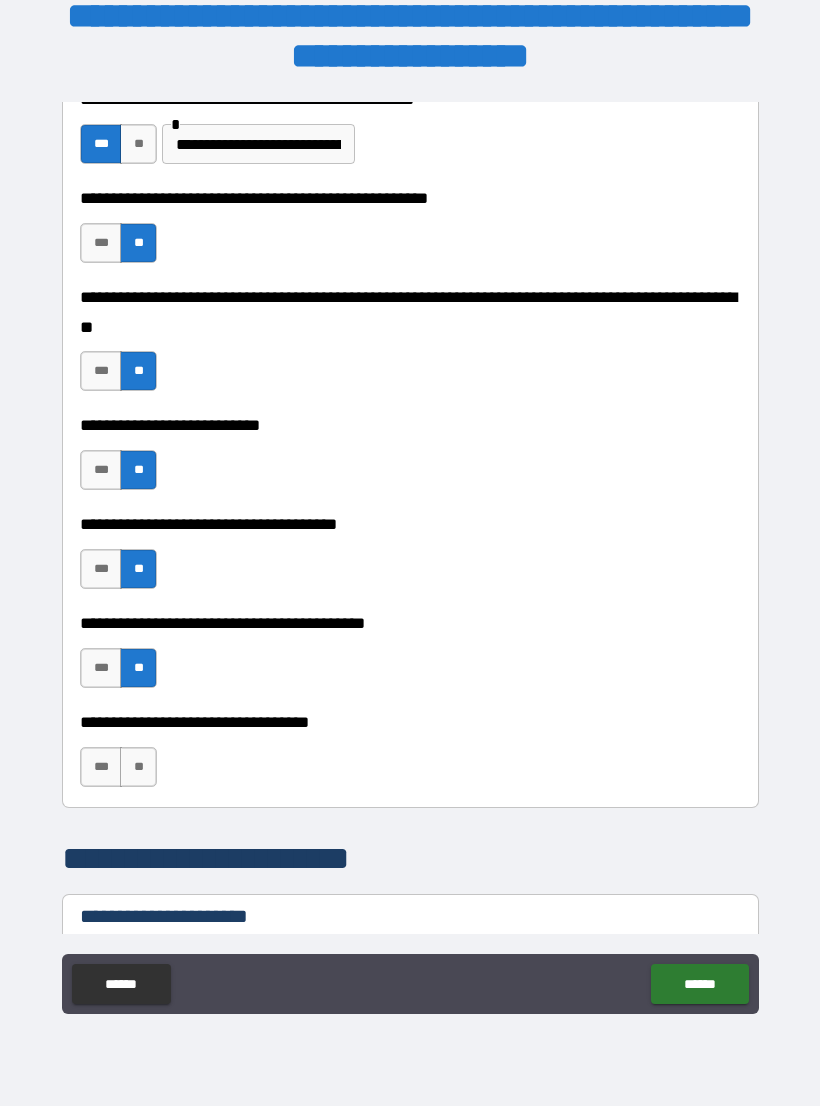 click on "**" at bounding box center (138, 767) 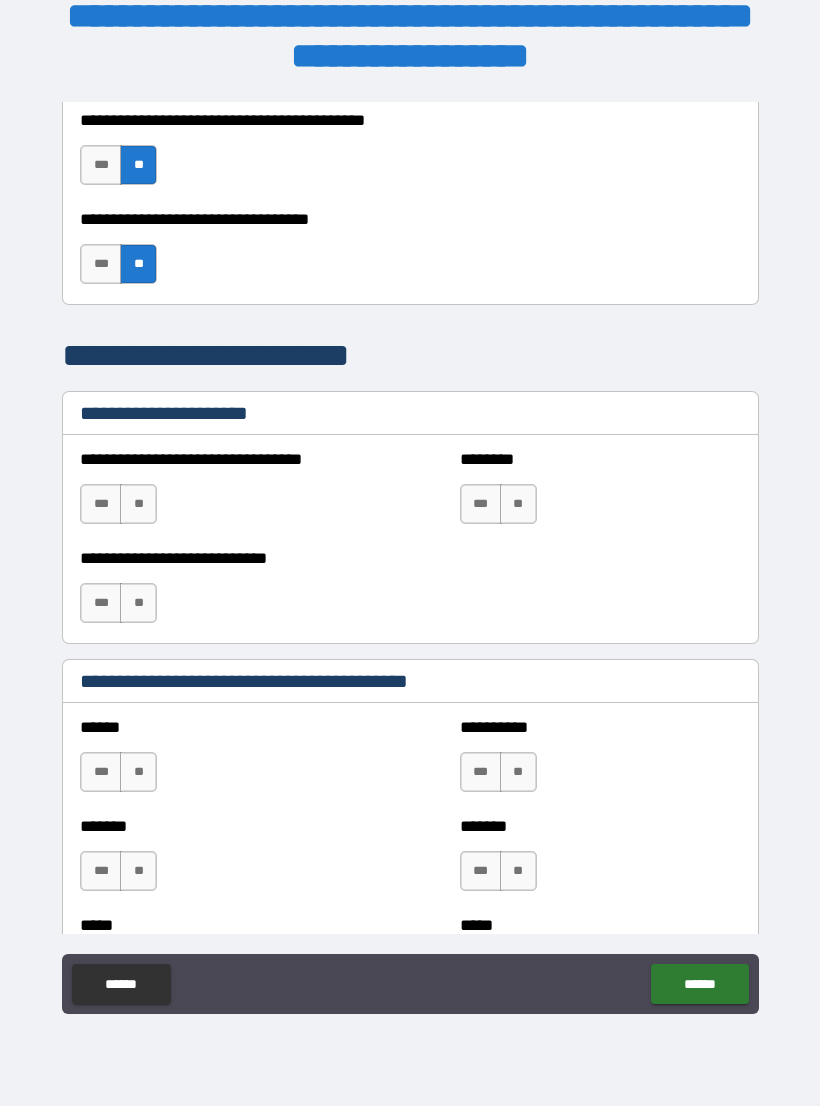 scroll, scrollTop: 1326, scrollLeft: 0, axis: vertical 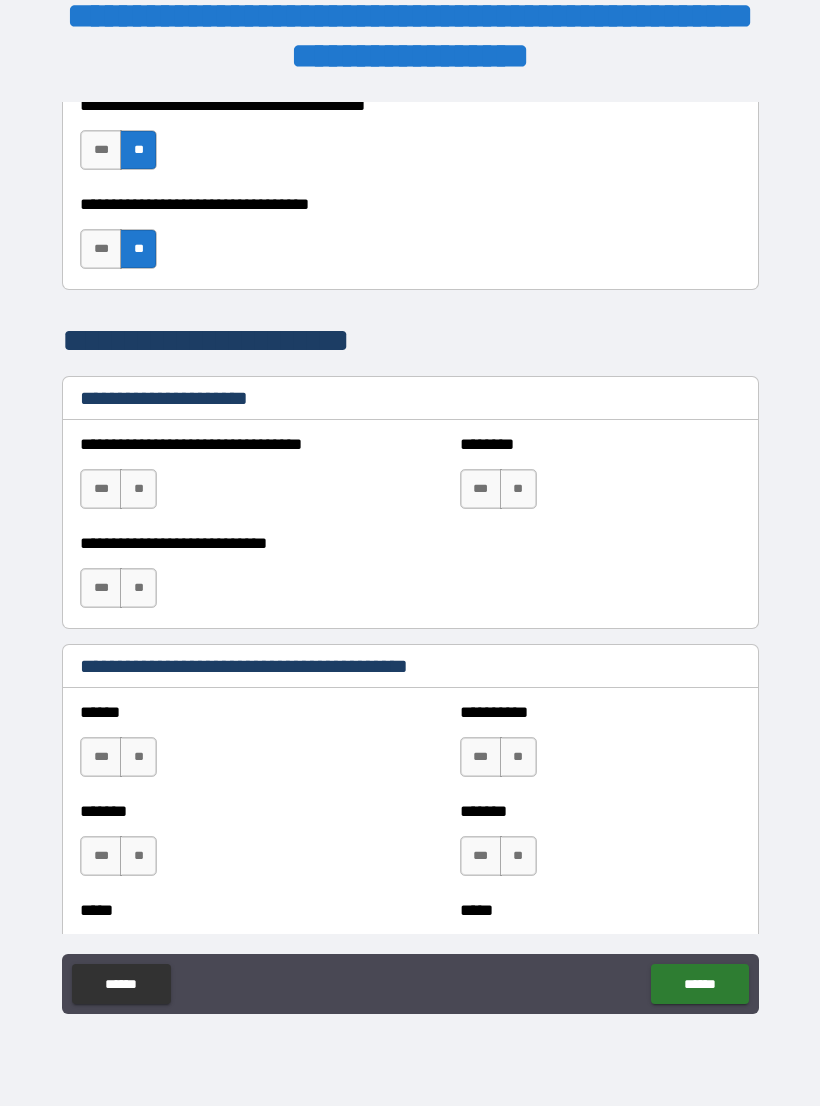 click on "**" at bounding box center (138, 489) 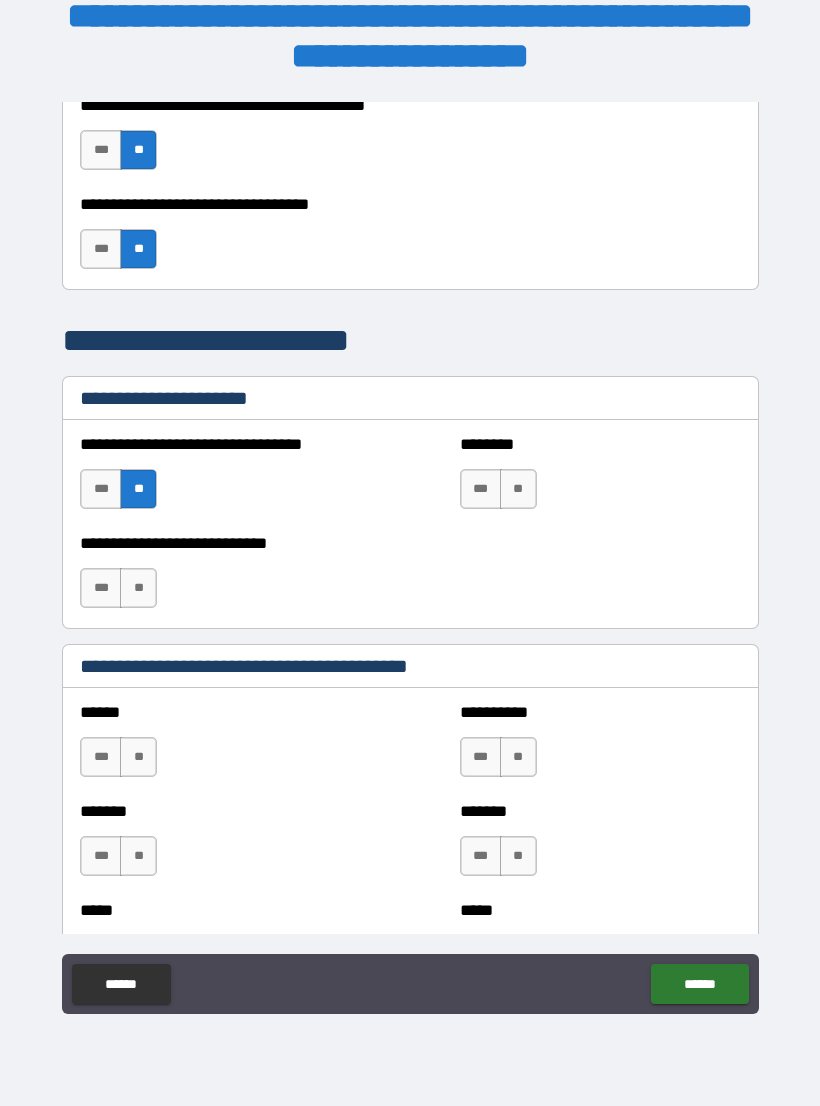 click on "**" at bounding box center (138, 588) 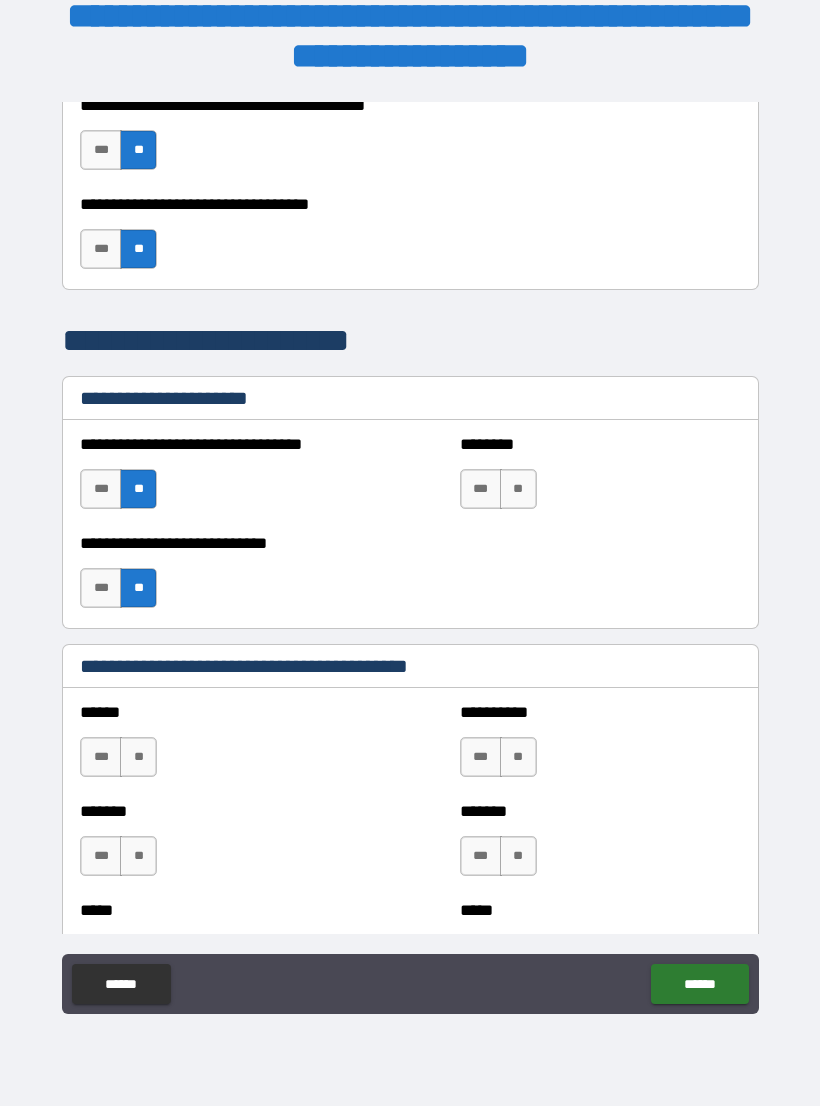 click on "**" at bounding box center (518, 489) 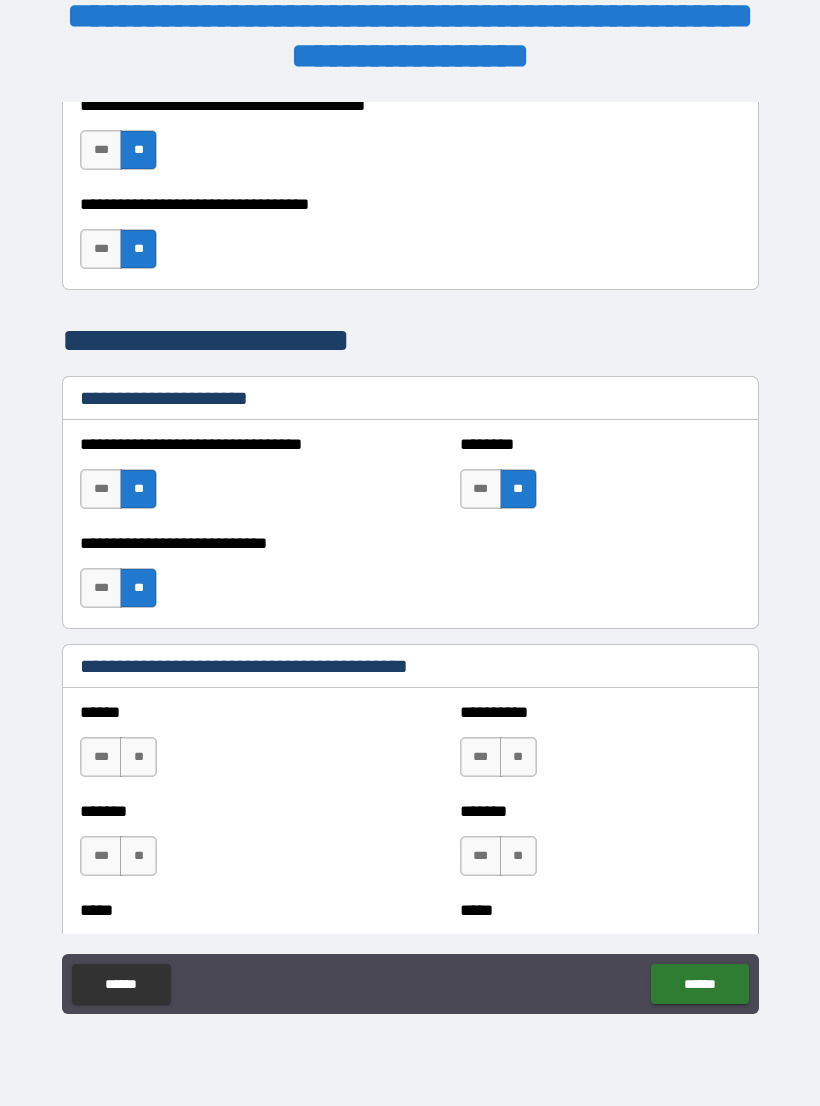 click on "**" at bounding box center (138, 757) 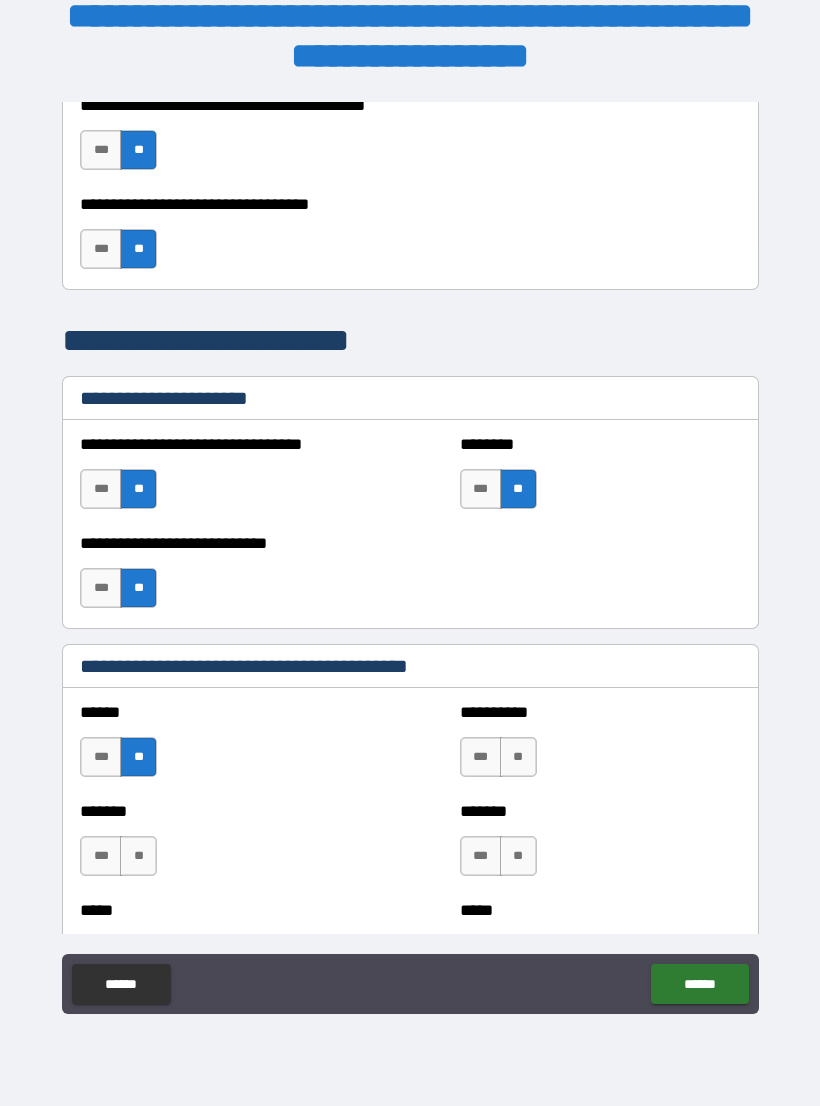 click on "**" at bounding box center (518, 757) 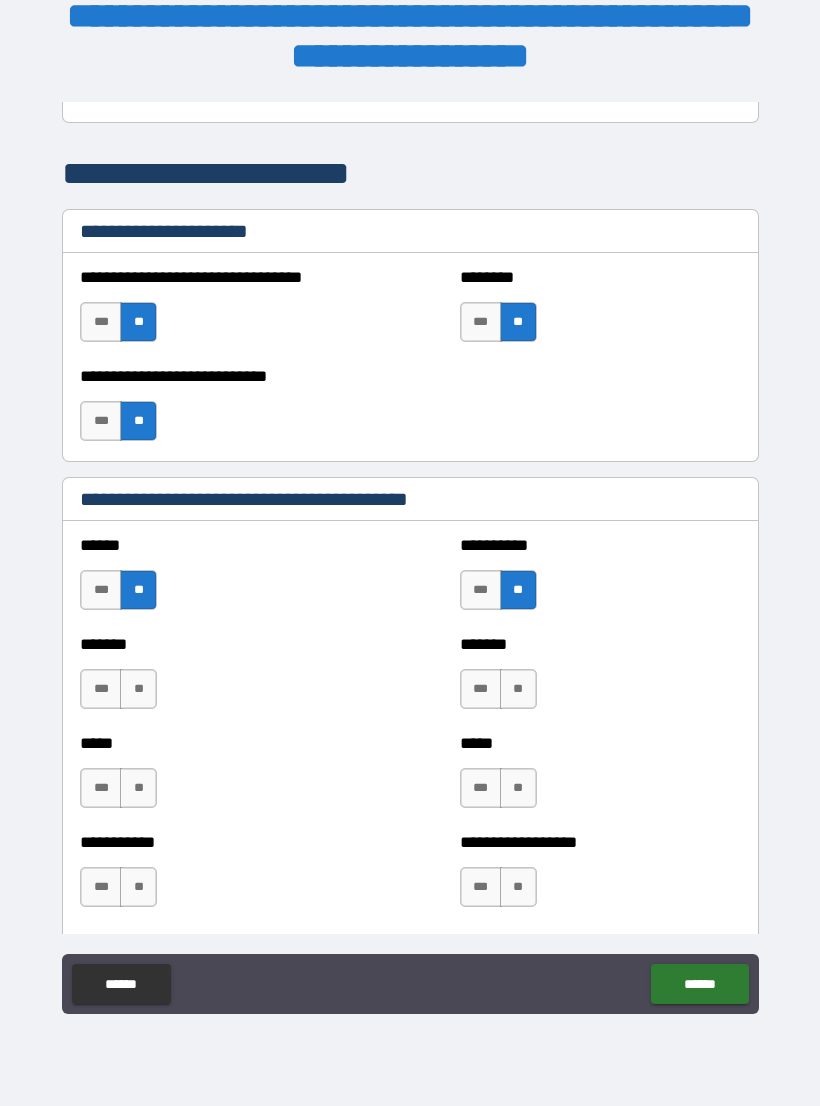 scroll, scrollTop: 1514, scrollLeft: 0, axis: vertical 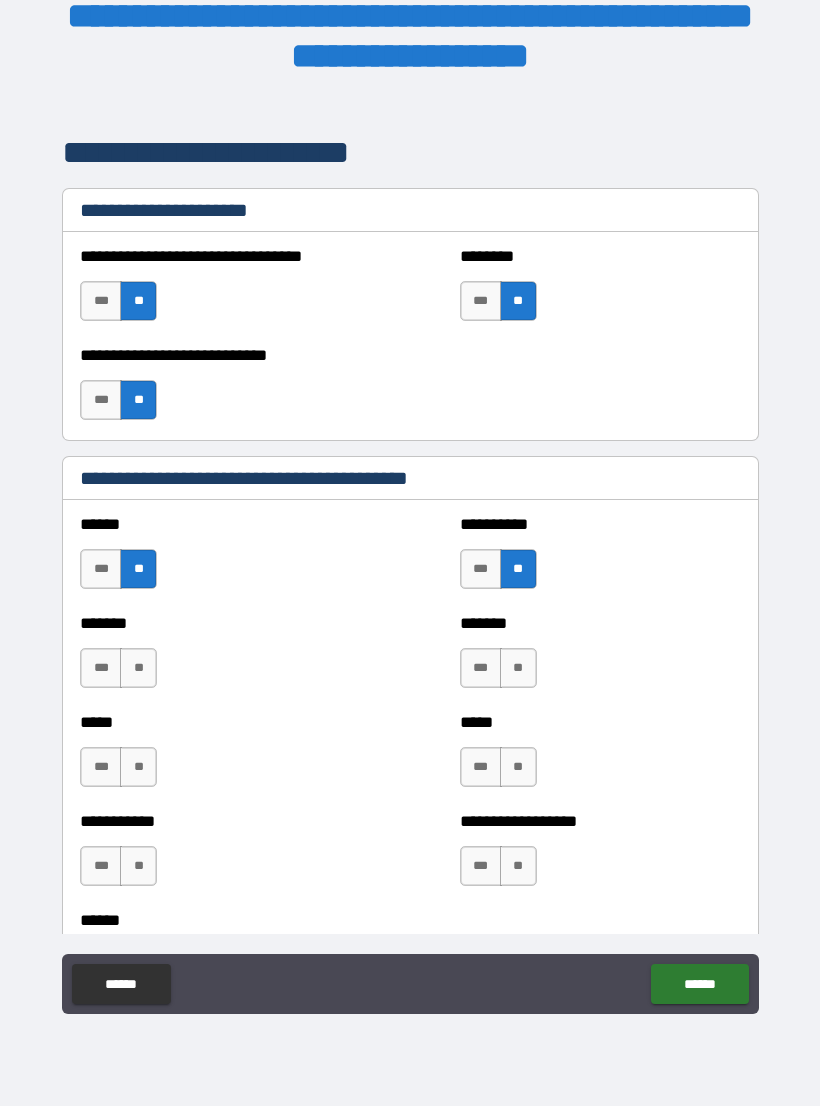 click on "**" at bounding box center (138, 668) 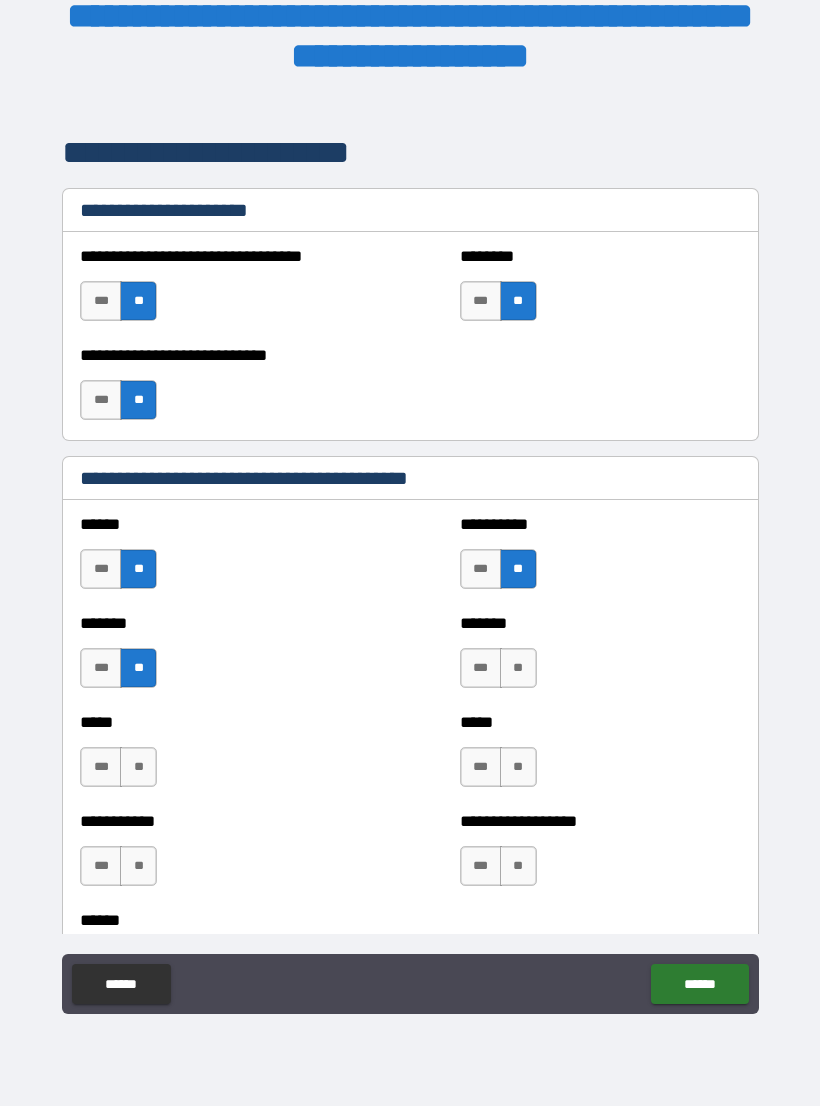 click on "**" at bounding box center [518, 668] 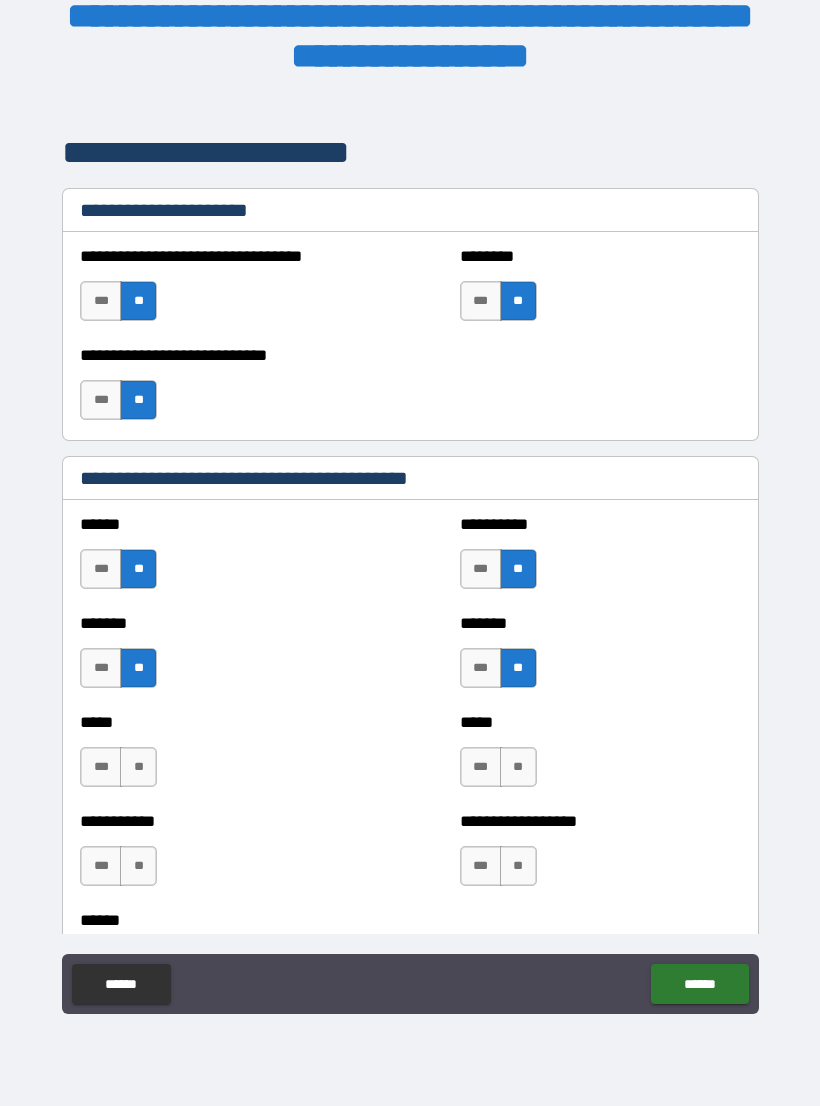 click on "**" at bounding box center [518, 767] 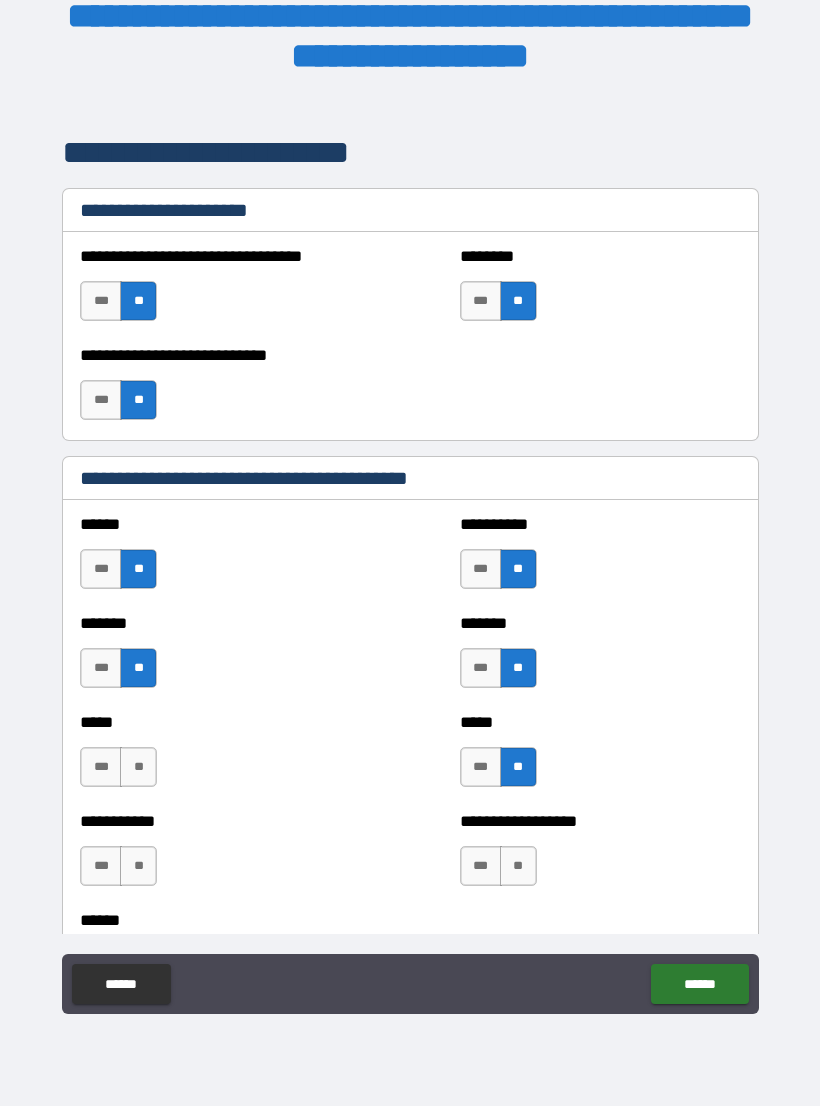 click on "**" at bounding box center [138, 767] 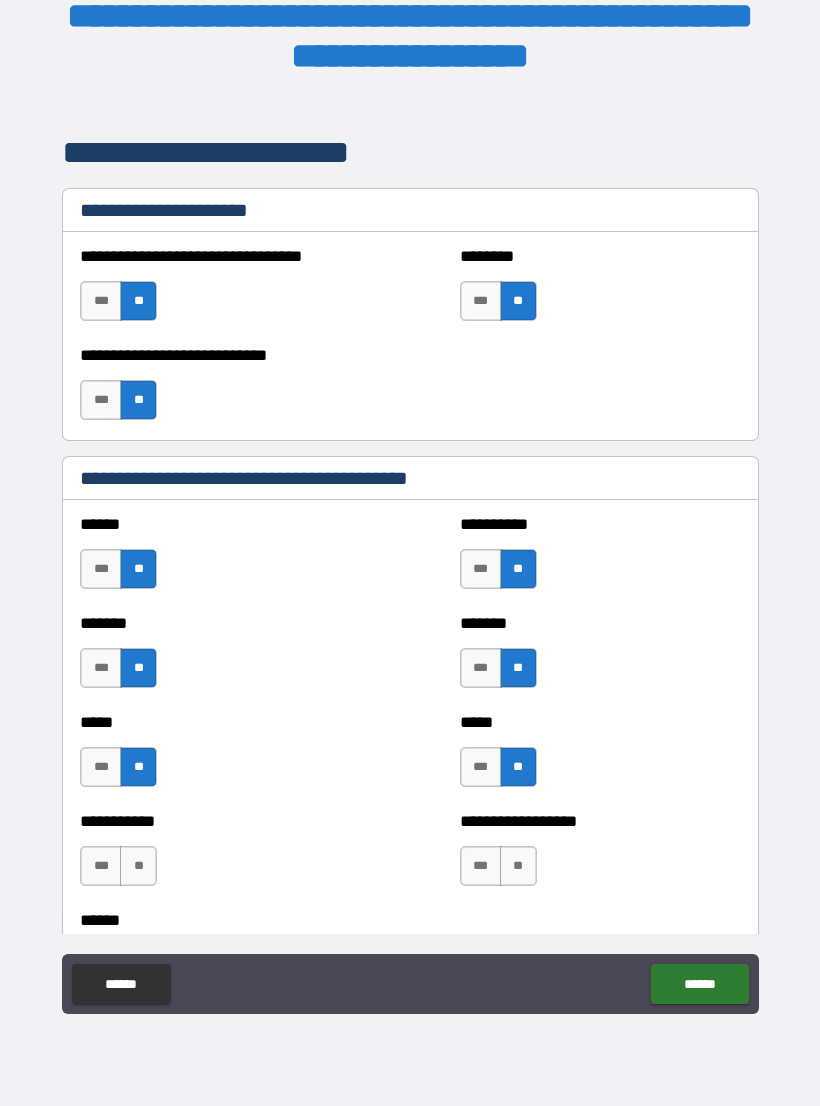 click on "**" at bounding box center [138, 866] 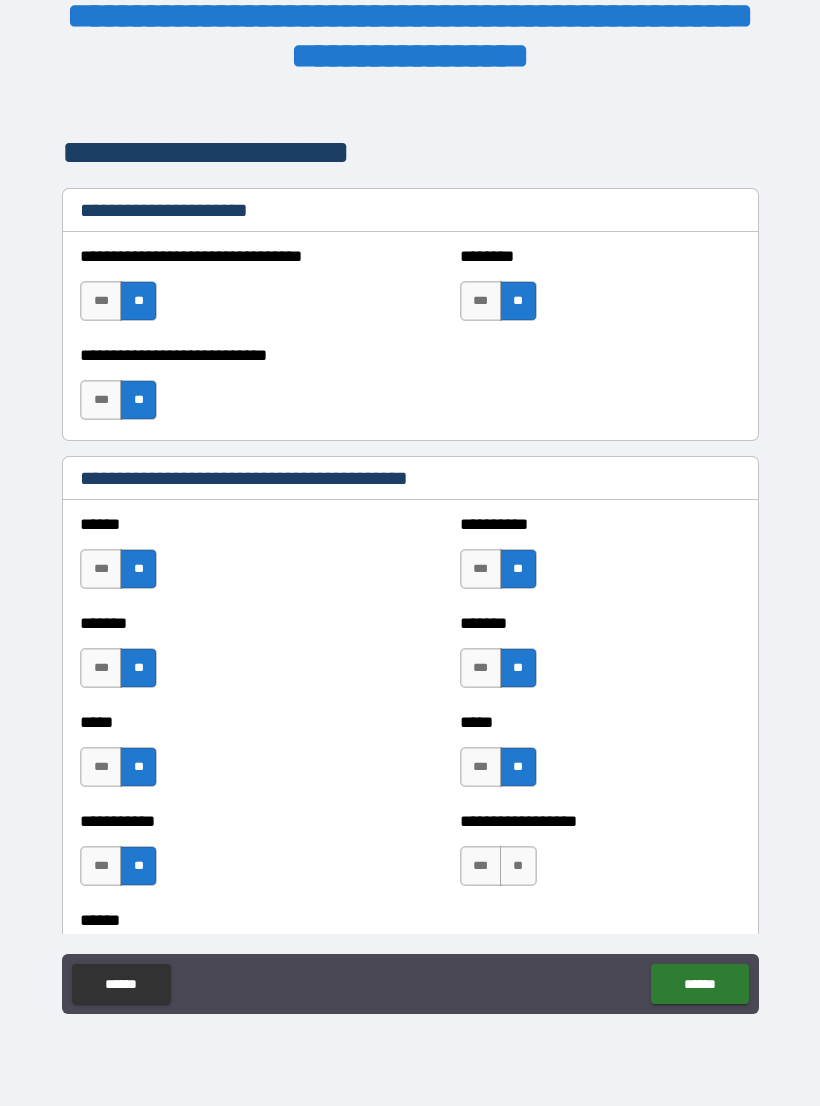 click on "**" at bounding box center (518, 866) 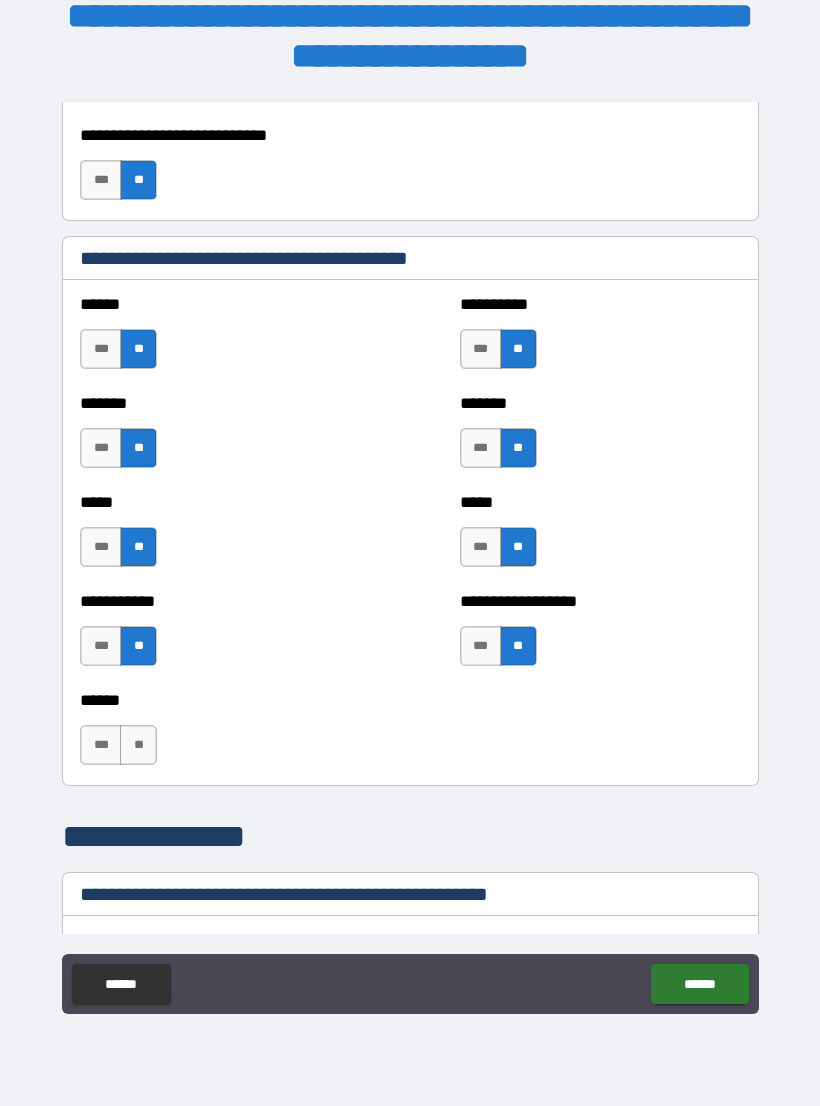 scroll, scrollTop: 1764, scrollLeft: 0, axis: vertical 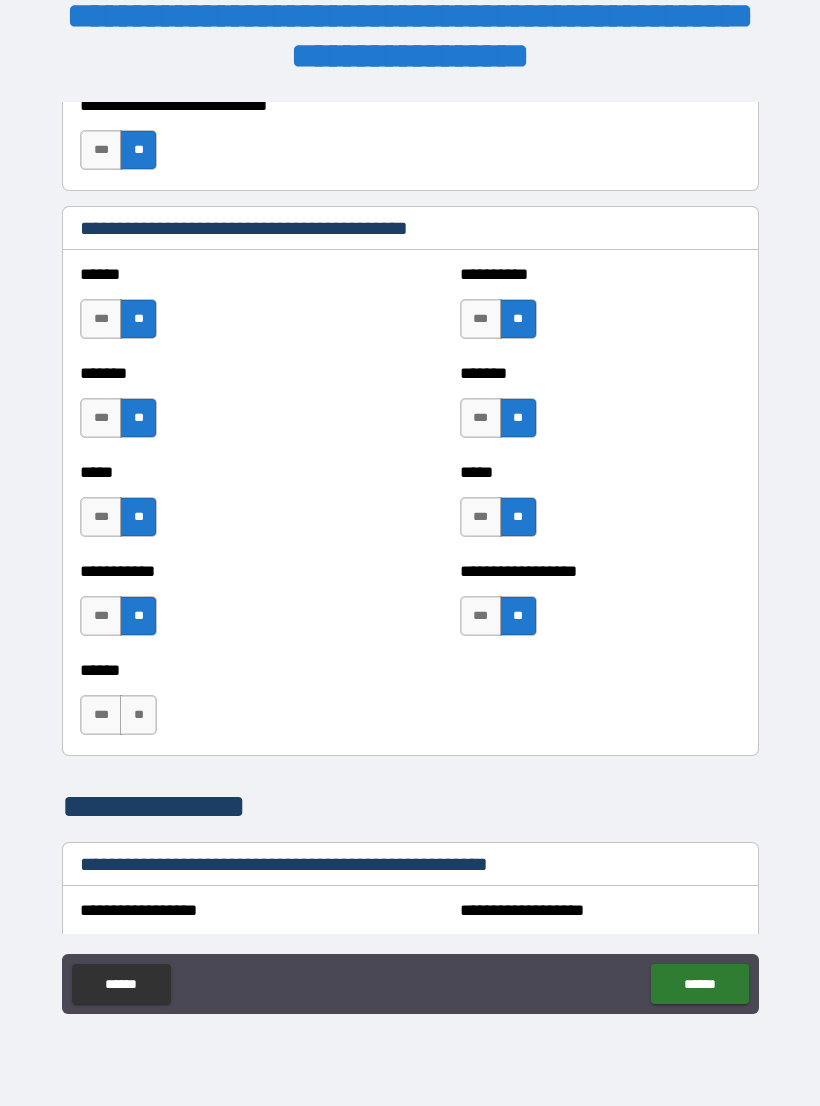 click on "**" at bounding box center (138, 715) 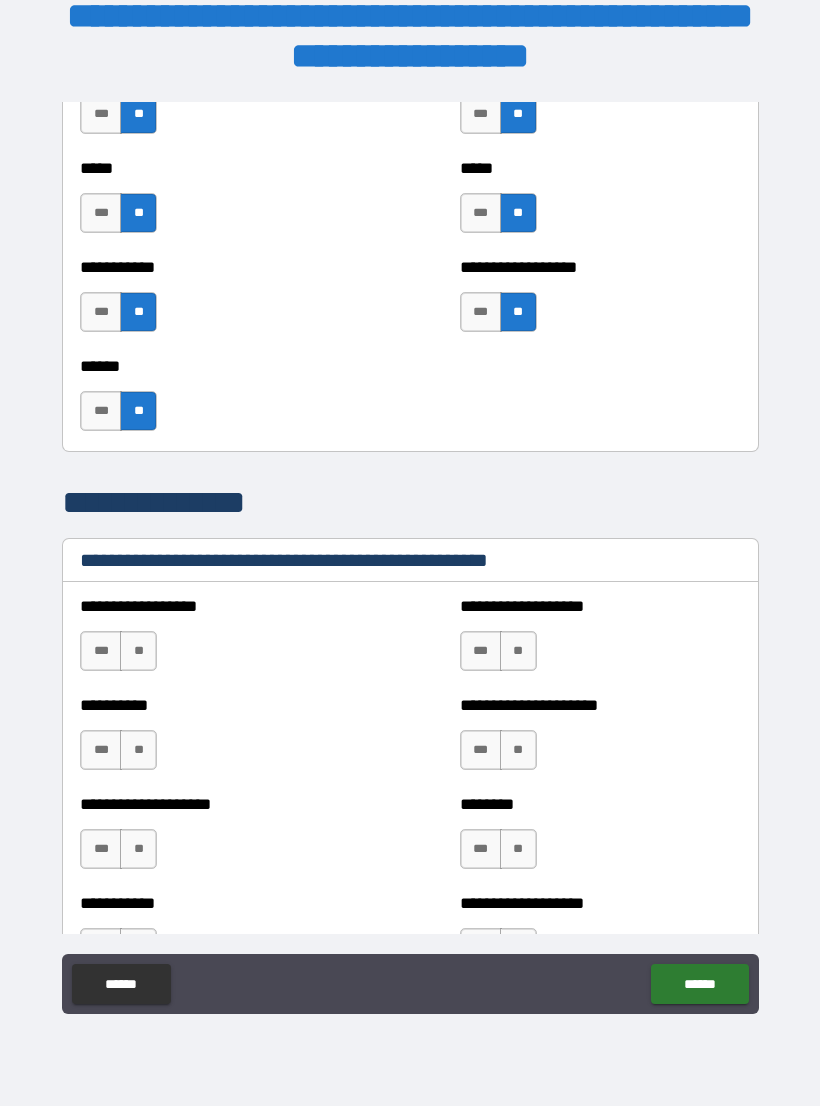 scroll, scrollTop: 2082, scrollLeft: 0, axis: vertical 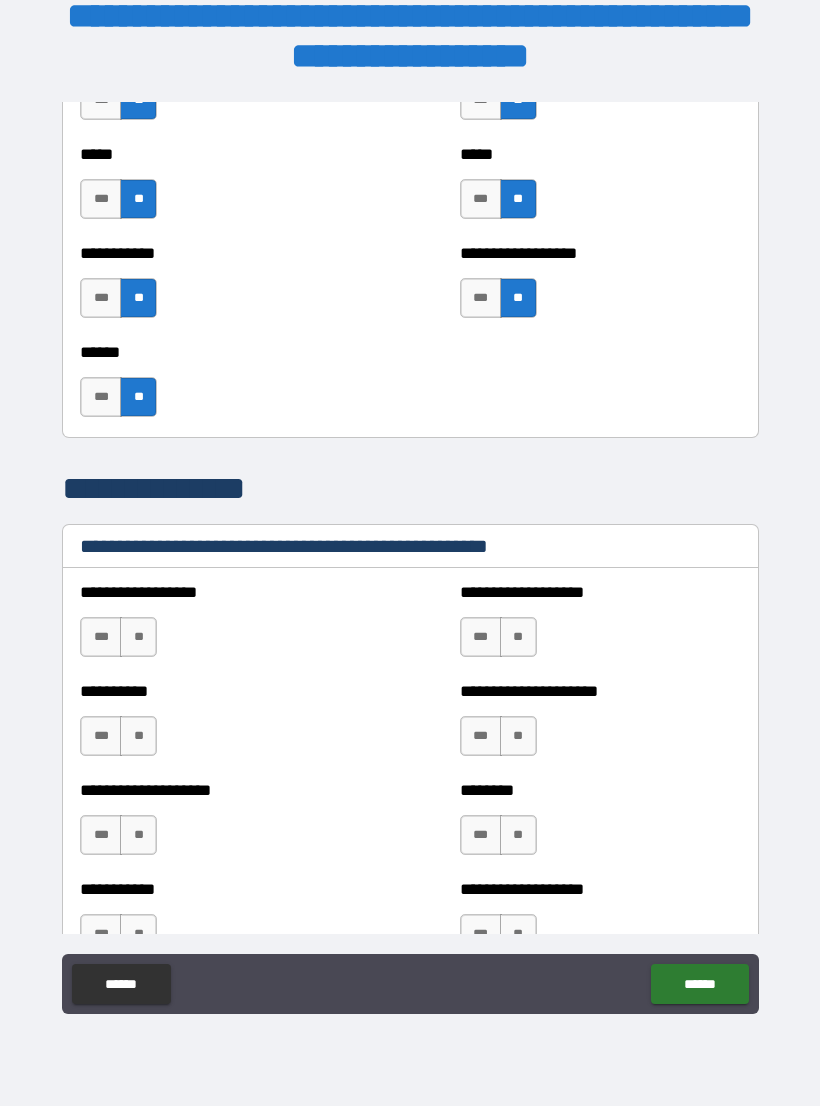 click on "**" at bounding box center (518, 637) 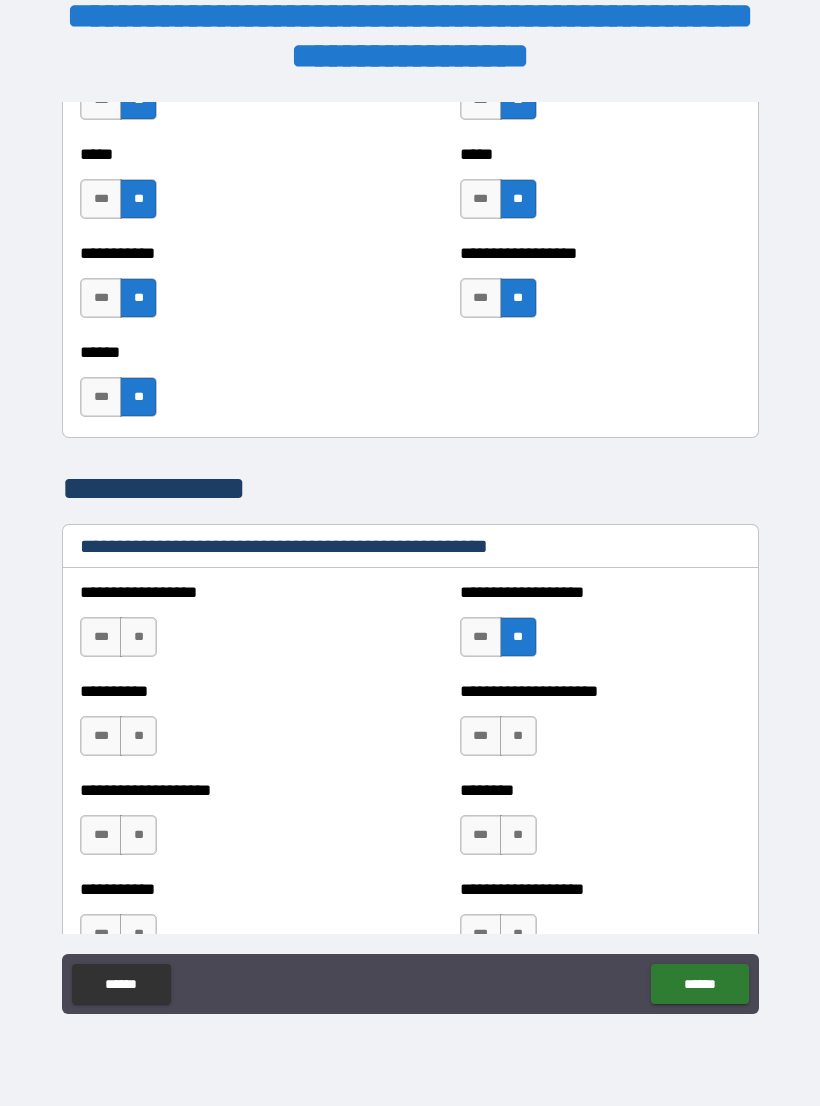 click on "**" at bounding box center [518, 736] 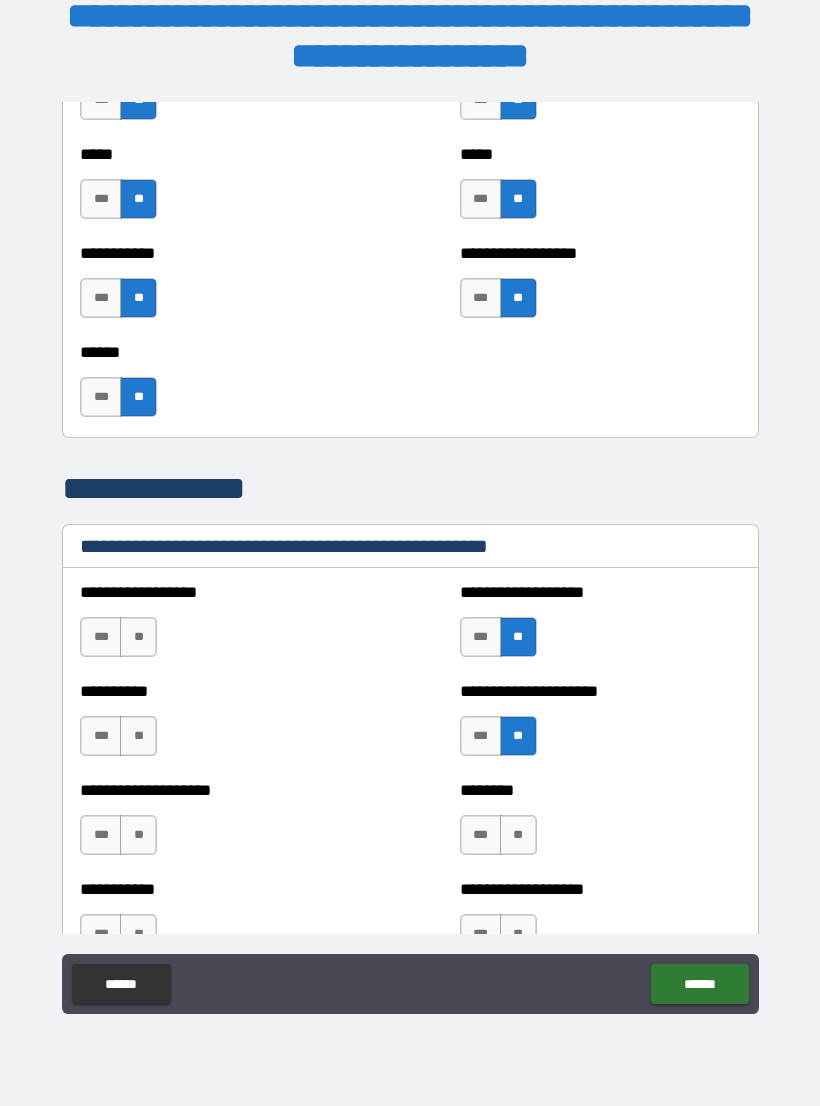 click on "**" at bounding box center (138, 736) 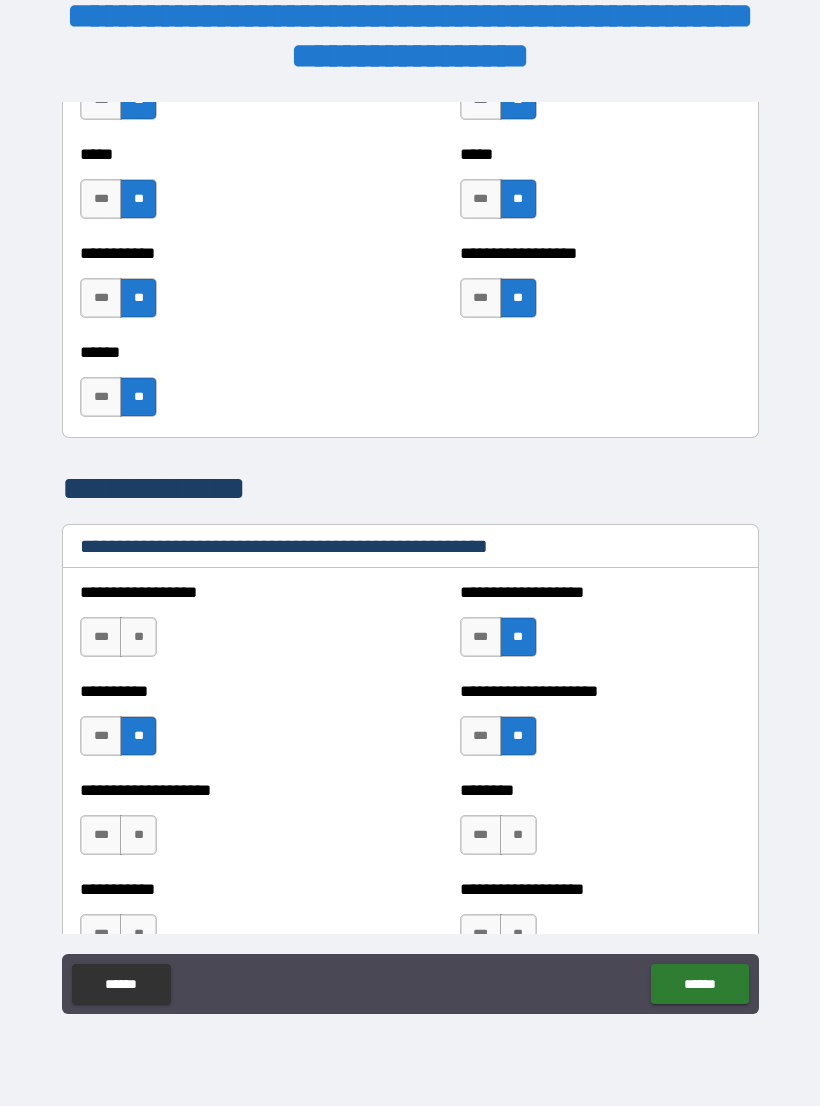 click on "**" at bounding box center [138, 835] 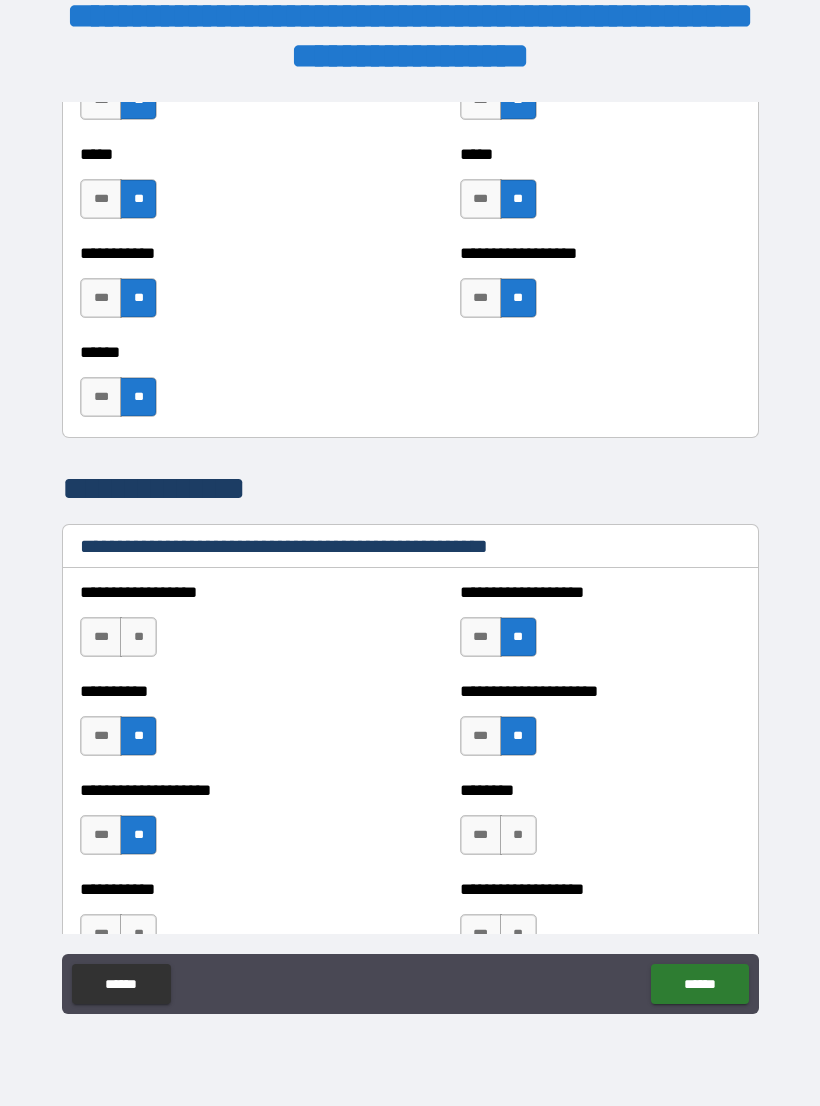 click on "**" at bounding box center (518, 835) 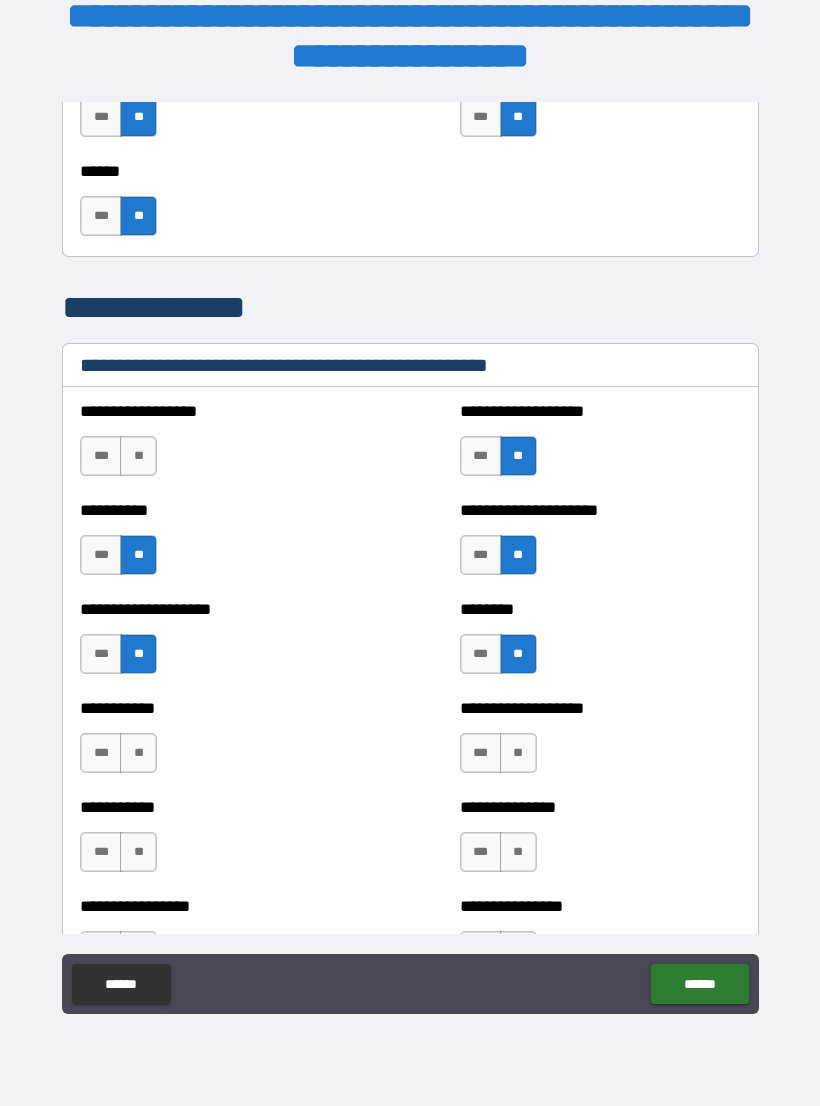 scroll, scrollTop: 2271, scrollLeft: 0, axis: vertical 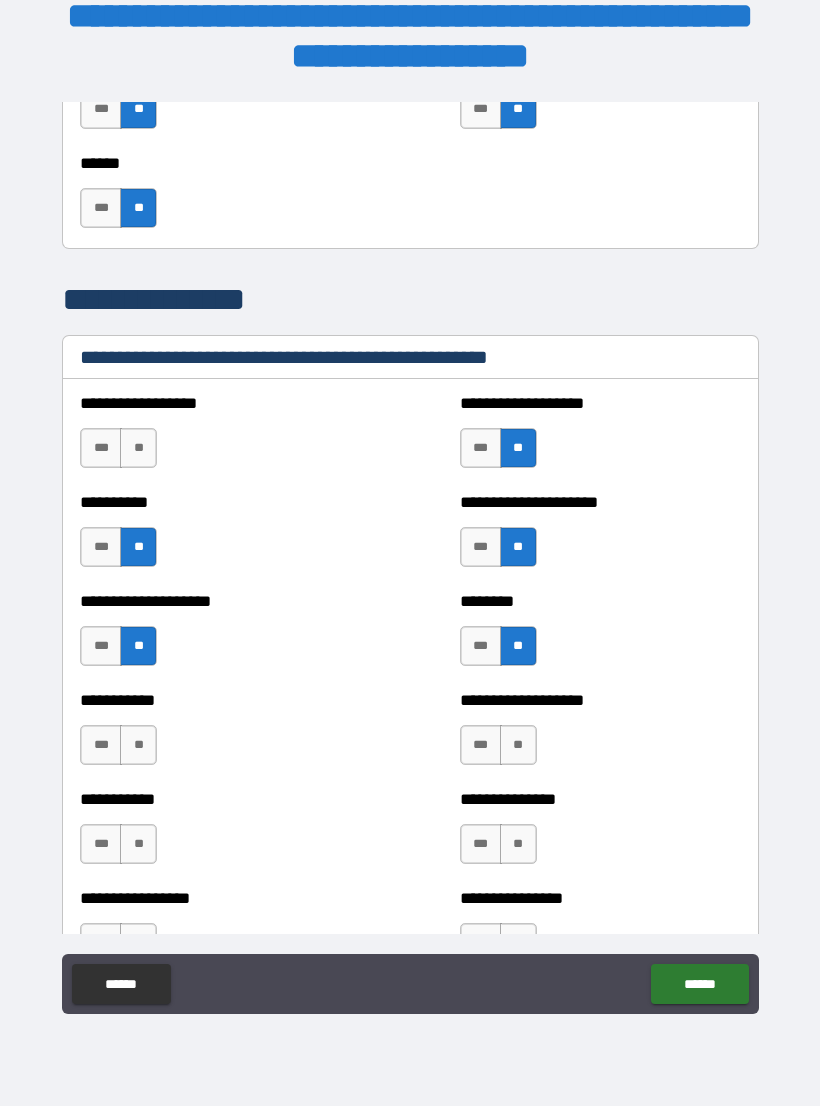 click on "**" at bounding box center (518, 745) 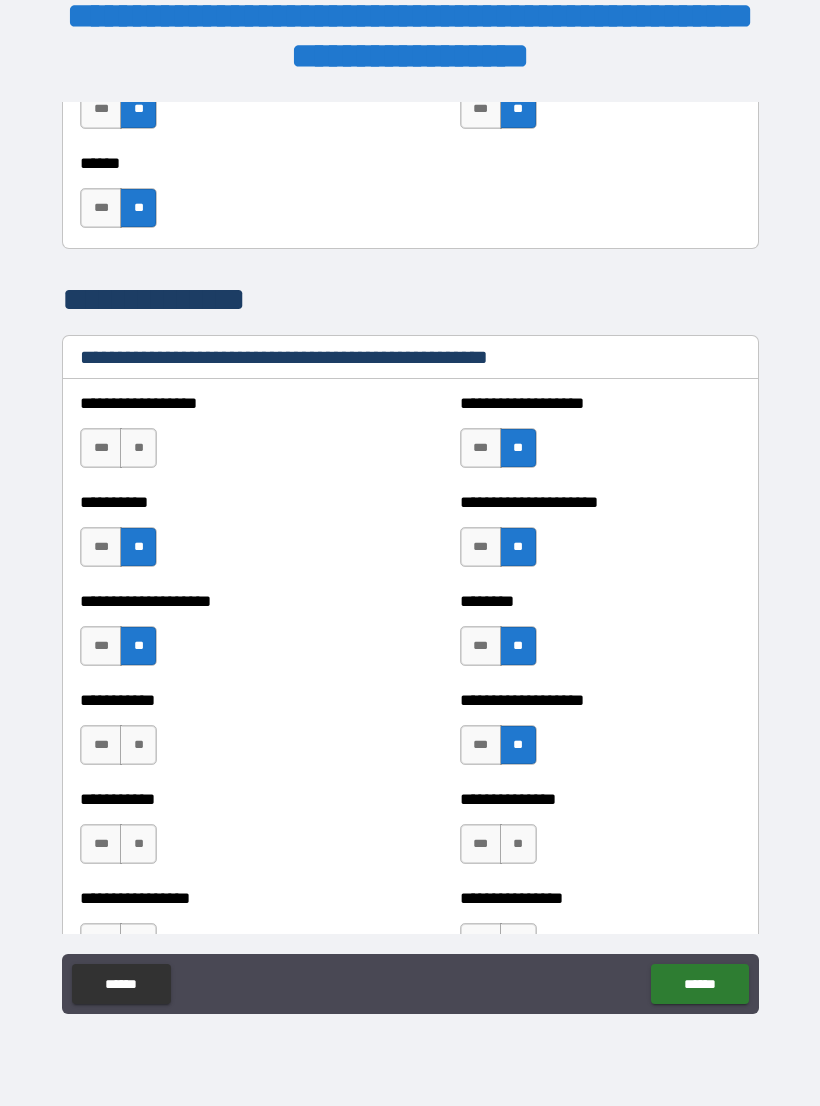 click on "**" at bounding box center (138, 745) 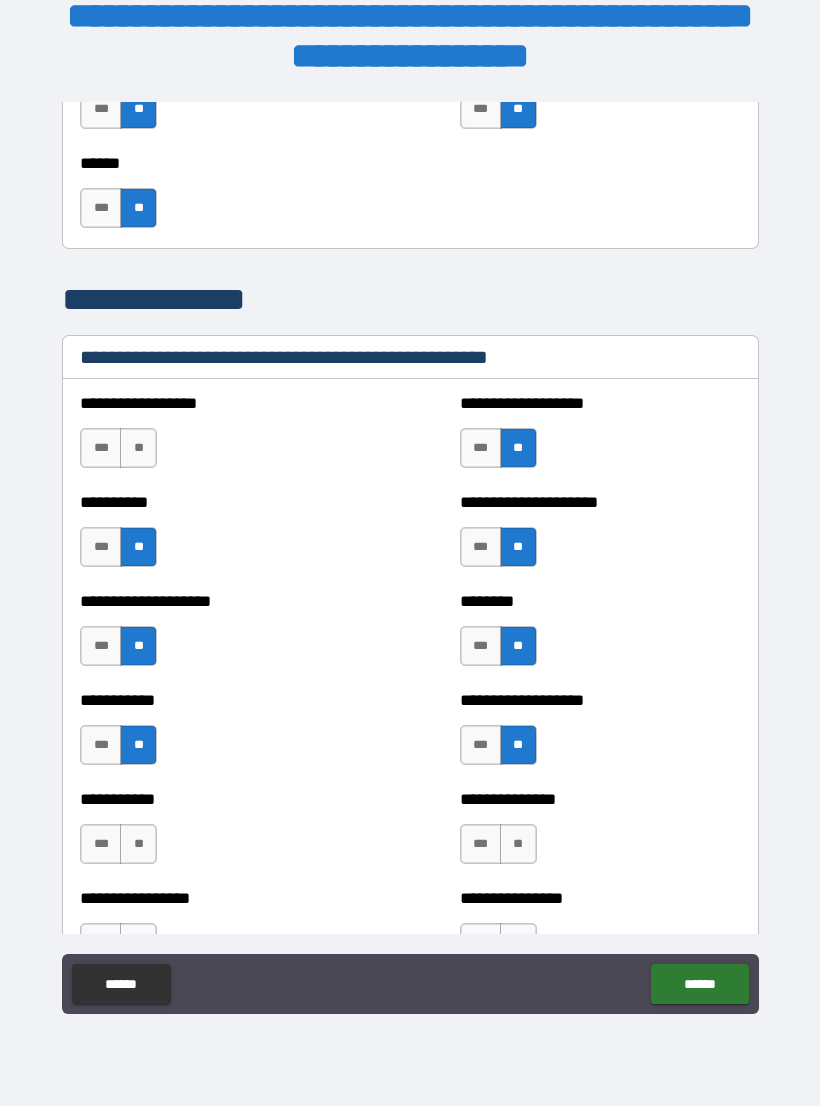 click on "**" at bounding box center (138, 844) 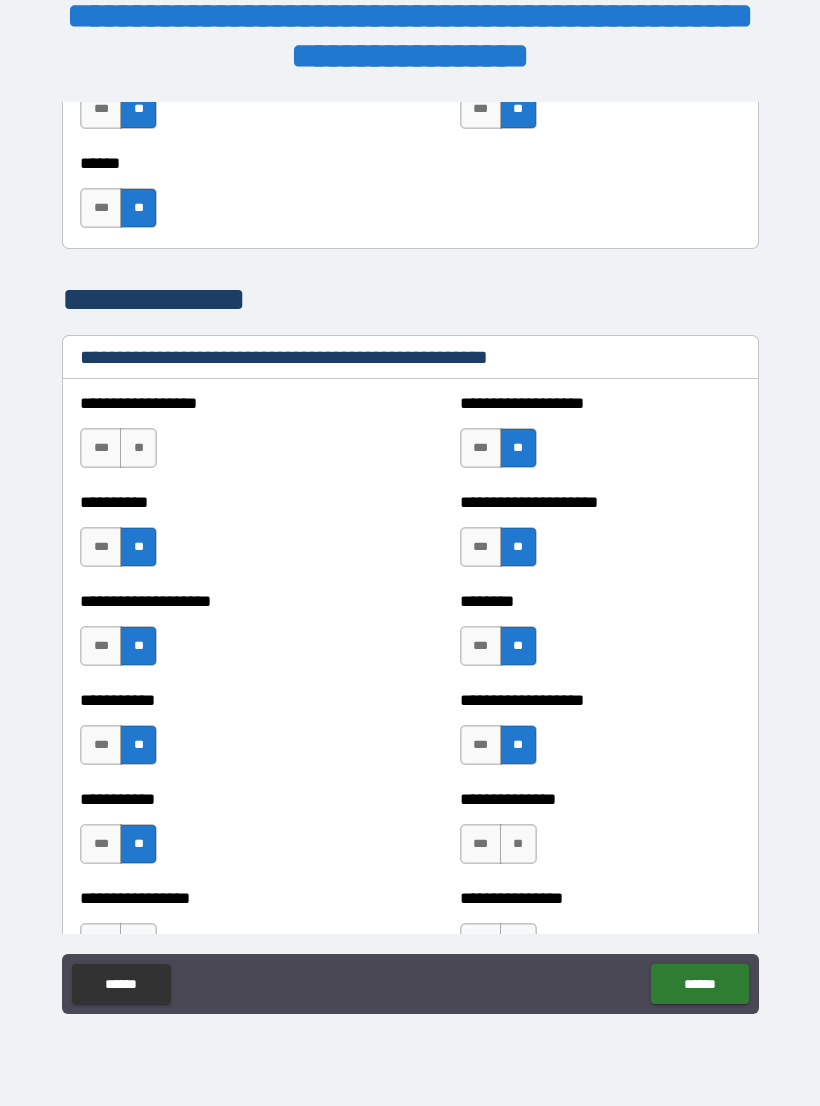 click on "**" at bounding box center [518, 844] 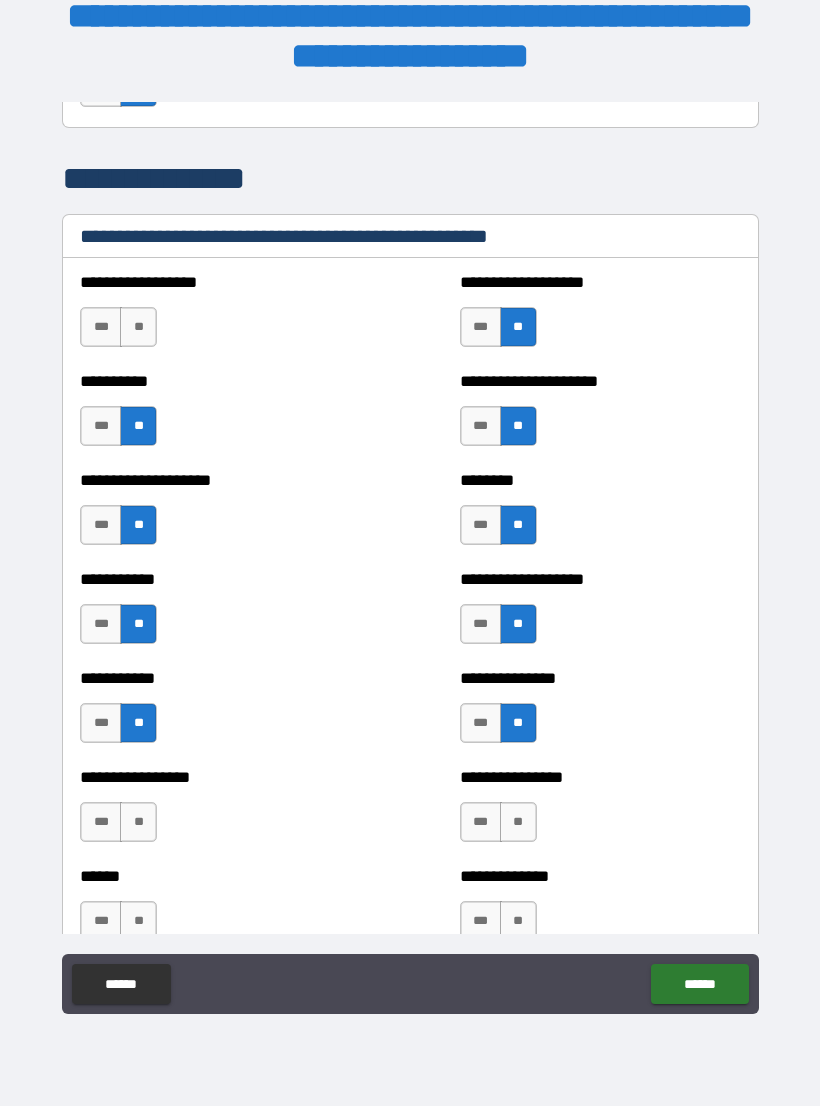 scroll, scrollTop: 2442, scrollLeft: 0, axis: vertical 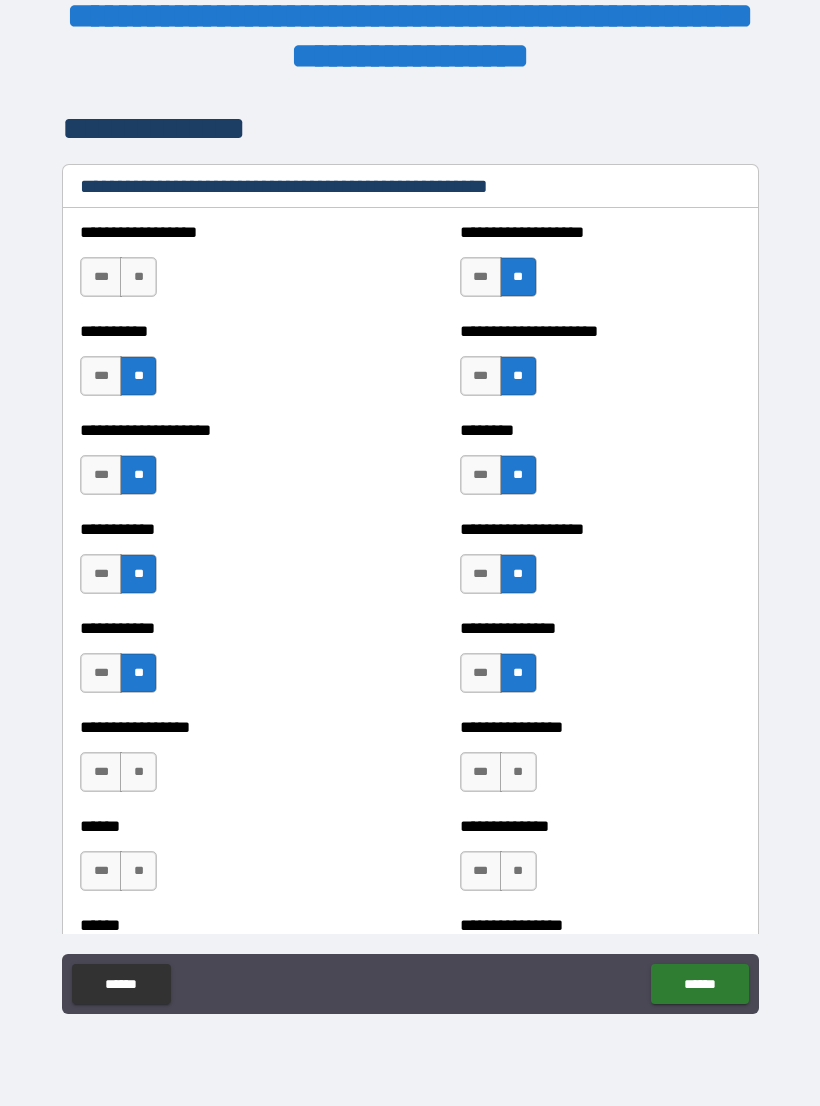 click on "**" at bounding box center (518, 772) 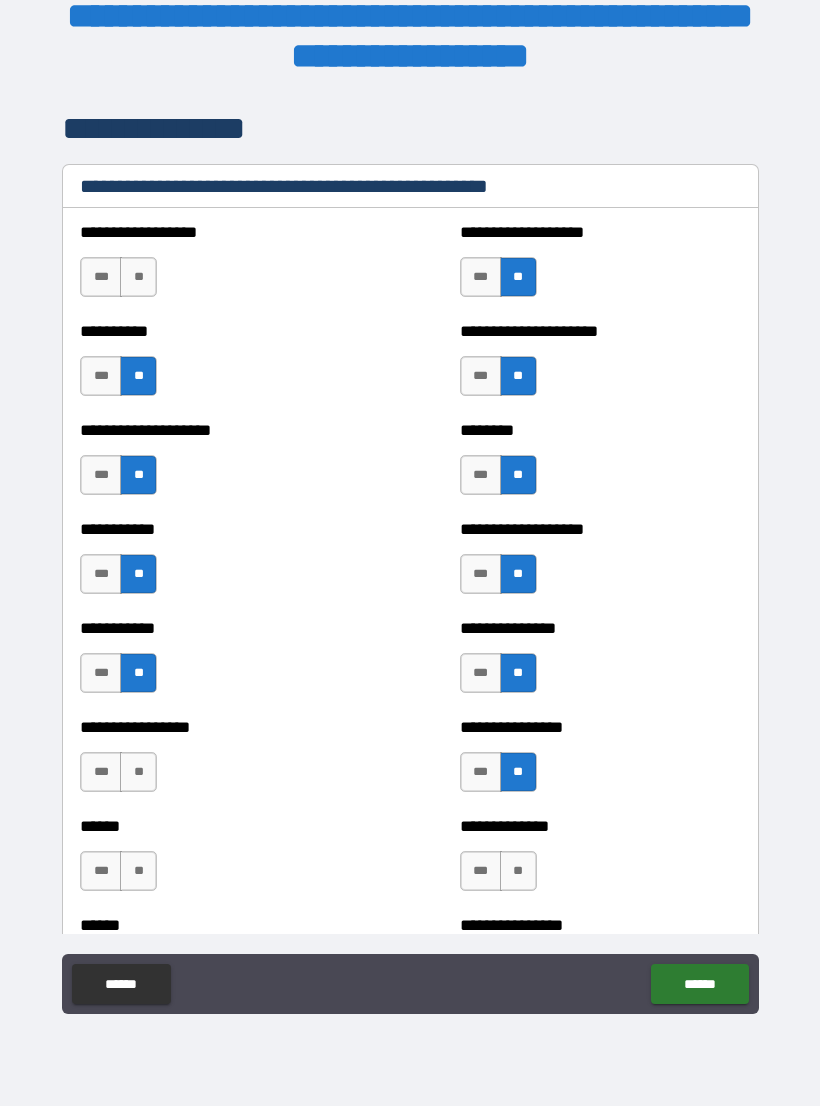 click on "**" at bounding box center [138, 772] 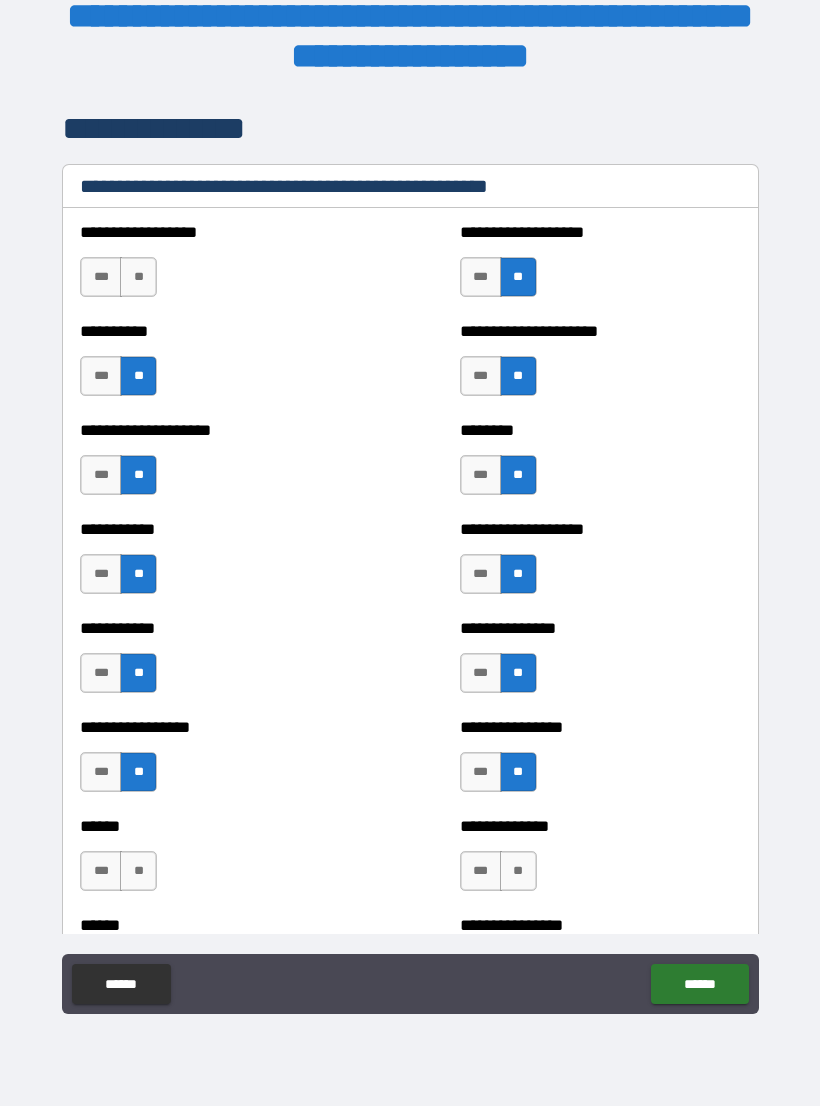 click on "**" at bounding box center (138, 871) 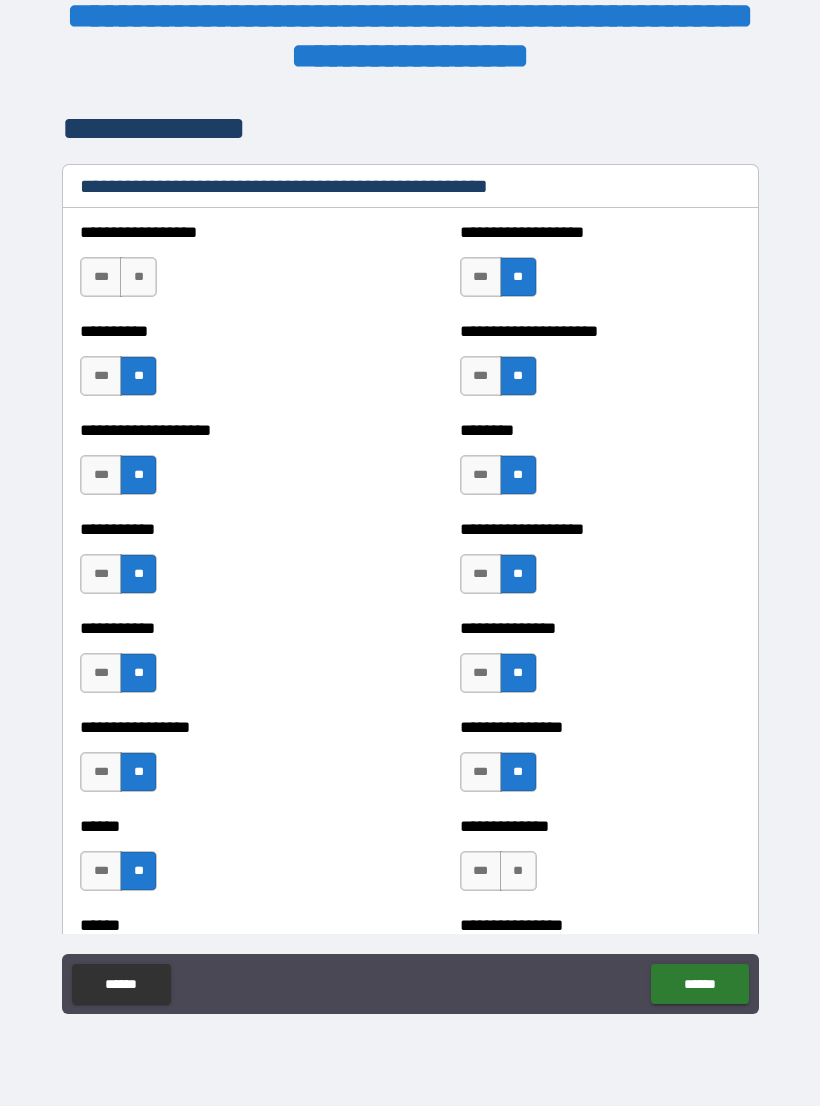 click on "**" at bounding box center (518, 871) 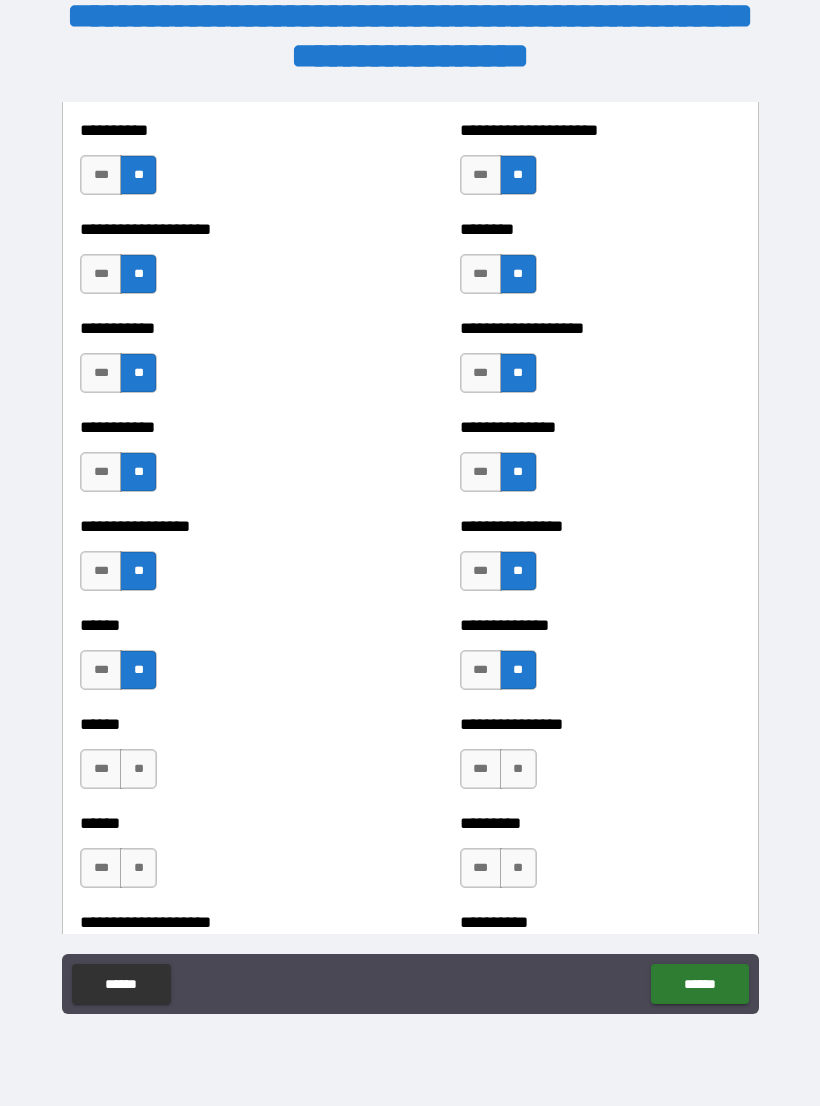 scroll, scrollTop: 2654, scrollLeft: 0, axis: vertical 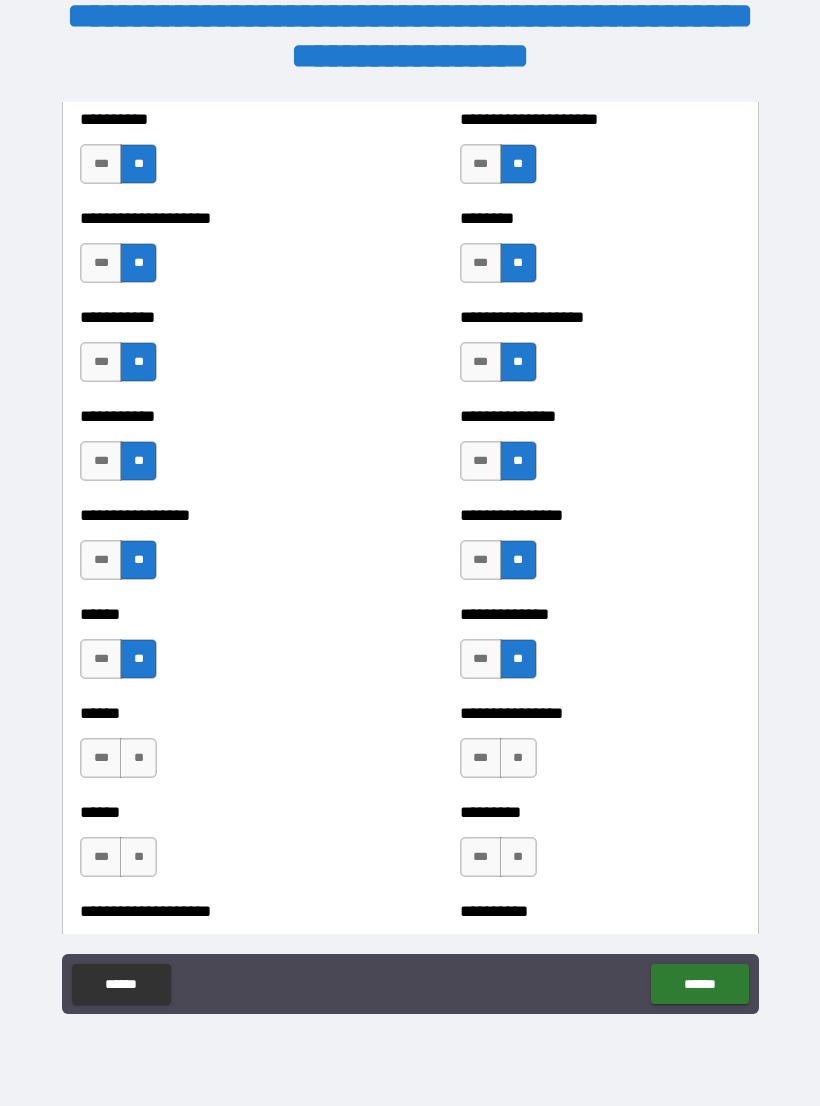 click on "**" at bounding box center (518, 758) 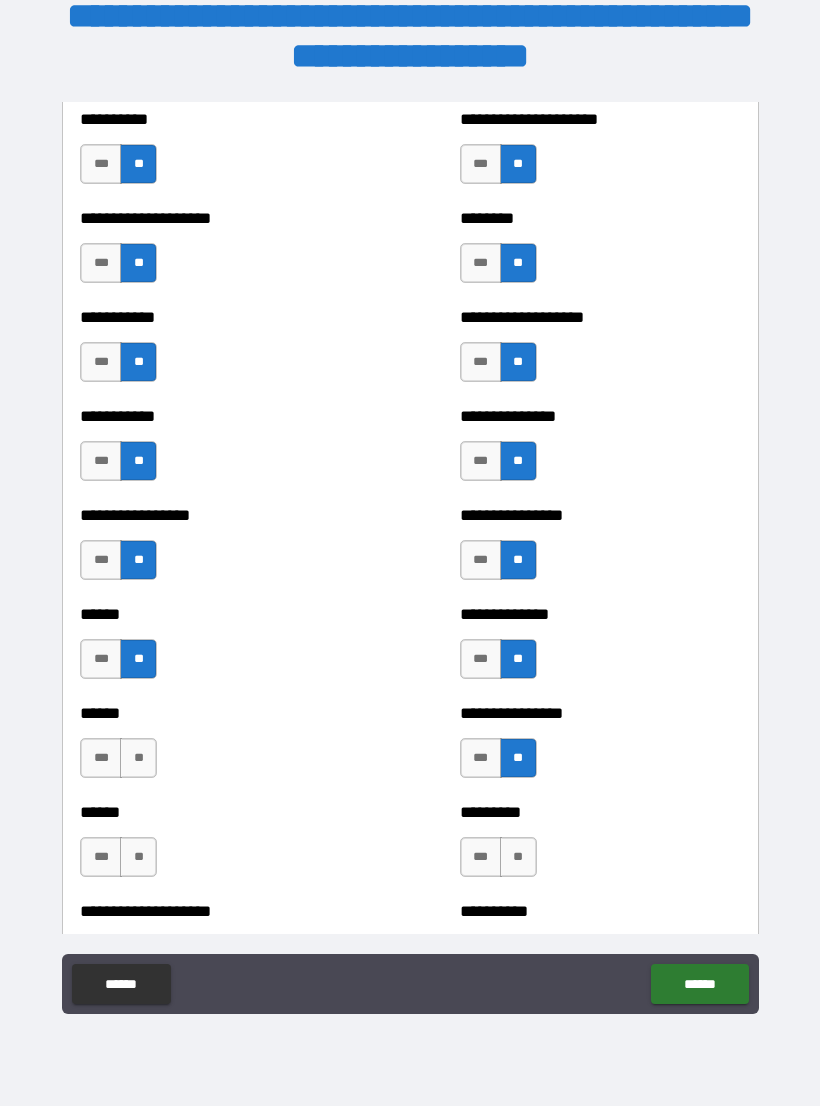 click on "**" at bounding box center [138, 758] 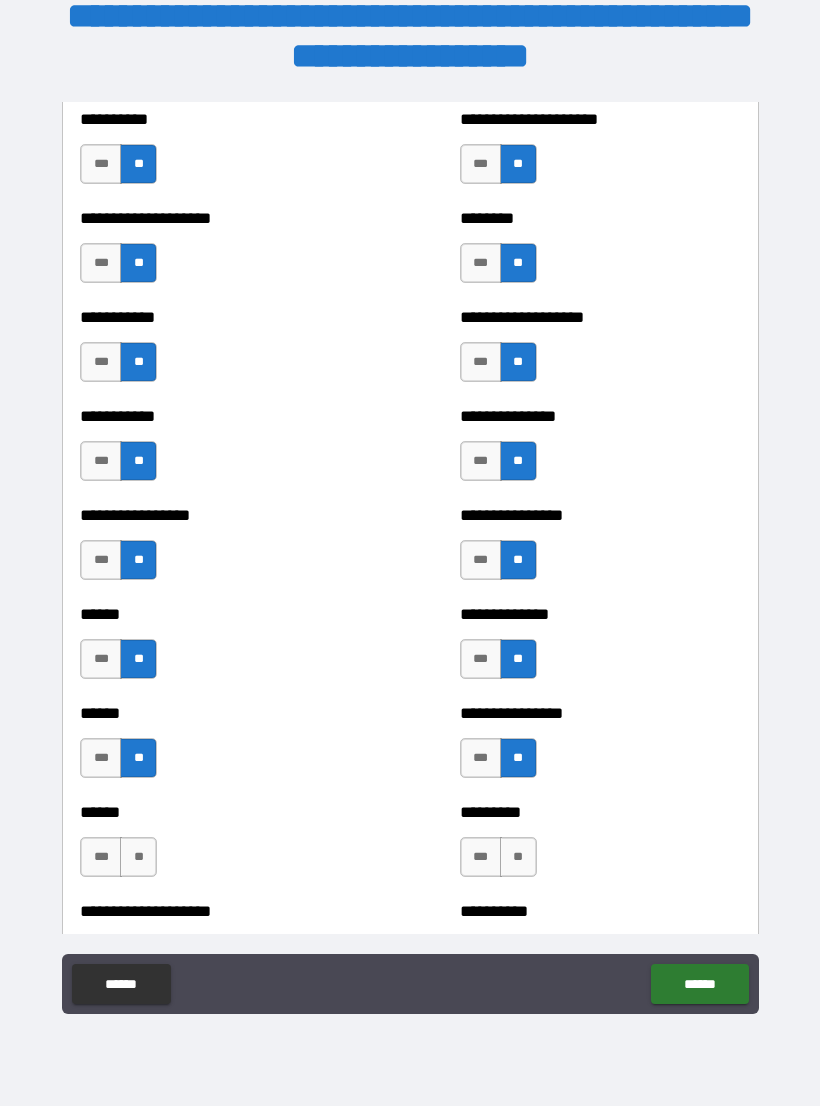 click on "**" at bounding box center (138, 857) 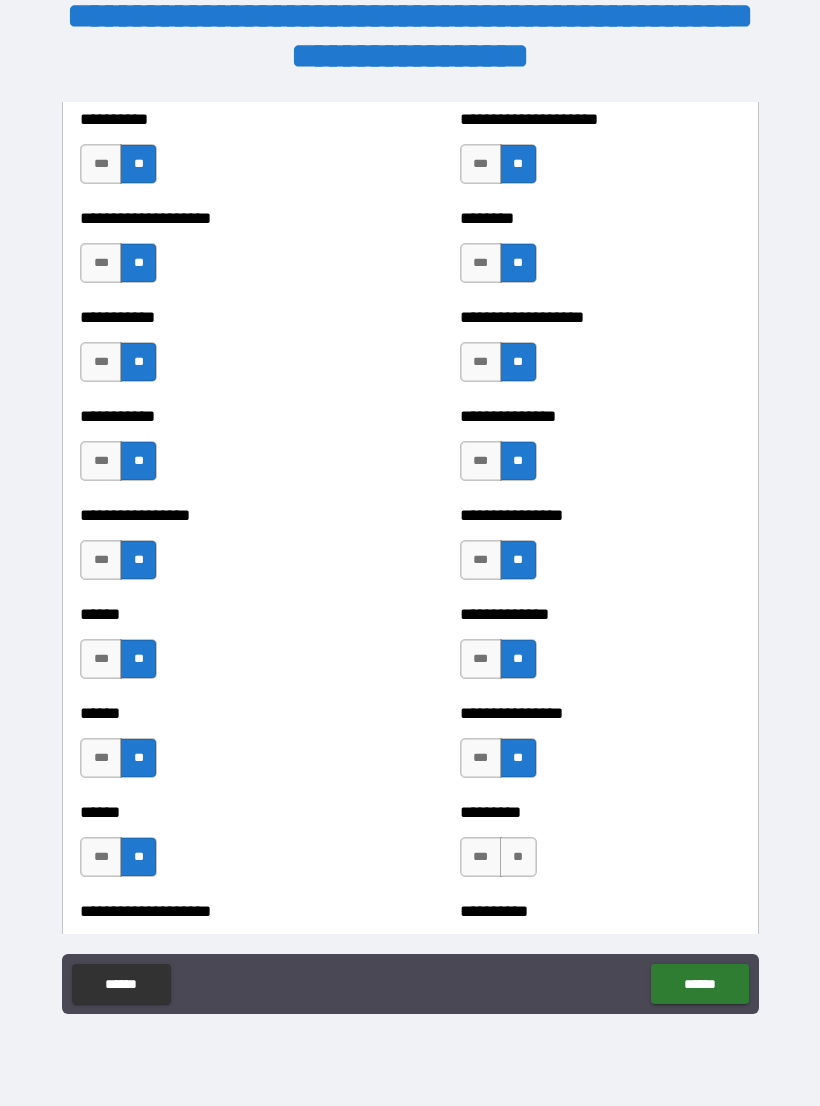 click on "**" at bounding box center [518, 857] 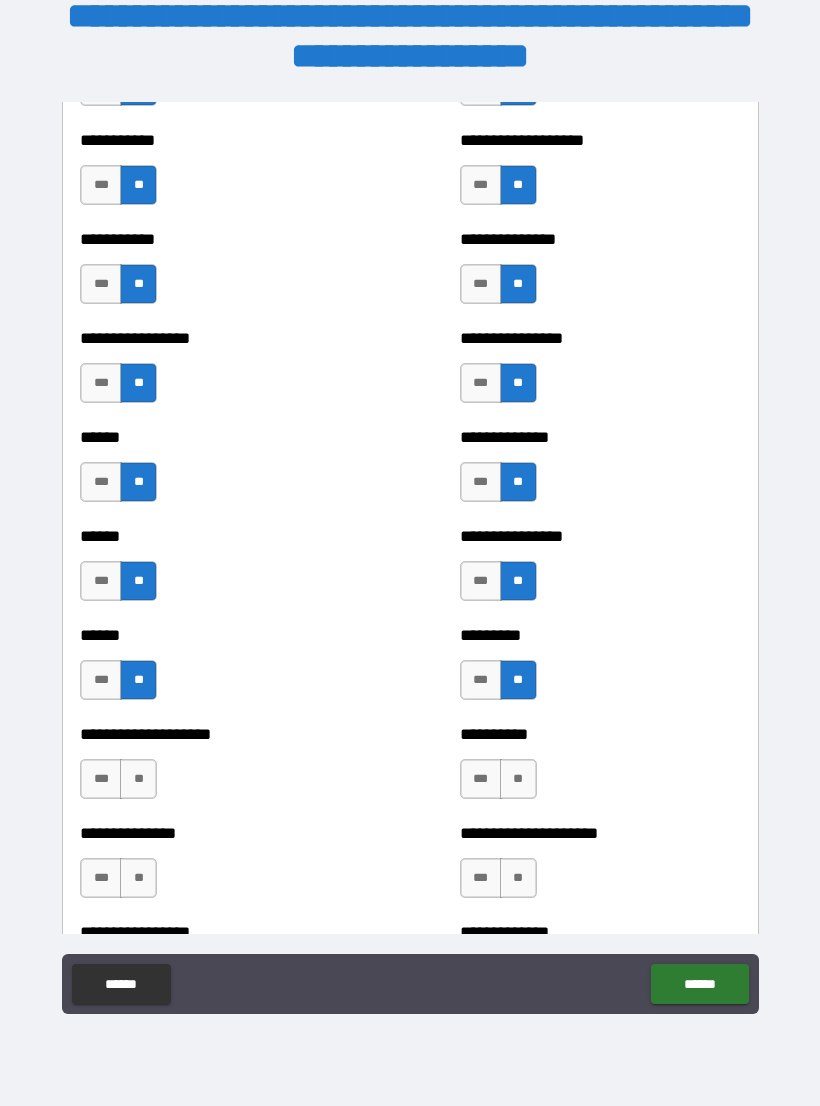 scroll, scrollTop: 2837, scrollLeft: 0, axis: vertical 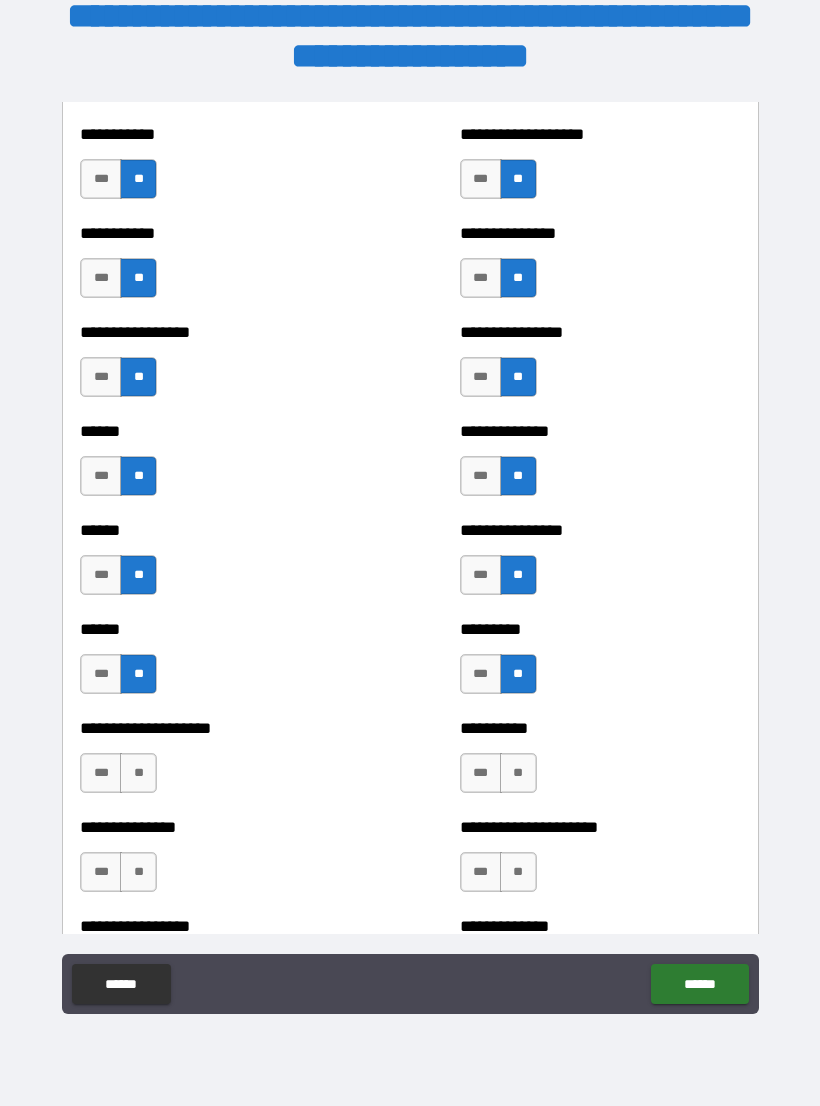 click on "**" at bounding box center (518, 773) 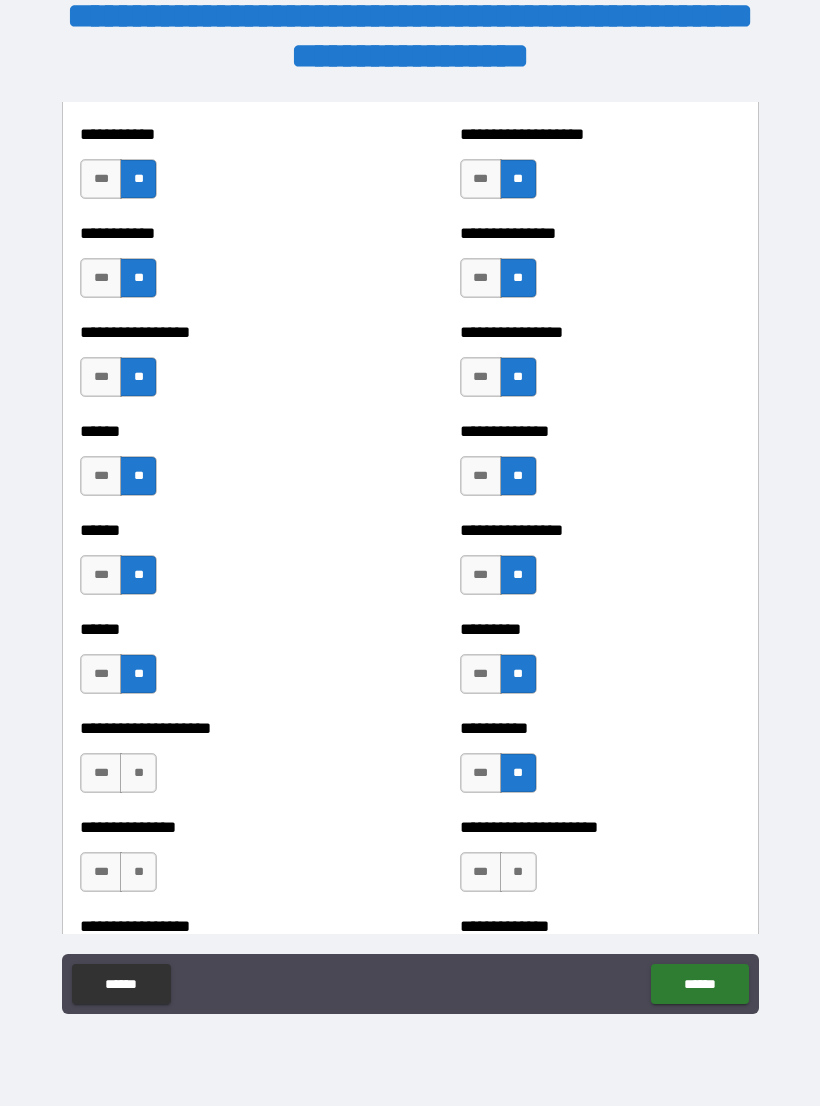 click on "**" at bounding box center (138, 773) 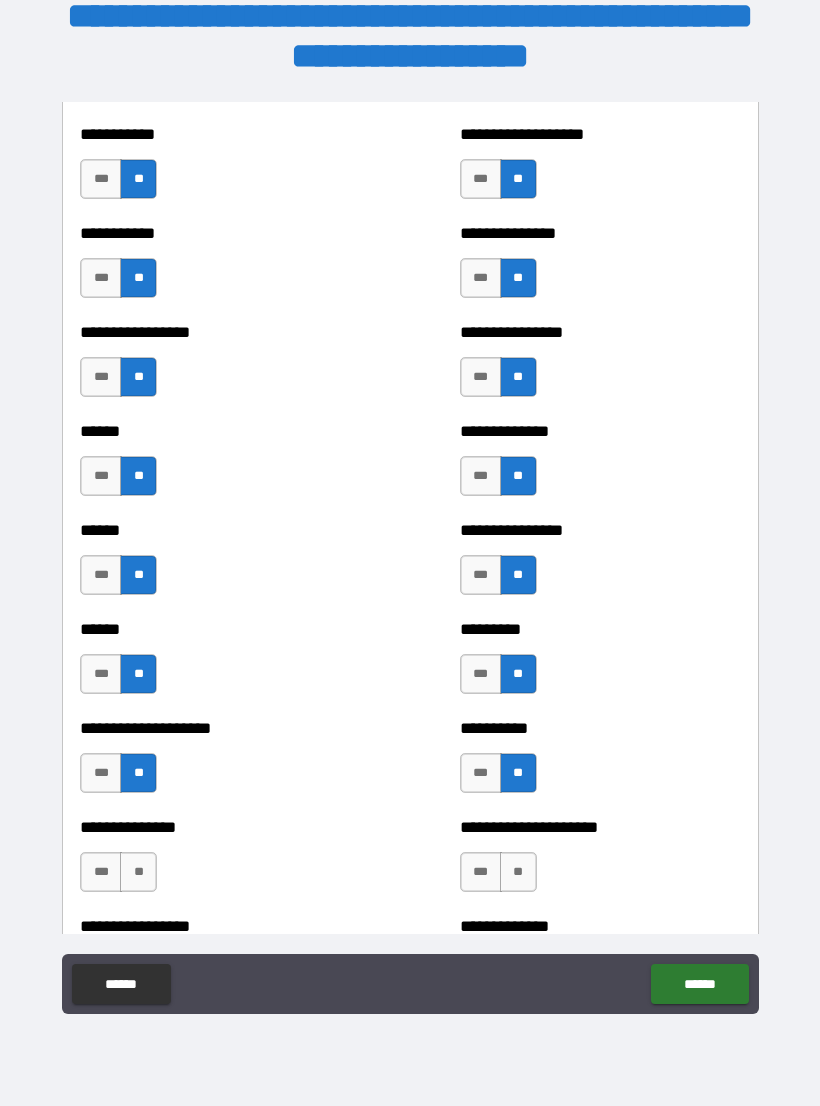 click on "**" at bounding box center (138, 872) 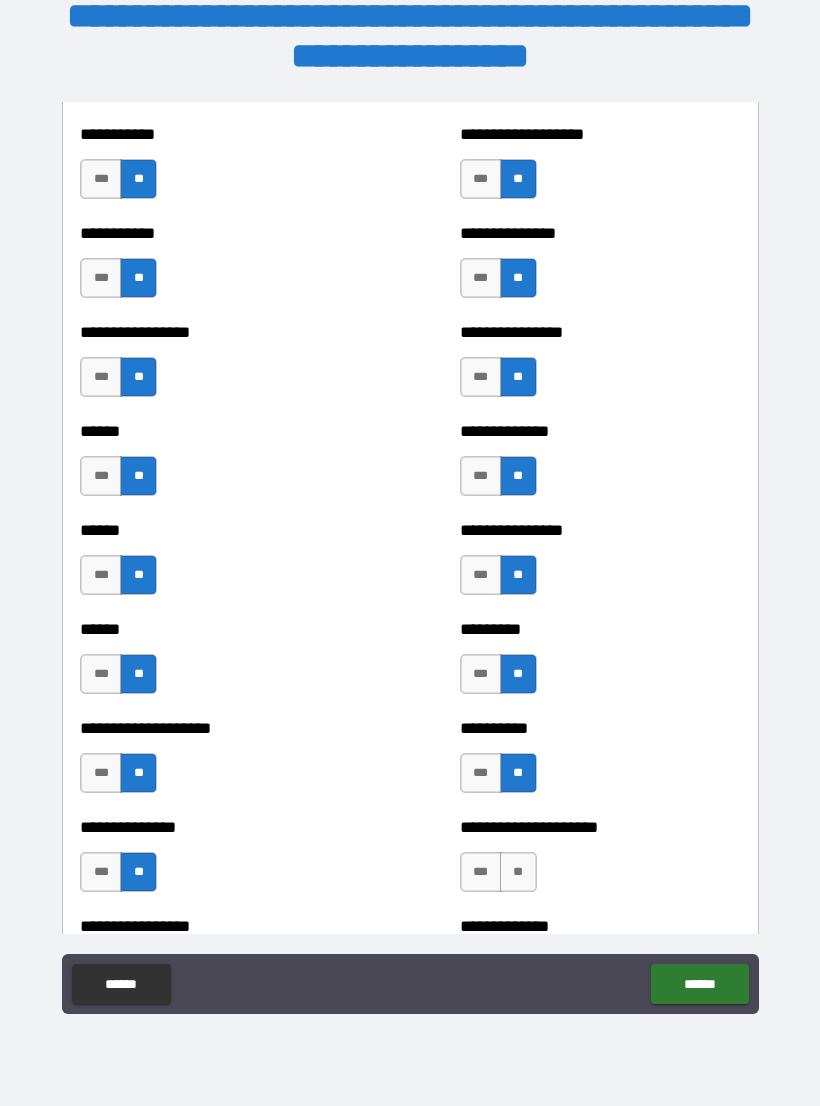 click on "**" at bounding box center (518, 872) 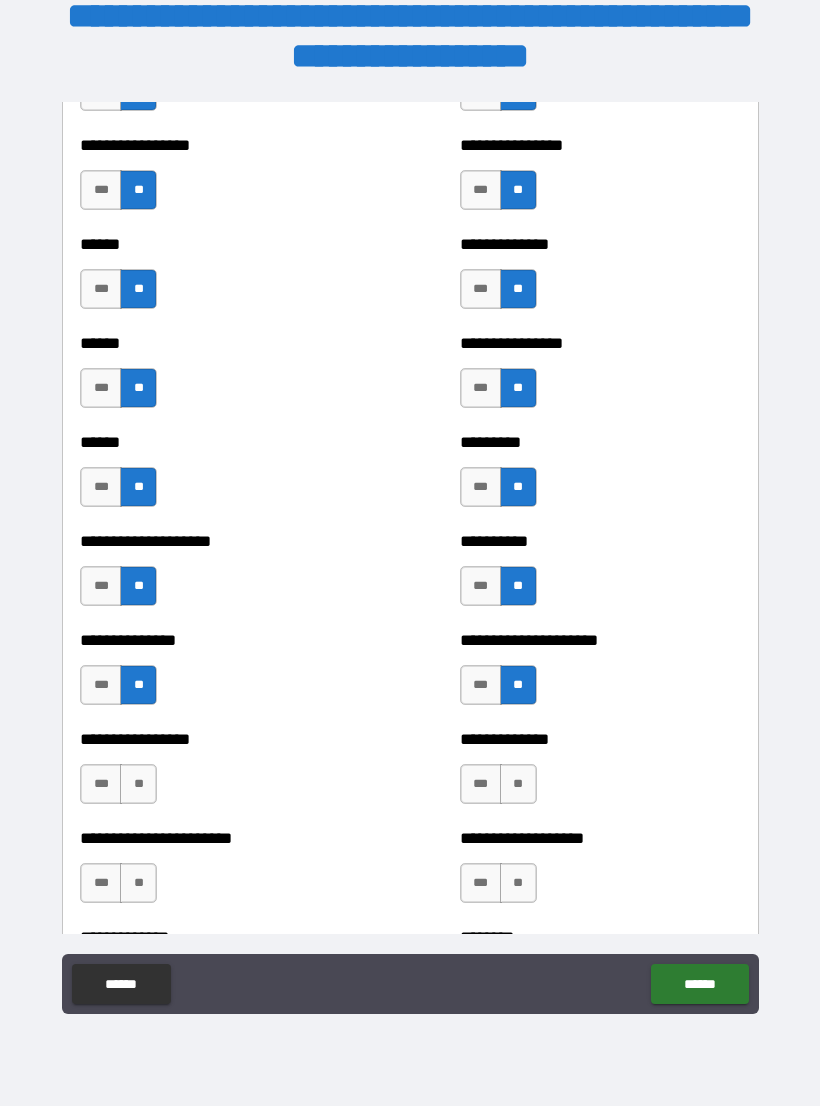 scroll, scrollTop: 3032, scrollLeft: 0, axis: vertical 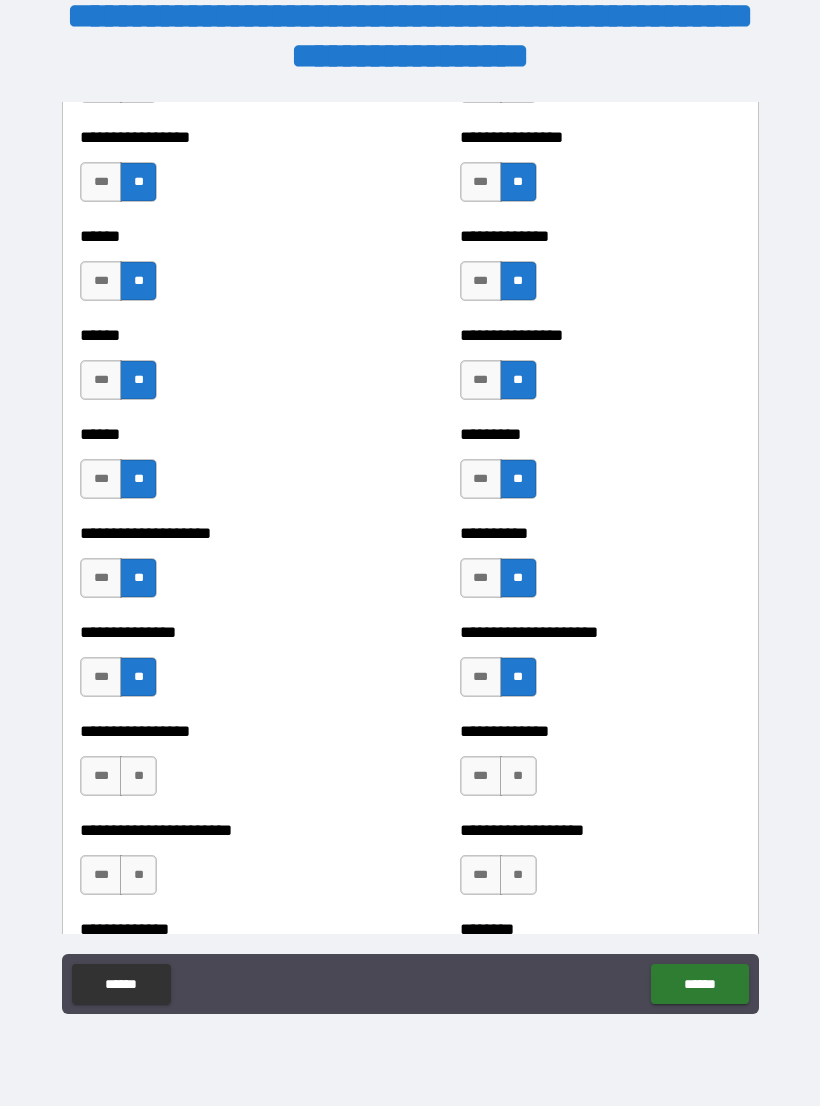 click on "**" at bounding box center [518, 776] 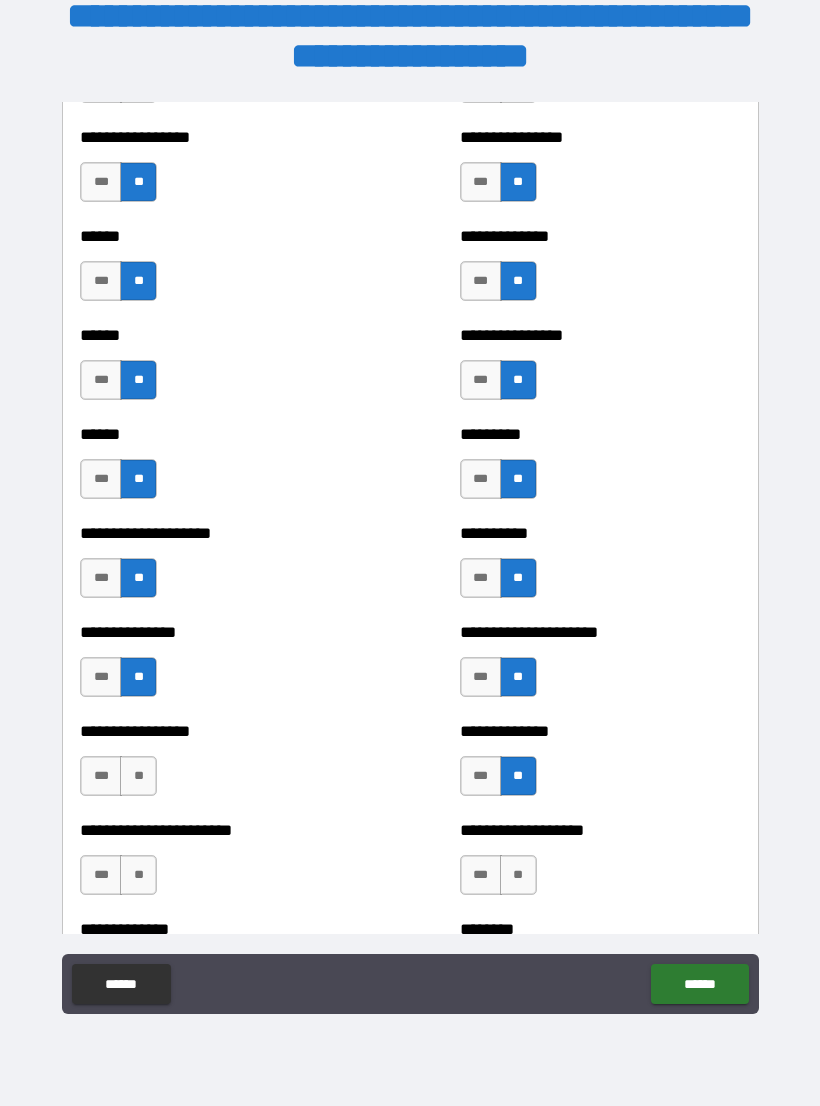click on "**" at bounding box center (138, 776) 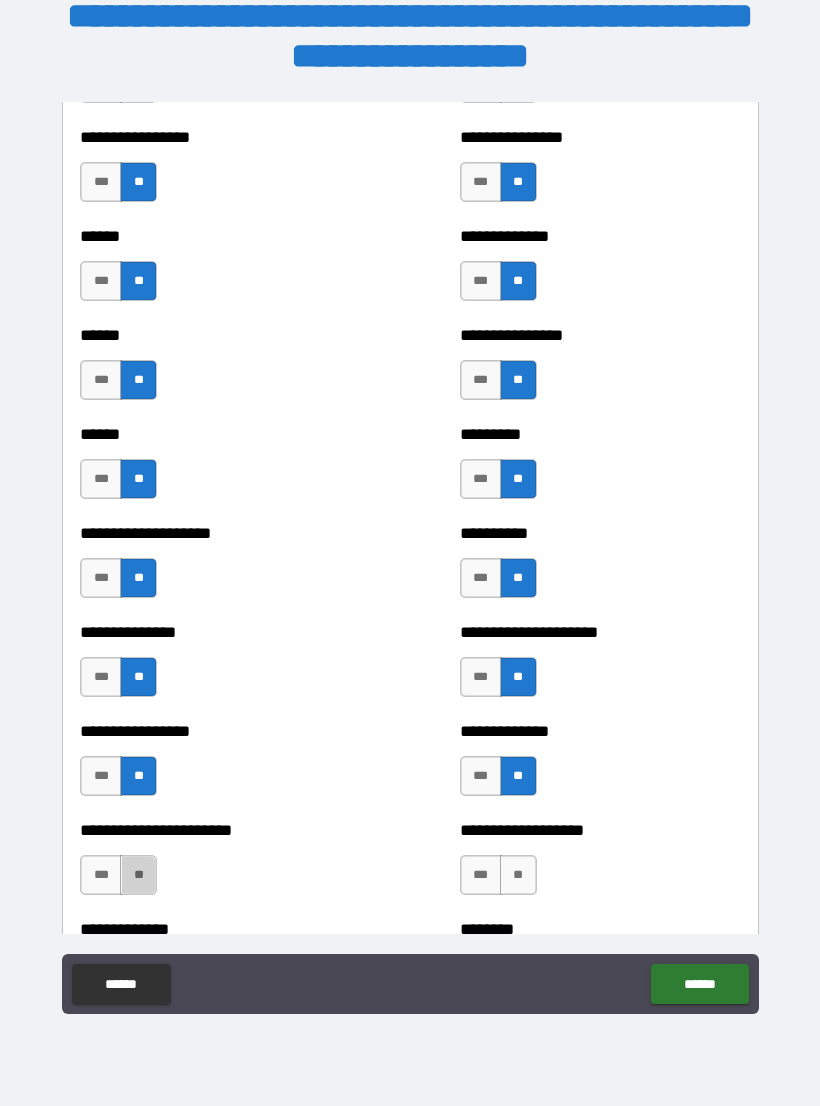 click on "**" at bounding box center [138, 875] 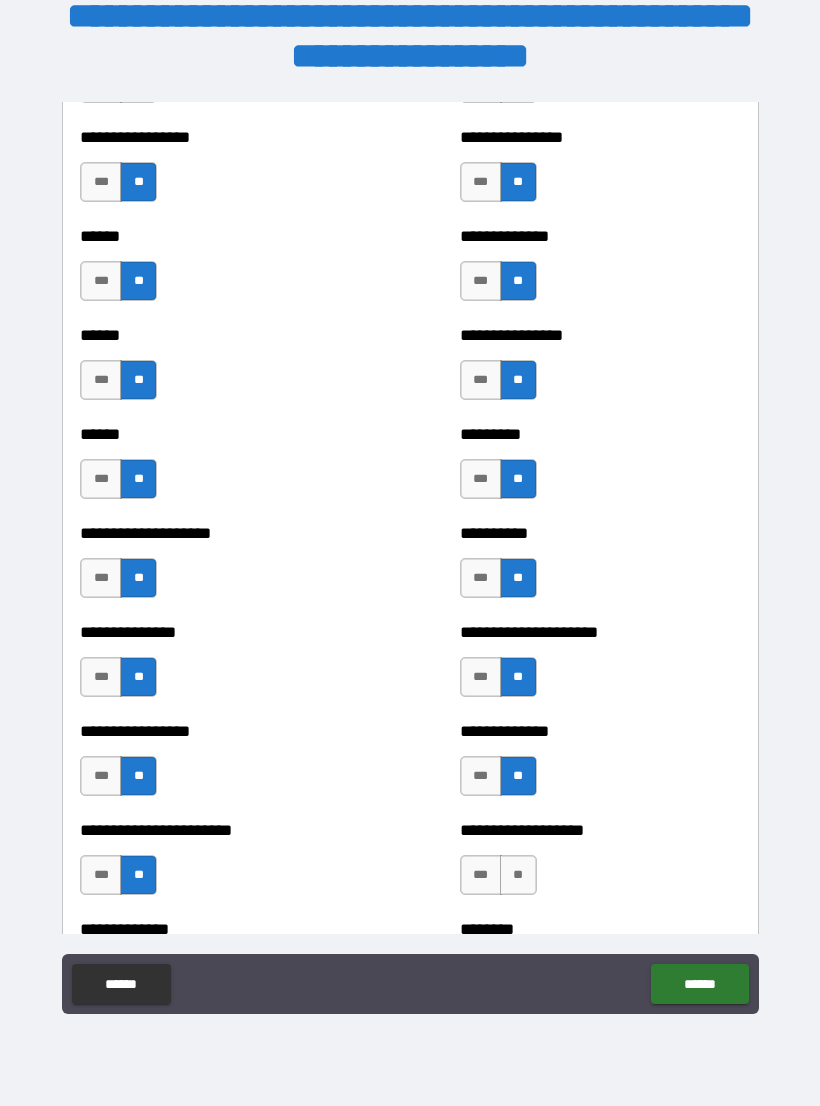 click on "**" at bounding box center [518, 875] 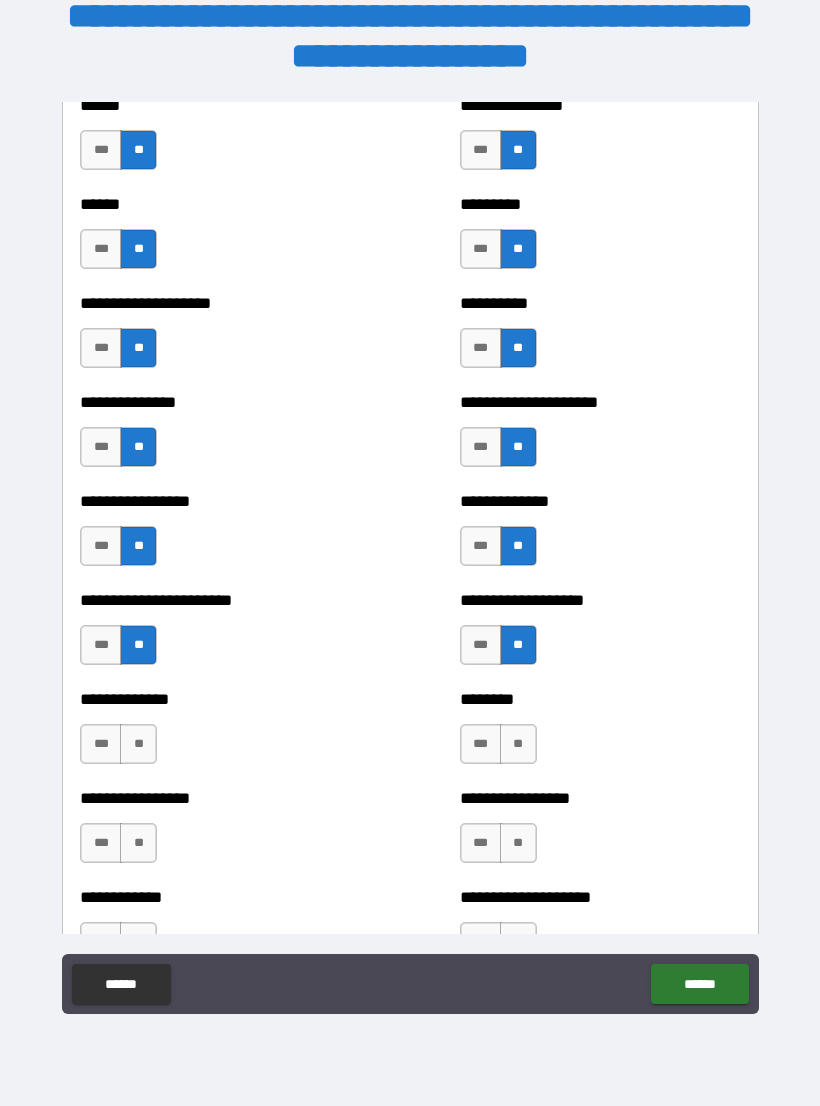 scroll, scrollTop: 3263, scrollLeft: 0, axis: vertical 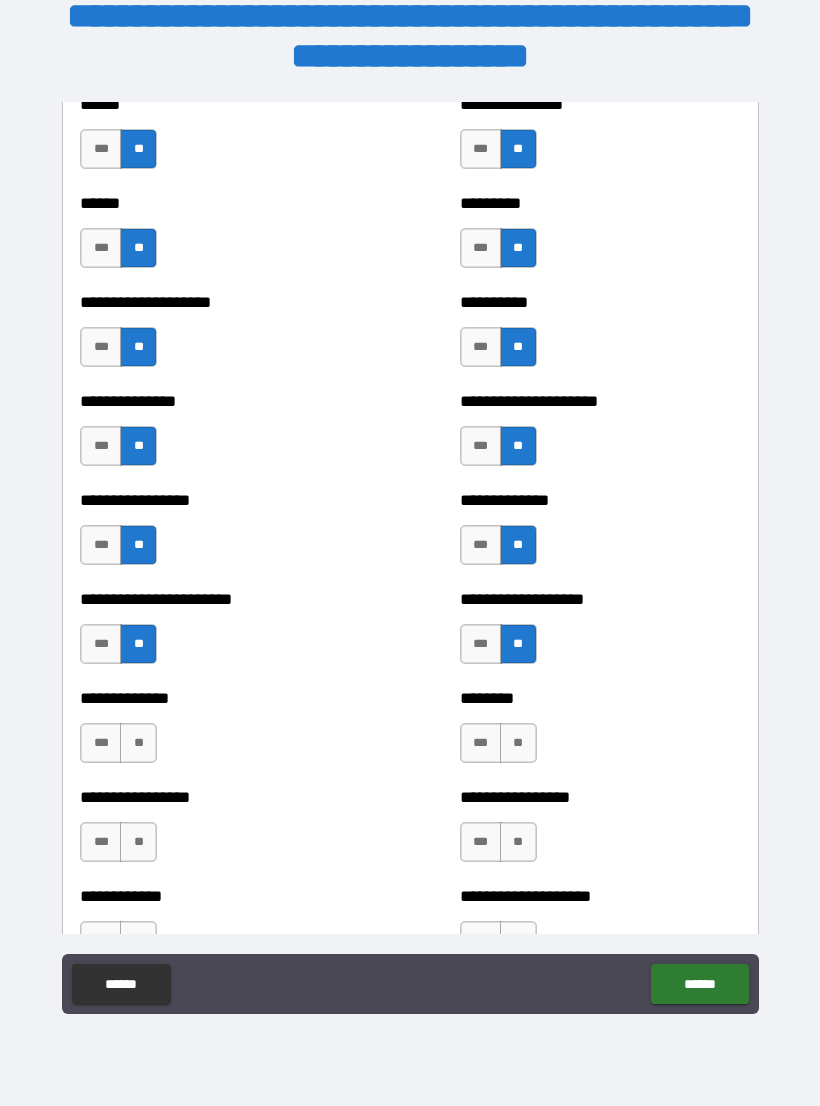 click on "**" at bounding box center [518, 743] 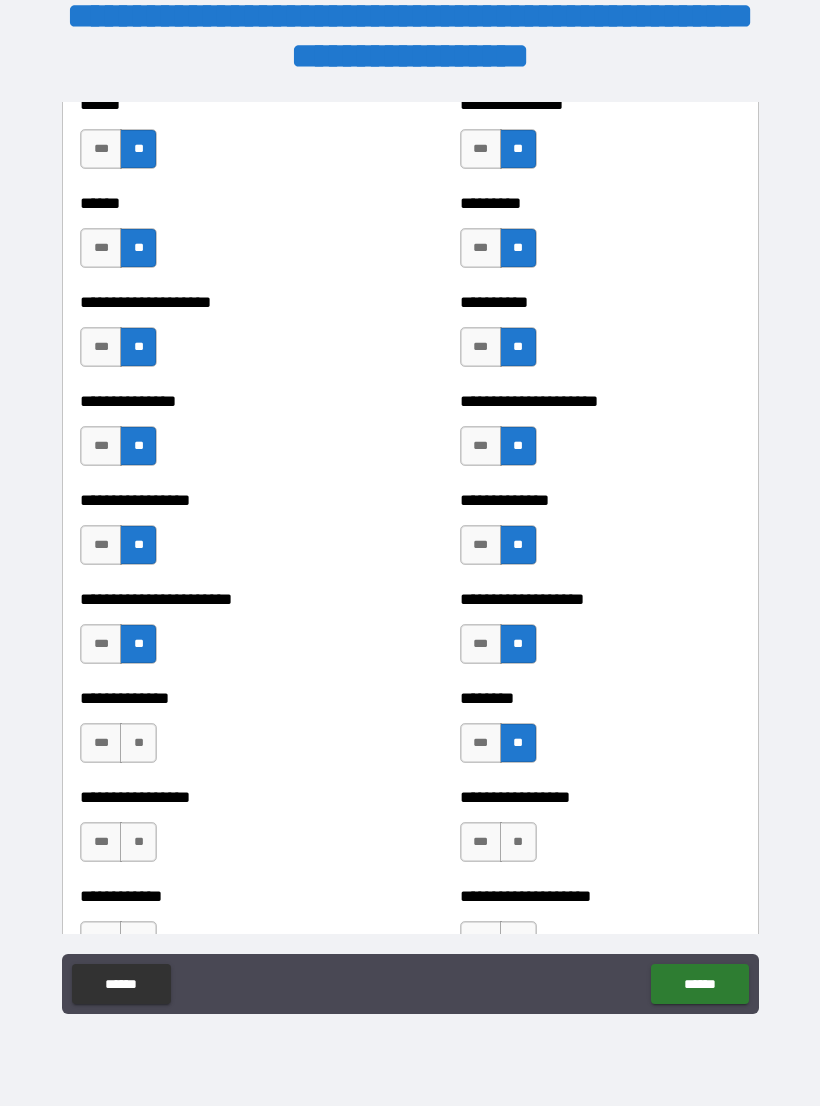 click on "**" at bounding box center [138, 743] 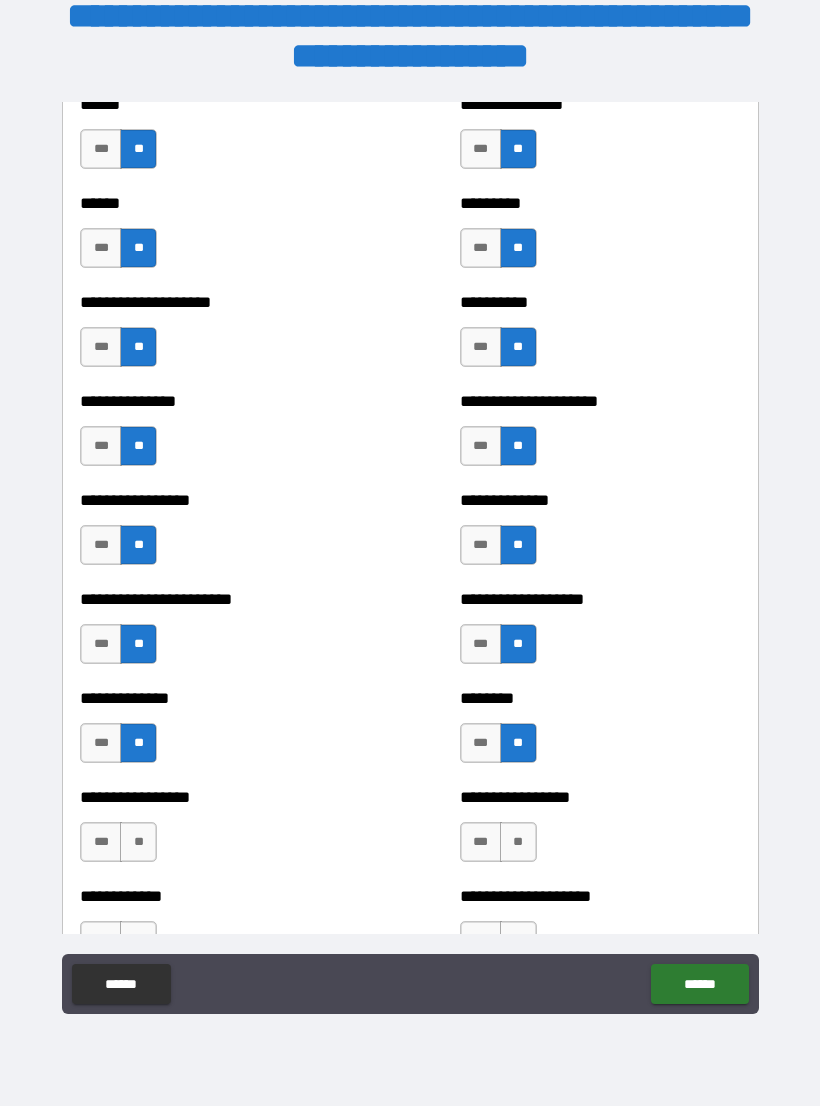 click on "**" at bounding box center [138, 842] 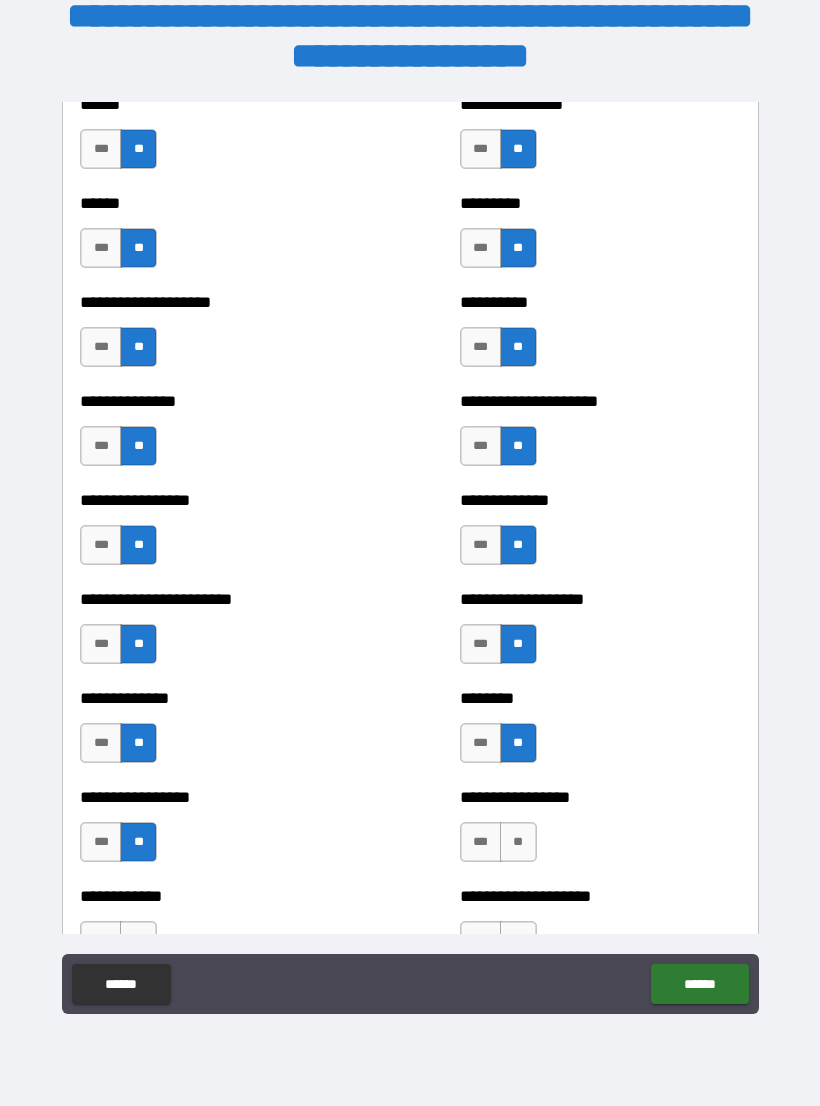 click on "**" at bounding box center (518, 842) 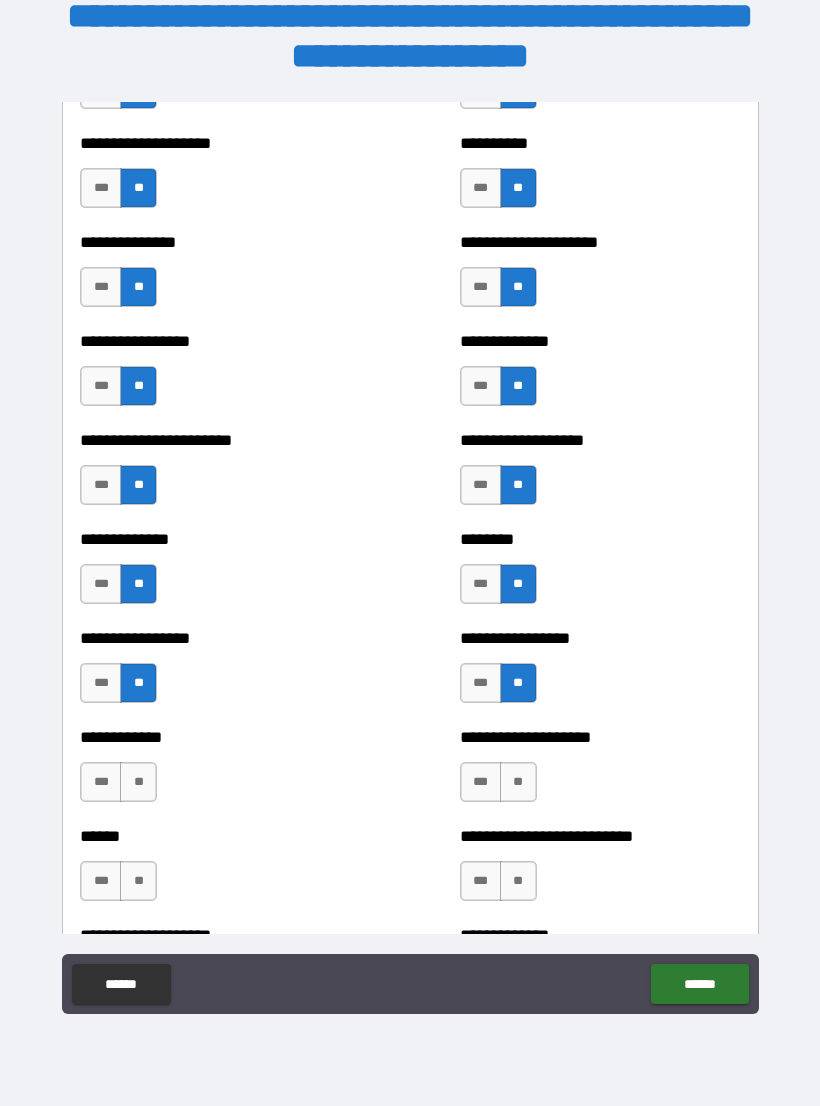 scroll, scrollTop: 3425, scrollLeft: 0, axis: vertical 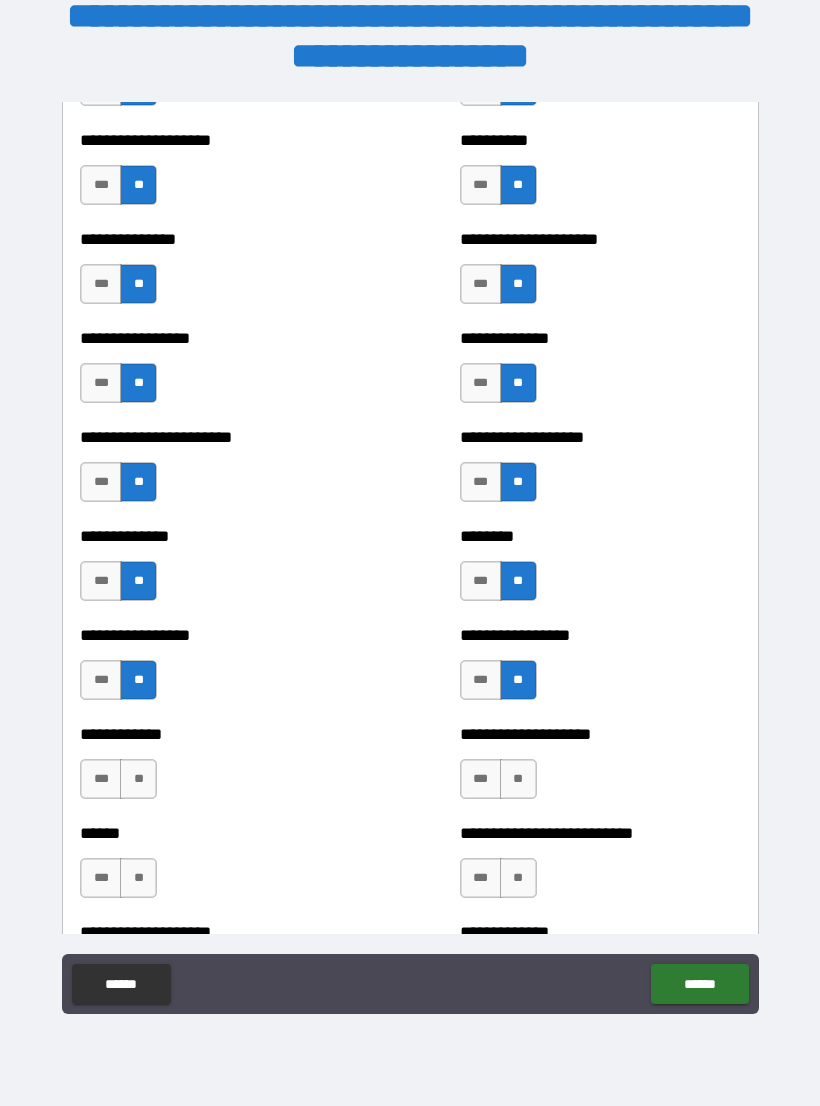 click on "**" at bounding box center [518, 779] 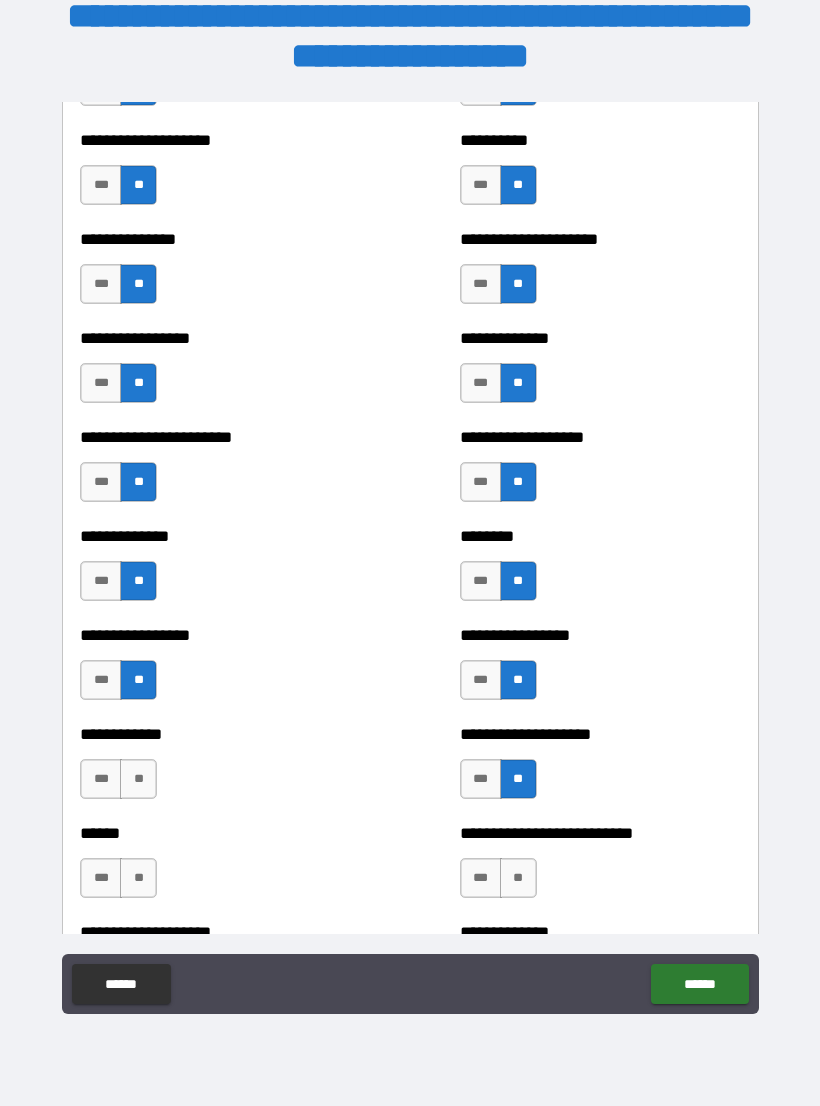 click on "**" at bounding box center [138, 779] 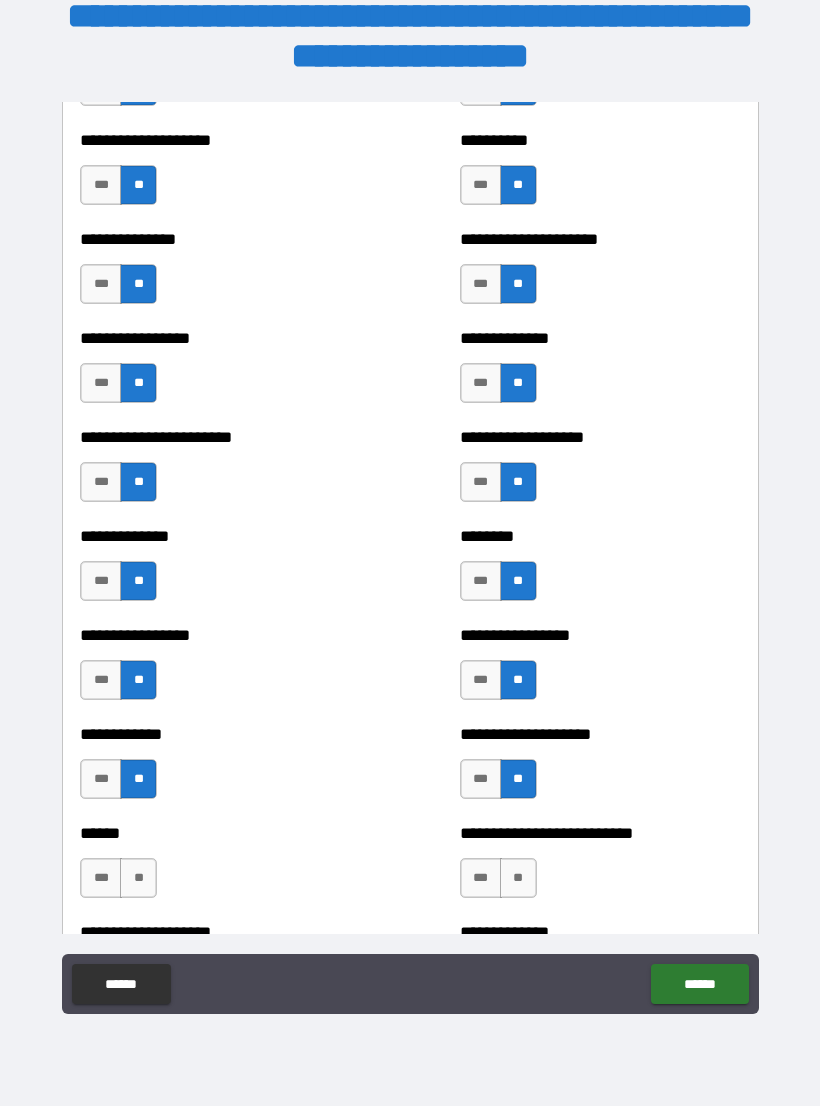 click on "**" at bounding box center [138, 878] 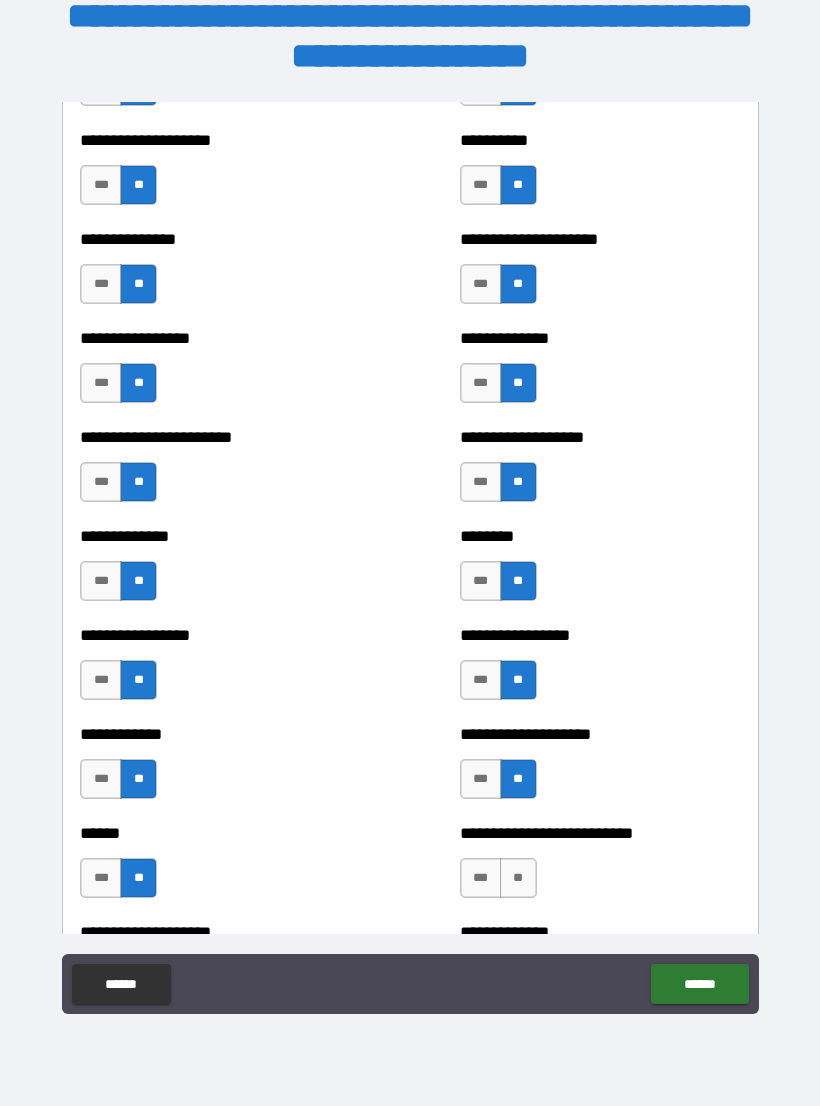 click on "**" at bounding box center [518, 878] 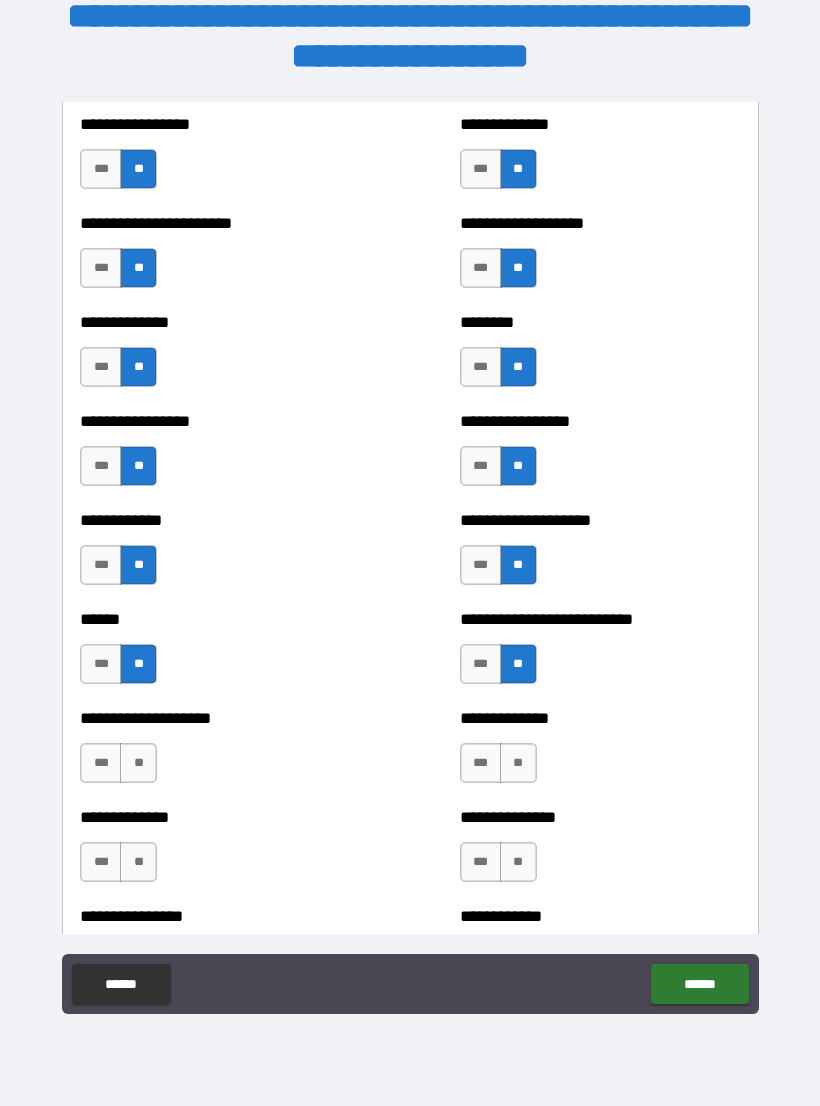 scroll, scrollTop: 3640, scrollLeft: 0, axis: vertical 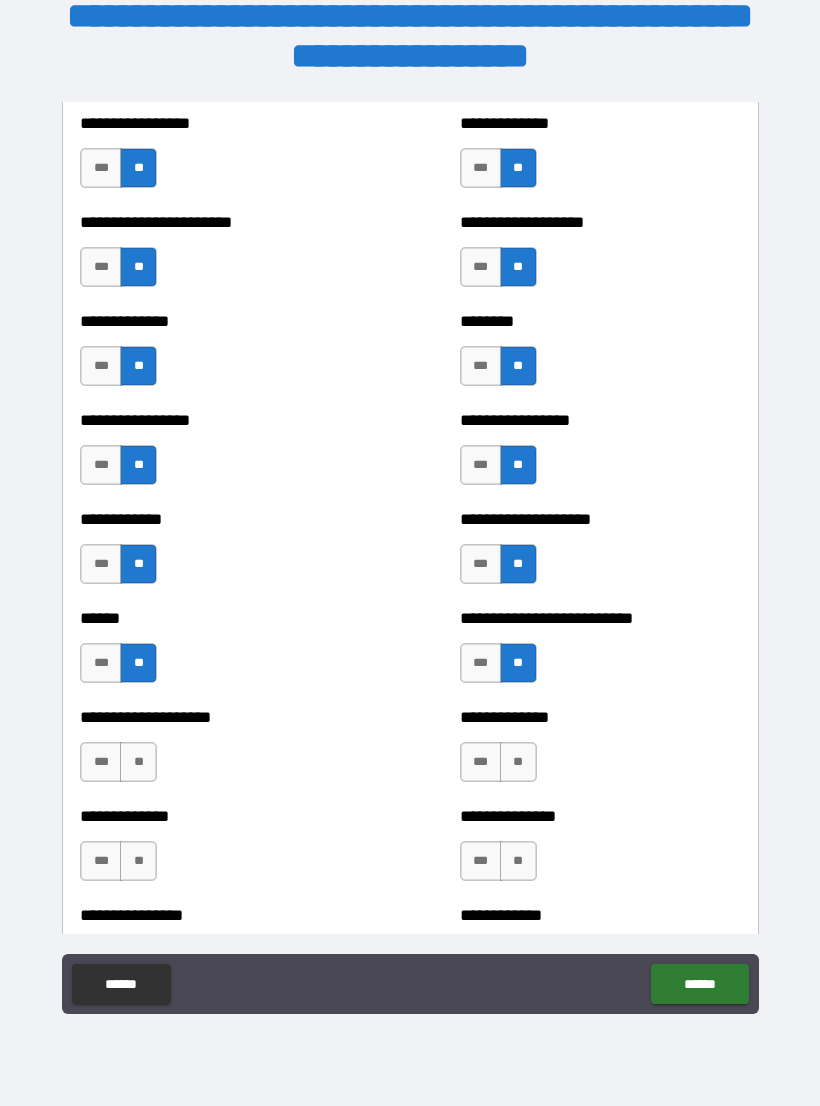 click on "**" at bounding box center [518, 762] 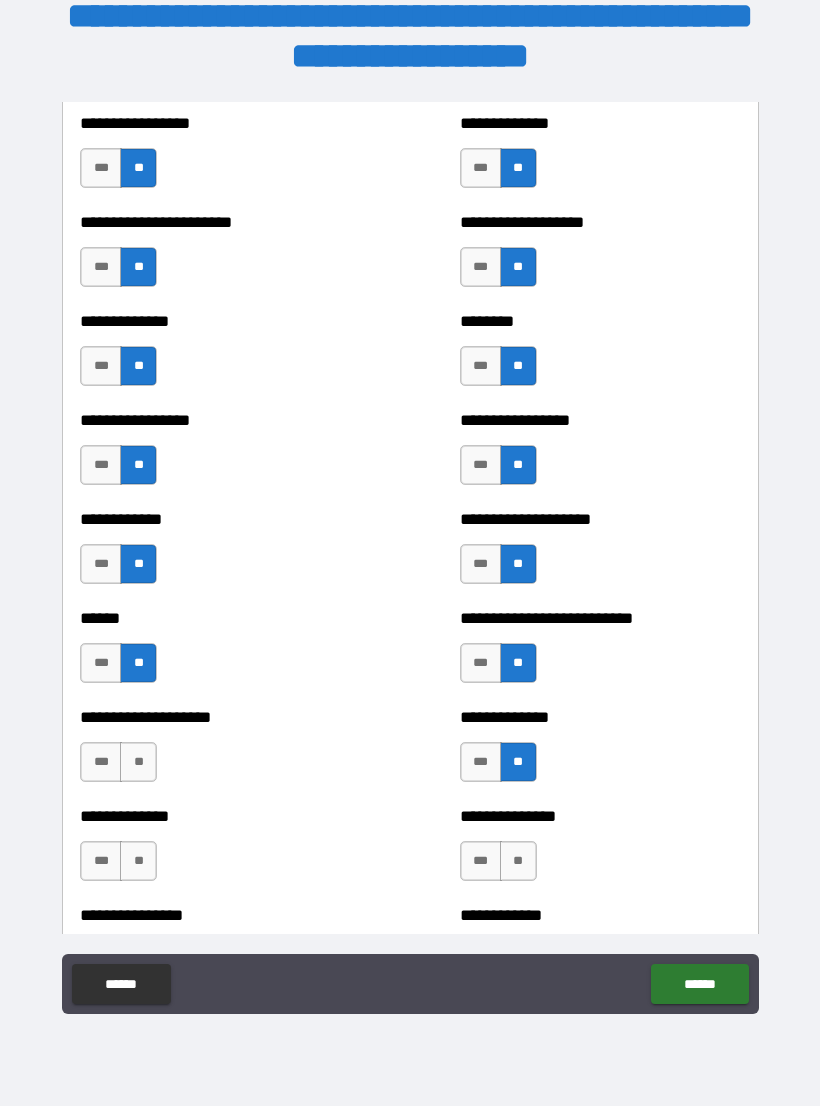 click on "**" at bounding box center [138, 762] 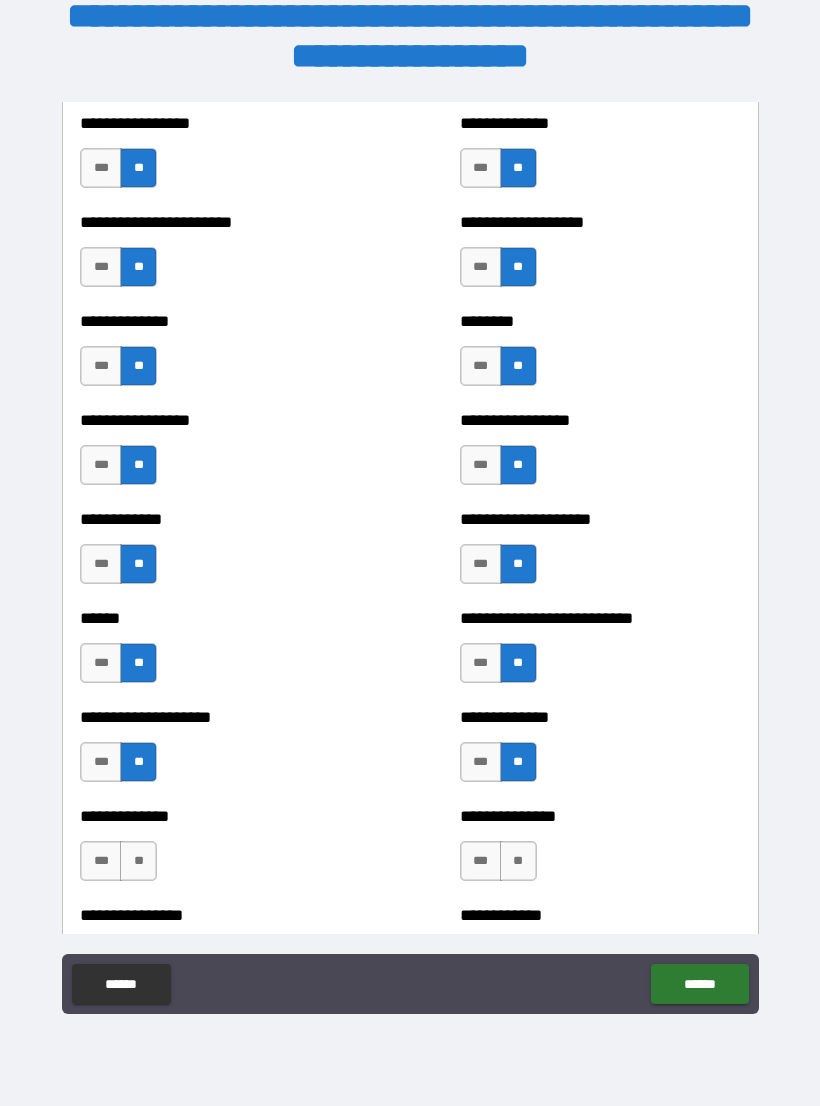 click on "**" at bounding box center [138, 861] 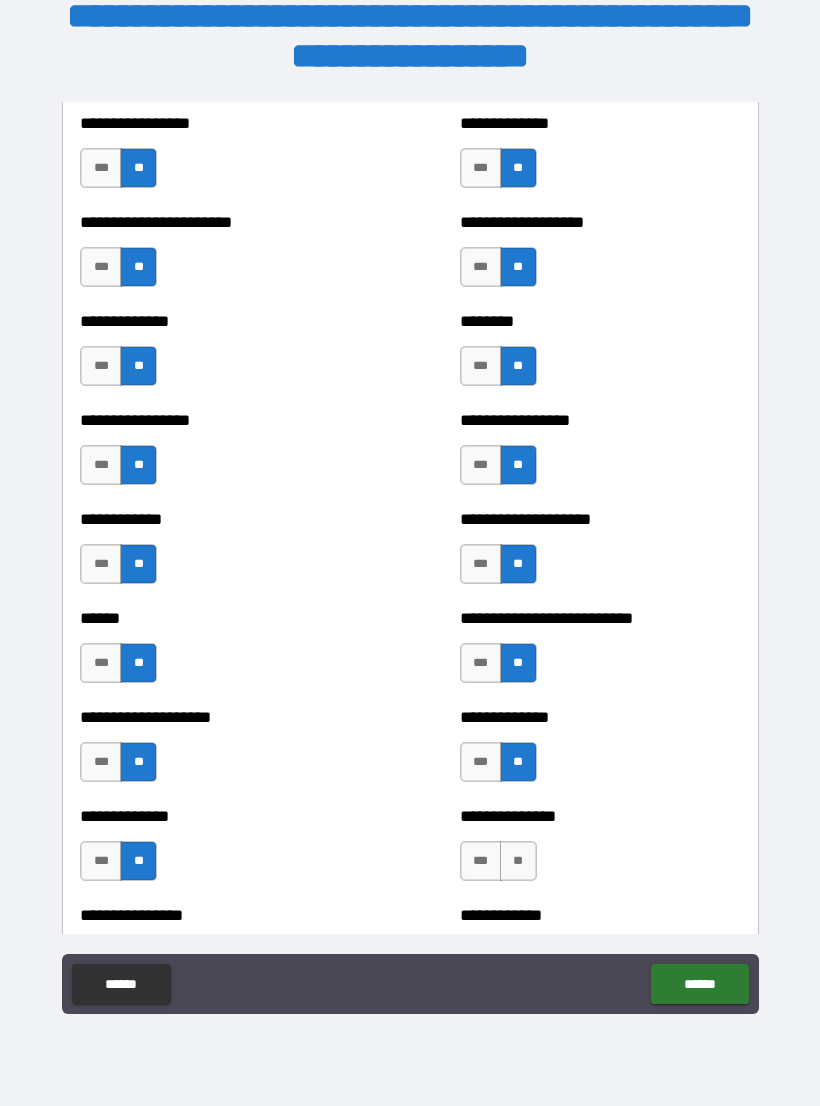 click on "**" at bounding box center [518, 861] 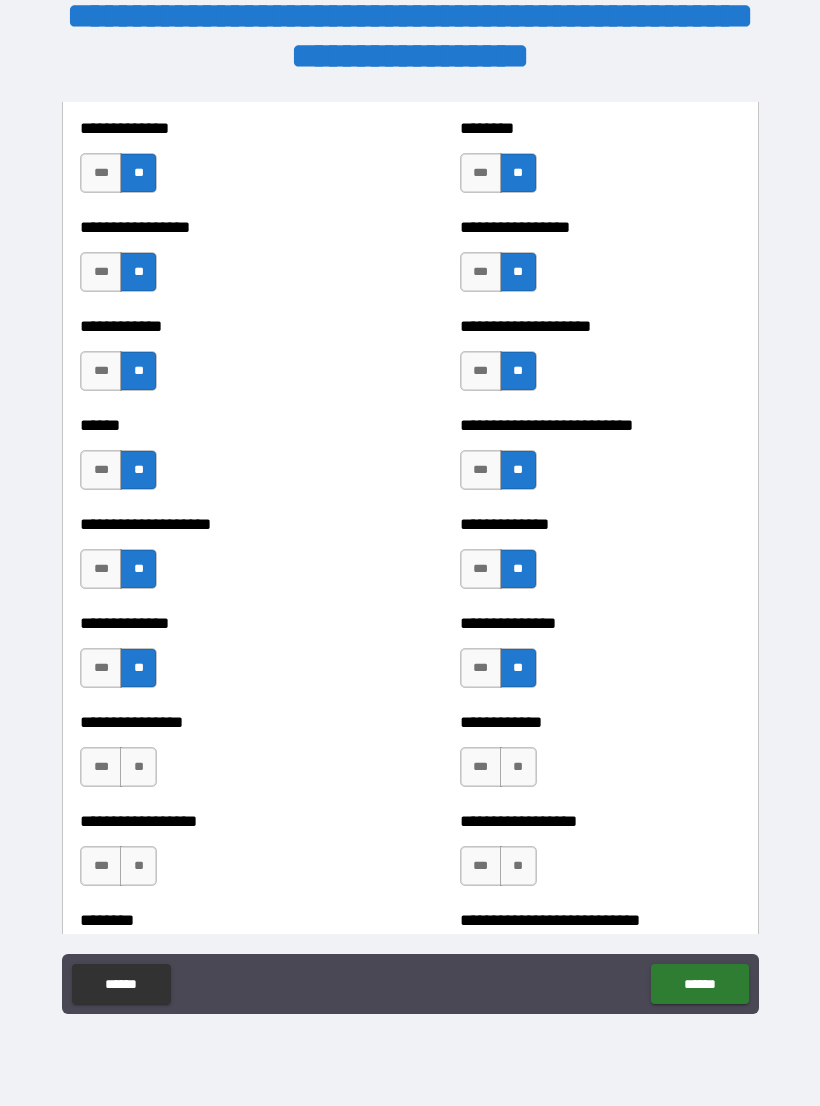 scroll, scrollTop: 3844, scrollLeft: 0, axis: vertical 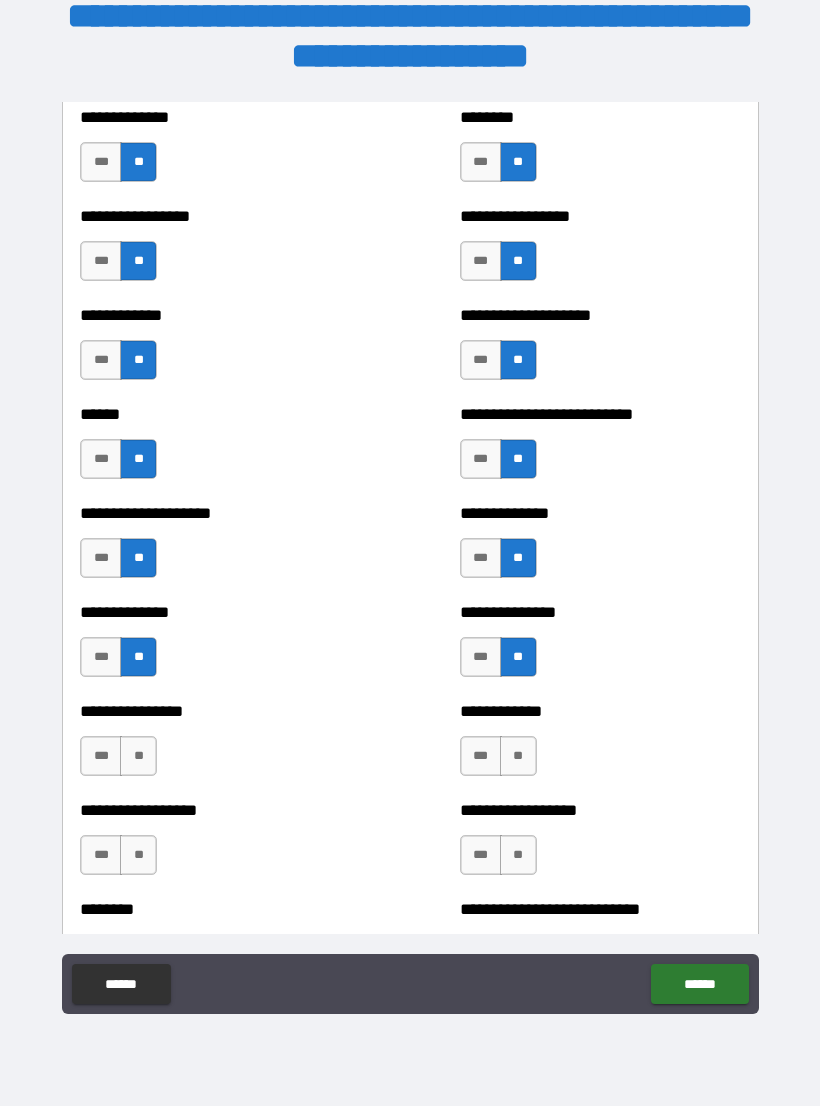click on "**" at bounding box center (138, 756) 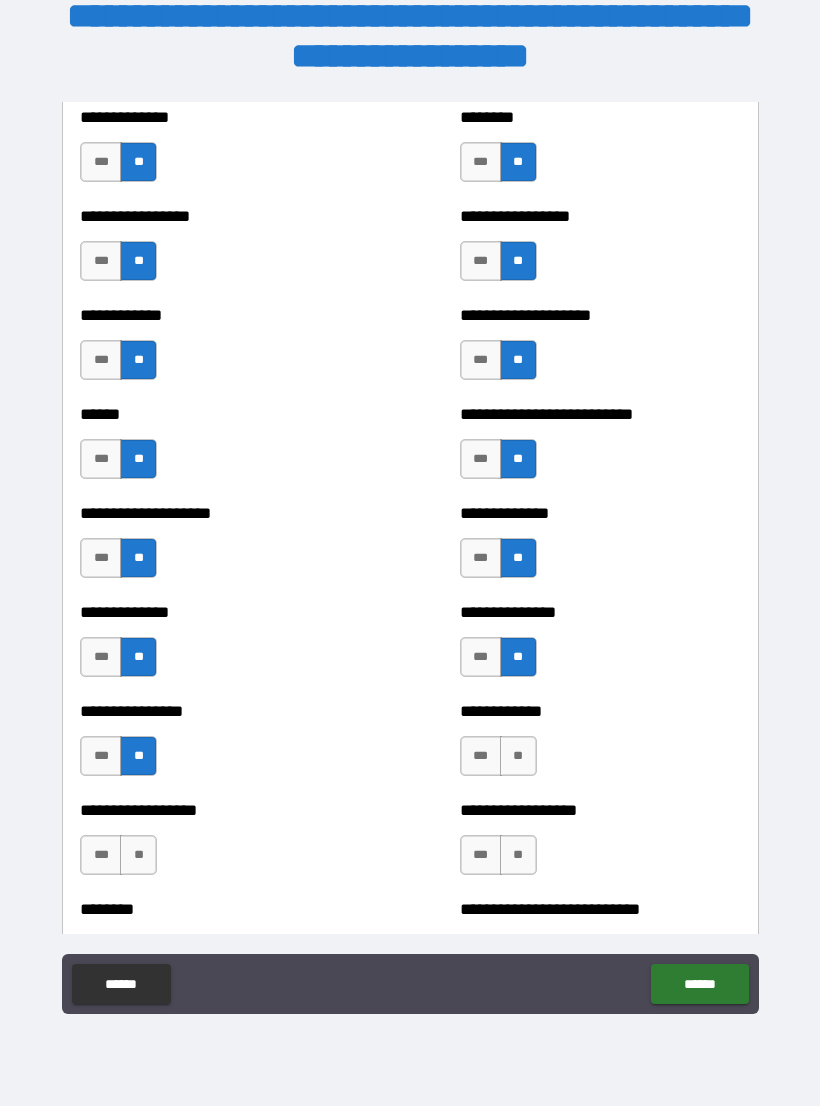 click on "**" at bounding box center [518, 756] 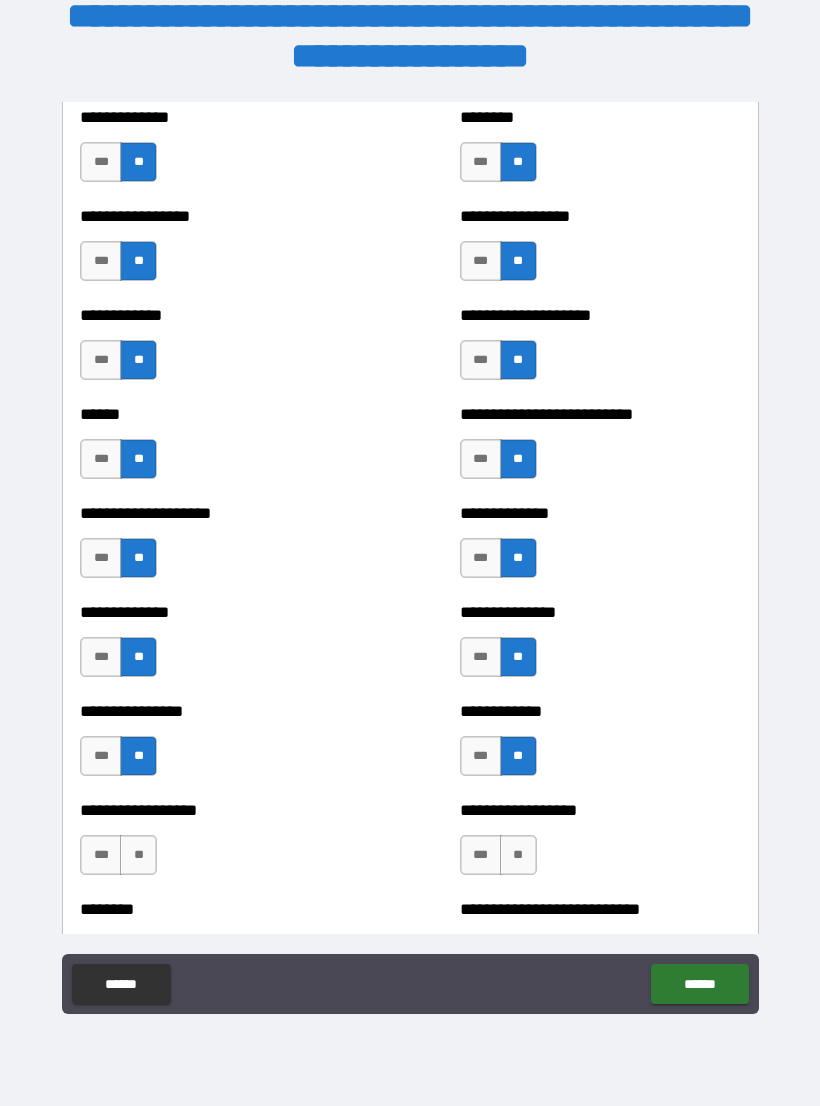 click on "**" at bounding box center [518, 855] 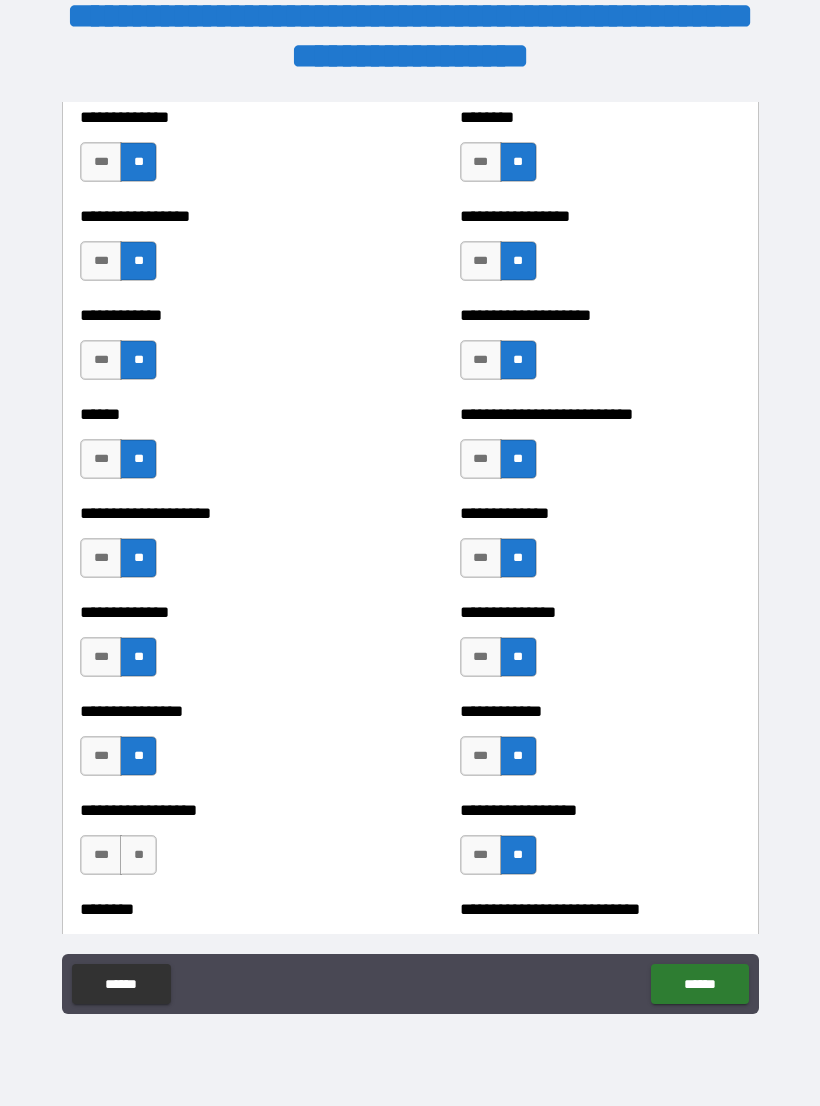 click on "**" at bounding box center (138, 855) 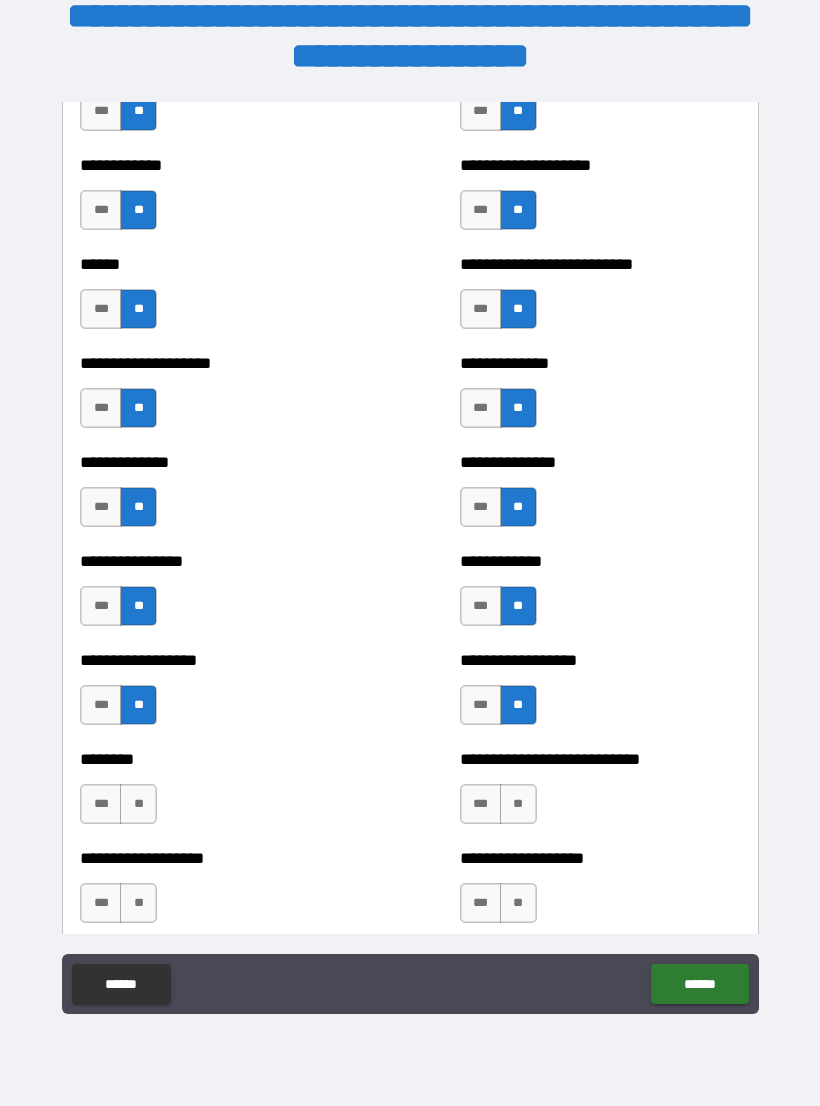 scroll, scrollTop: 3995, scrollLeft: 0, axis: vertical 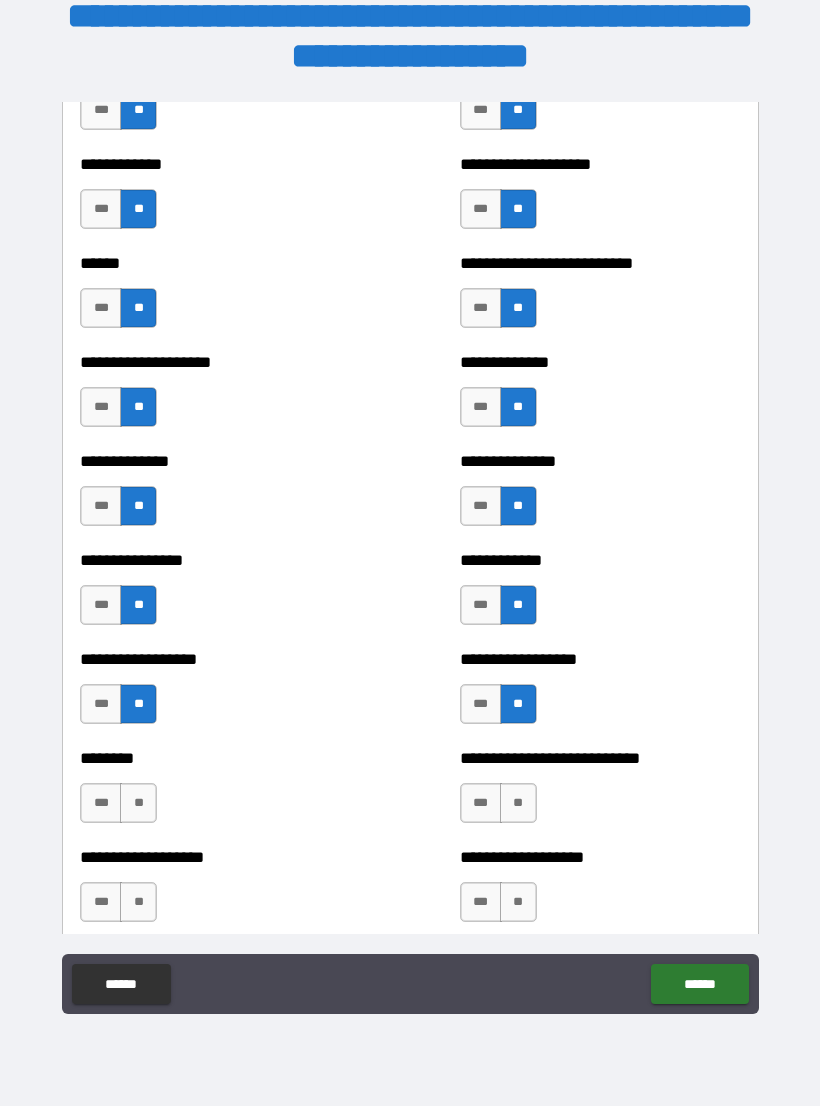 click on "**" at bounding box center (138, 803) 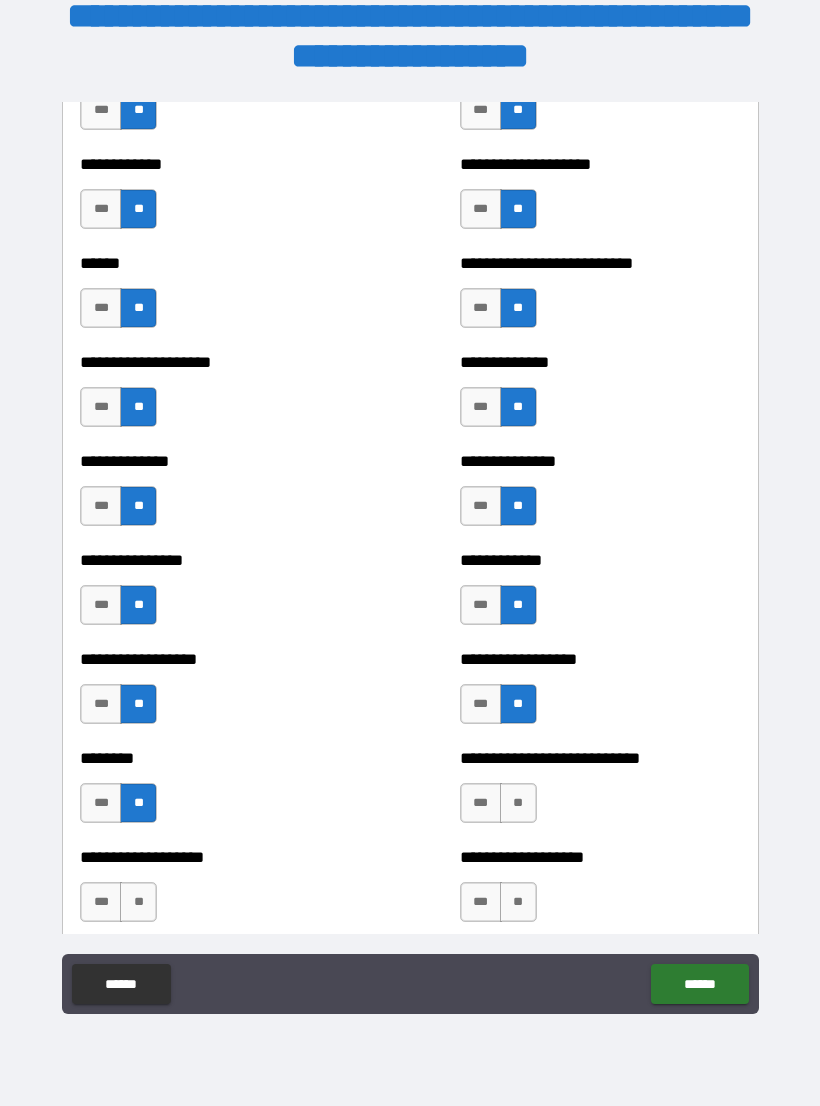 click on "**" at bounding box center (518, 803) 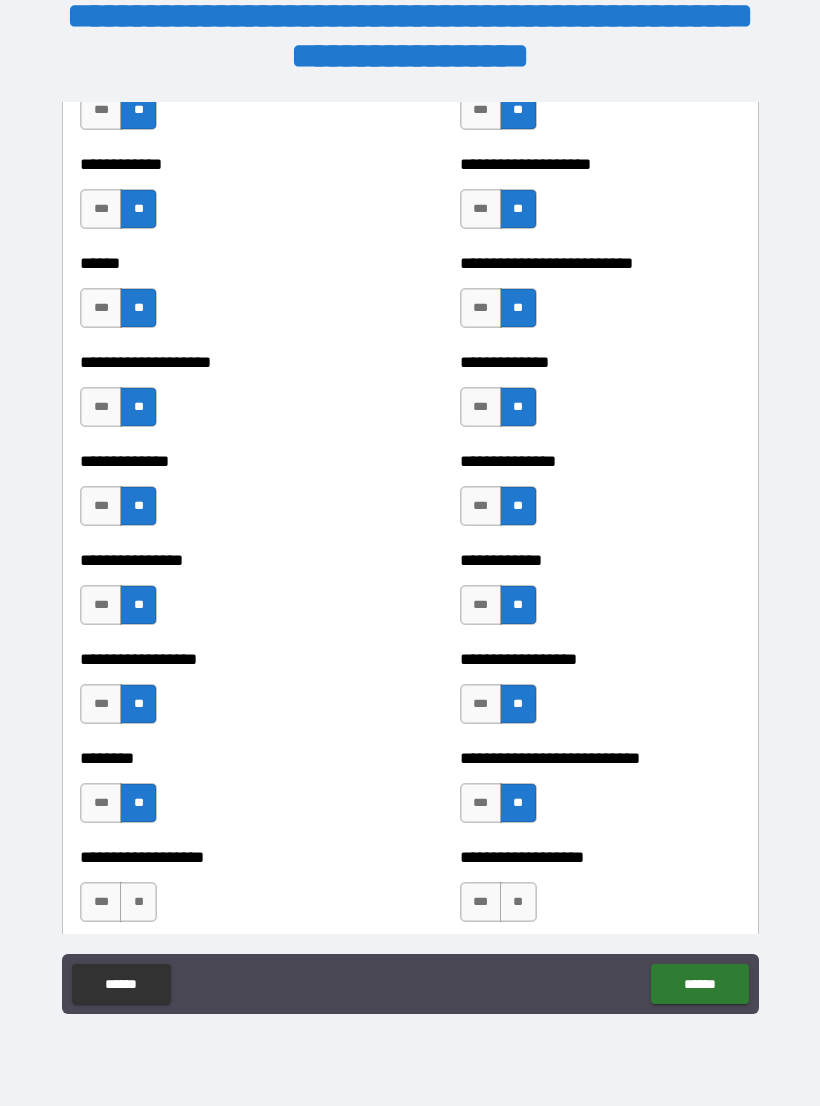 click on "**" at bounding box center (518, 902) 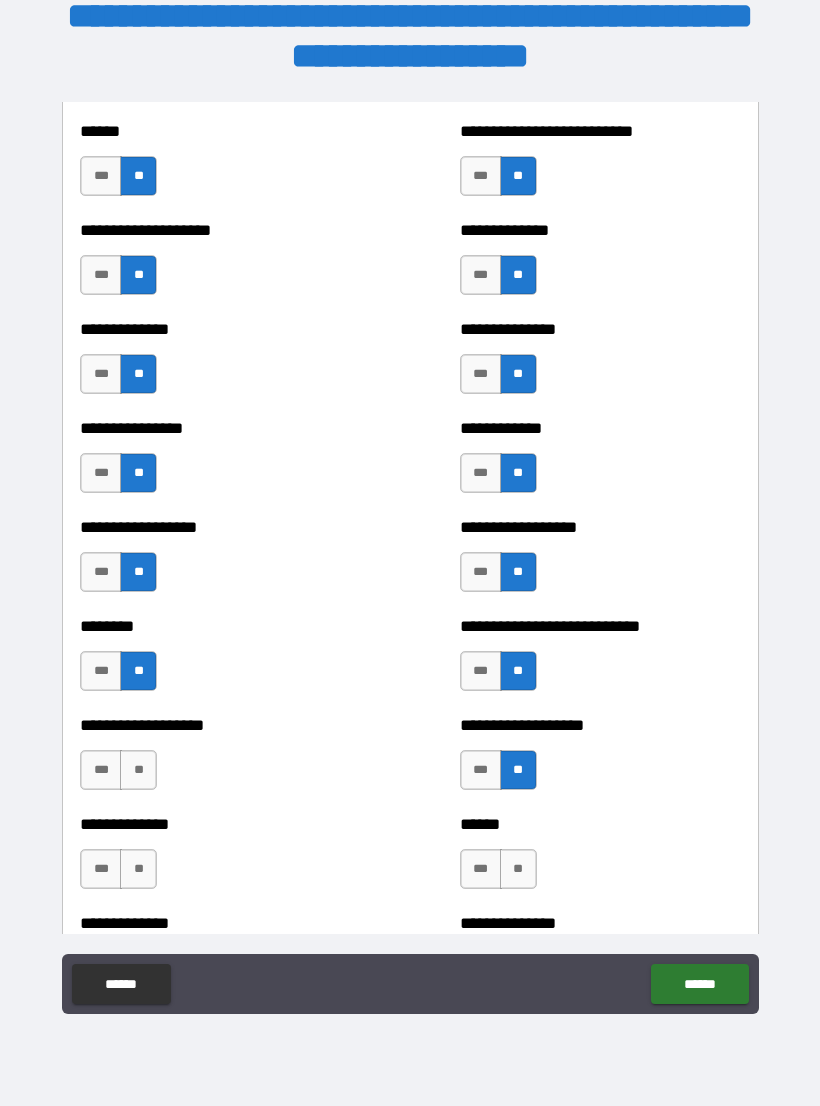 scroll, scrollTop: 4141, scrollLeft: 0, axis: vertical 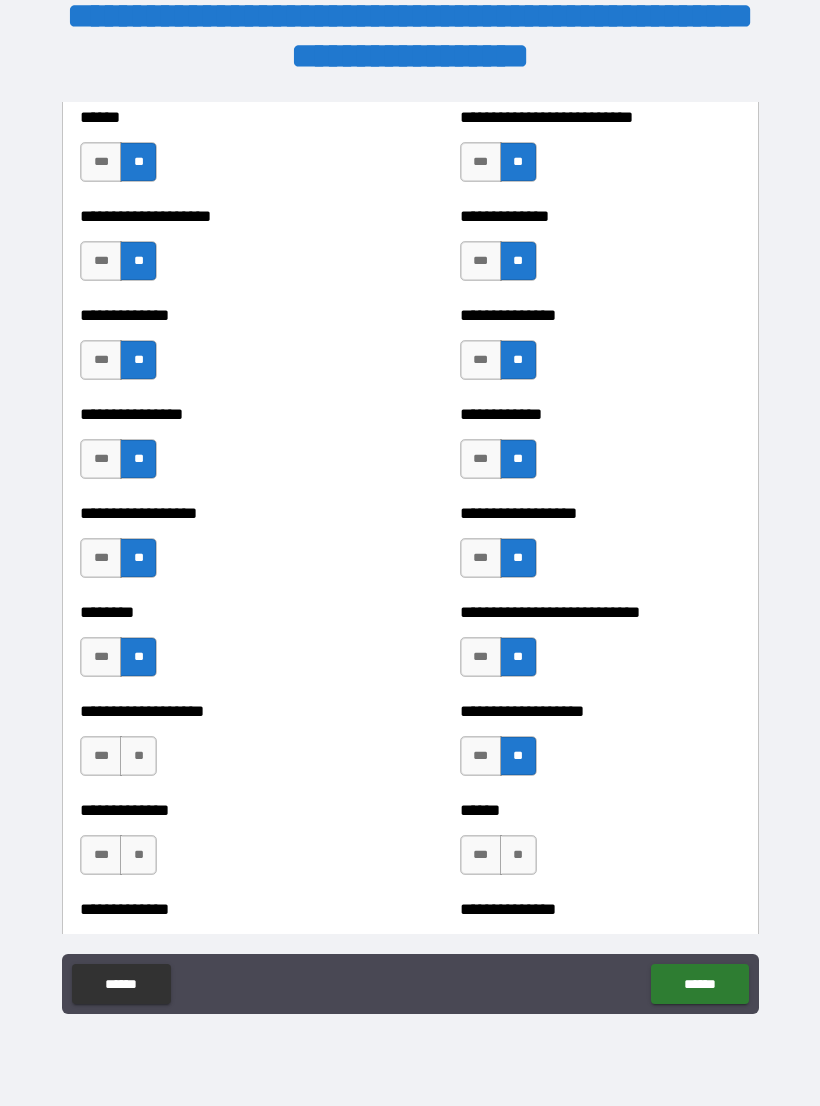 click on "**" at bounding box center (138, 756) 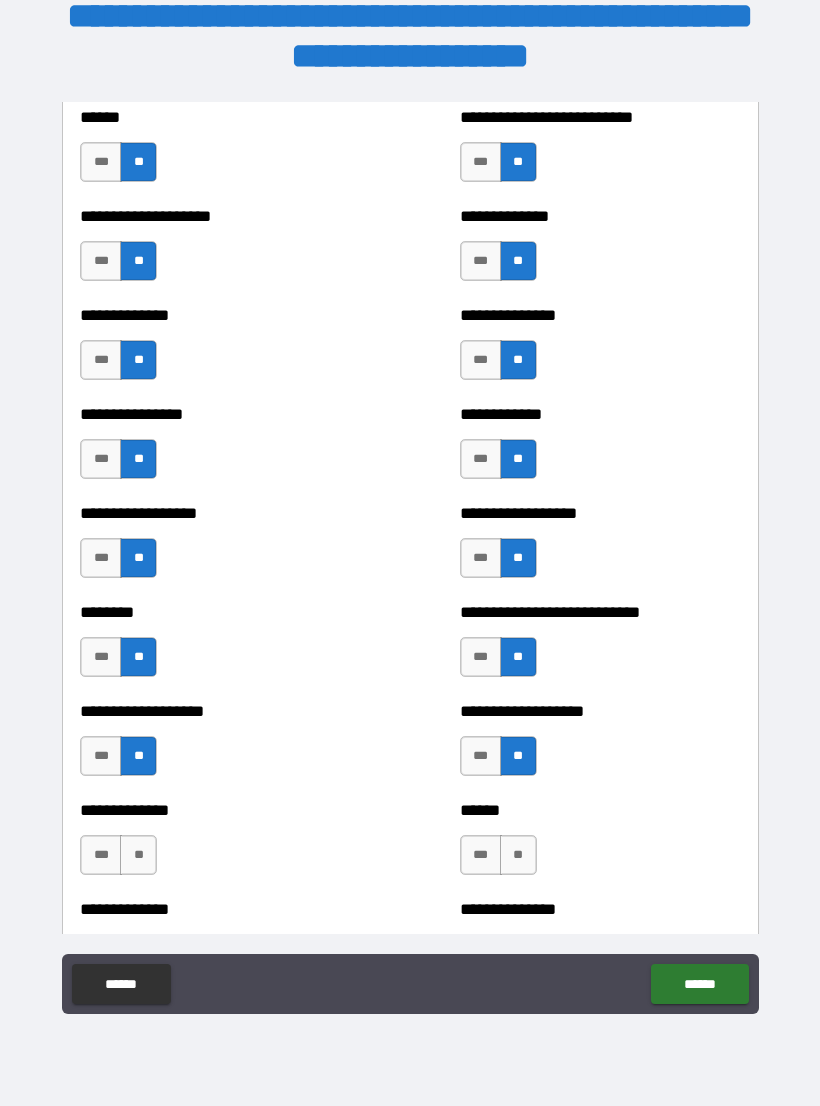 click on "**" at bounding box center [138, 855] 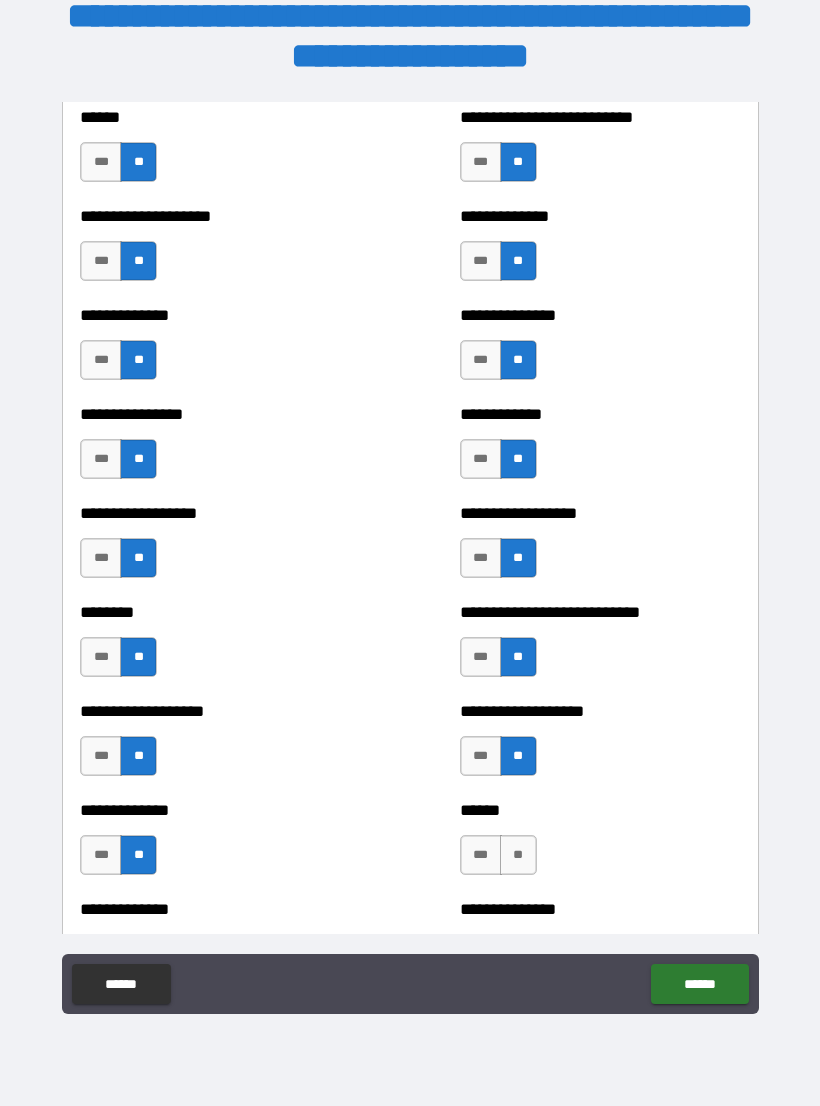 click on "**" at bounding box center [518, 855] 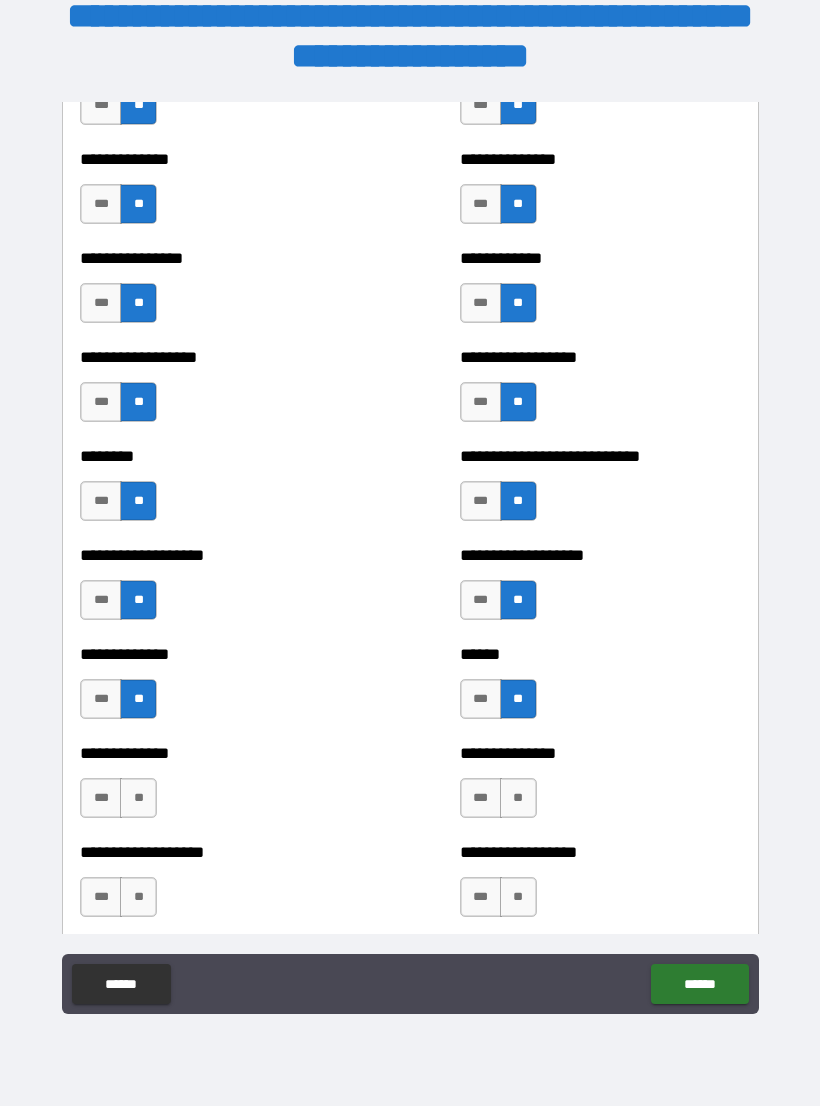 scroll, scrollTop: 4309, scrollLeft: 0, axis: vertical 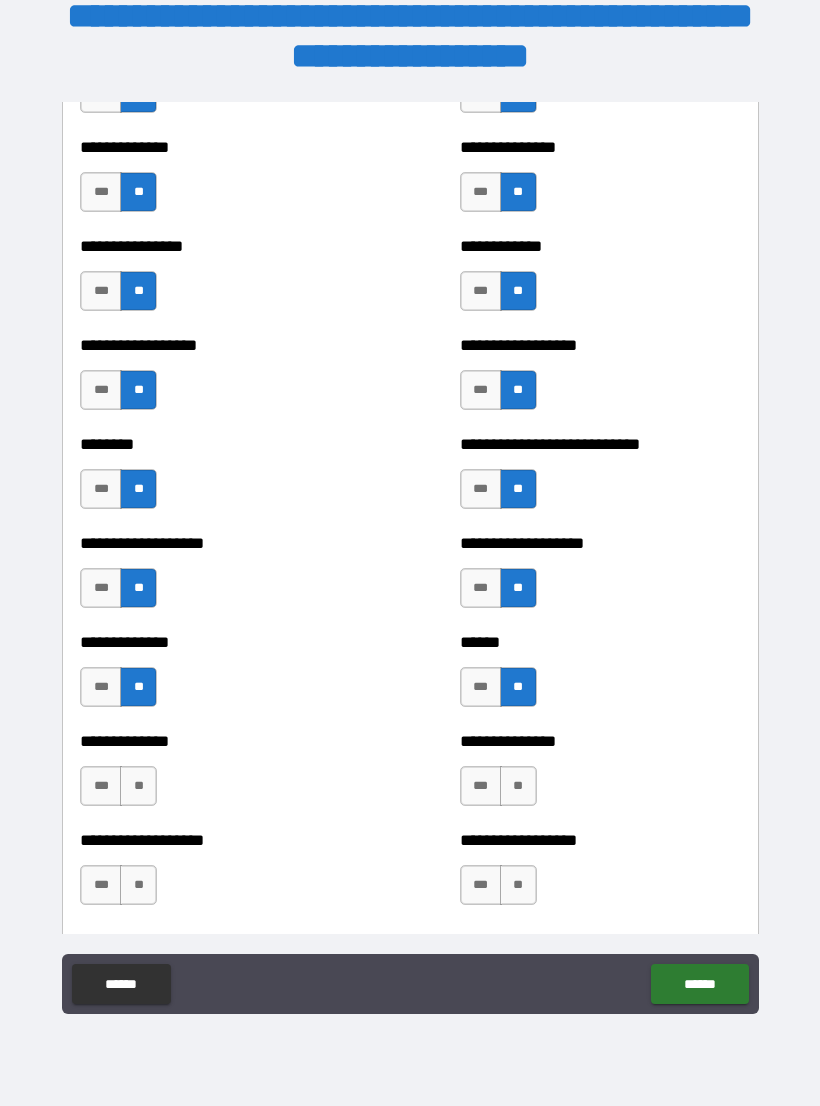 click on "**" at bounding box center (138, 786) 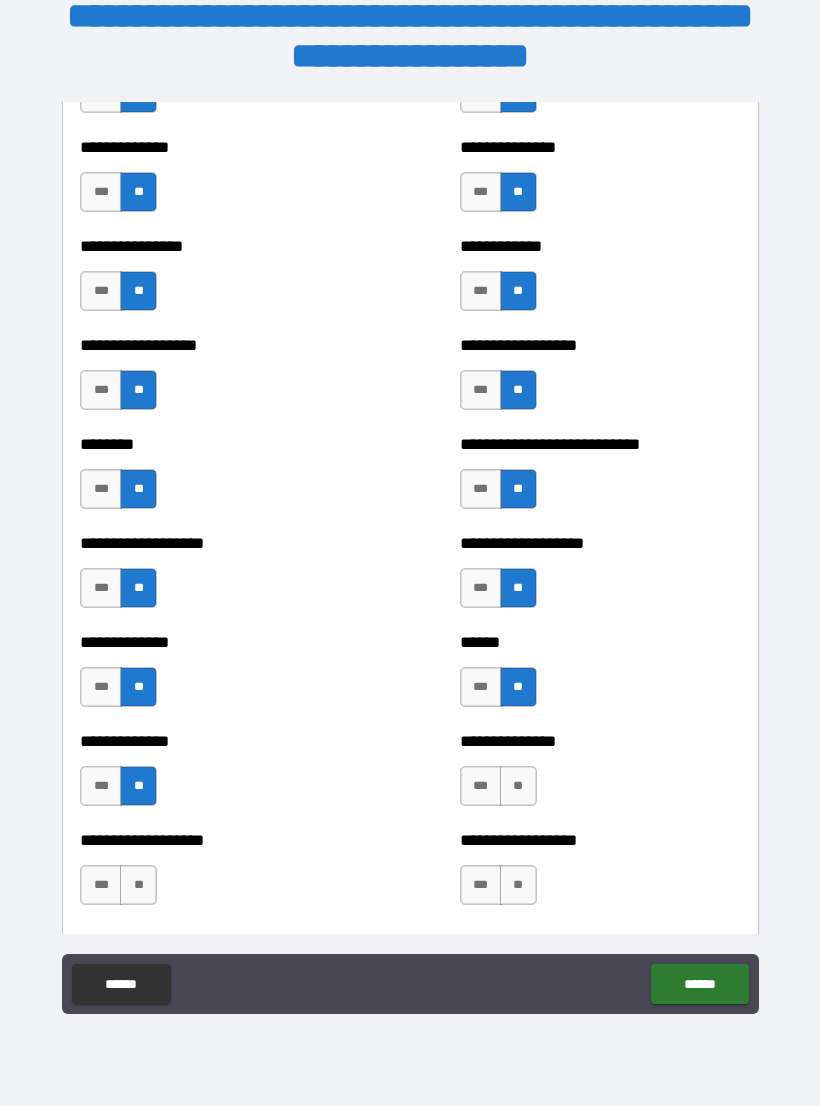 click on "**" at bounding box center [518, 786] 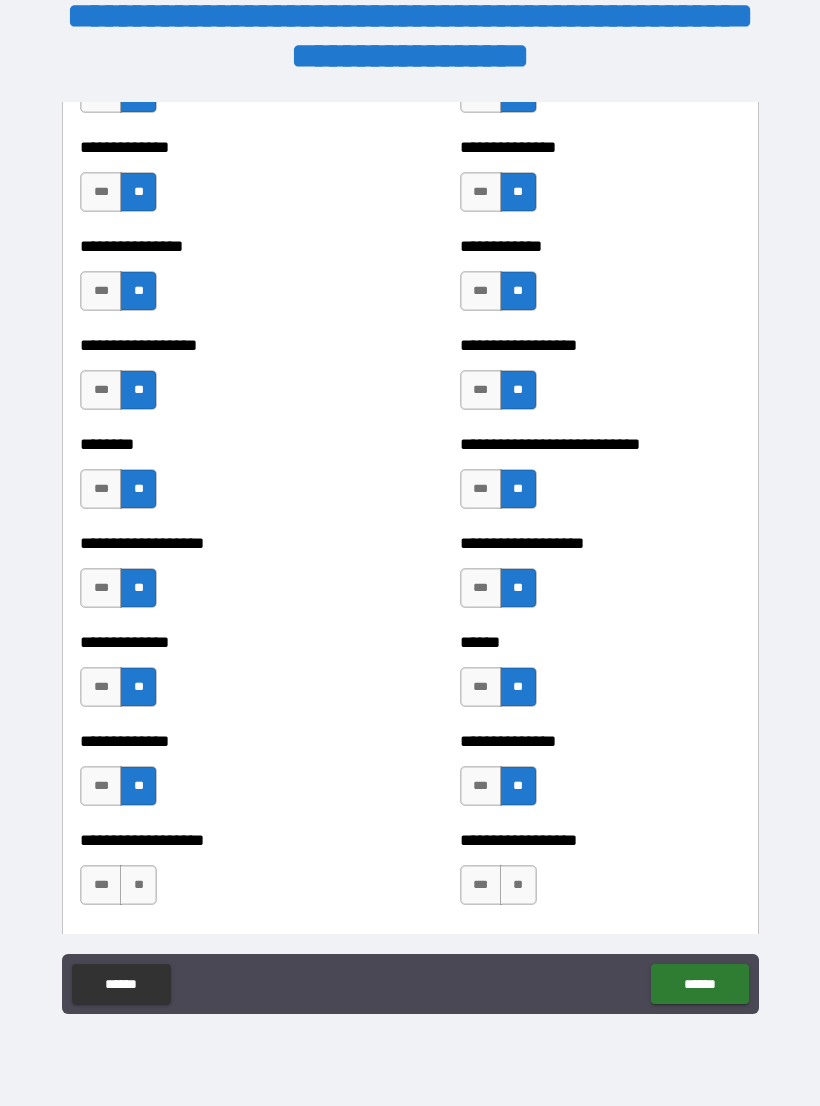 click on "***" at bounding box center [101, 786] 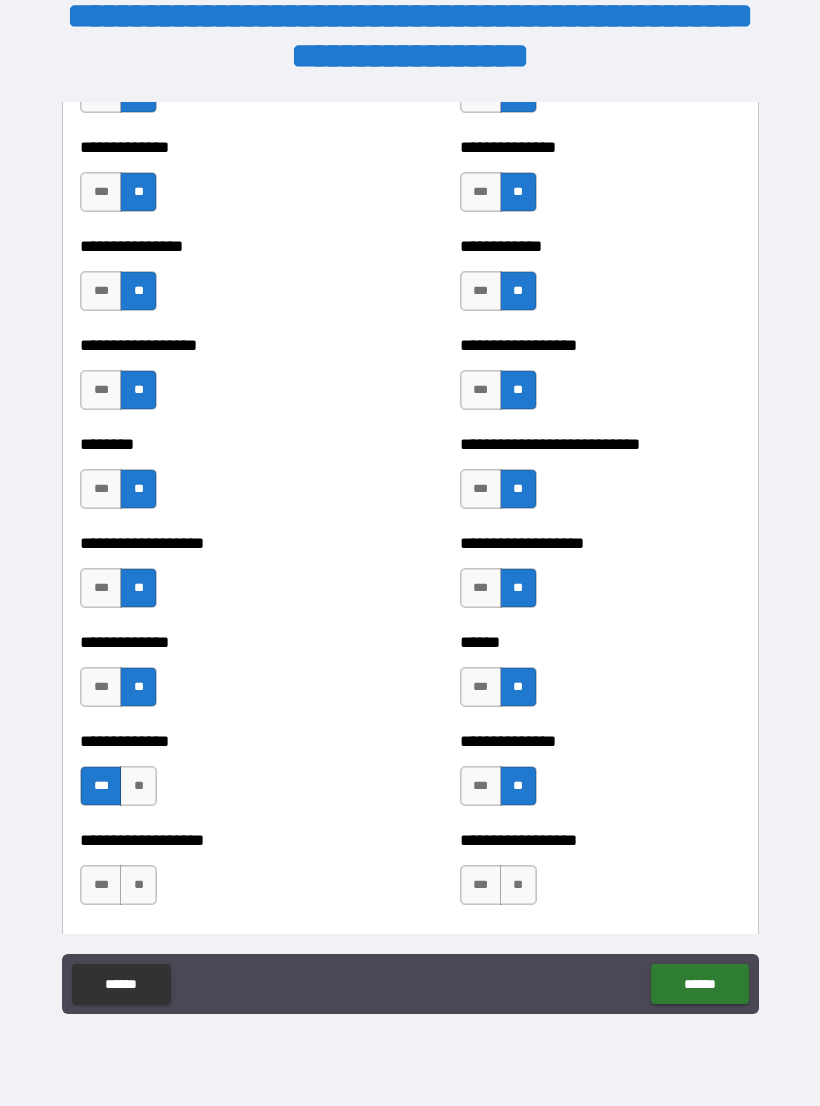click on "**" at bounding box center [138, 885] 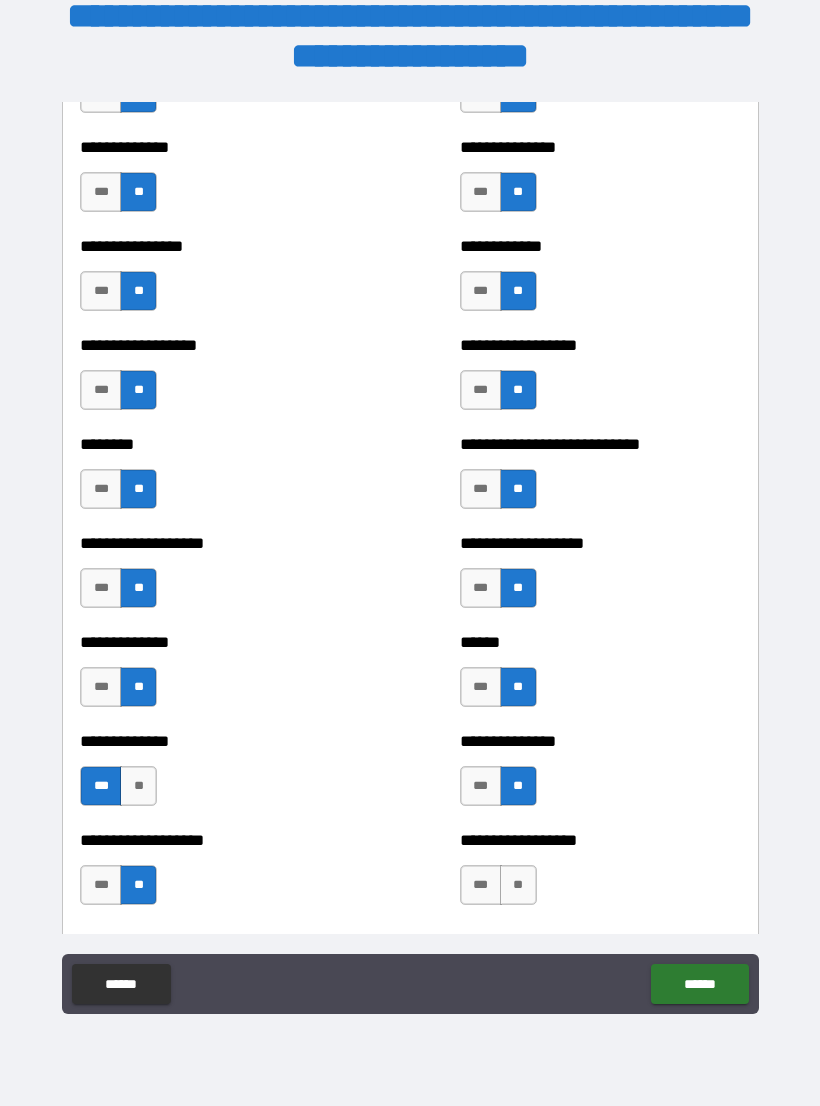 click on "**" at bounding box center (518, 885) 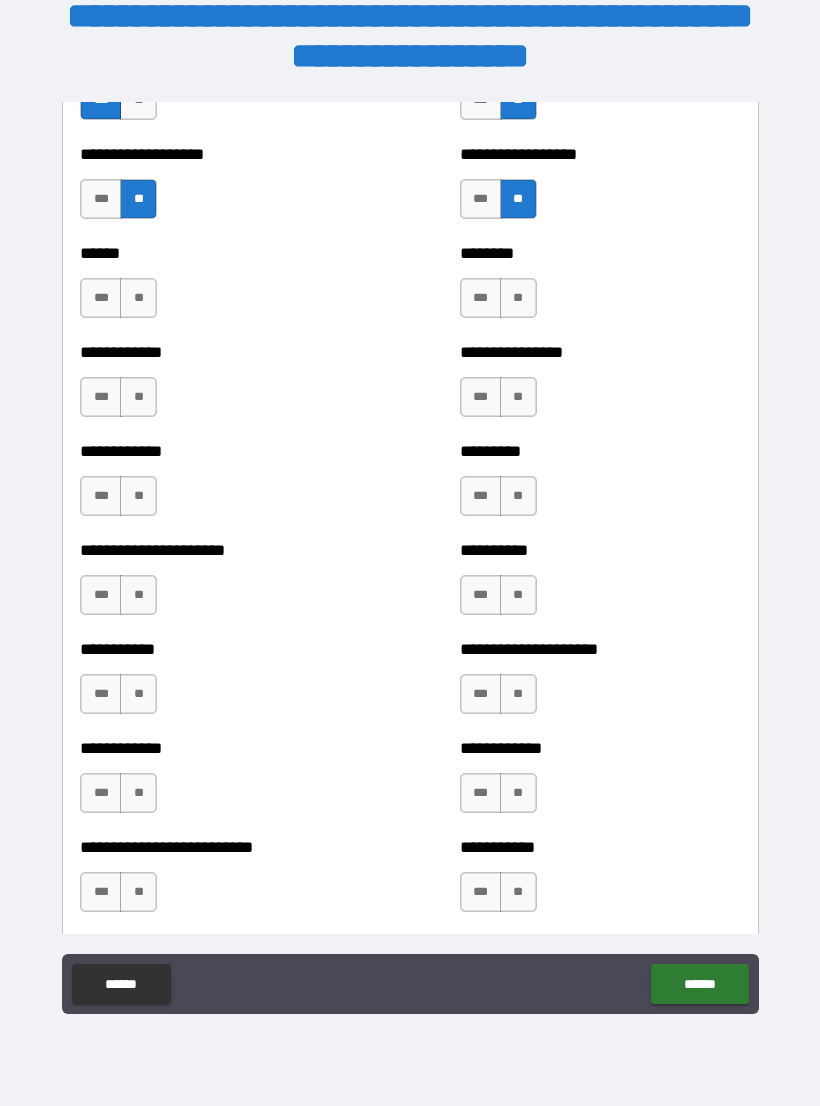 scroll, scrollTop: 5002, scrollLeft: 0, axis: vertical 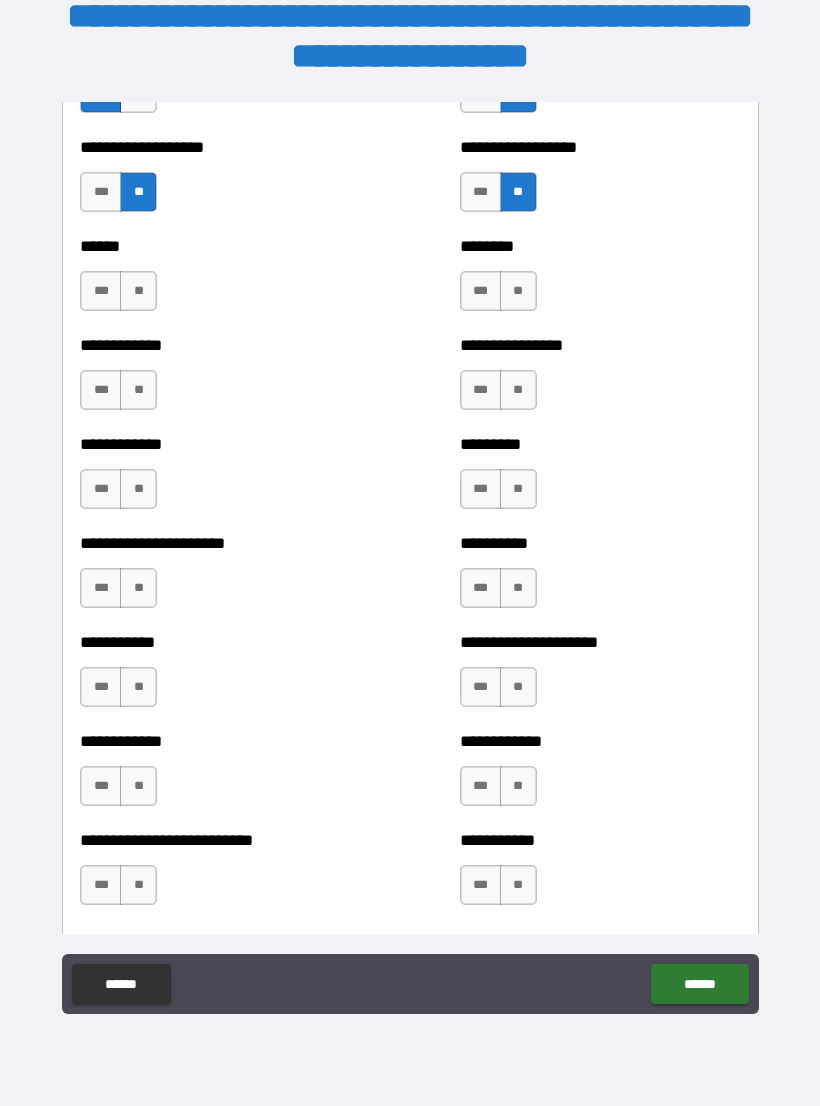 click on "**" at bounding box center (138, 291) 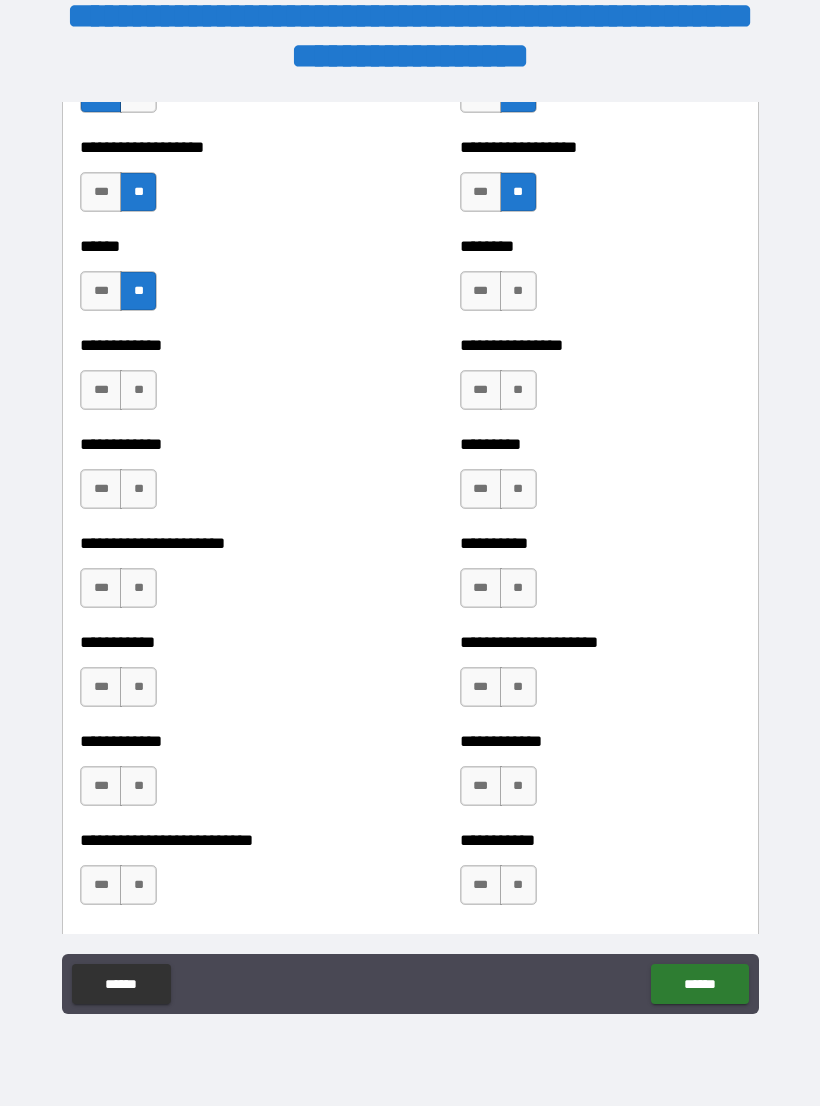 click on "**" at bounding box center [518, 291] 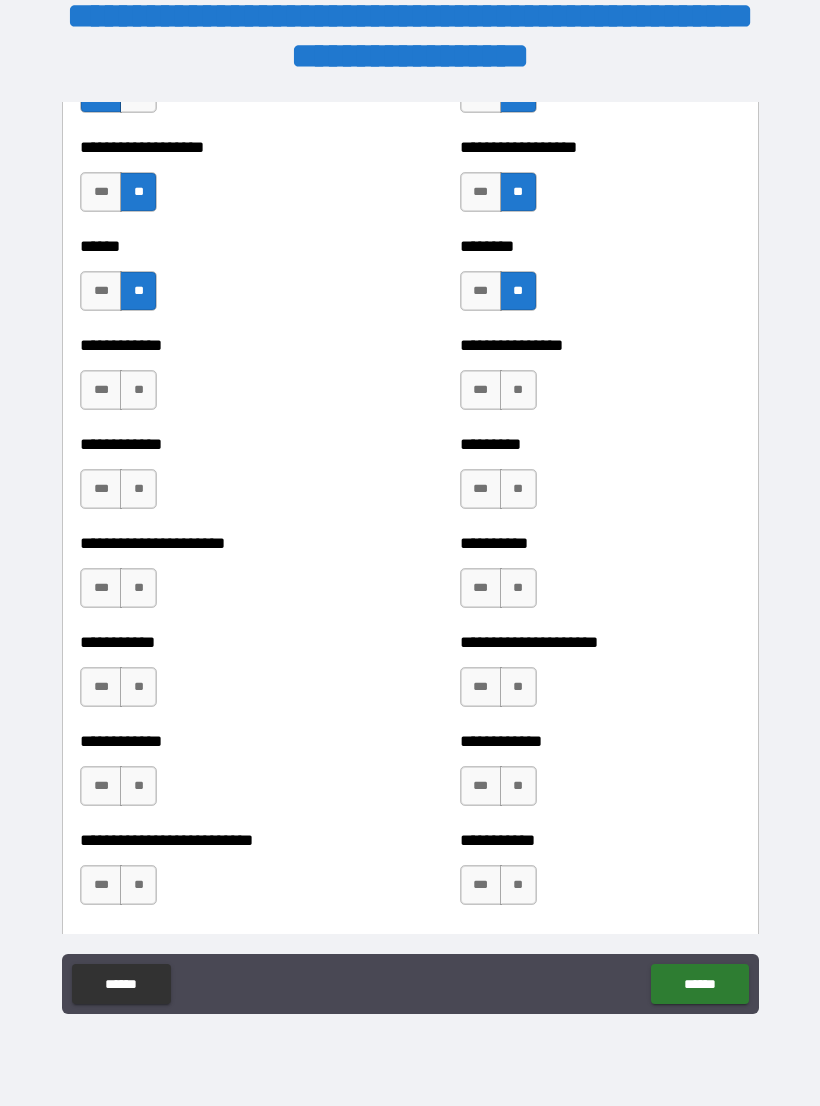 click on "**" at bounding box center [518, 390] 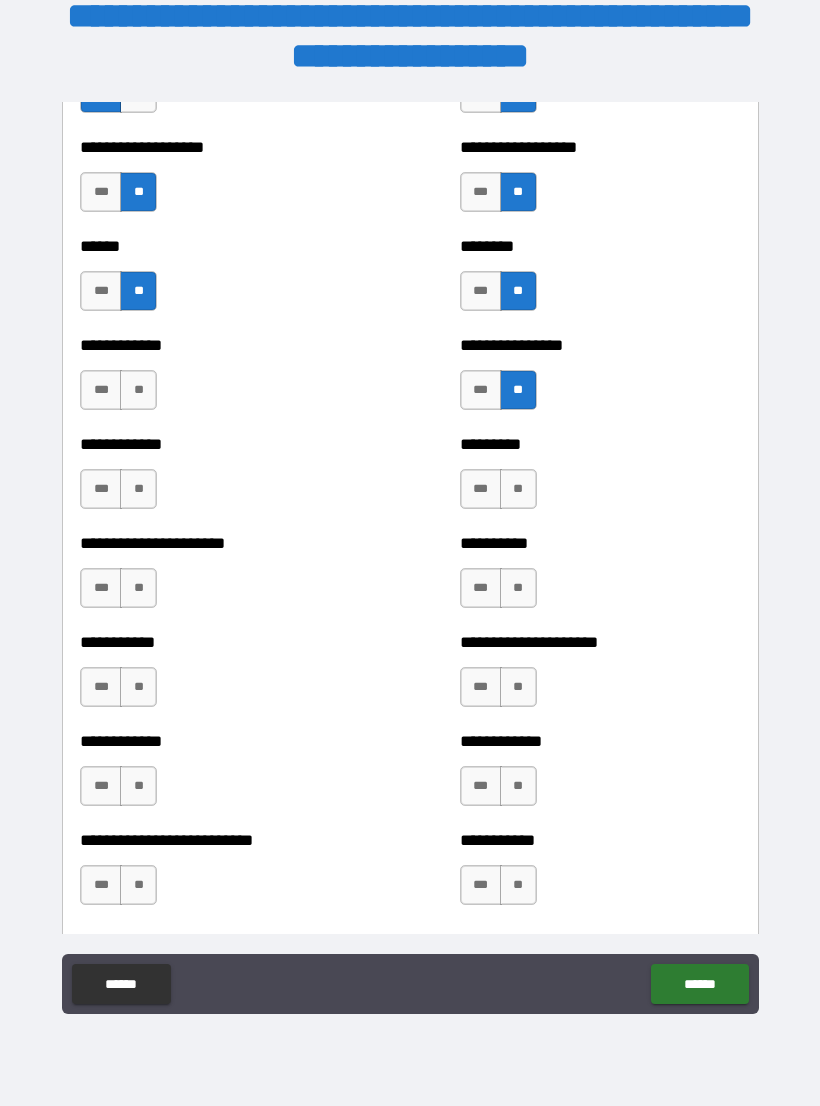 click on "**" at bounding box center (138, 390) 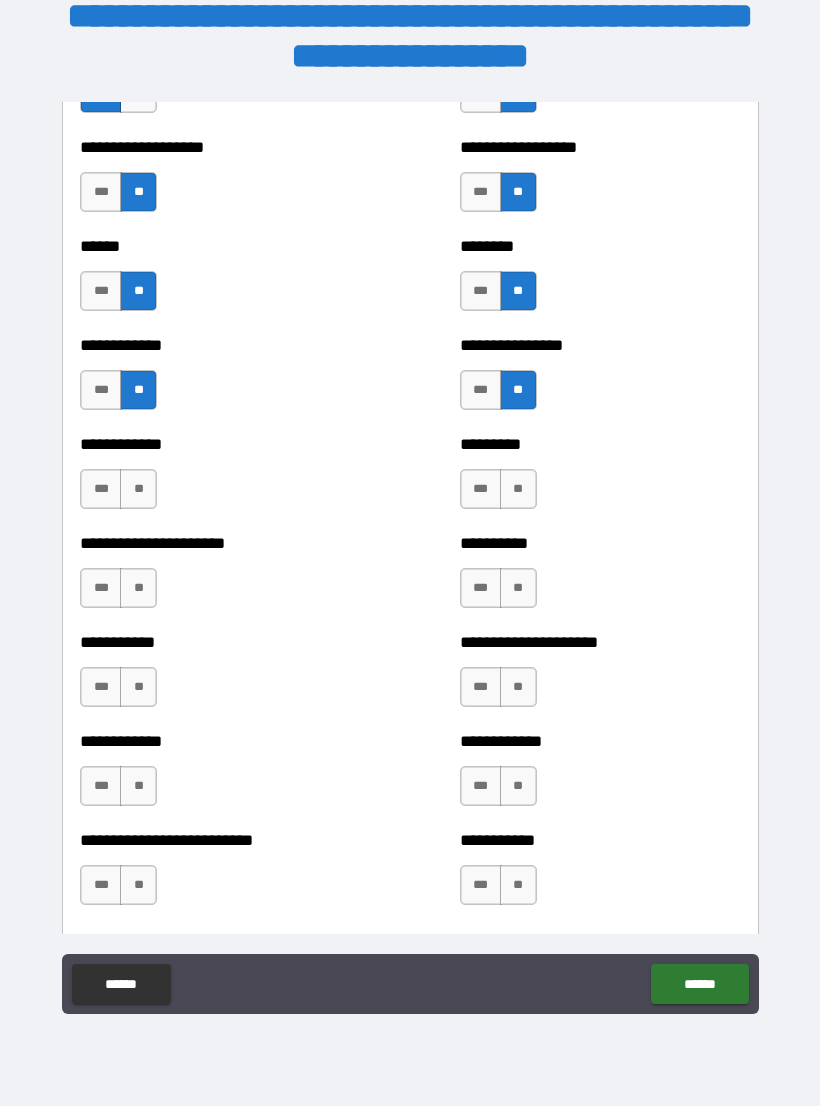click on "**" at bounding box center [138, 489] 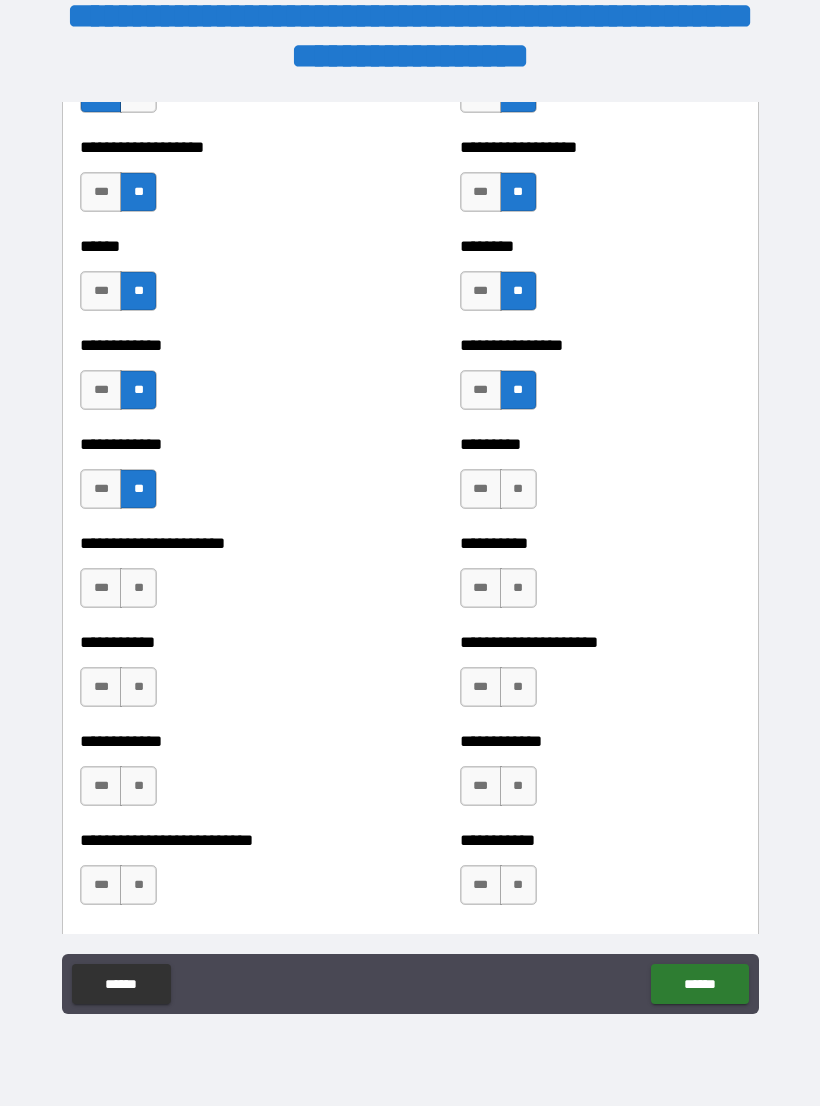 click on "**" at bounding box center [518, 489] 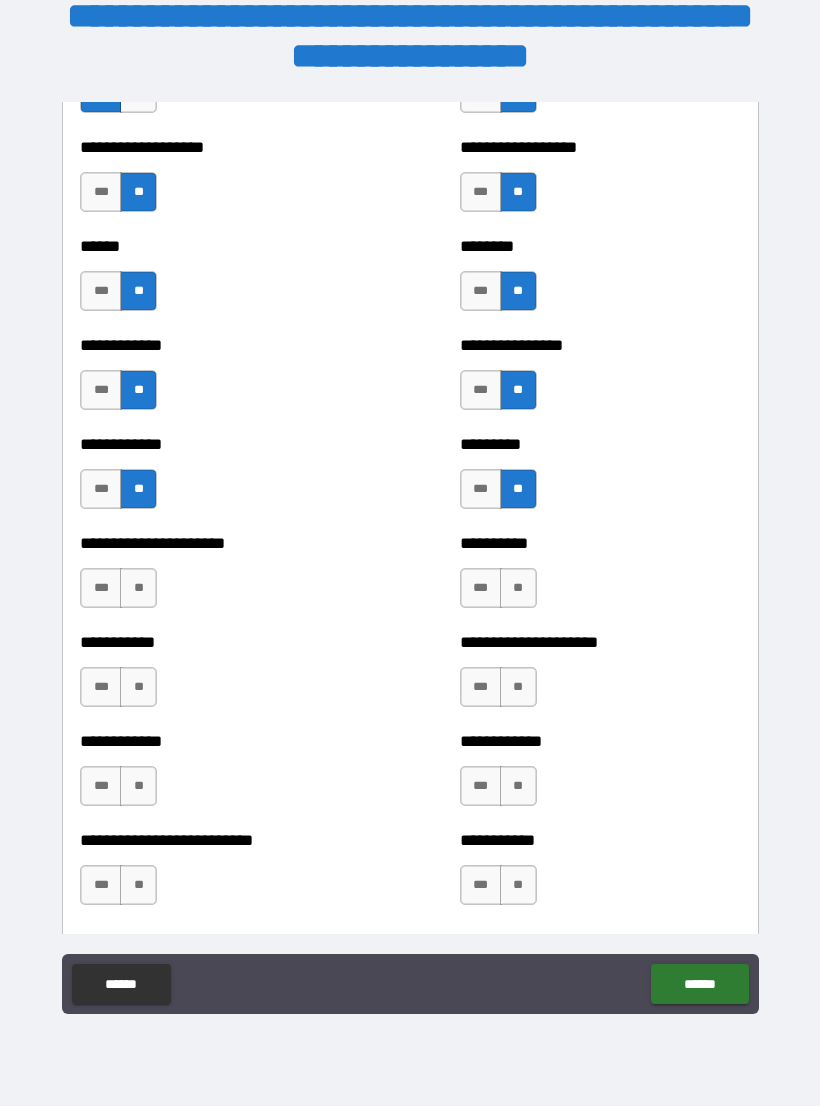 click on "**" at bounding box center (138, 588) 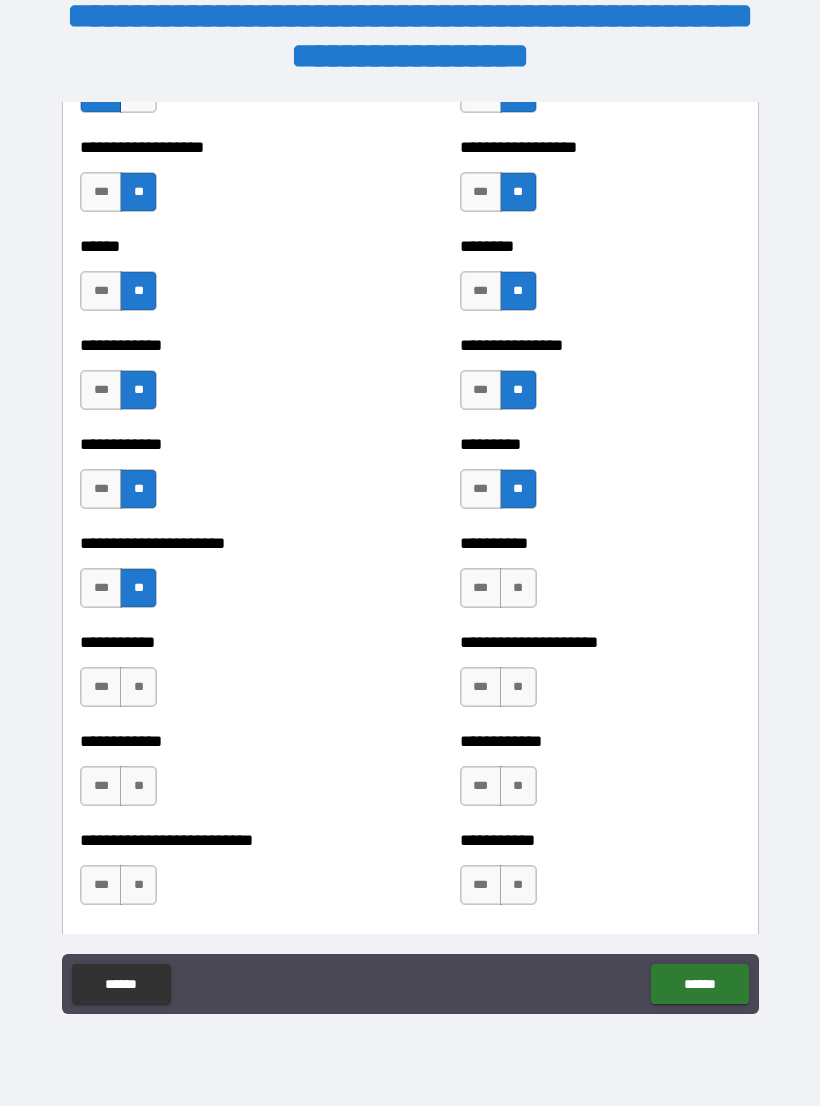 click on "**" at bounding box center (518, 588) 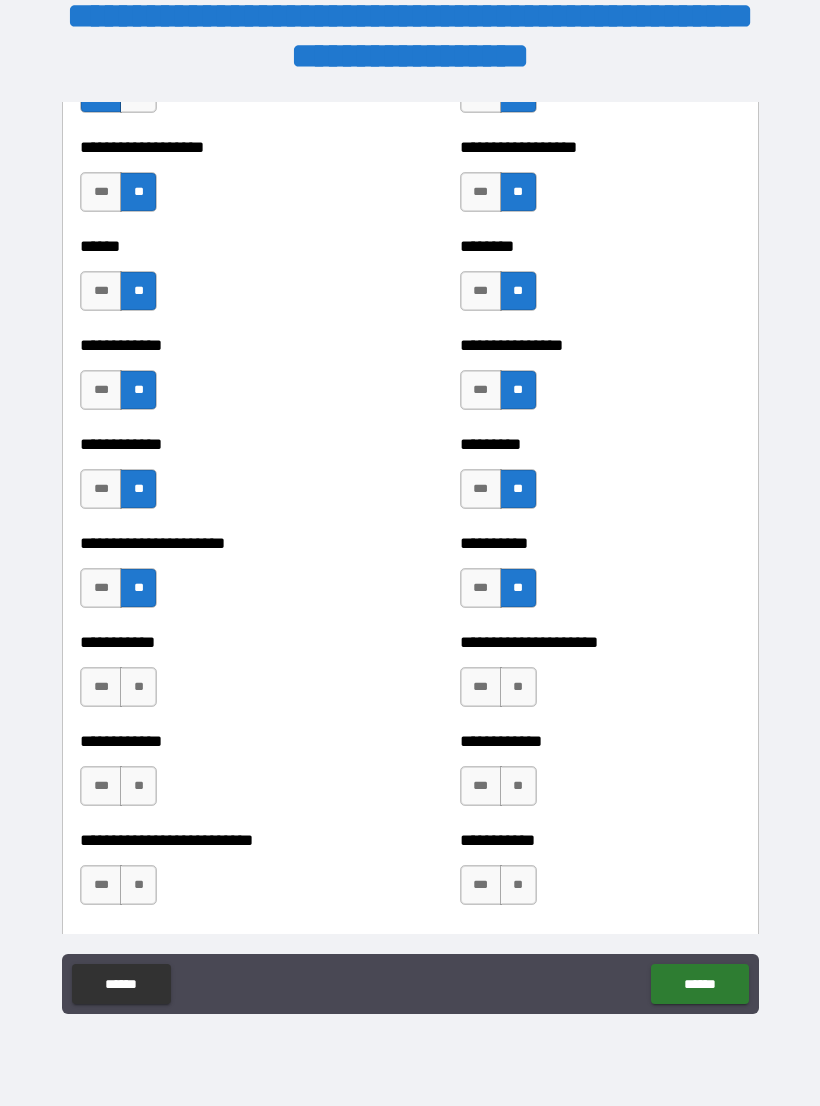click on "**" at bounding box center (518, 687) 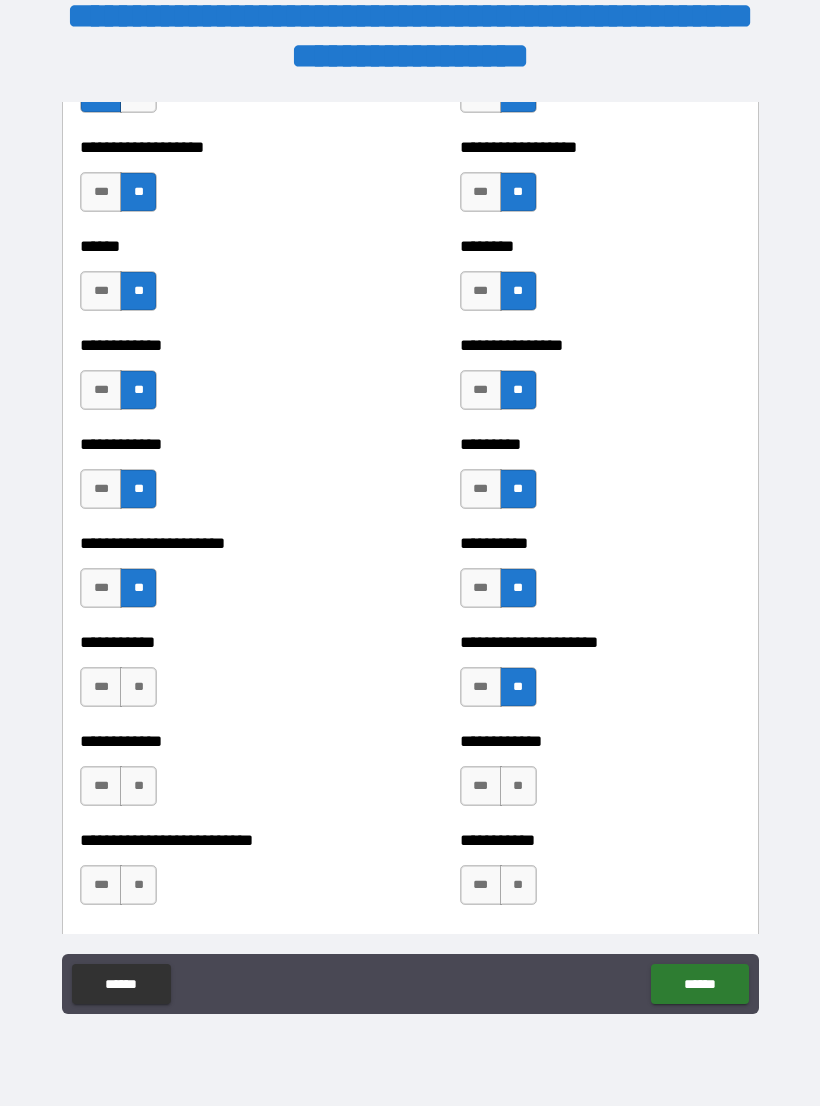 click on "**" at bounding box center (138, 687) 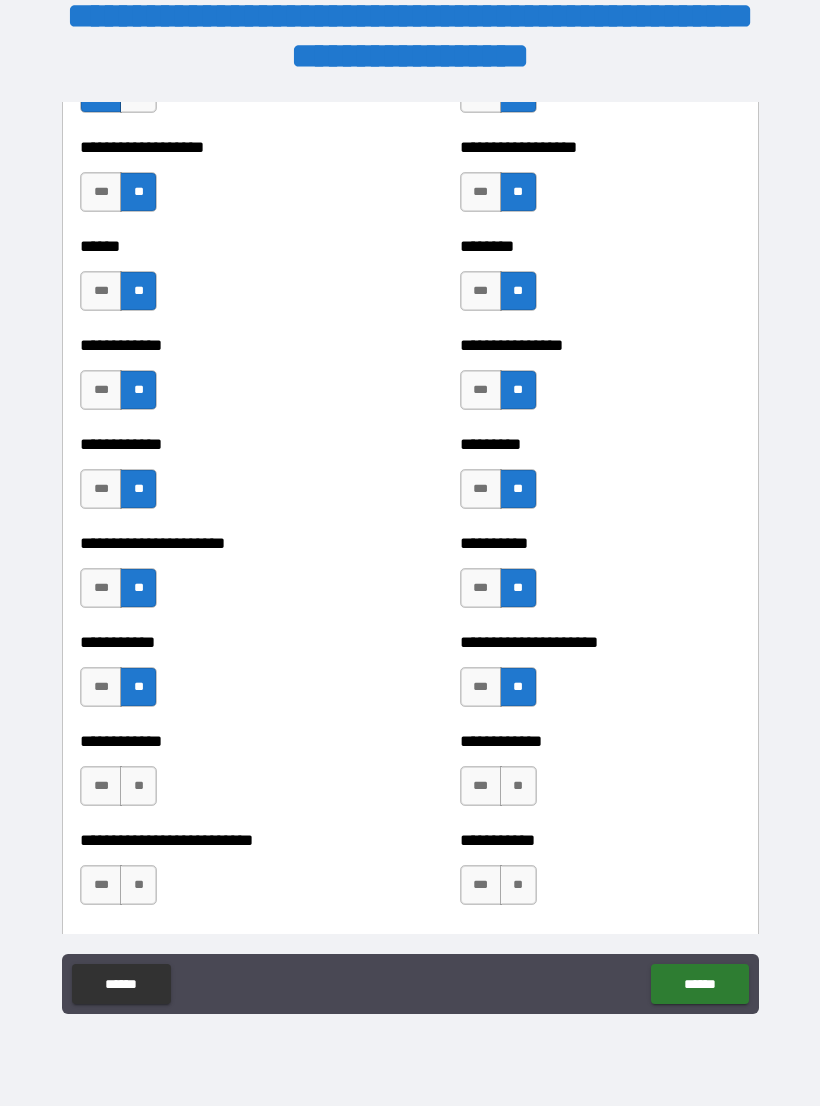click on "**" at bounding box center (138, 786) 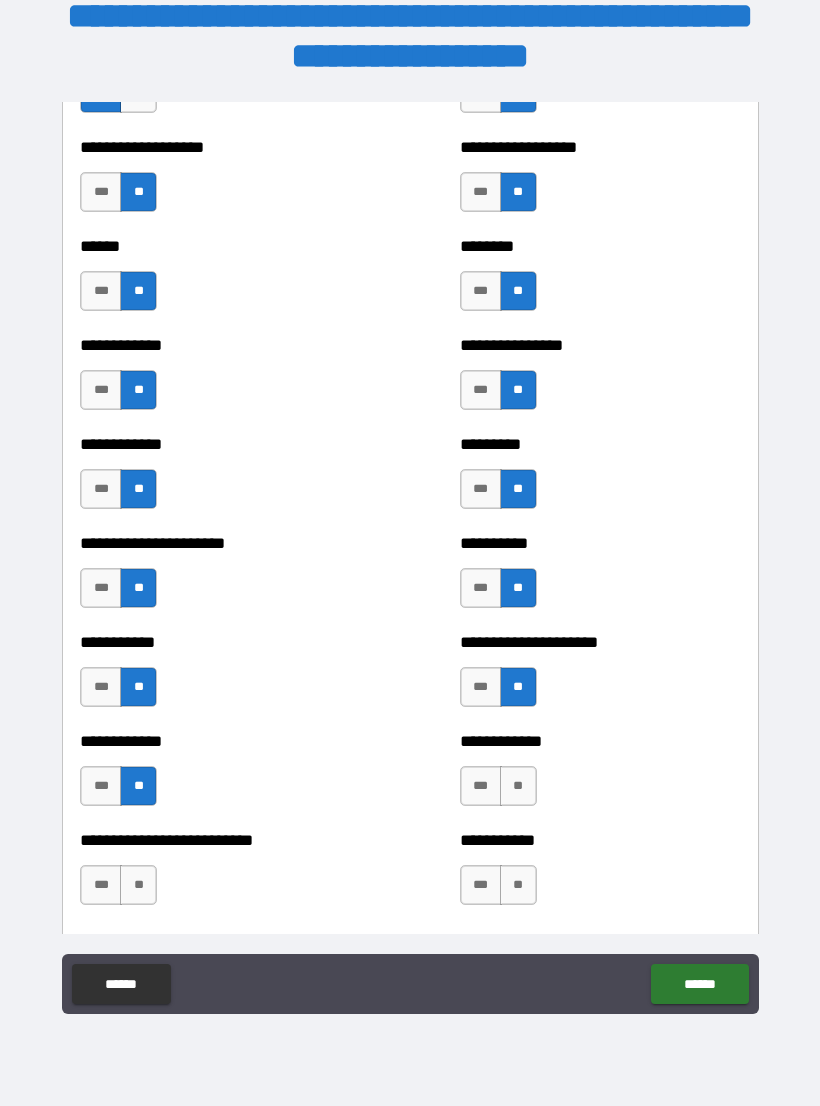 click on "**" at bounding box center (518, 786) 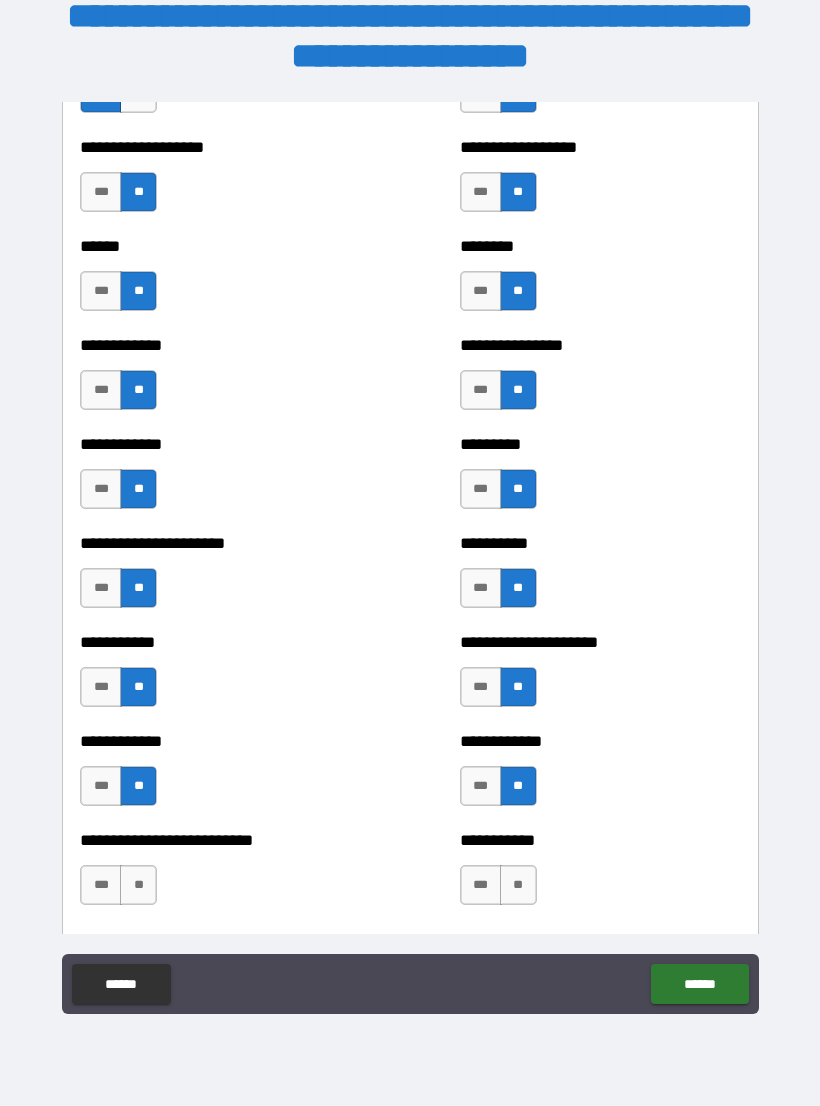 click on "**" at bounding box center (518, 885) 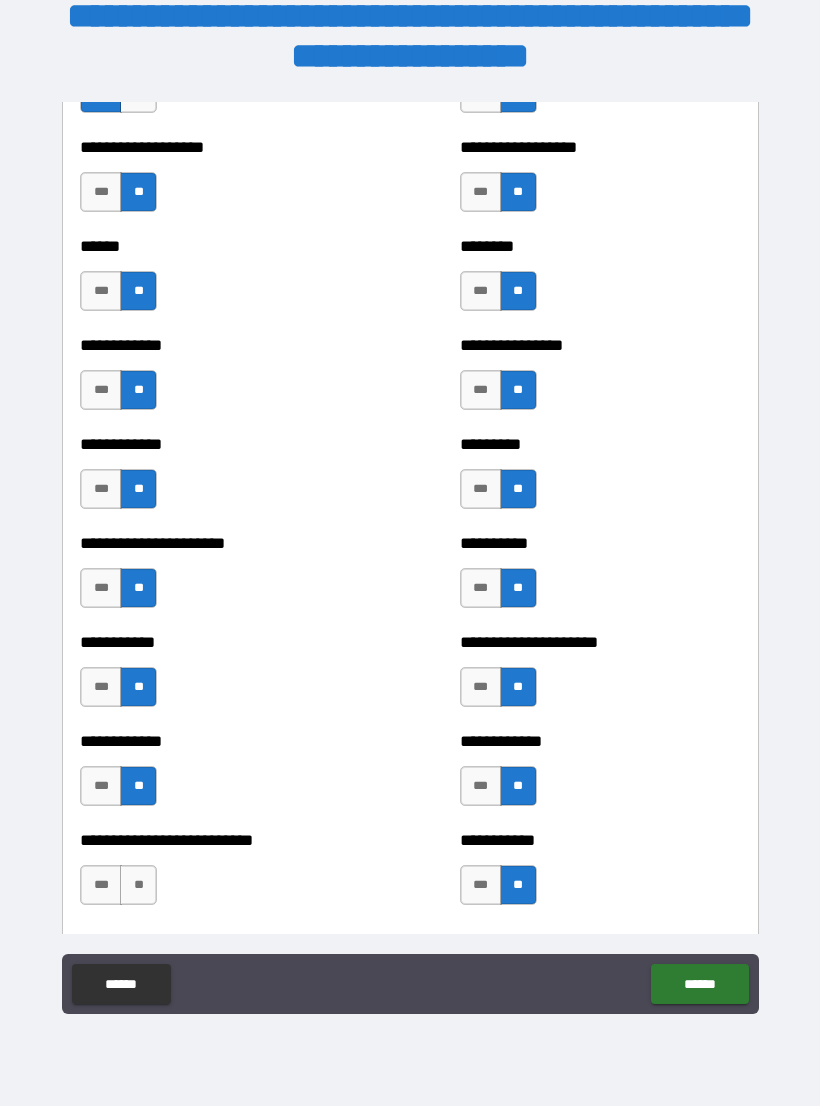 click on "**" at bounding box center (138, 885) 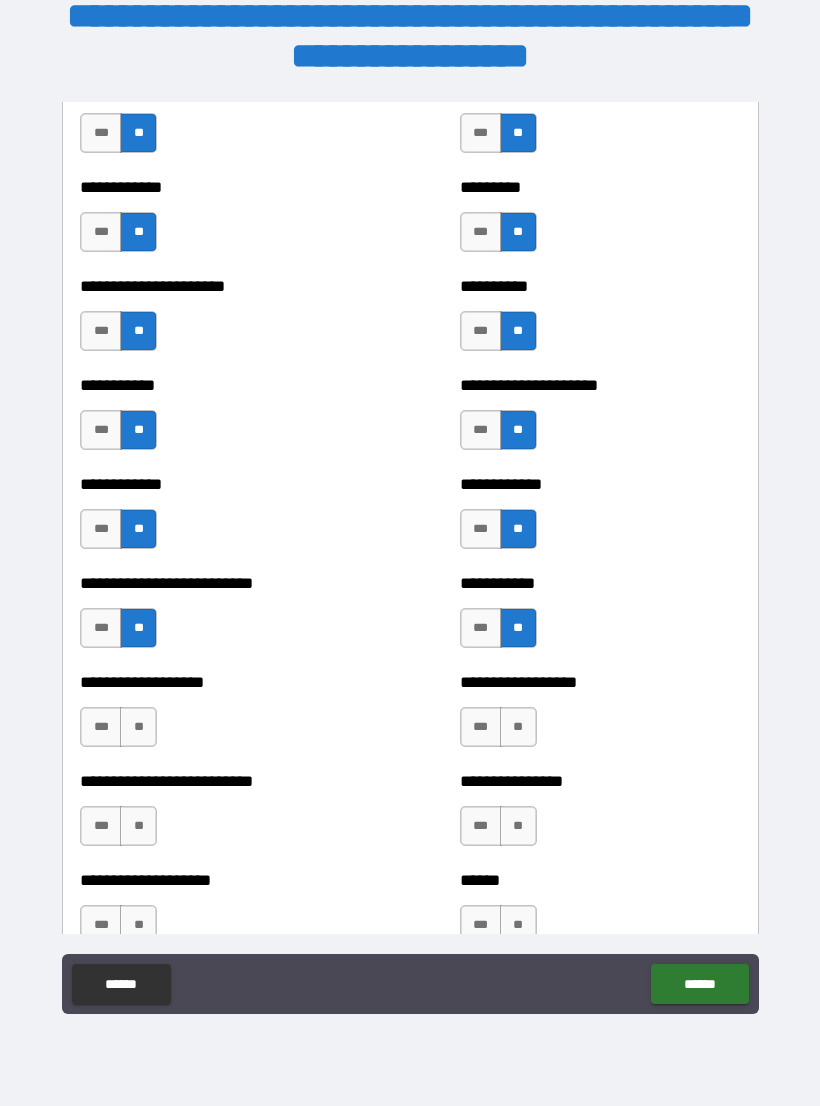 scroll, scrollTop: 5265, scrollLeft: 0, axis: vertical 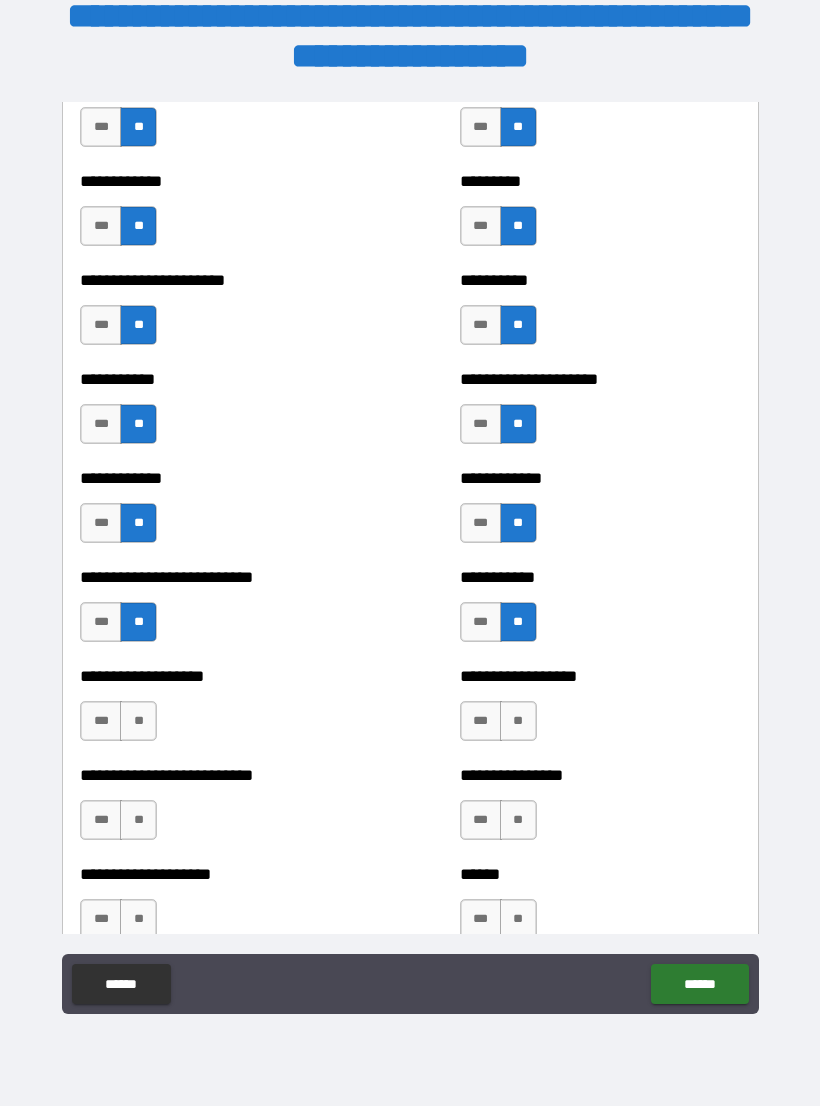 click on "**" at bounding box center [138, 721] 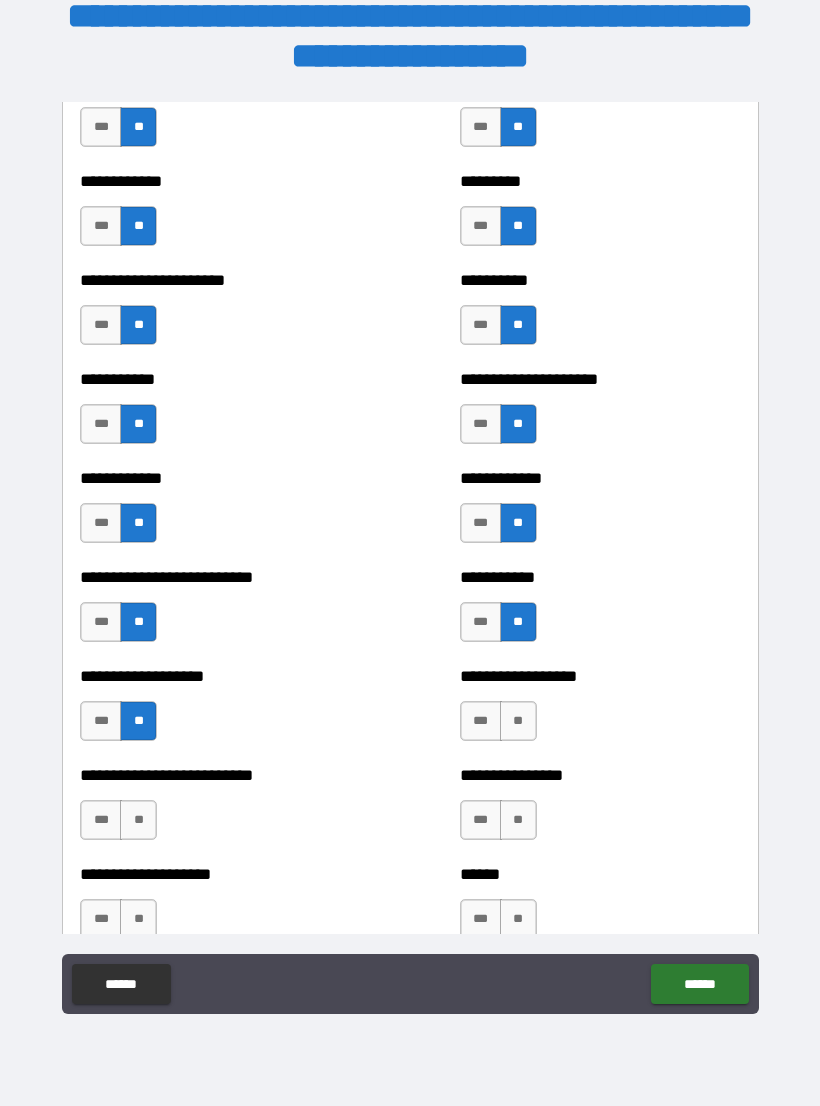 click on "**" at bounding box center [518, 721] 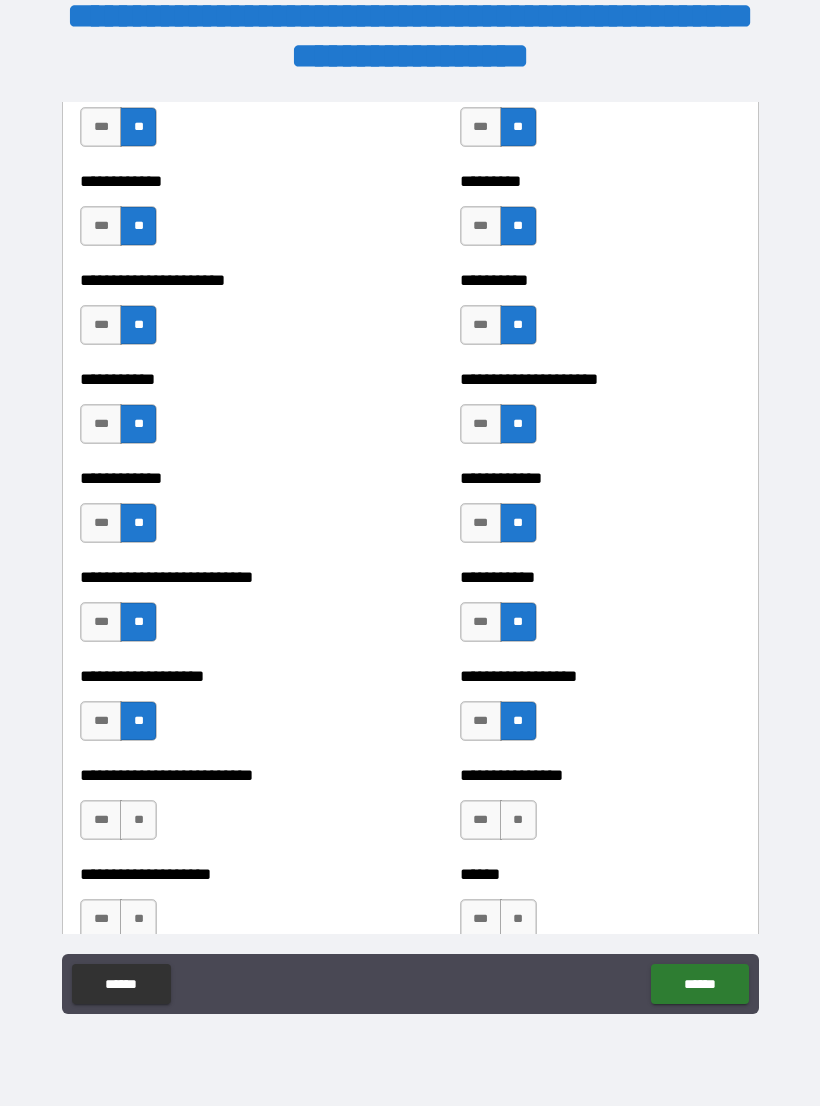 click on "**" at bounding box center [518, 820] 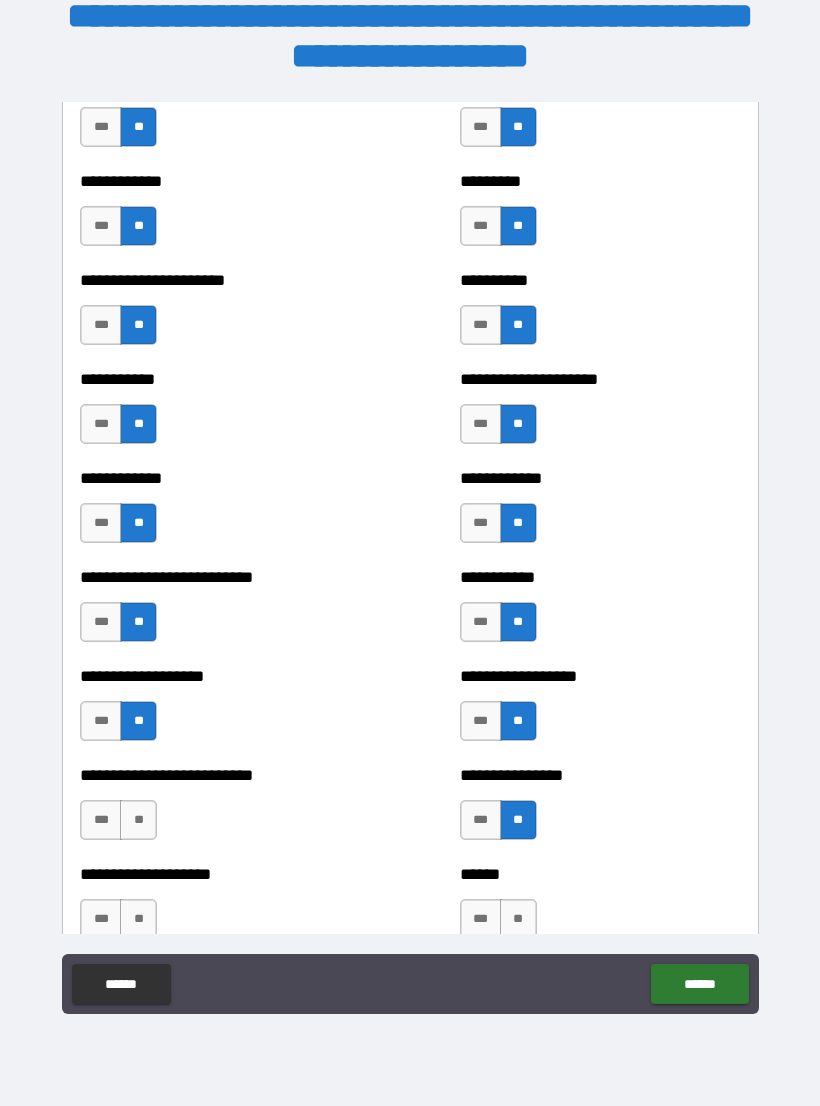 click on "**" at bounding box center [138, 820] 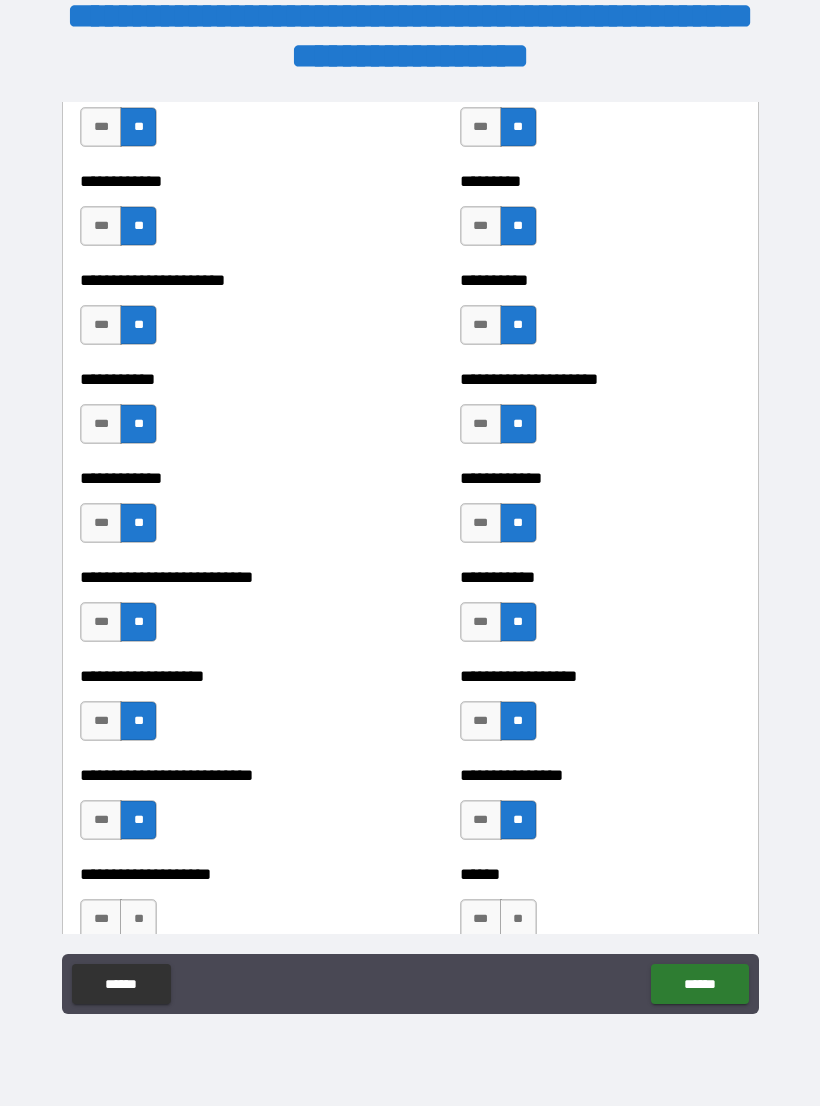 click on "**" at bounding box center [138, 919] 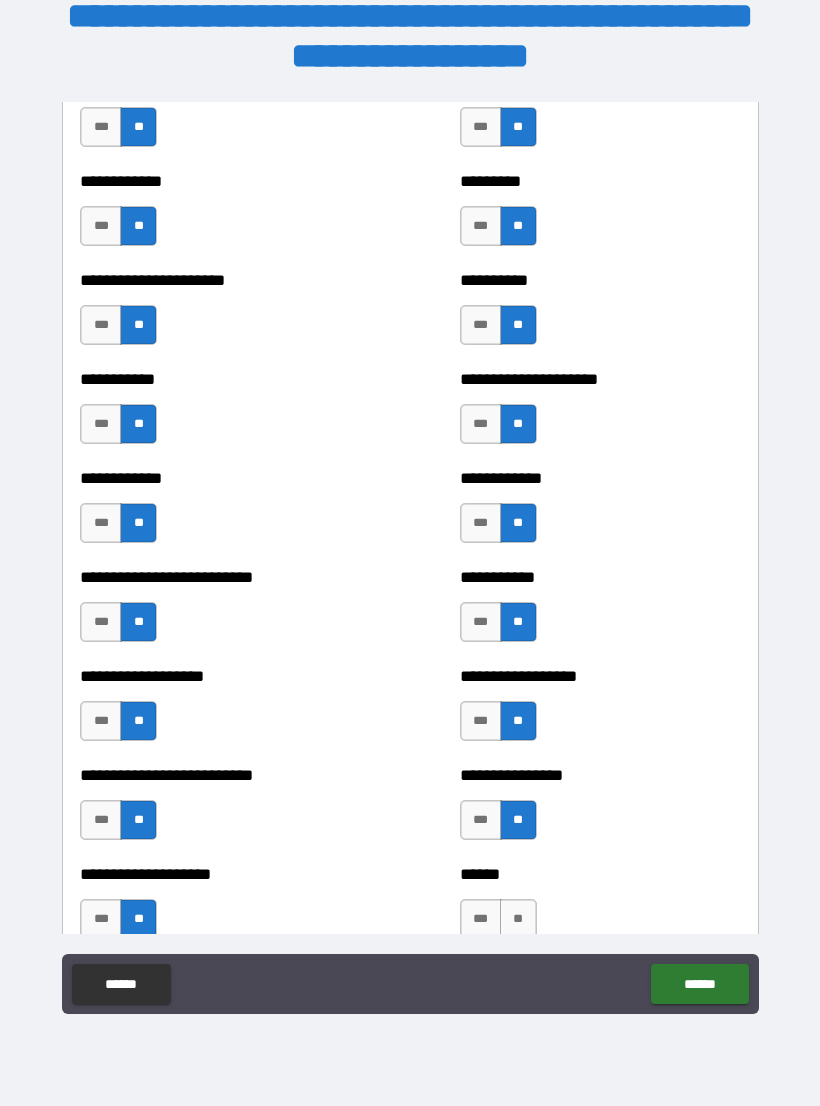 click on "**" at bounding box center (518, 919) 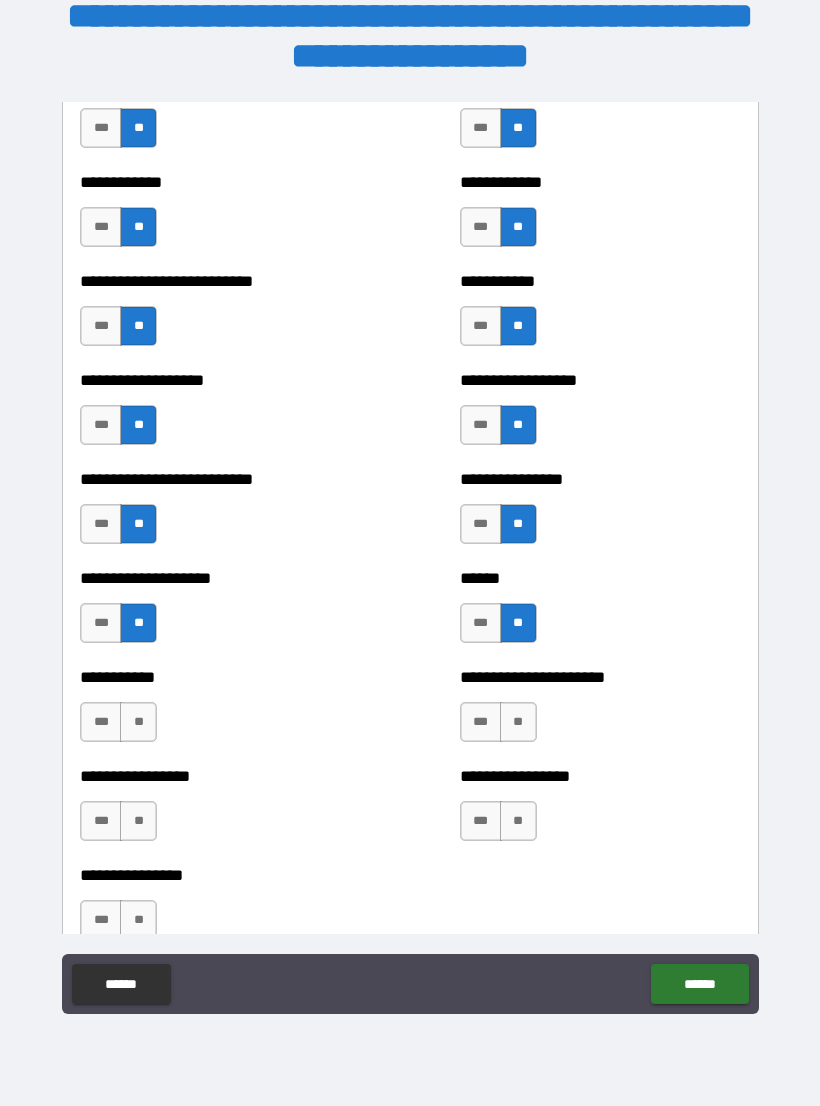scroll, scrollTop: 5562, scrollLeft: 0, axis: vertical 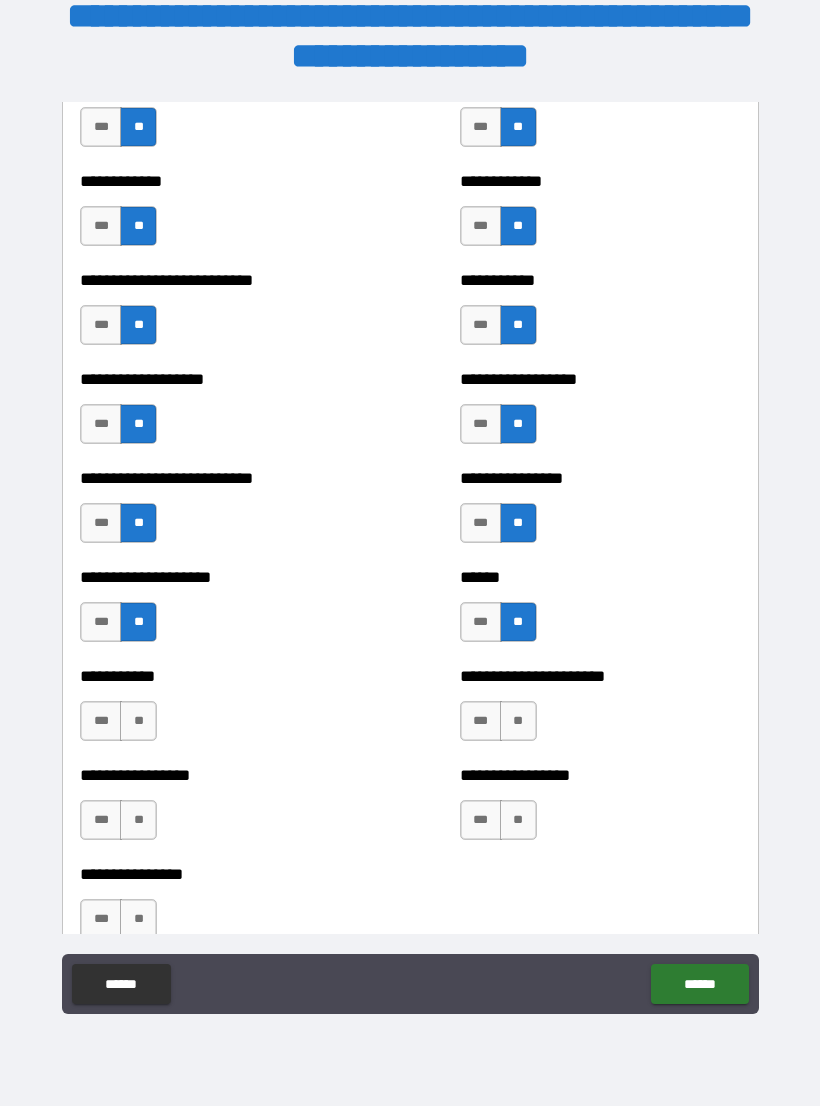 click on "**" at bounding box center [518, 721] 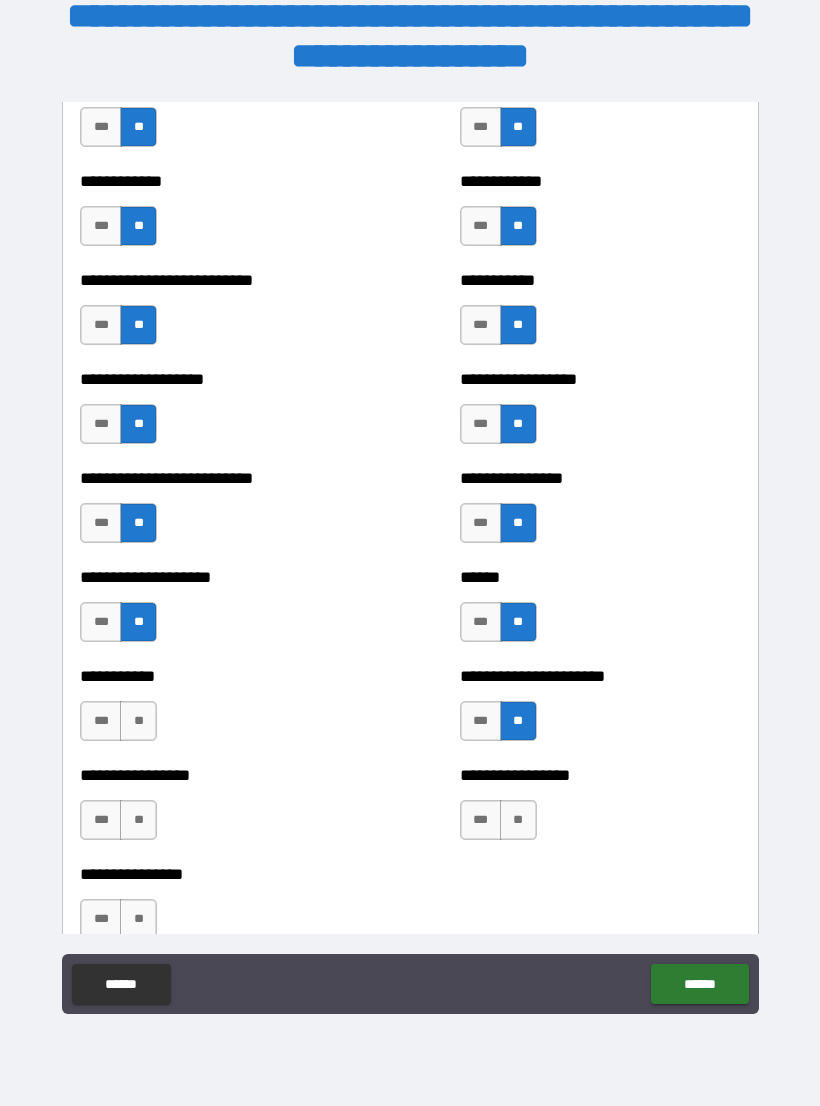 click on "**" at bounding box center (138, 721) 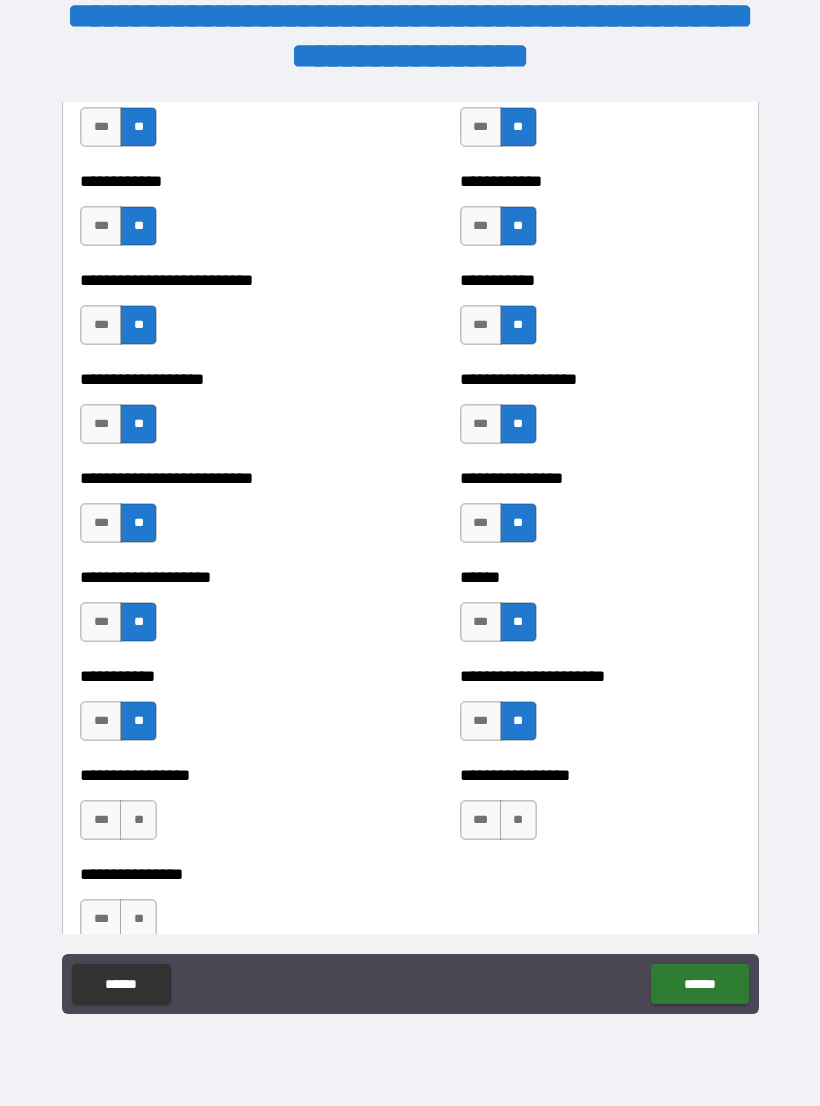 click on "**" at bounding box center (138, 820) 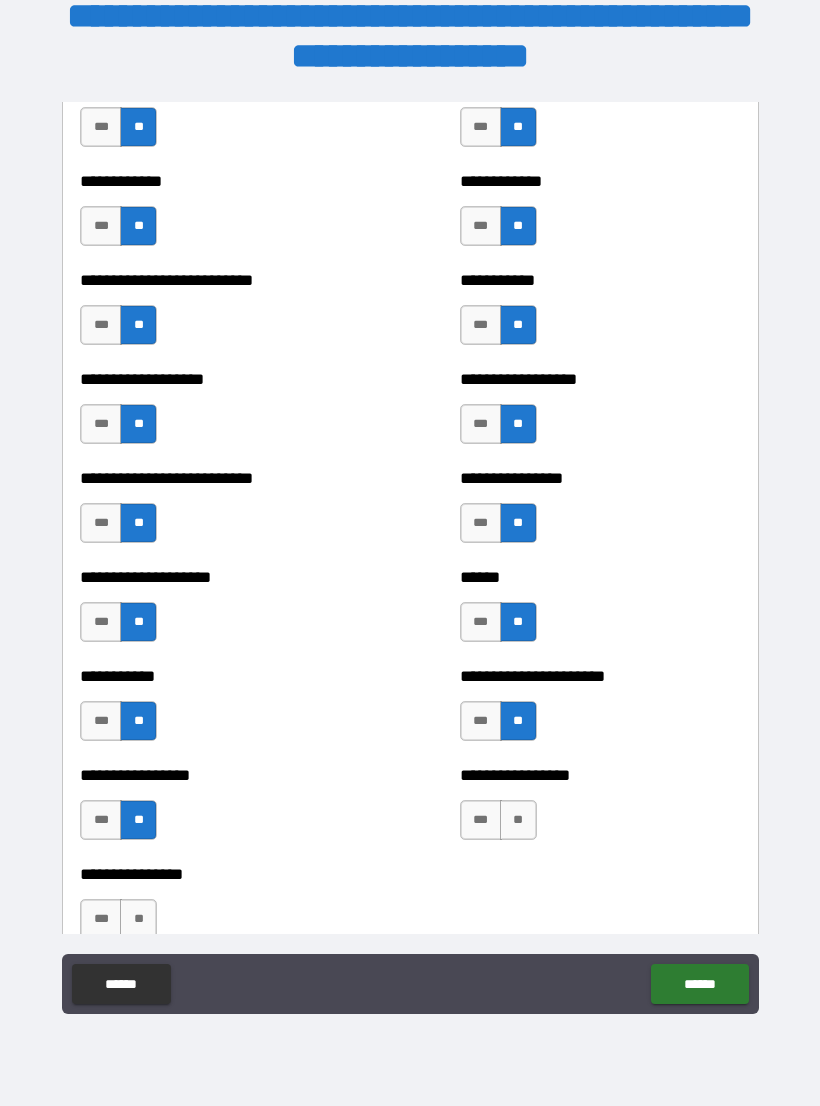 click on "**" at bounding box center (518, 820) 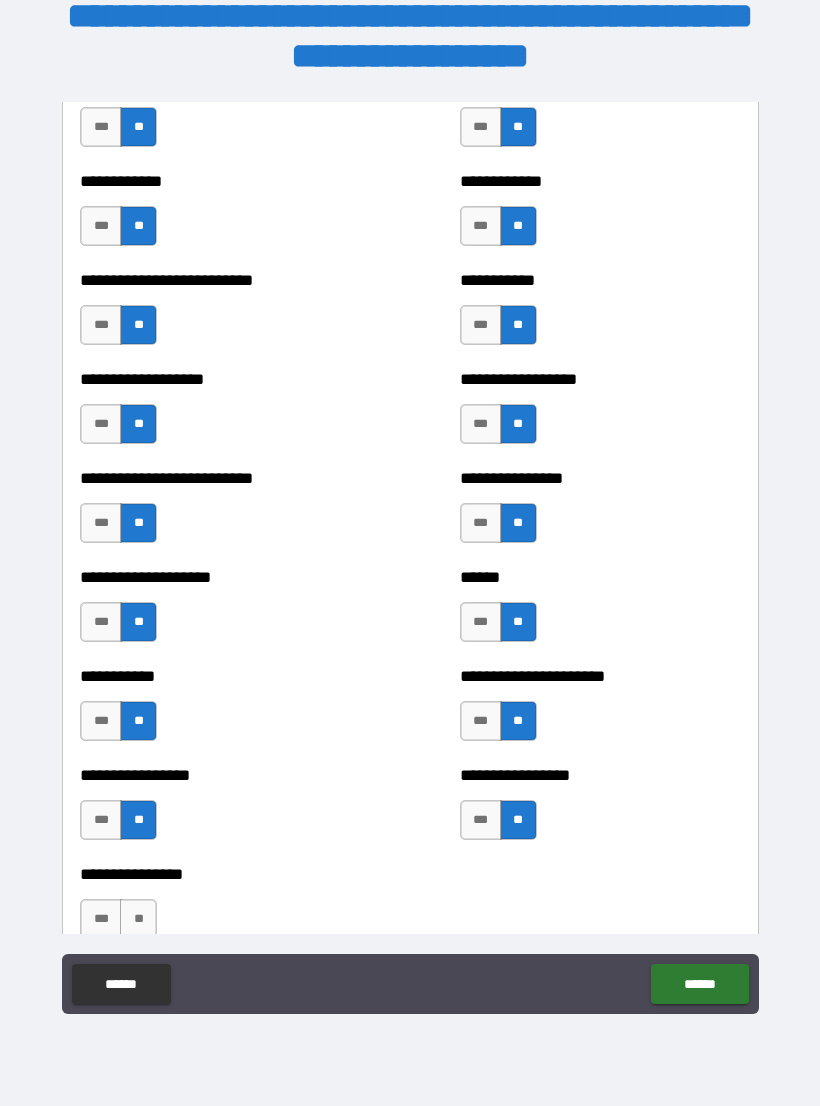 click on "**" at bounding box center [138, 919] 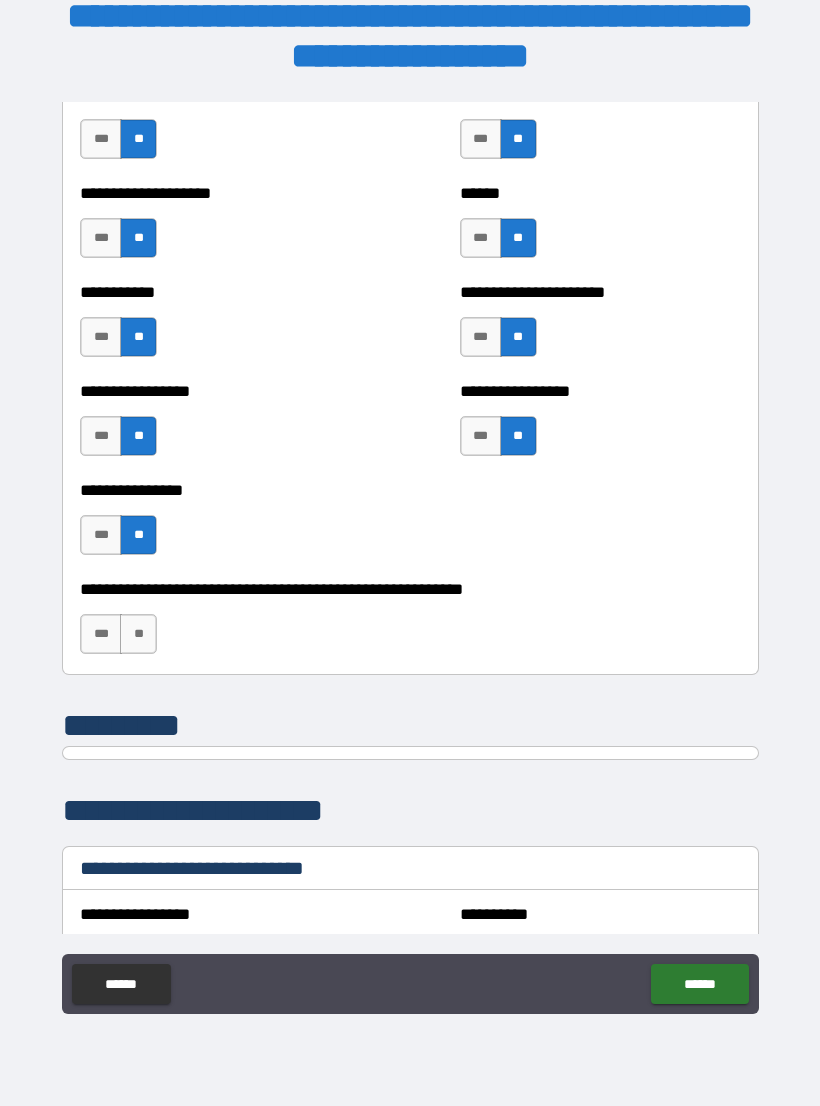 scroll, scrollTop: 5948, scrollLeft: 0, axis: vertical 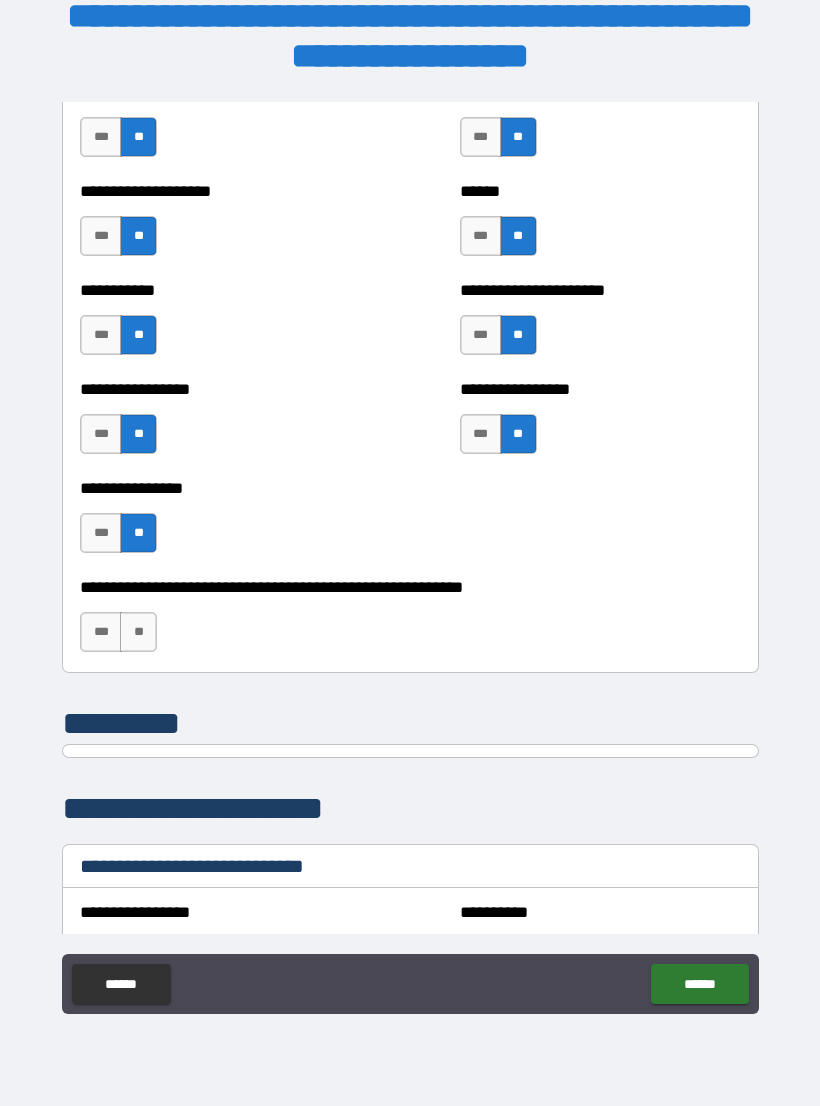 click on "**" at bounding box center (138, 632) 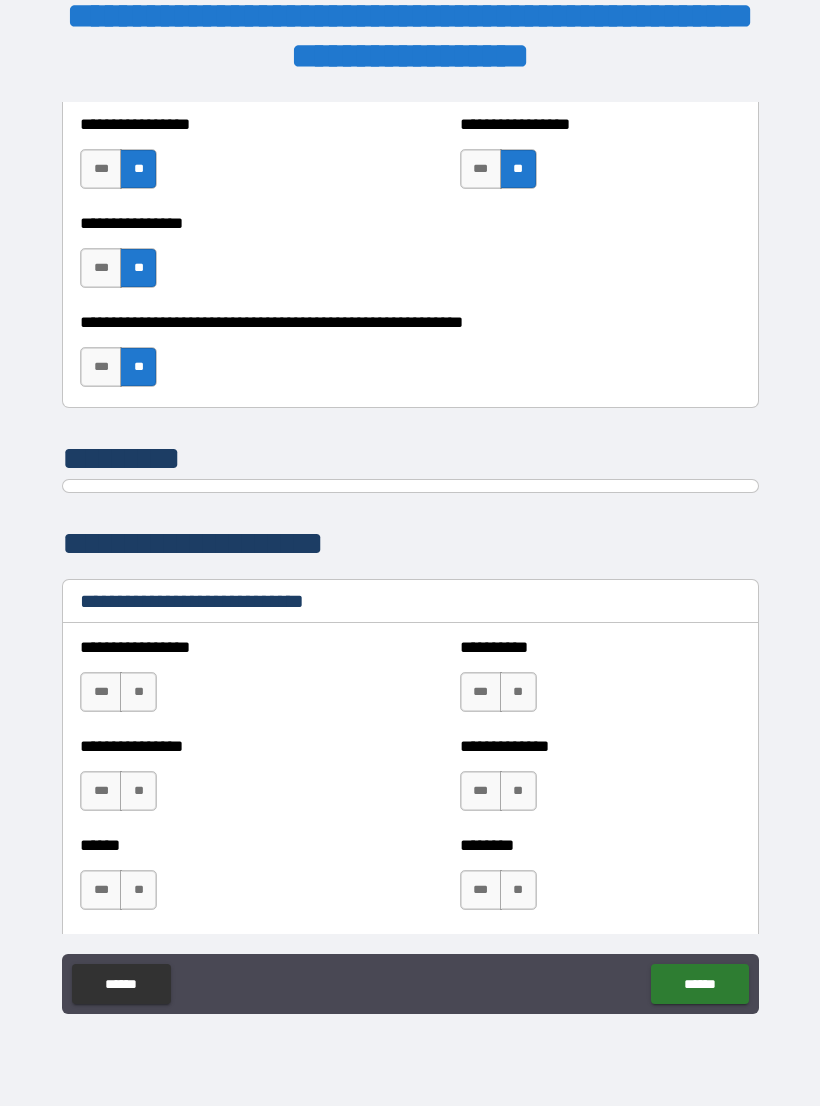 scroll, scrollTop: 6214, scrollLeft: 0, axis: vertical 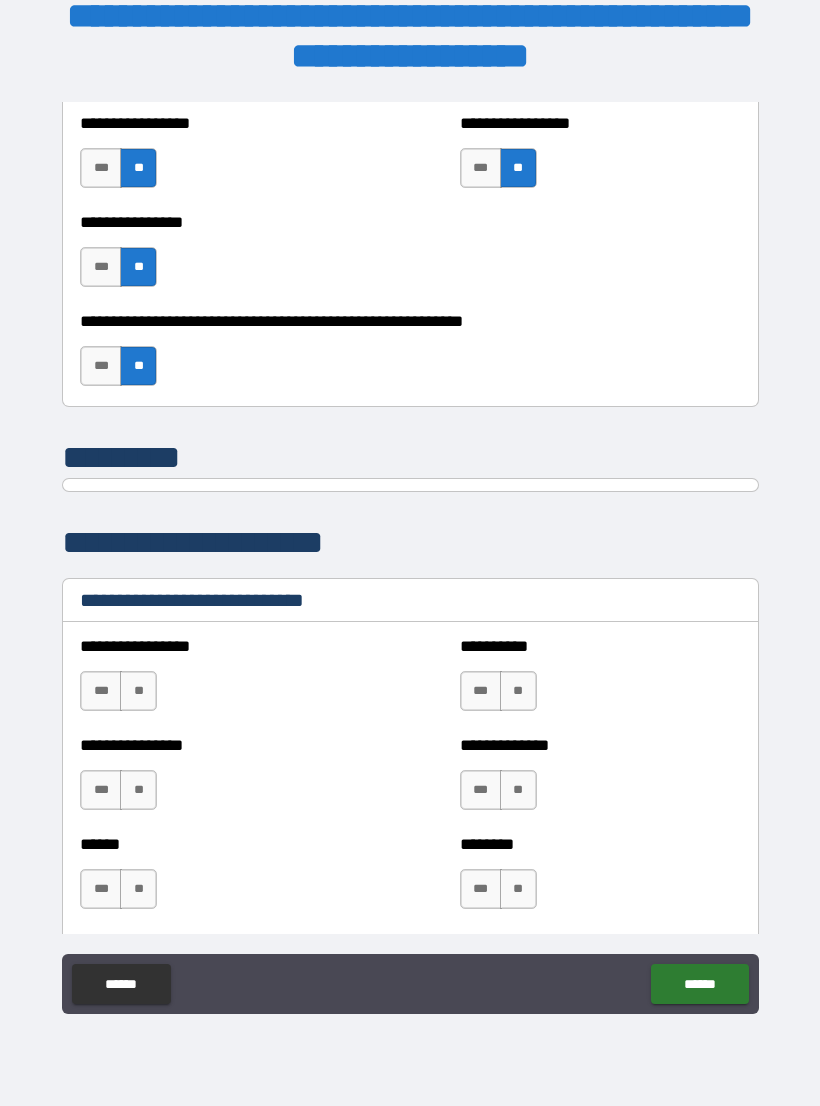 click on "***" at bounding box center [481, 790] 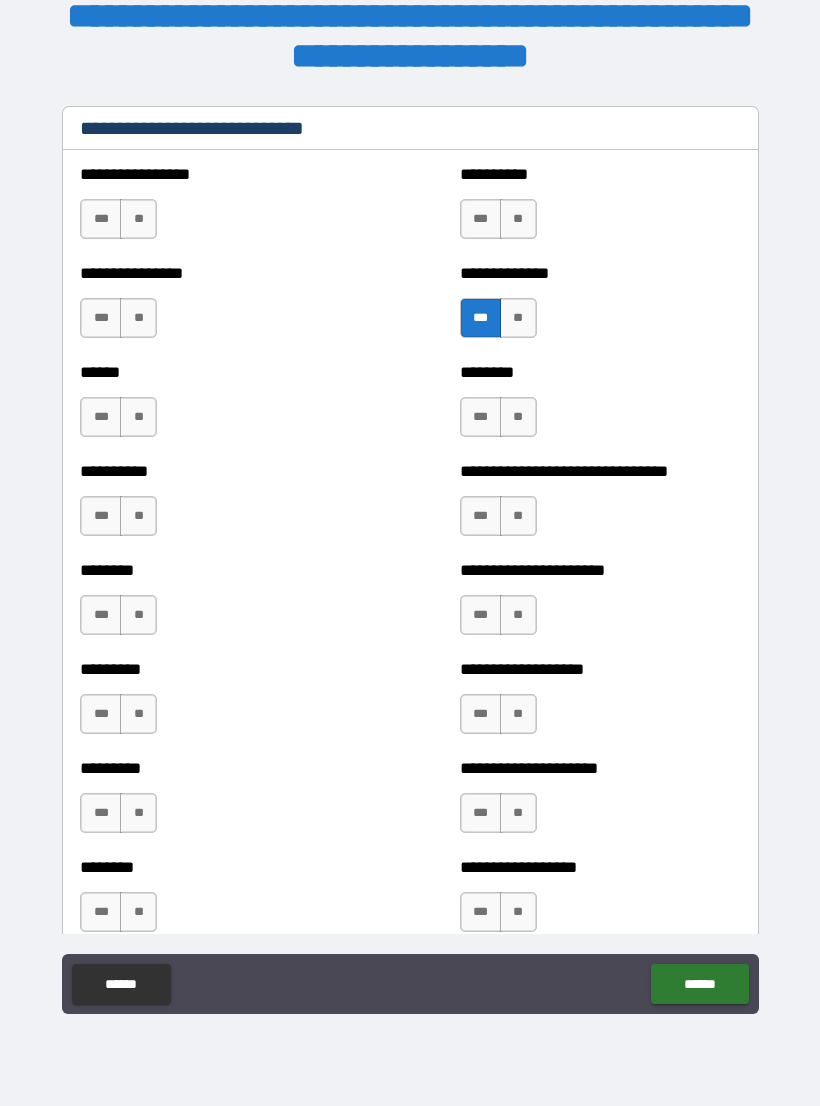 scroll, scrollTop: 6684, scrollLeft: 0, axis: vertical 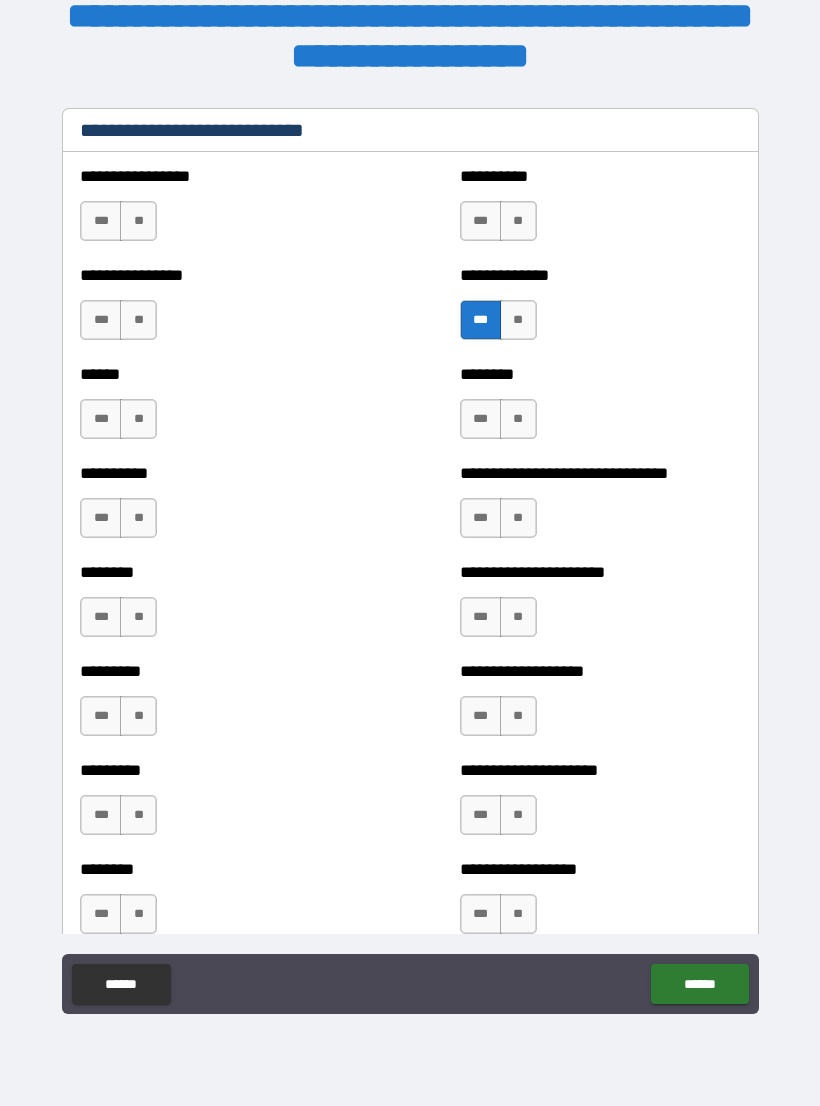 click on "**" at bounding box center [138, 221] 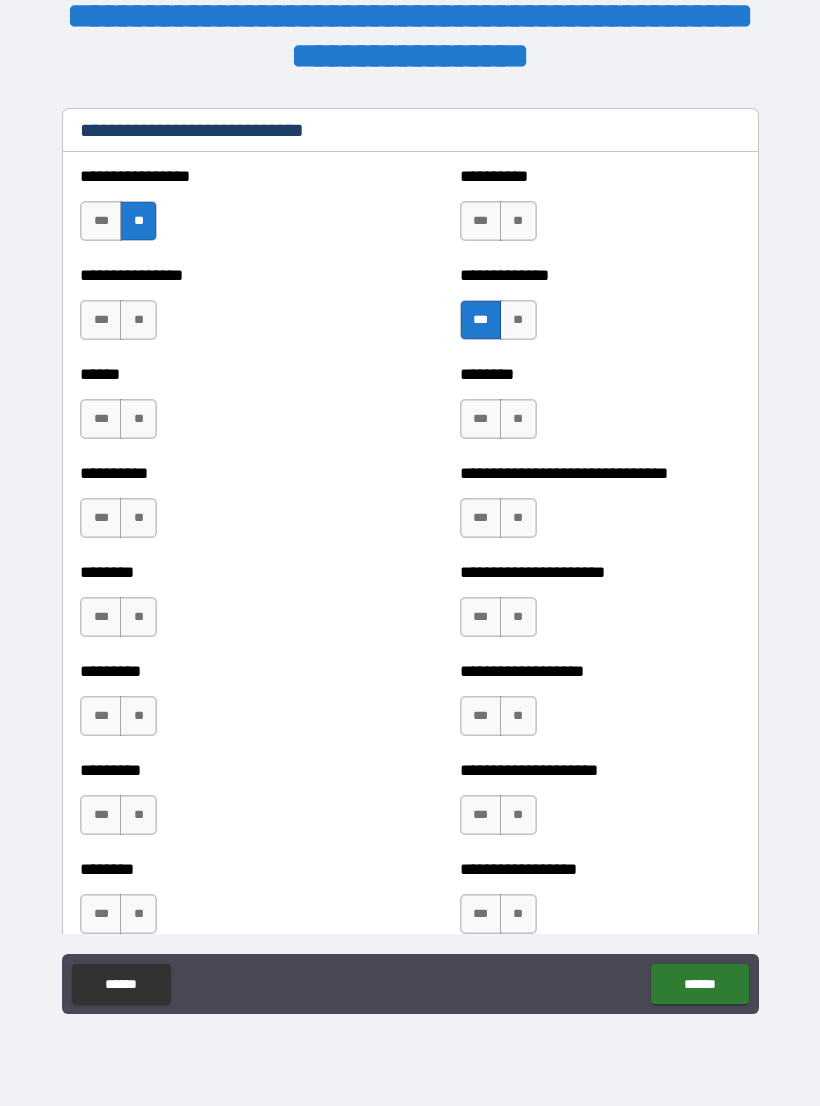 click on "**********" at bounding box center (600, 211) 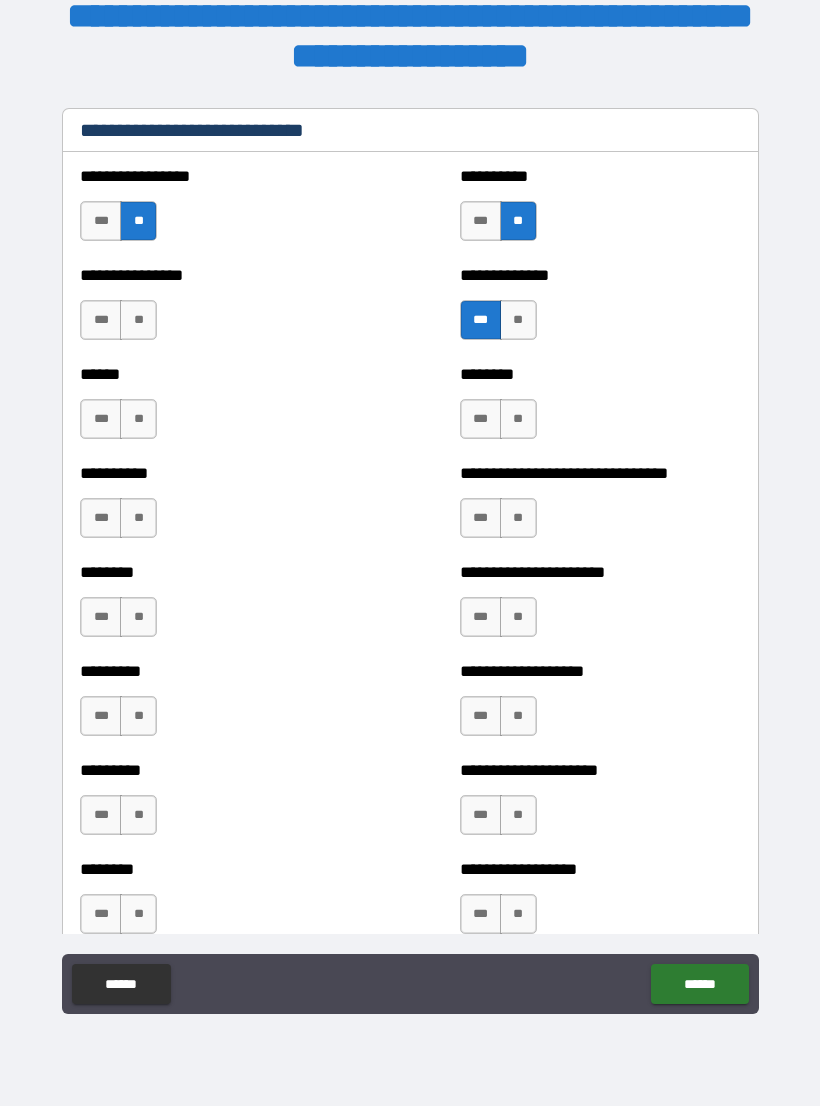 click on "**" at bounding box center (138, 320) 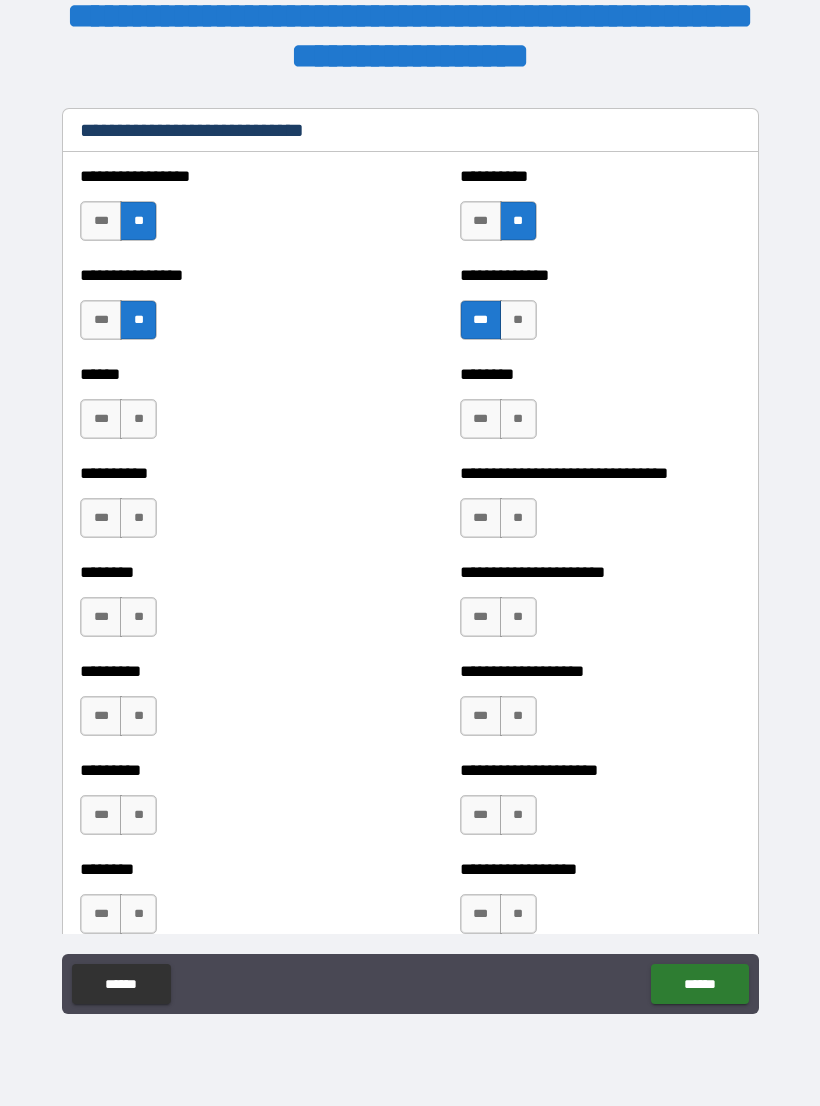 click on "**" at bounding box center [518, 419] 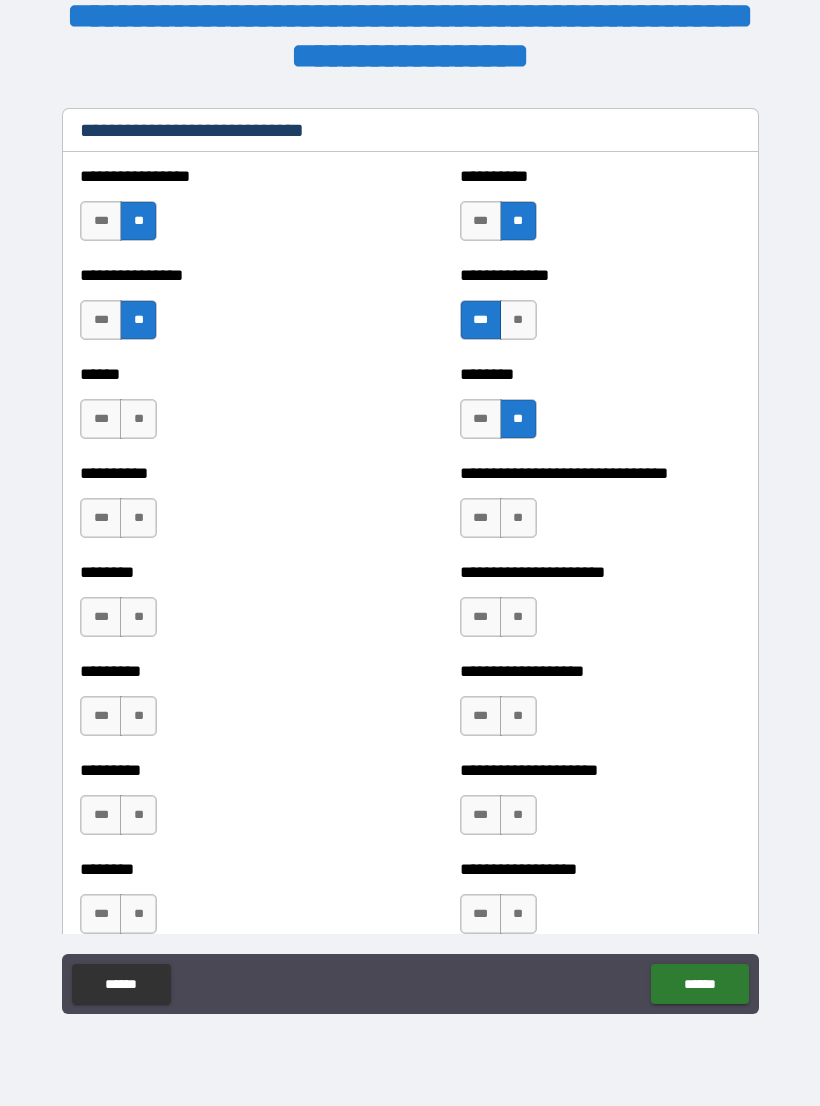 click on "**" at bounding box center (138, 419) 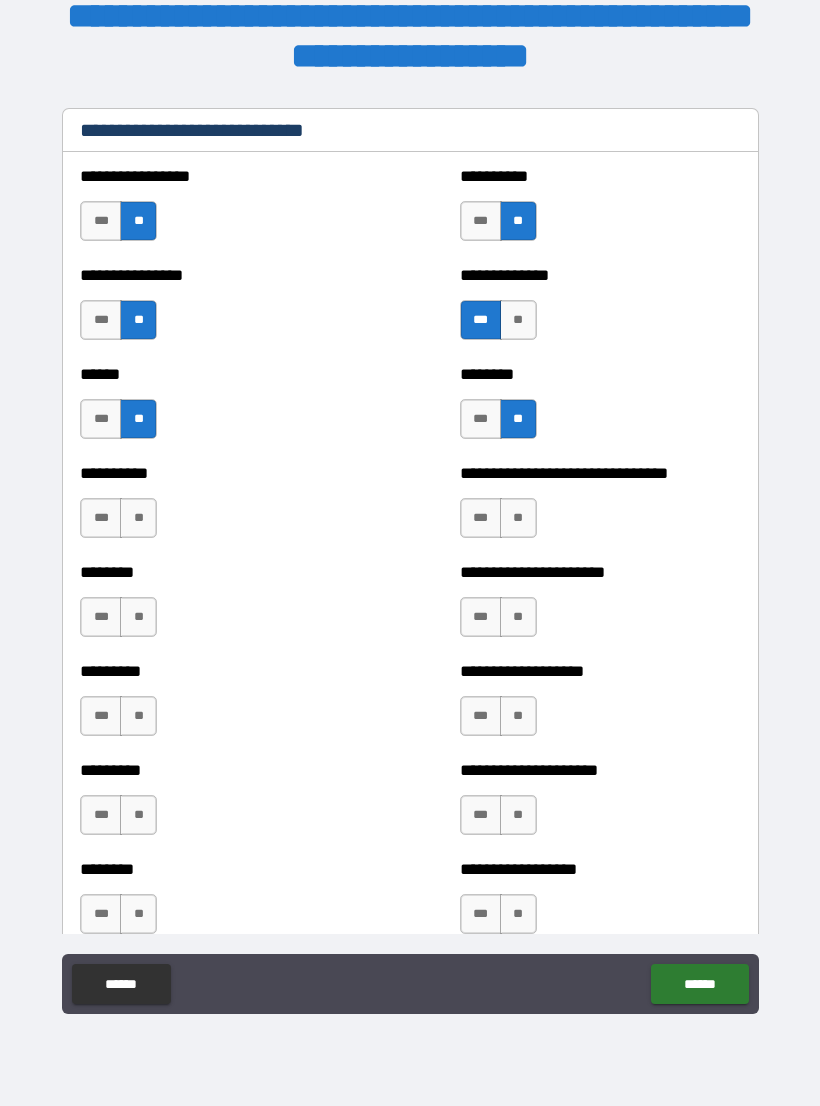 click on "**" at bounding box center [138, 518] 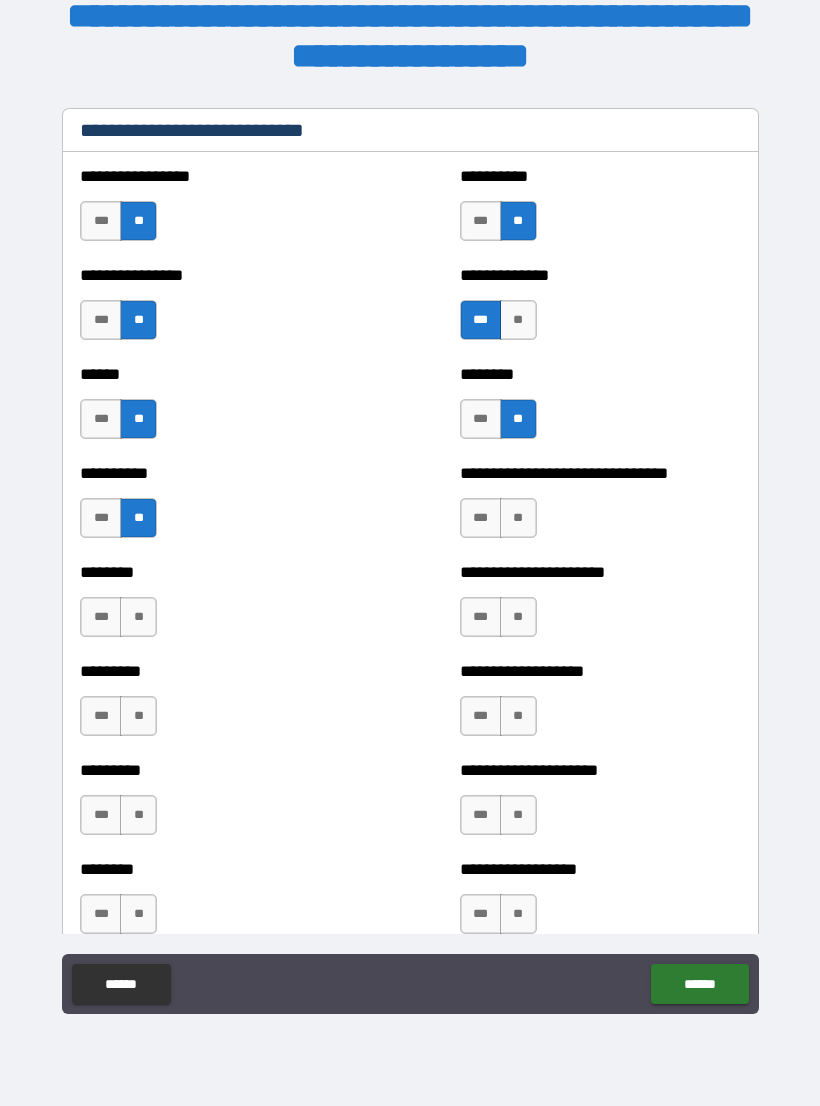 click on "**" at bounding box center (518, 518) 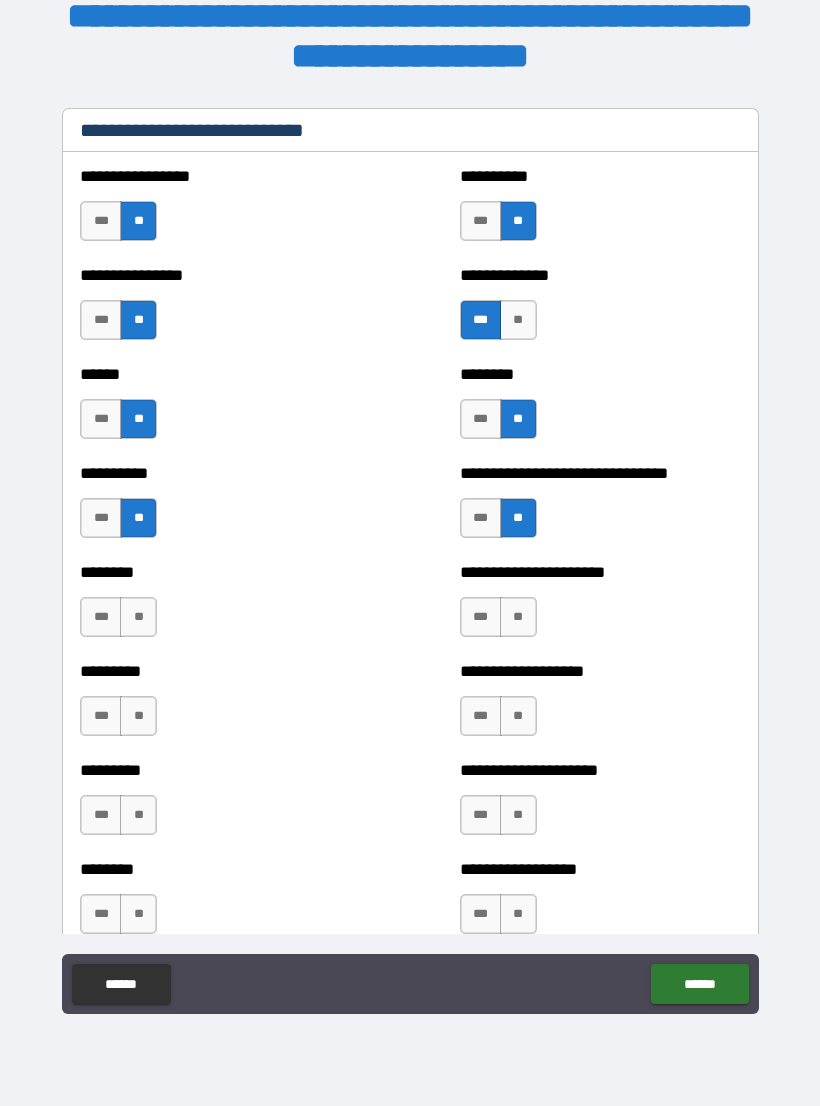 click on "**" at bounding box center [518, 617] 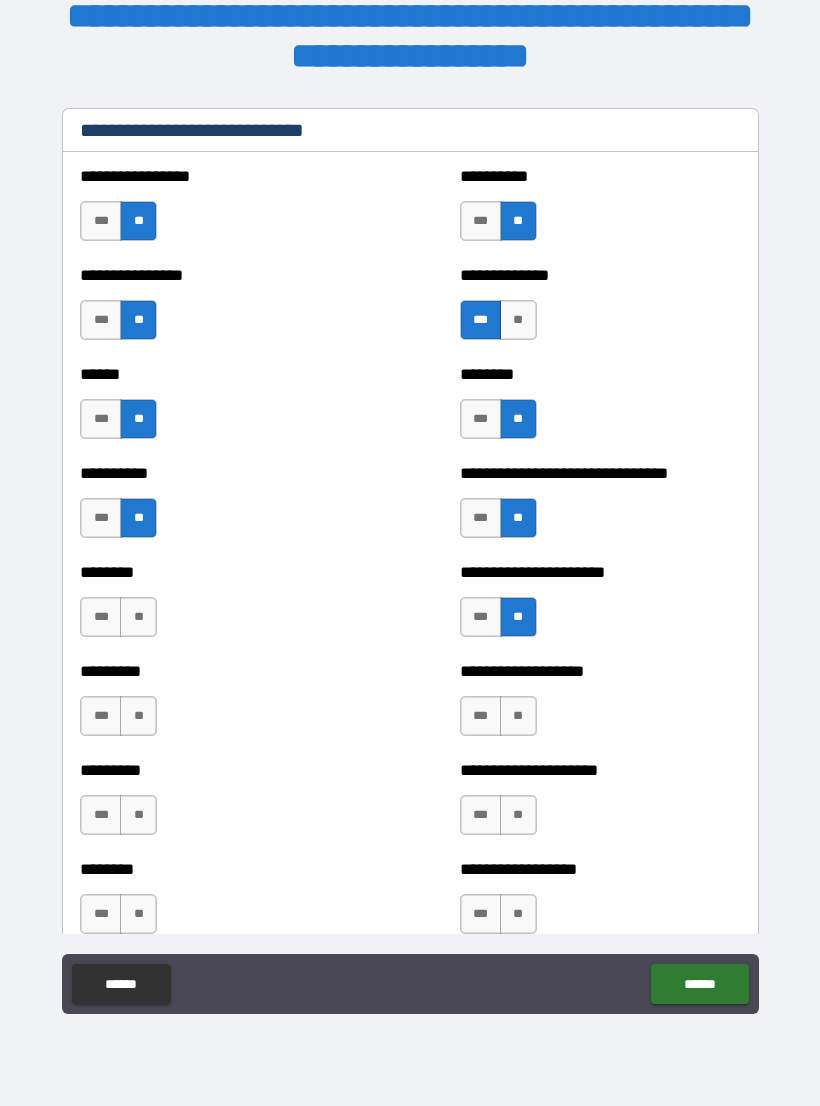 click on "**" at bounding box center [138, 617] 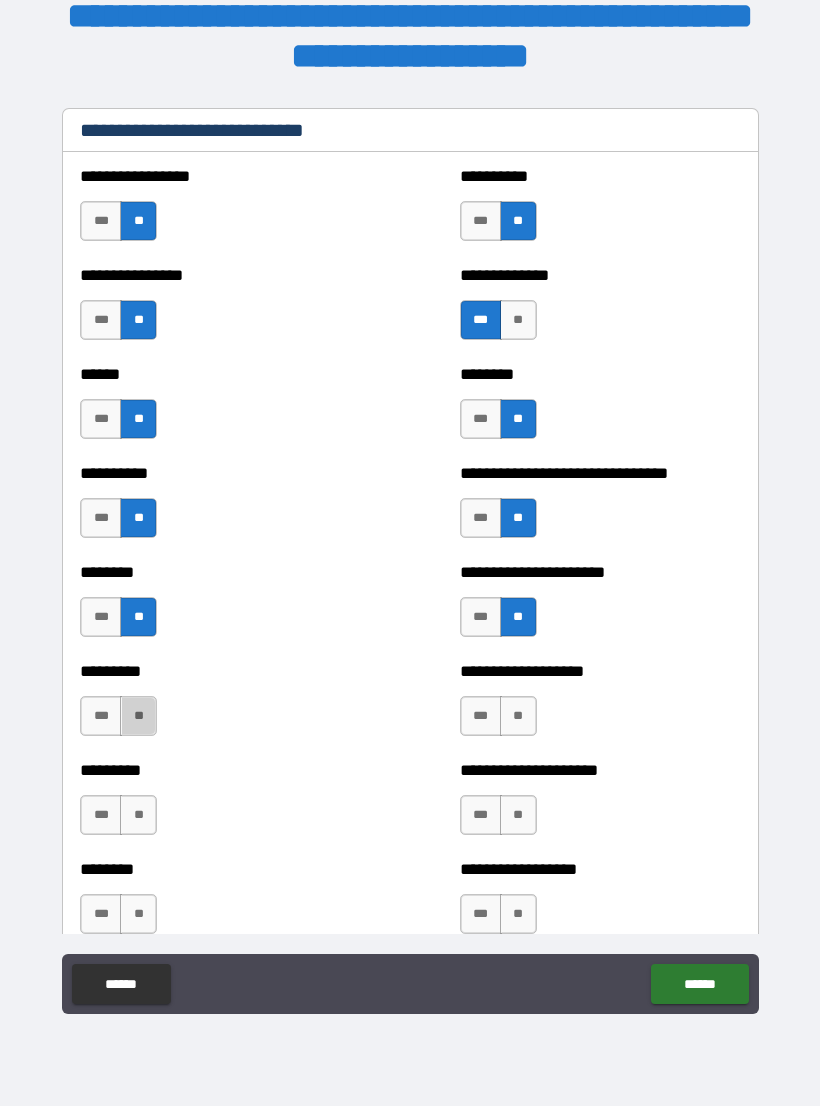 click on "**" at bounding box center (138, 716) 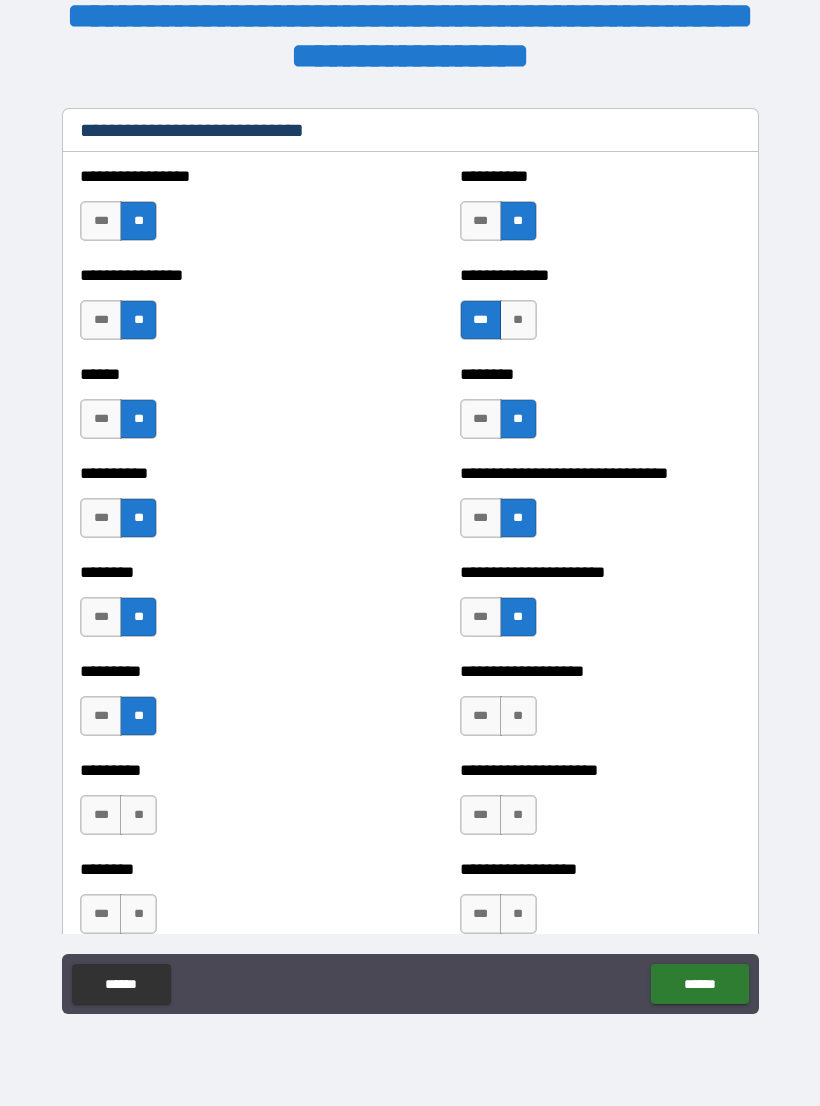 click on "**" at bounding box center [518, 716] 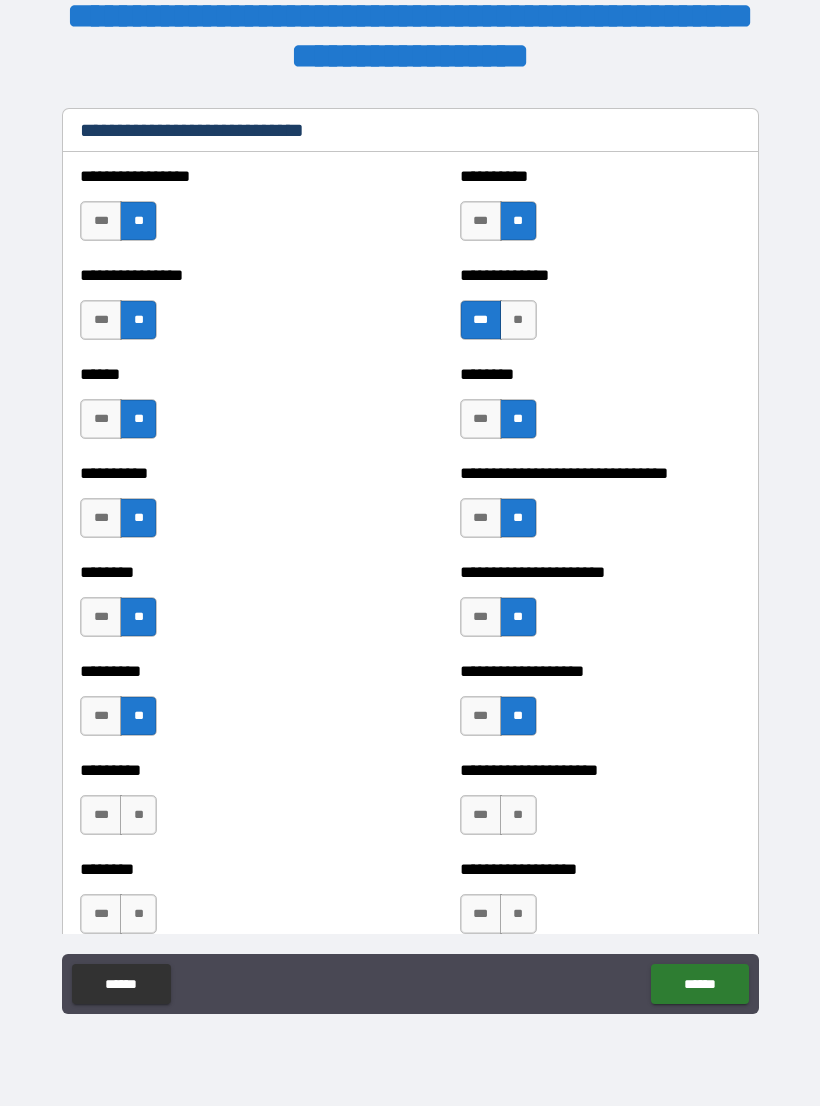 click on "**" at bounding box center [138, 815] 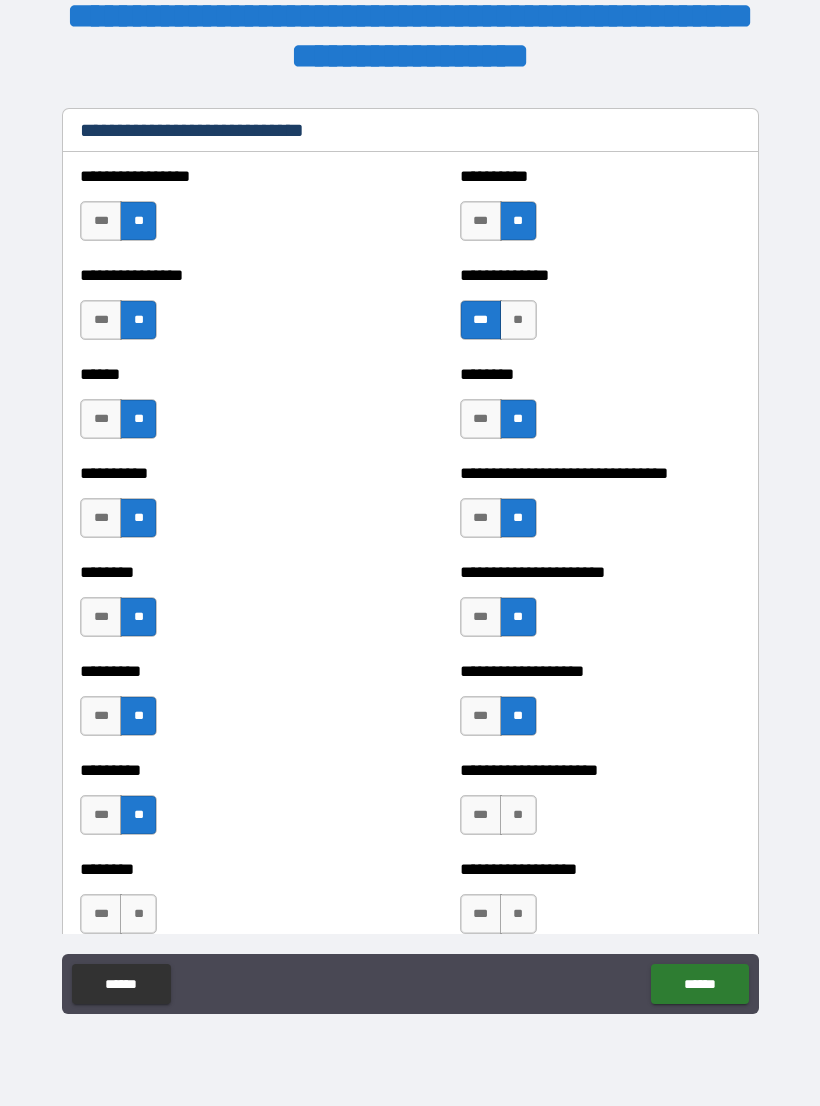 click on "**" at bounding box center [518, 815] 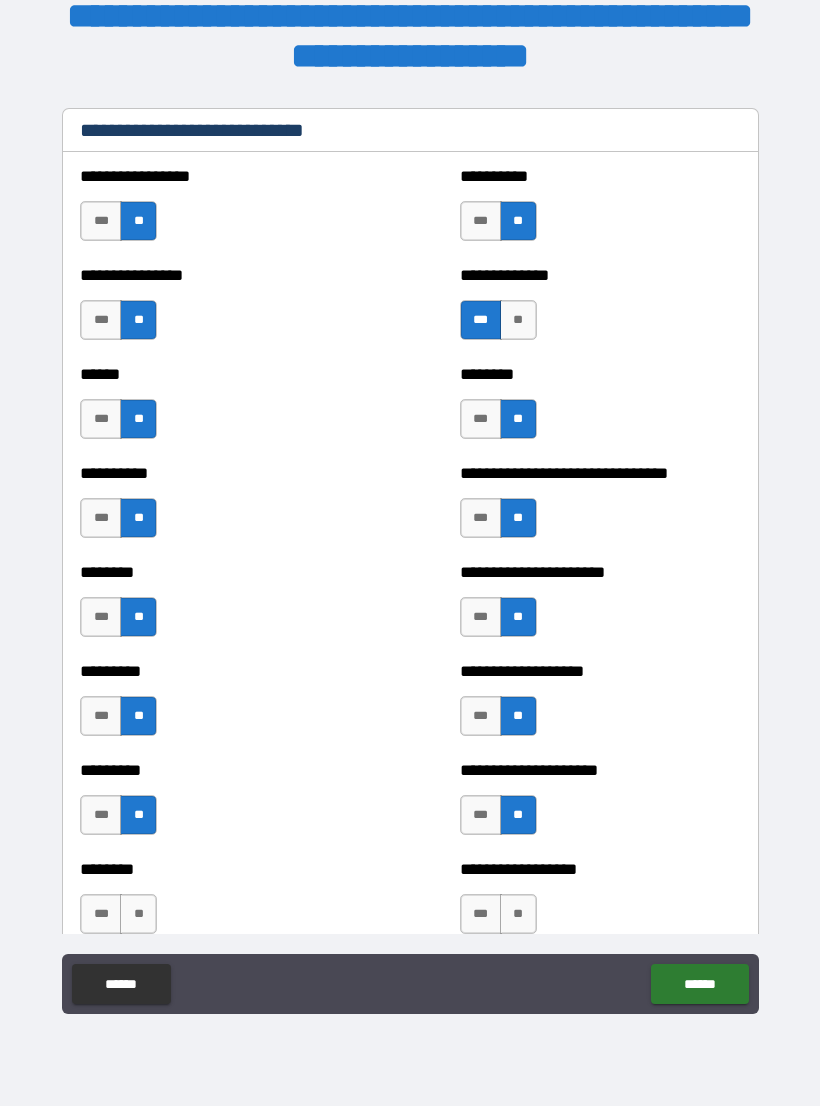 click on "**" at bounding box center (518, 914) 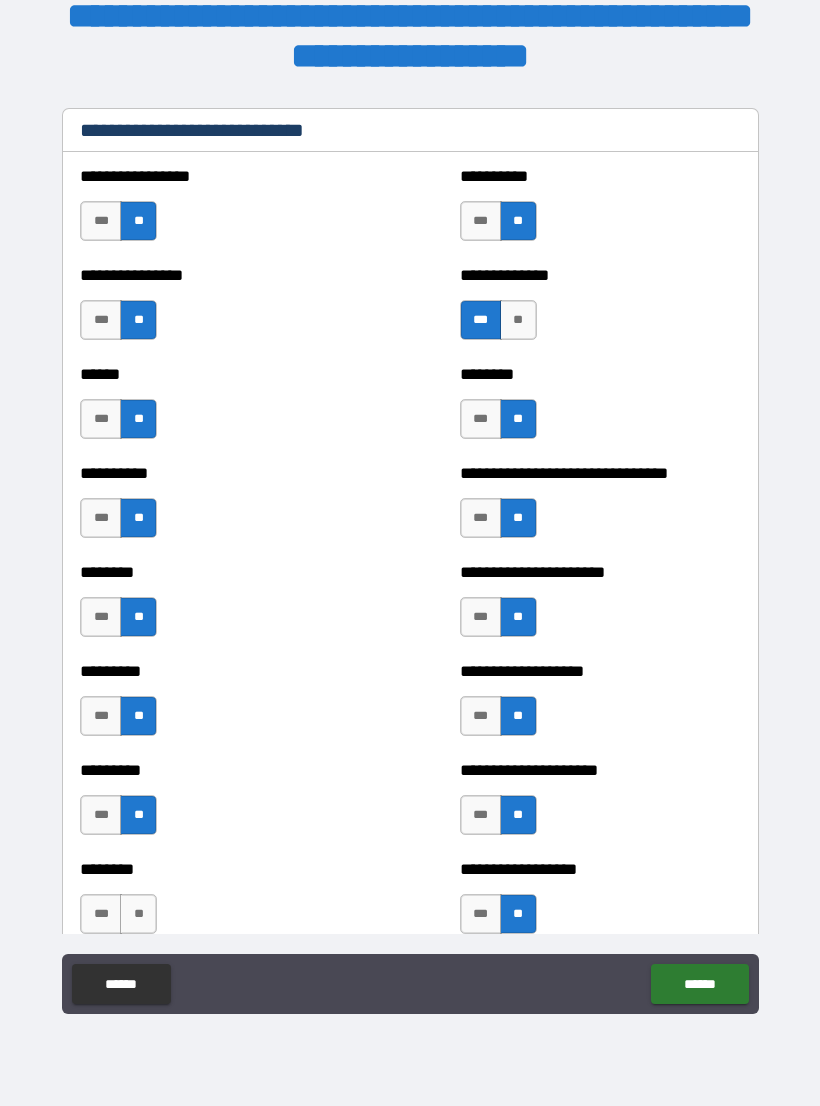 click on "**" at bounding box center (138, 914) 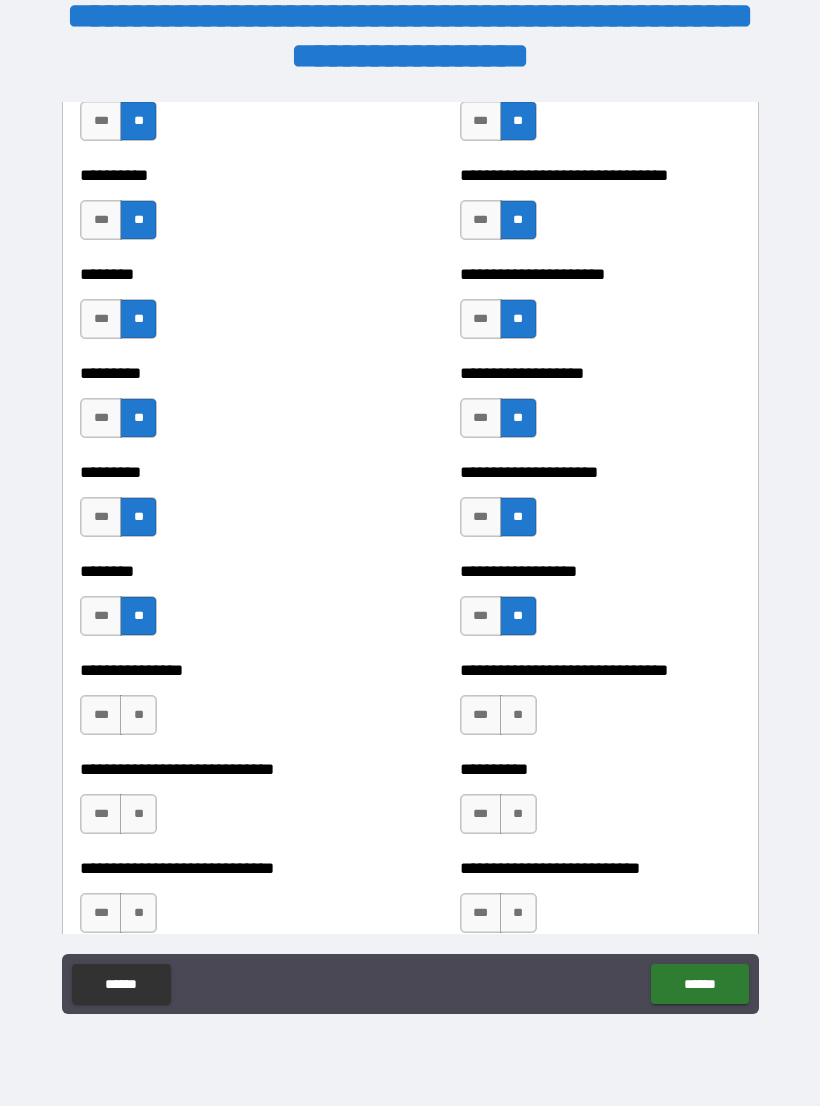 scroll, scrollTop: 6990, scrollLeft: 0, axis: vertical 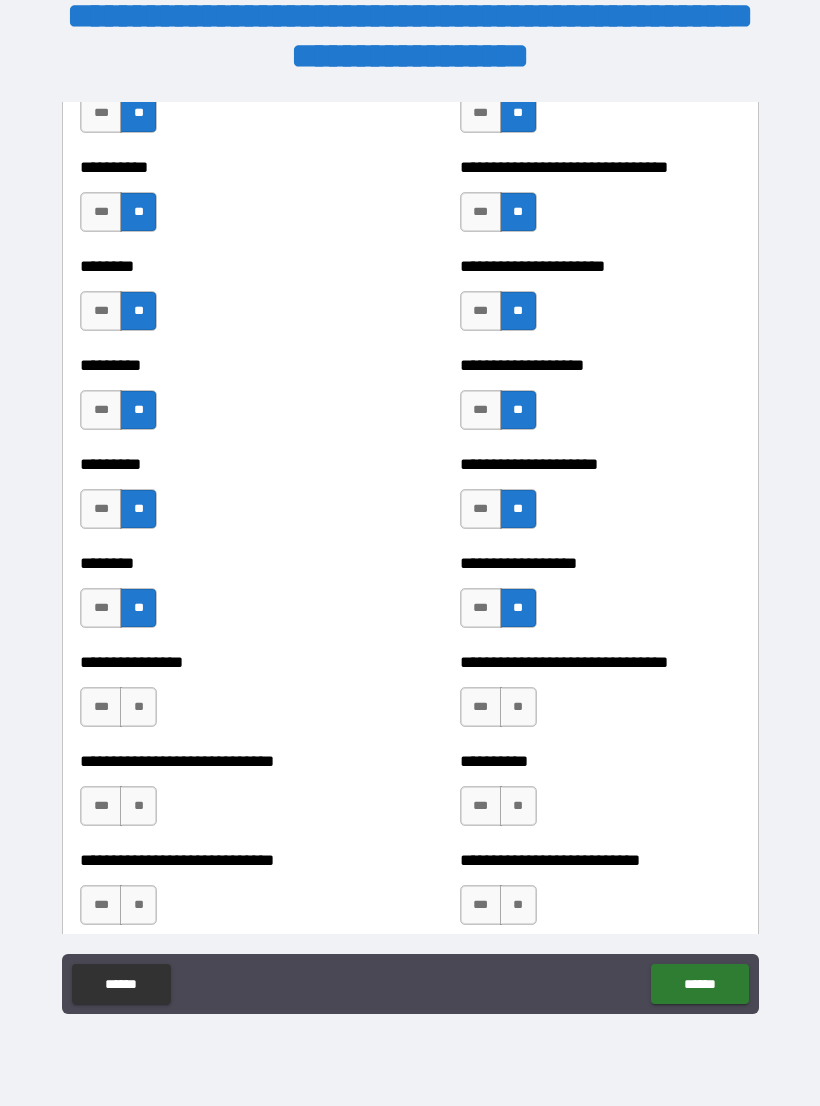 click on "**" at bounding box center (518, 707) 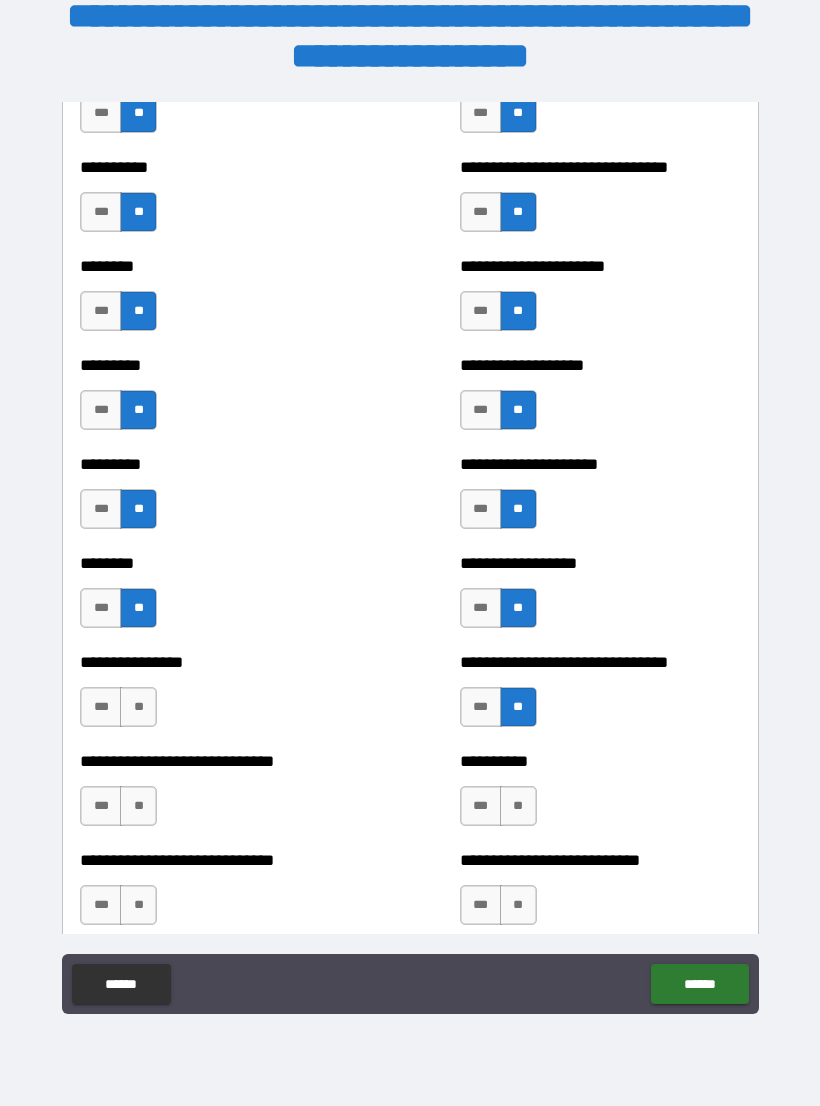 click on "**" at bounding box center (138, 707) 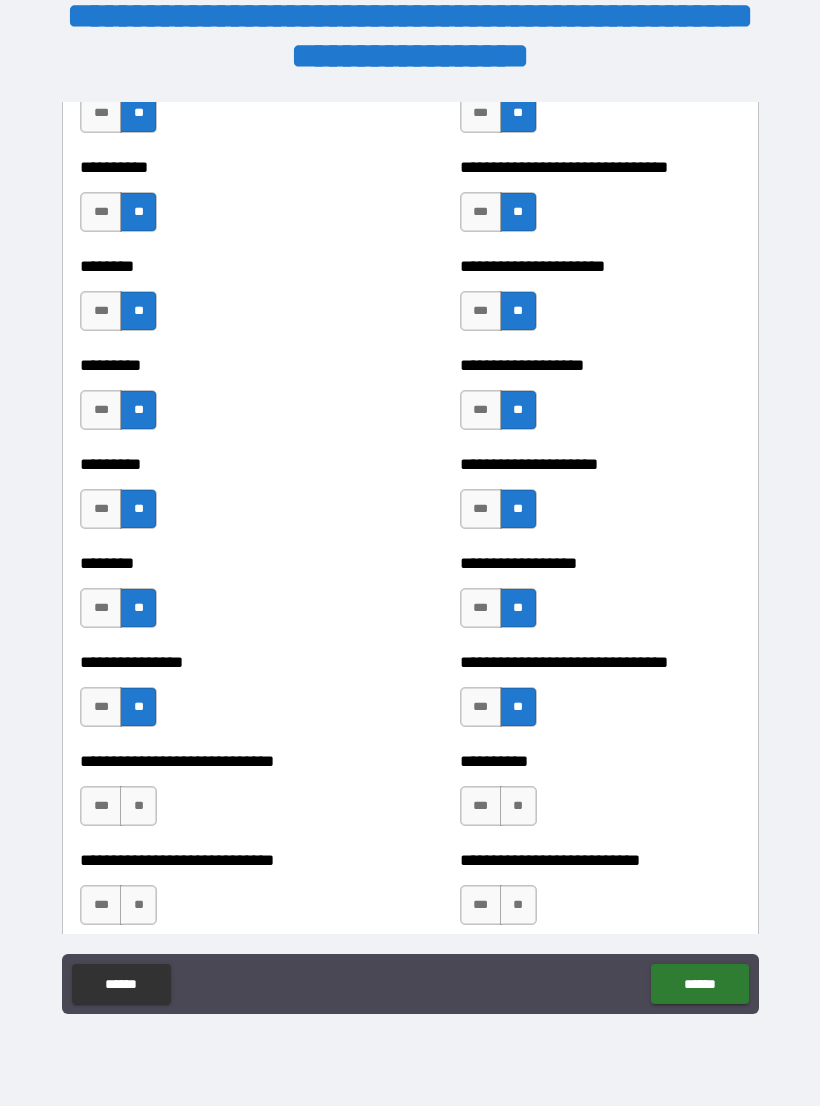 click on "**" at bounding box center [138, 806] 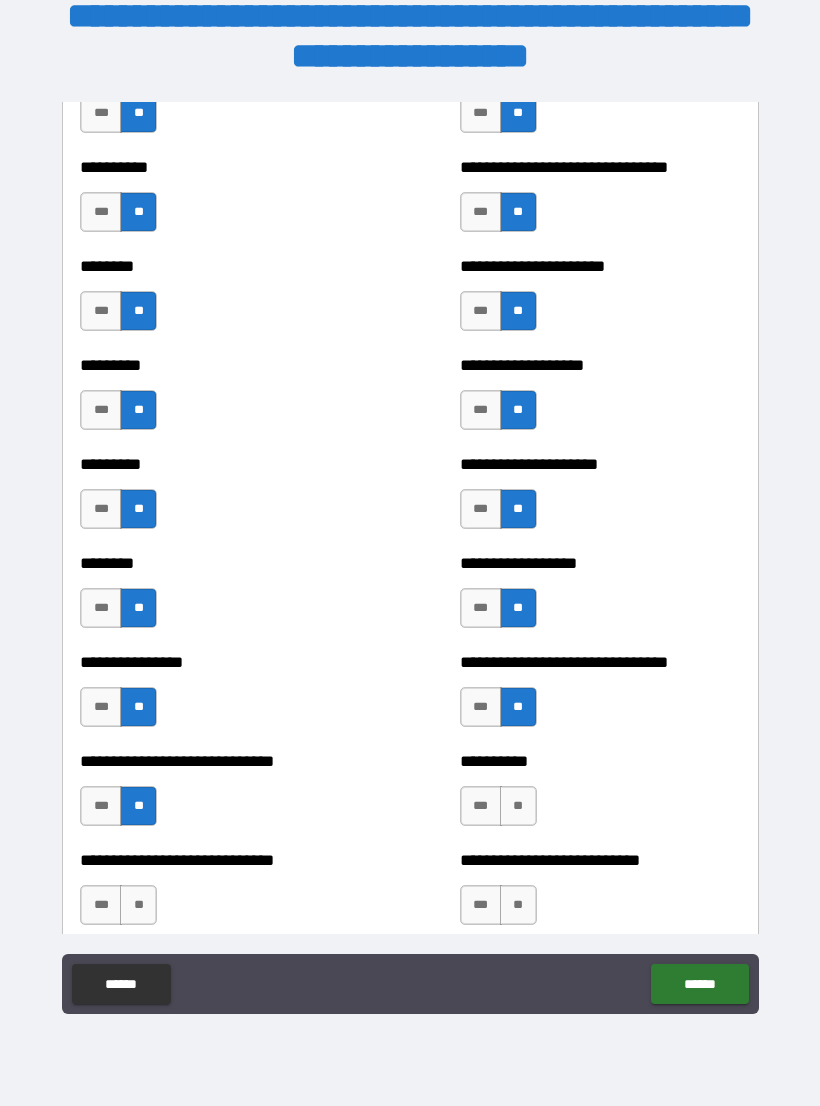 click on "***" at bounding box center [481, 806] 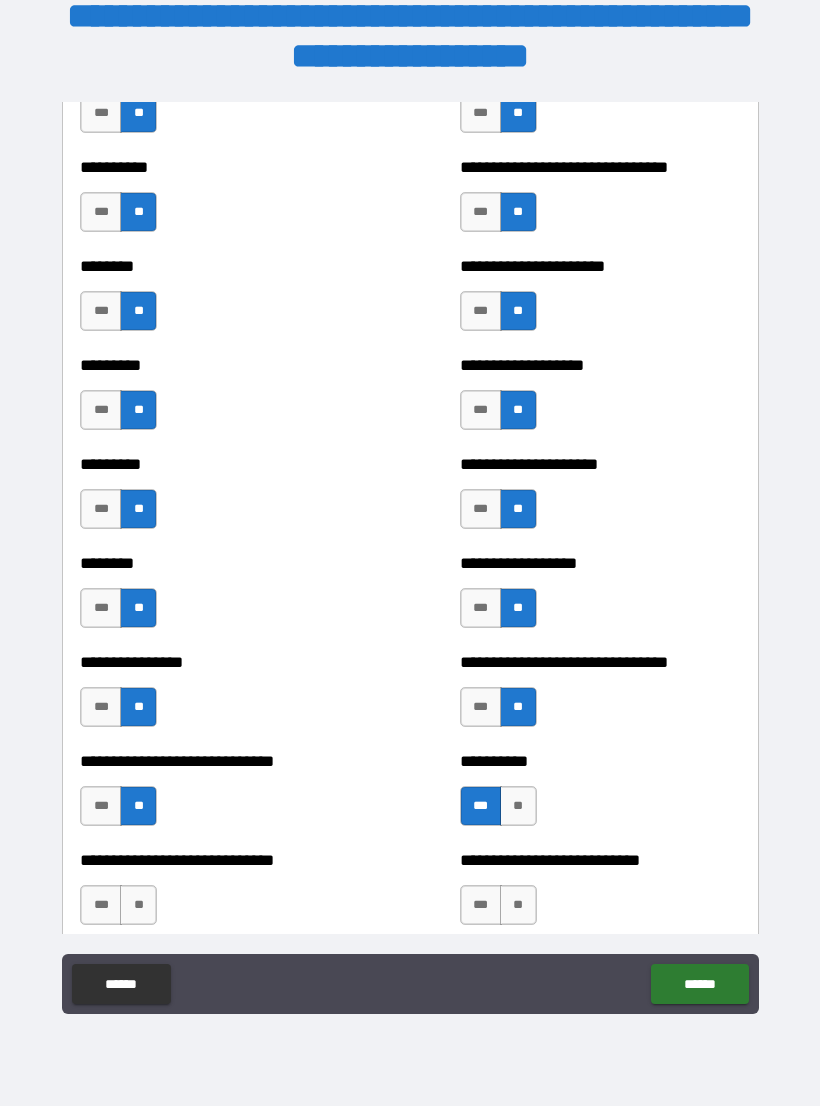 click on "**" at bounding box center (138, 905) 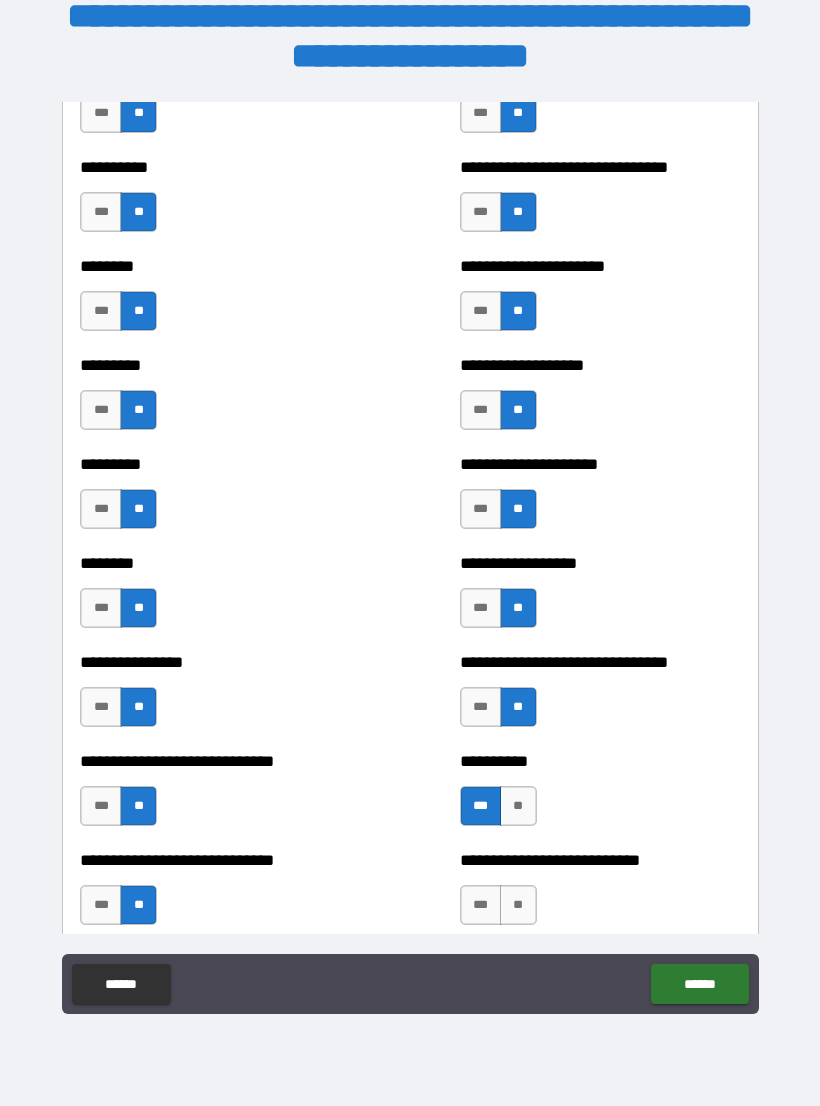 click on "**" at bounding box center (518, 905) 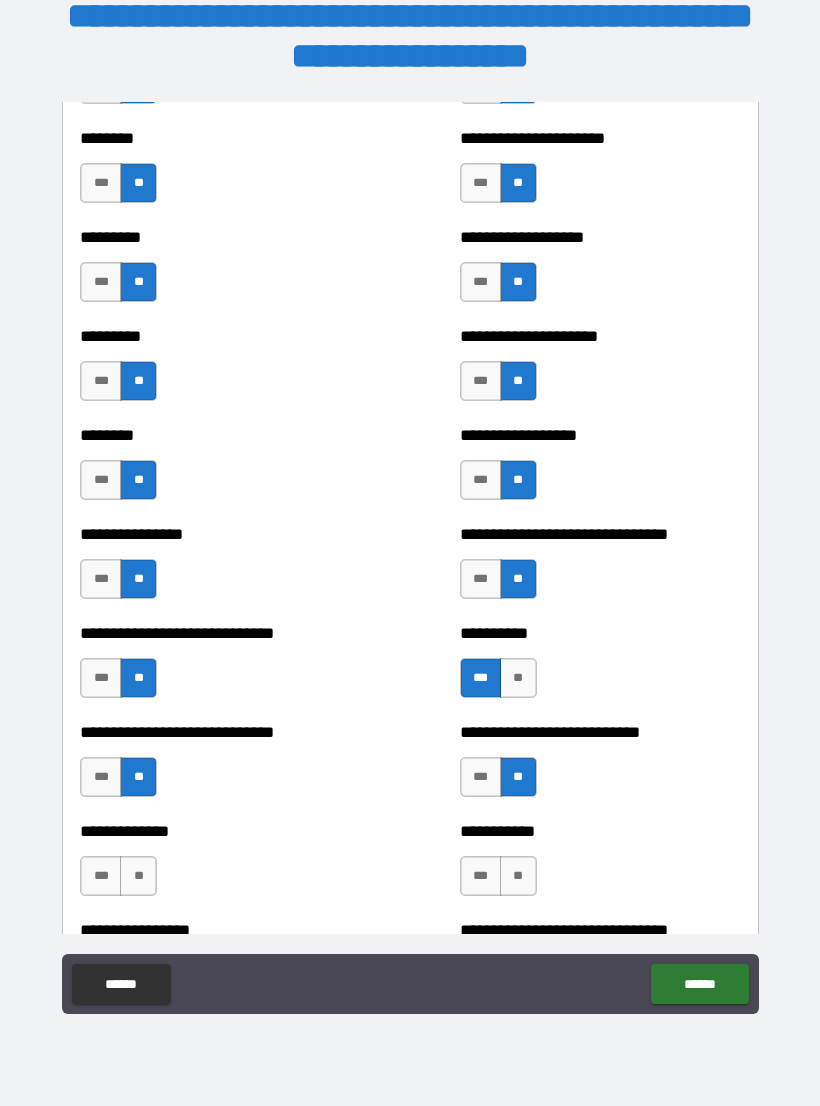scroll, scrollTop: 7131, scrollLeft: 0, axis: vertical 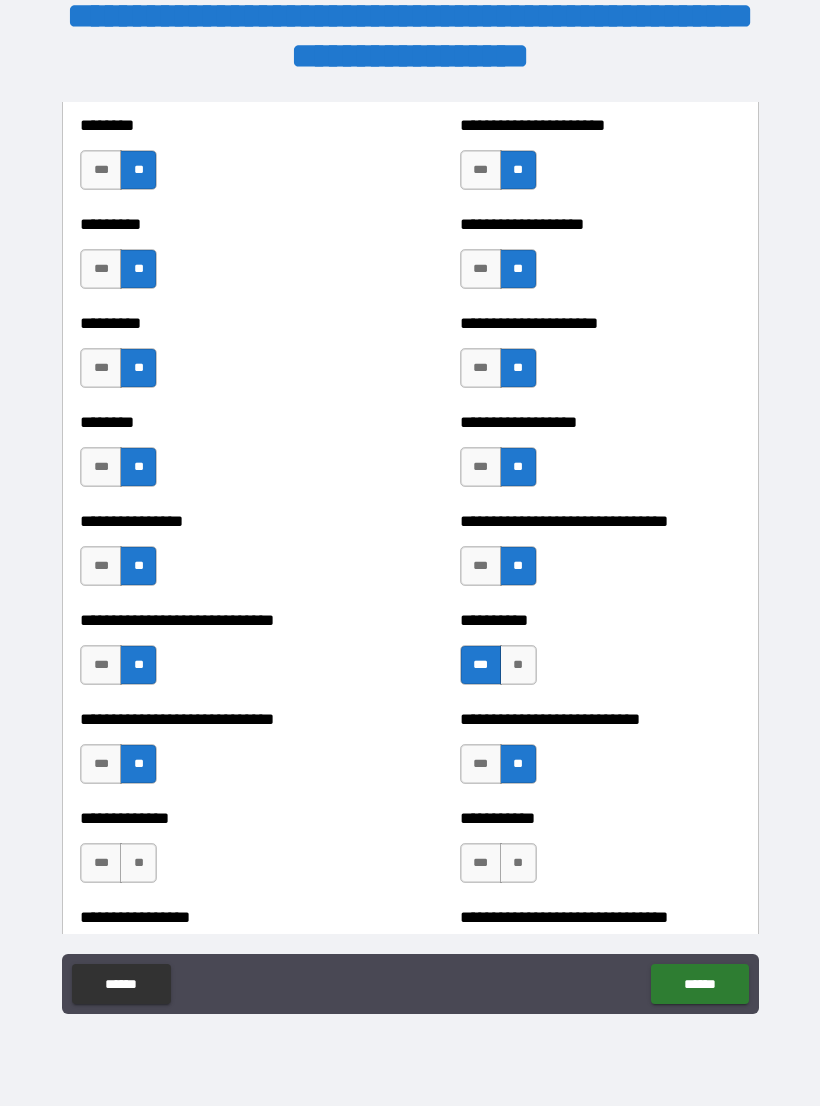 click on "**" at bounding box center [518, 863] 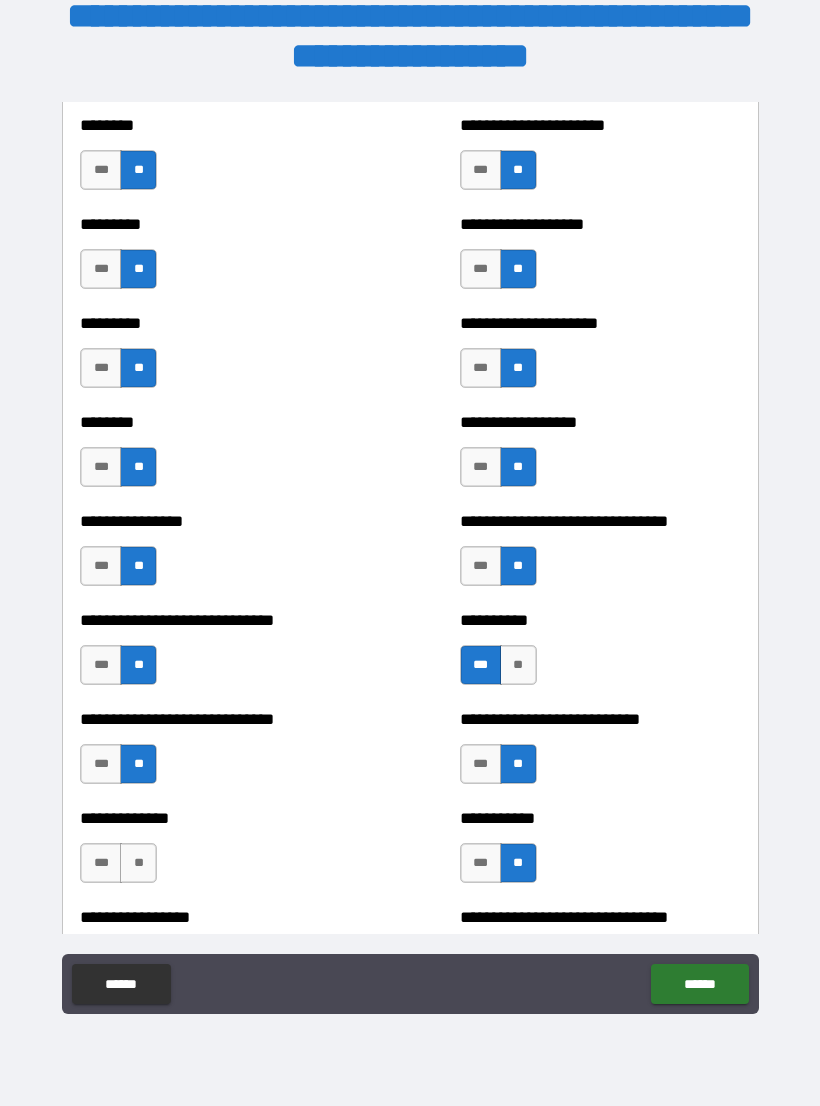 click on "**" at bounding box center (138, 863) 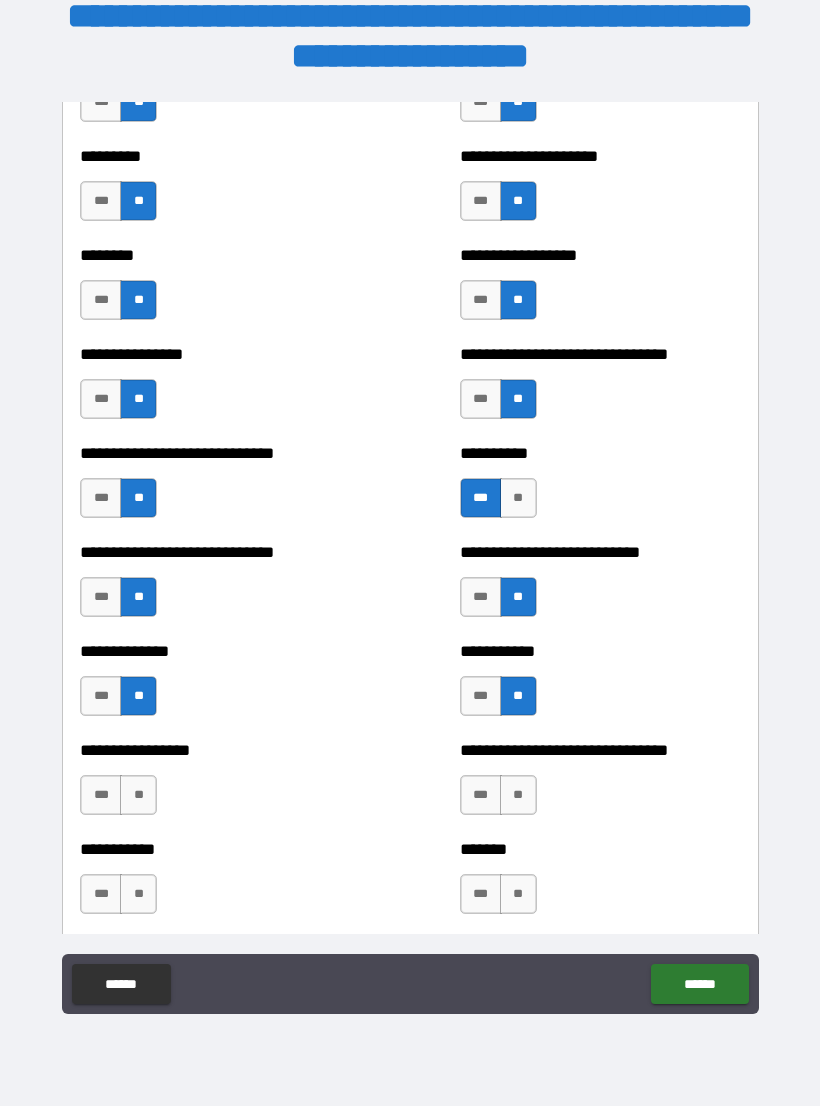 scroll, scrollTop: 7300, scrollLeft: 0, axis: vertical 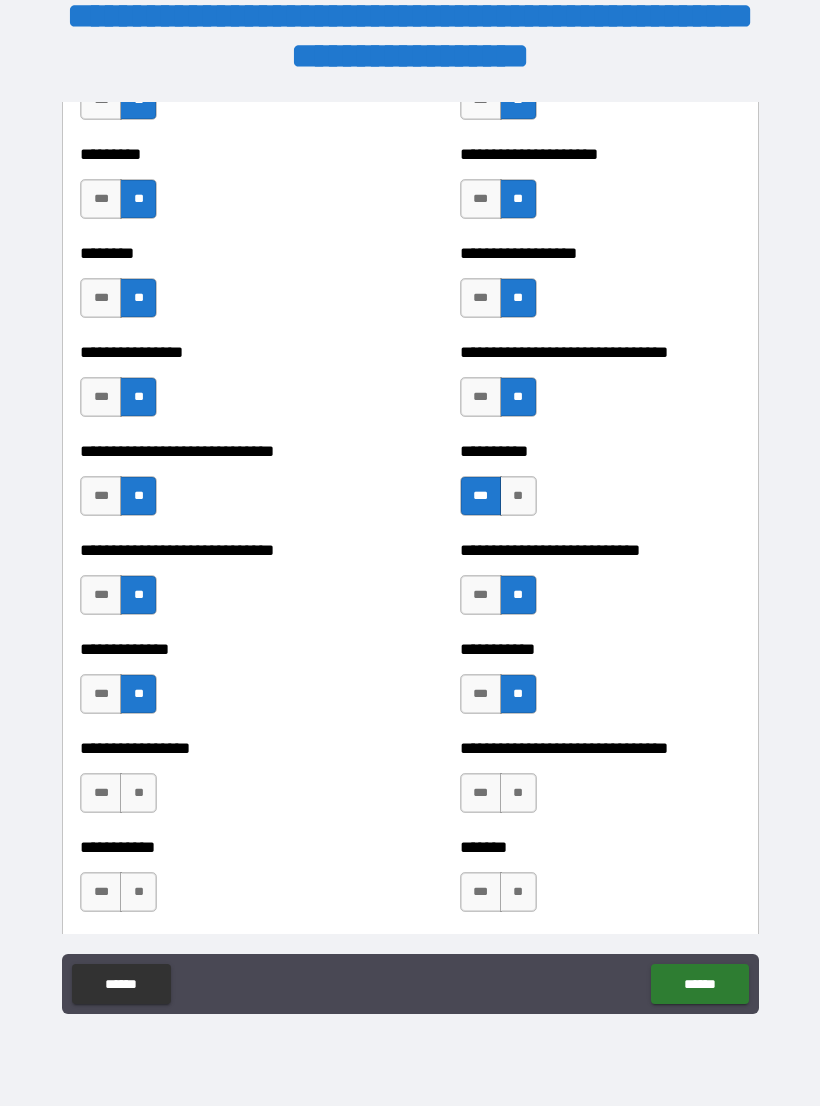 click on "**" at bounding box center (138, 793) 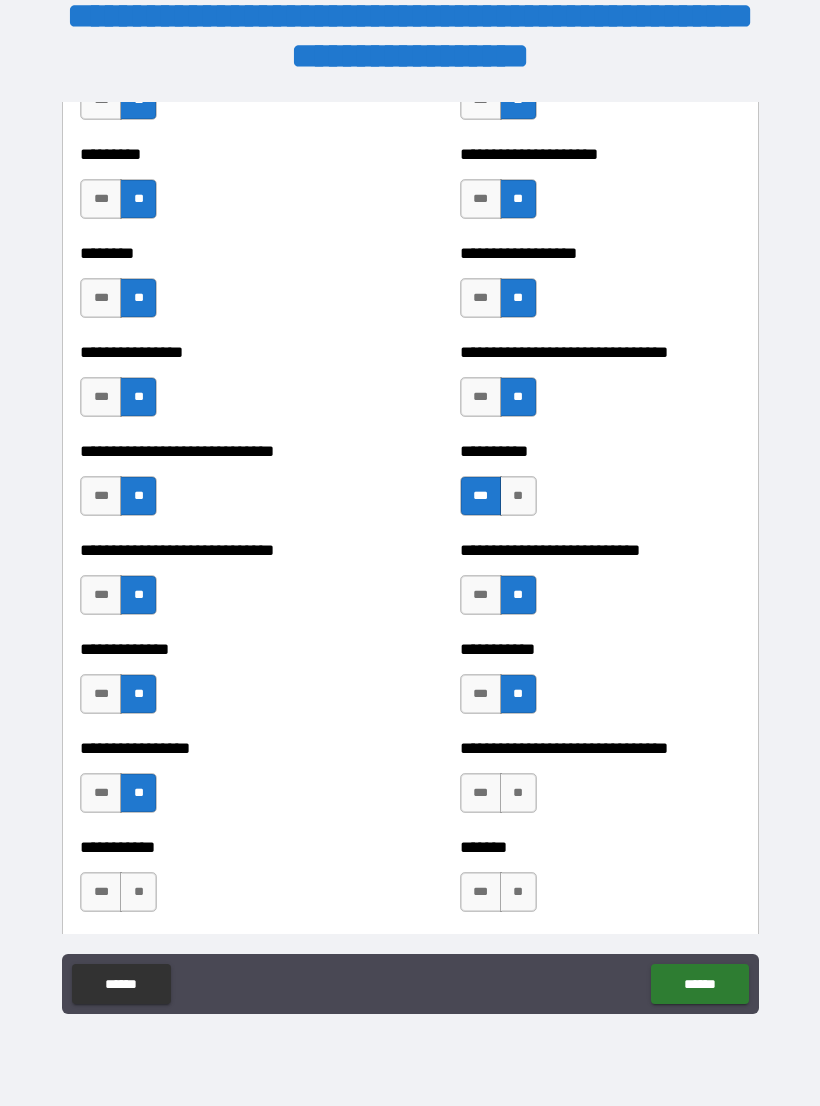 click on "*** **" at bounding box center (121, 897) 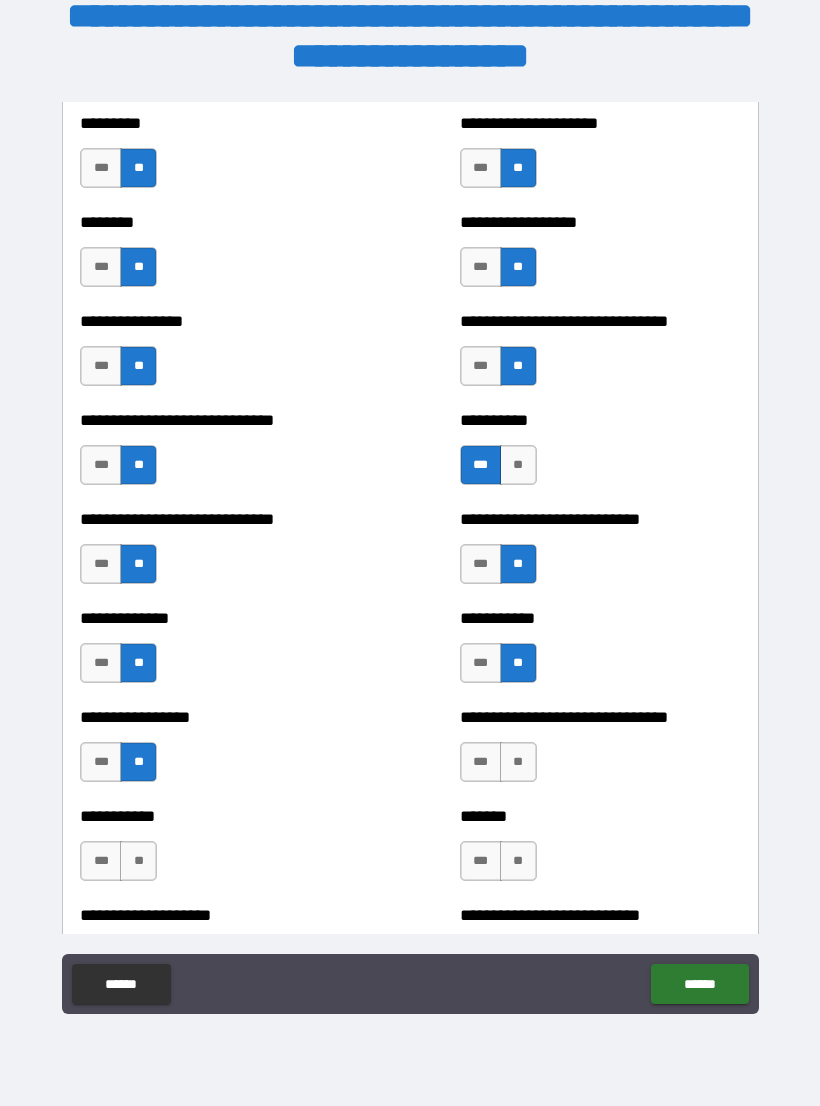 click on "**" at bounding box center [518, 762] 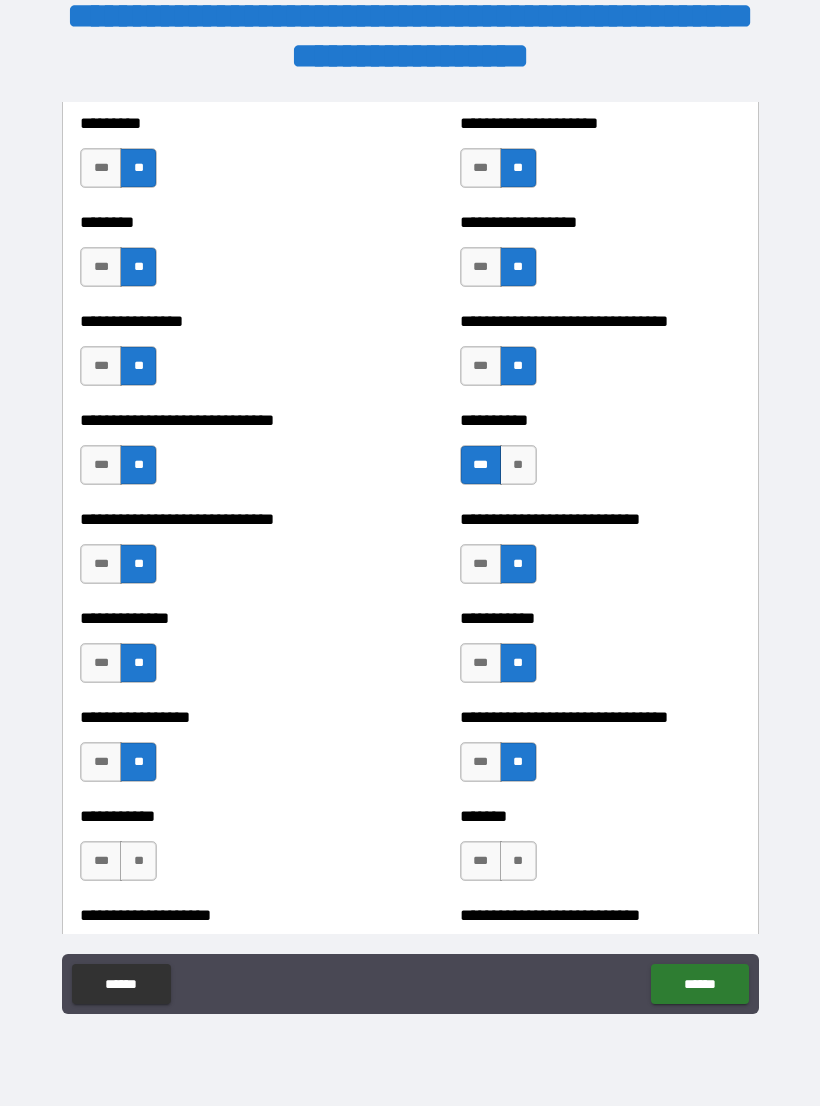 click on "**" at bounding box center [518, 861] 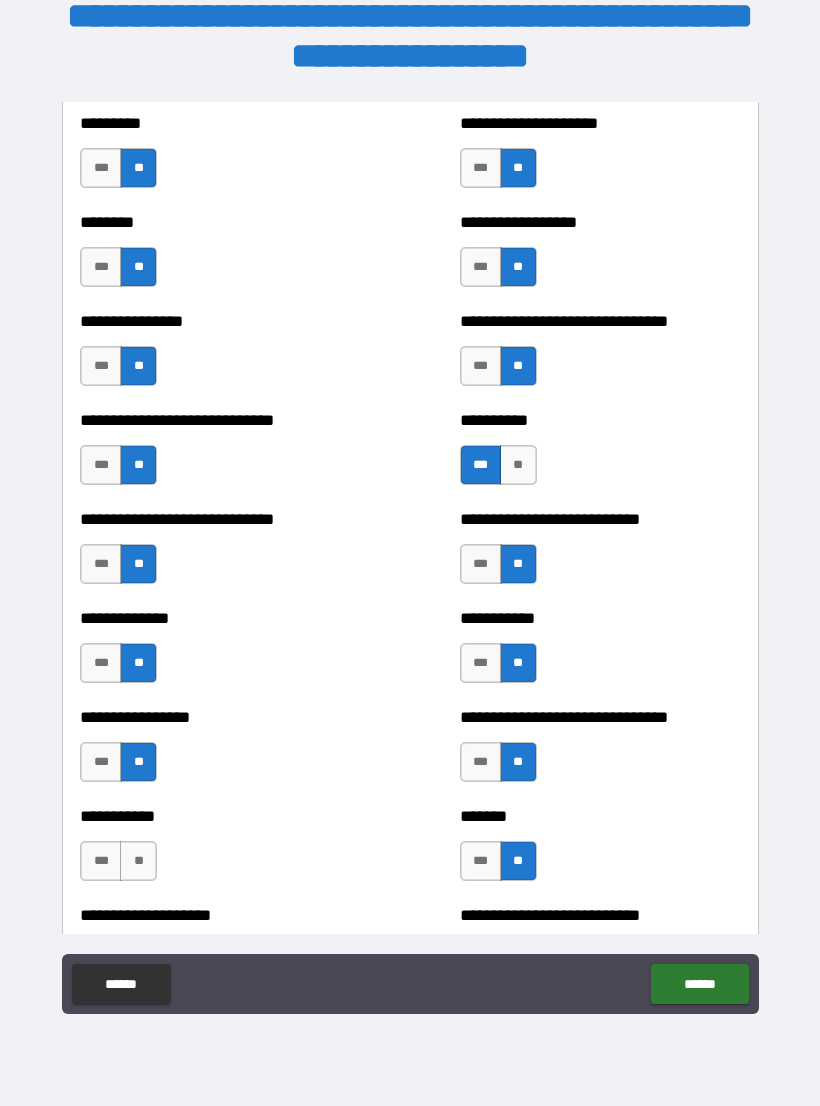 click on "**********" at bounding box center [220, 851] 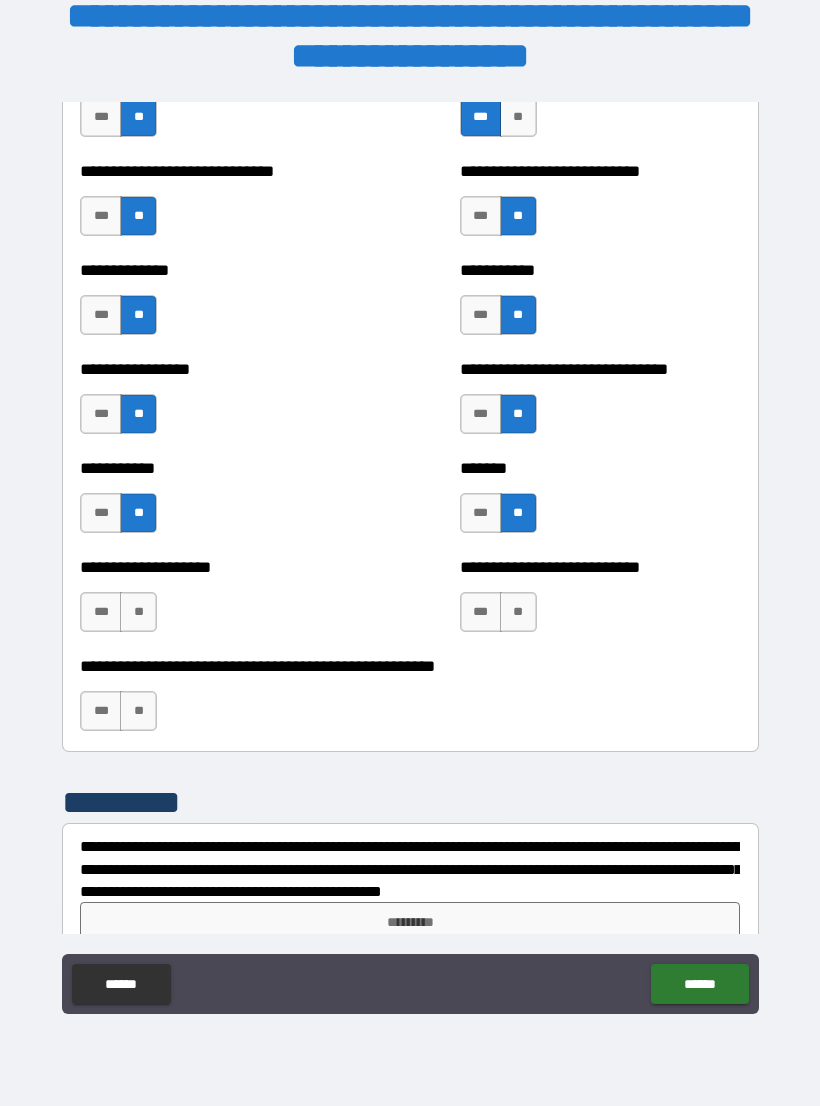 scroll, scrollTop: 7686, scrollLeft: 0, axis: vertical 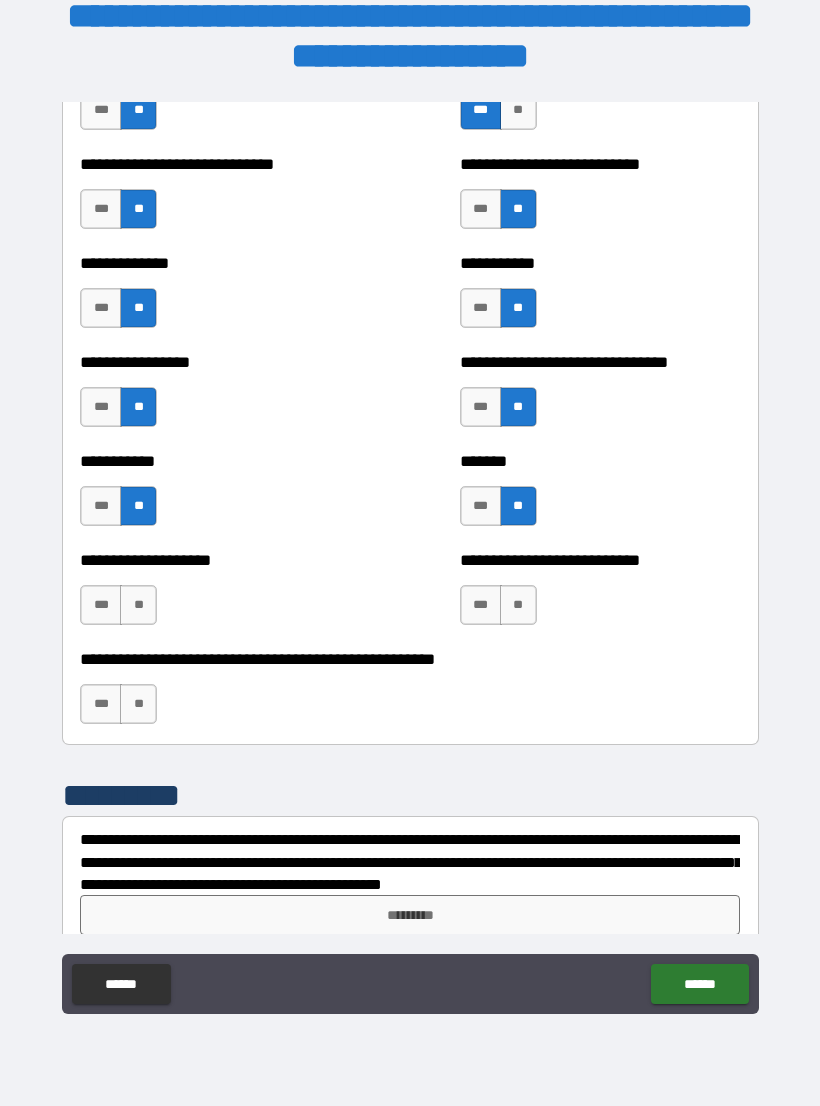 click on "**" at bounding box center (138, 605) 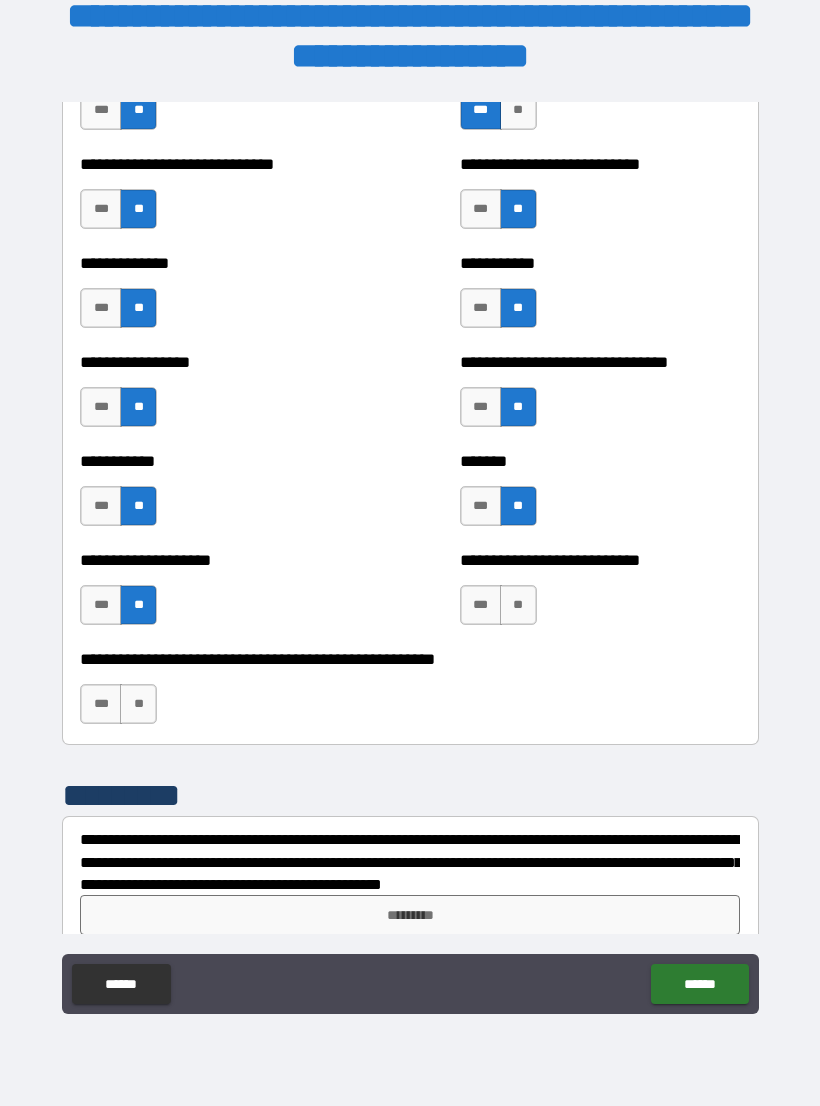 click on "**" at bounding box center (138, 704) 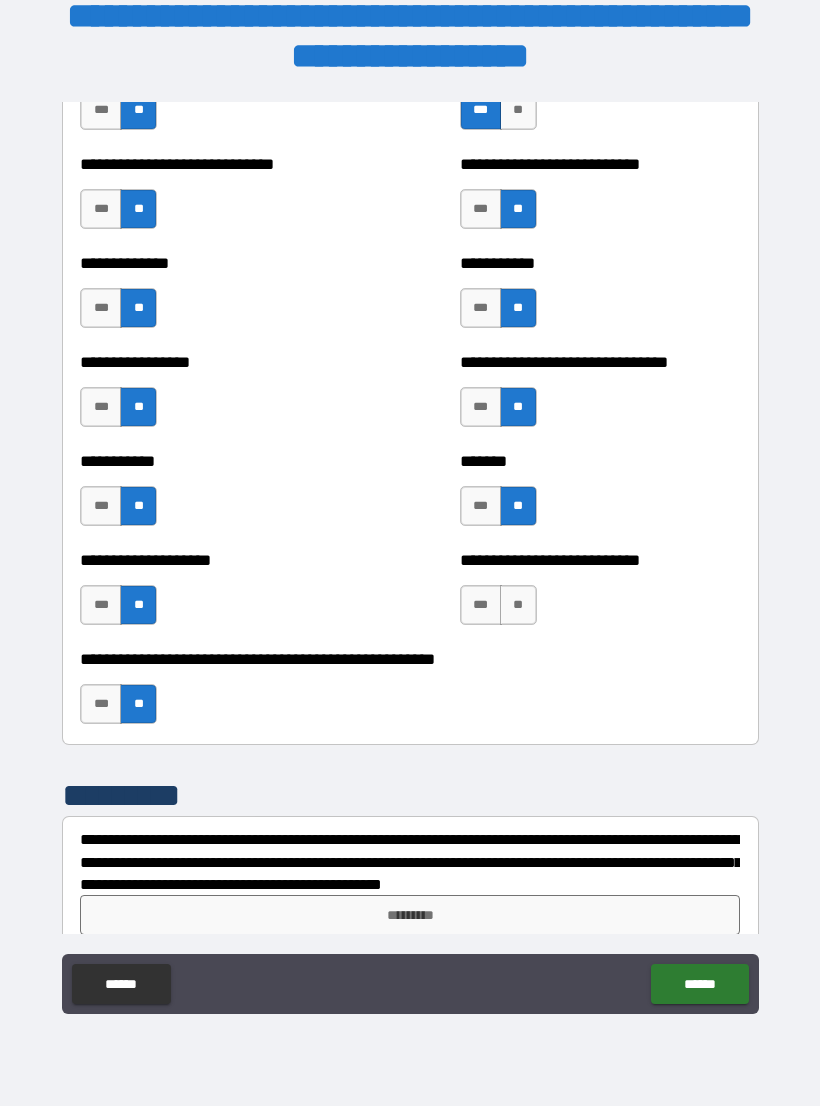 click on "**" at bounding box center (518, 605) 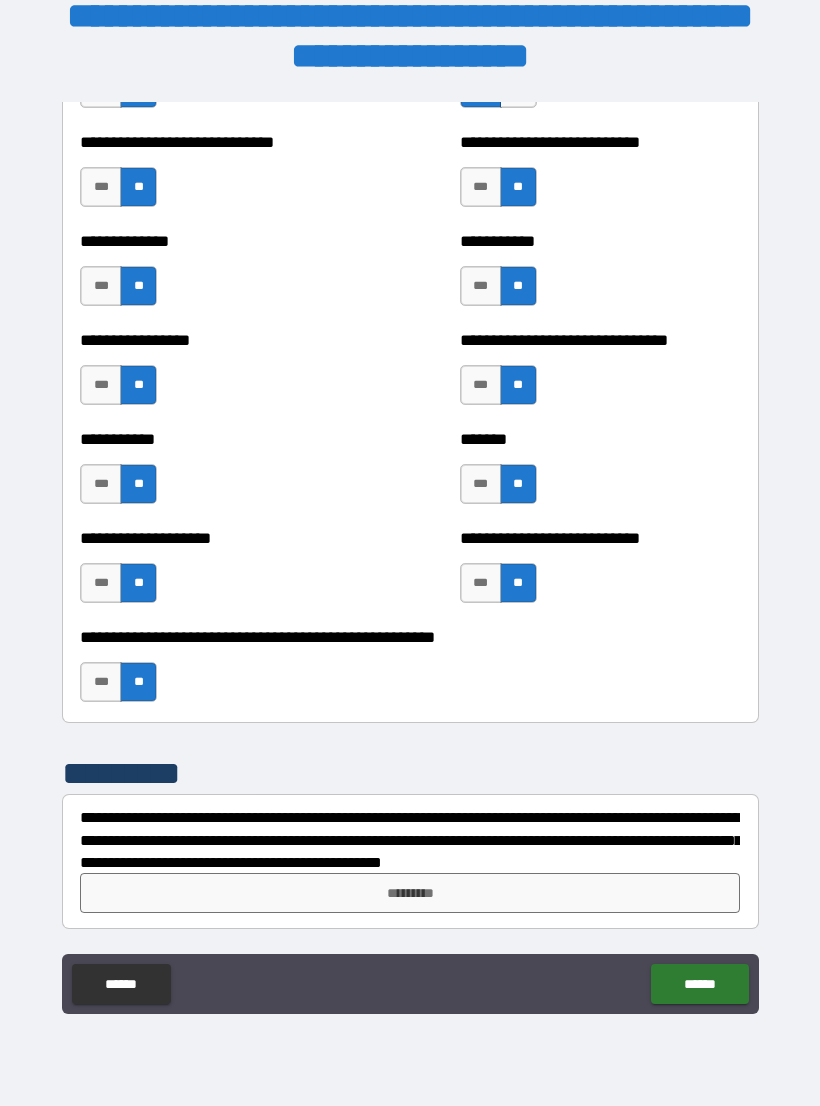 scroll, scrollTop: 7708, scrollLeft: 0, axis: vertical 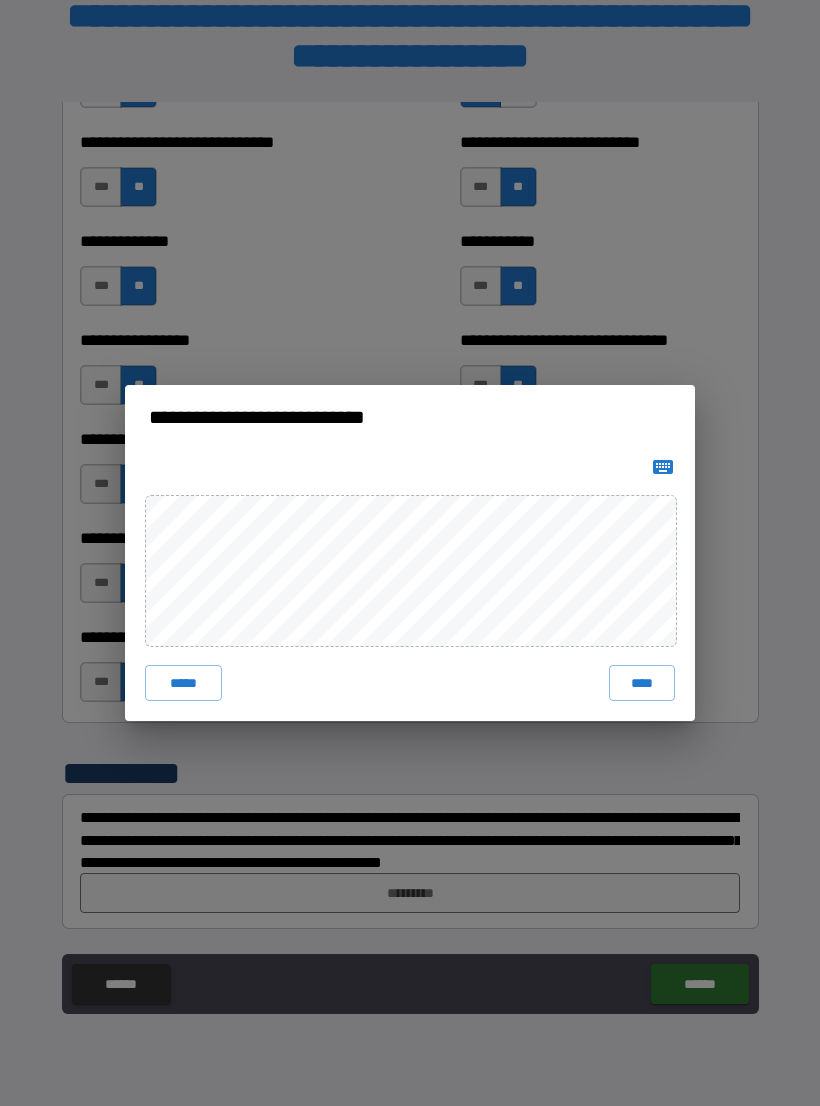 click on "****" at bounding box center [642, 683] 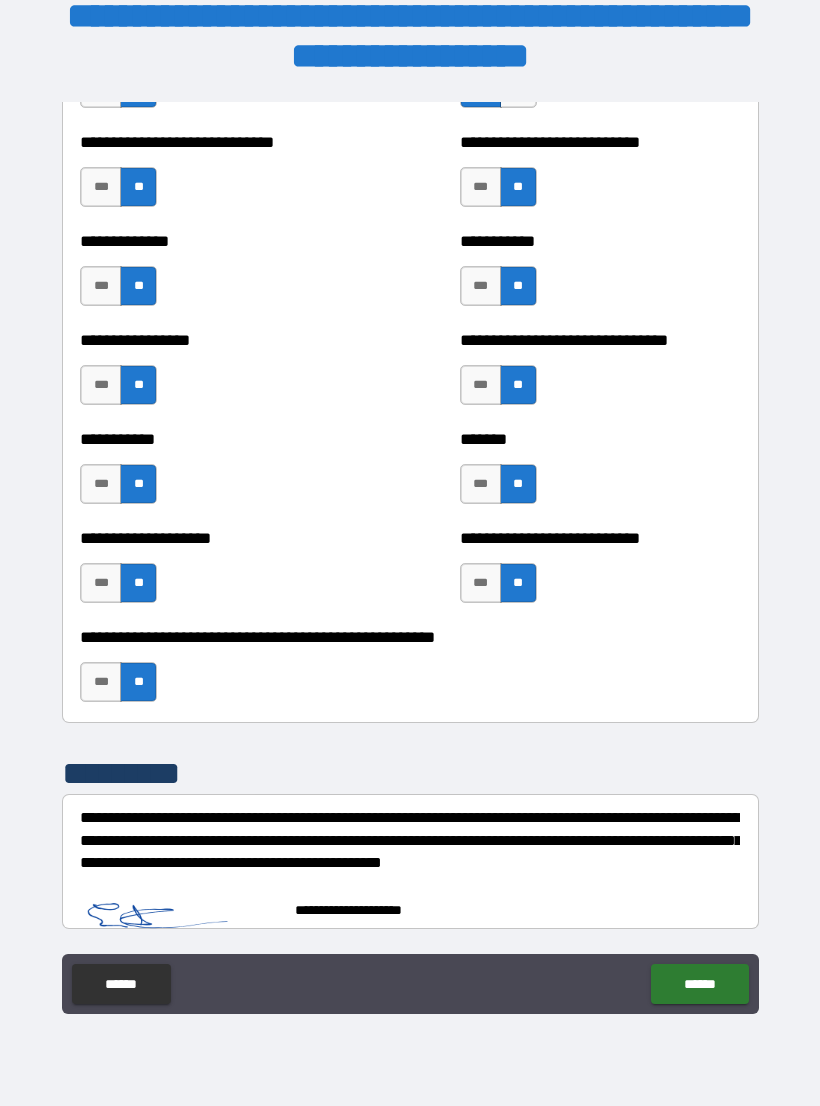 scroll, scrollTop: 7698, scrollLeft: 0, axis: vertical 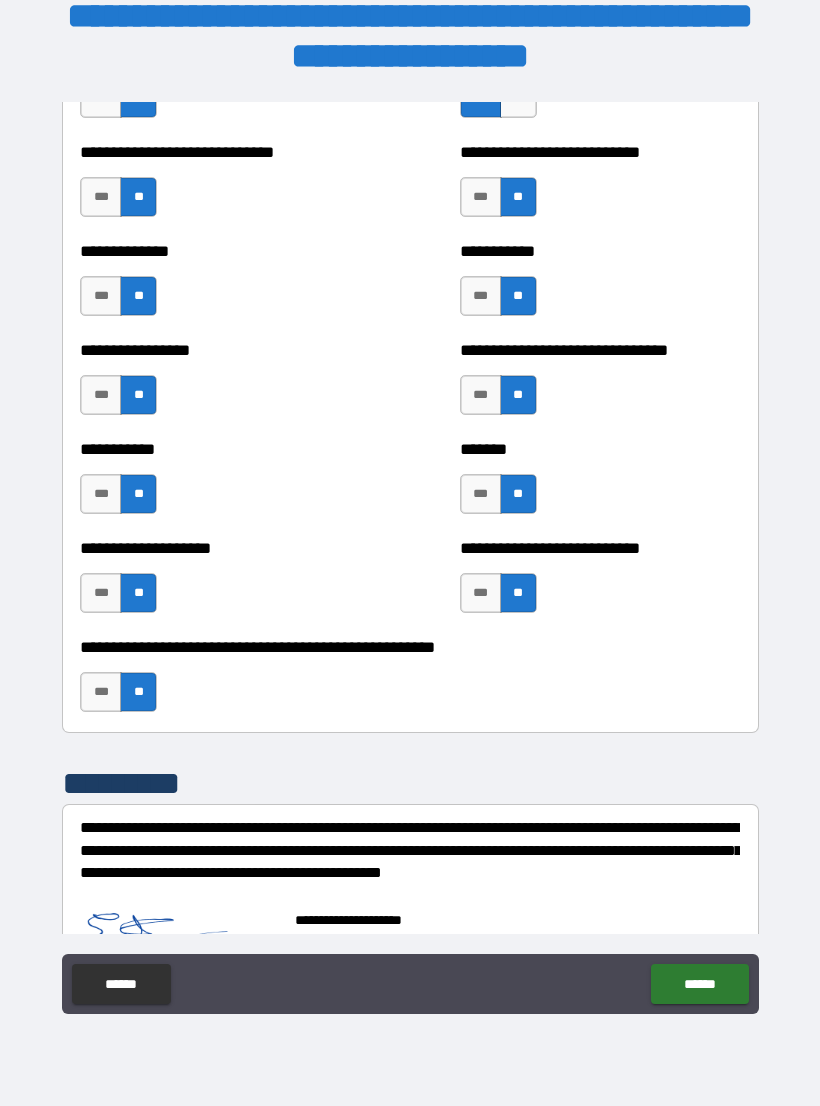 click on "******" at bounding box center (699, 984) 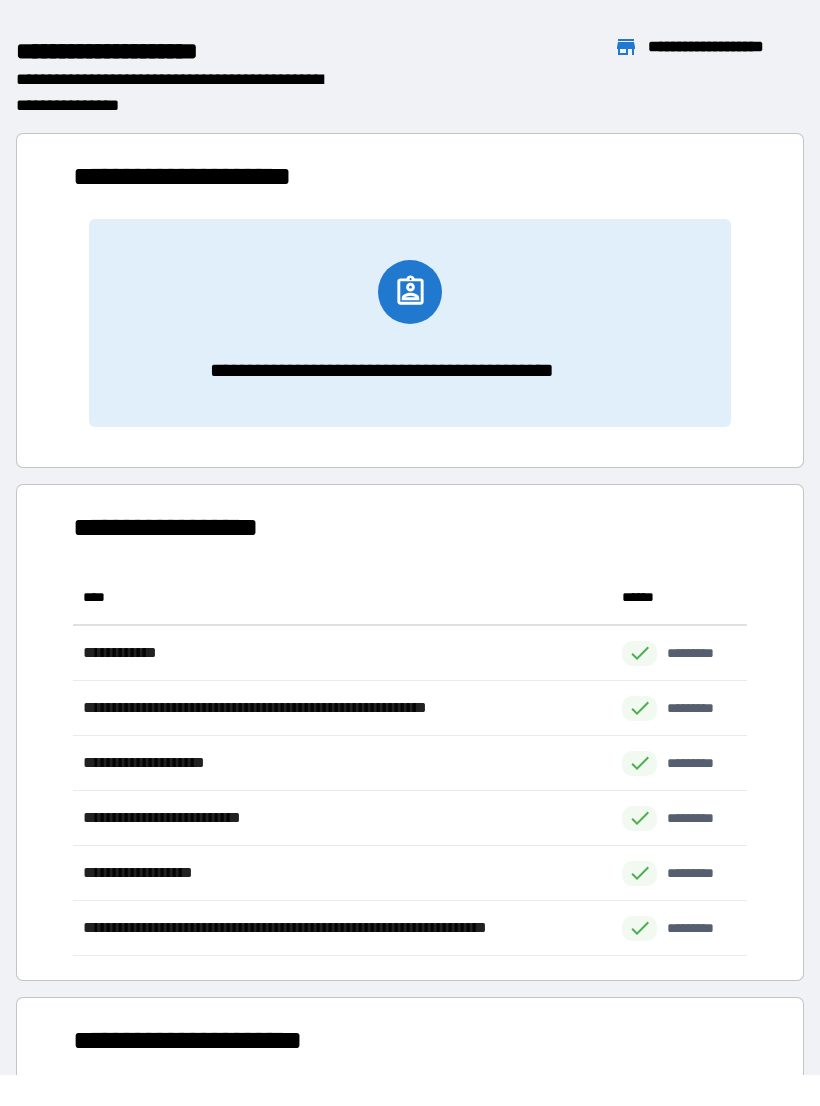 scroll, scrollTop: 1, scrollLeft: 1, axis: both 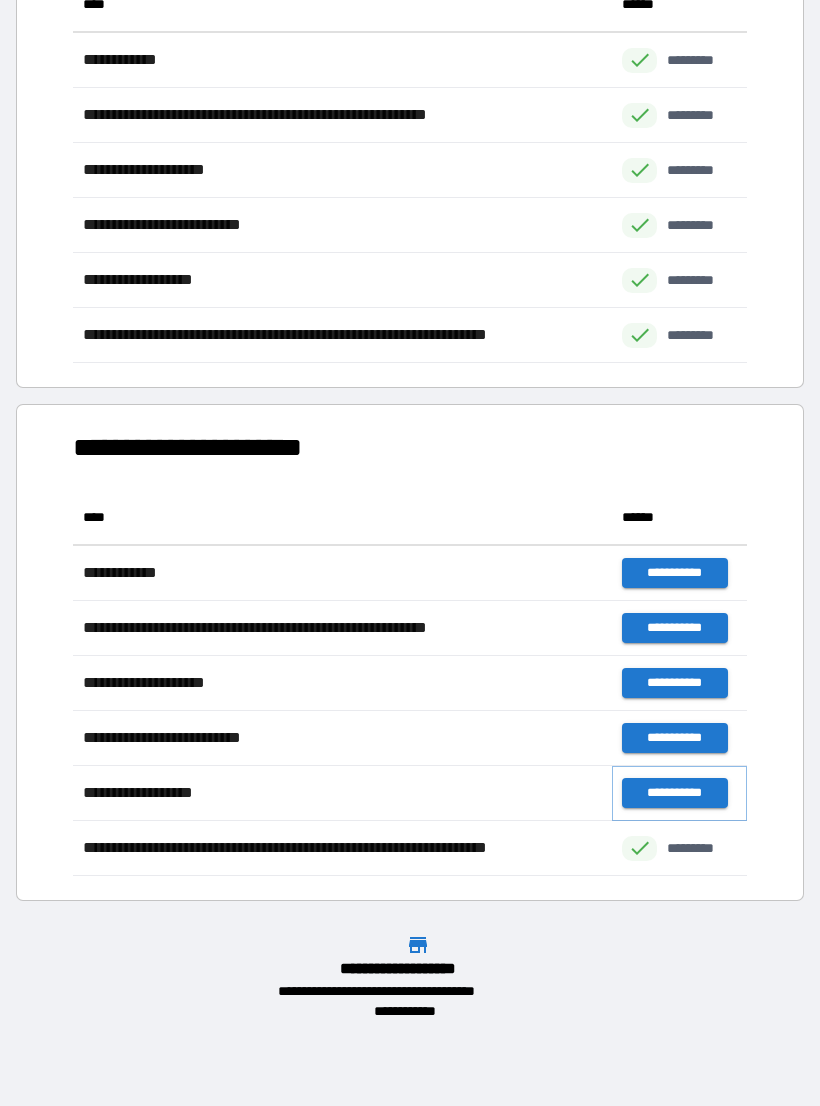 click on "**********" at bounding box center (674, 793) 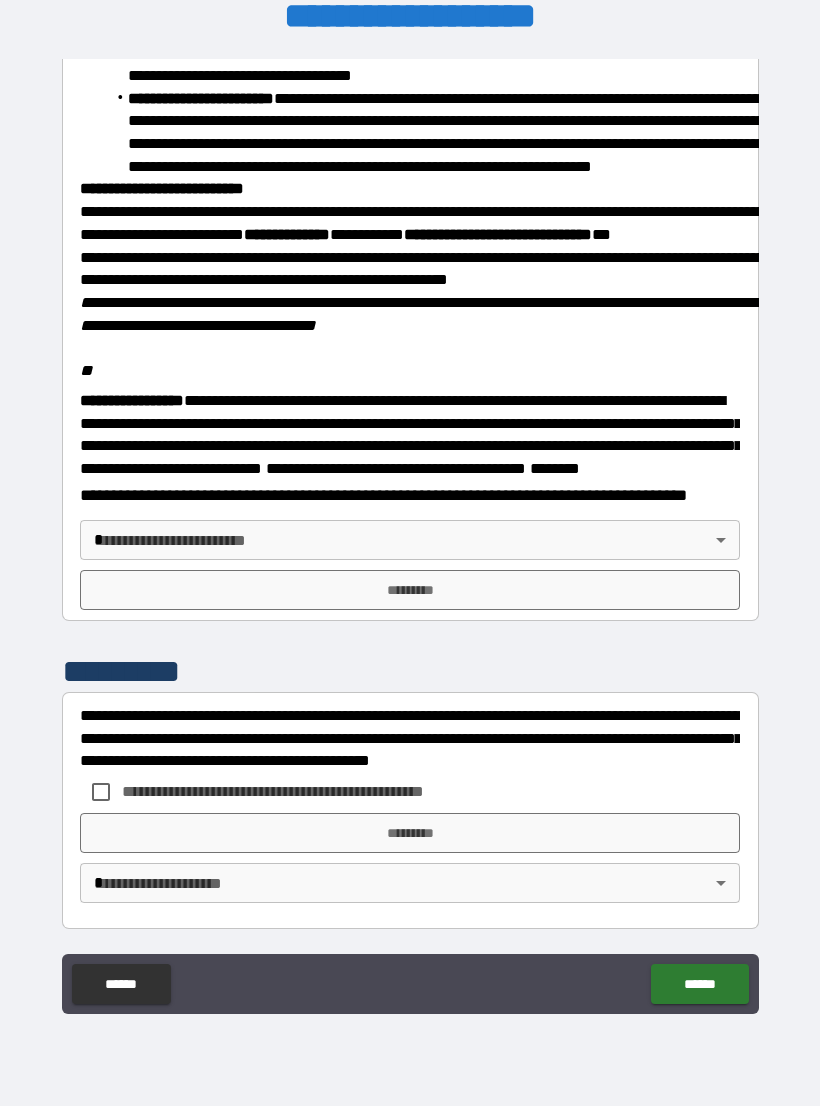 scroll, scrollTop: 2234, scrollLeft: 0, axis: vertical 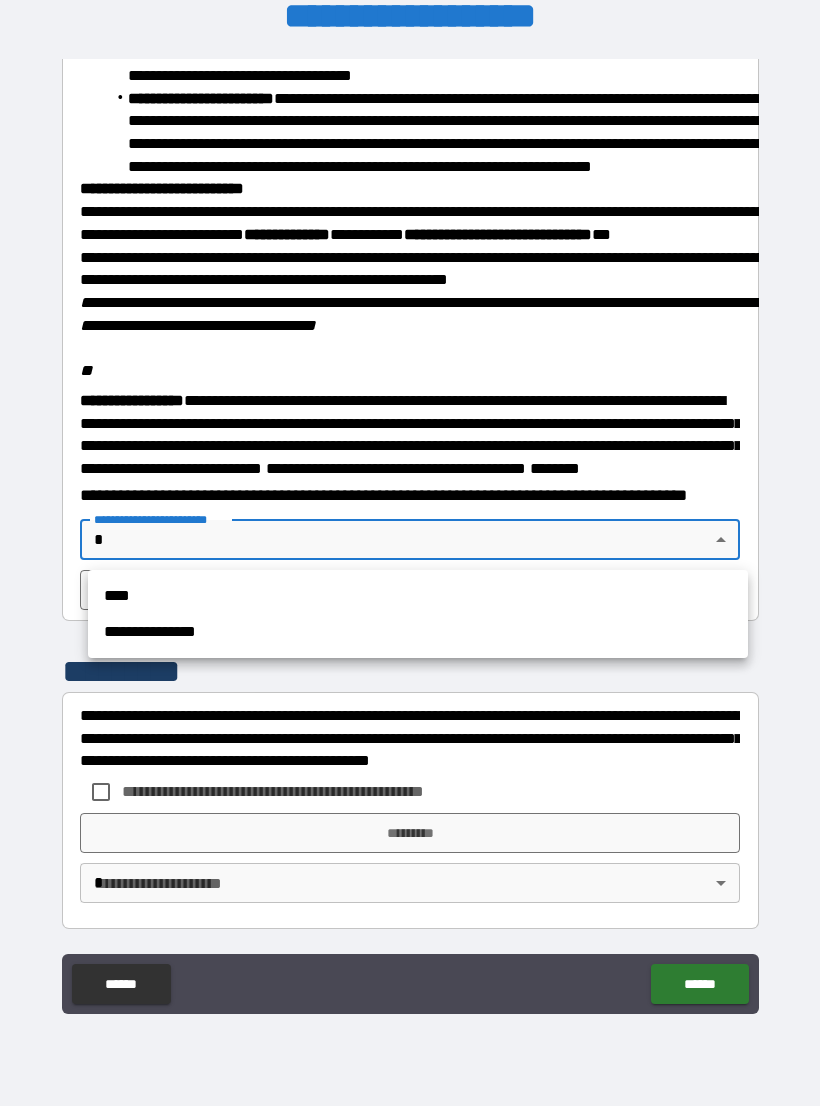 click on "**********" at bounding box center [418, 632] 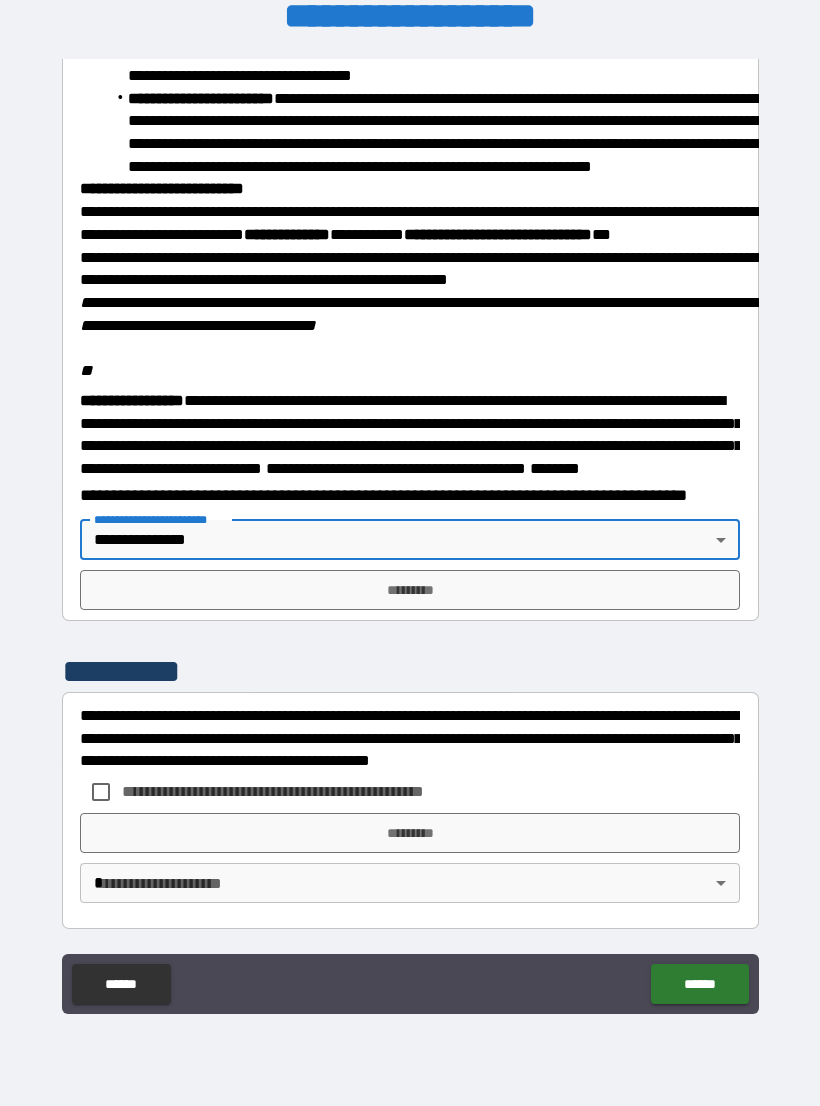 click on "*********" at bounding box center (410, 590) 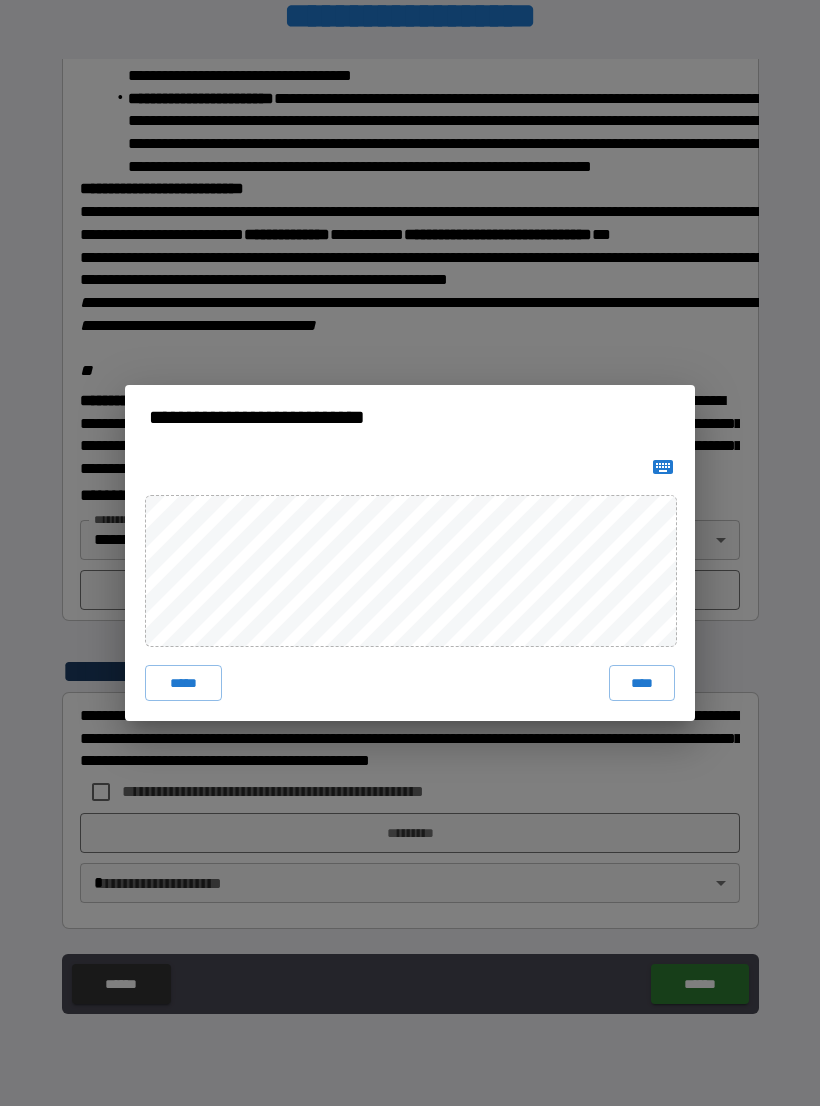 click on "****" at bounding box center (642, 683) 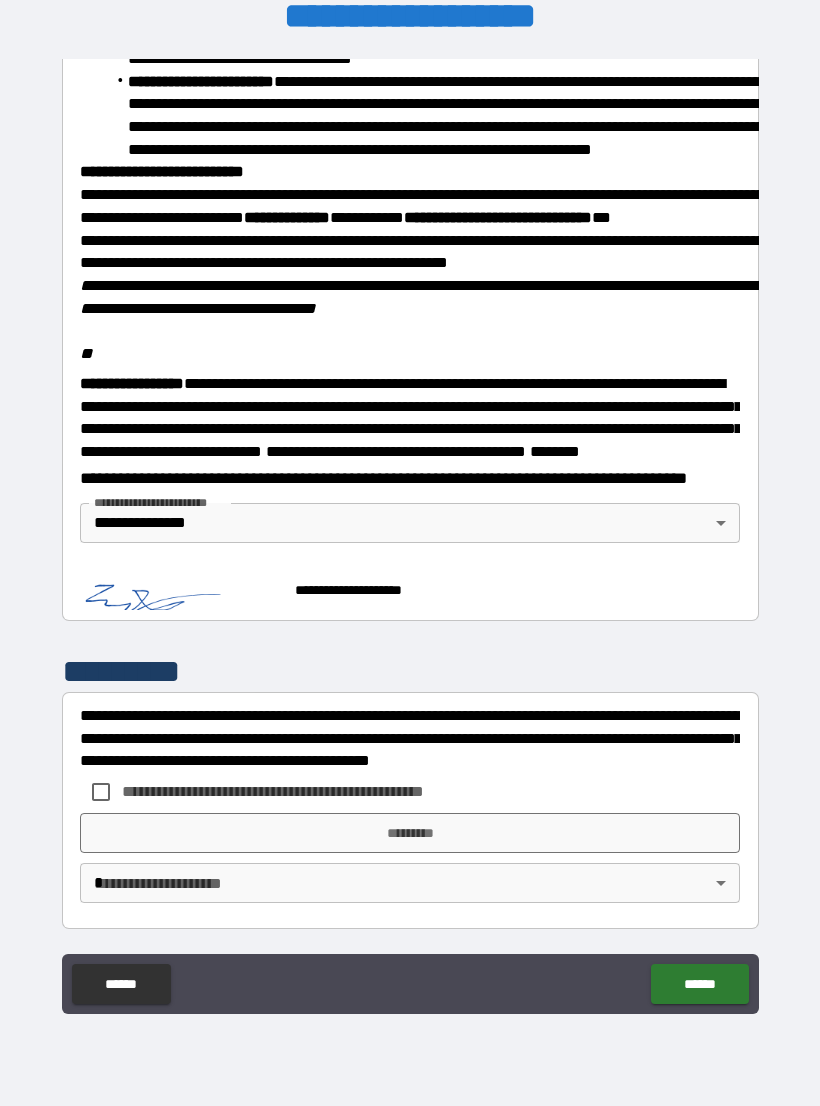 scroll, scrollTop: 2251, scrollLeft: 0, axis: vertical 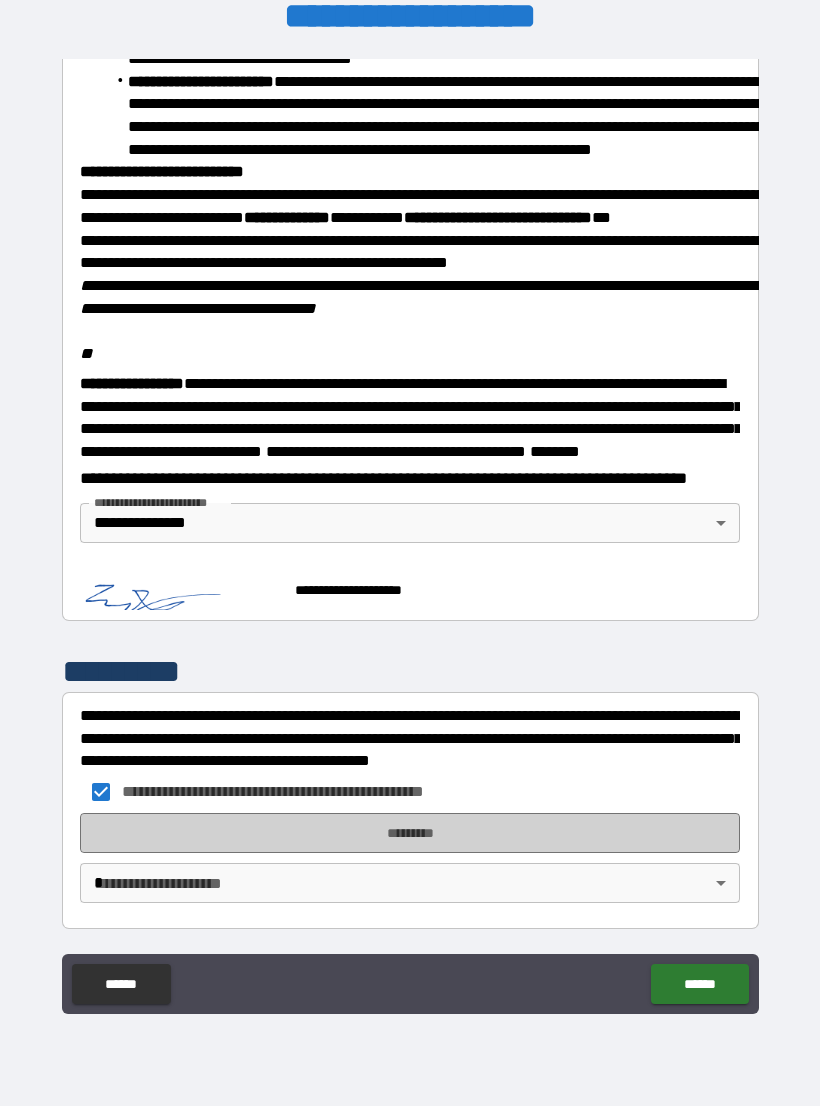 click on "*********" at bounding box center (410, 833) 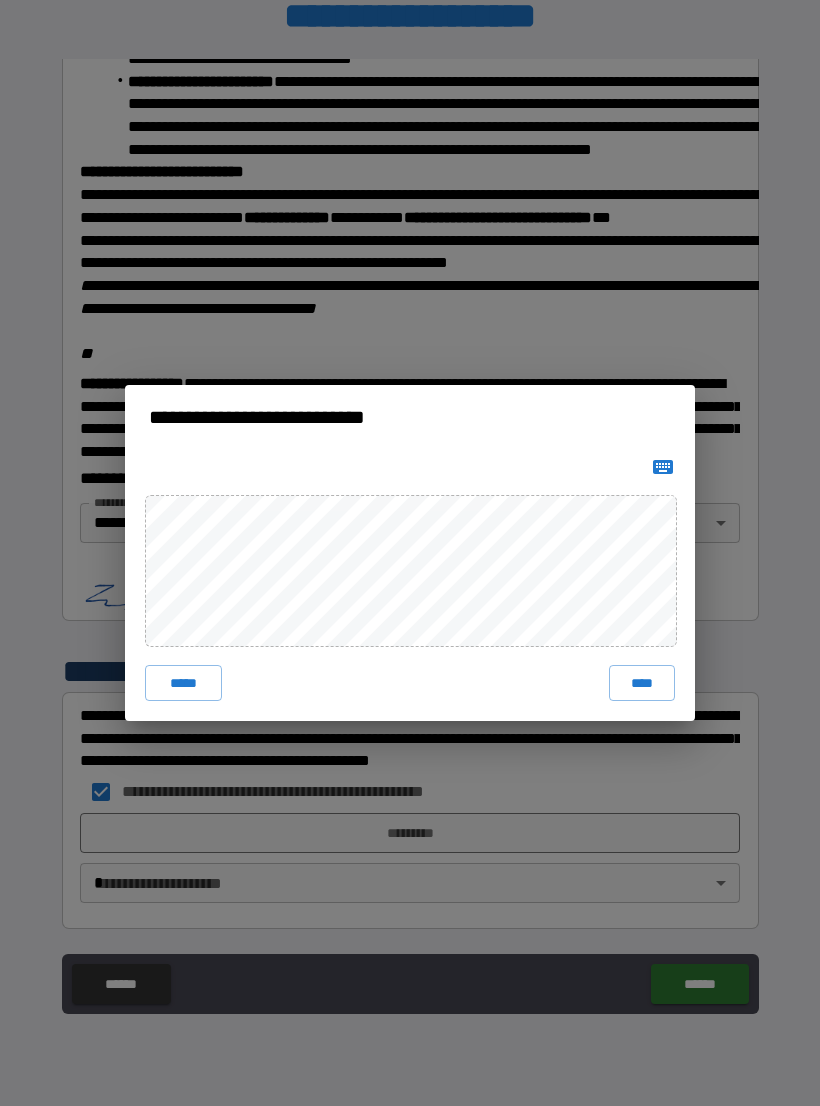 click on "****" at bounding box center [642, 683] 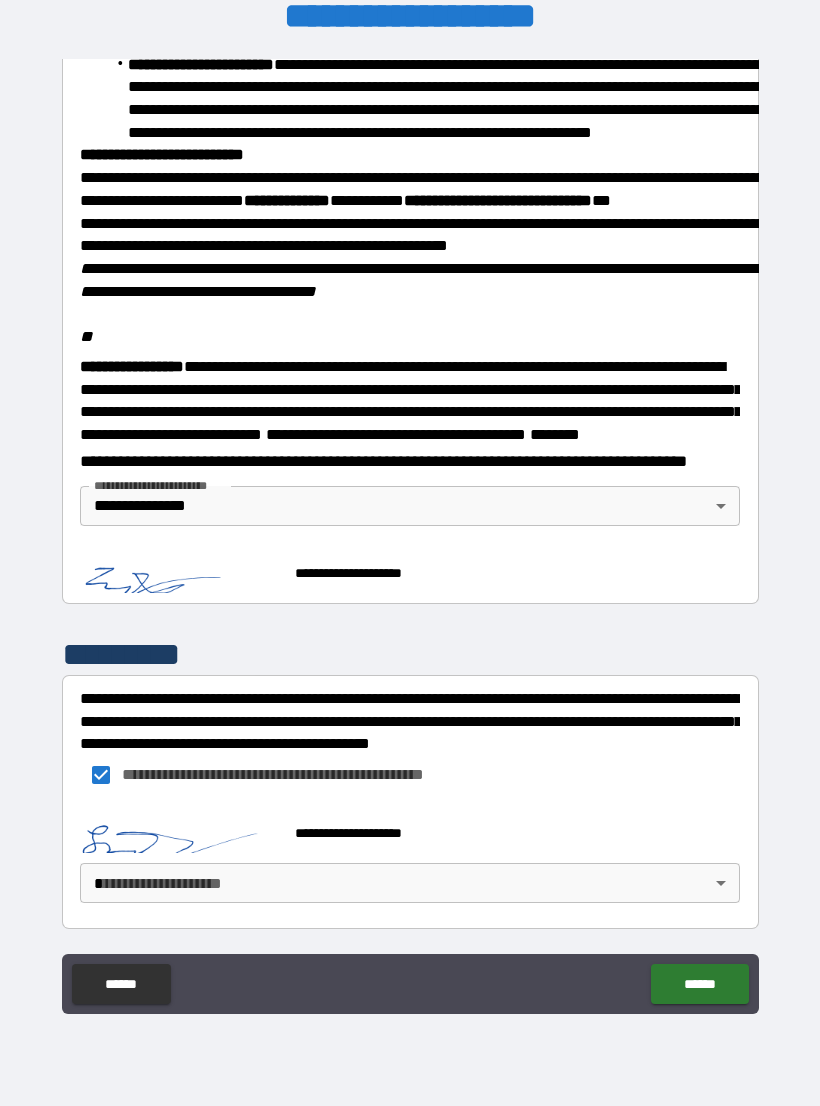 scroll, scrollTop: 2241, scrollLeft: 0, axis: vertical 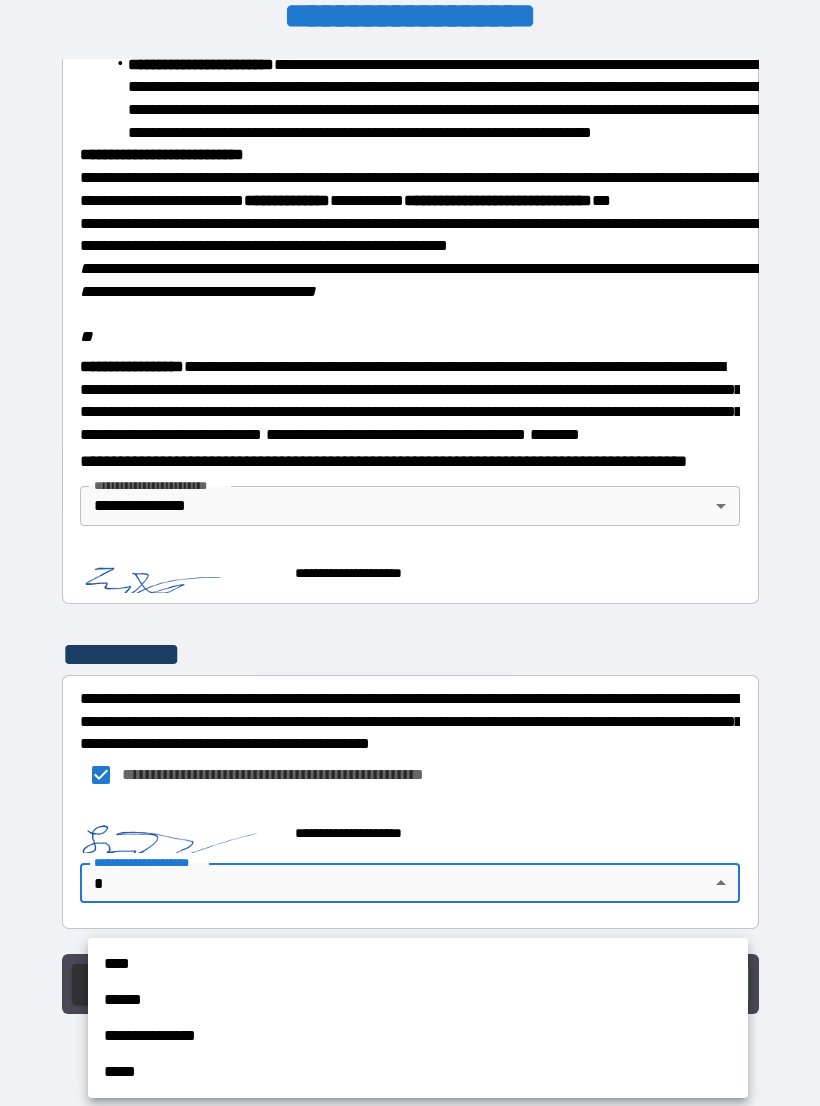 click on "**********" at bounding box center (418, 1036) 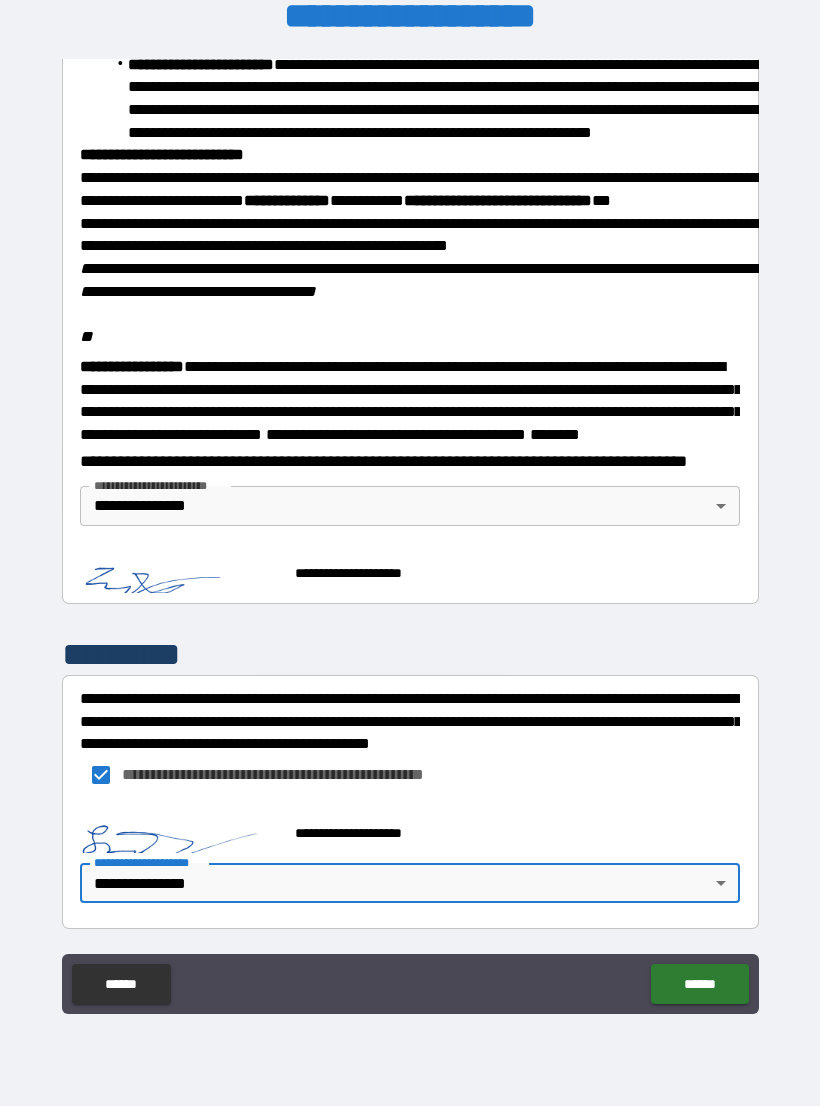 click on "******" at bounding box center (699, 984) 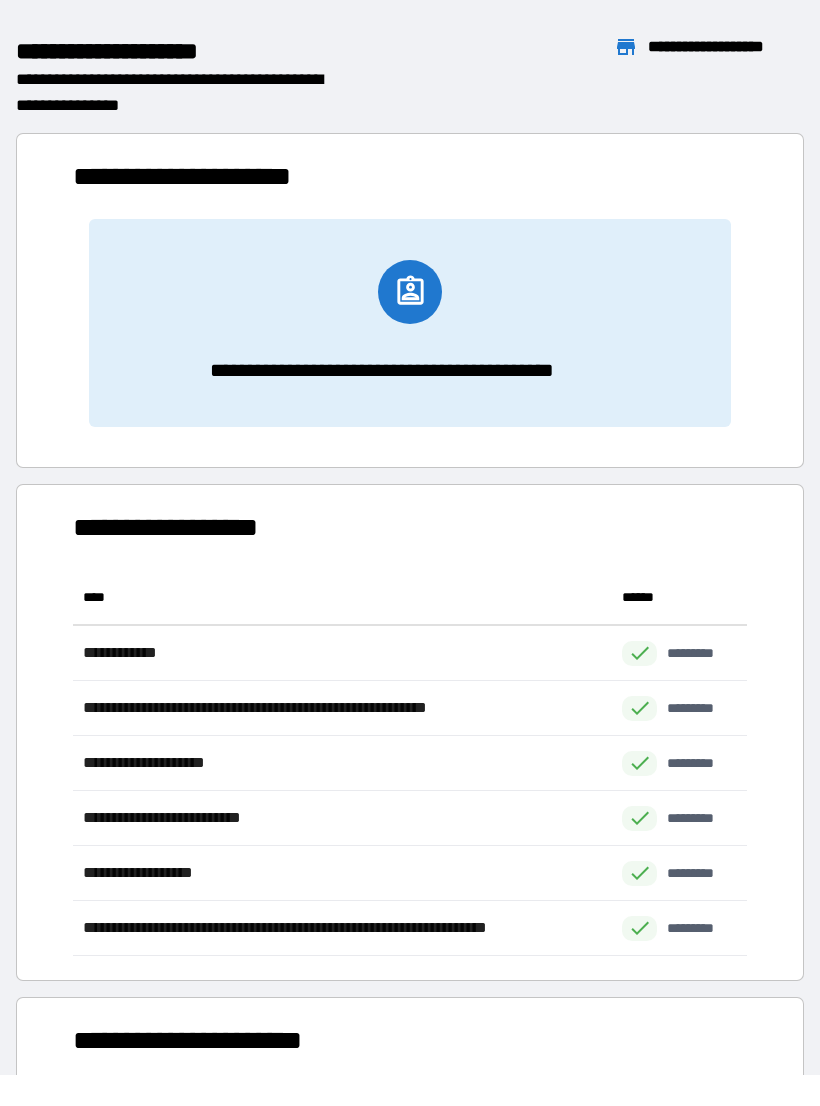 scroll, scrollTop: 386, scrollLeft: 674, axis: both 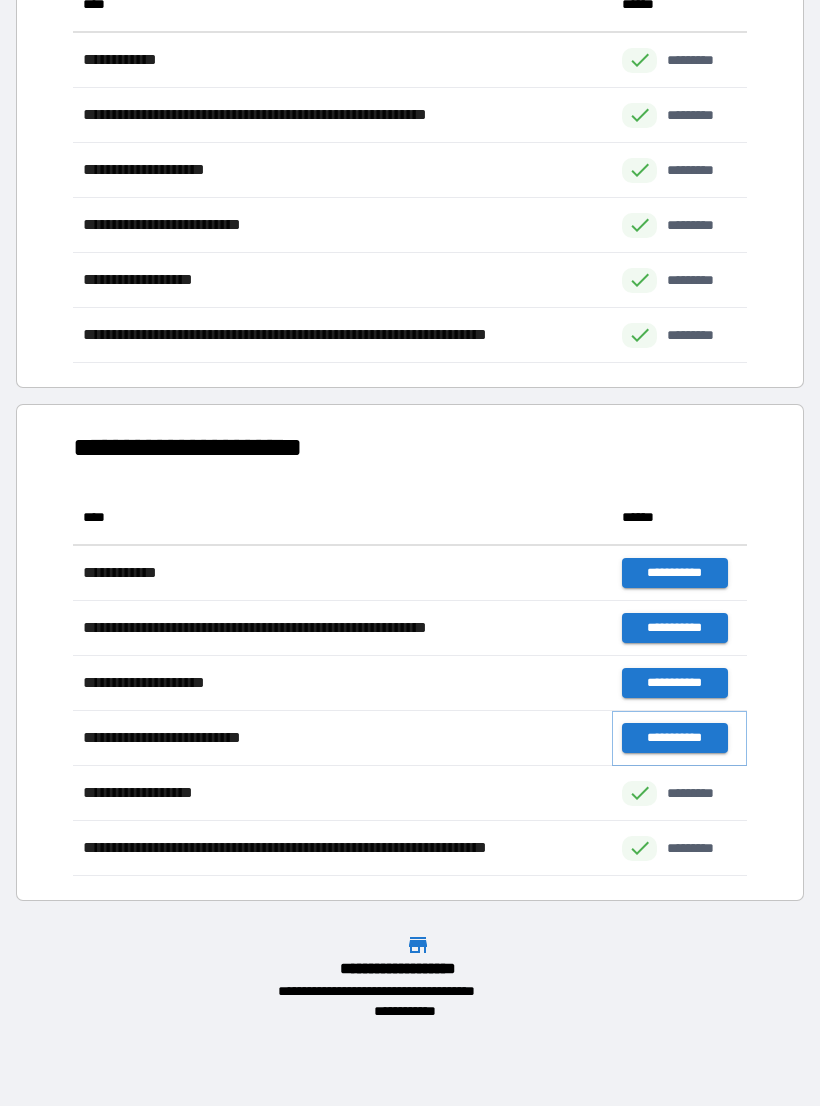 click on "**********" at bounding box center [674, 738] 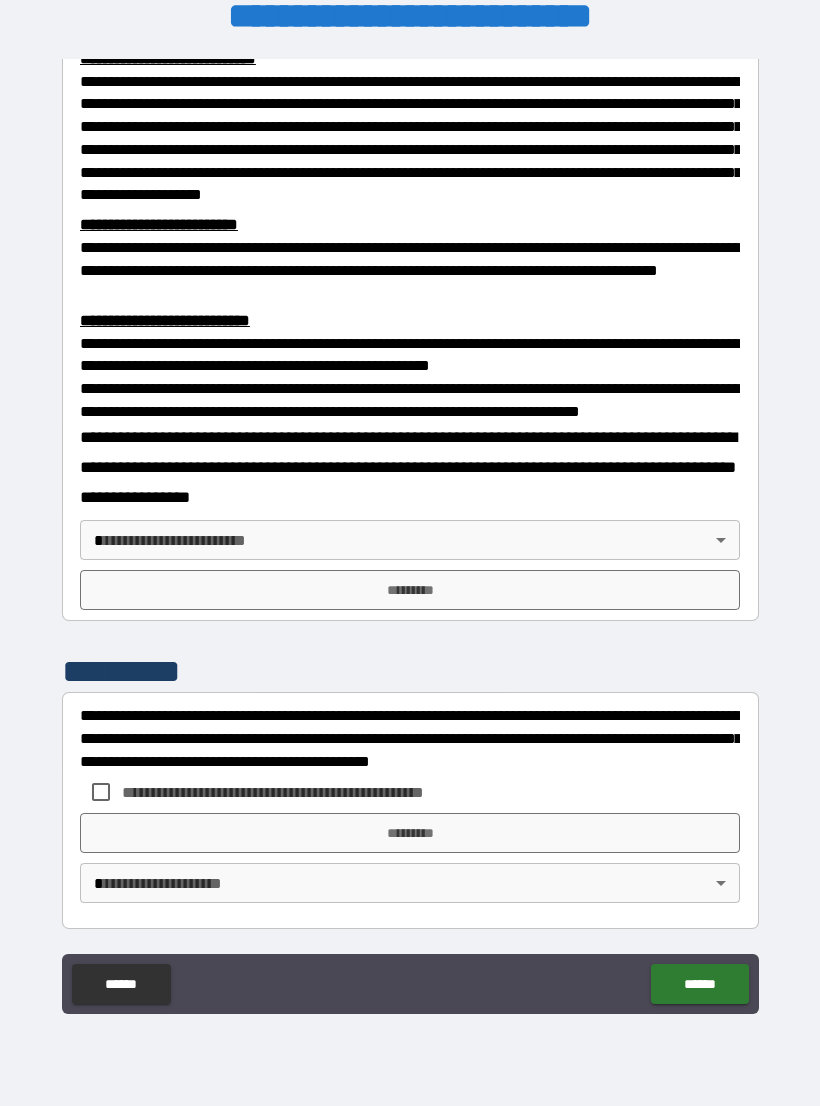 scroll, scrollTop: 549, scrollLeft: 0, axis: vertical 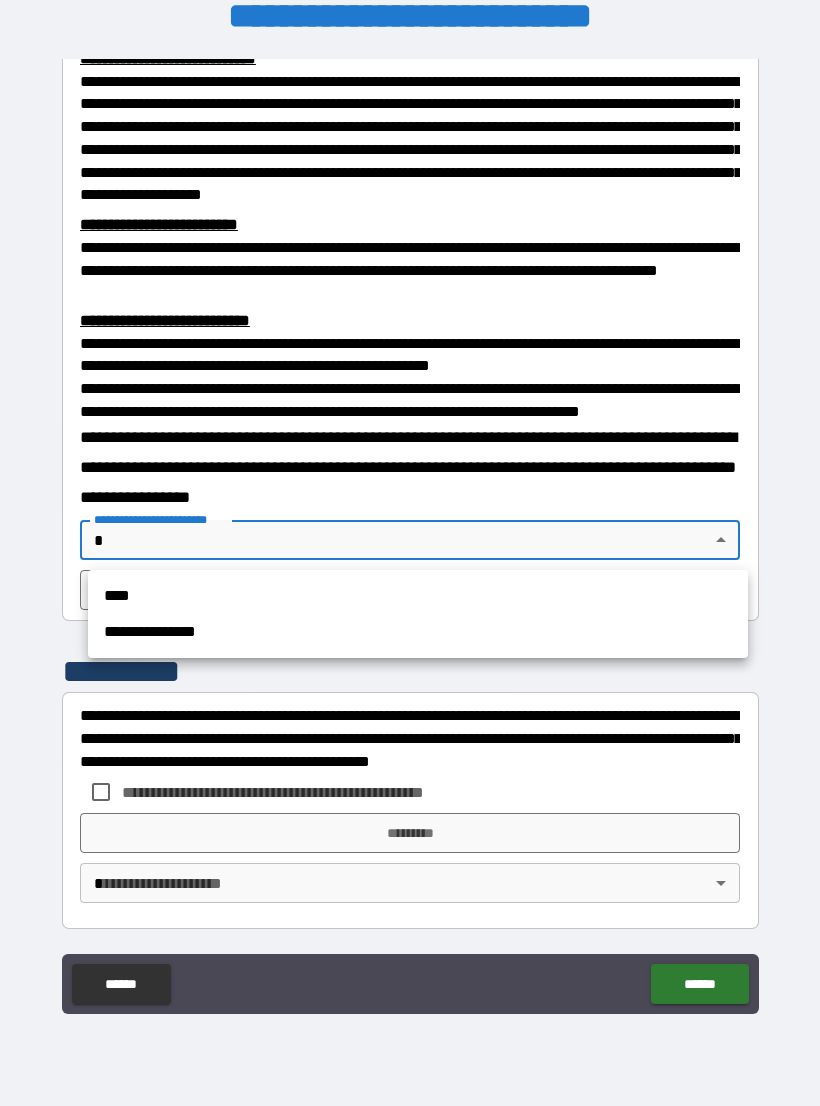 click on "**********" at bounding box center (418, 632) 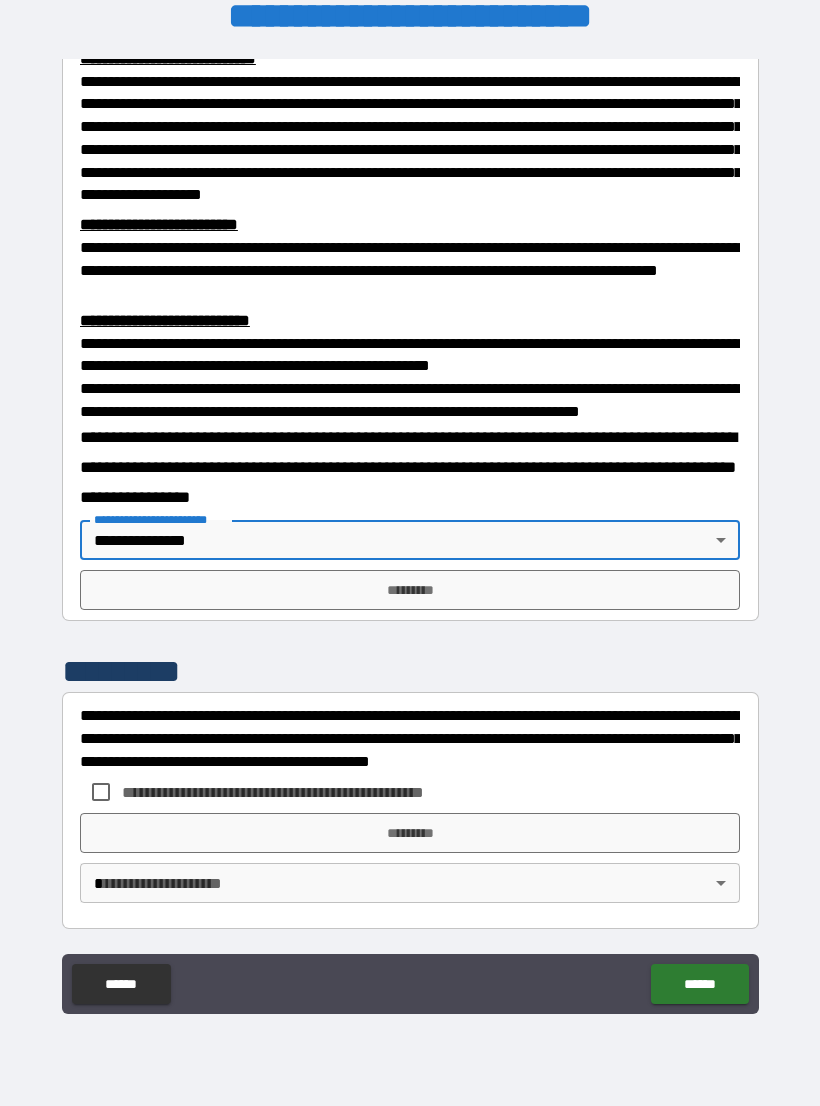 click on "*********" at bounding box center (410, 590) 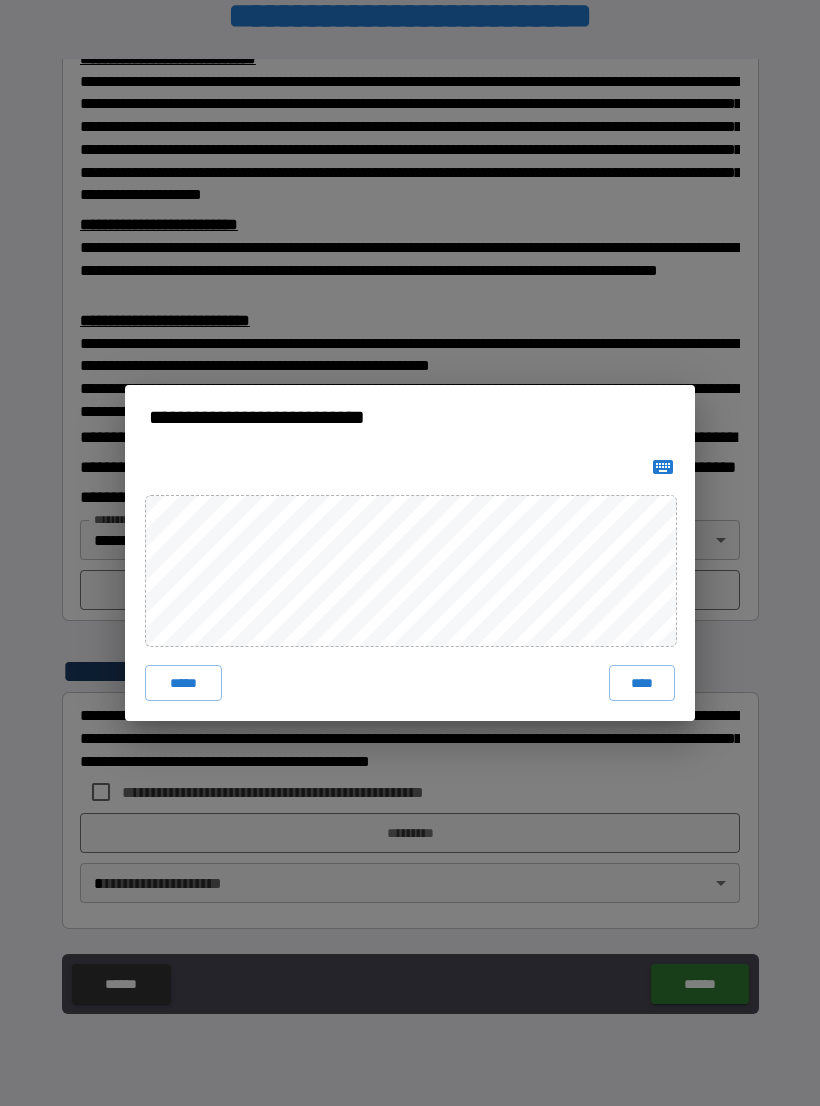 click on "****" at bounding box center (642, 683) 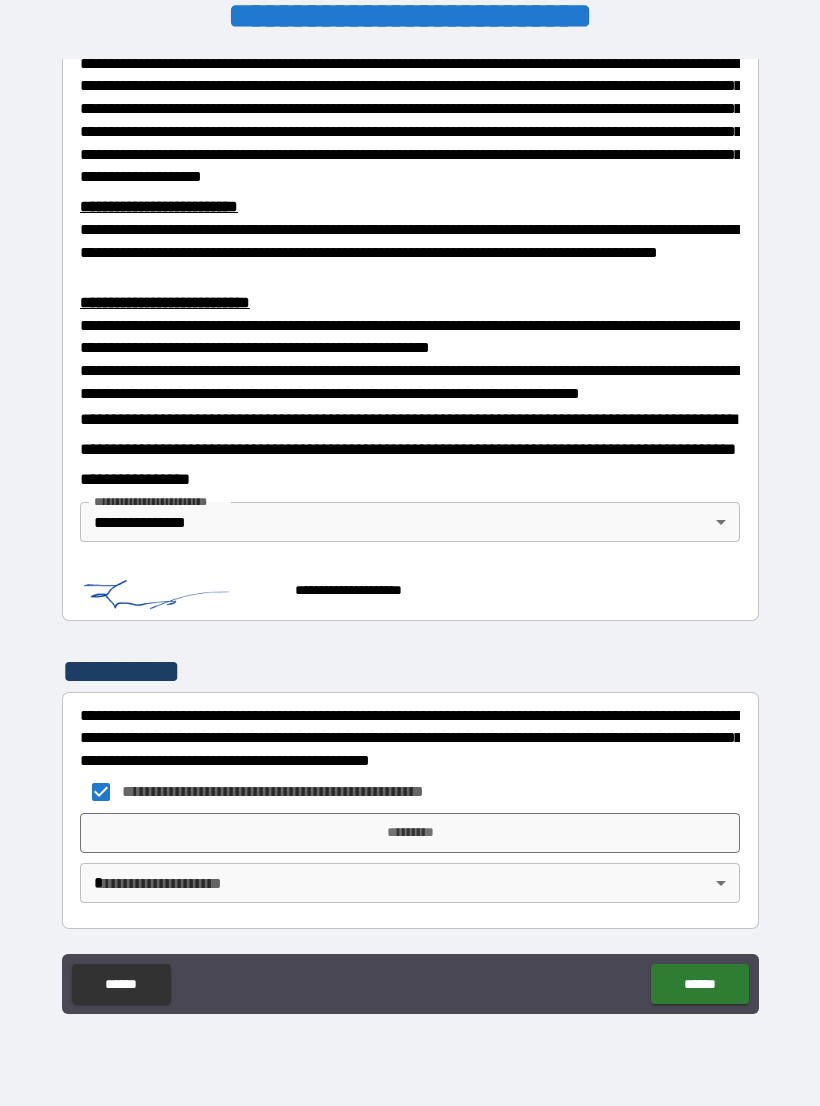 click on "**********" at bounding box center [410, 537] 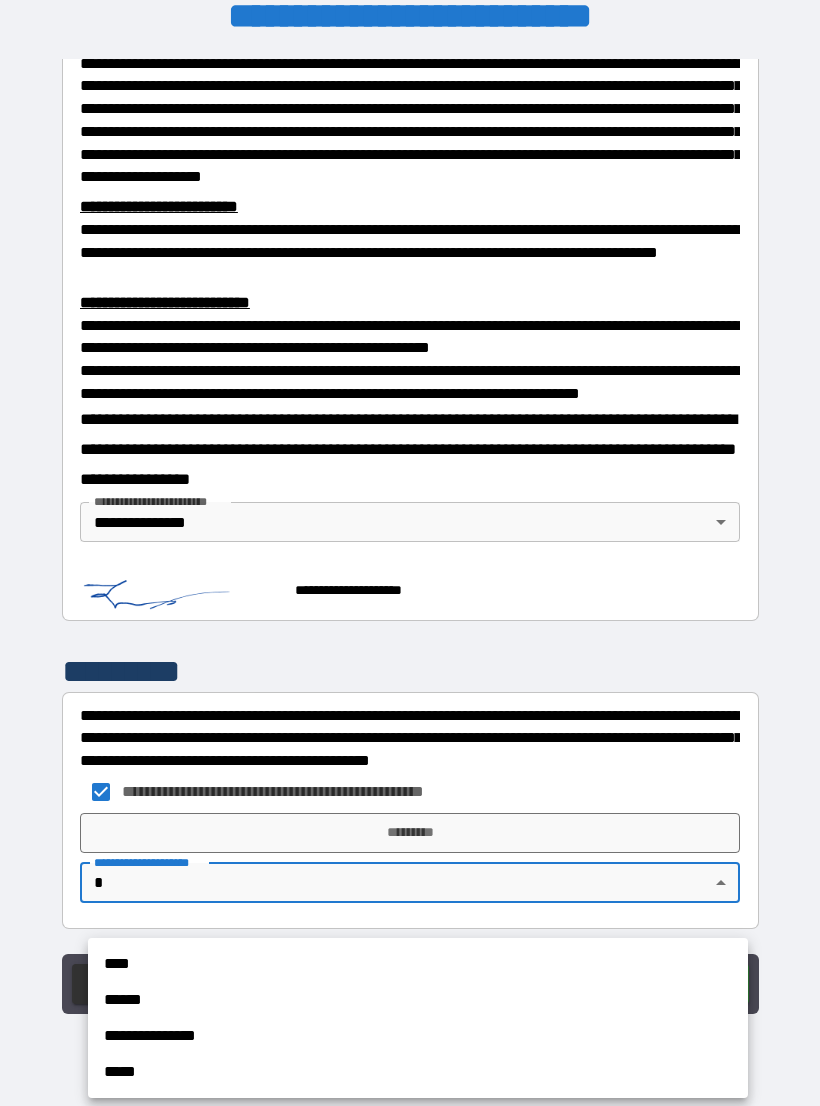 click on "**********" at bounding box center [418, 1036] 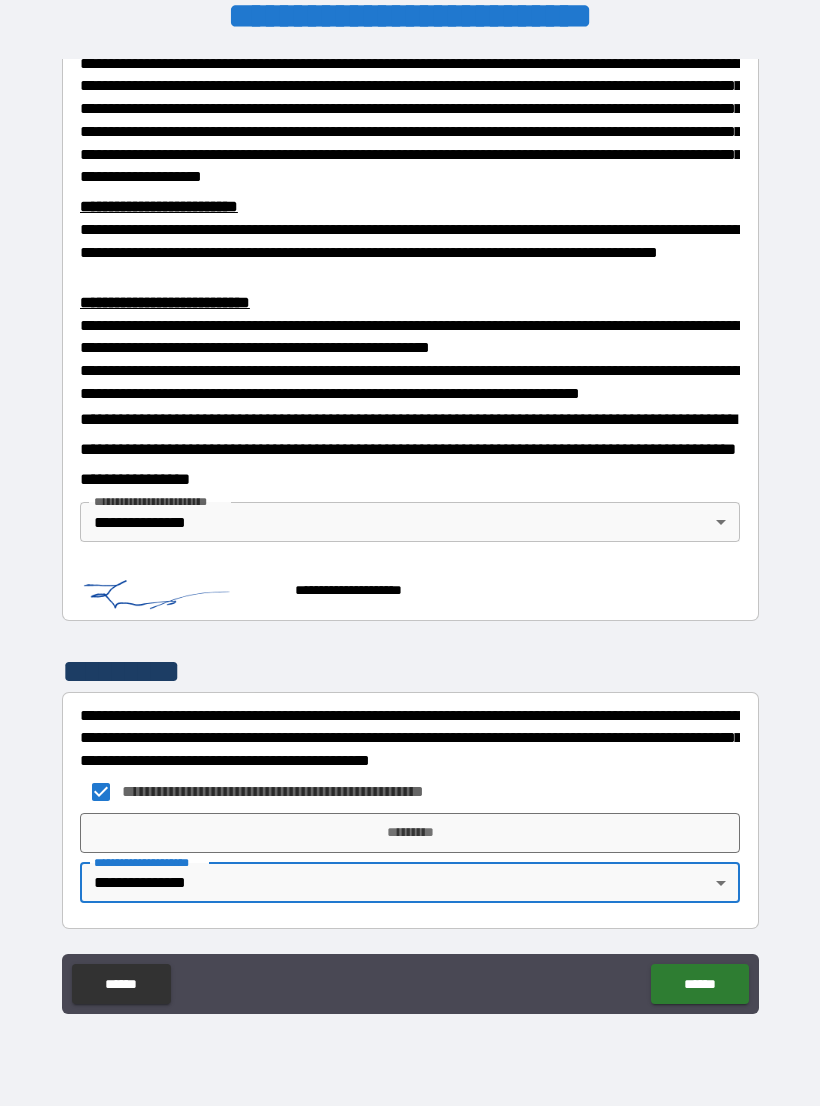 click on "*********" at bounding box center (410, 833) 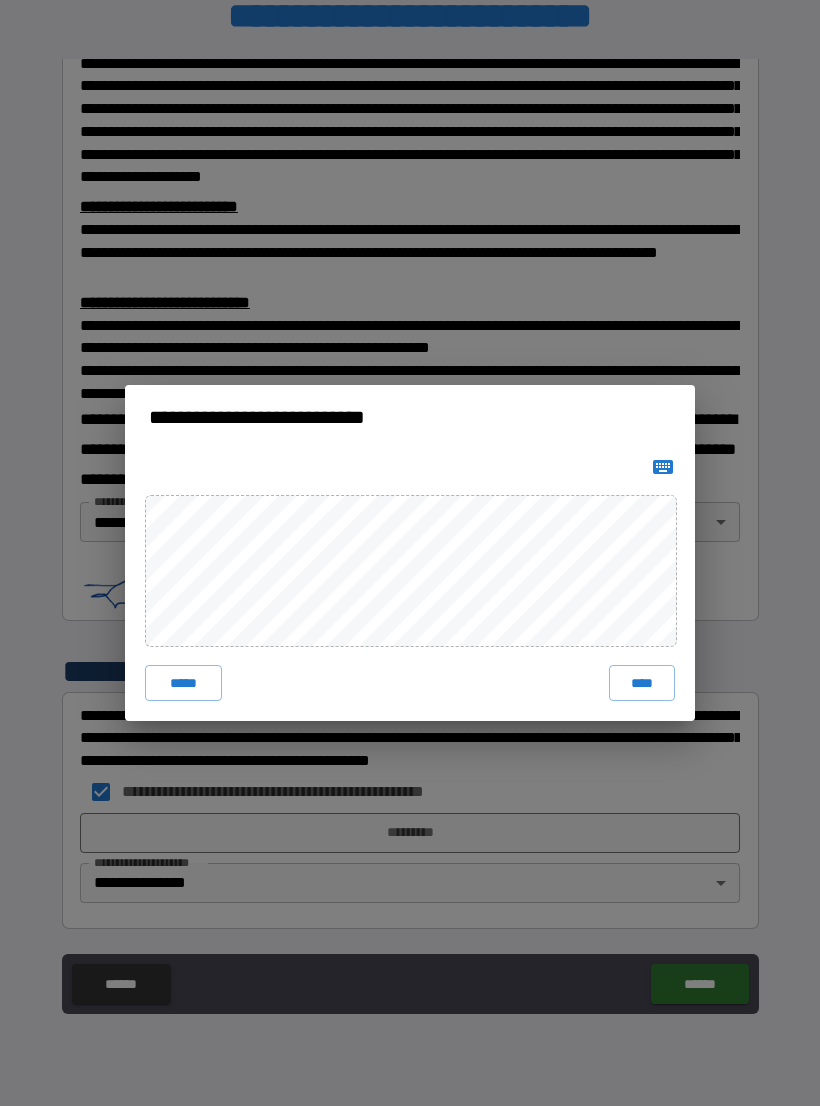 click on "****" at bounding box center [642, 683] 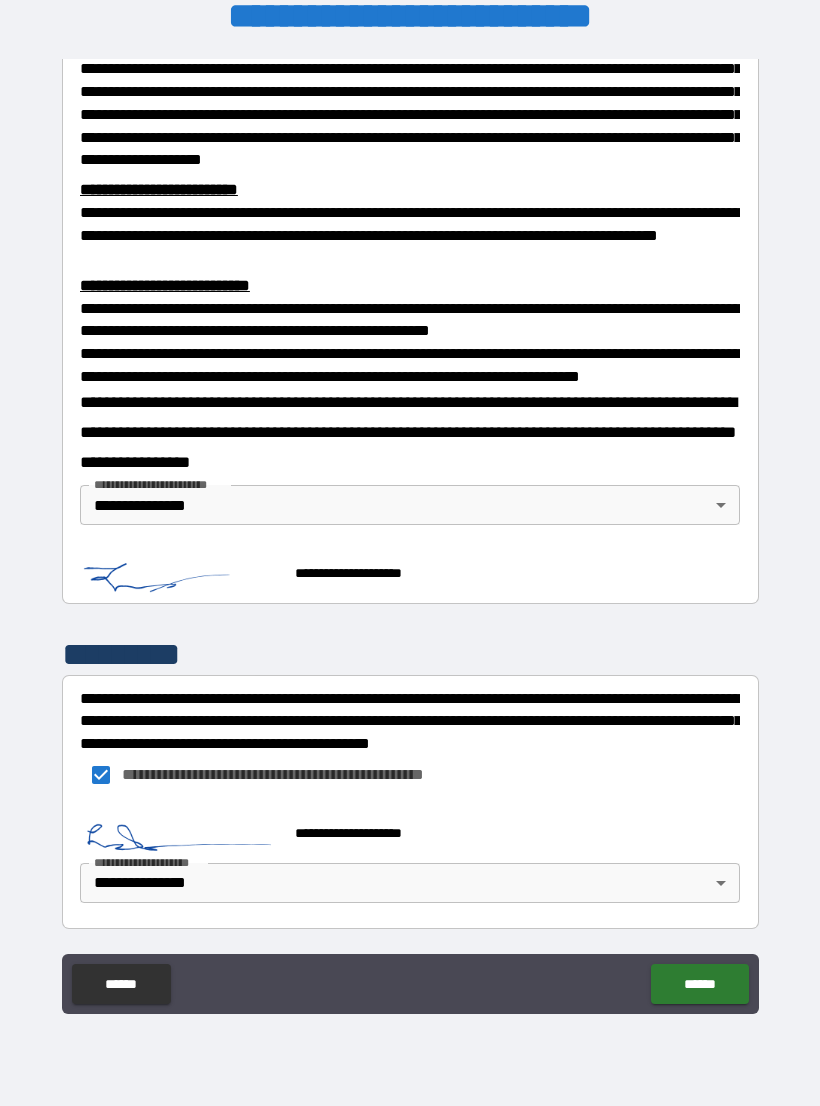 click on "******" at bounding box center [699, 984] 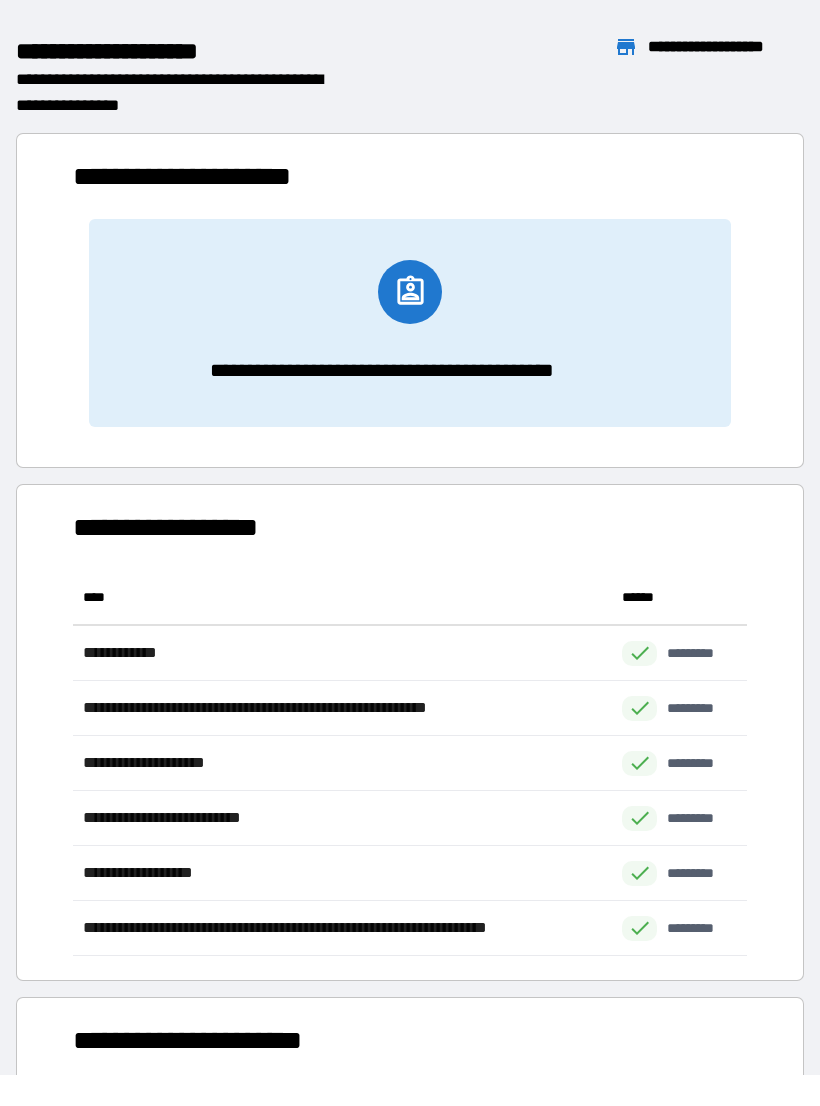 scroll, scrollTop: 1, scrollLeft: 1, axis: both 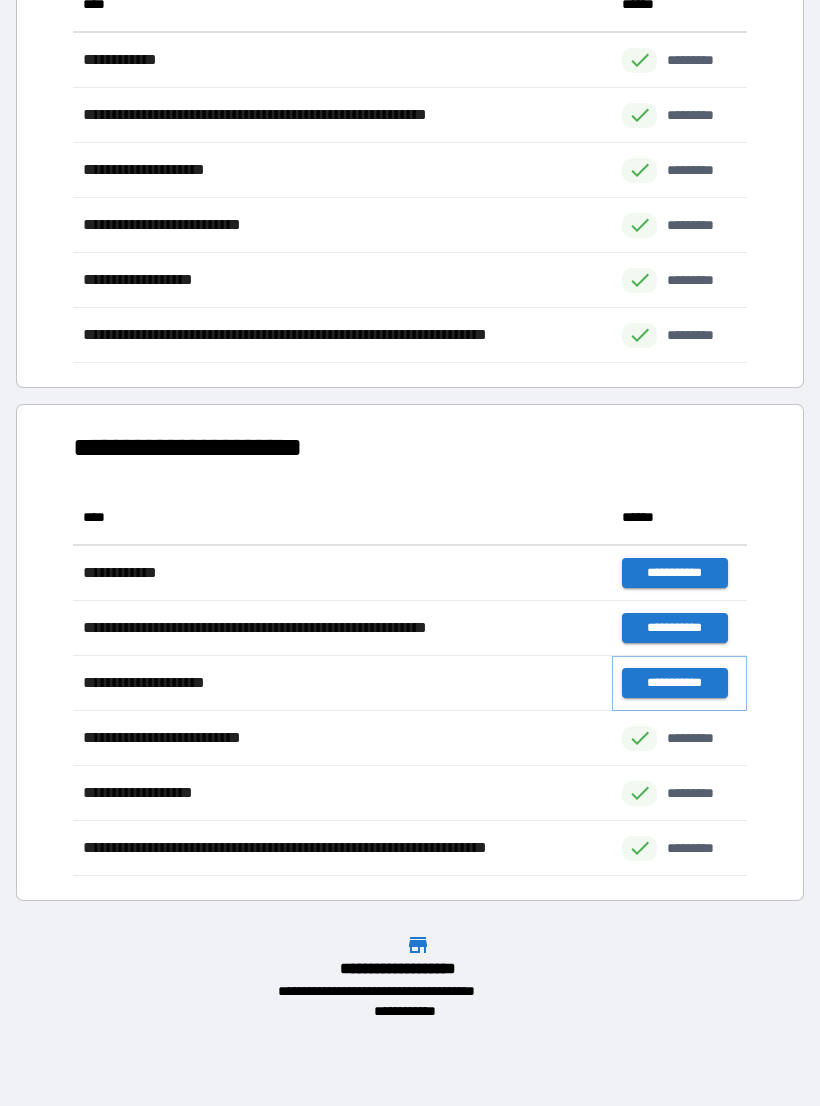 click on "**********" at bounding box center (674, 683) 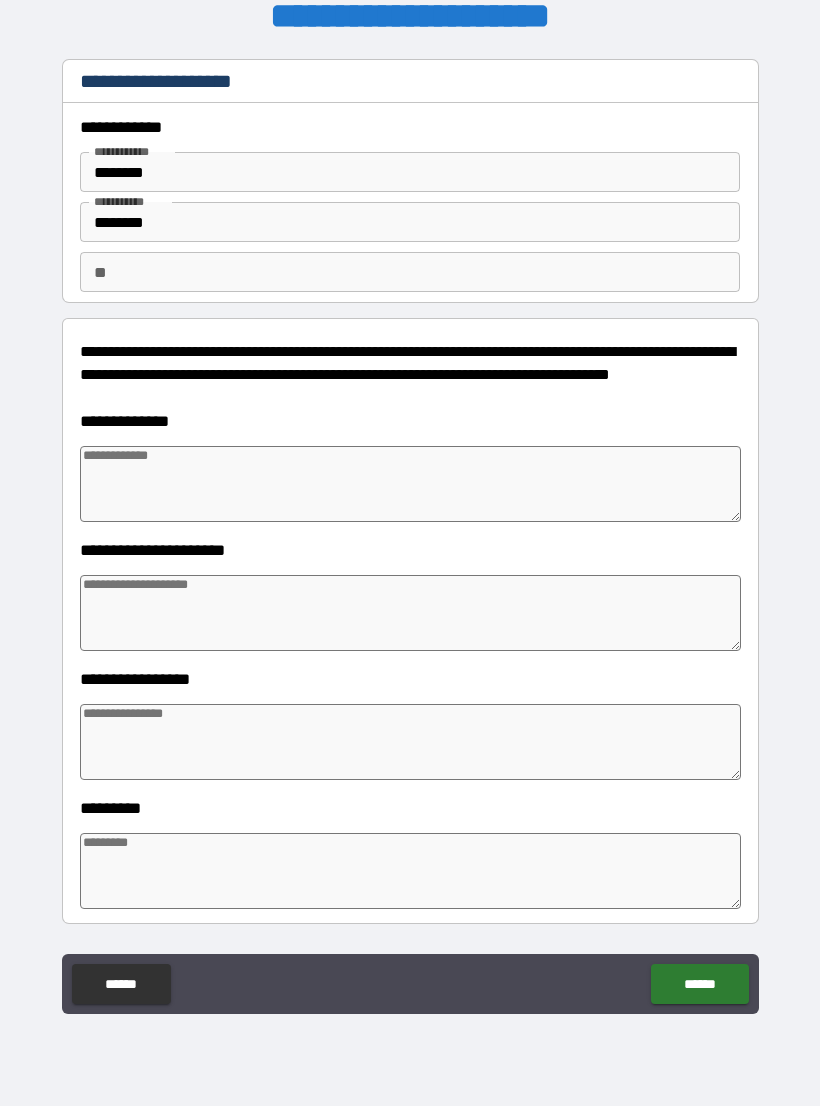click at bounding box center [410, 484] 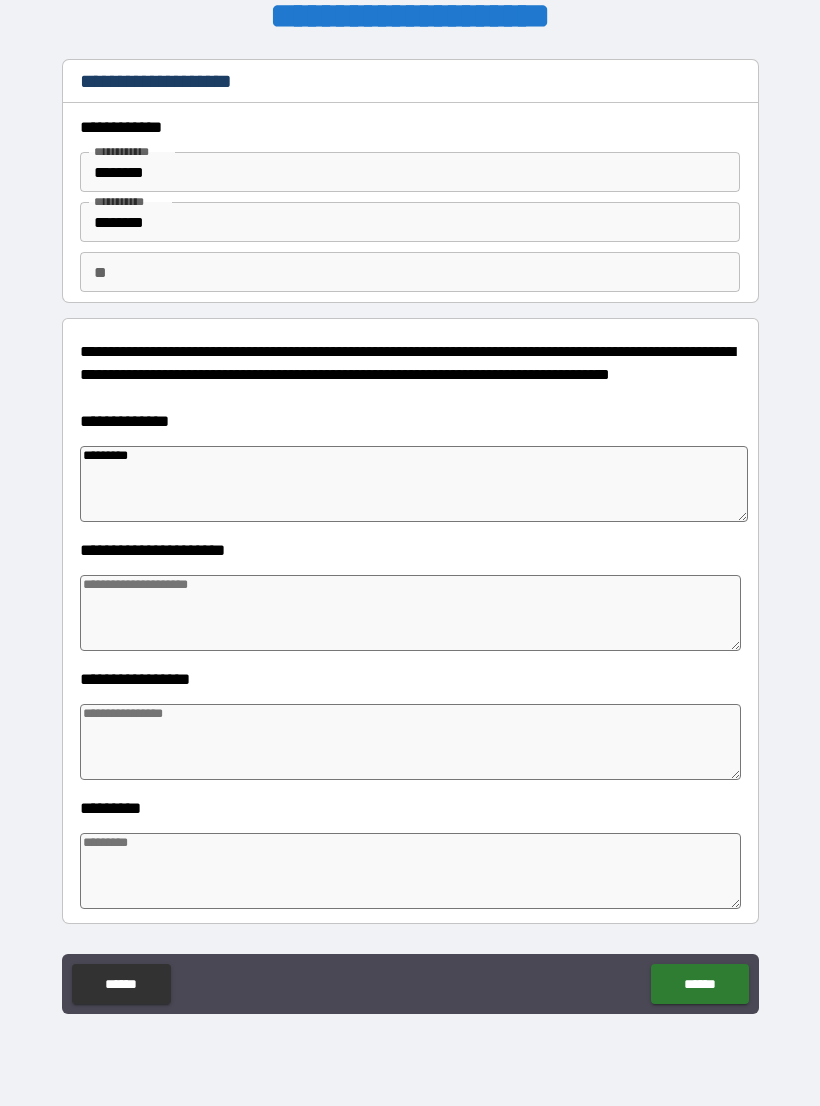 click at bounding box center [410, 613] 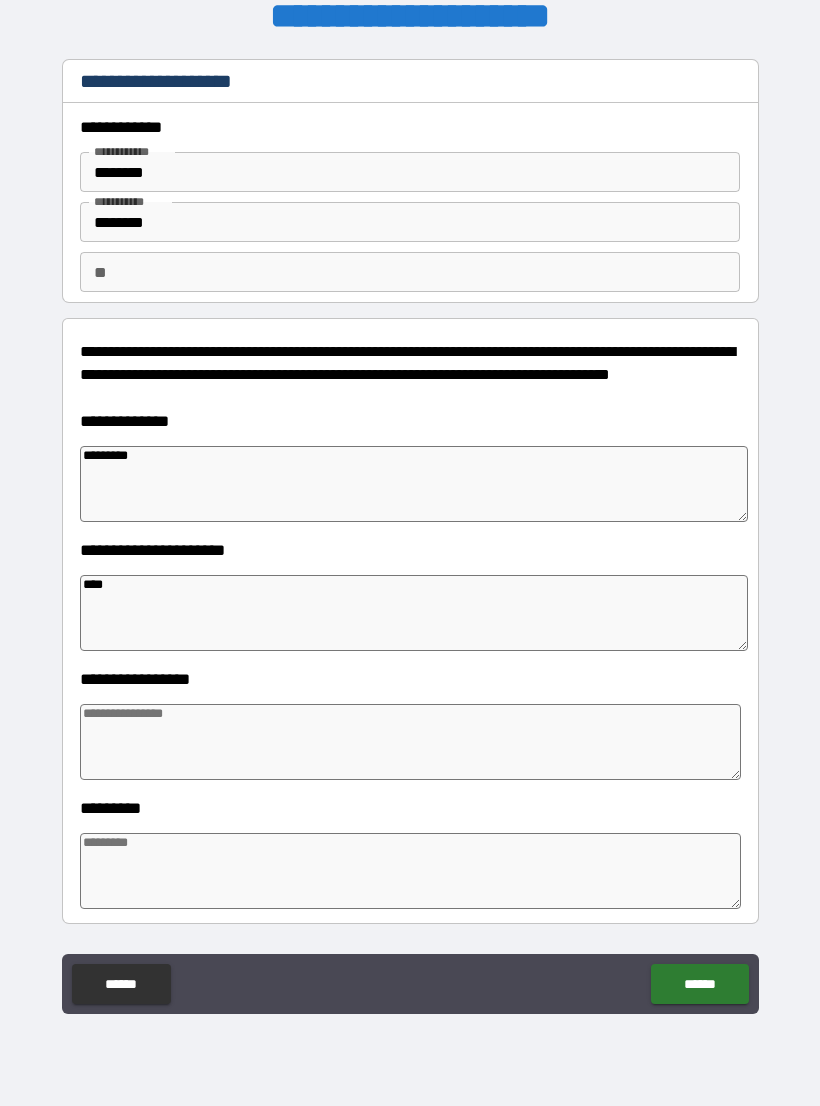 click on "****" at bounding box center (414, 613) 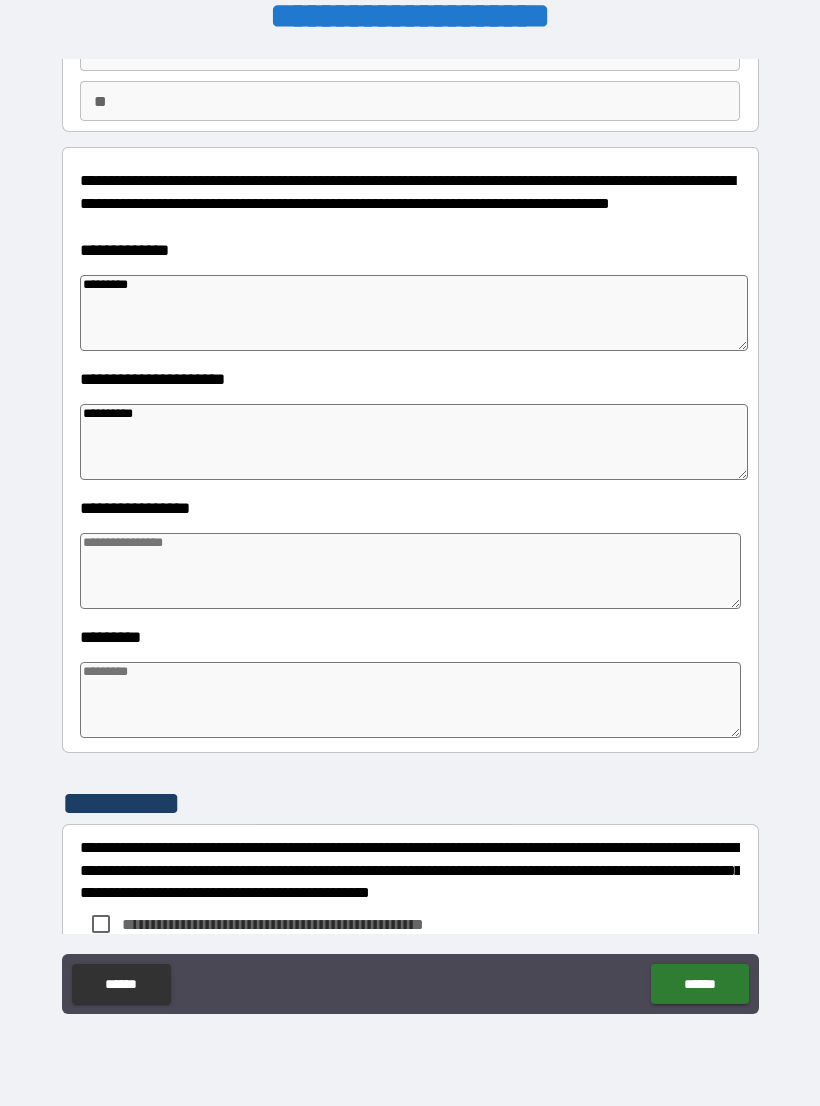 scroll, scrollTop: 199, scrollLeft: 0, axis: vertical 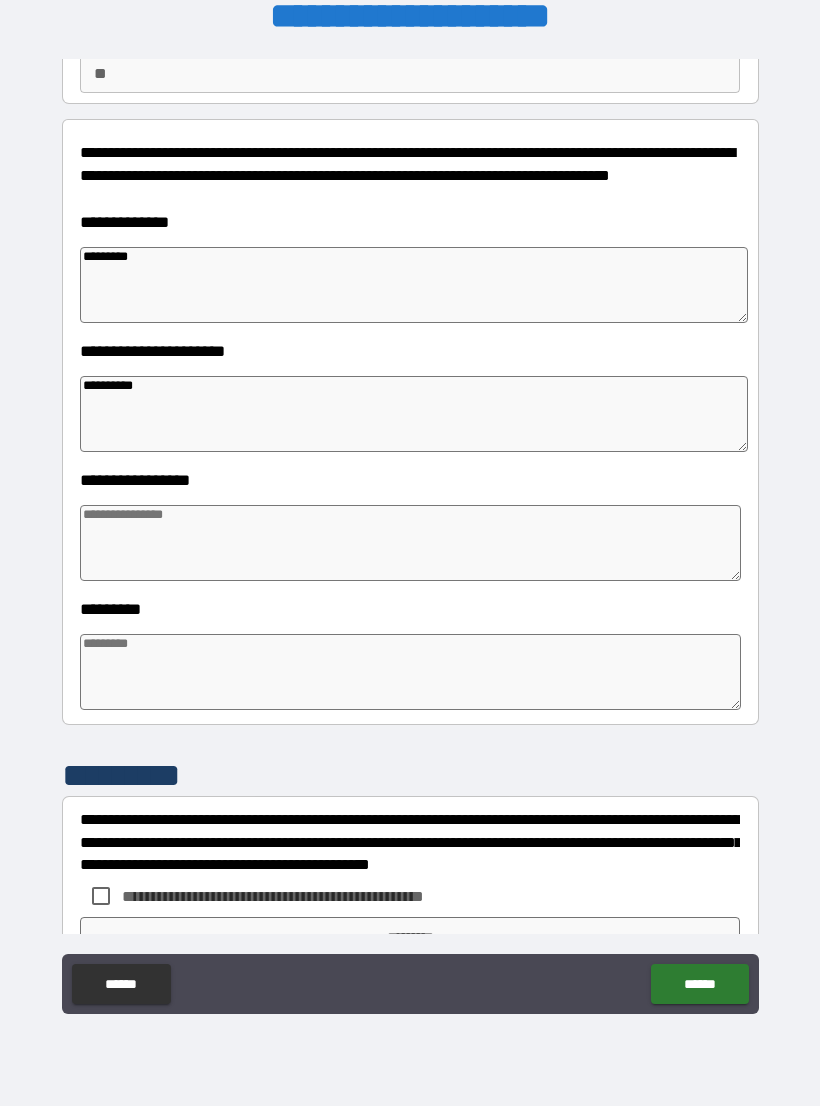 click at bounding box center [410, 543] 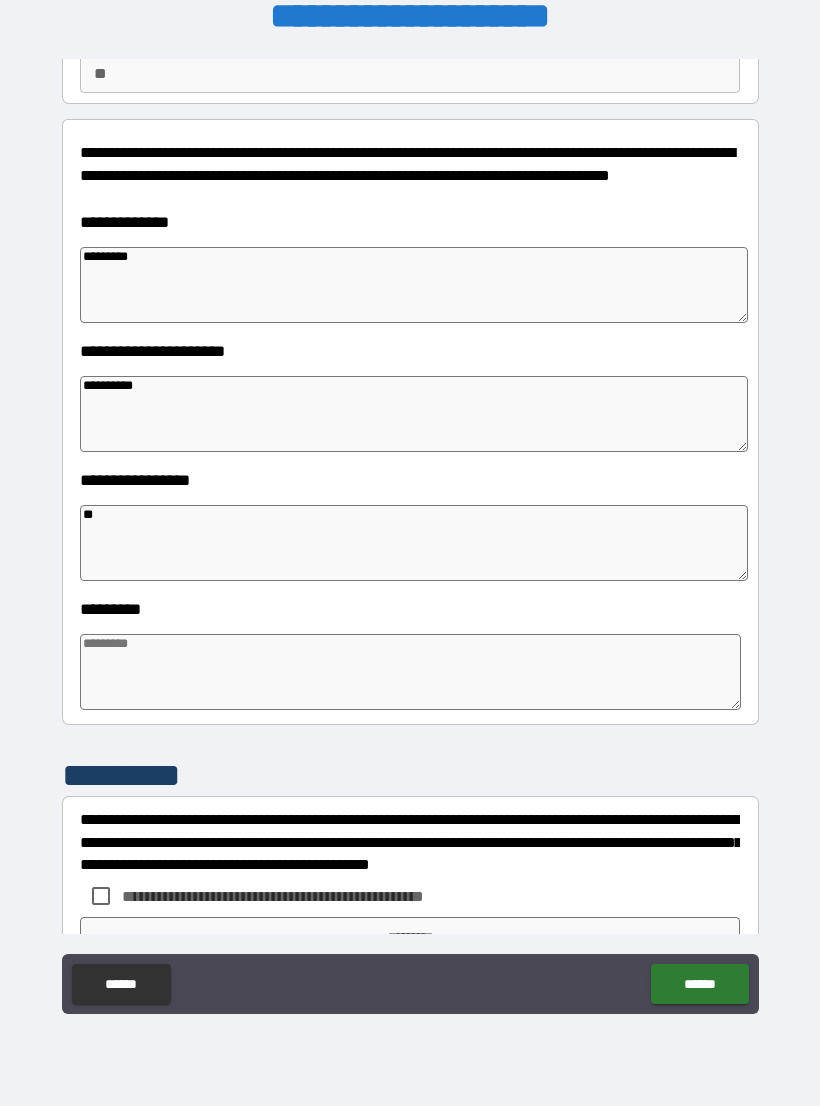 click at bounding box center (410, 672) 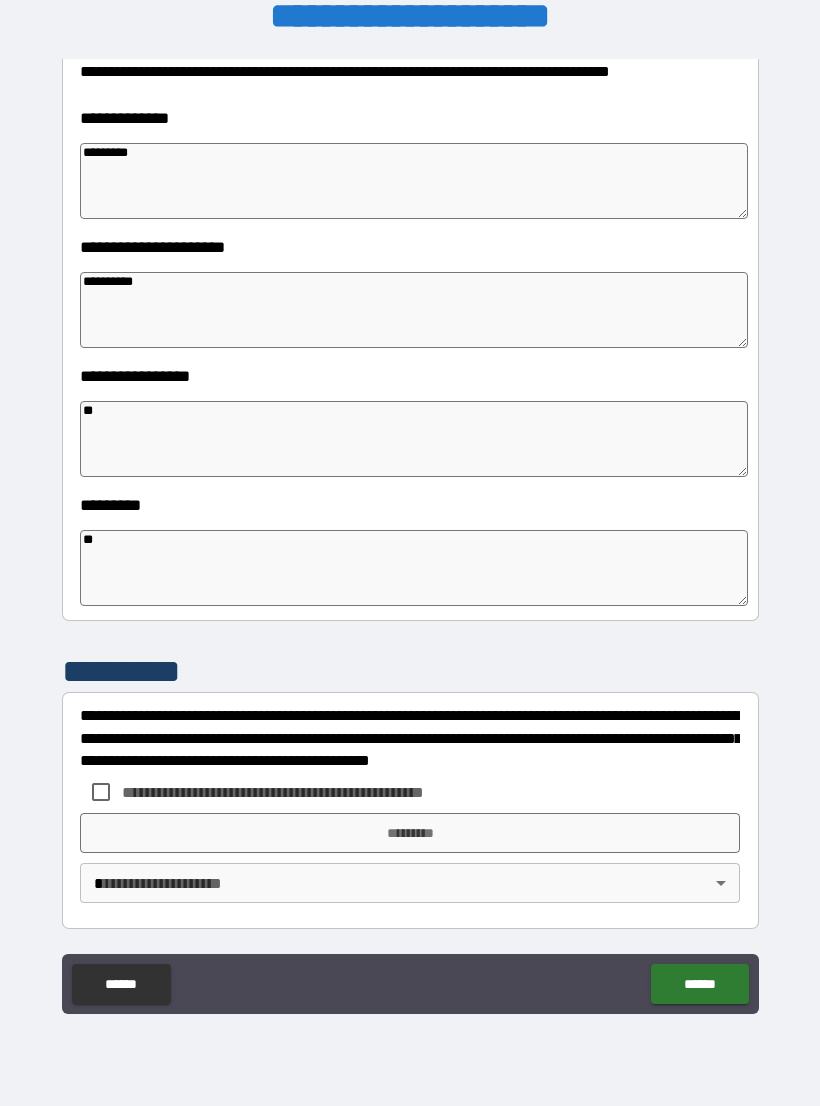 scroll, scrollTop: 303, scrollLeft: 0, axis: vertical 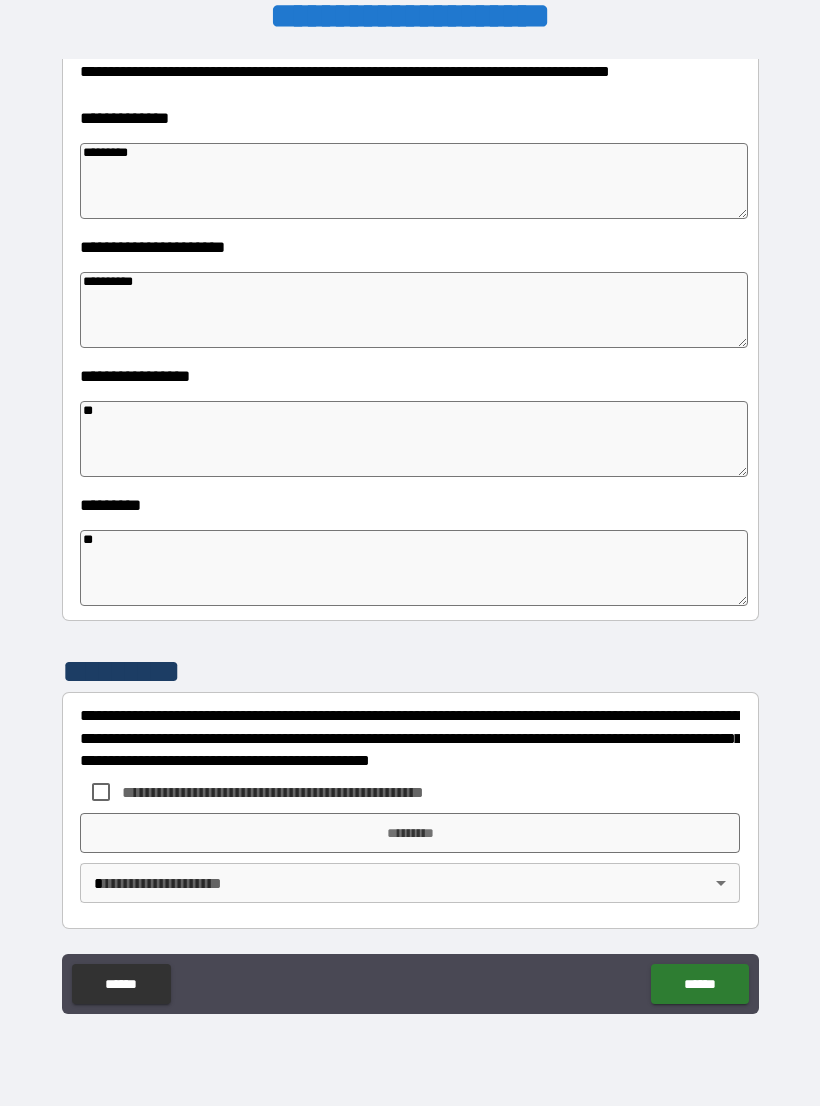 click on "**********" at bounding box center (410, 738) 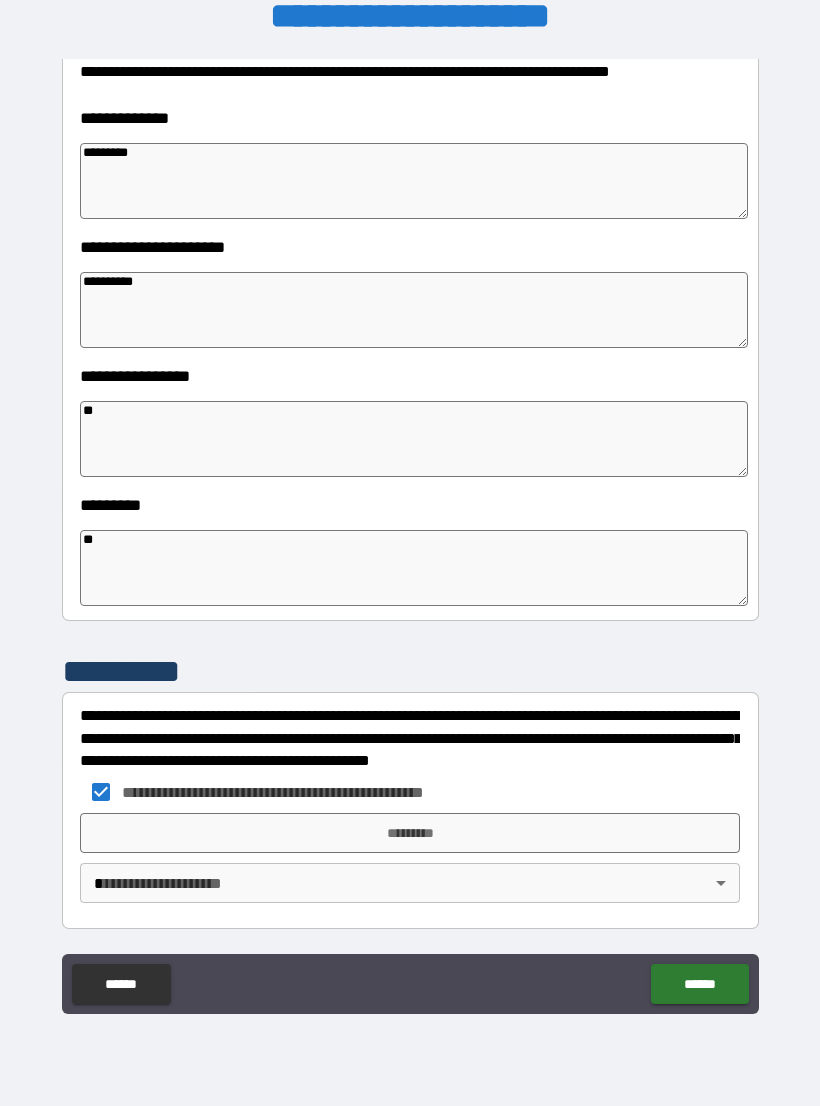 click on "*********" at bounding box center [410, 833] 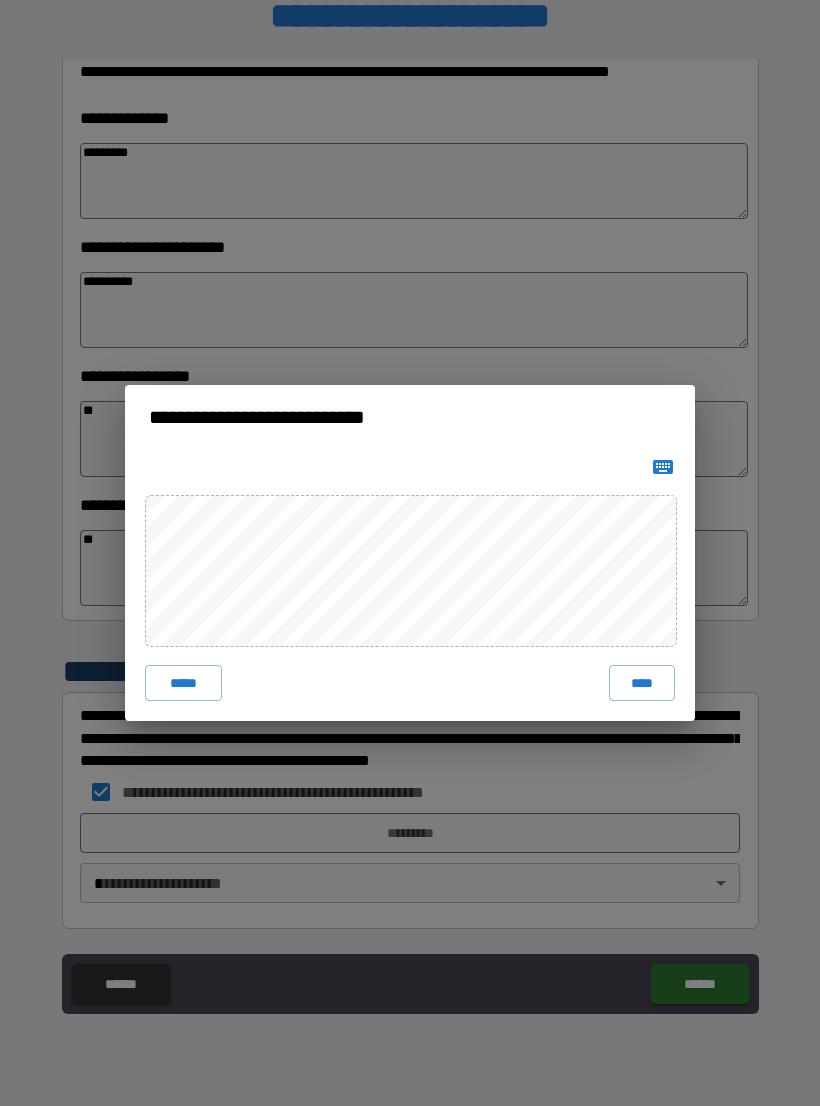 click on "****" at bounding box center [642, 683] 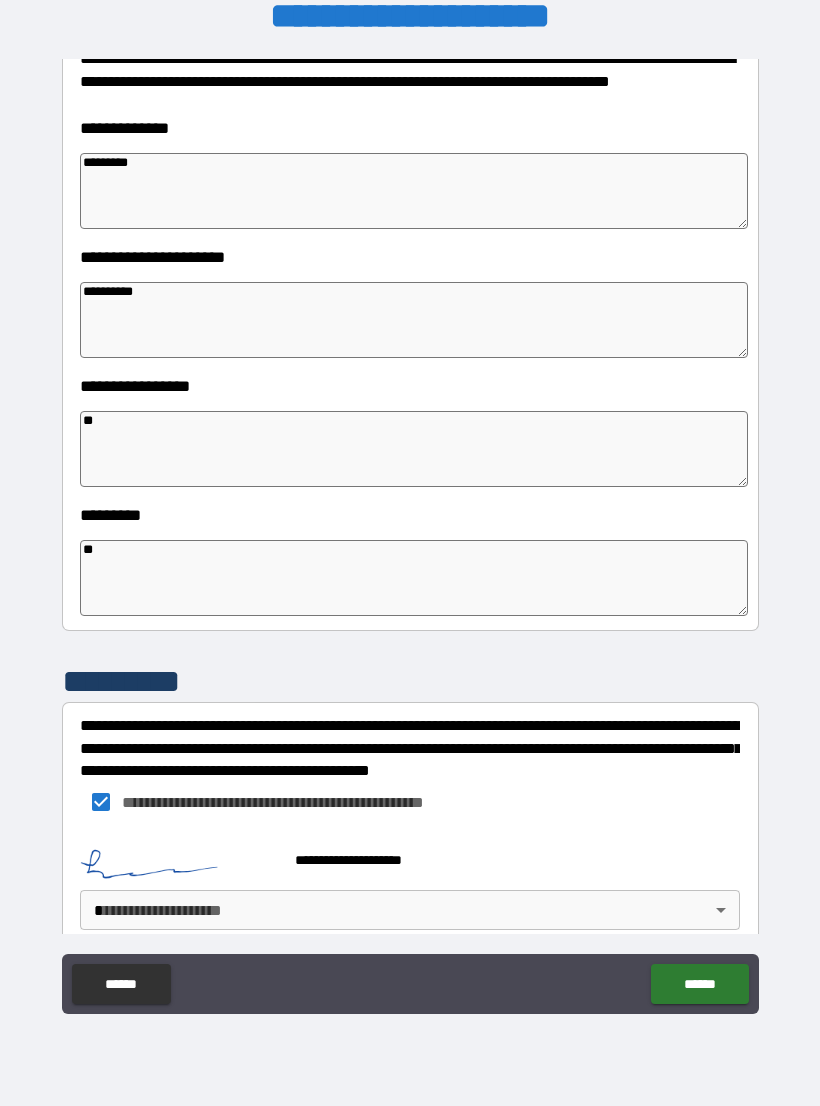 click on "**********" at bounding box center [410, 537] 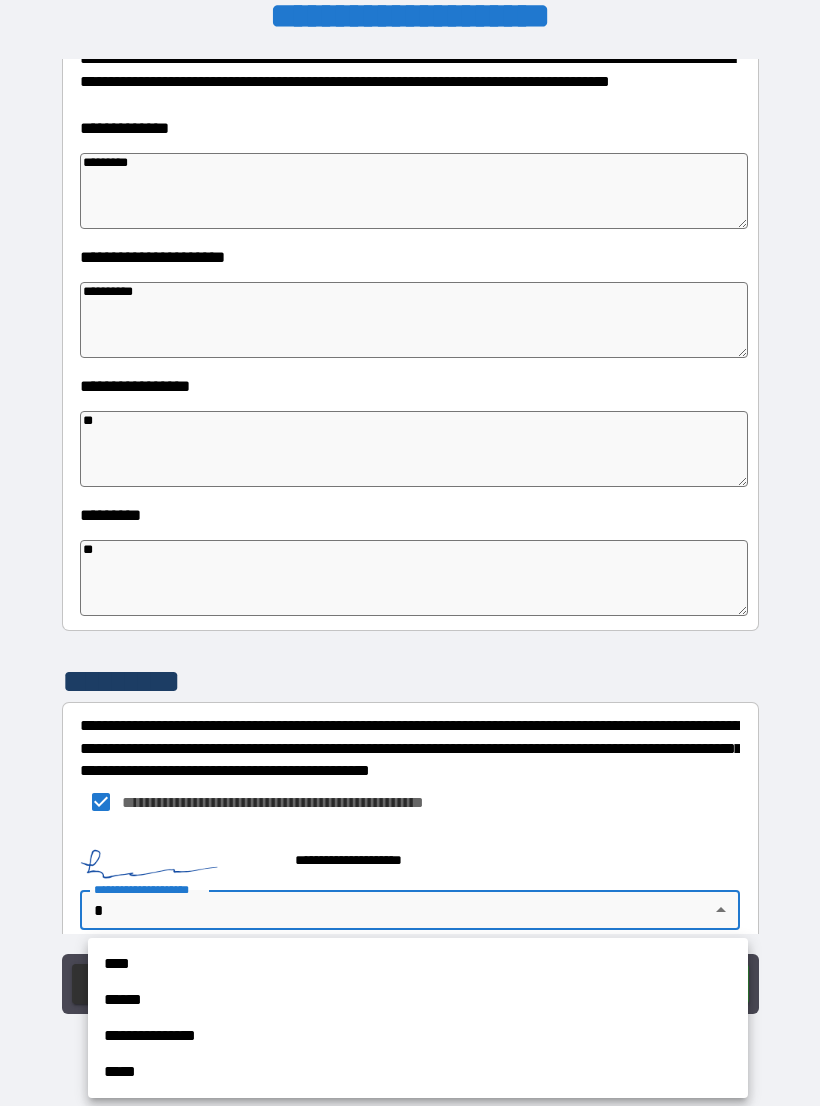 click on "**********" at bounding box center (418, 1036) 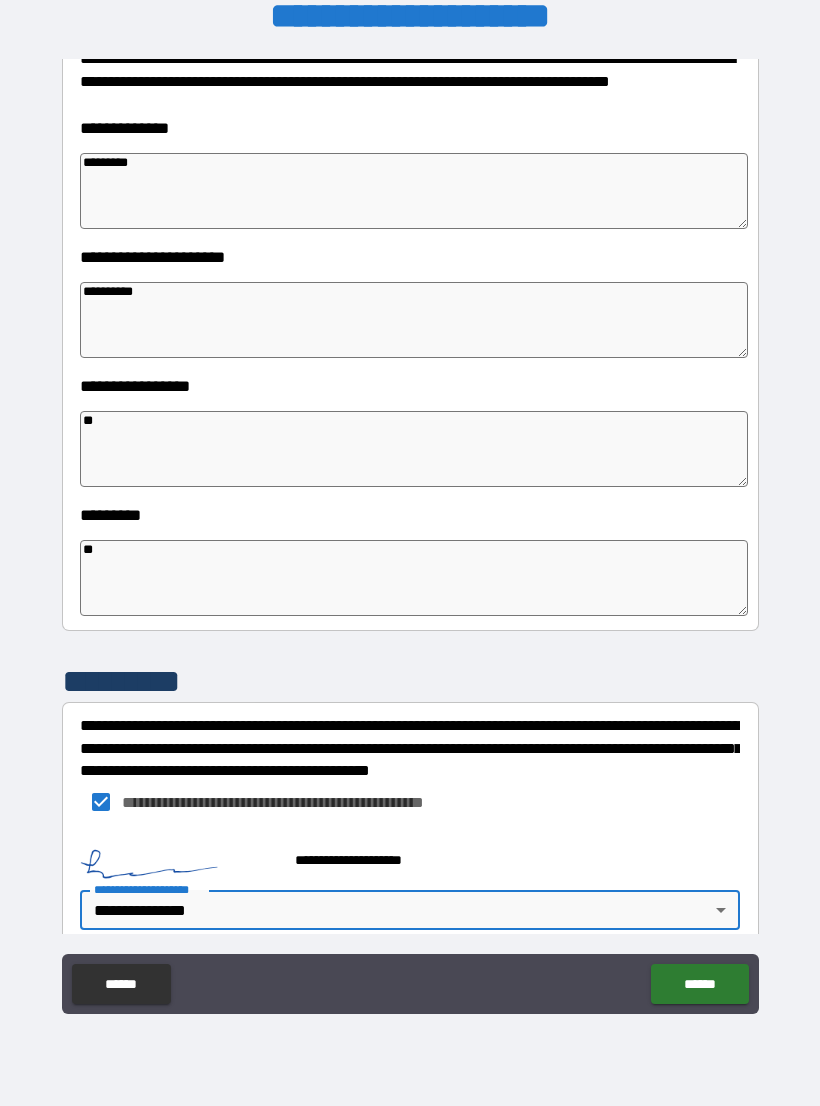 click on "******" at bounding box center (699, 984) 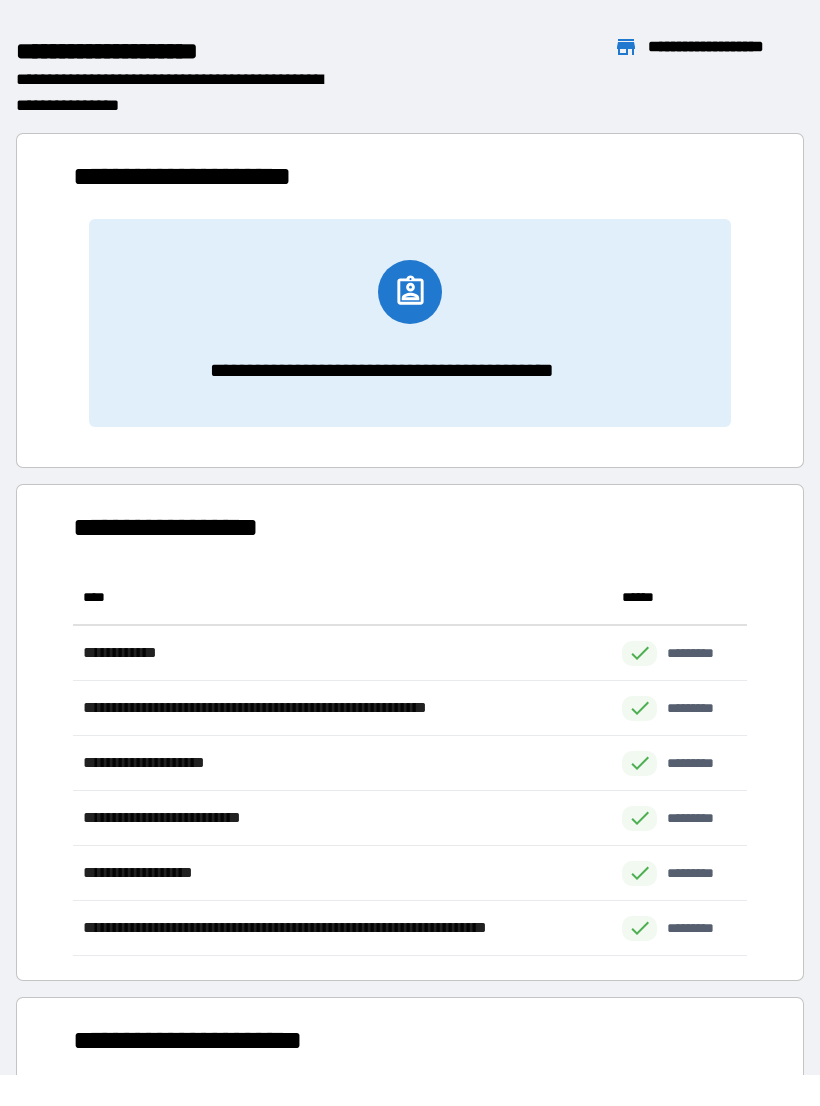 scroll, scrollTop: 1, scrollLeft: 1, axis: both 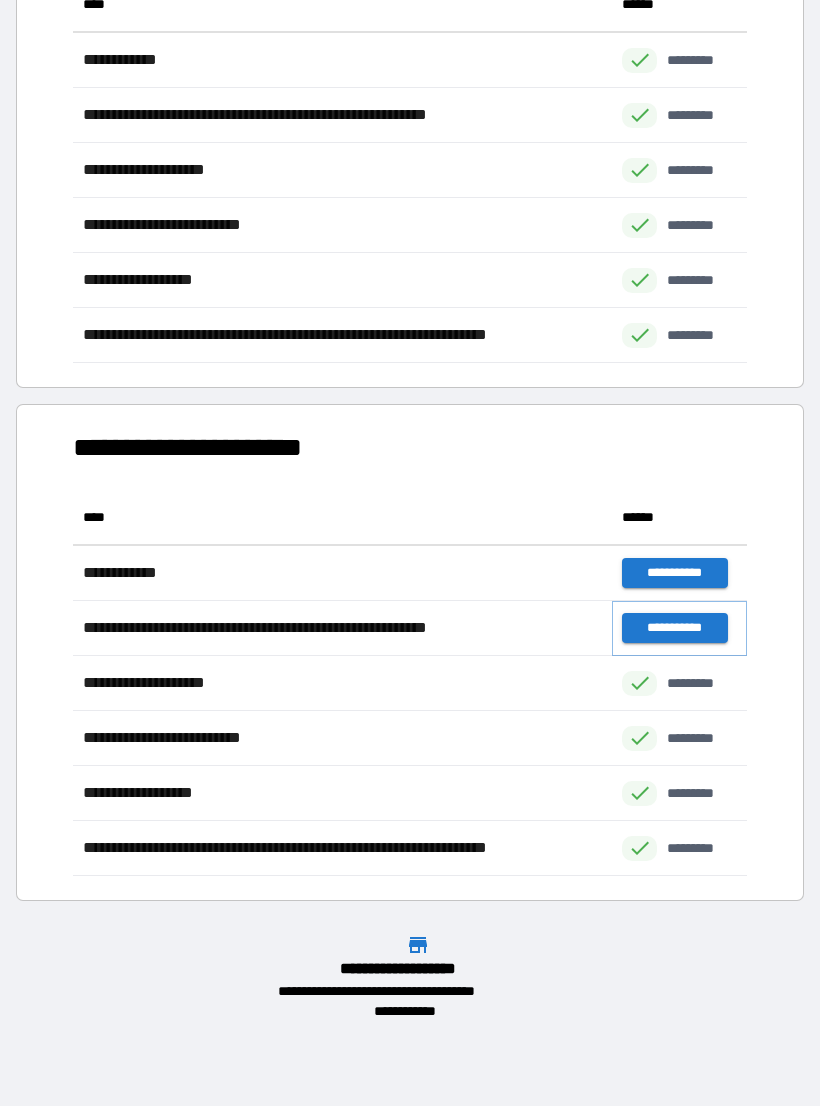 click on "**********" at bounding box center [674, 628] 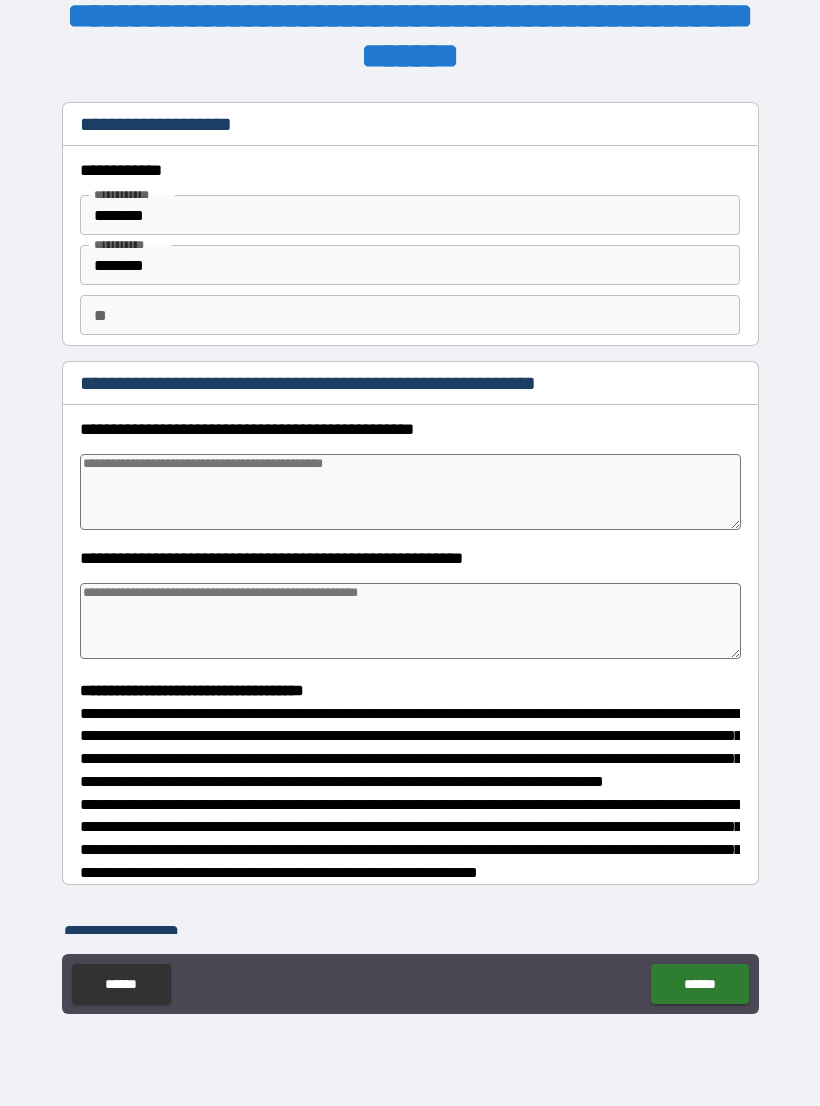 click at bounding box center [410, 492] 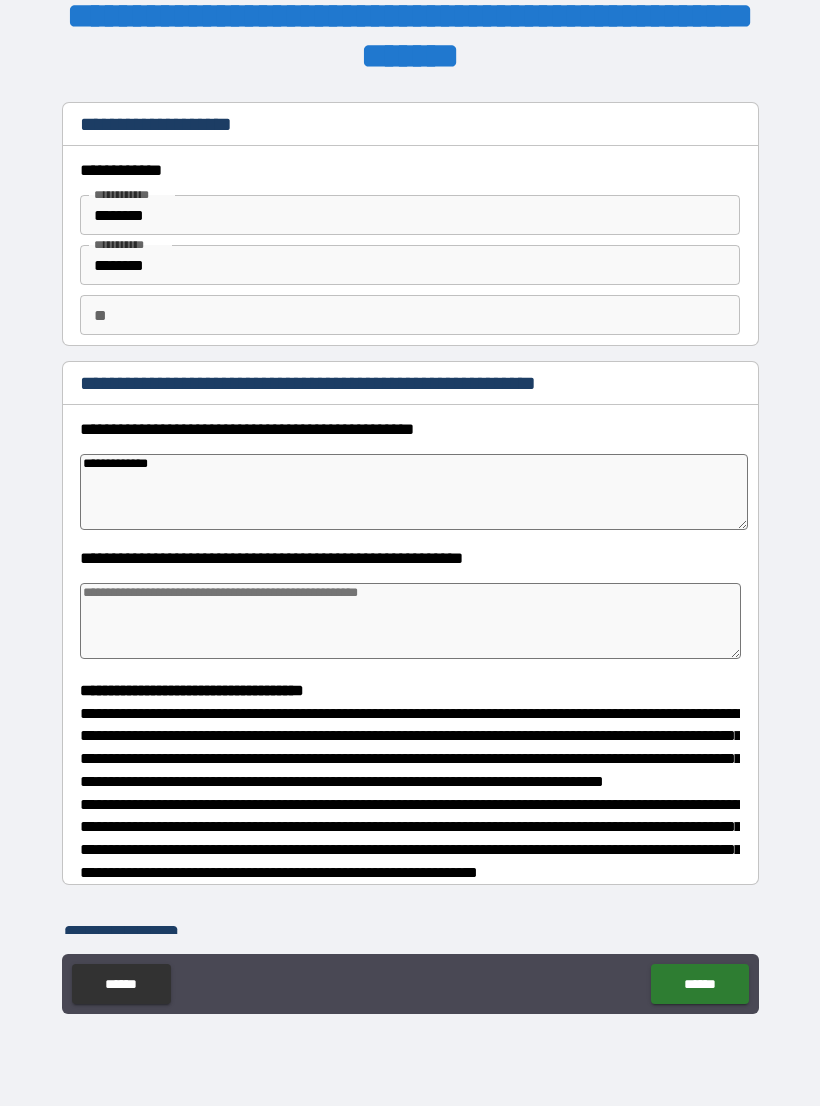 click at bounding box center [410, 621] 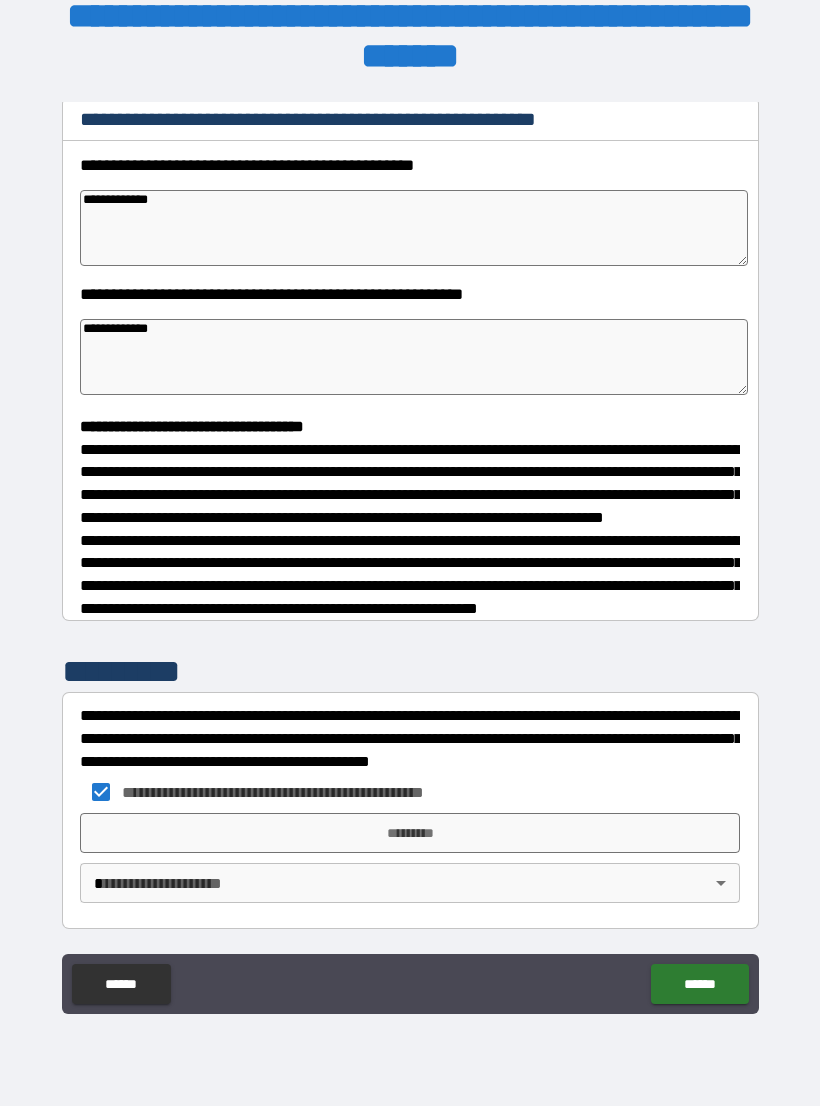 scroll, scrollTop: 302, scrollLeft: 0, axis: vertical 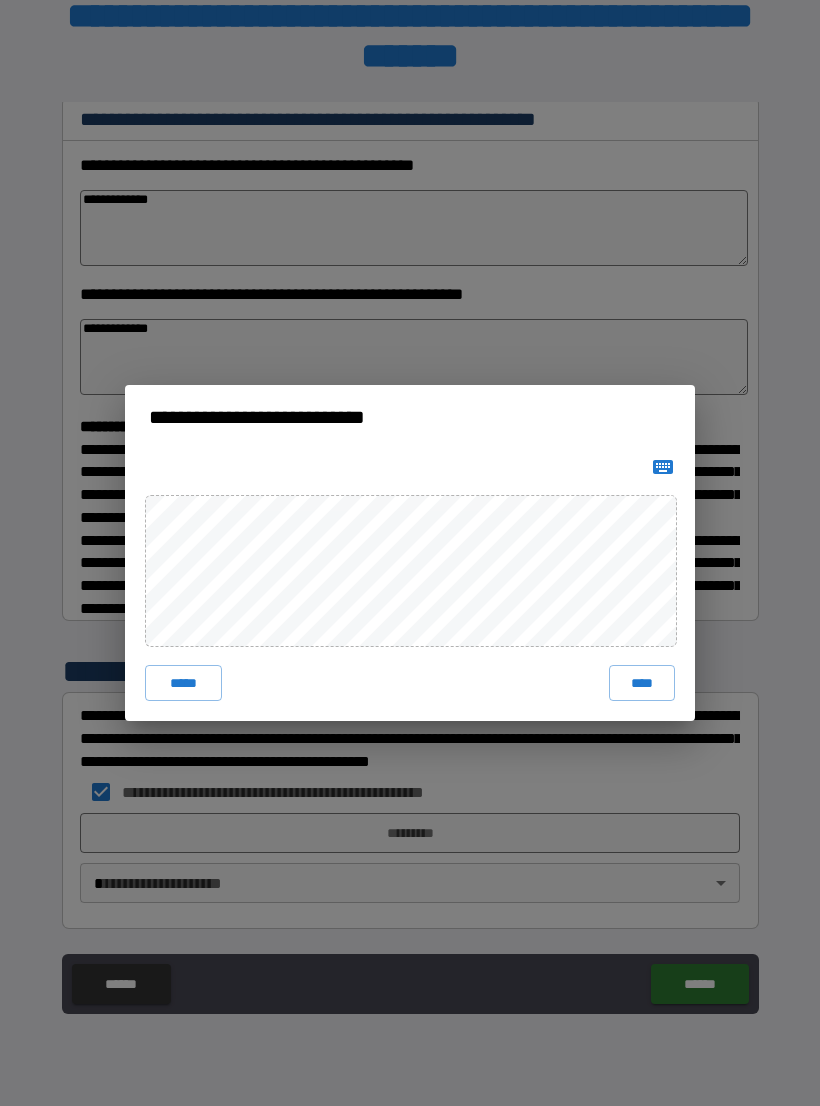 click on "****" at bounding box center (642, 683) 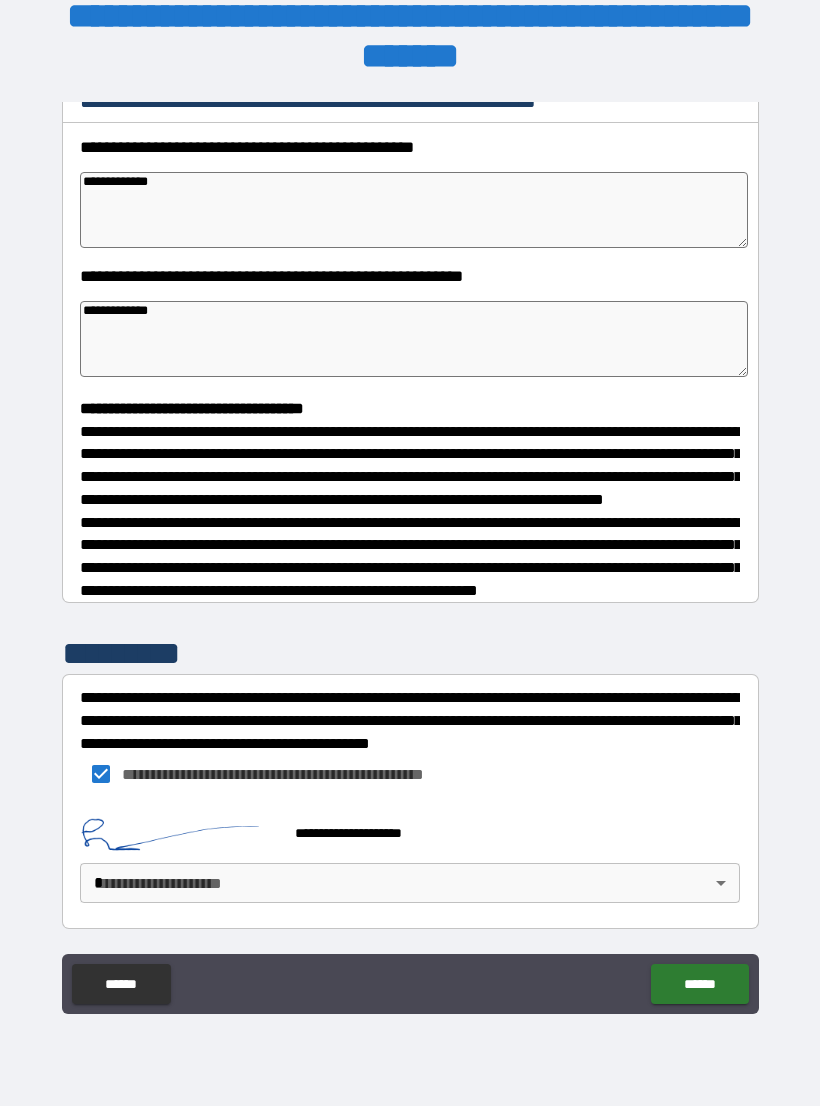 click on "**********" at bounding box center [410, 537] 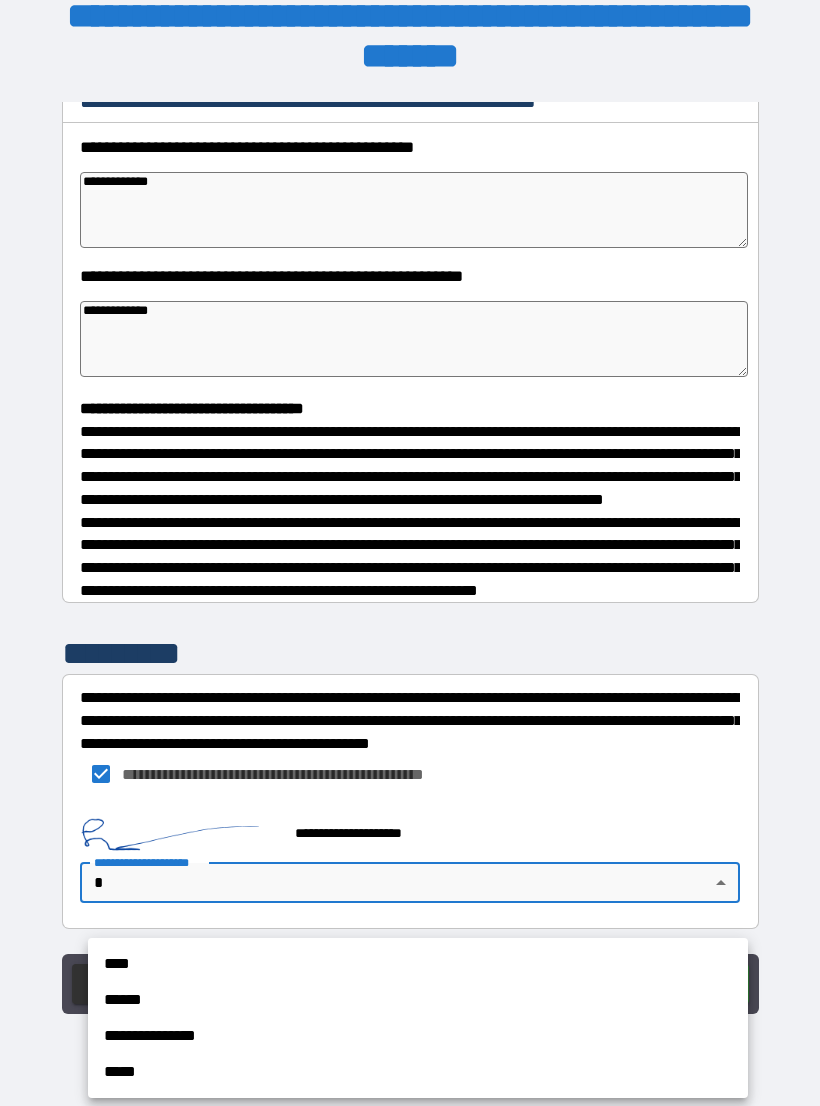 click on "**********" at bounding box center (418, 1036) 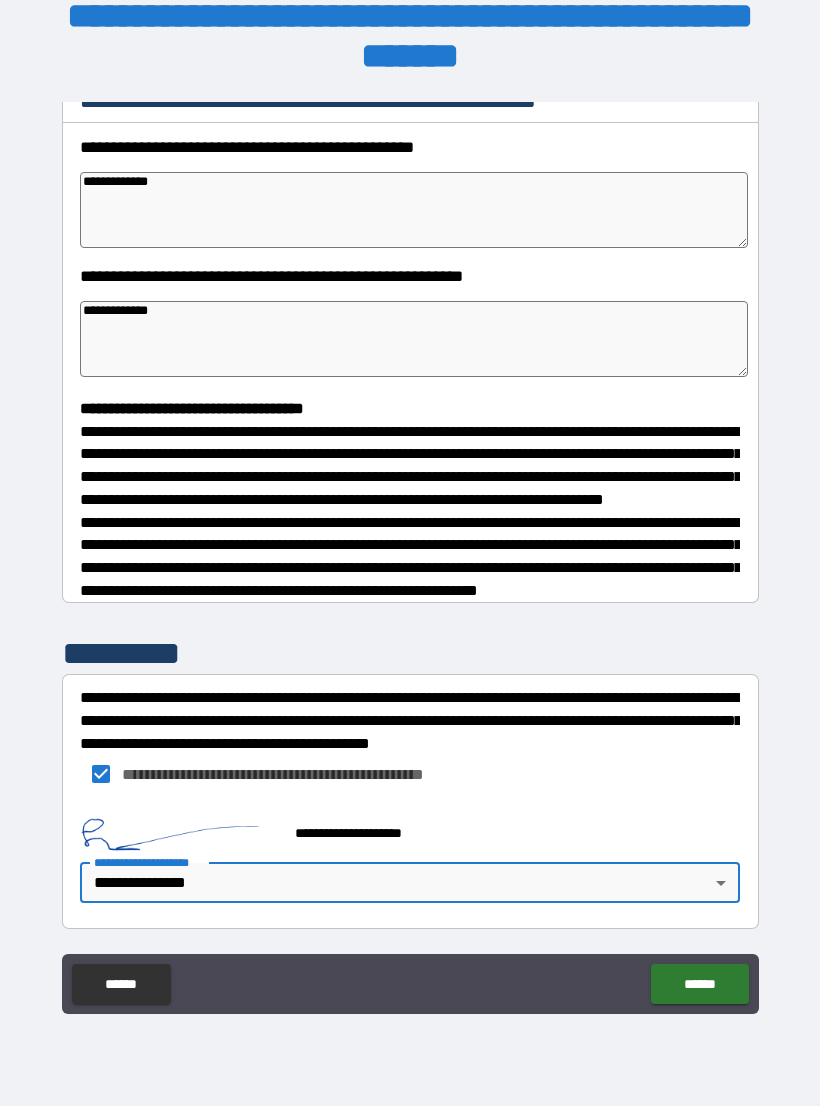 click on "******" at bounding box center [699, 984] 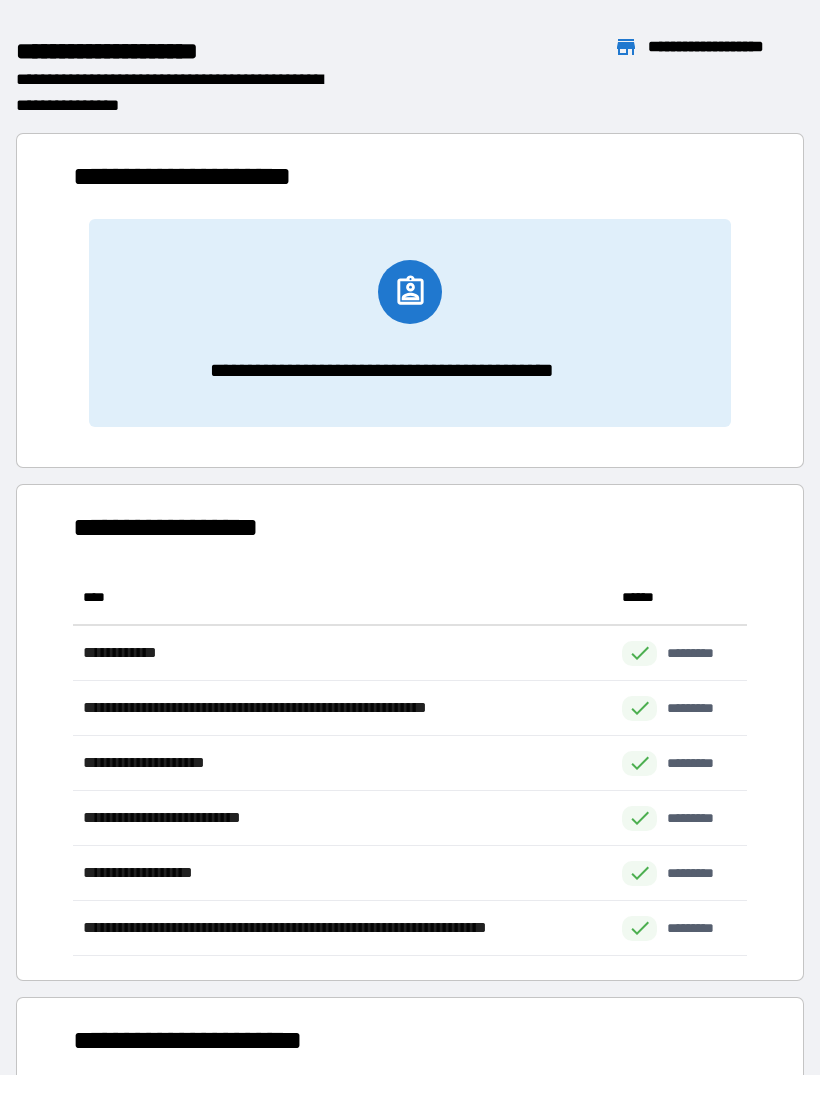 scroll, scrollTop: 1, scrollLeft: 1, axis: both 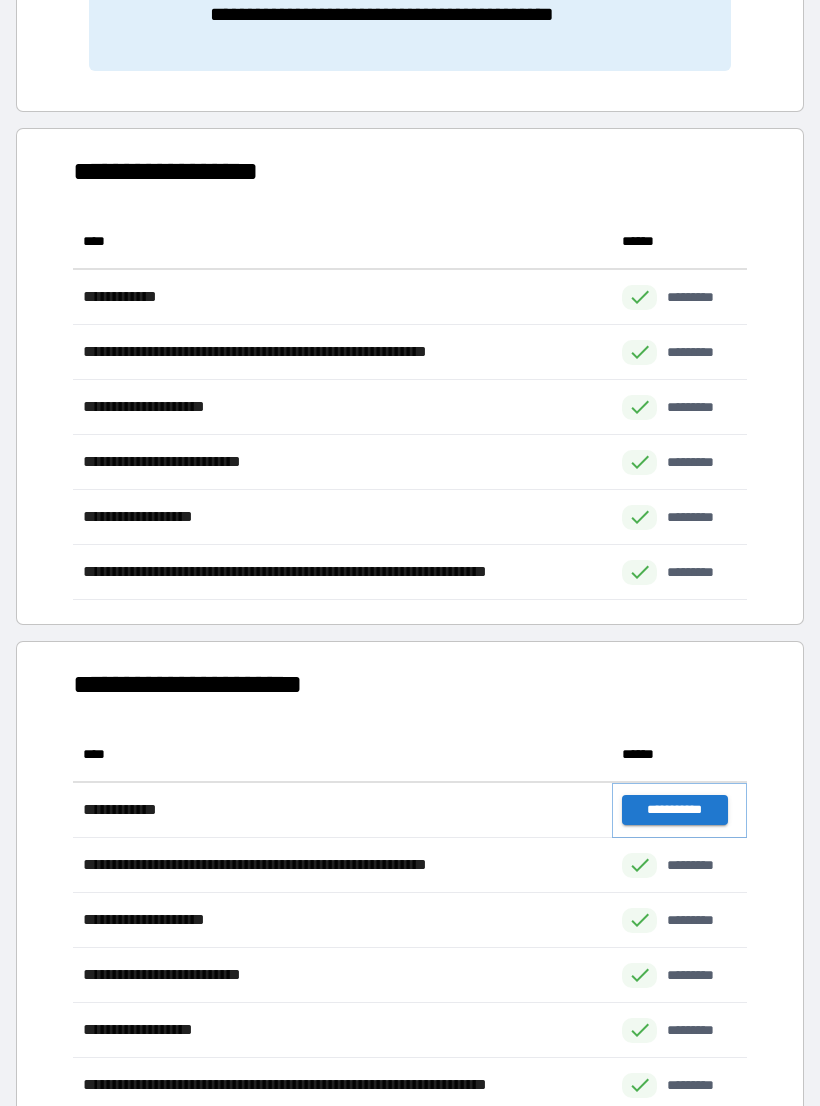 click on "**********" at bounding box center (674, 810) 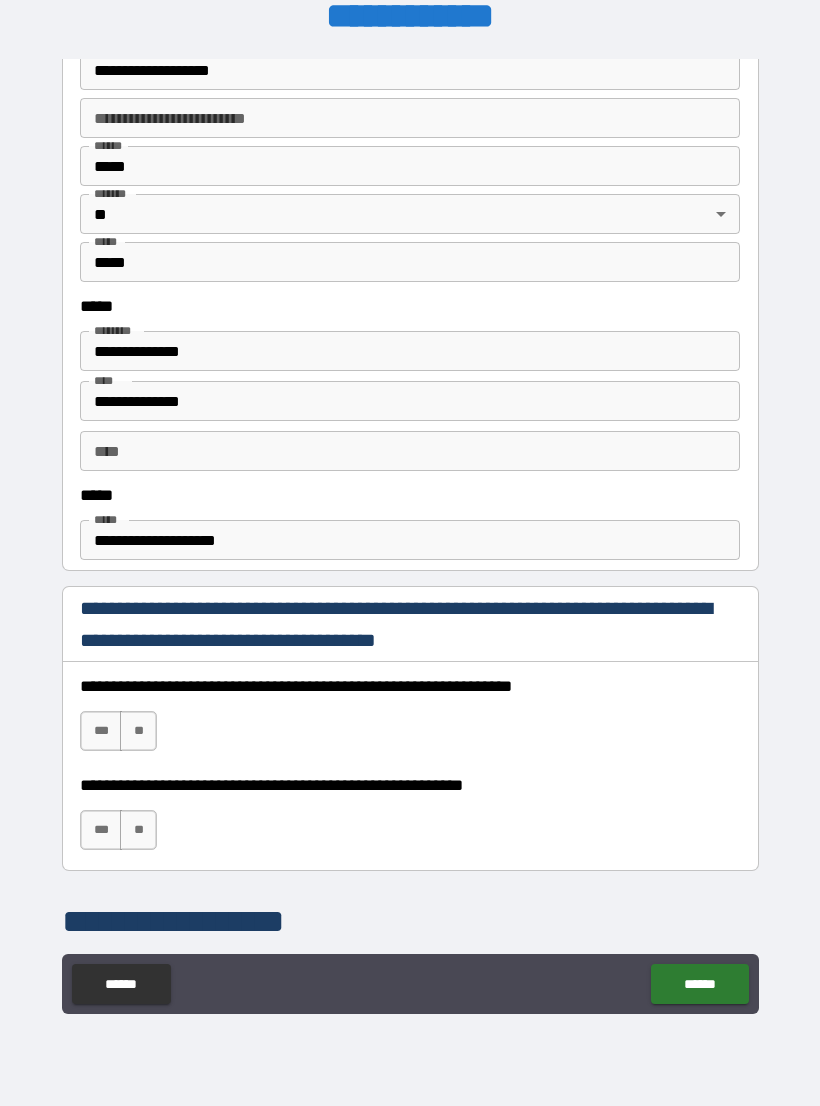 scroll, scrollTop: 831, scrollLeft: 0, axis: vertical 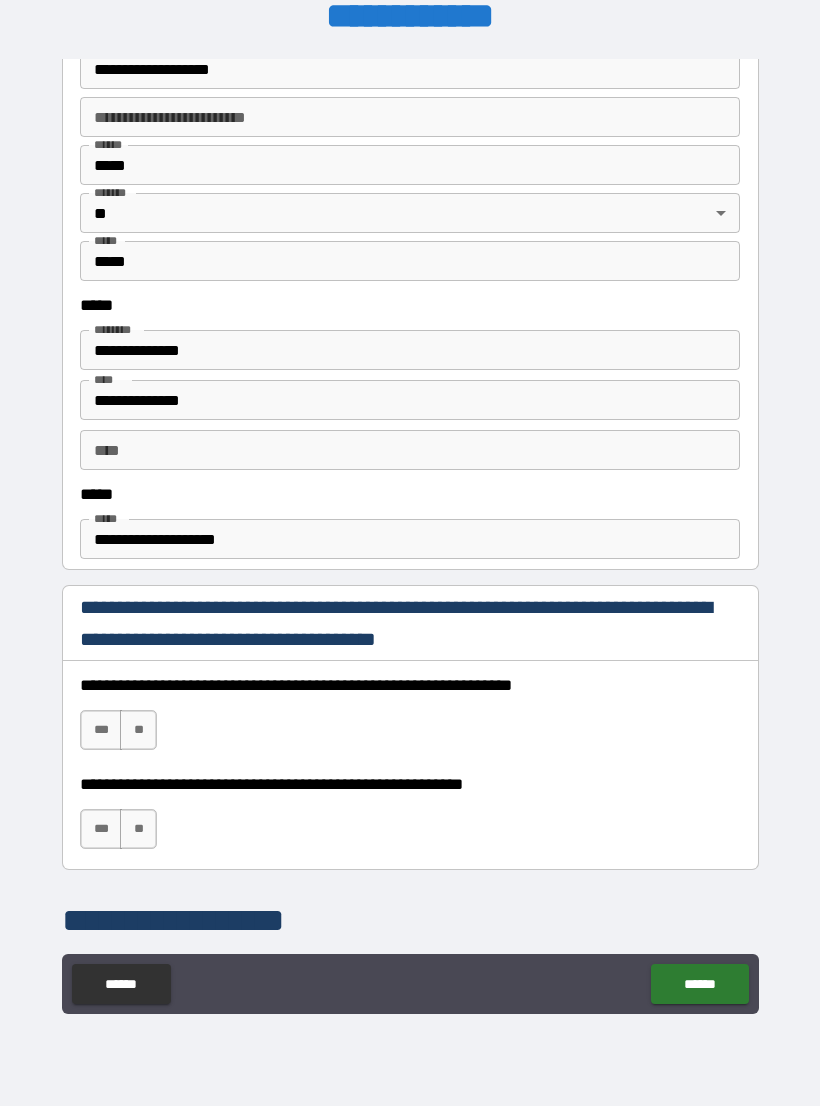 click on "***" at bounding box center (101, 730) 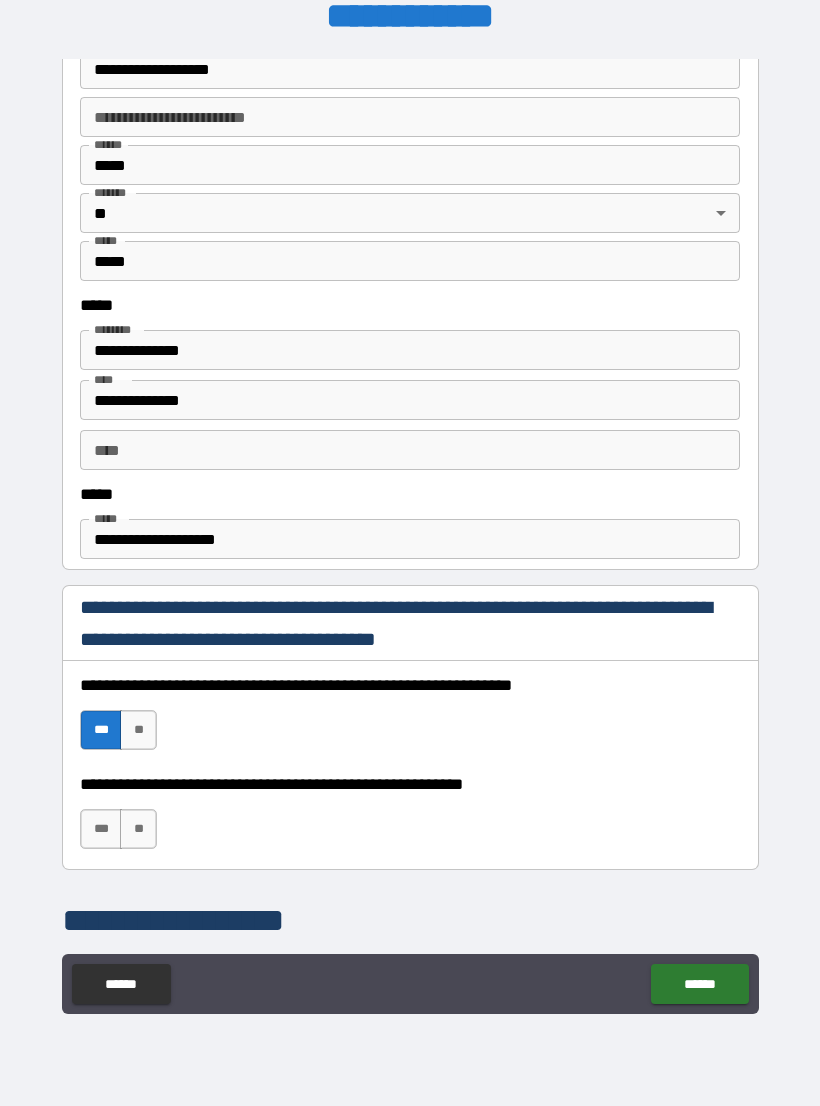 click on "***" at bounding box center [101, 829] 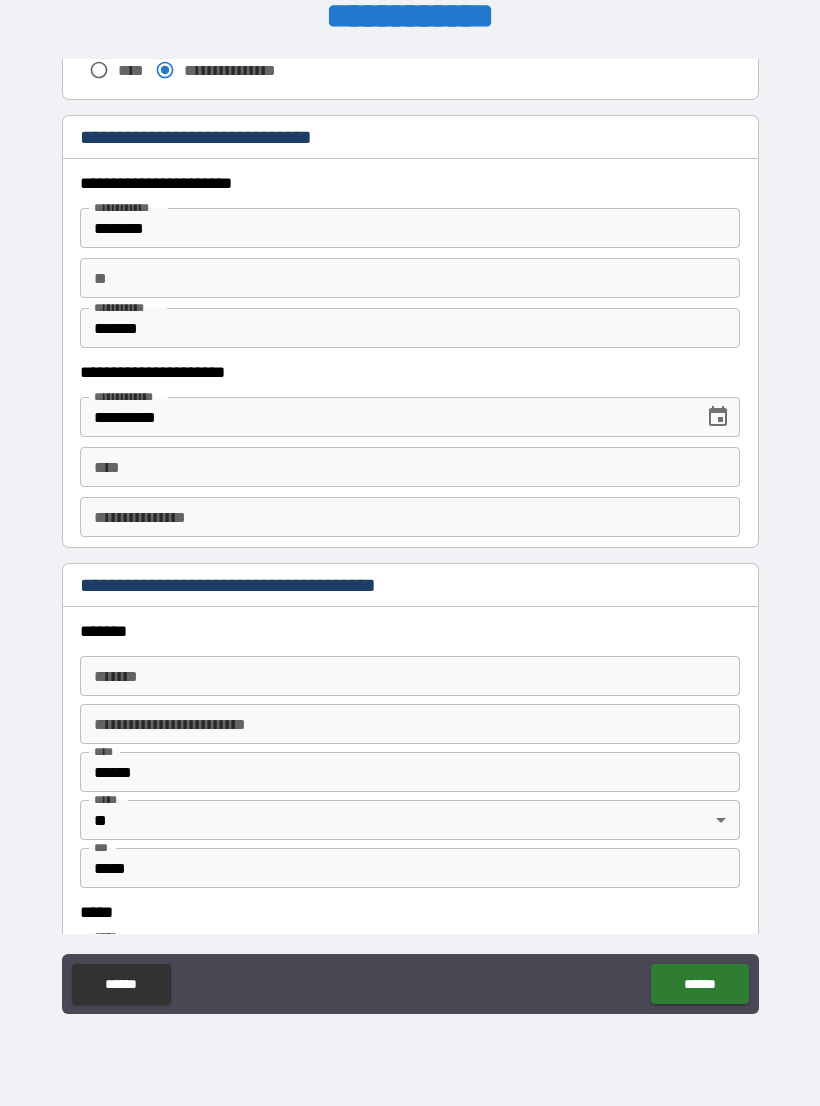 scroll, scrollTop: 1899, scrollLeft: 0, axis: vertical 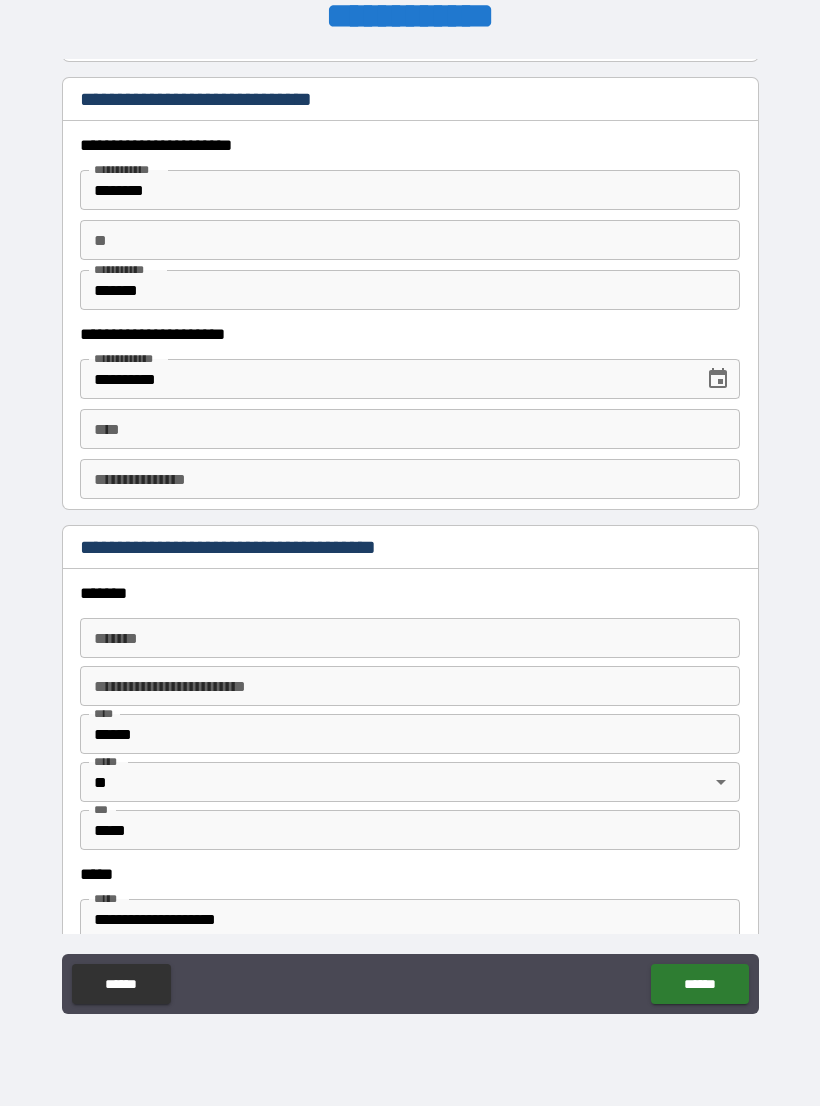 click on "****" at bounding box center (410, 429) 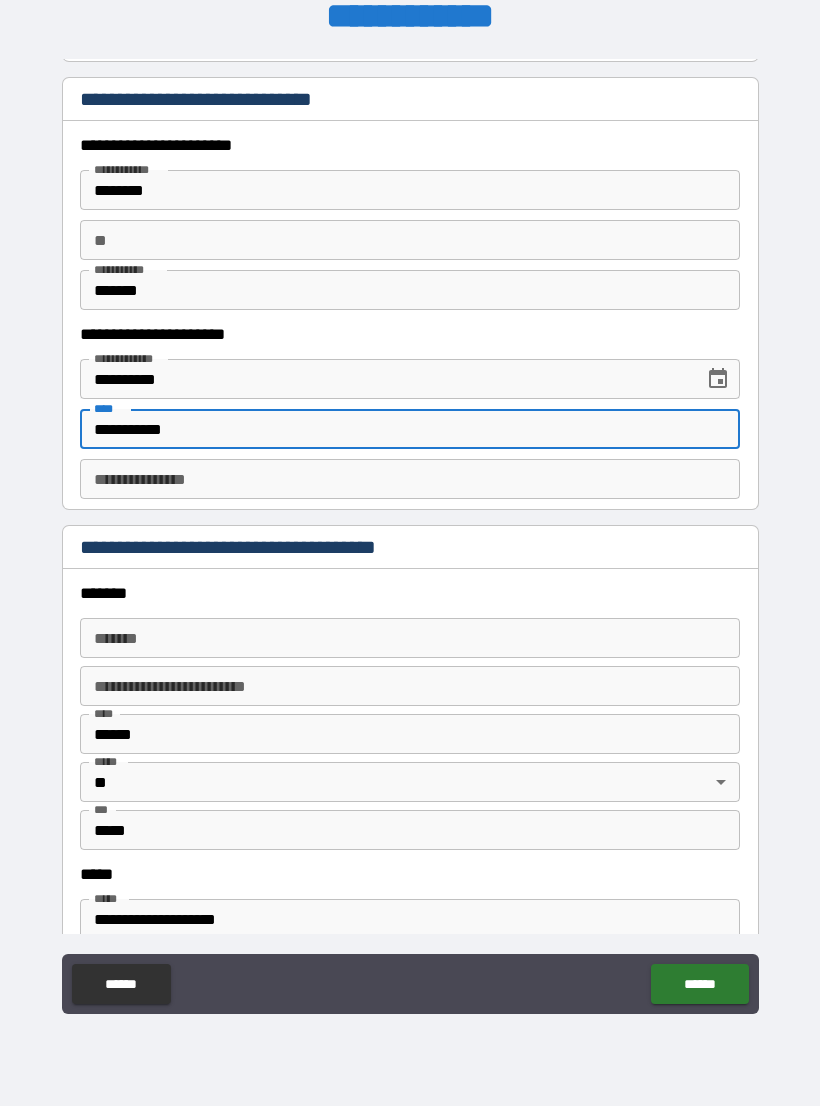 click on "**********" at bounding box center [410, 479] 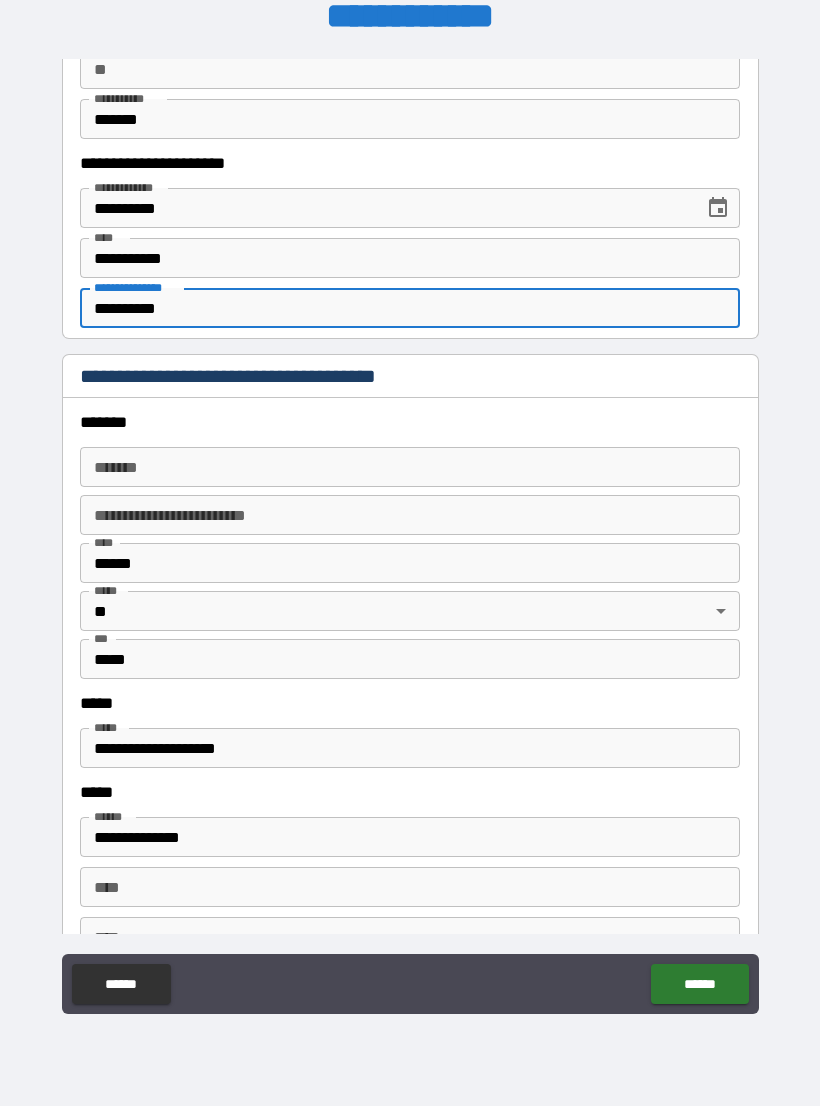 scroll, scrollTop: 2081, scrollLeft: 0, axis: vertical 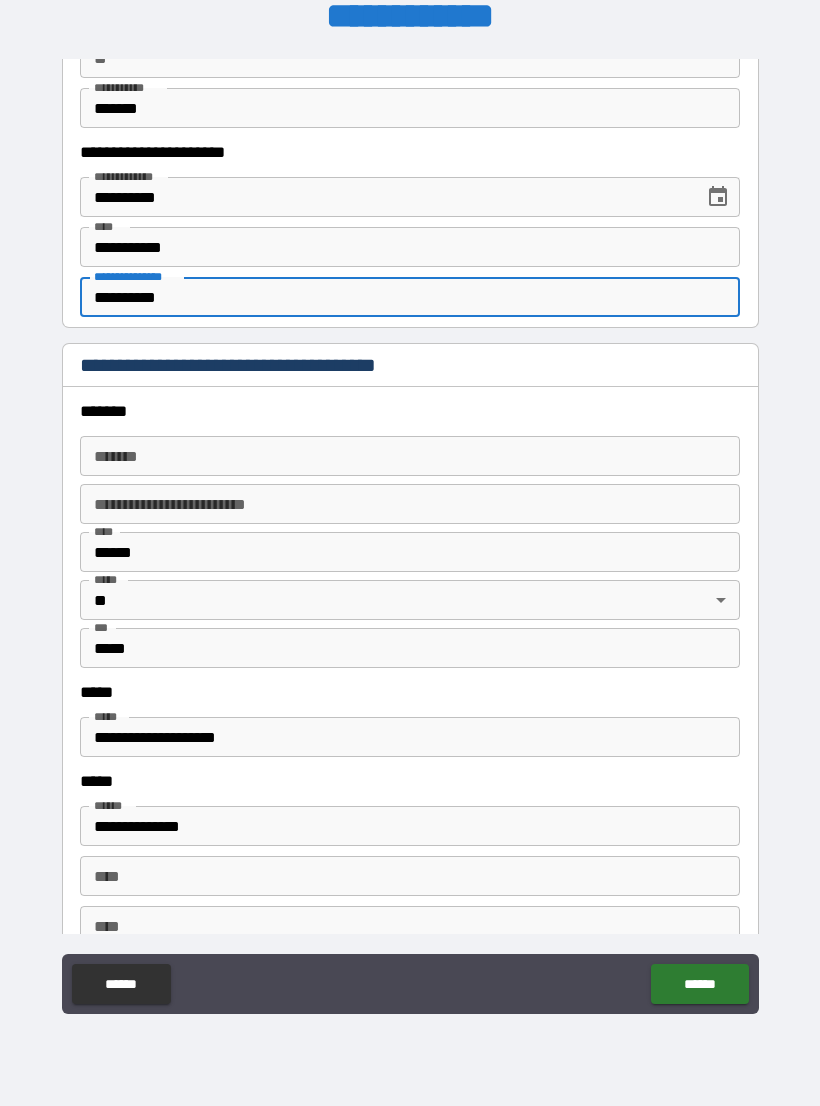 click on "*******" at bounding box center (410, 456) 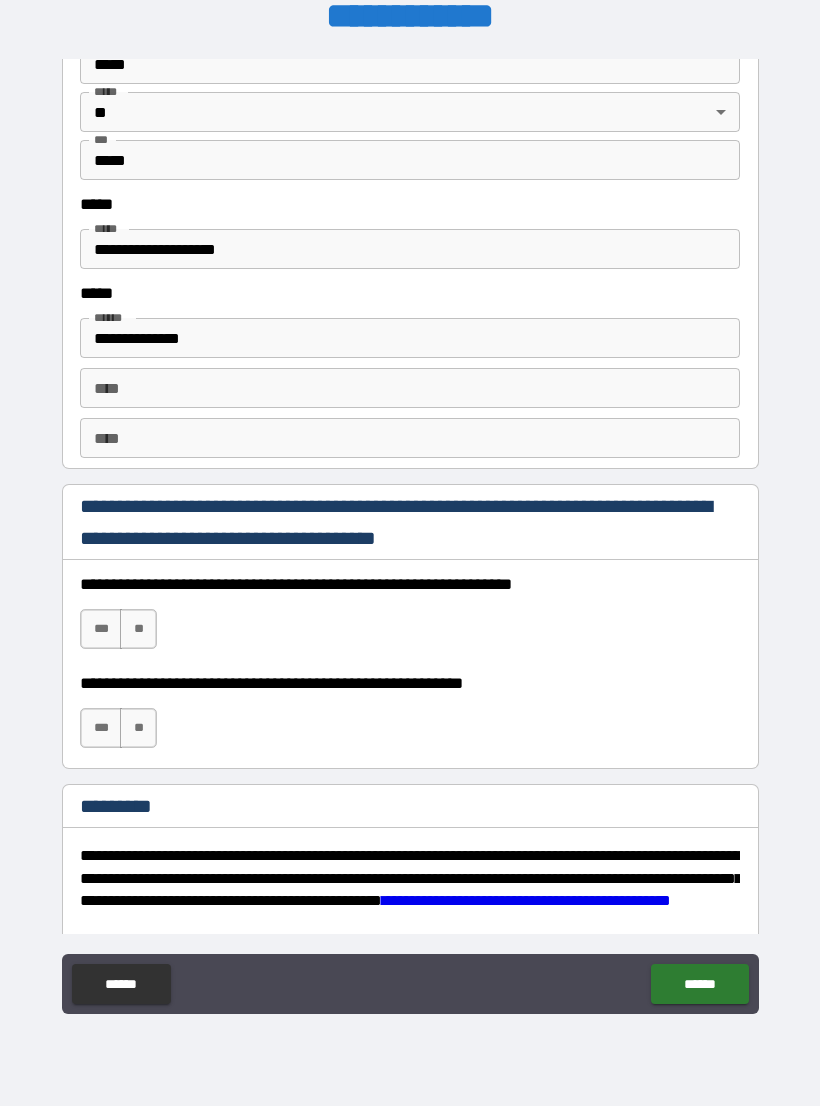 scroll, scrollTop: 2573, scrollLeft: 0, axis: vertical 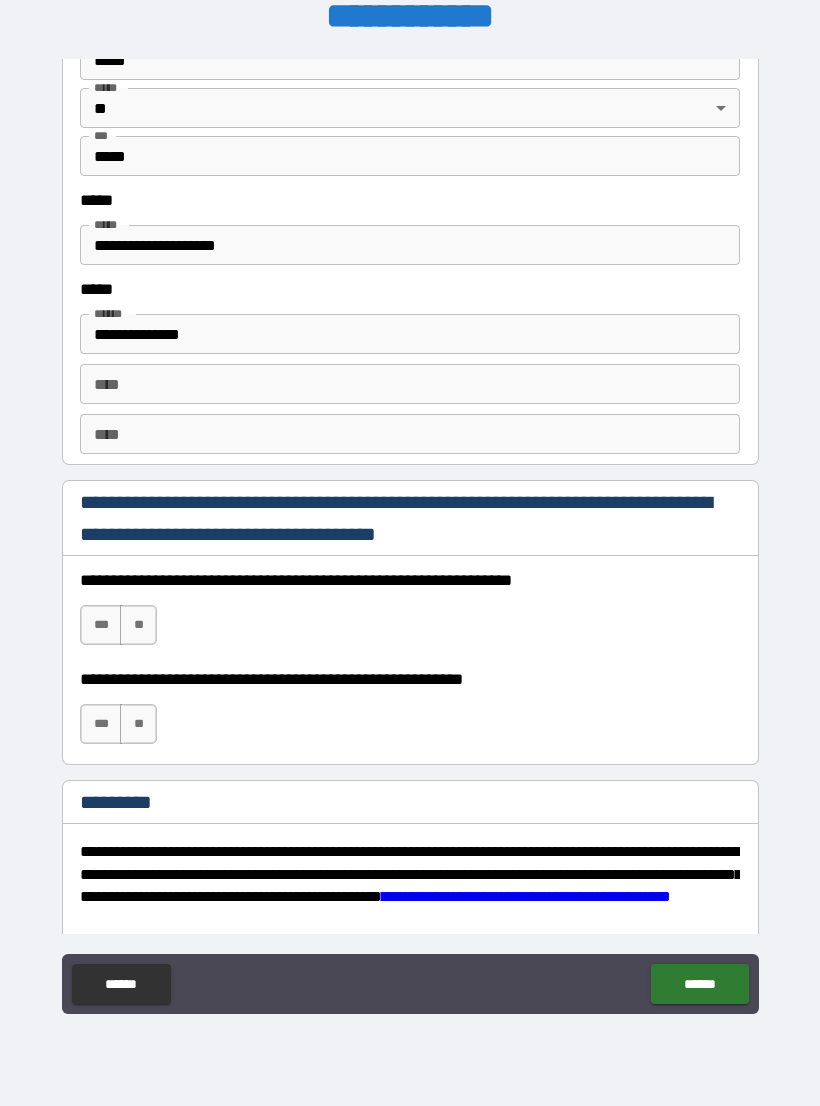 click on "***" at bounding box center [101, 625] 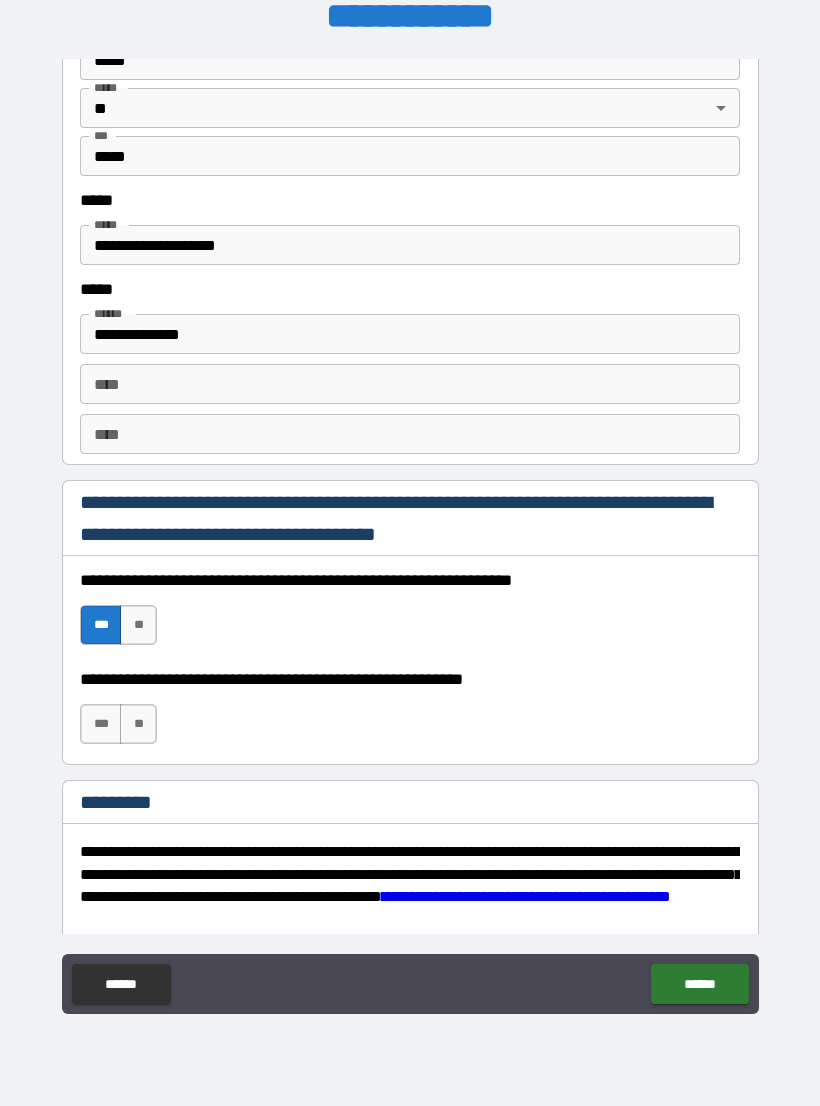 click on "***" at bounding box center (101, 724) 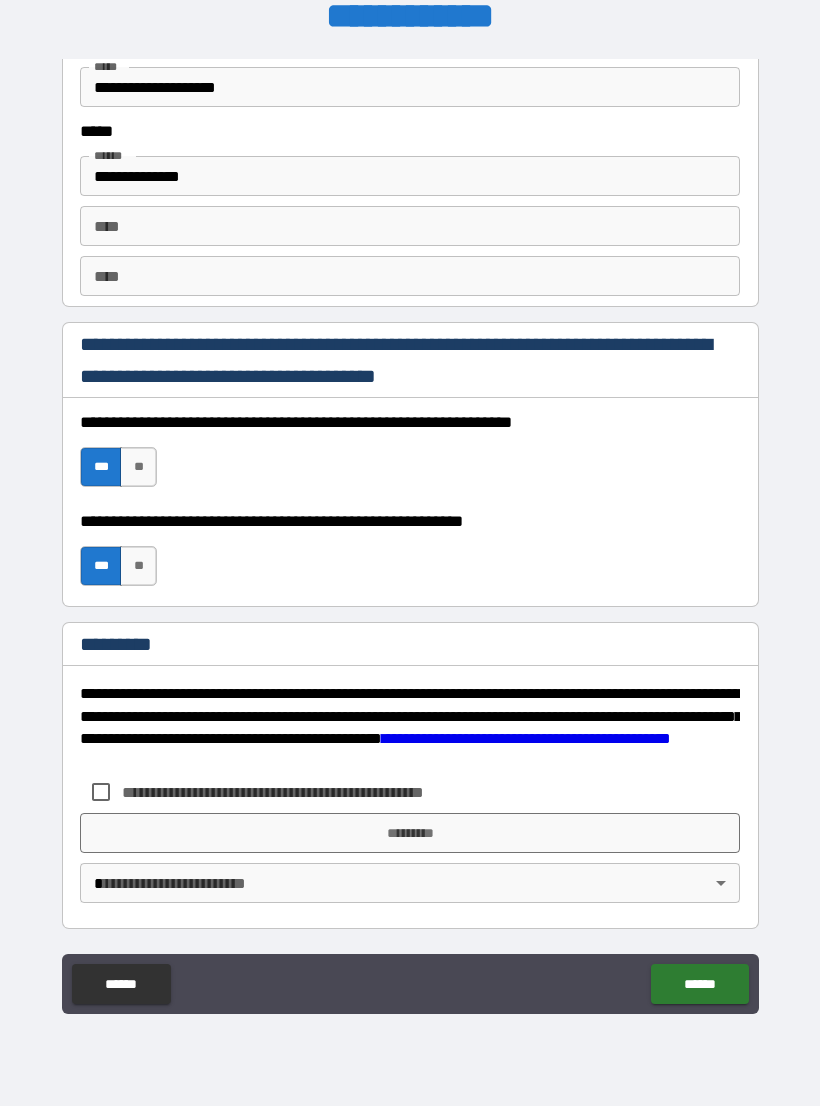 scroll, scrollTop: 2731, scrollLeft: 0, axis: vertical 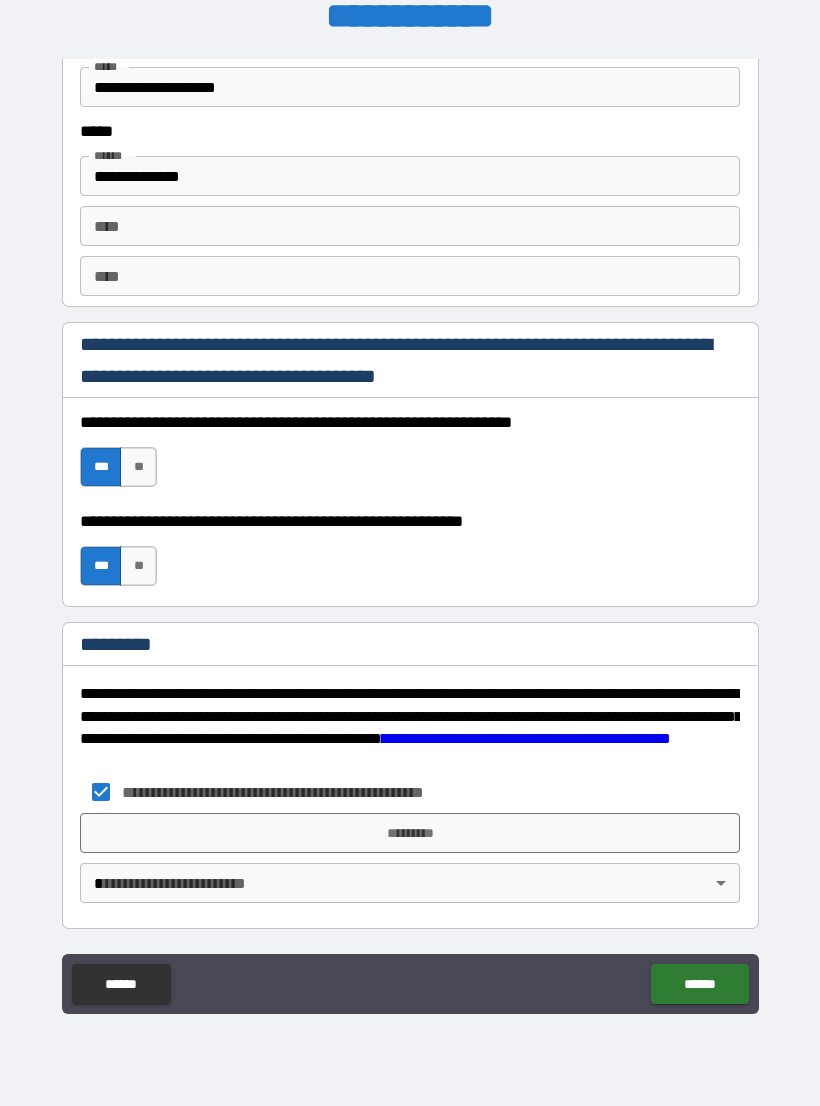 click on "*********" at bounding box center (410, 833) 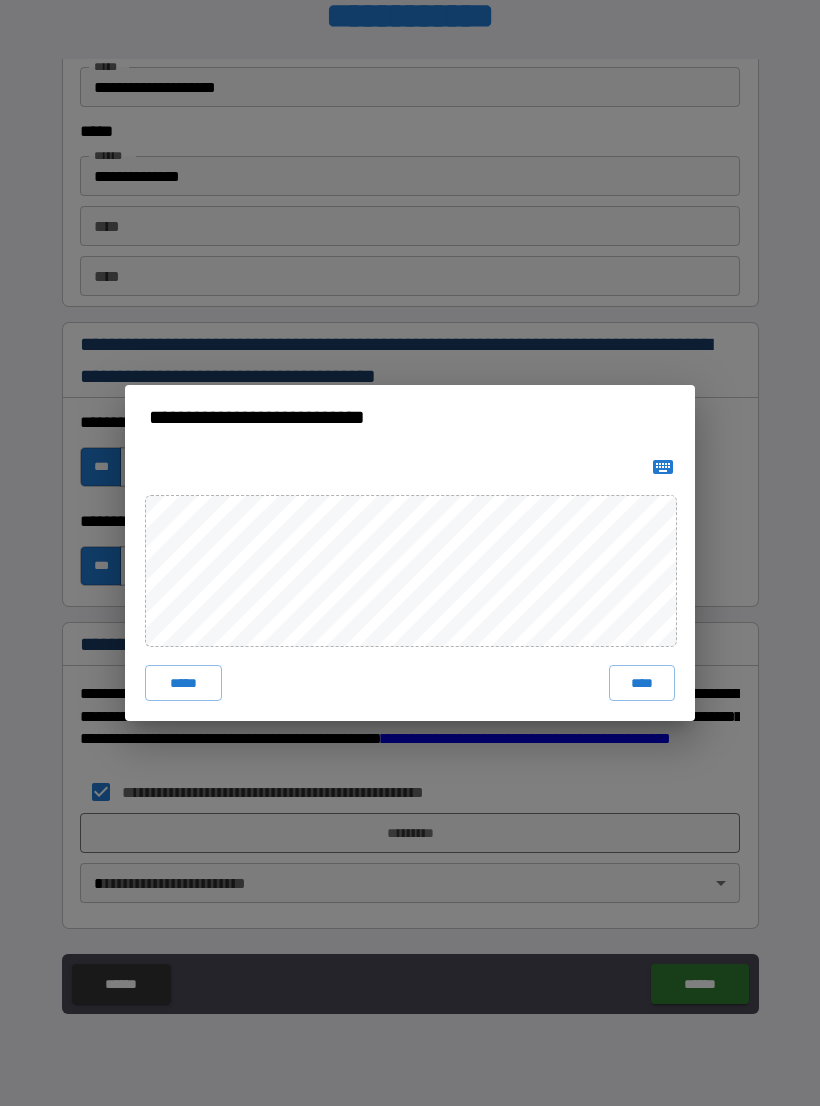 click on "****" at bounding box center [642, 683] 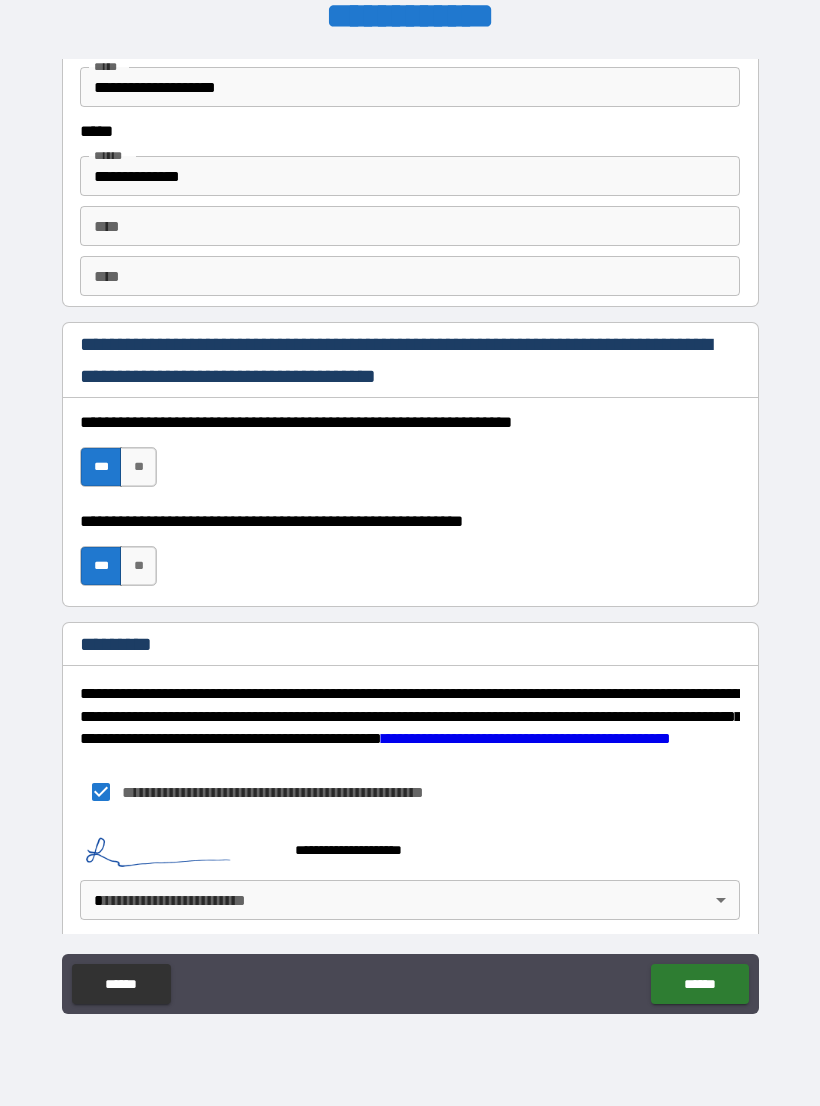 scroll, scrollTop: 2721, scrollLeft: 0, axis: vertical 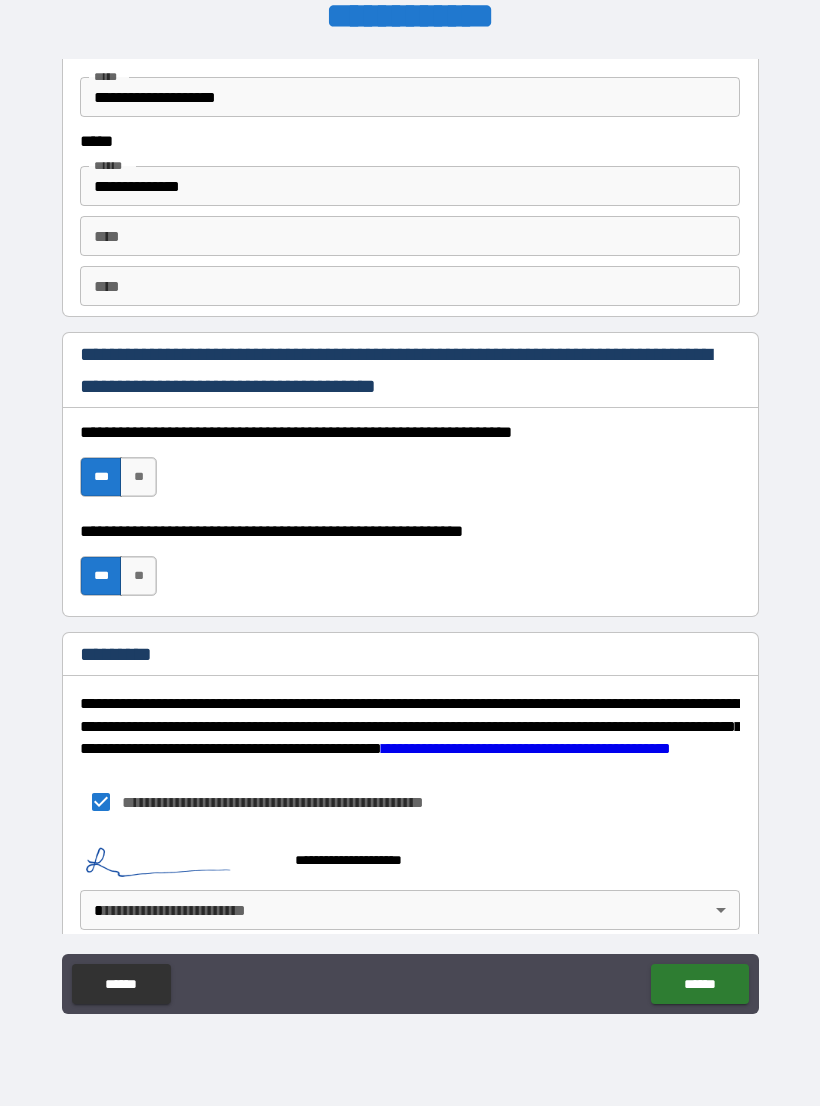 click on "******" at bounding box center [699, 984] 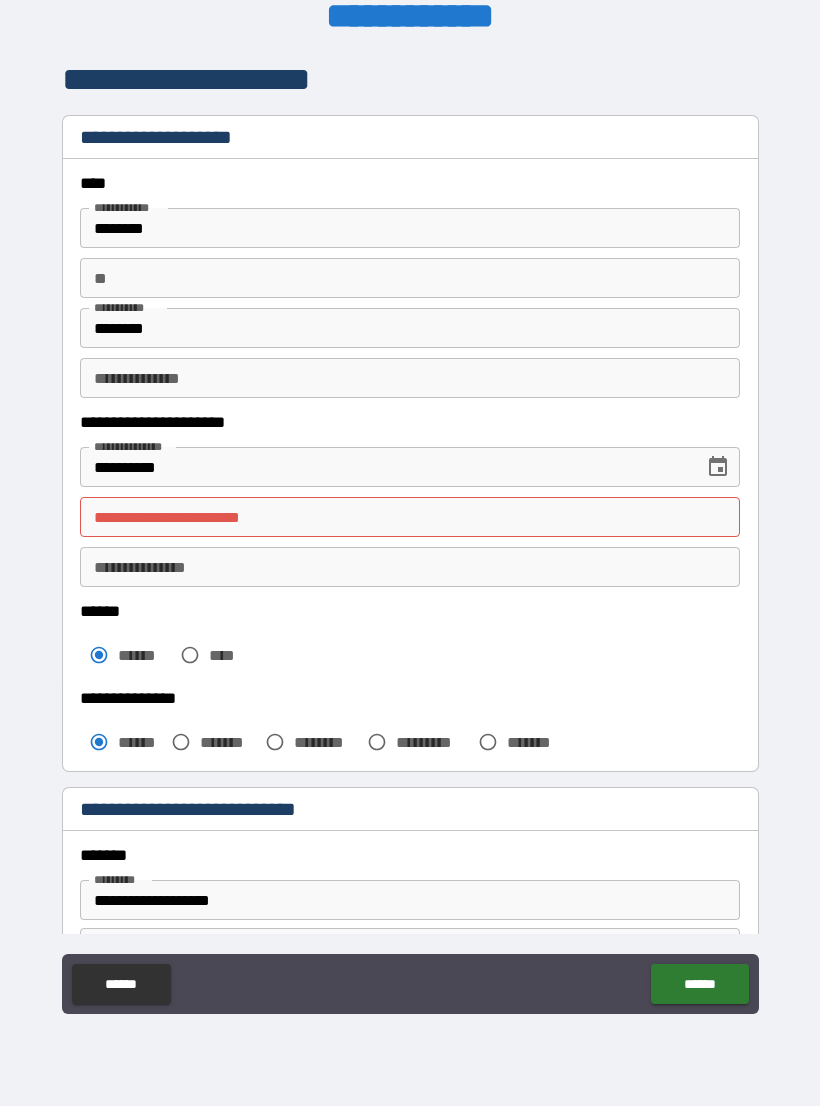 scroll, scrollTop: 0, scrollLeft: 0, axis: both 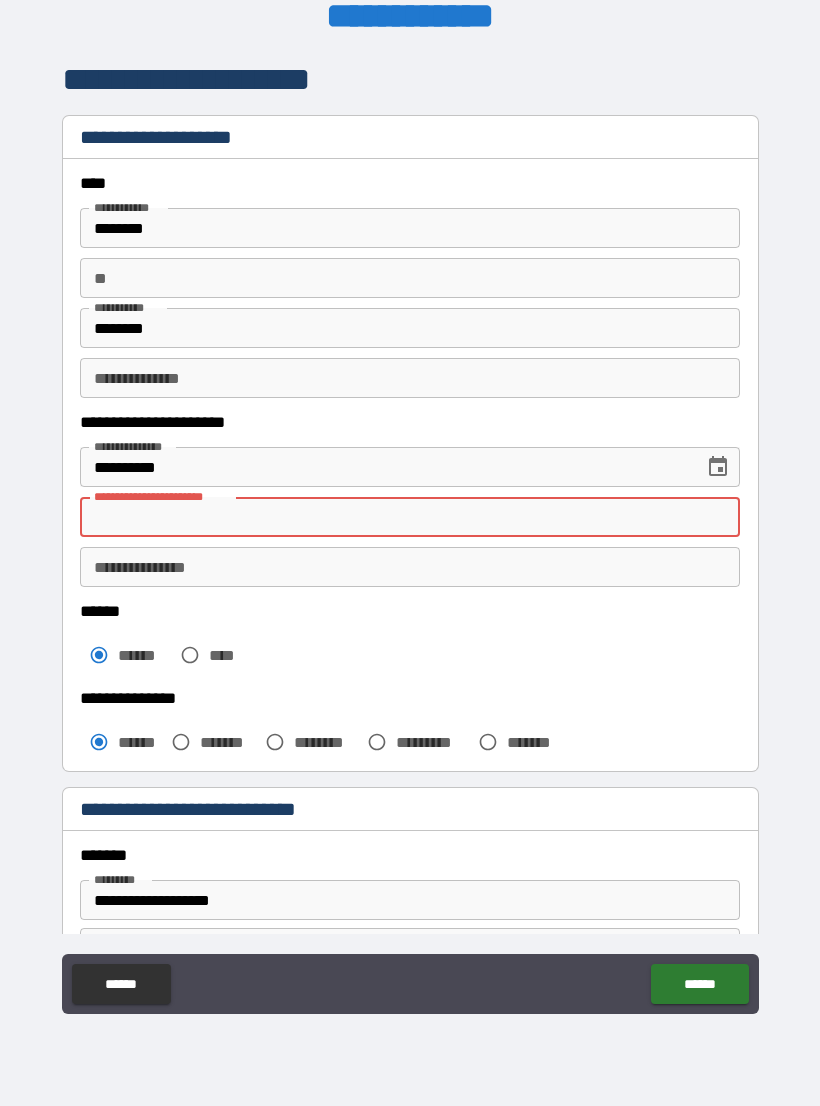 click on "**********" at bounding box center [410, 517] 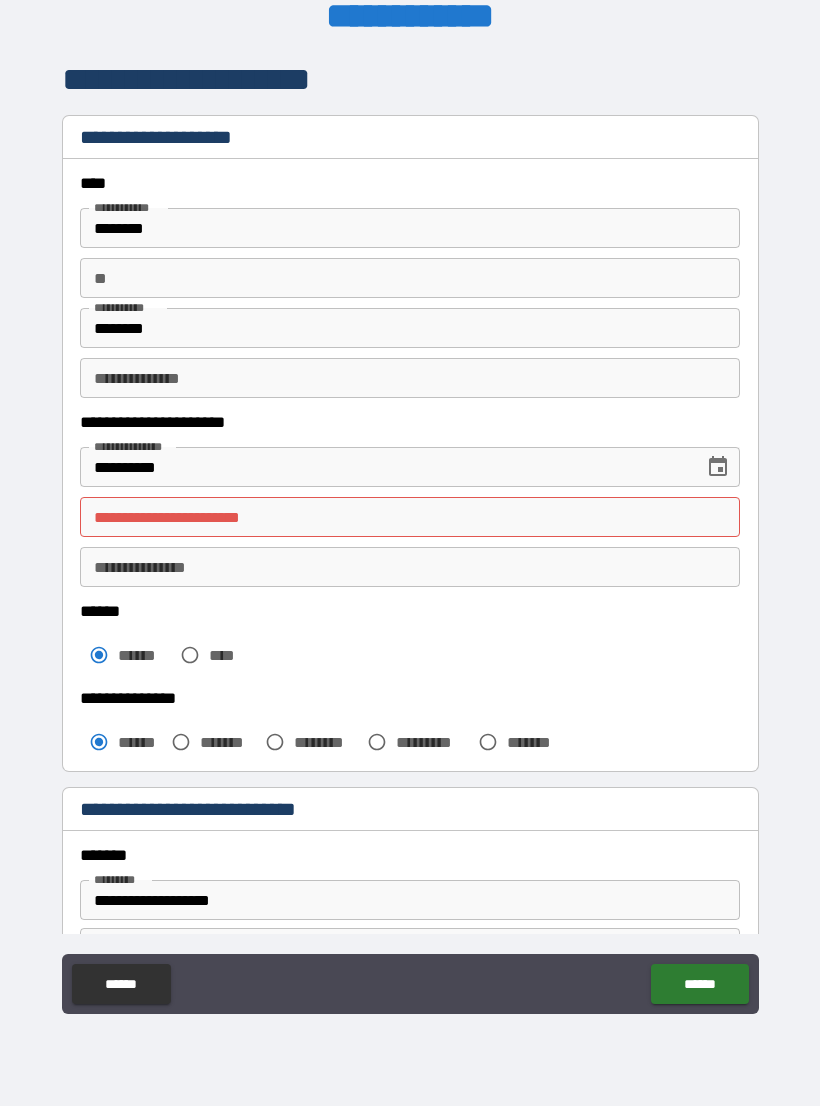 click on "**********" at bounding box center [410, 517] 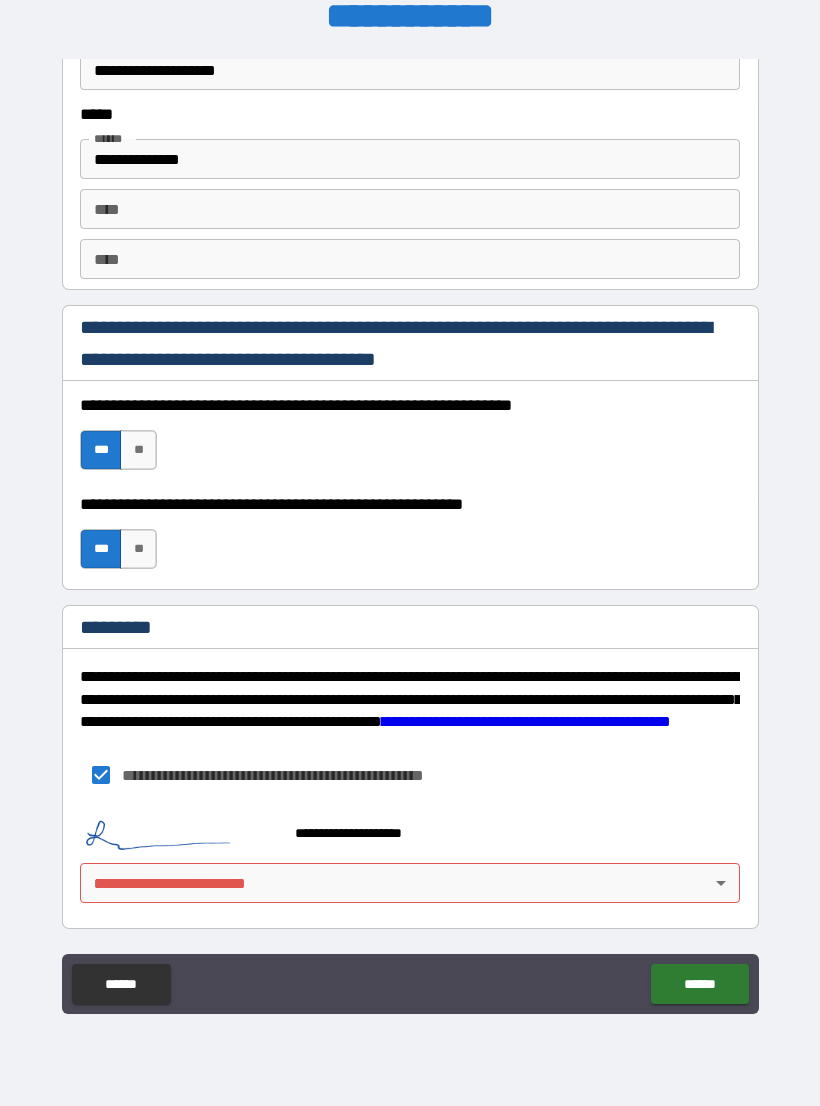 scroll, scrollTop: 2748, scrollLeft: 0, axis: vertical 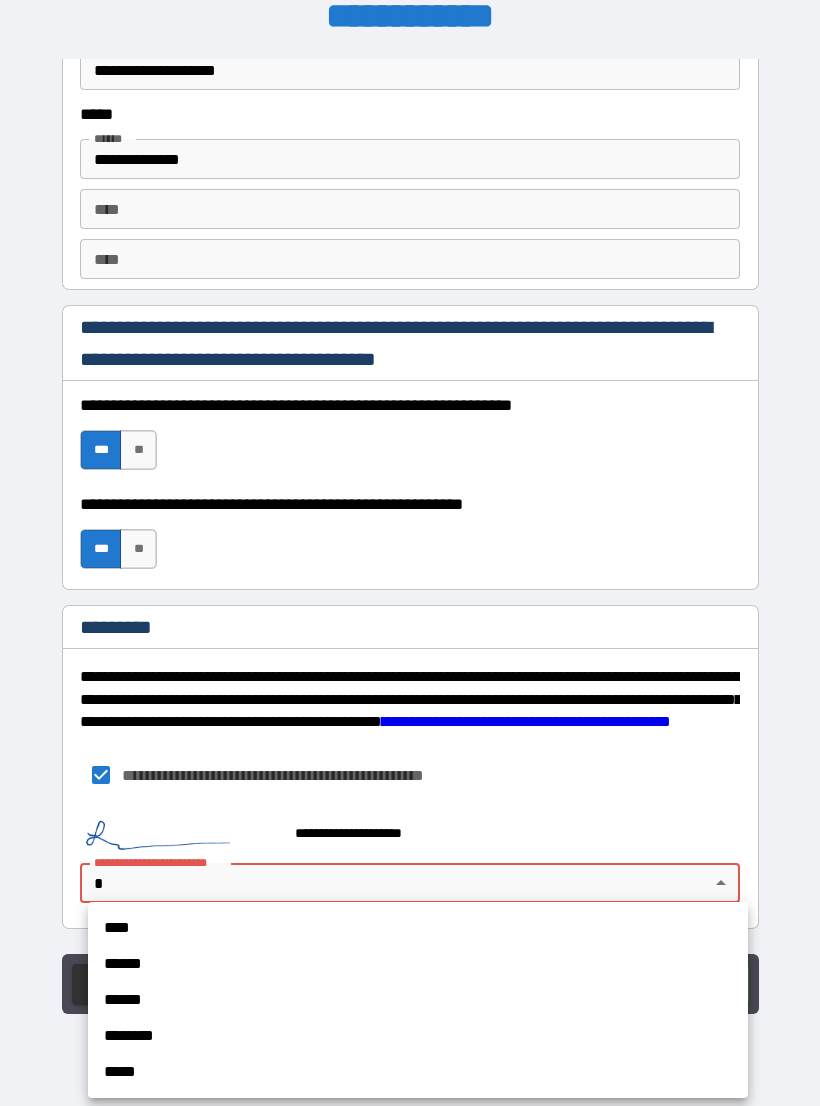 click on "******" at bounding box center [418, 964] 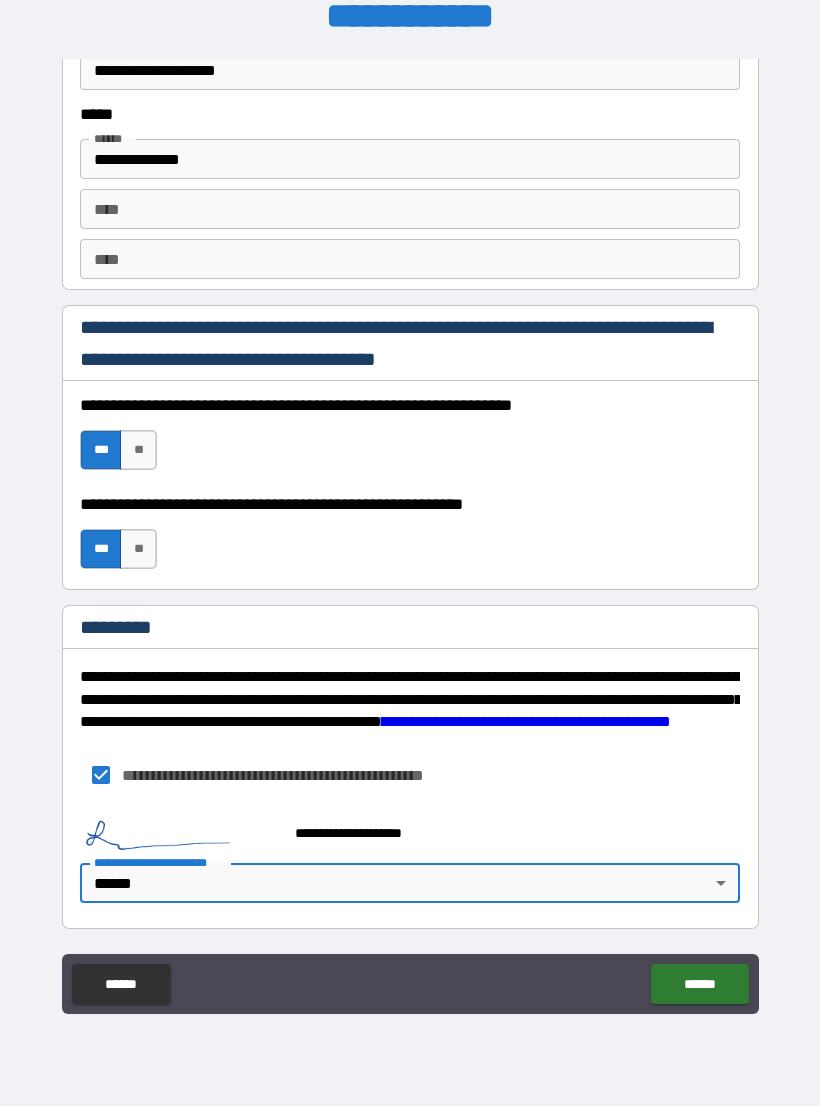 click on "******" at bounding box center (699, 984) 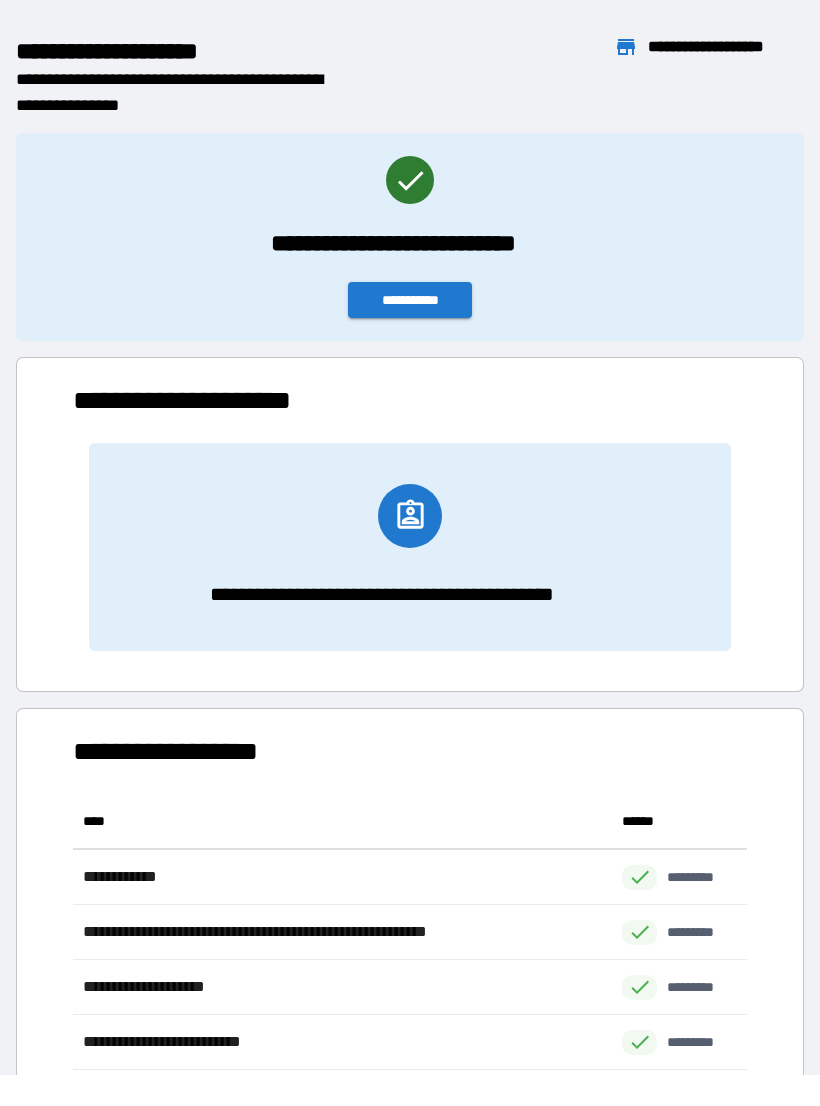 scroll, scrollTop: 1, scrollLeft: 1, axis: both 